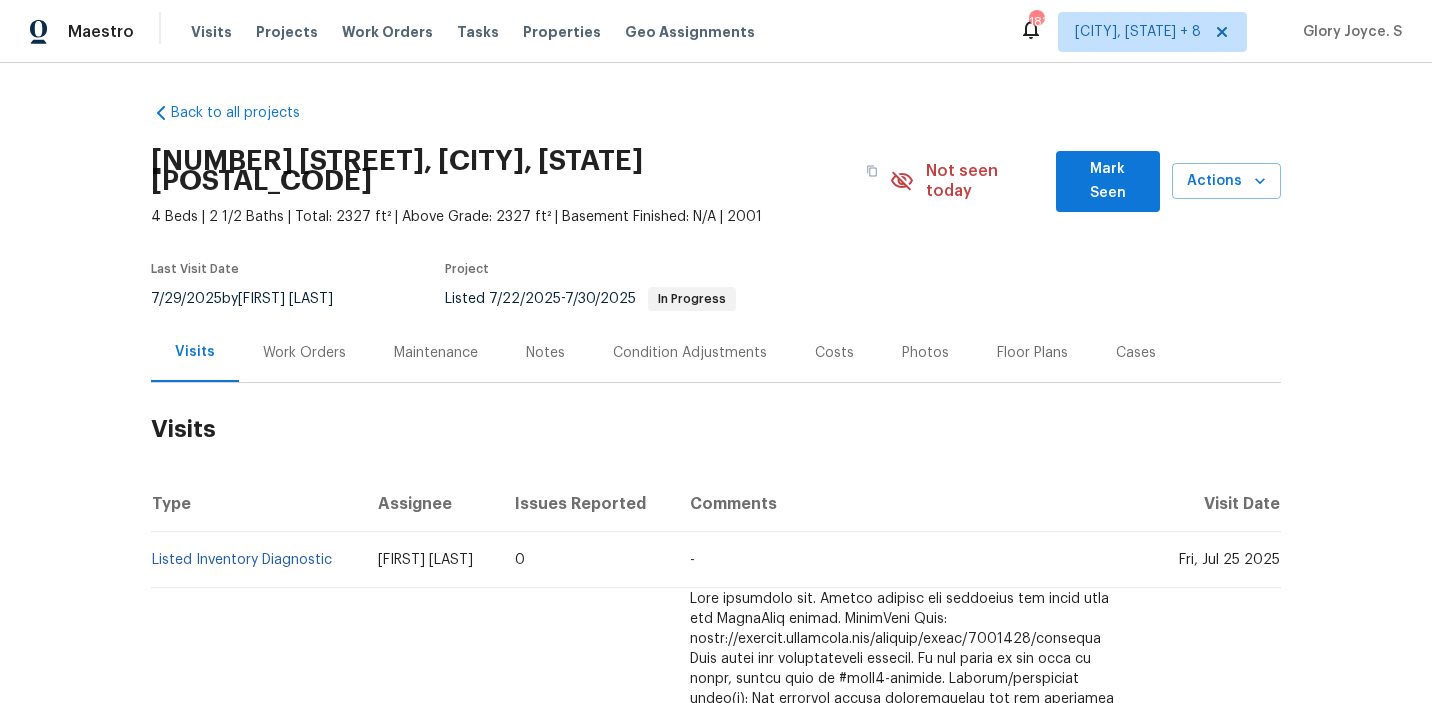 scroll, scrollTop: 0, scrollLeft: 0, axis: both 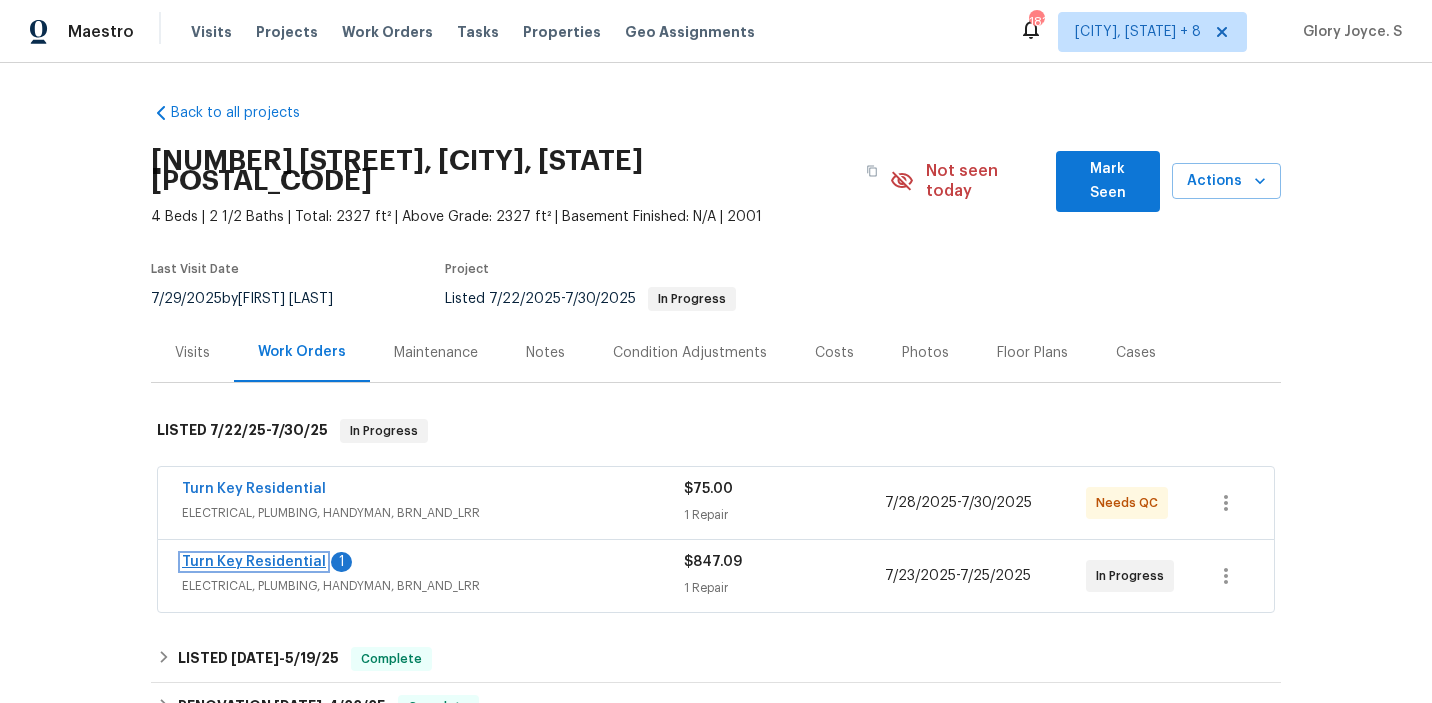 click on "Turn Key Residential" at bounding box center (254, 562) 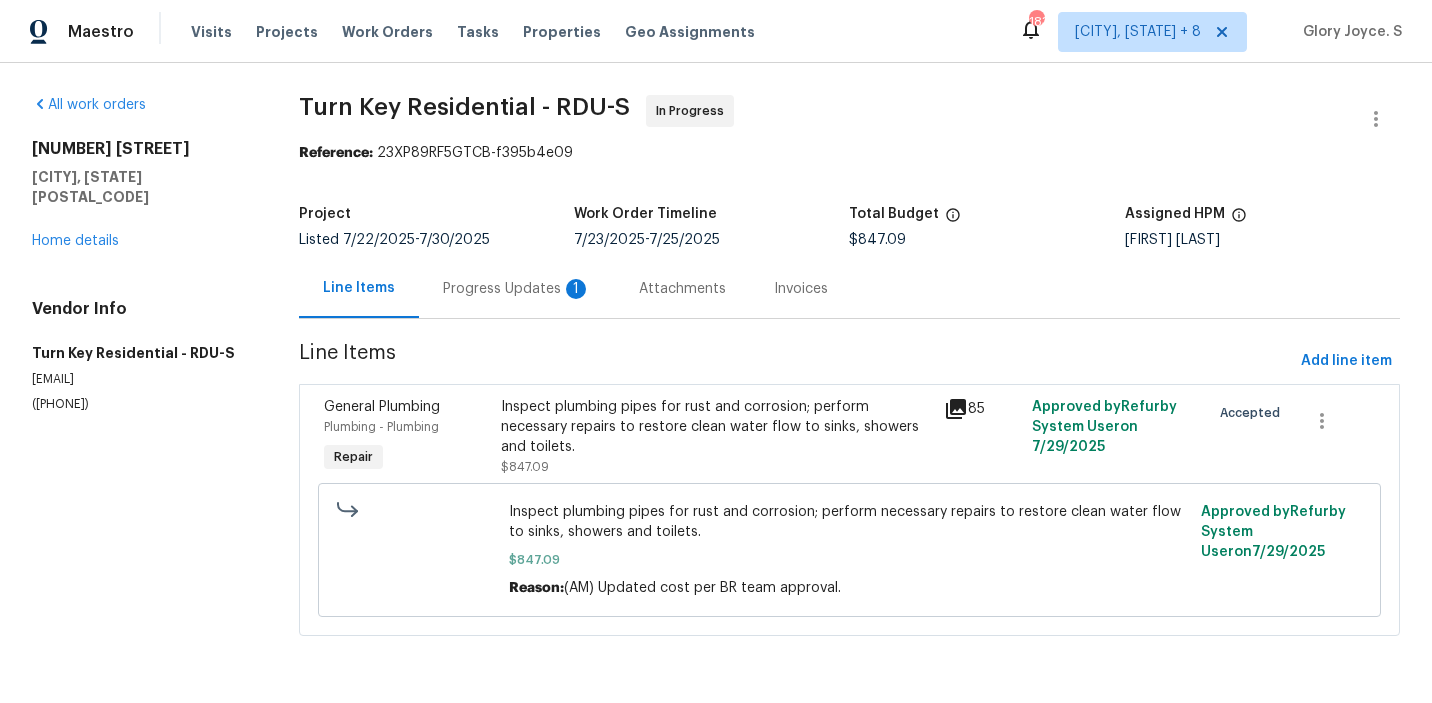 click on "Progress Updates 1" at bounding box center [517, 289] 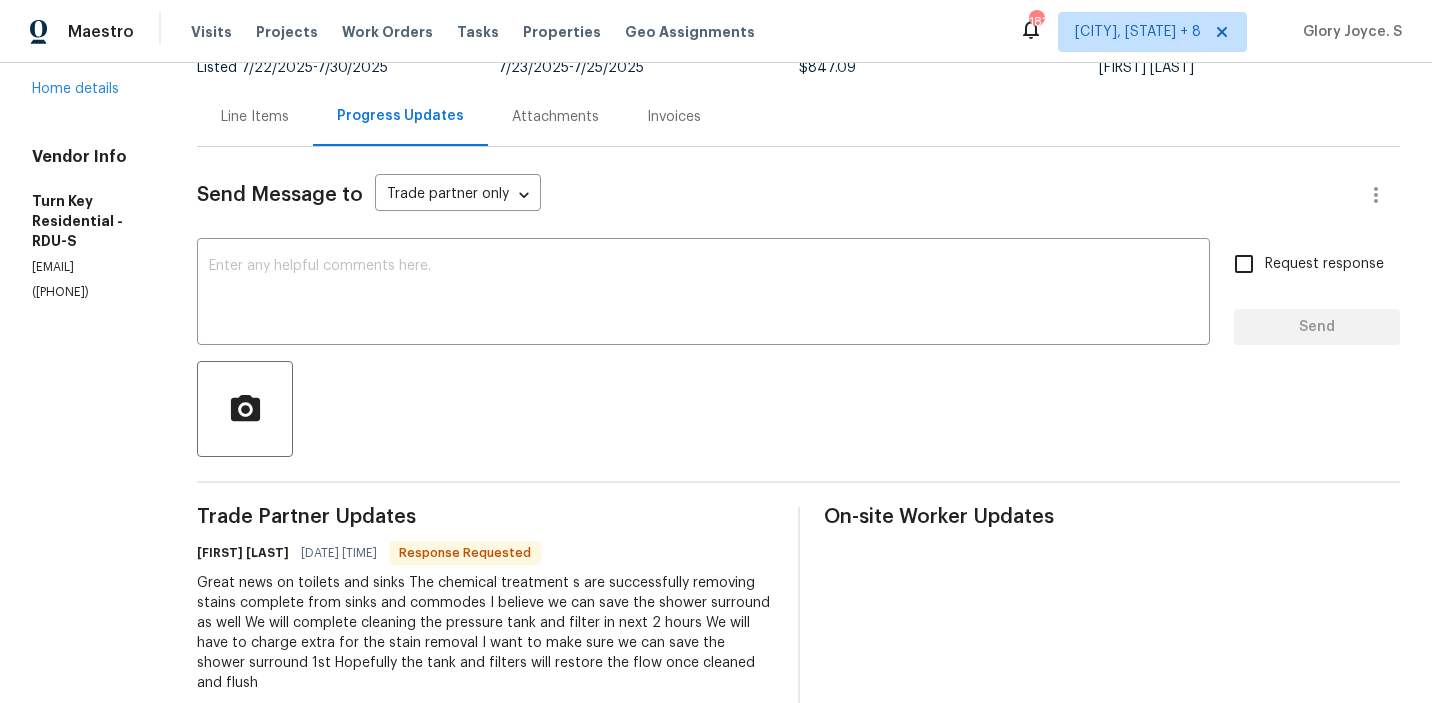 scroll, scrollTop: 0, scrollLeft: 0, axis: both 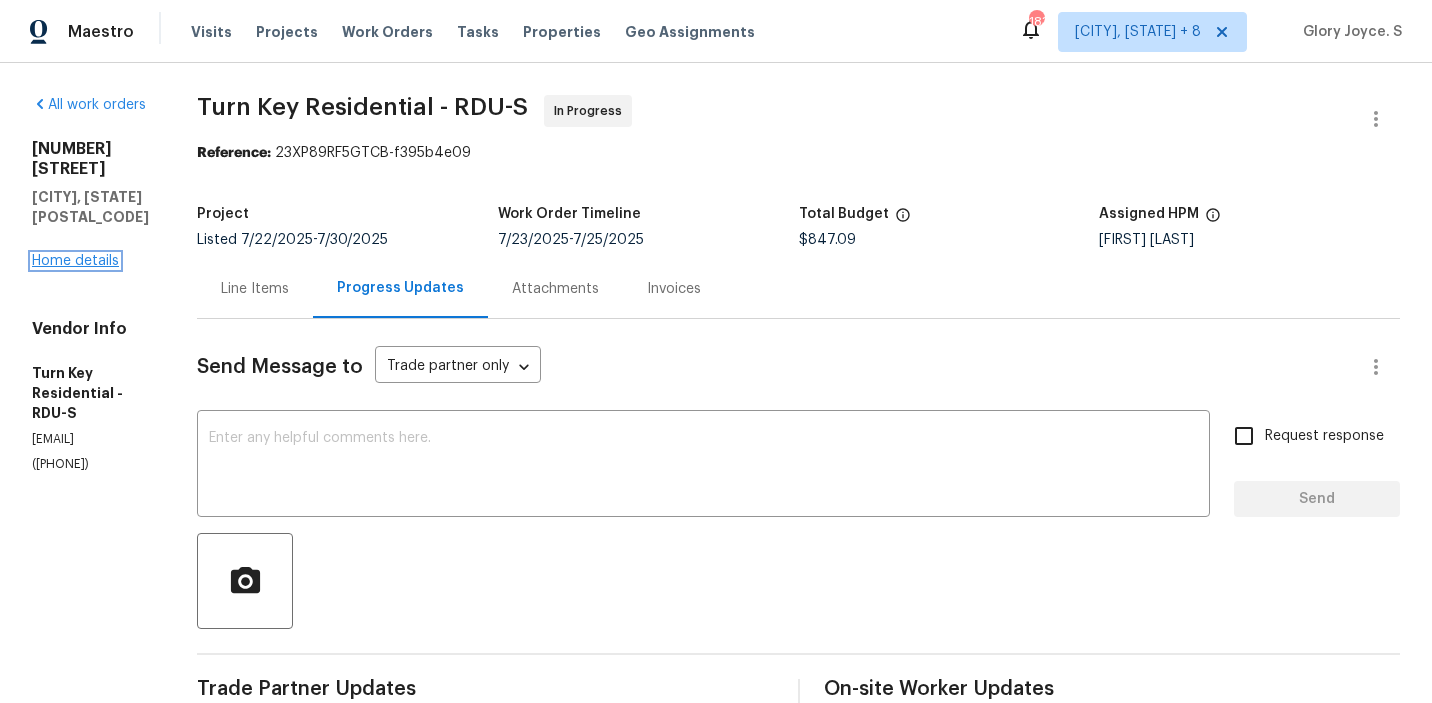 click on "Home details" at bounding box center (75, 261) 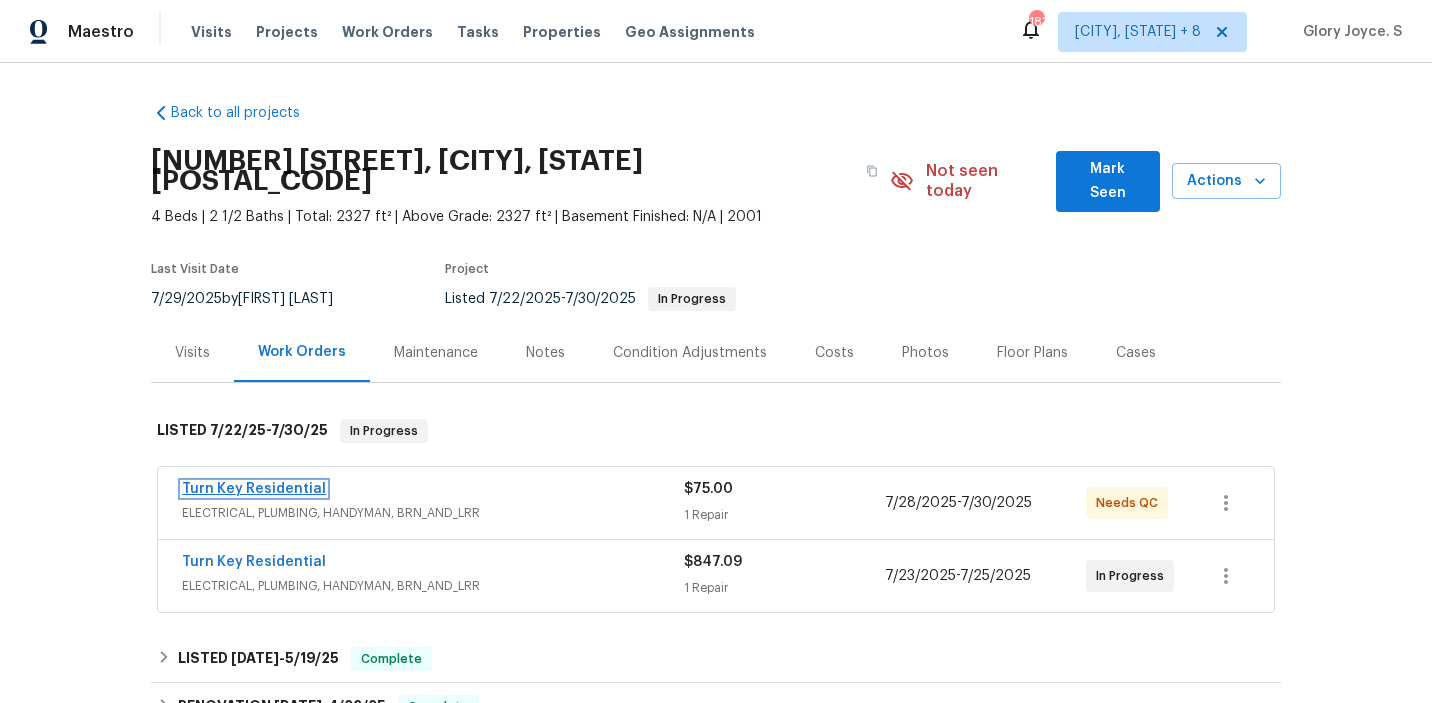 click on "Turn Key Residential" at bounding box center [254, 489] 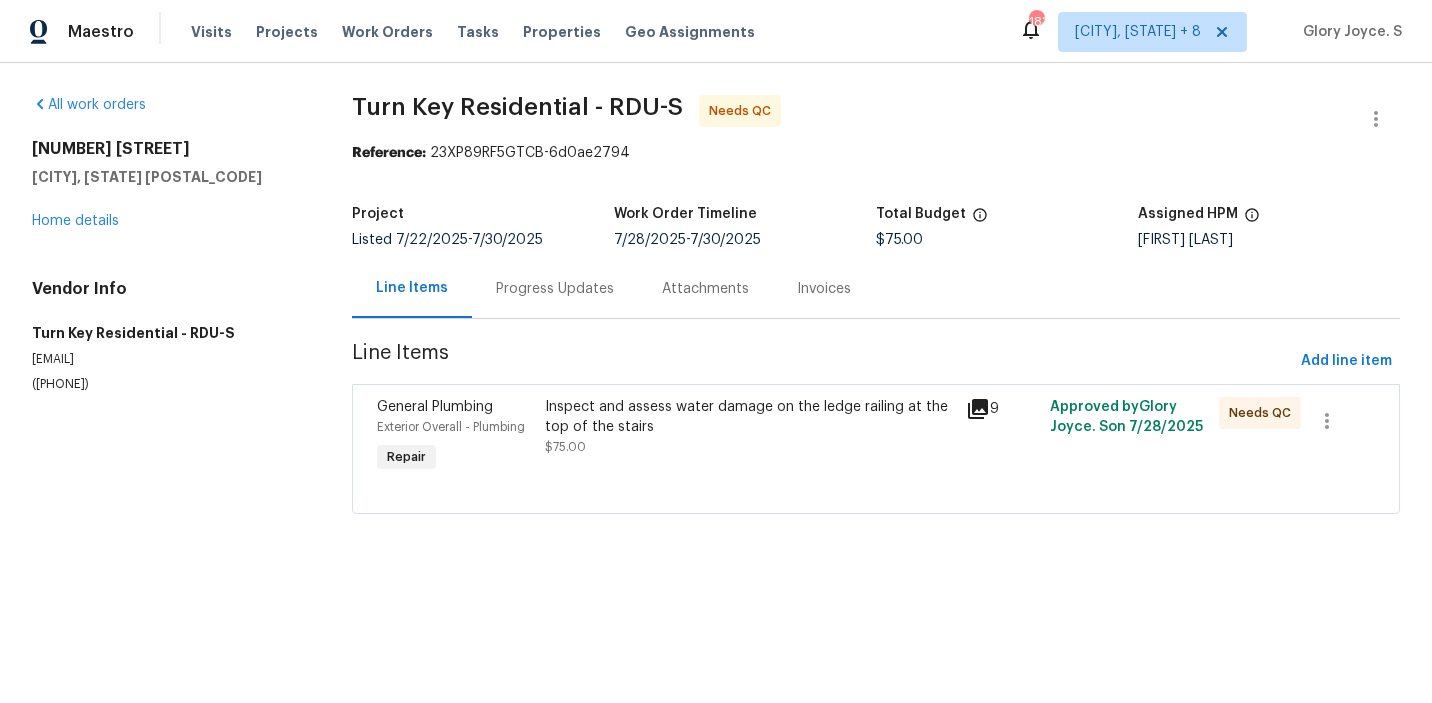 click on "Inspect and assess water damage on the ledge railing at the top of the stairs" at bounding box center [749, 417] 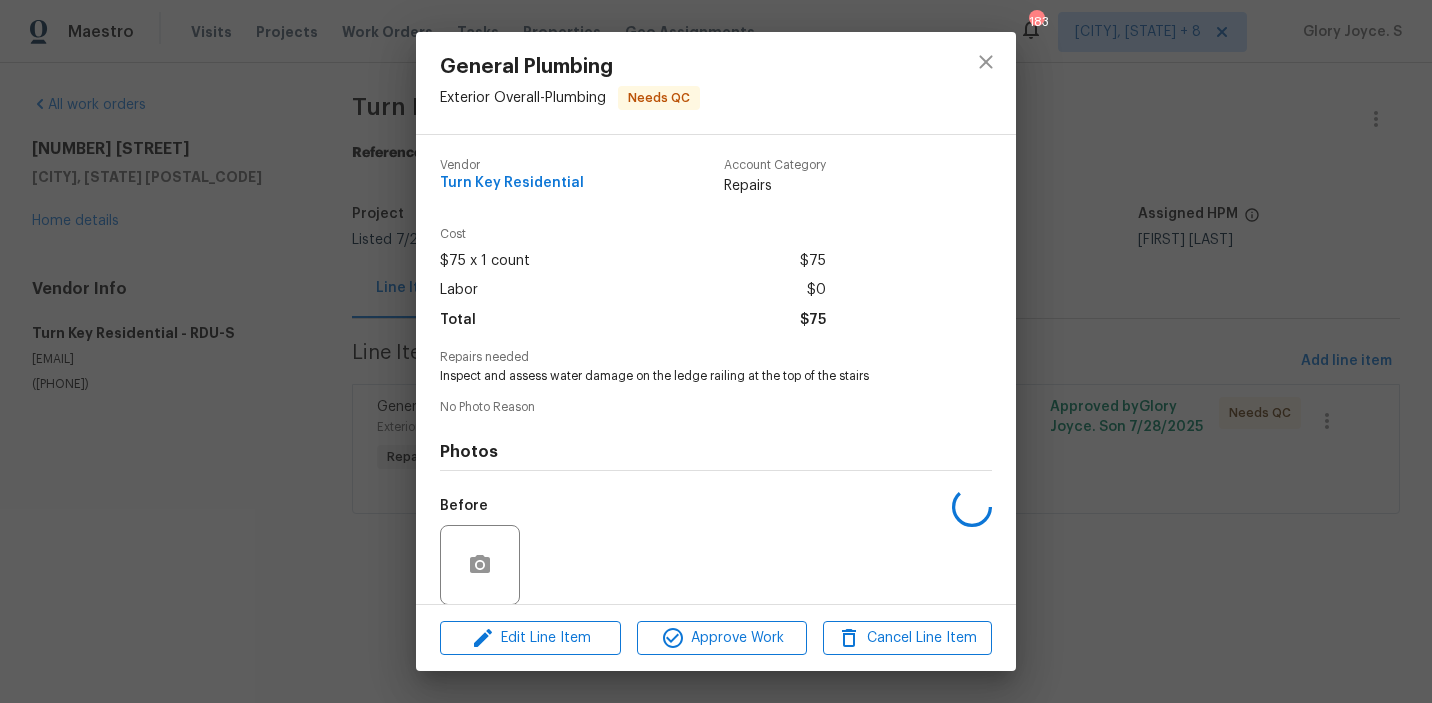 scroll, scrollTop: 150, scrollLeft: 0, axis: vertical 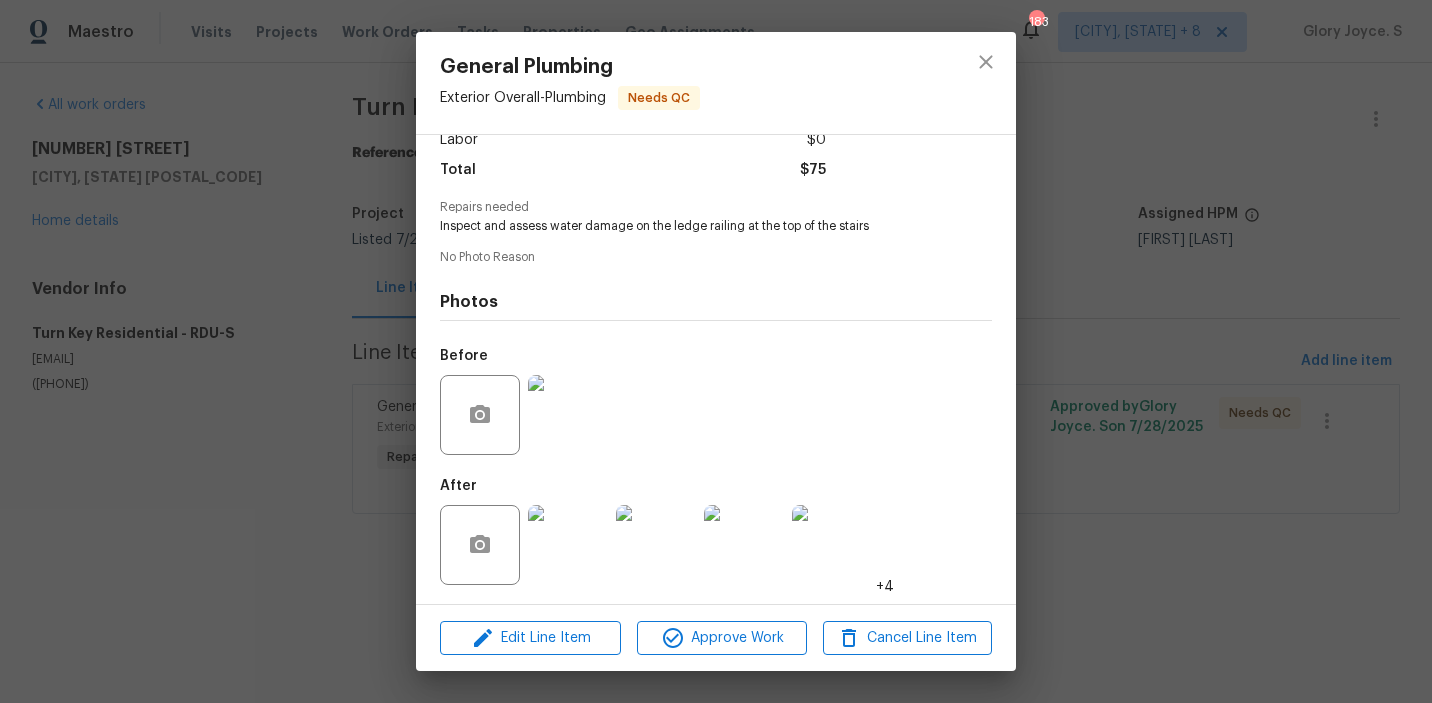 click at bounding box center [656, 545] 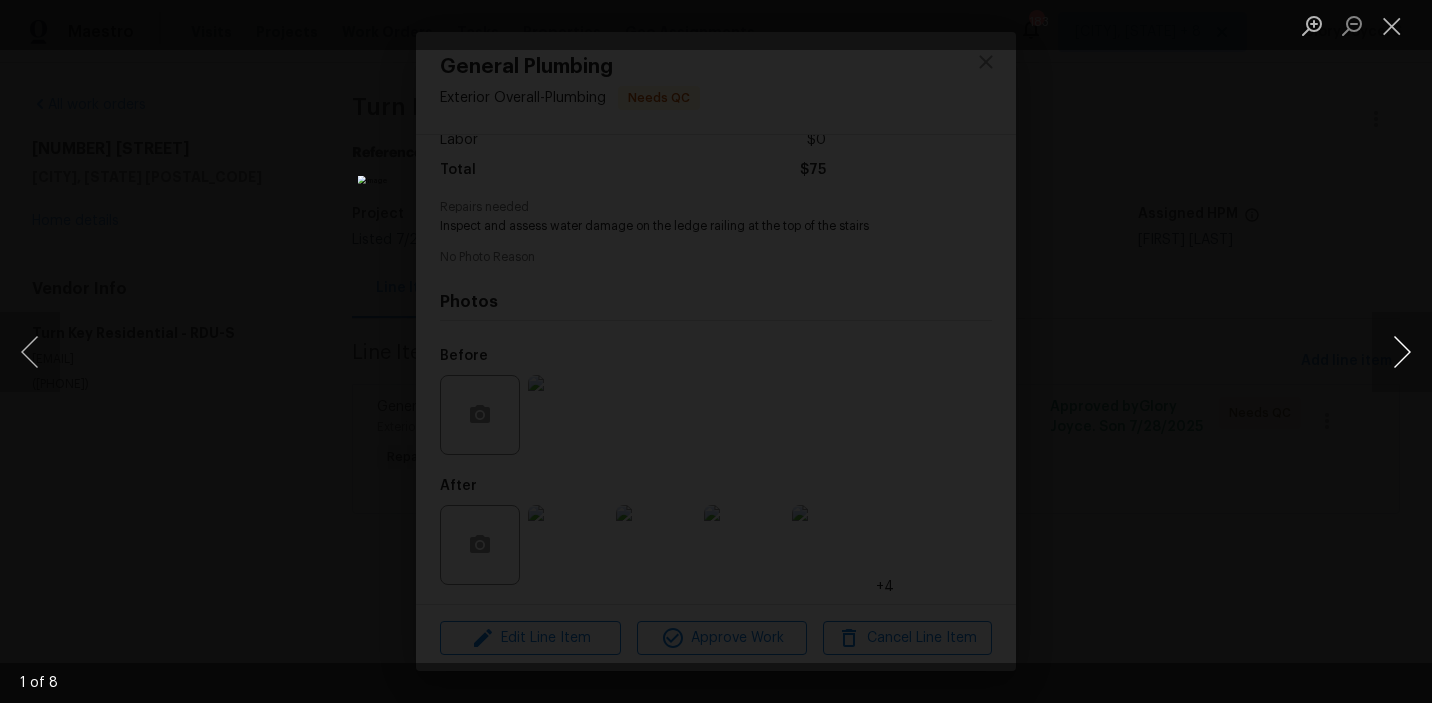 click at bounding box center (1402, 352) 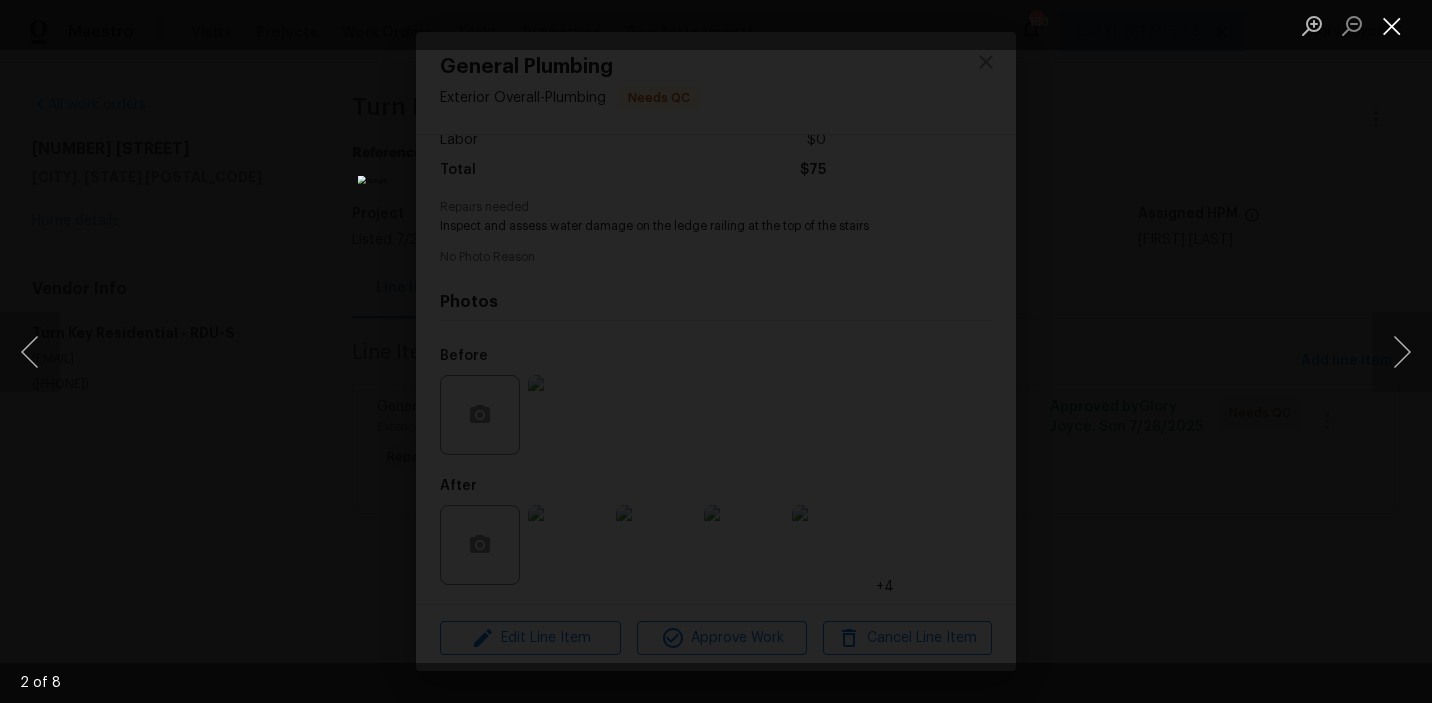click at bounding box center [1392, 25] 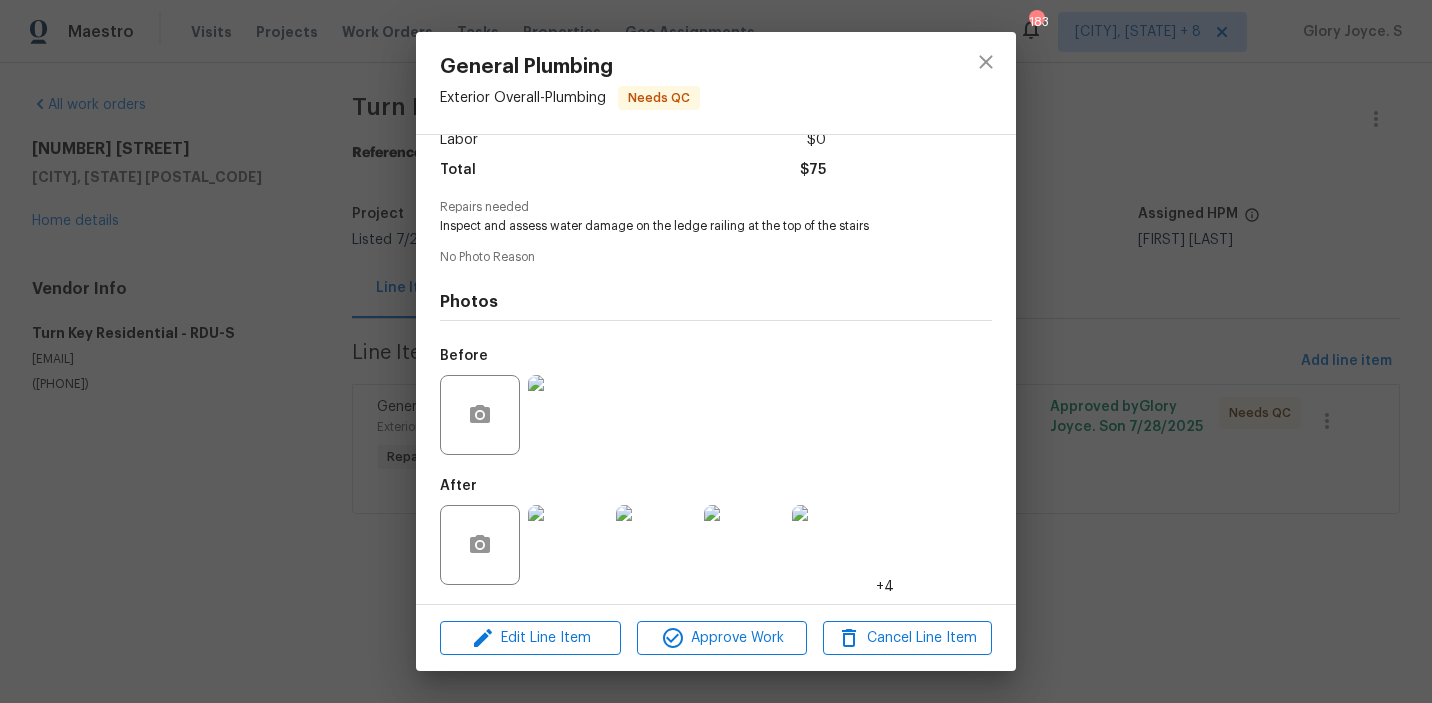 click at bounding box center (986, 83) 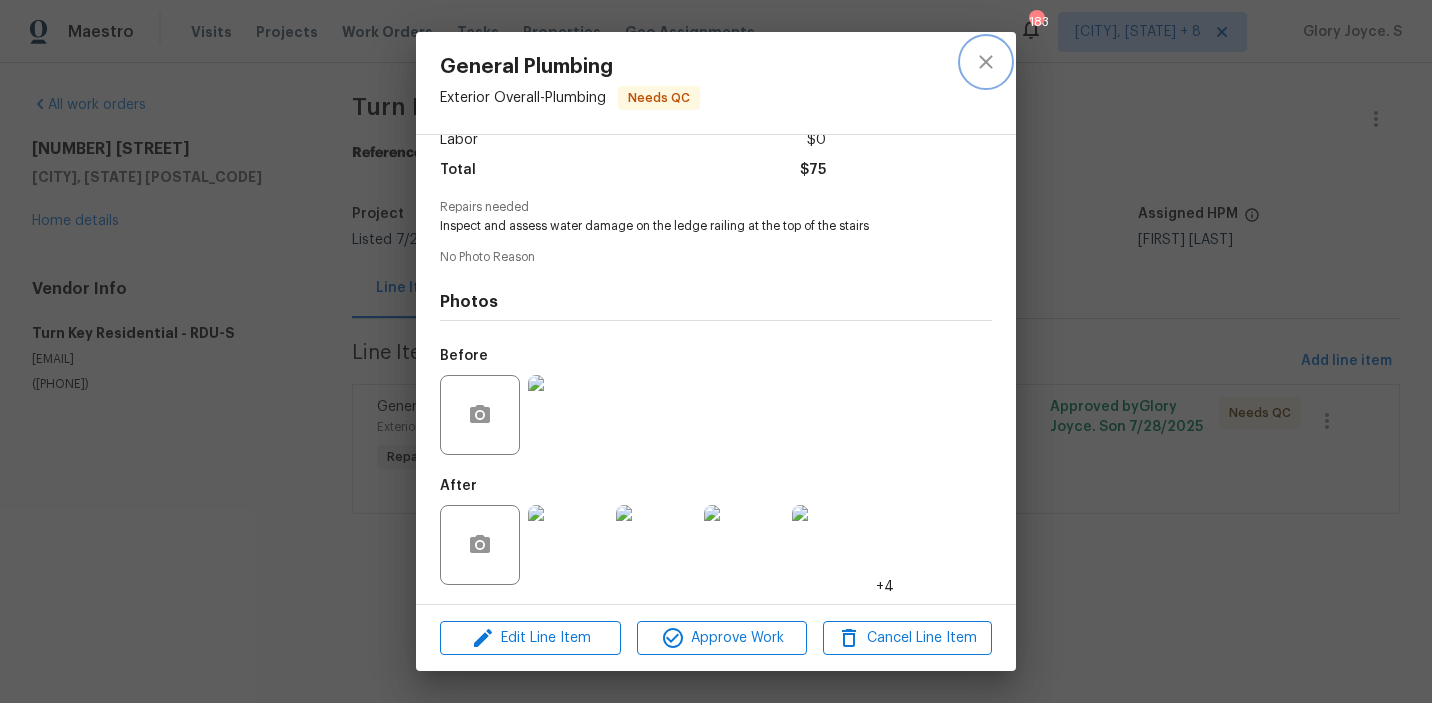 click 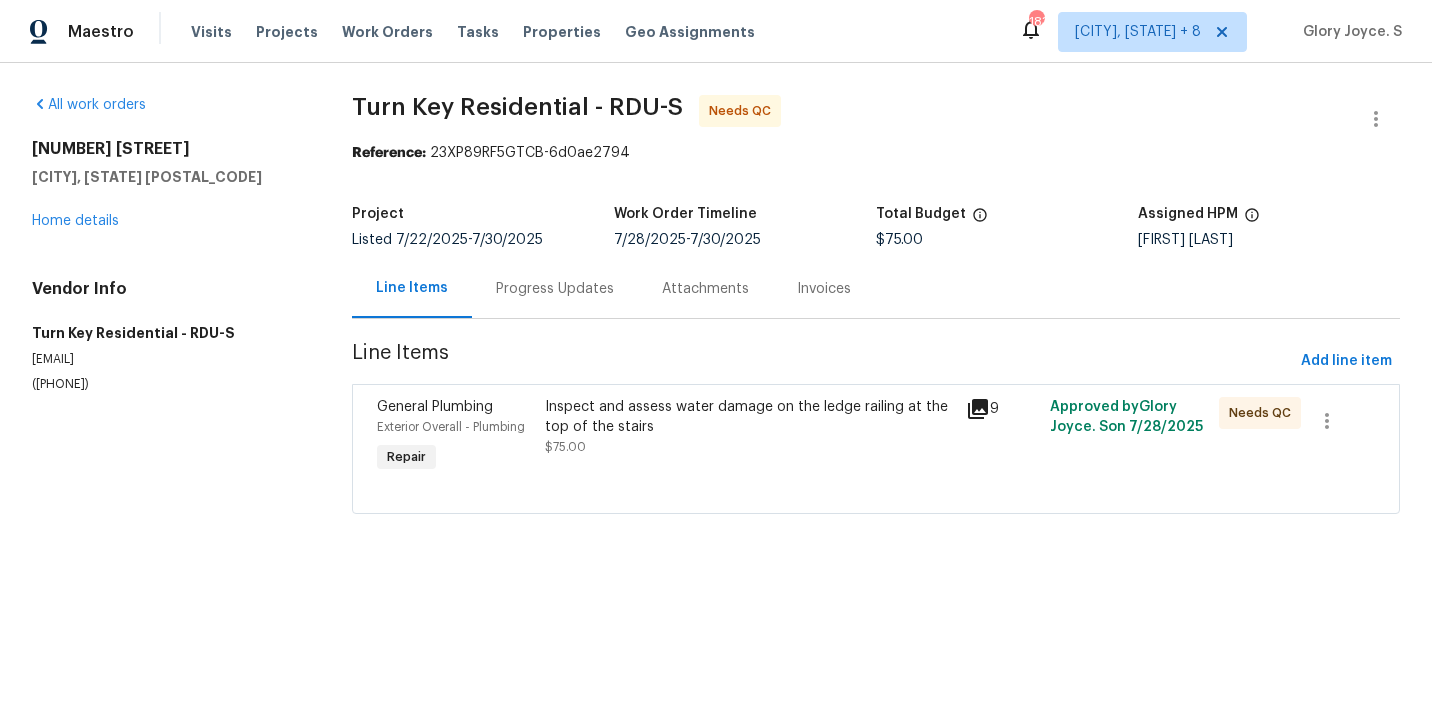 click on "Progress Updates" at bounding box center (555, 288) 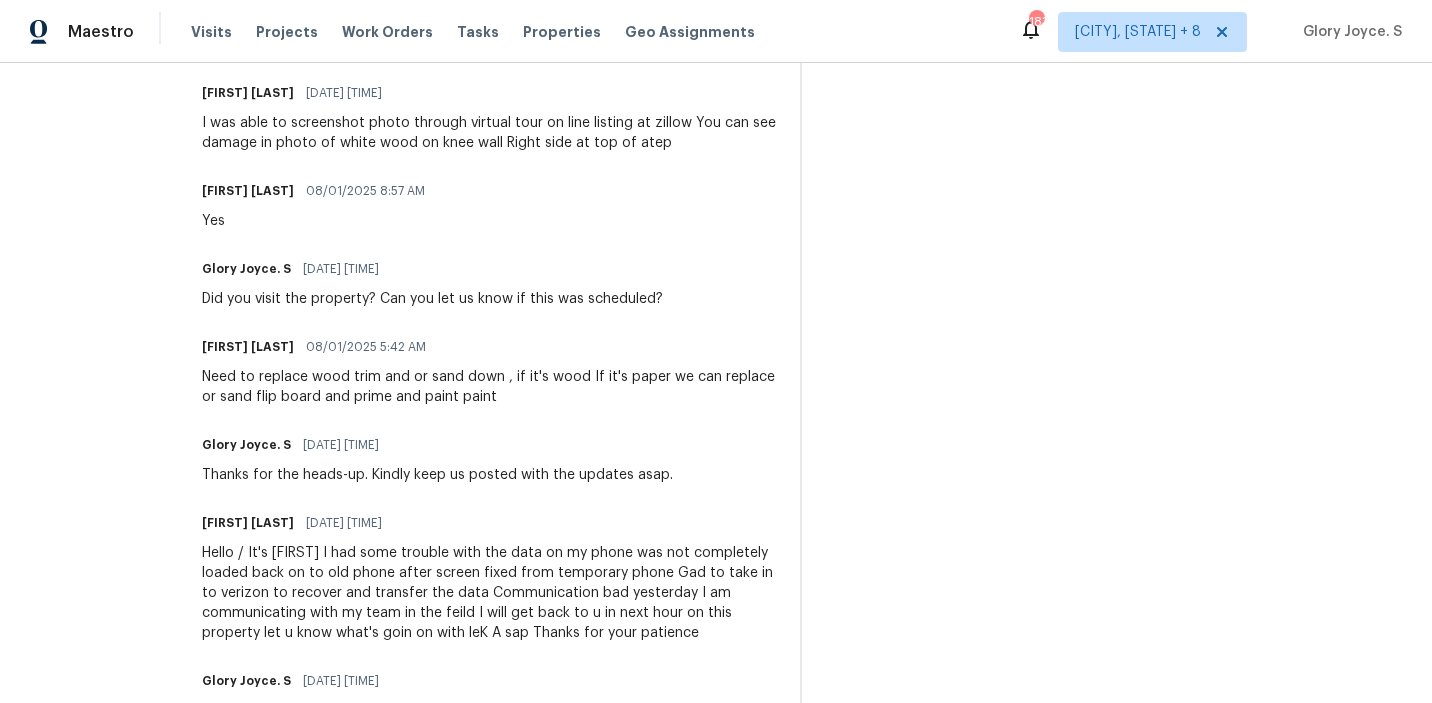 scroll, scrollTop: 1240, scrollLeft: 0, axis: vertical 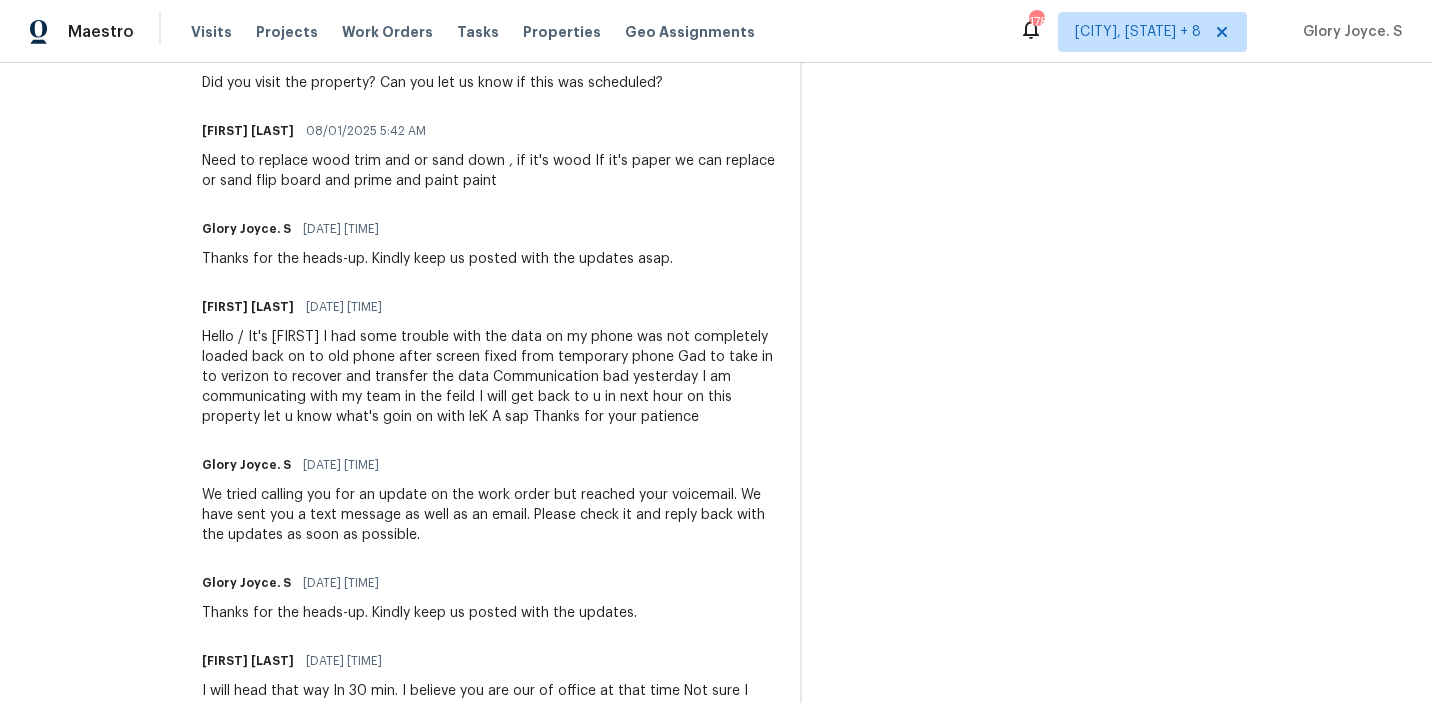 click on "Maria Johnson 07/31/2025 6:55 AM" at bounding box center [489, 307] 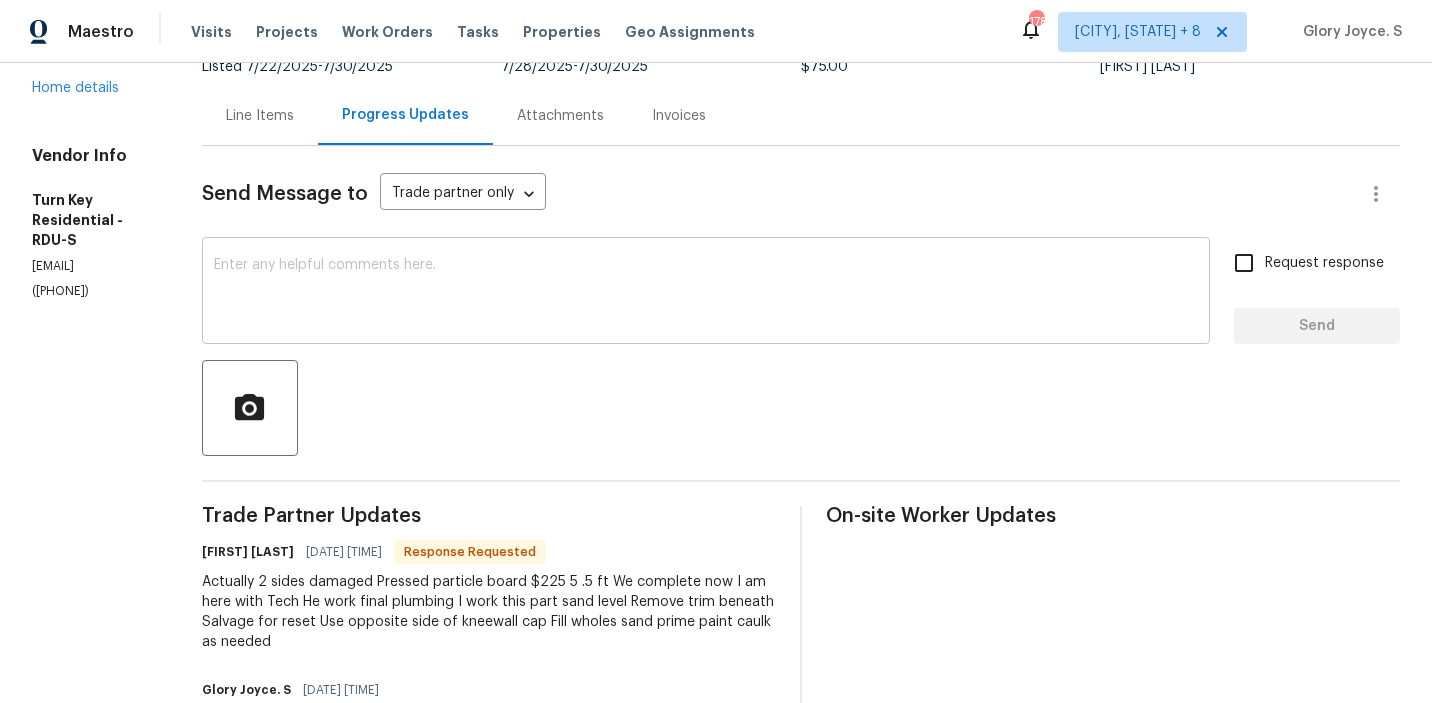 scroll, scrollTop: 0, scrollLeft: 0, axis: both 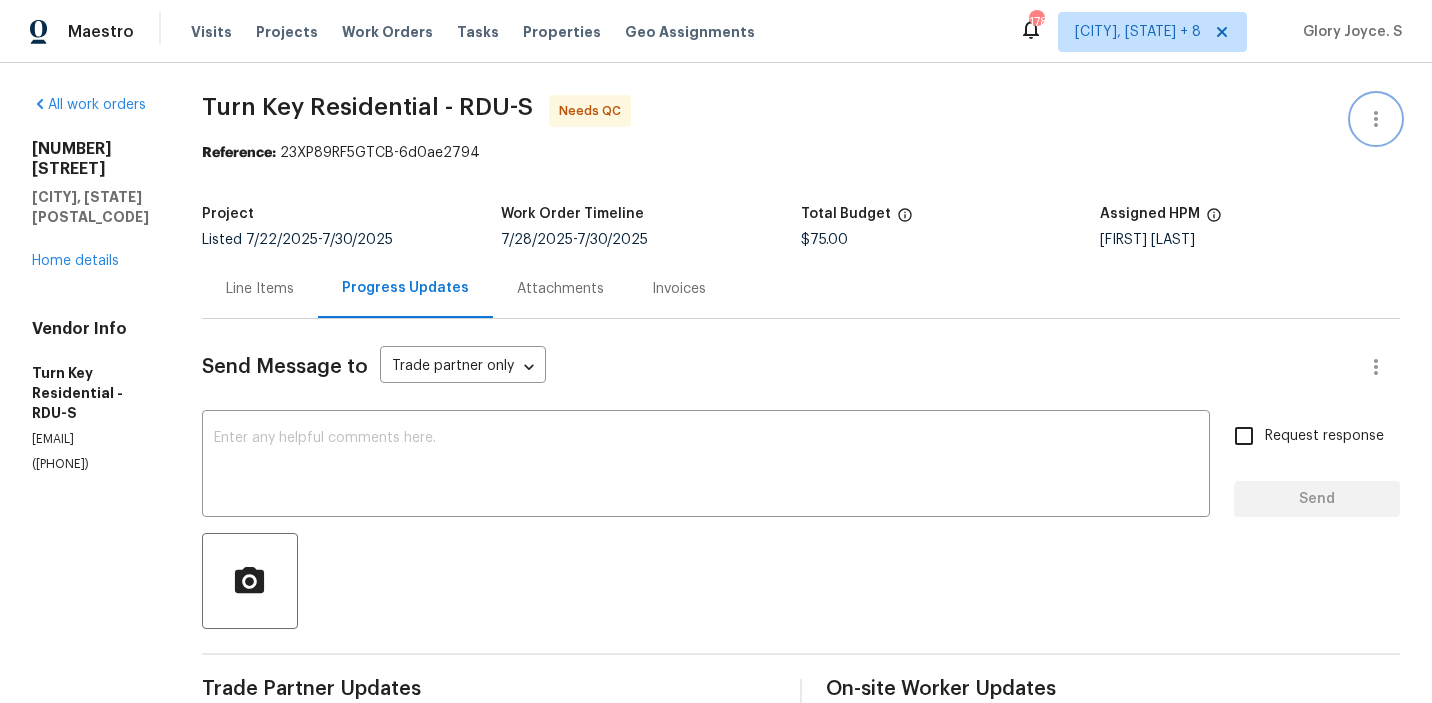 click 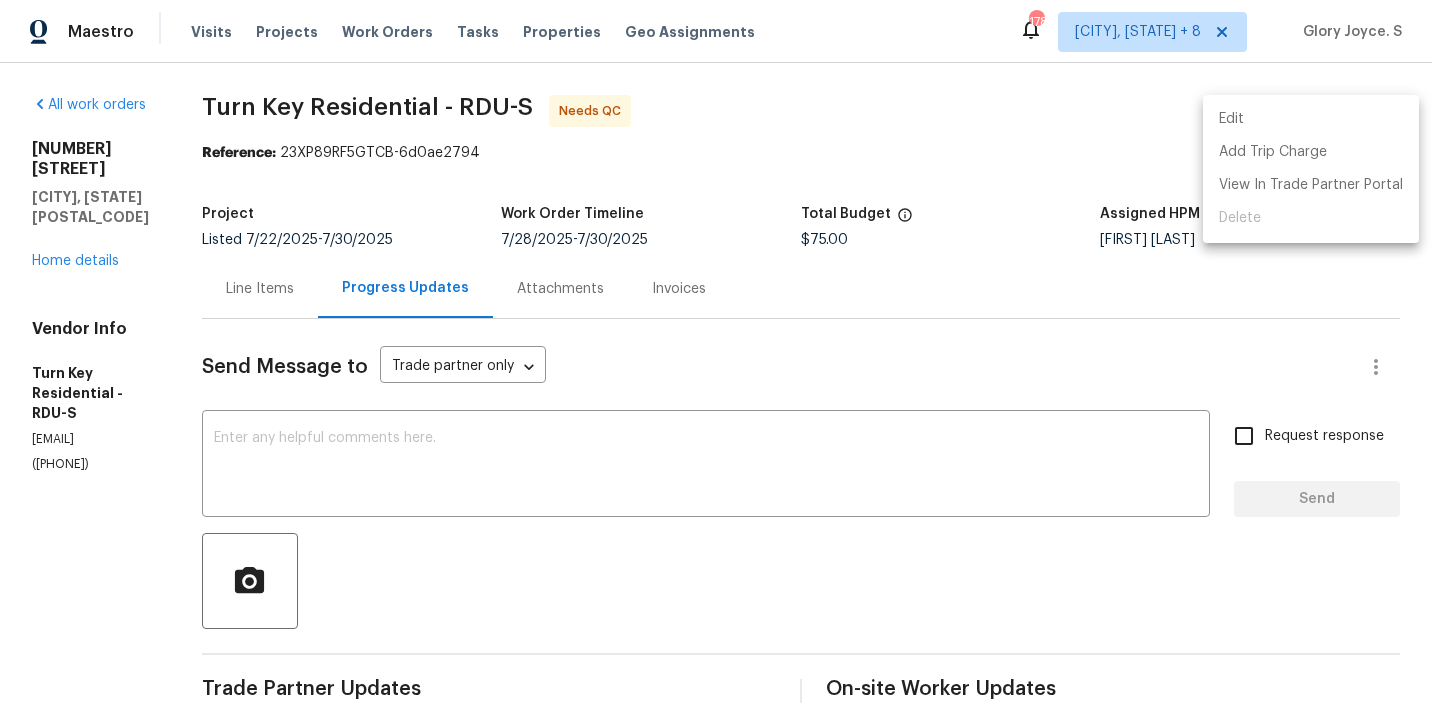 click on "Edit" at bounding box center [1311, 119] 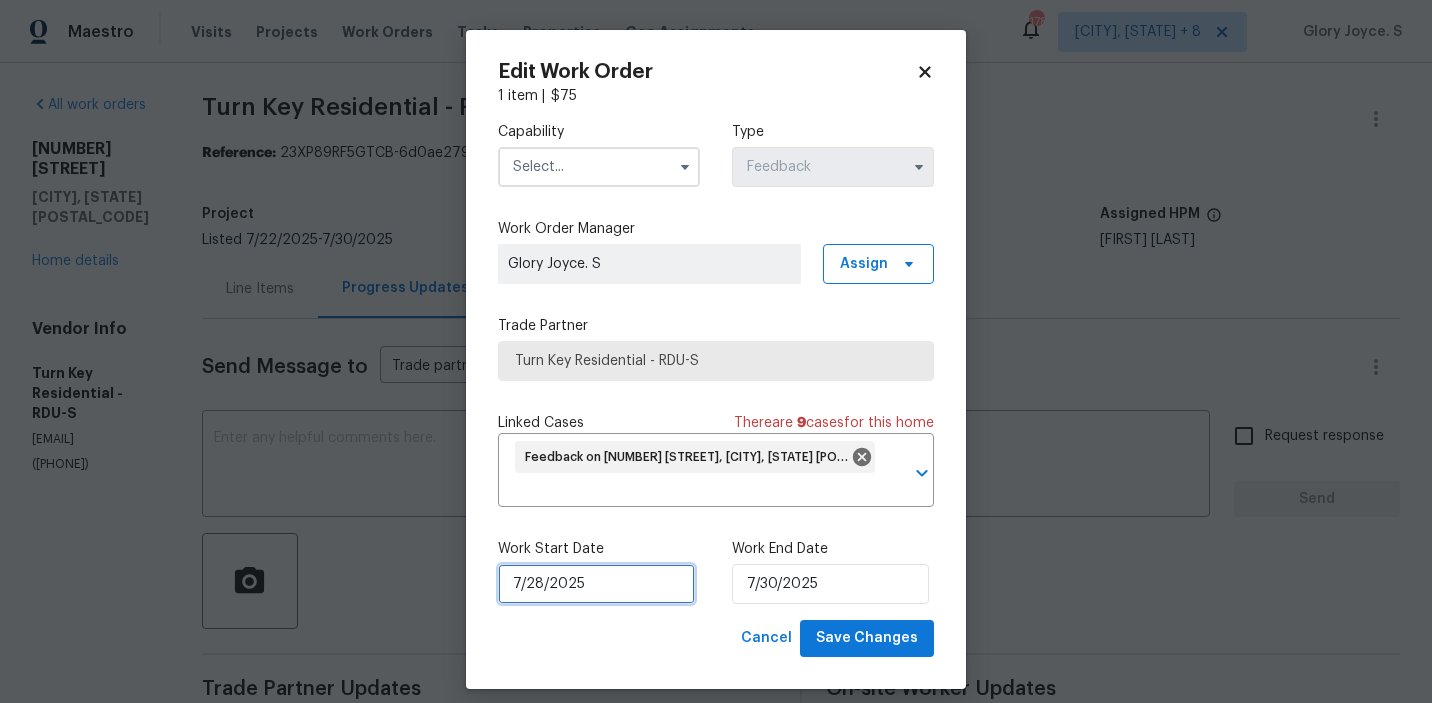 click on "7/28/2025" at bounding box center [596, 584] 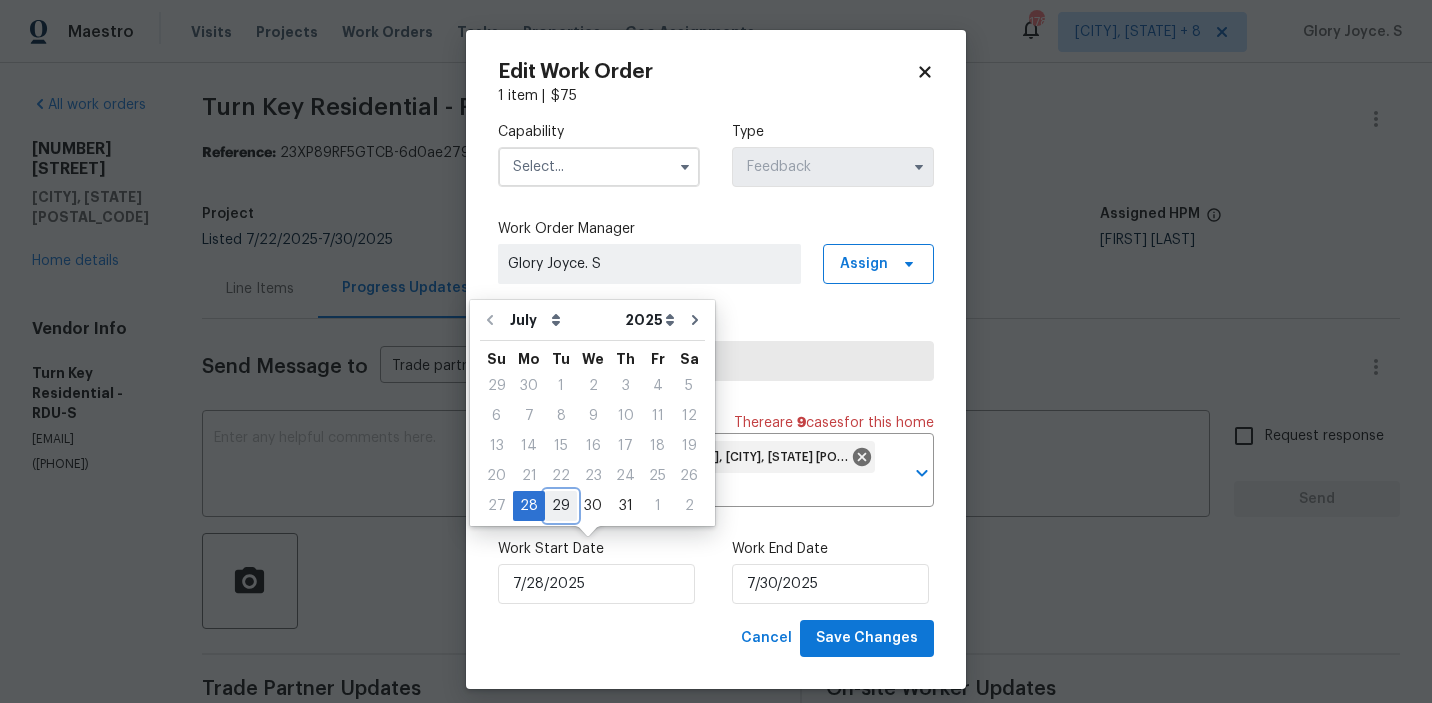 click on "29" at bounding box center (561, 506) 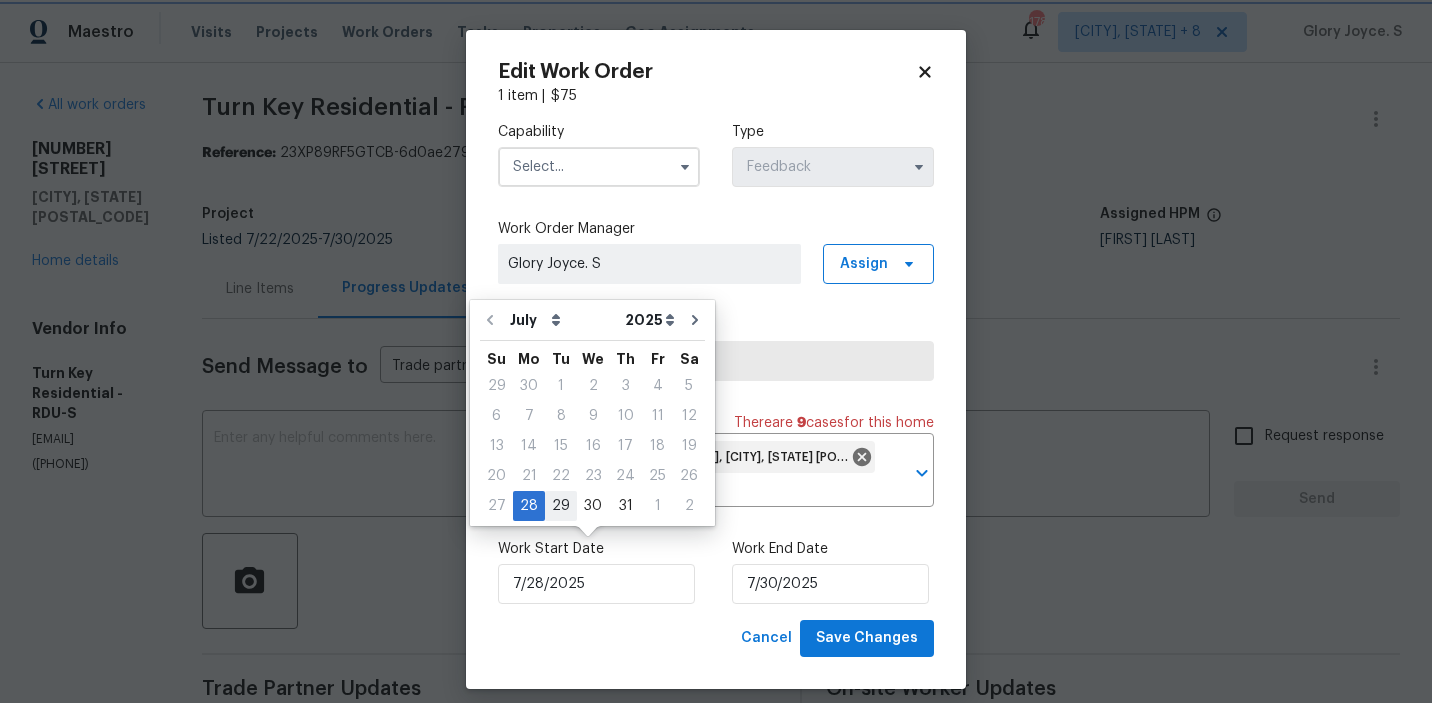 type on "7/29/2025" 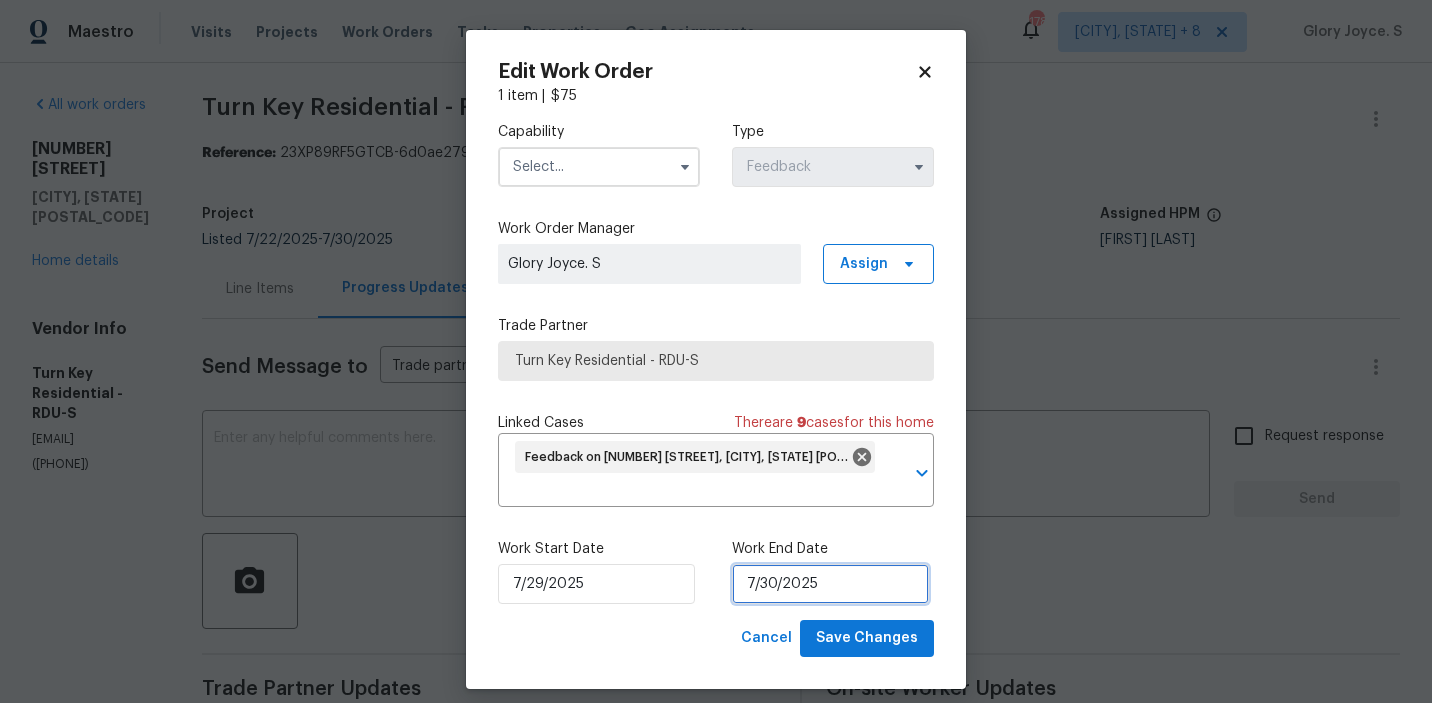 click on "7/30/2025" at bounding box center [830, 584] 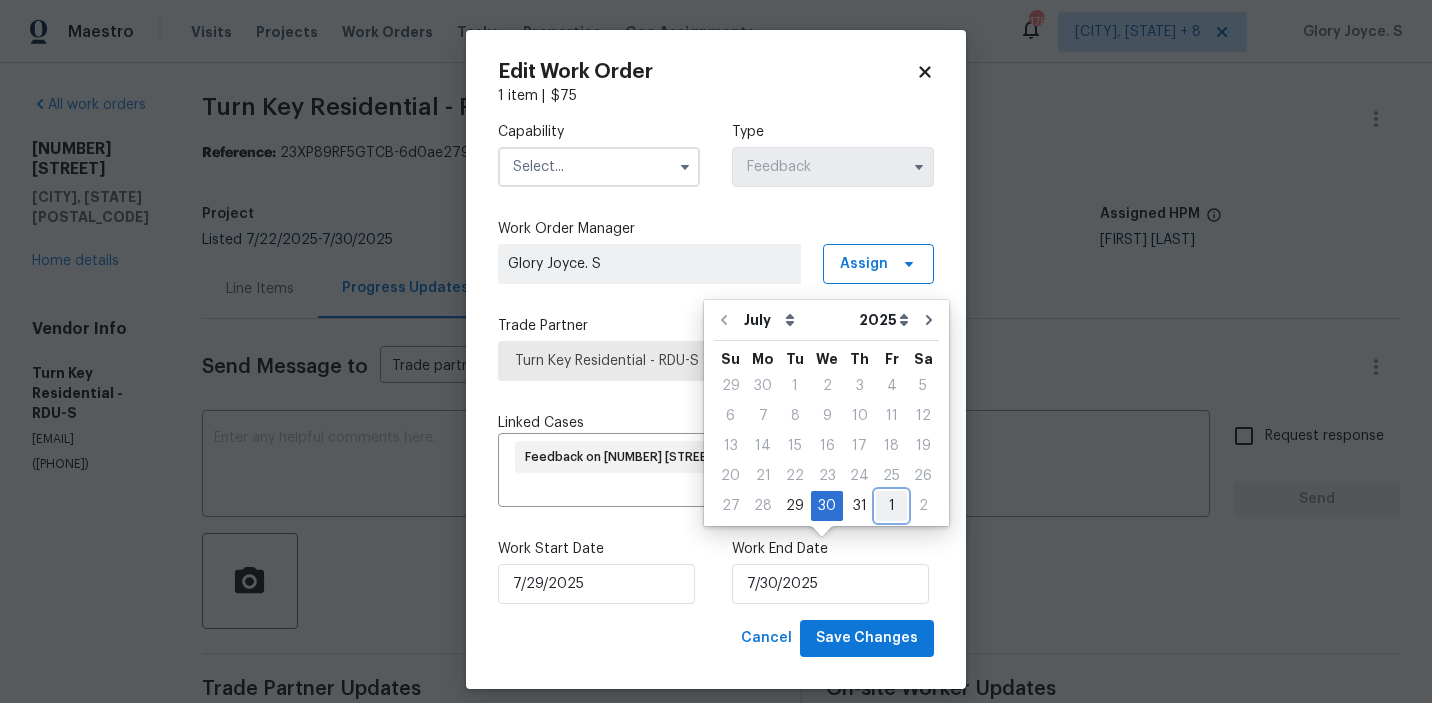 click on "1" at bounding box center (891, 506) 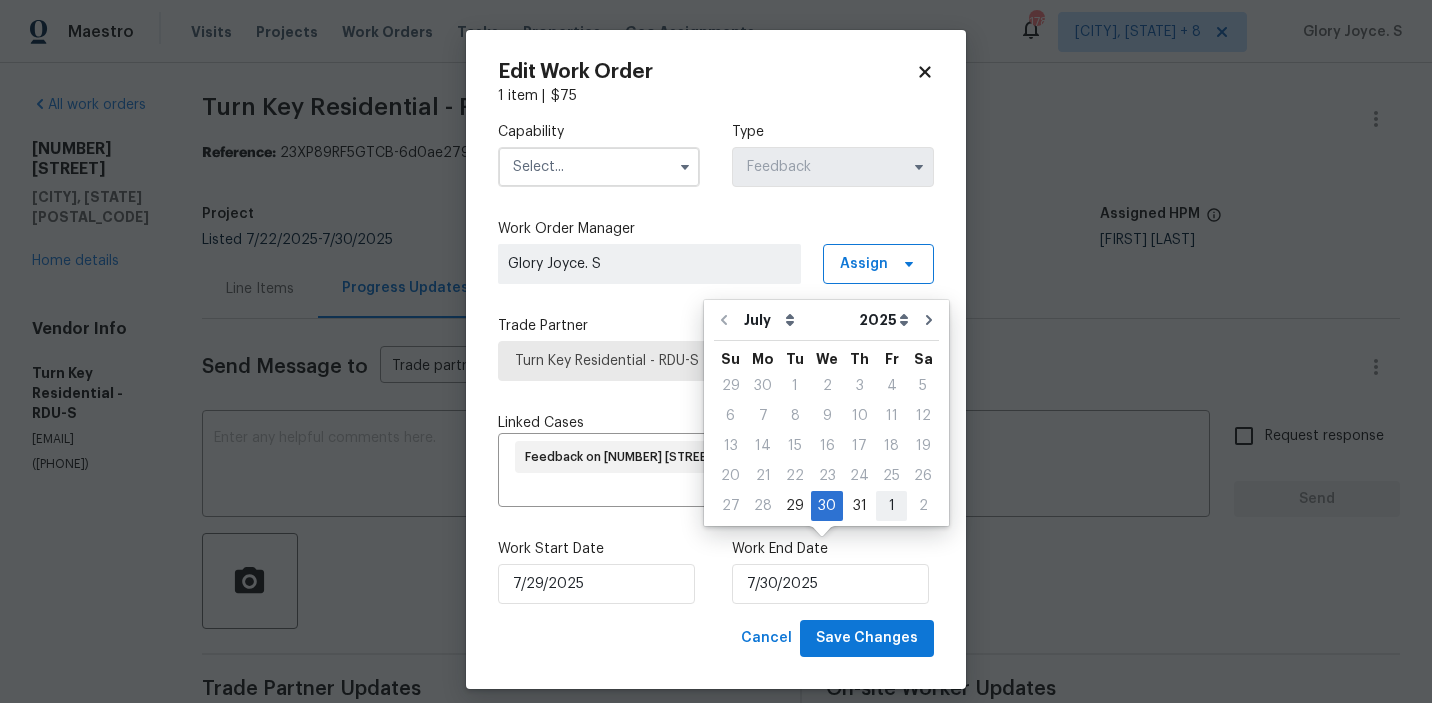 type on "8/1/2025" 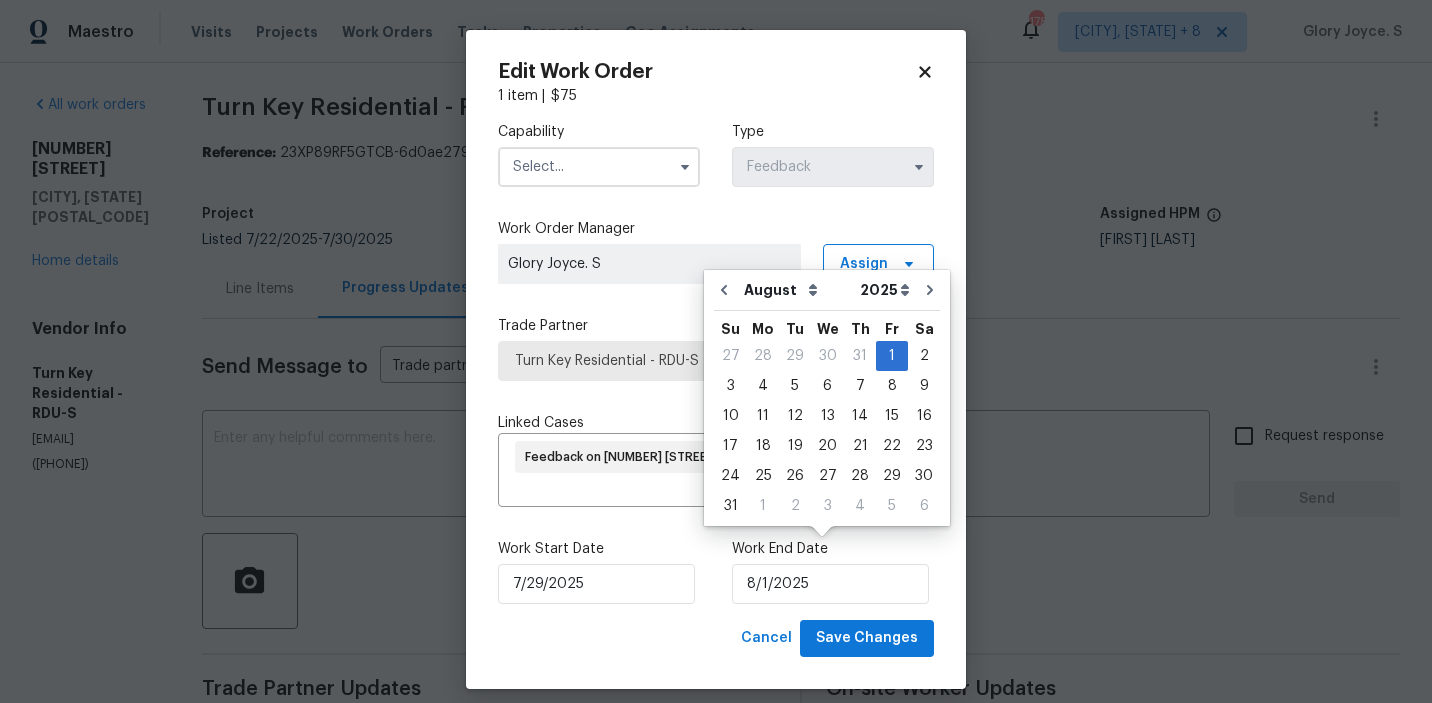 click at bounding box center [599, 167] 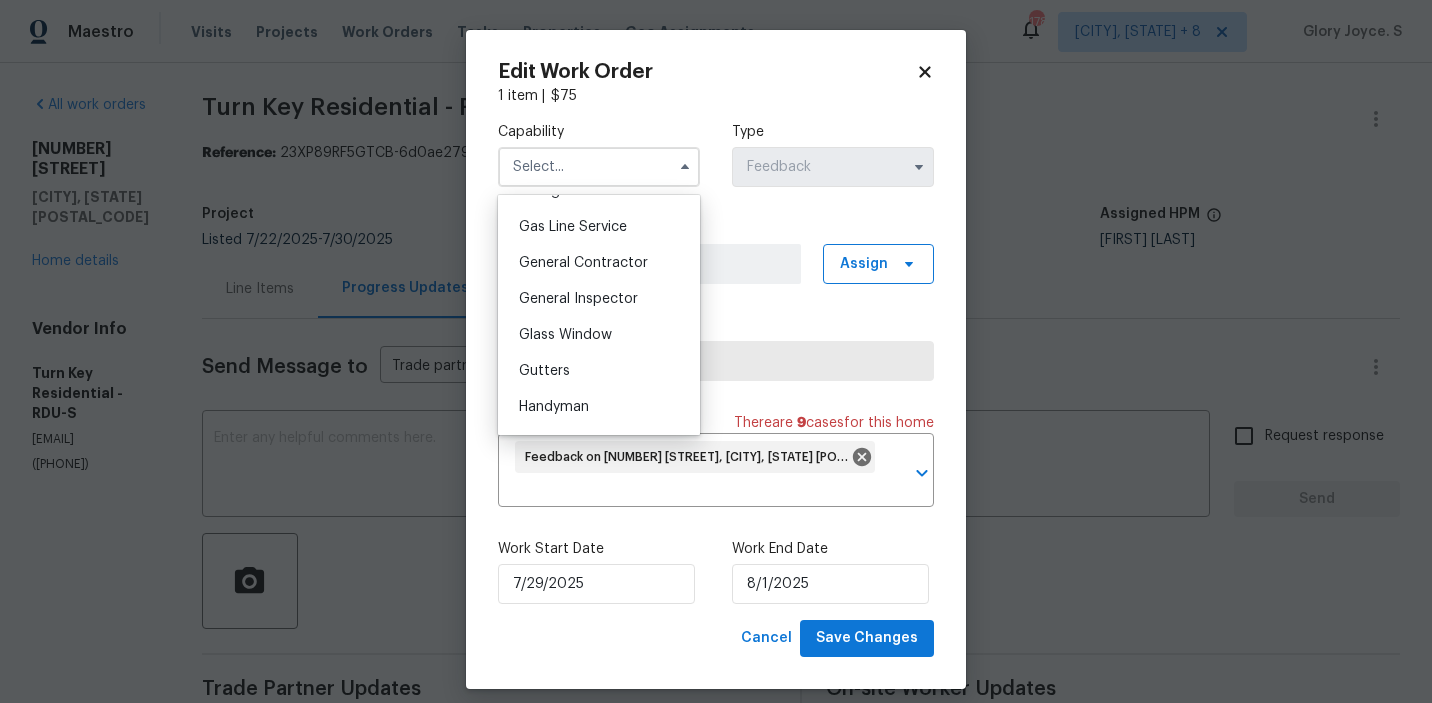 scroll, scrollTop: 1020, scrollLeft: 0, axis: vertical 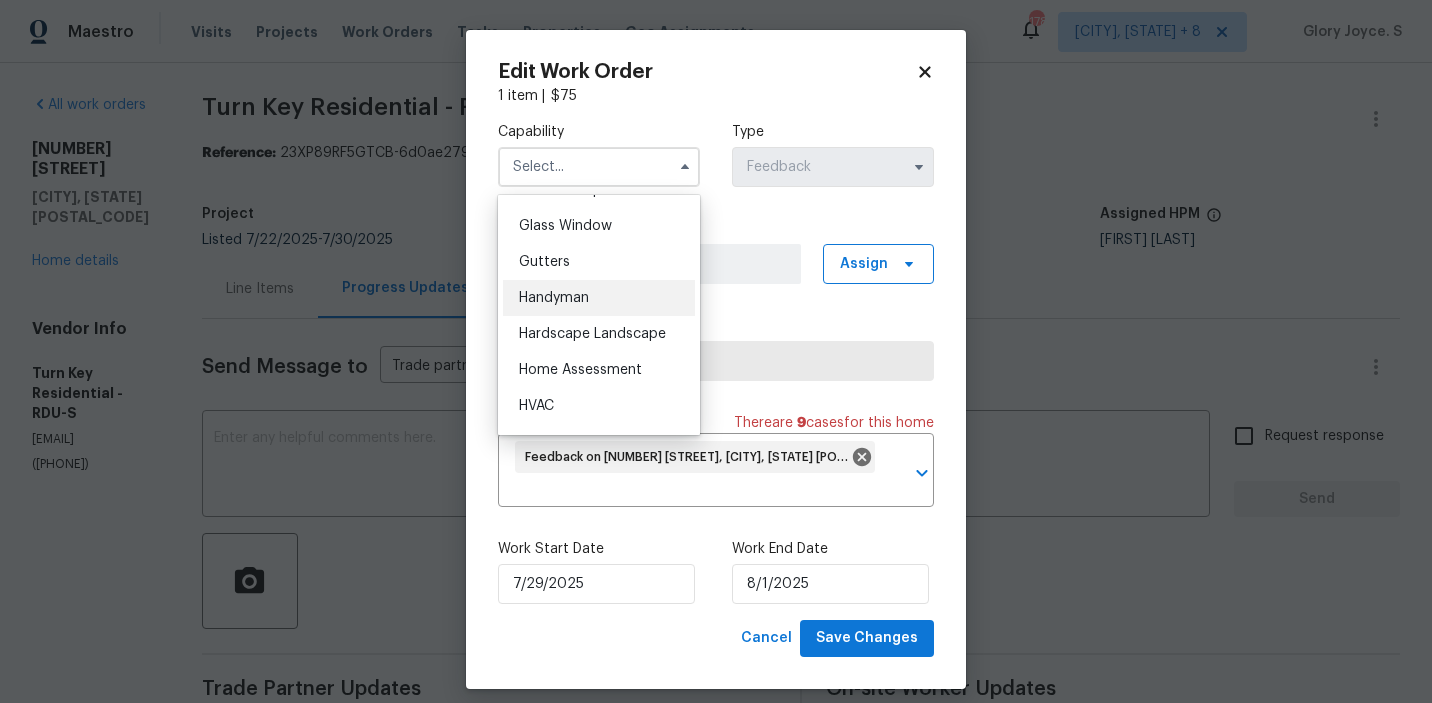 click on "Handyman" at bounding box center [599, 298] 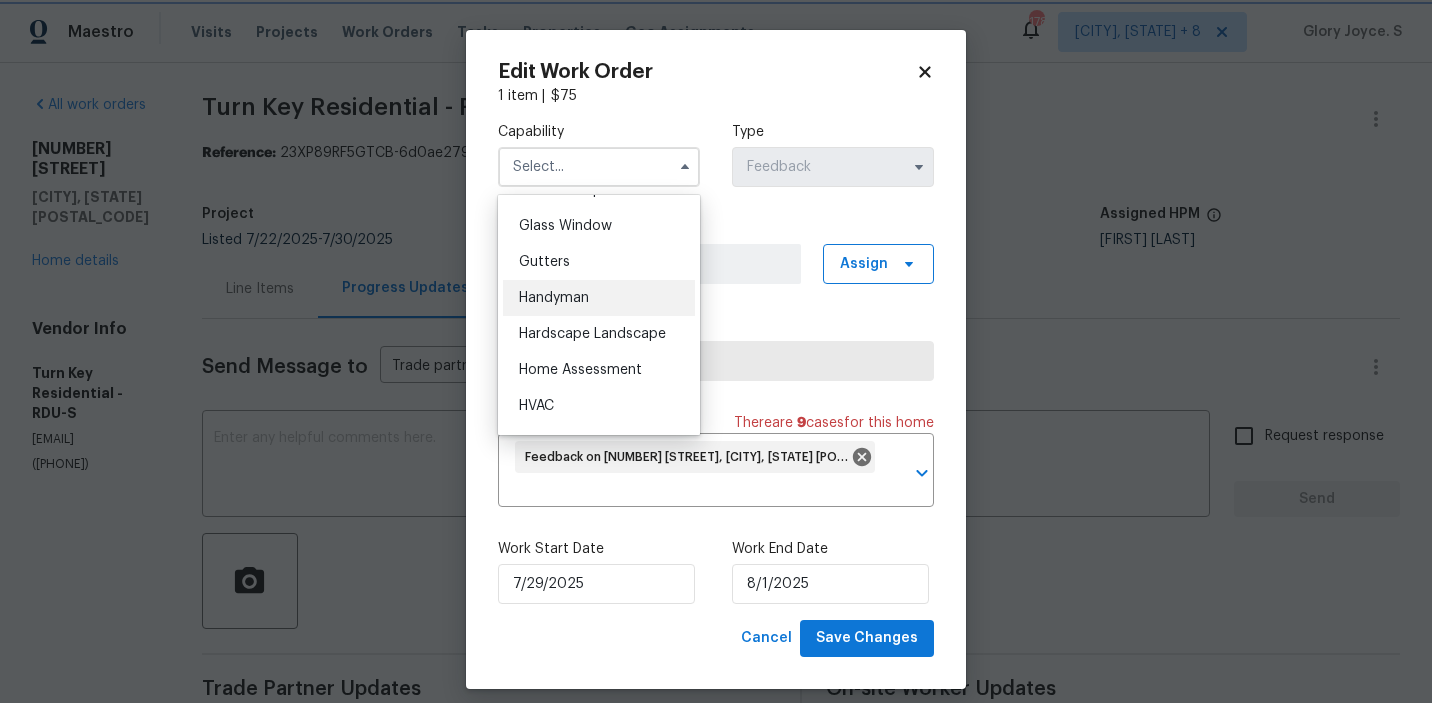 type on "Handyman" 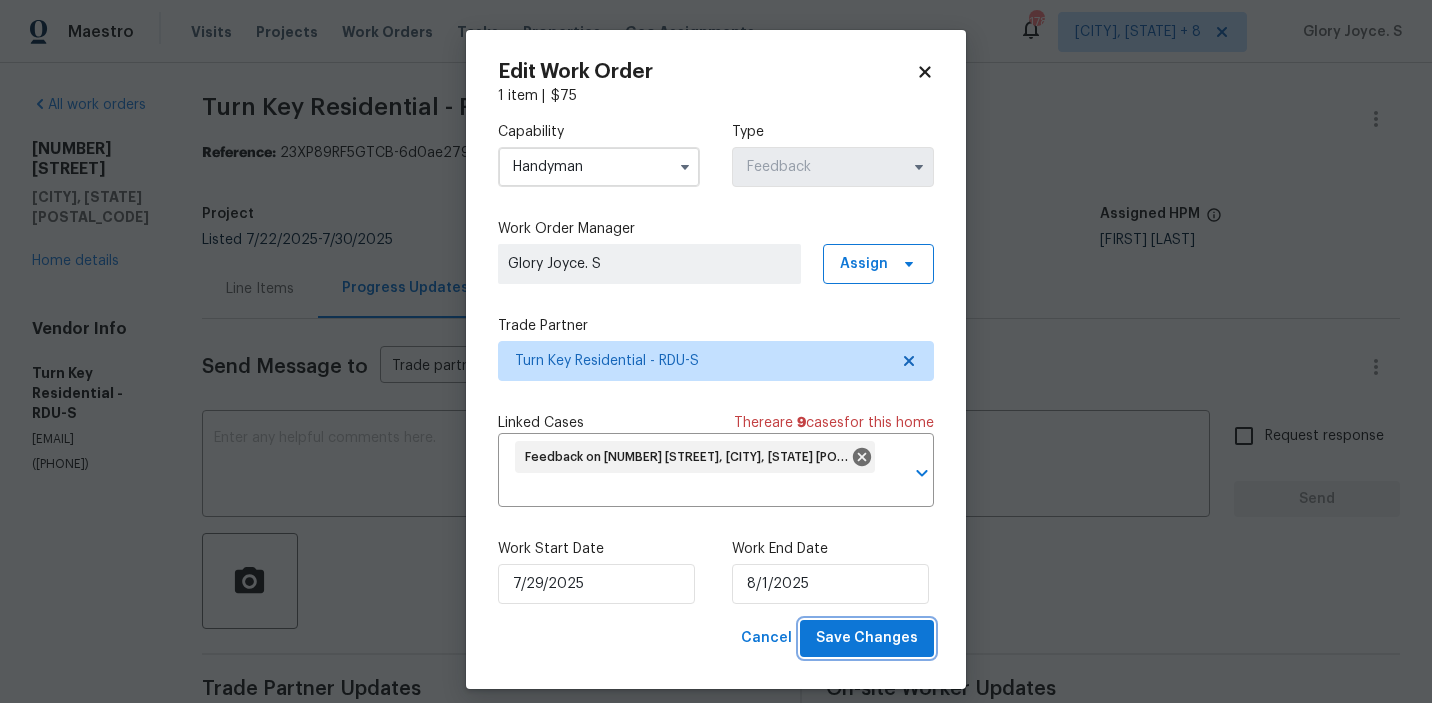 click on "Save Changes" at bounding box center (867, 638) 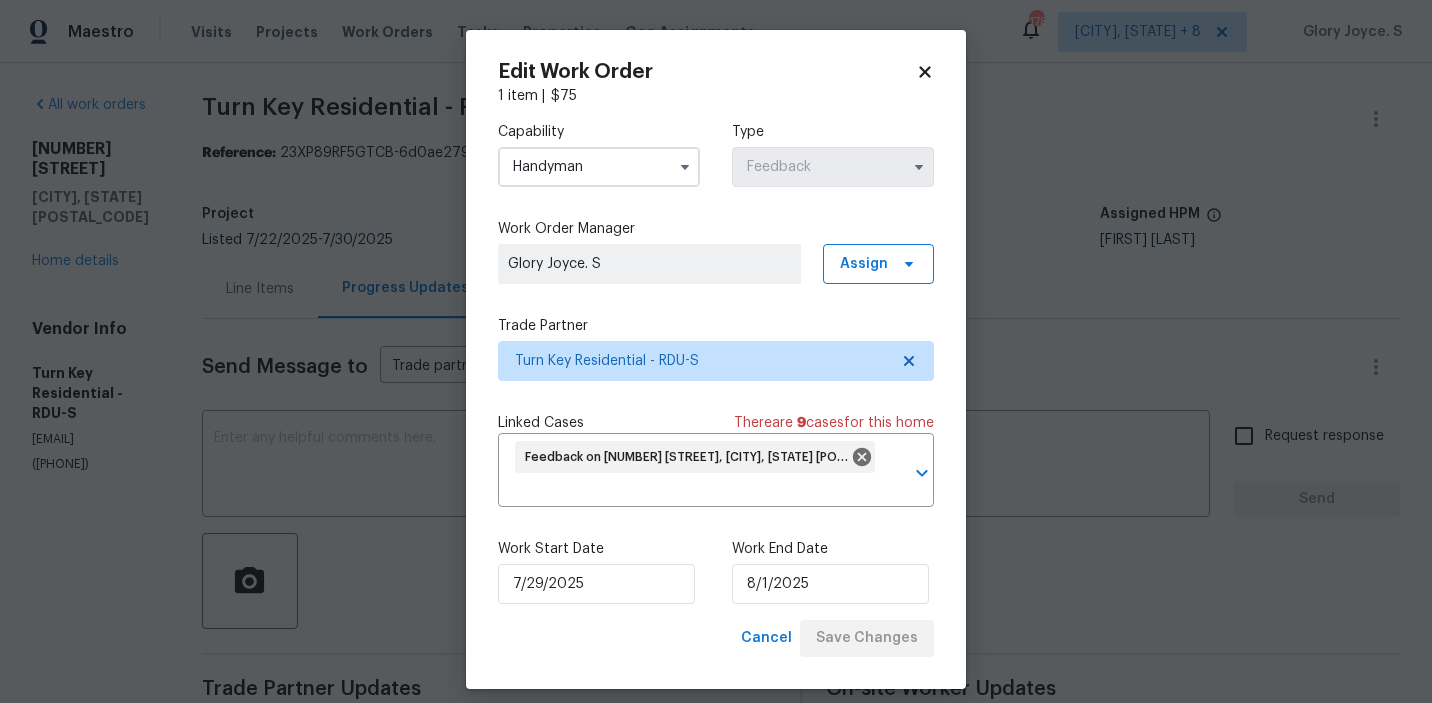 click on "Maestro Visits Projects Work Orders Tasks Properties Geo Assignments 178 Albuquerque, NM + 8 Glory Joyce. S All work orders 3705 Cassaro Ln Zebulon, NC 27597 Home details Vendor Info Turn Key Residential - RDU-S feildservices@turnkeyresidential.org (919) 805-2596 Turn Key Residential - RDU-S Needs QC Reference:   23XP89RF5GTCB-6d0ae2794 Project Listed   7/22/2025  -  7/30/2025 Work Order Timeline 7/28/2025  -  7/30/2025 Total Budget $75.00 Assigned HPM Amanda Horton Line Items Progress Updates Attachments Invoices Send Message to Trade partner only Trade partner only ​ x ​ Request response Send Trade Partner Updates Maria Johnson 08/01/2025 1:44 PM Response Requested Actually  2 sides damaged
Pressed particle board
$225
5 .5 ft
We complete now
I am here with Tech
He work final plumbing I work this part sand level
Remove trim beneath
Salvage for reset
Use opposite side of kneewall cap
Fill wholes sand prime paint caulk as needed Glory Joyce. S 08/01/2025 12:09 PM Glory Joyce. S Maria Johnson Step" at bounding box center (716, 351) 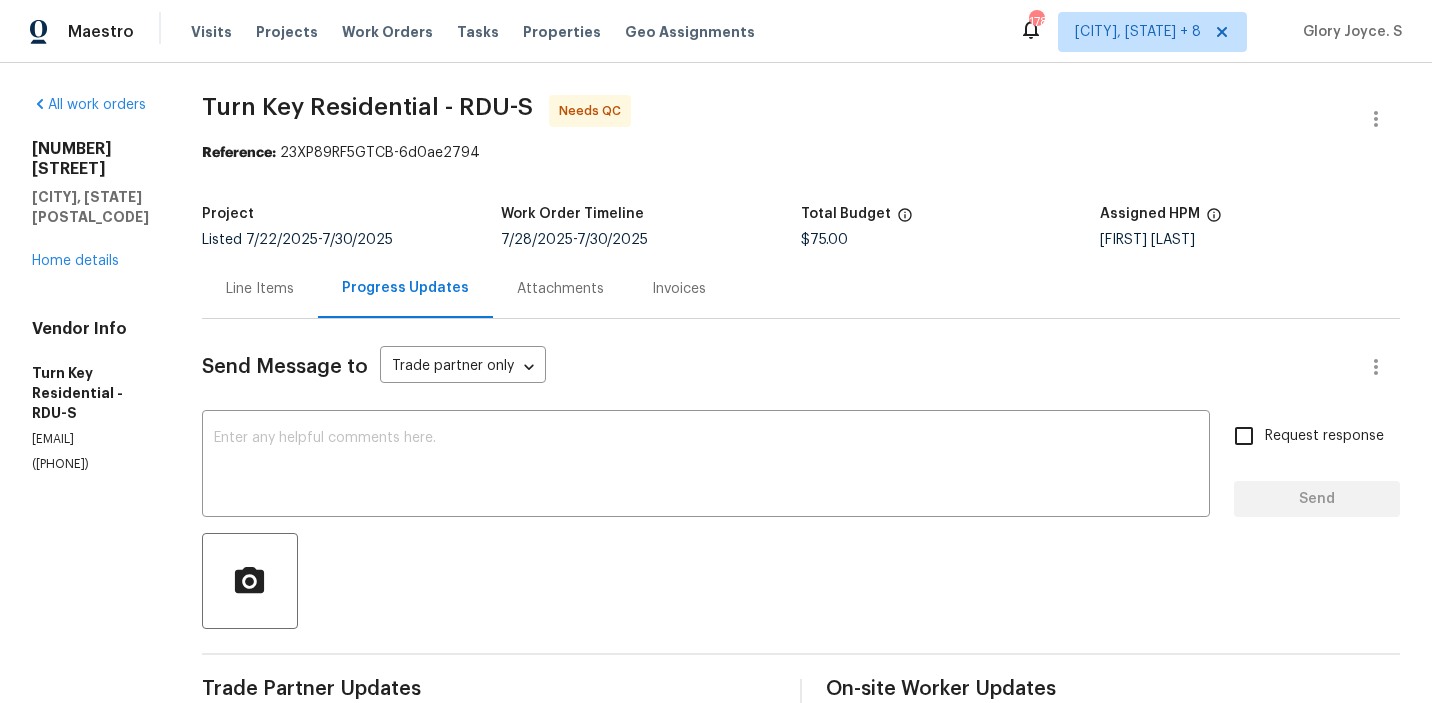 click on "Line Items" at bounding box center [260, 289] 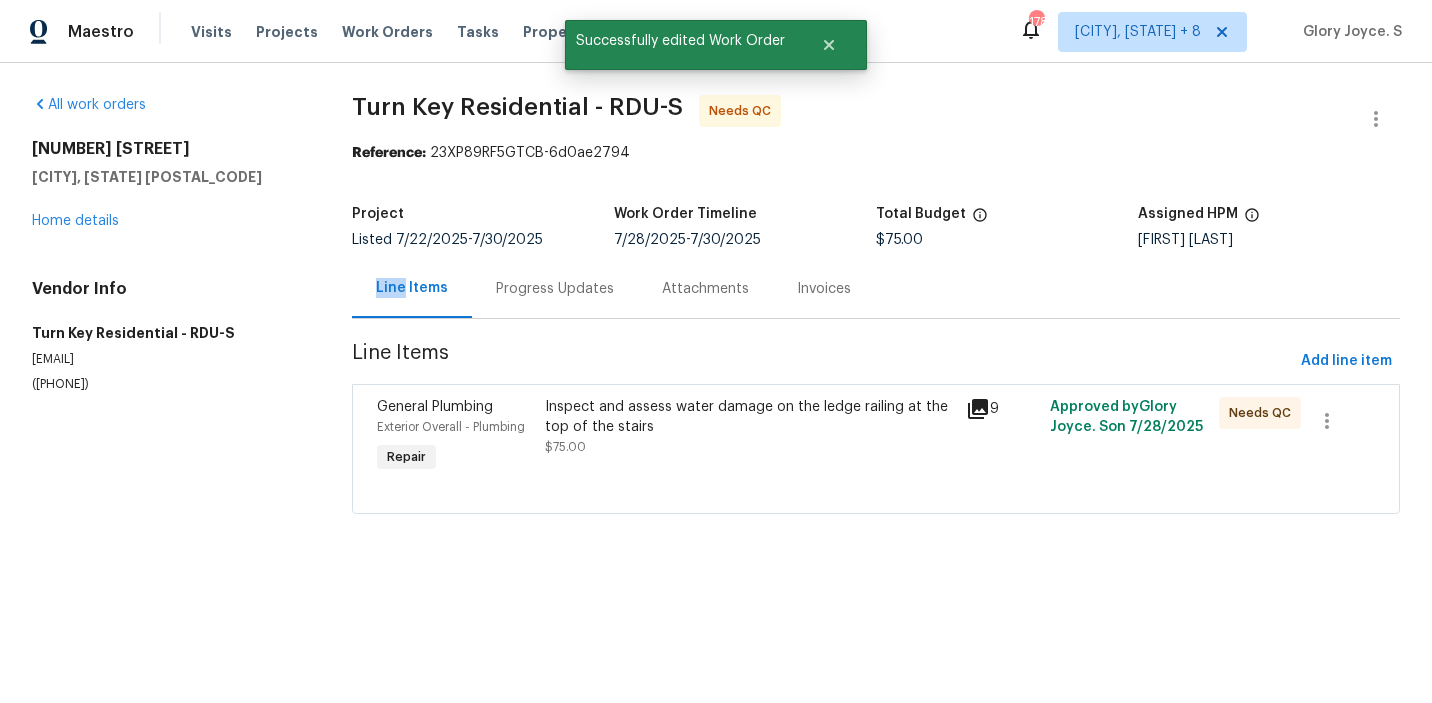 click on "Inspect and assess water damage on the ledge railing at the top of the stairs $75.00" at bounding box center [749, 437] 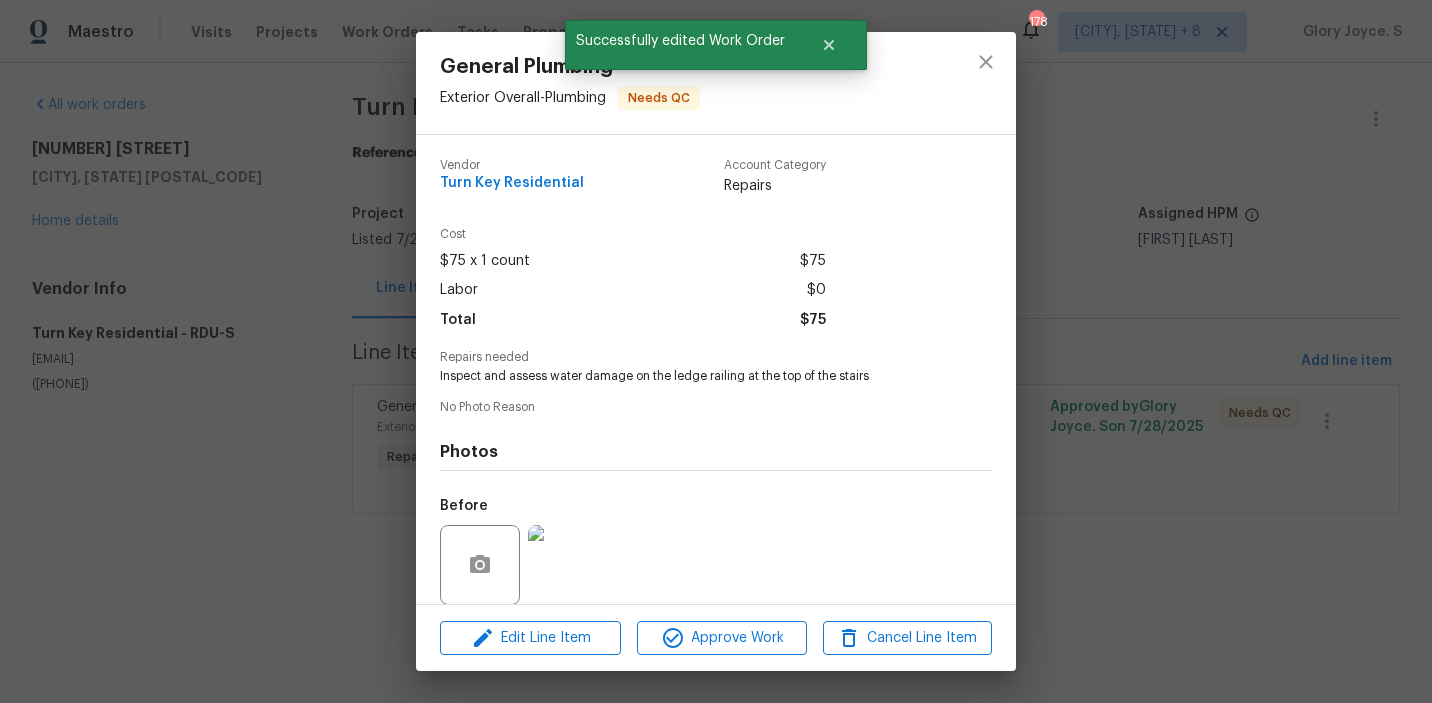 scroll, scrollTop: 150, scrollLeft: 0, axis: vertical 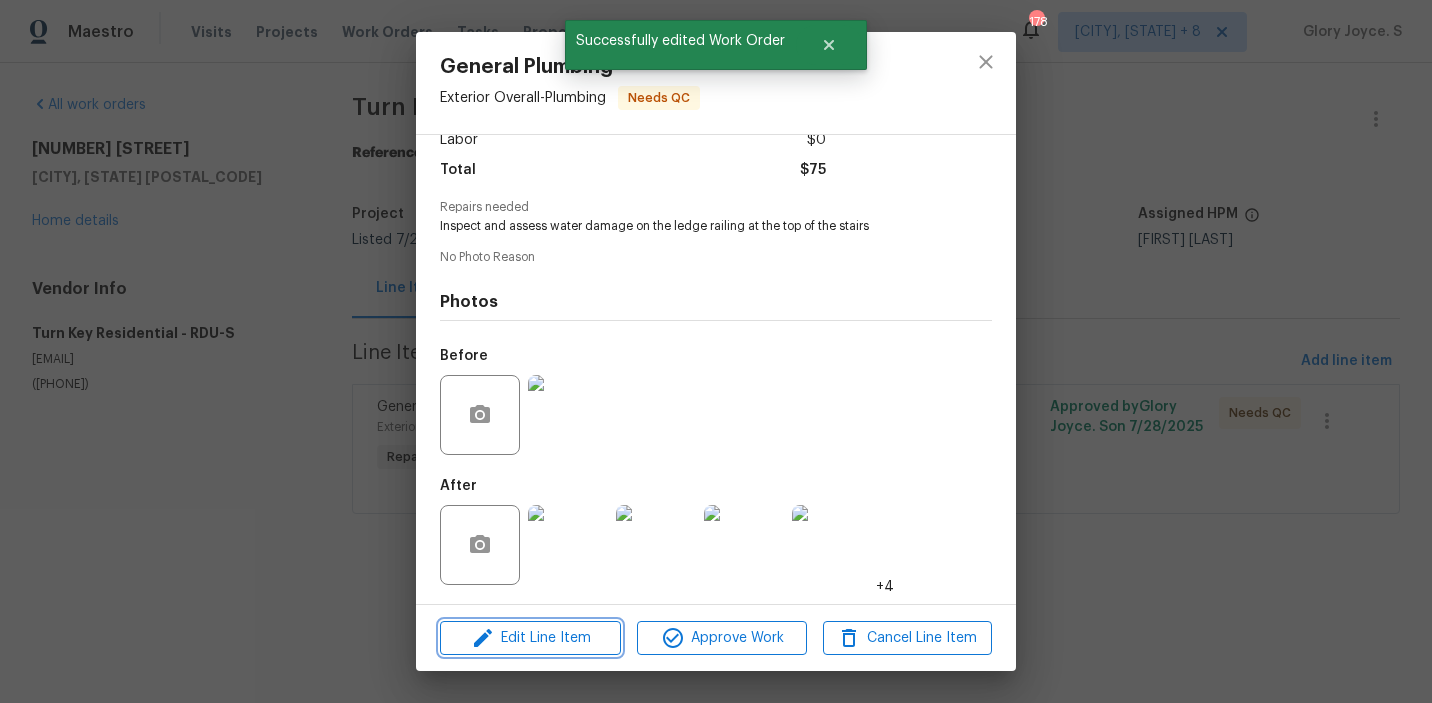 click on "Edit Line Item" at bounding box center [530, 638] 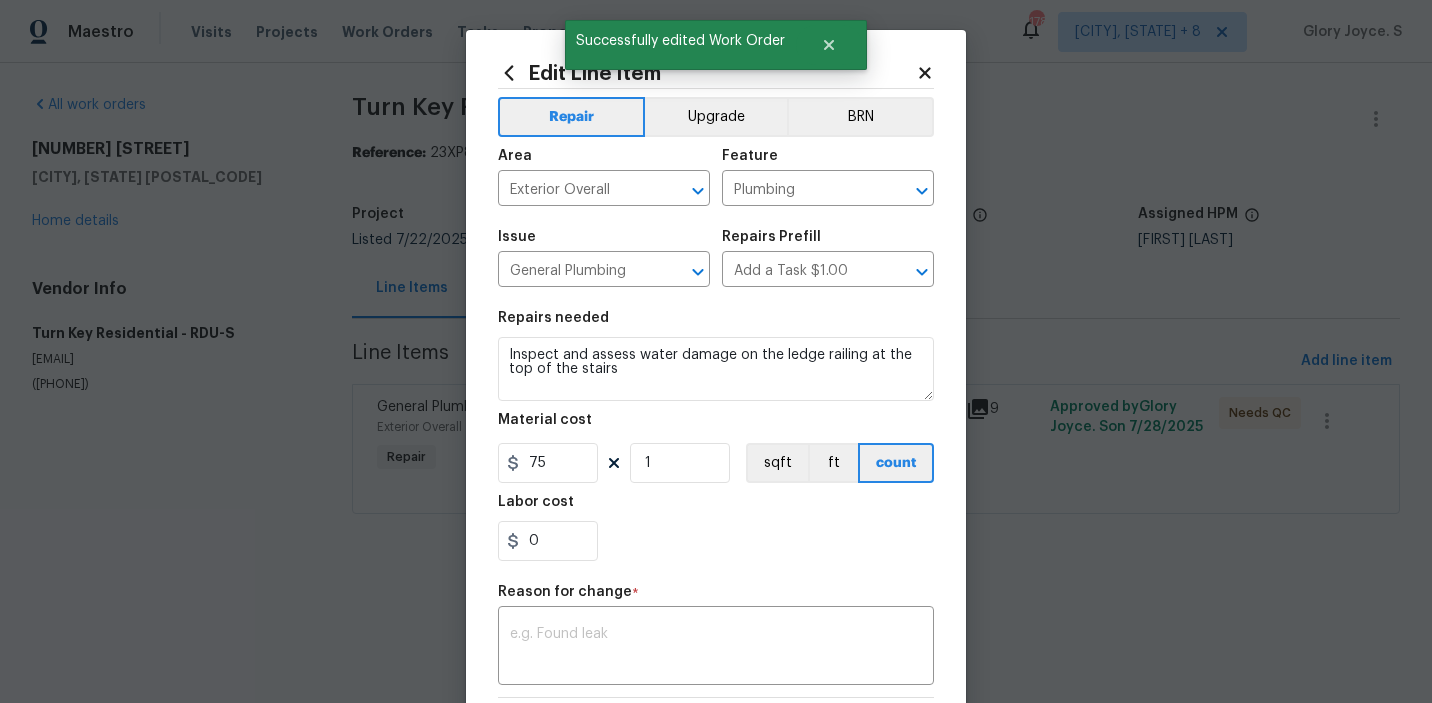 click on "Material cost" at bounding box center (716, 426) 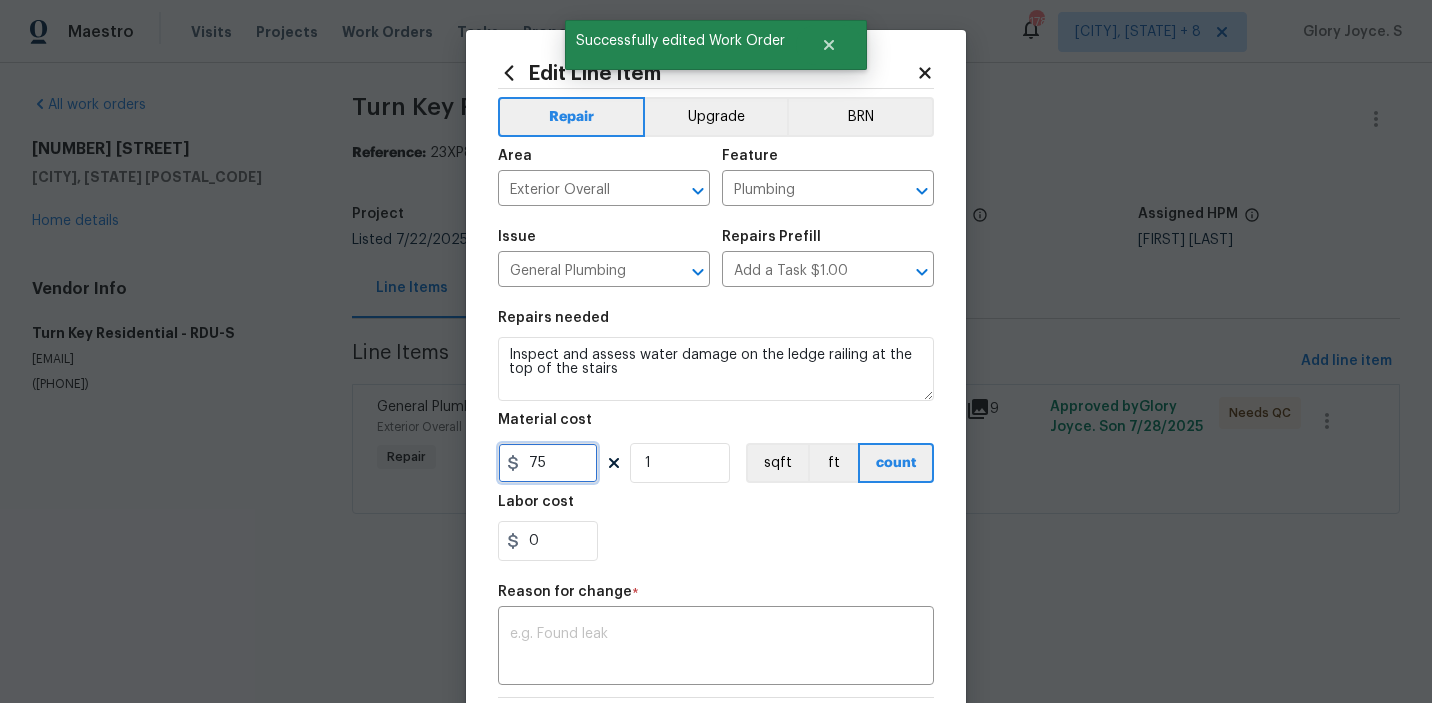 click on "75" at bounding box center (548, 463) 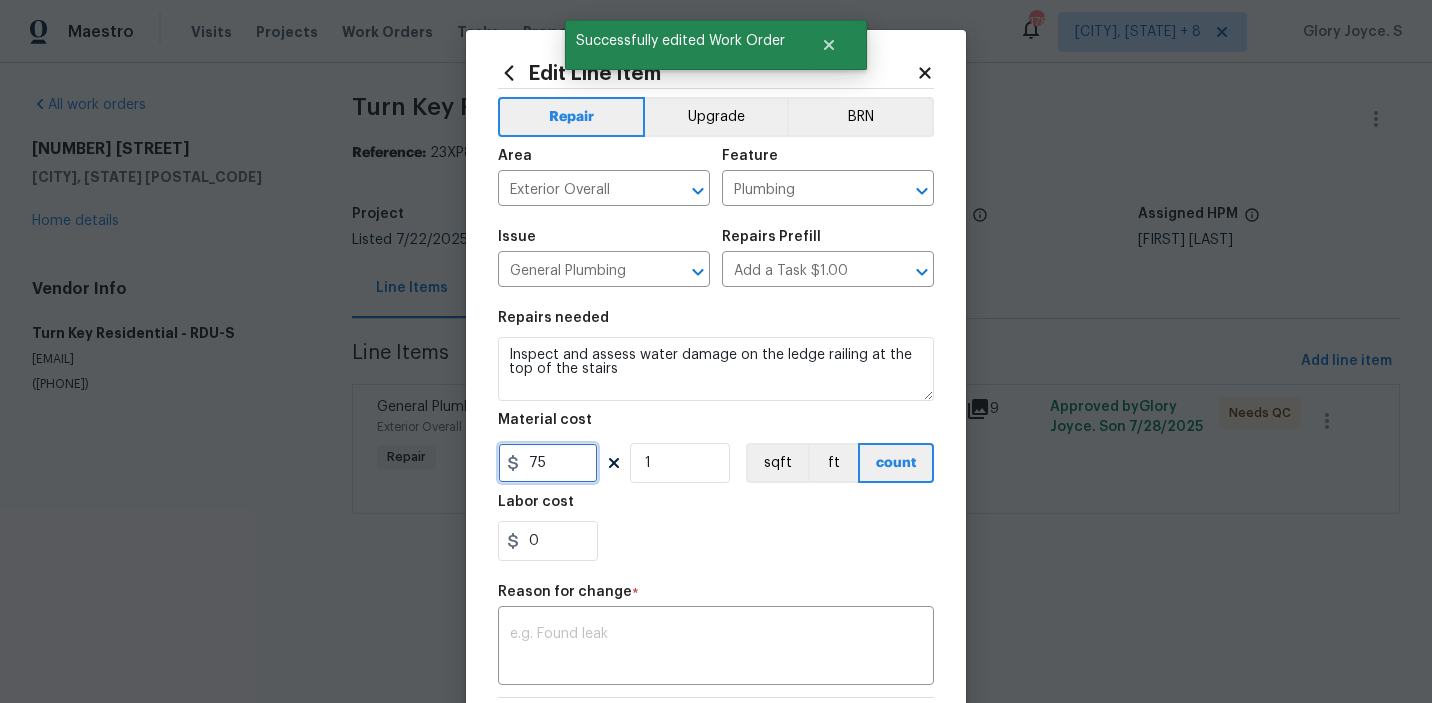 click on "75" at bounding box center [548, 463] 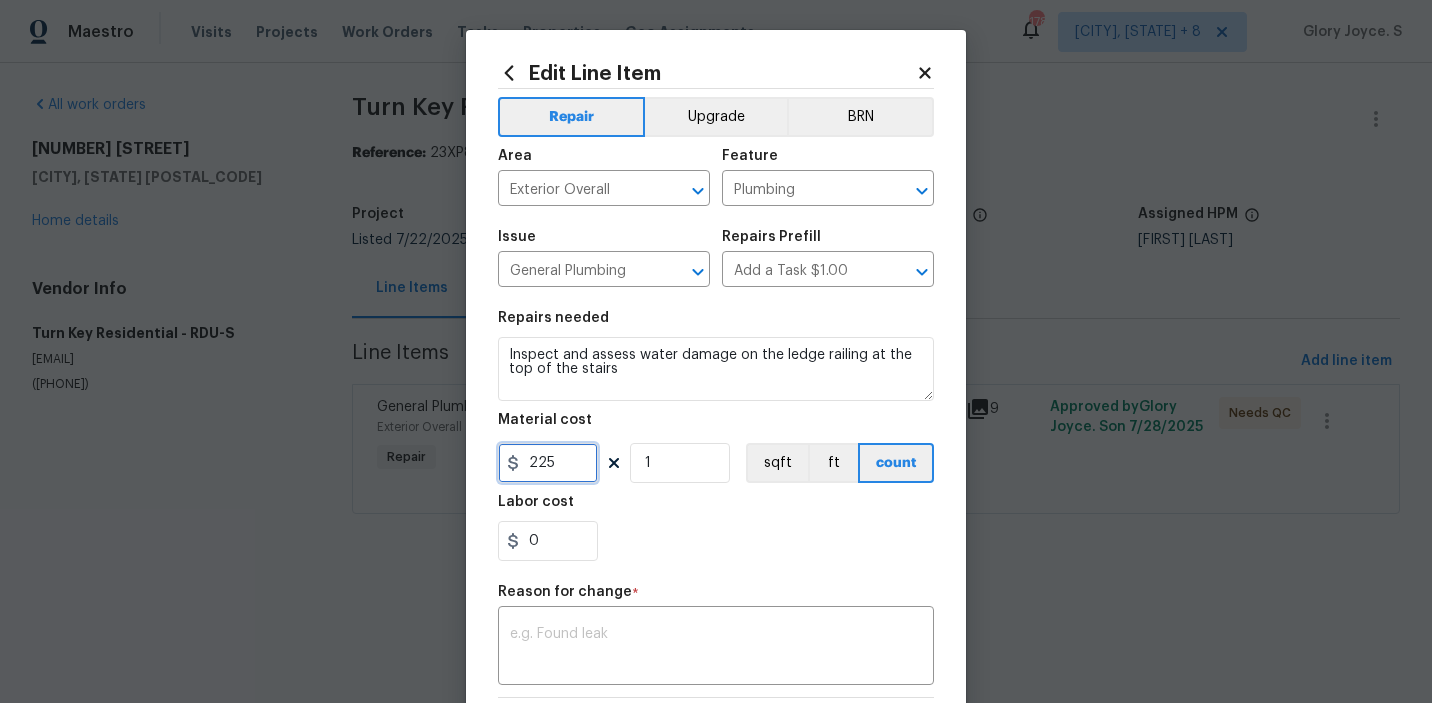 type on "225" 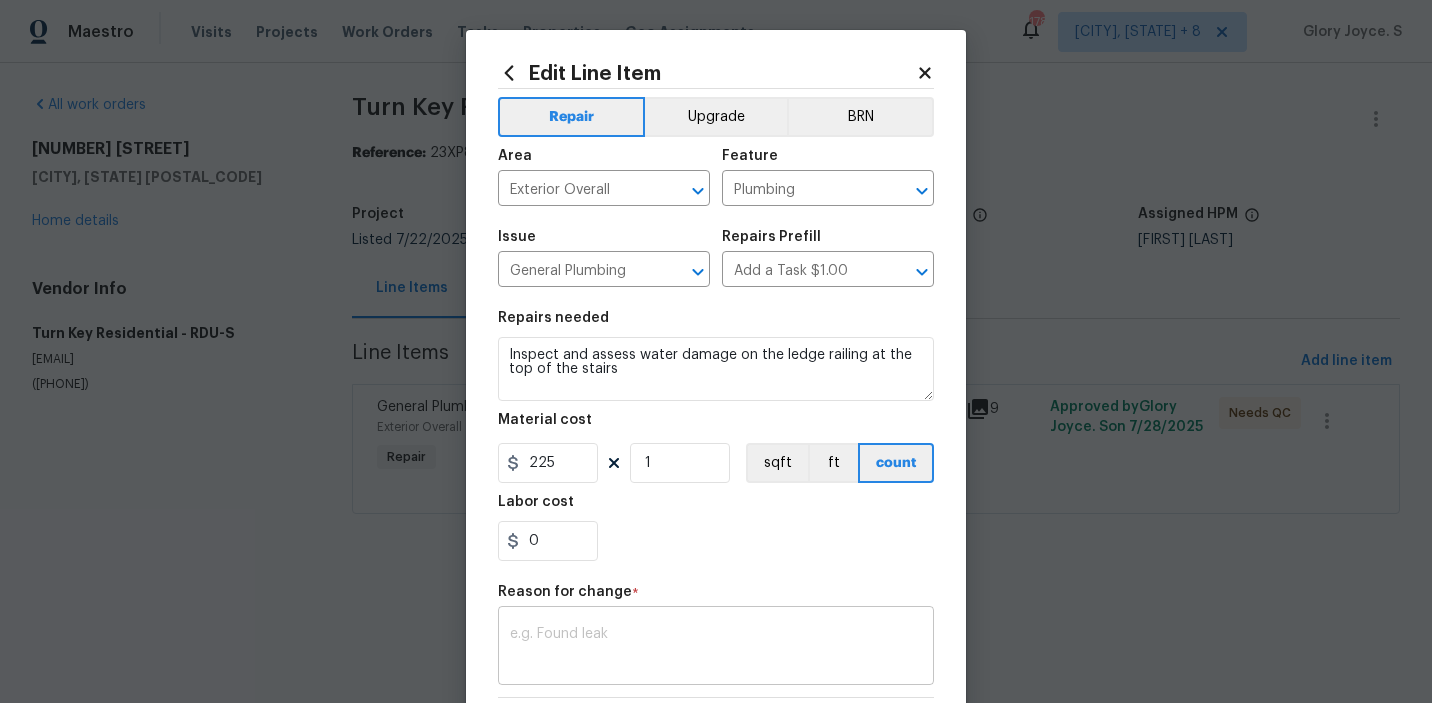 click at bounding box center [716, 648] 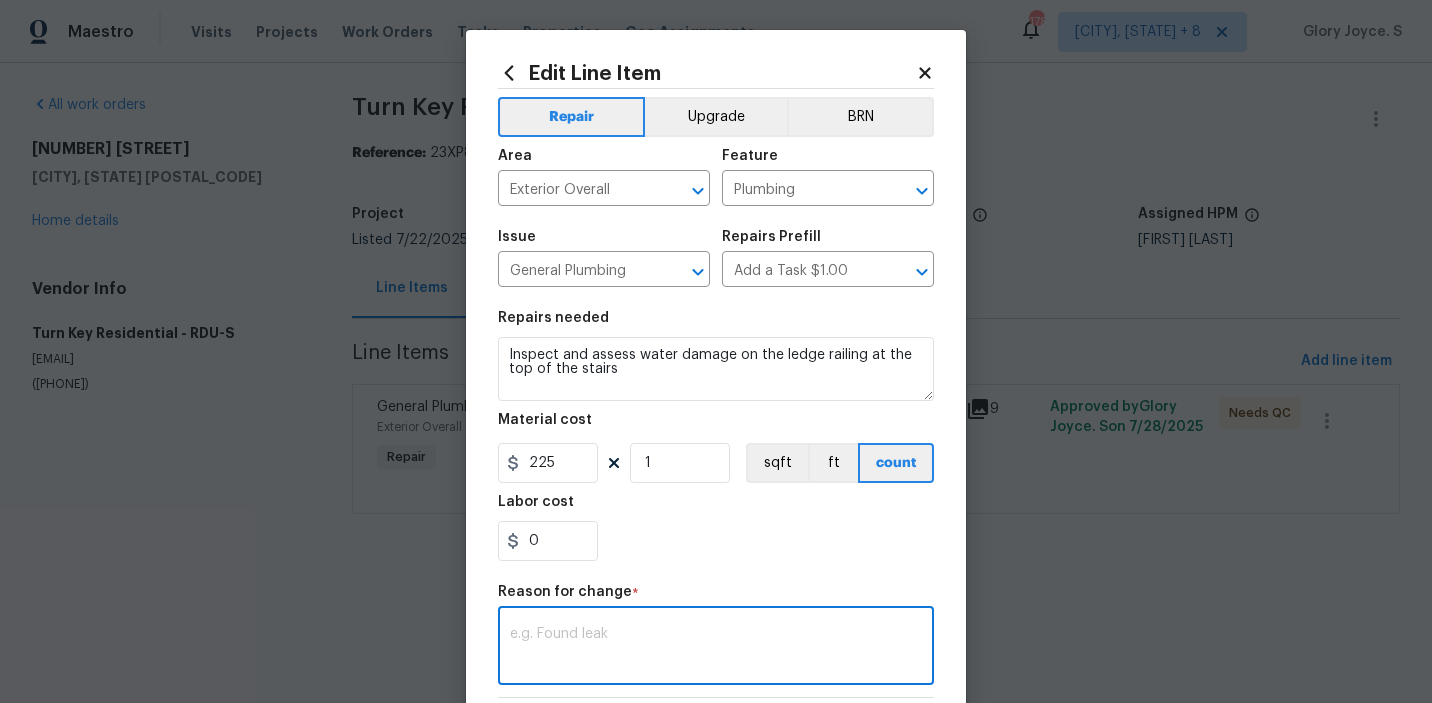 paste on "(GJ) Updated per vendor’s final cost." 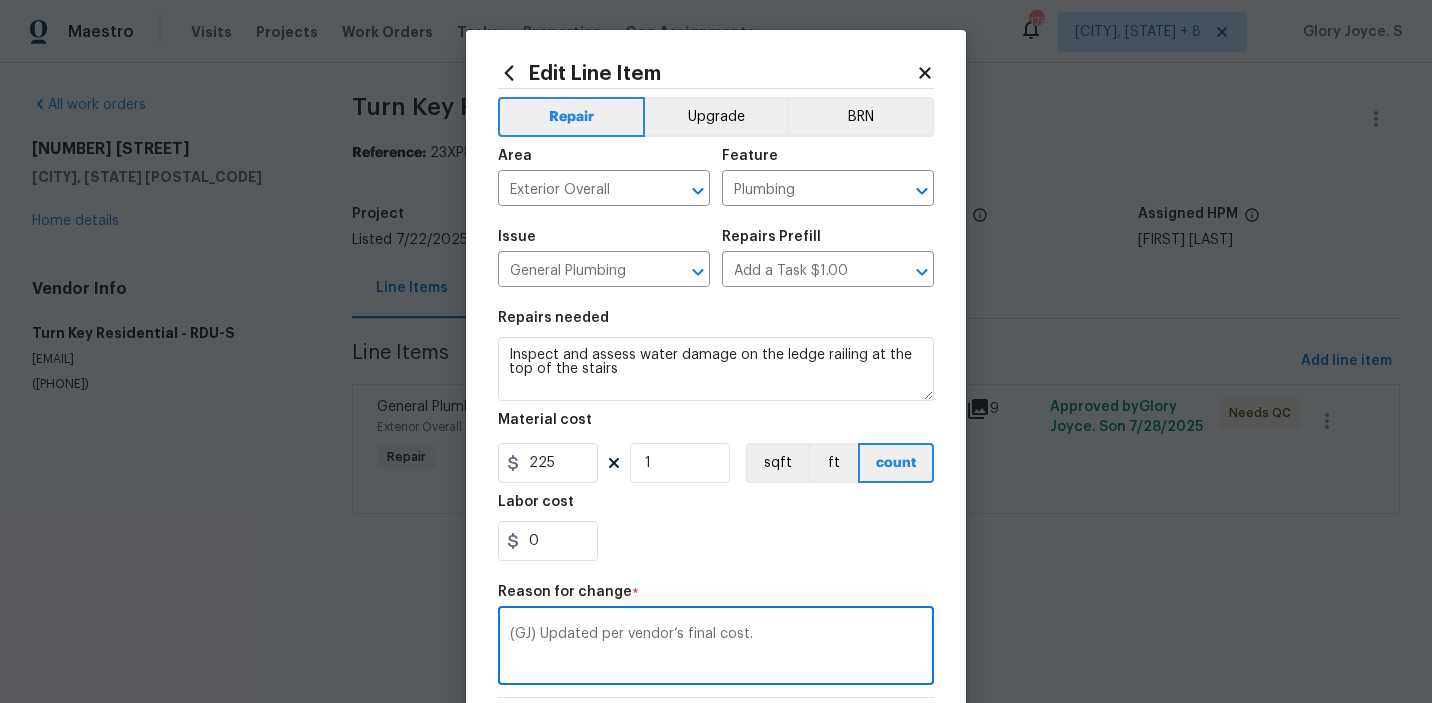 scroll, scrollTop: 303, scrollLeft: 0, axis: vertical 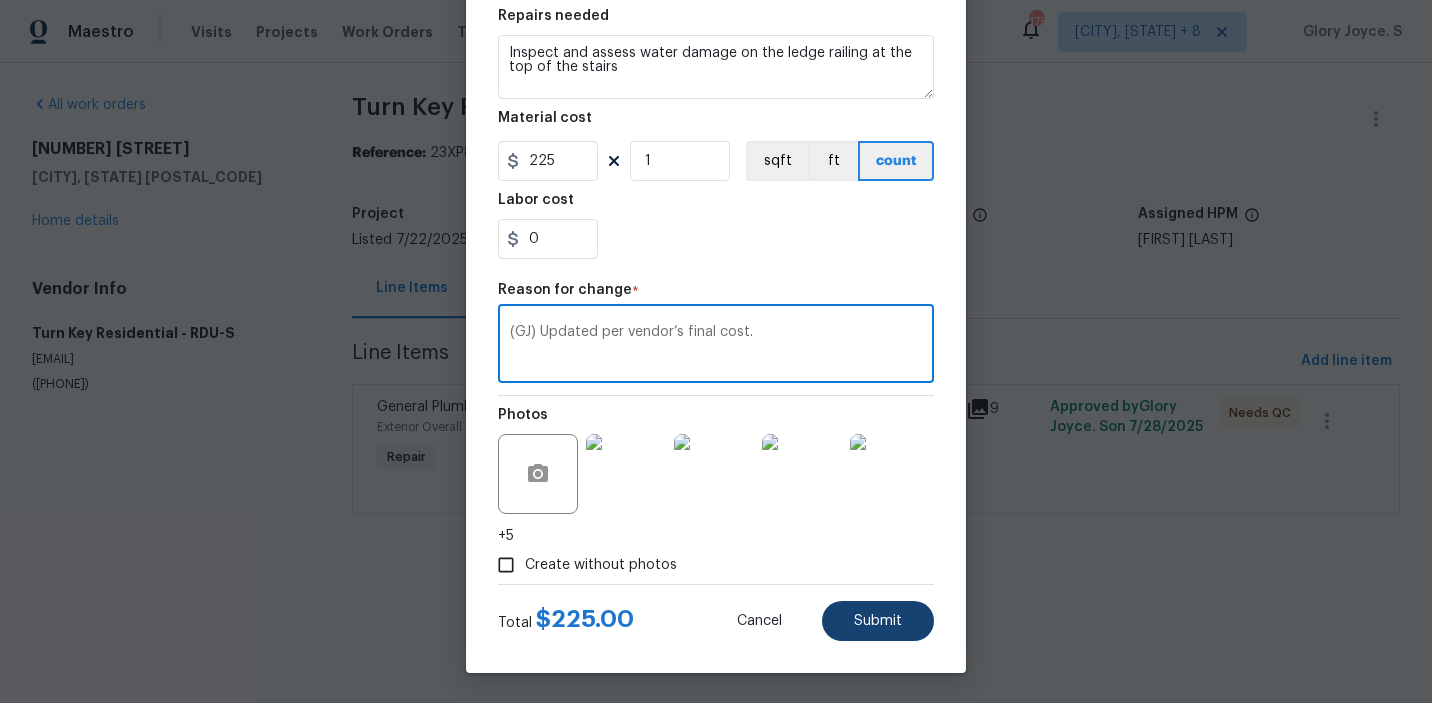 type on "(GJ) Updated per vendor’s final cost." 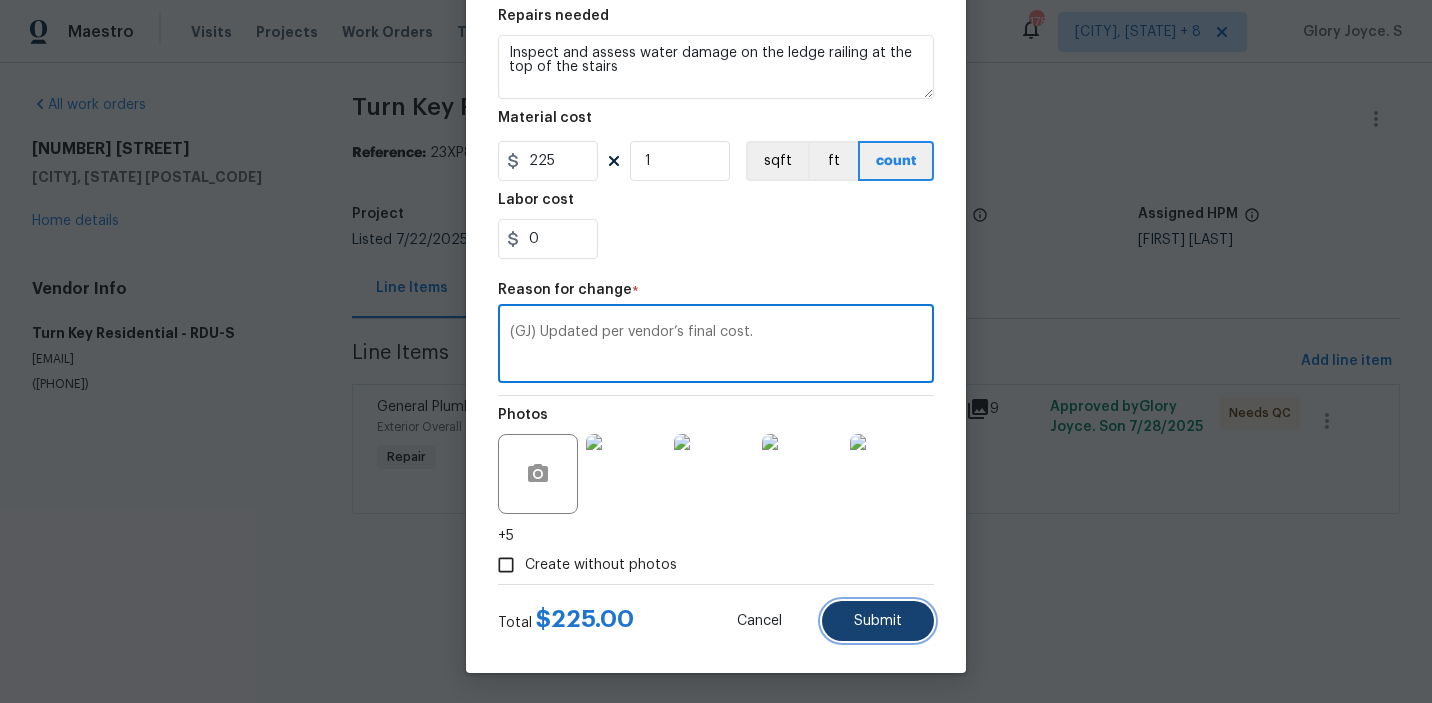 click on "Submit" at bounding box center (878, 621) 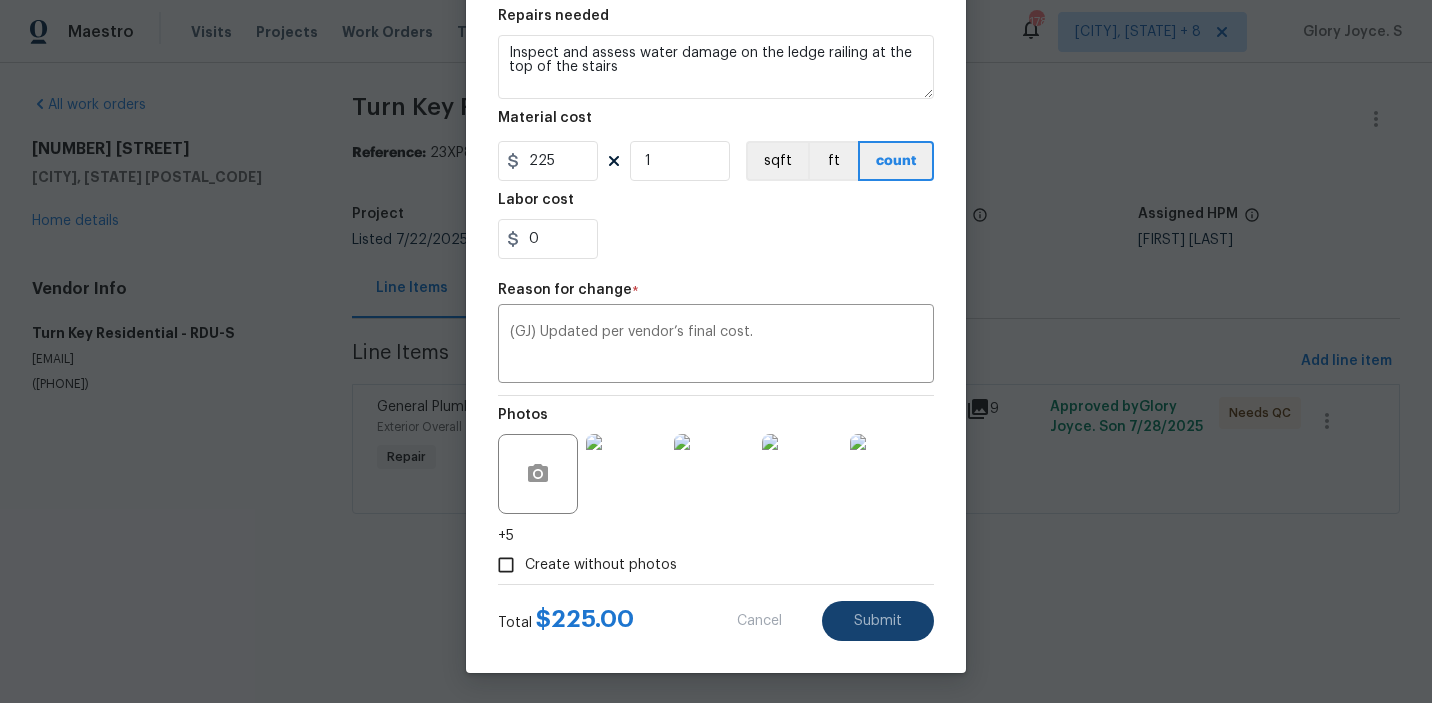 type on "75" 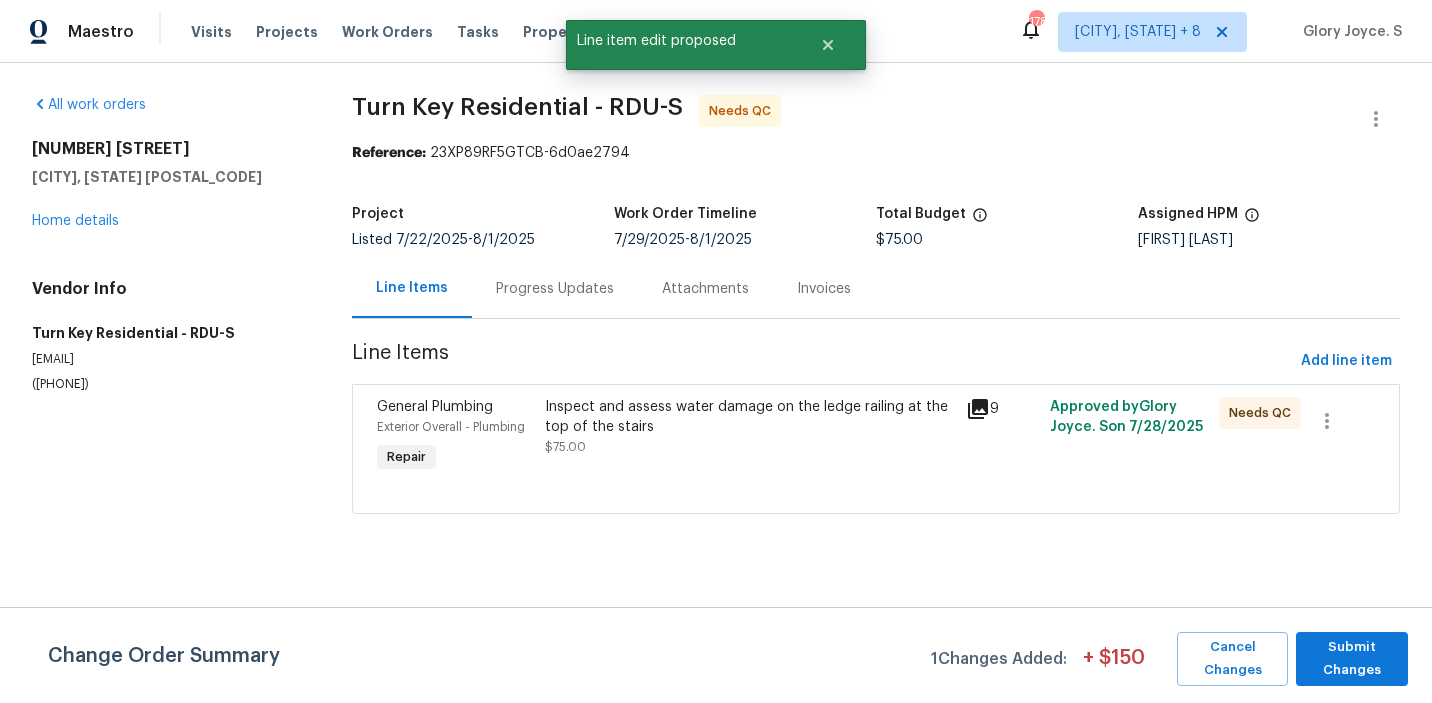 scroll, scrollTop: 0, scrollLeft: 0, axis: both 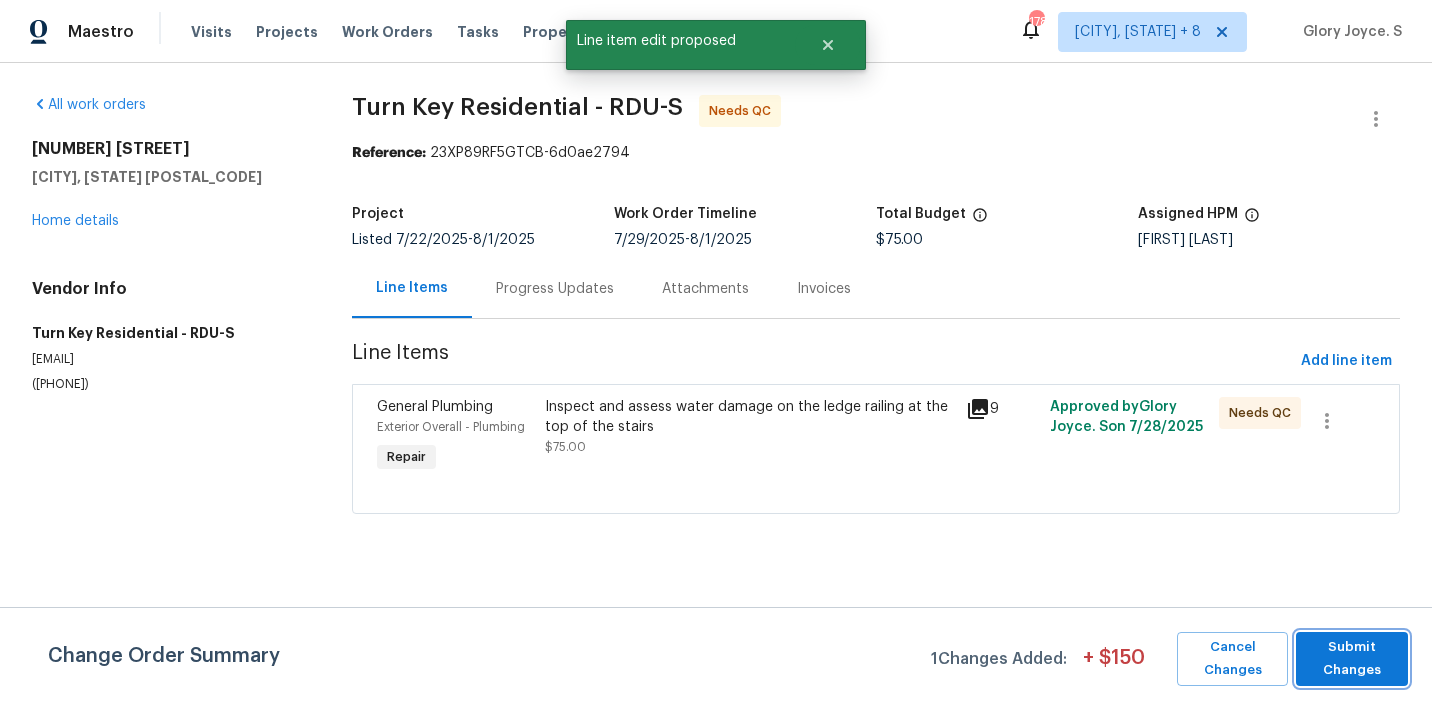 click on "Submit Changes" at bounding box center [1352, 659] 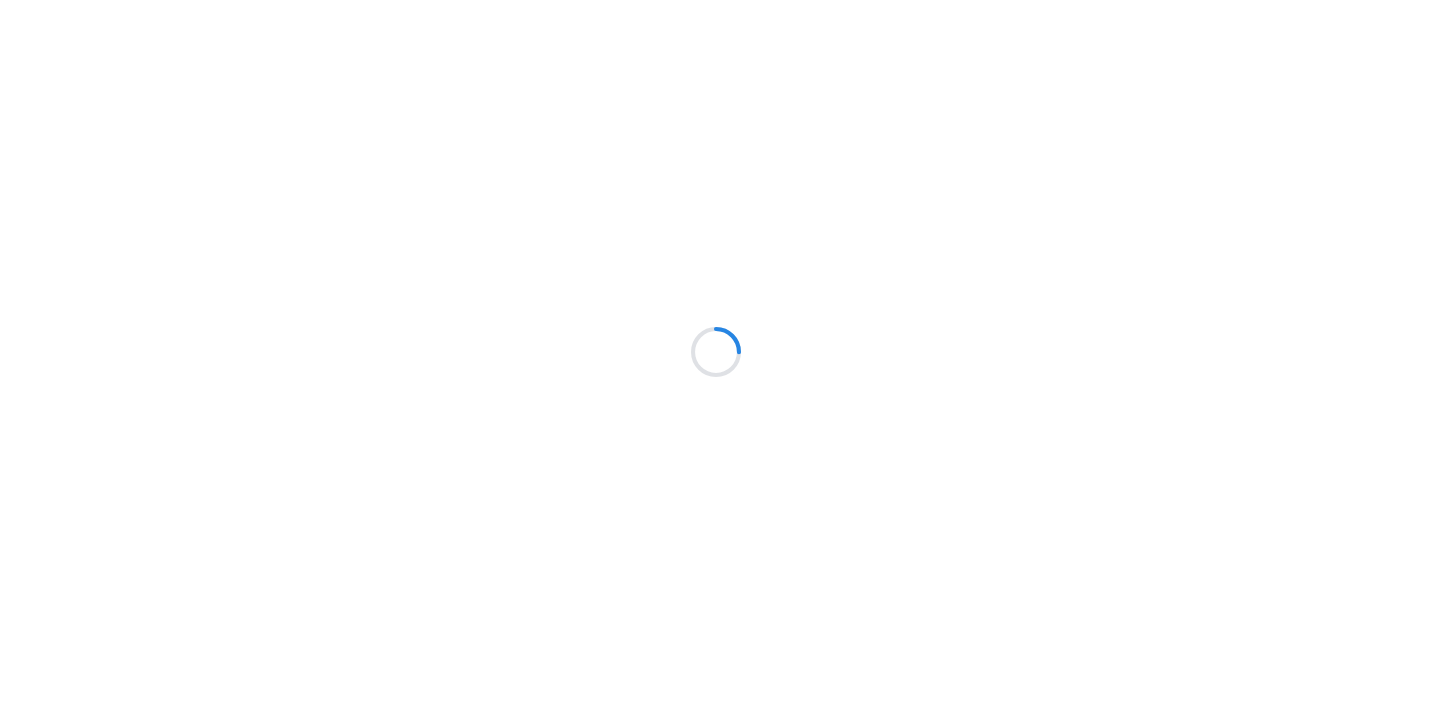 scroll, scrollTop: 0, scrollLeft: 0, axis: both 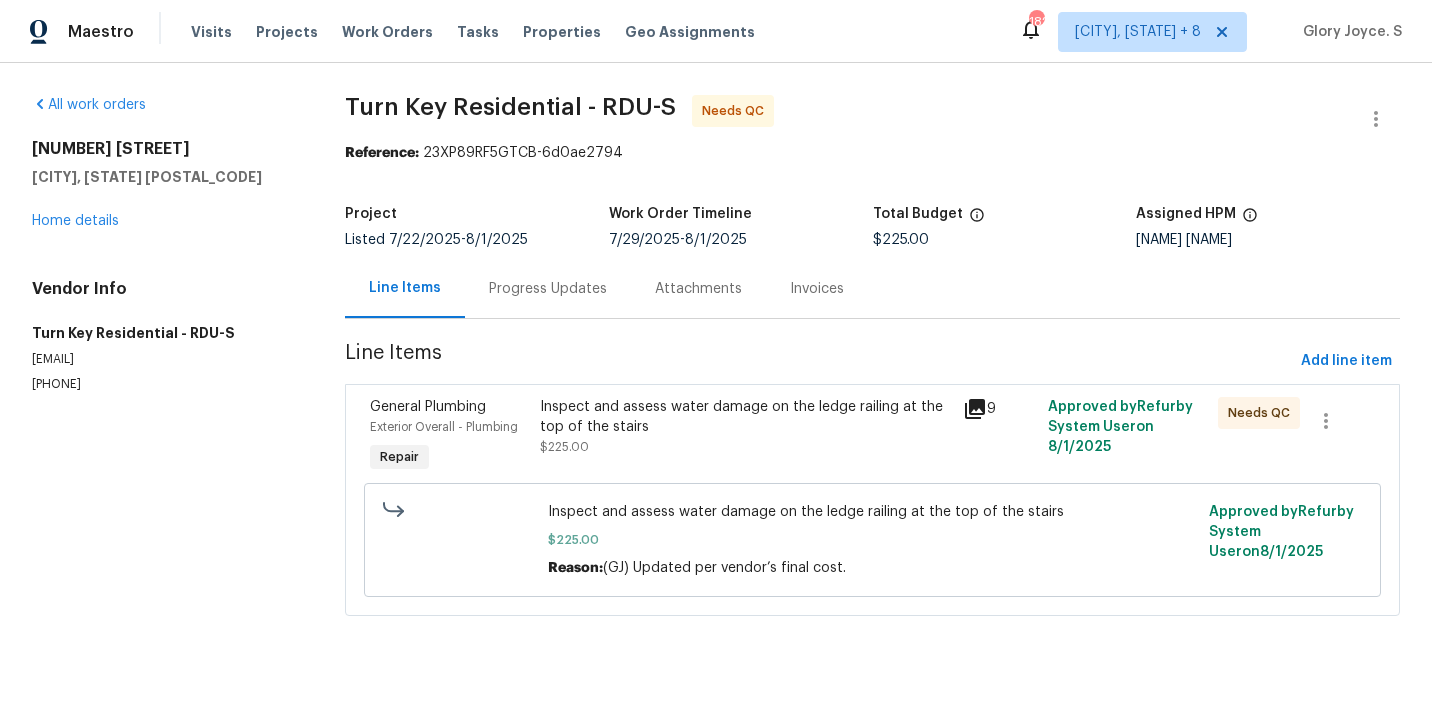 click on "All work orders 3705 Cassaro Ln Zebulon, NC 27597 Home details Vendor Info Turn Key Residential - RDU-S feildservices@turnkeyresidential.org (919) 805-2596 Turn Key Residential - RDU-S Needs QC Reference:   23XP89RF5GTCB-6d0ae2794 Project Listed   7/22/2025  -  8/1/2025 Work Order Timeline 7/29/2025  -  8/1/2025 Total Budget $225.00 Assigned HPM Amanda Horton Line Items Progress Updates Attachments Invoices Line Items Add line item General Plumbing Exterior Overall - Plumbing Repair Inspect and assess water damage on the ledge railing at the top of the stairs $225.00   9 Approved by  Refurby System User  on   8/1/2025 Needs QC Inspect and assess water damage on the ledge railing at the top of the stairs $225.00 Reason:  (GJ) Updated per vendor’s final cost. Approved by  Refurby System User  on  8/1/2025" at bounding box center (716, 367) 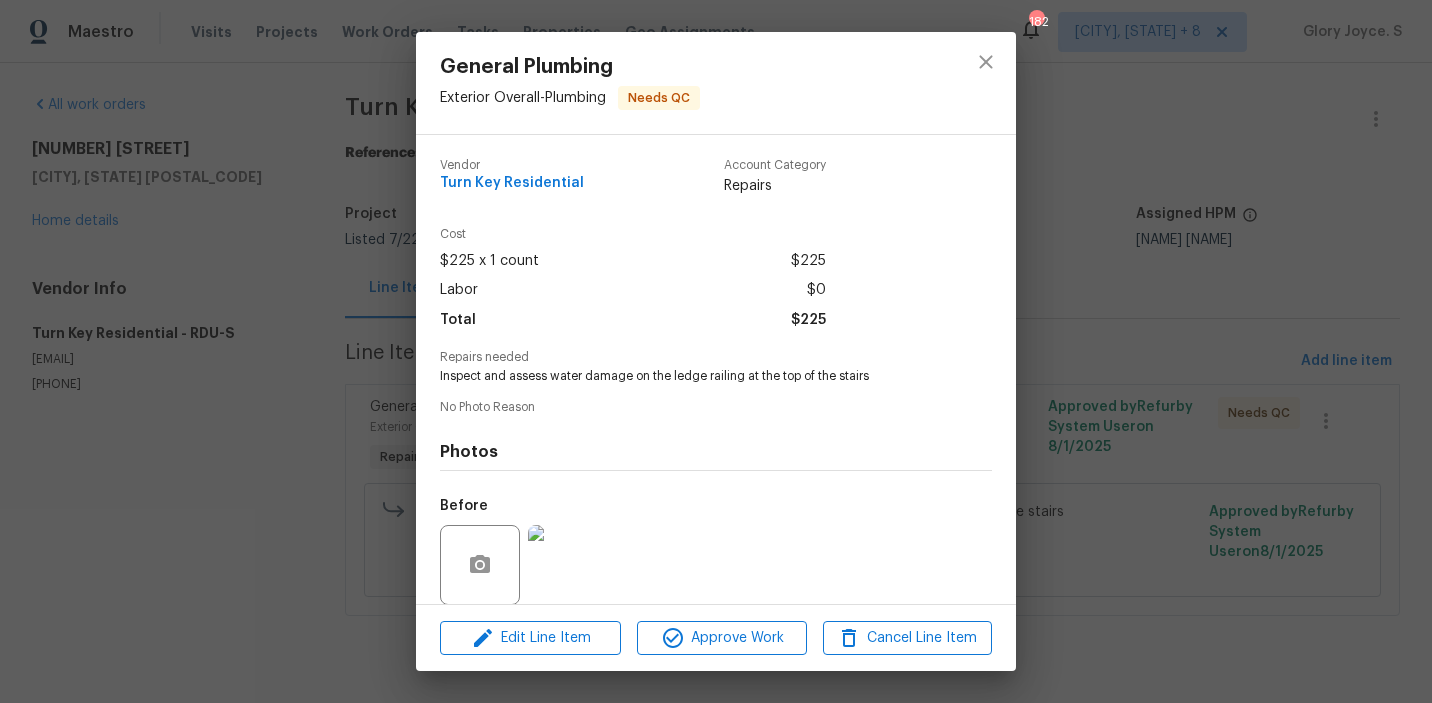 scroll, scrollTop: 150, scrollLeft: 0, axis: vertical 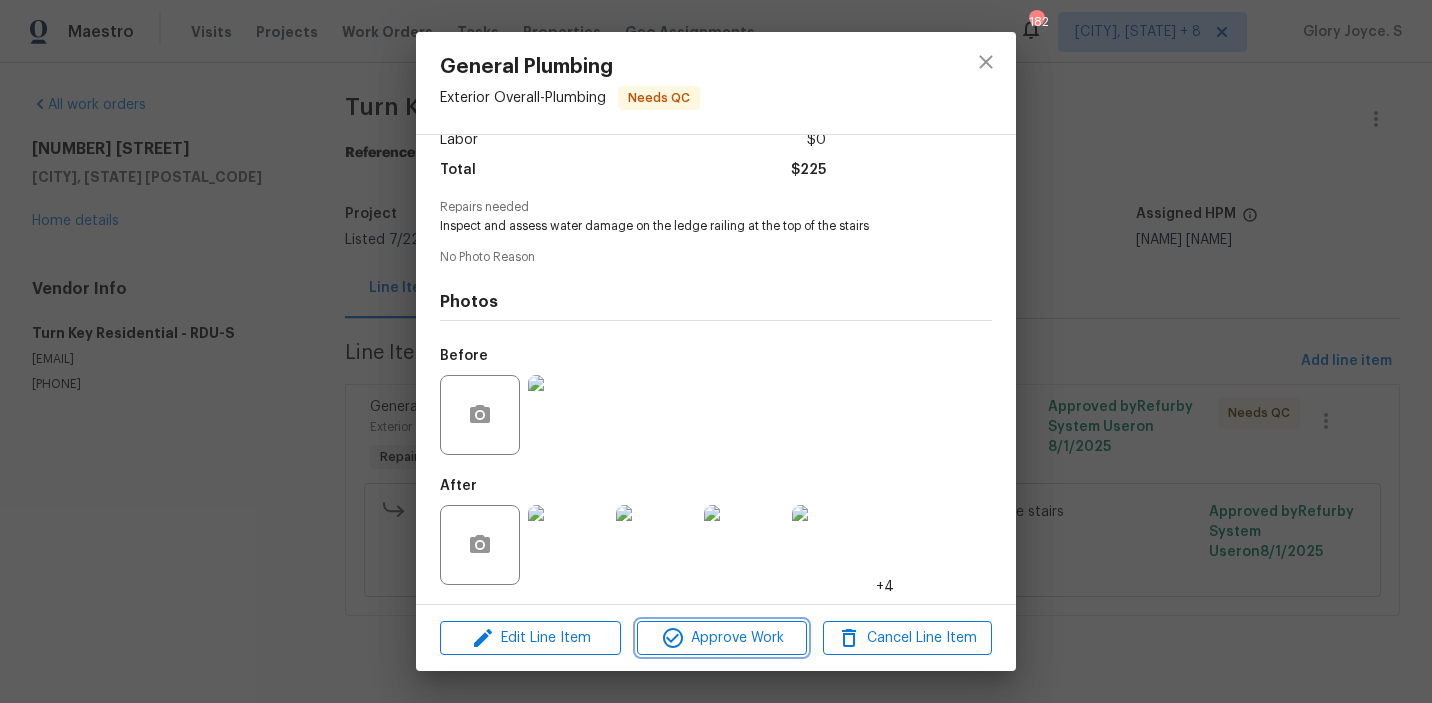 click on "Approve Work" at bounding box center (721, 638) 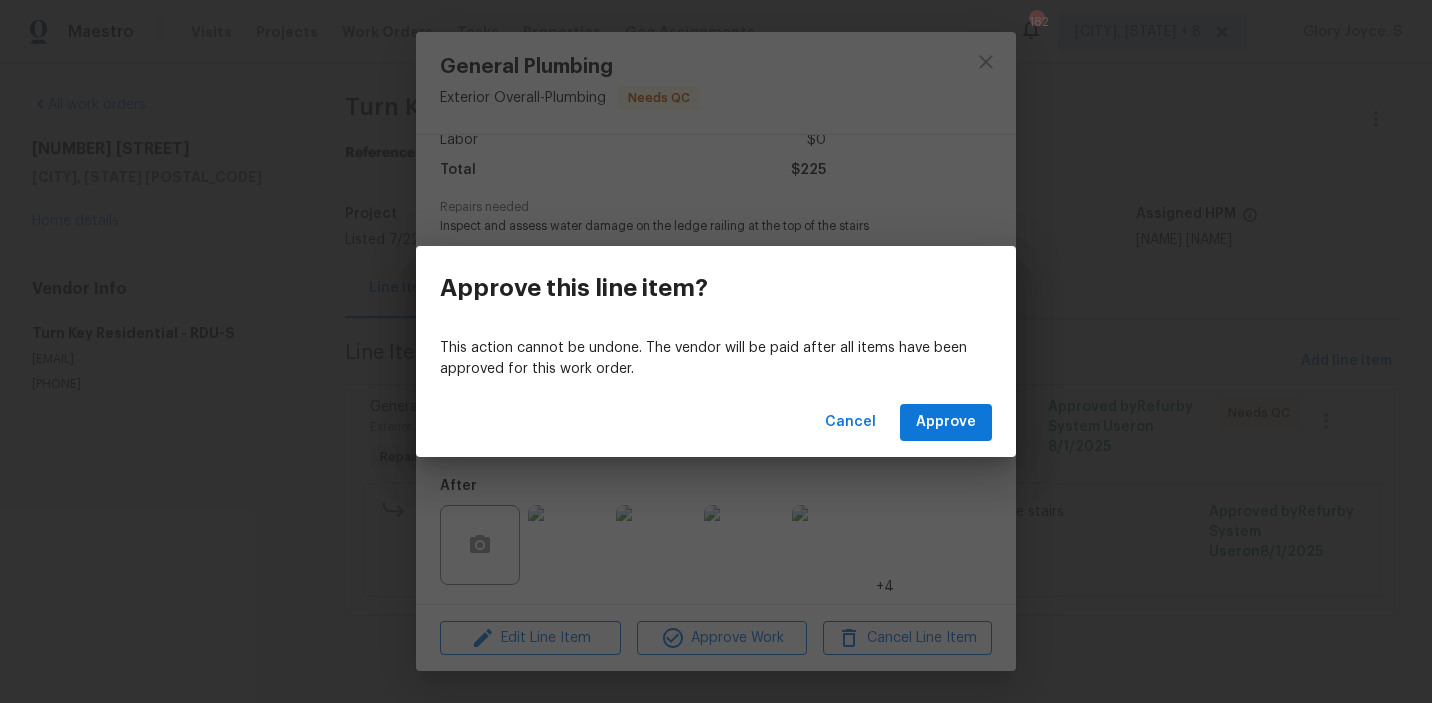 click on "Cancel Approve" at bounding box center [716, 422] 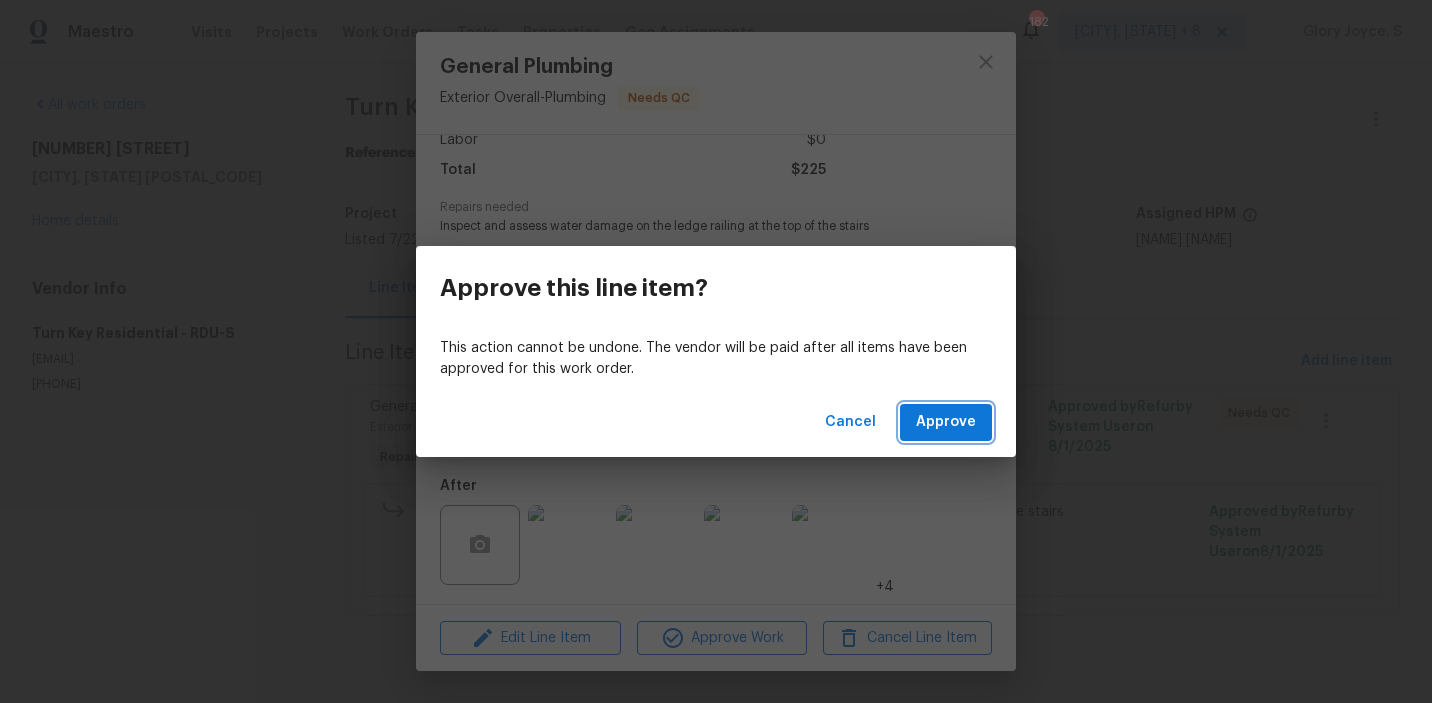 click on "Approve" at bounding box center [946, 422] 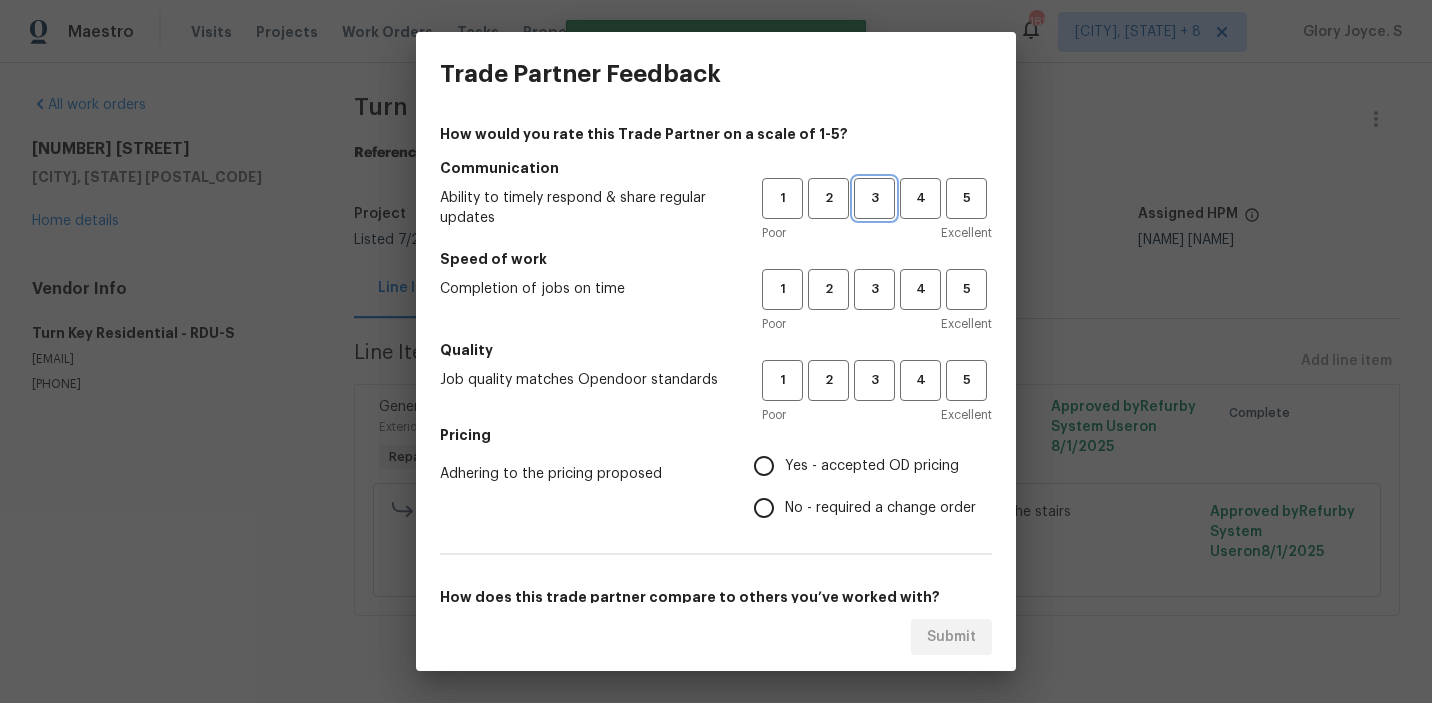 click on "3" at bounding box center [874, 198] 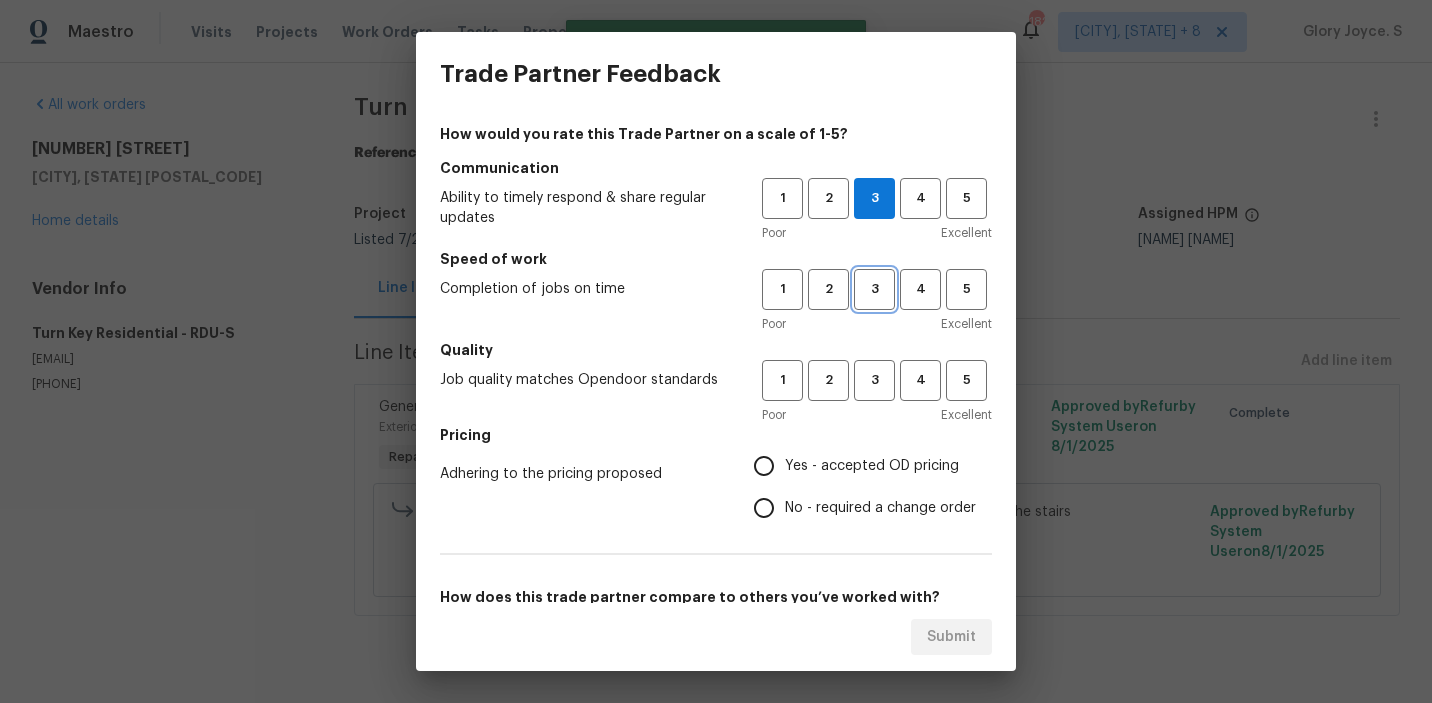 click on "3" at bounding box center (874, 289) 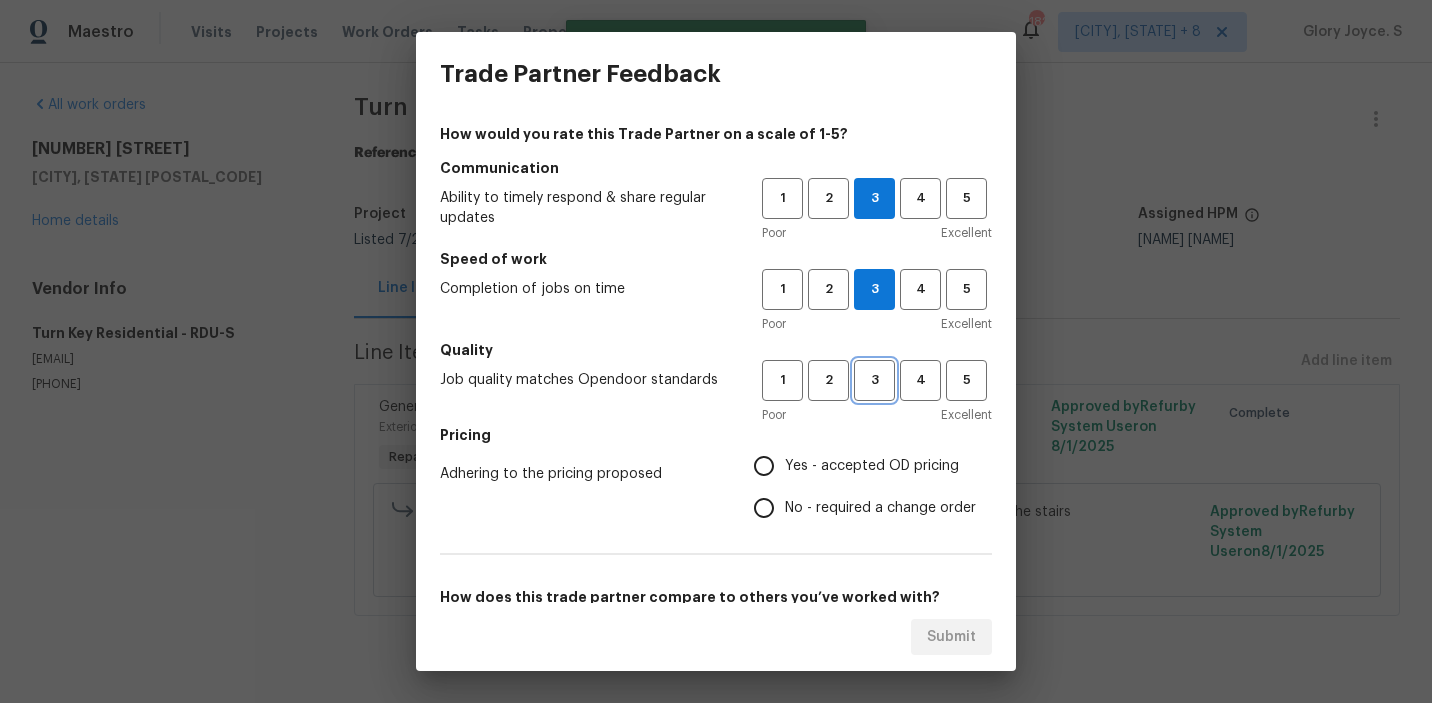 click on "3" at bounding box center [874, 380] 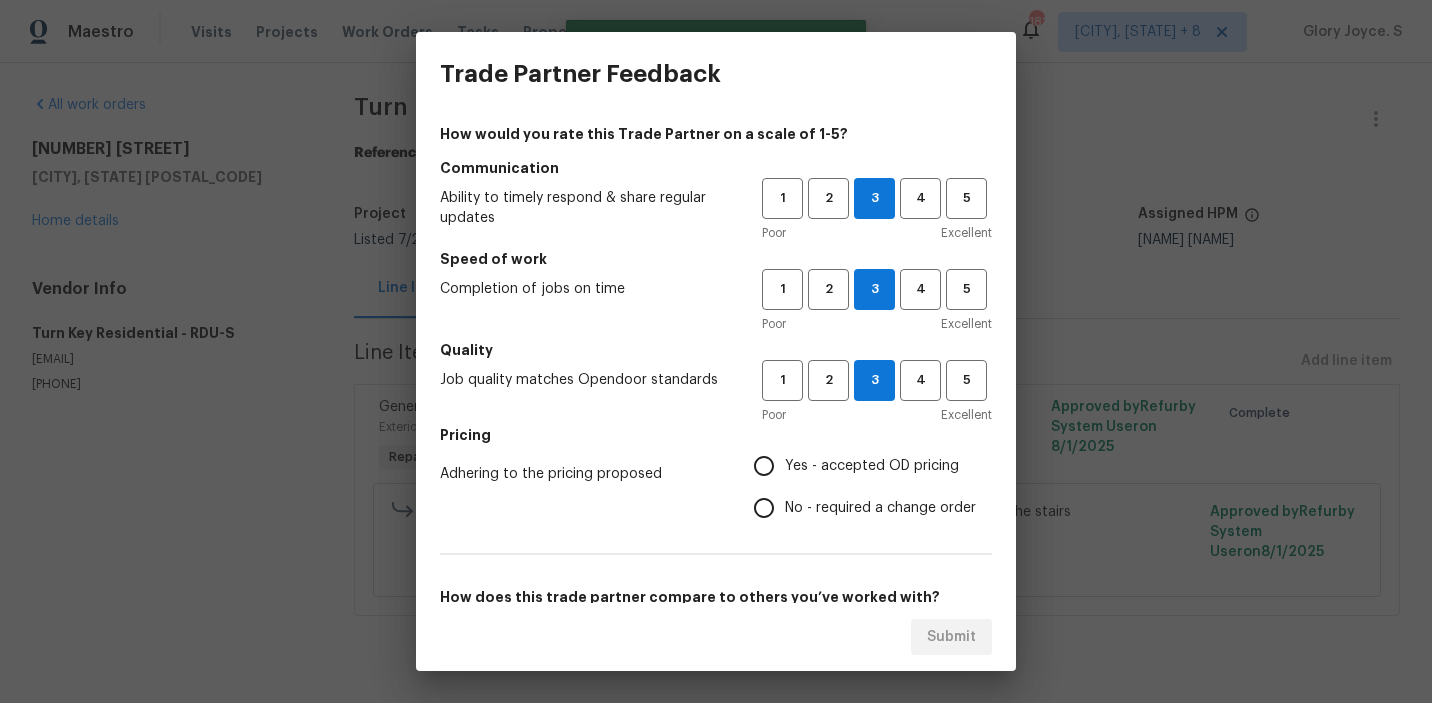 click on "No - required a change order" at bounding box center [859, 508] 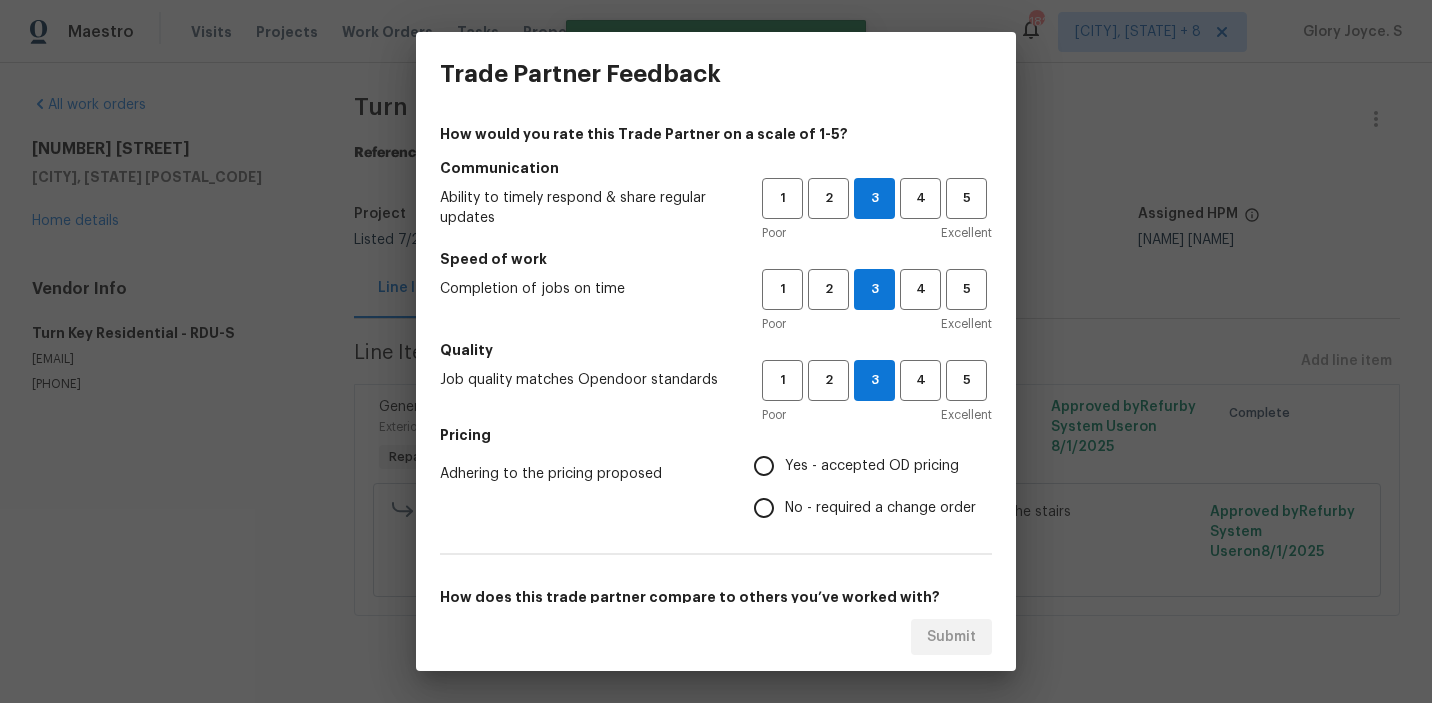 click on "No - required a change order" at bounding box center [764, 508] 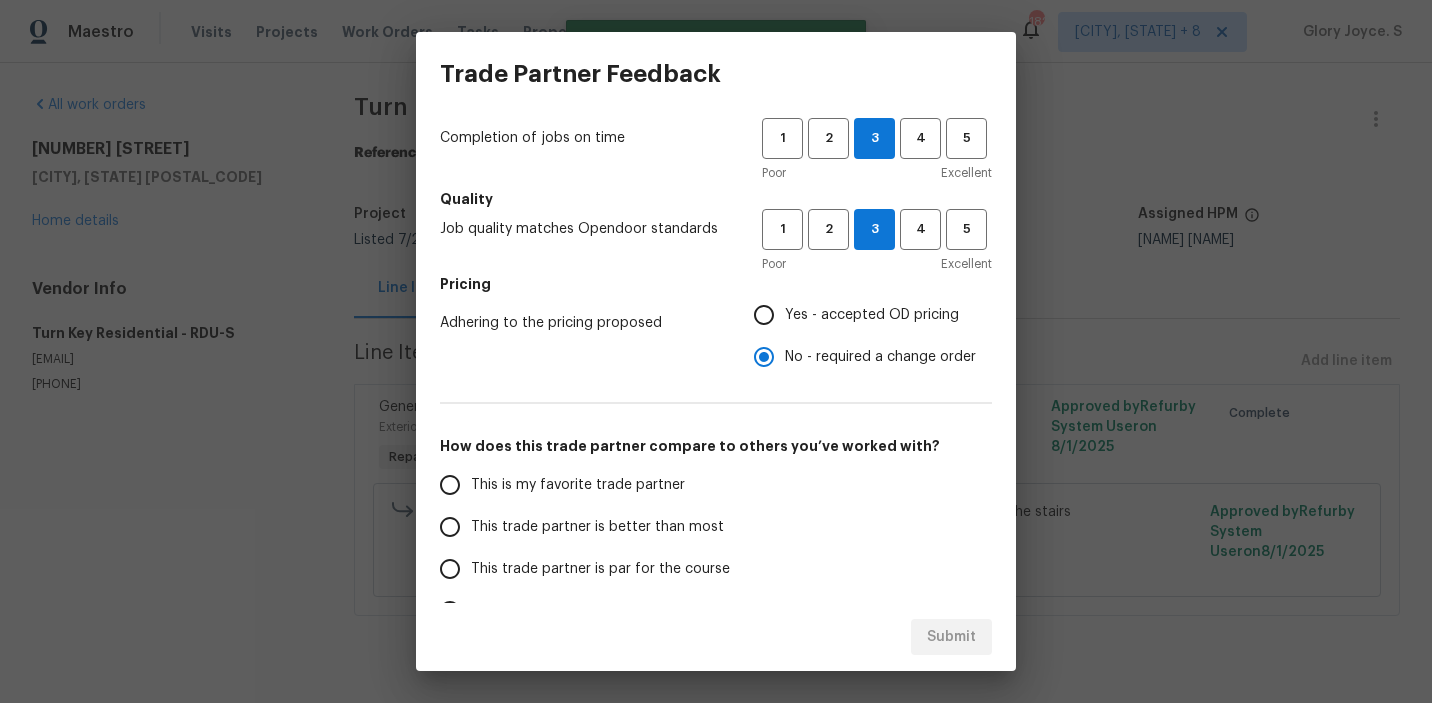 scroll, scrollTop: 167, scrollLeft: 0, axis: vertical 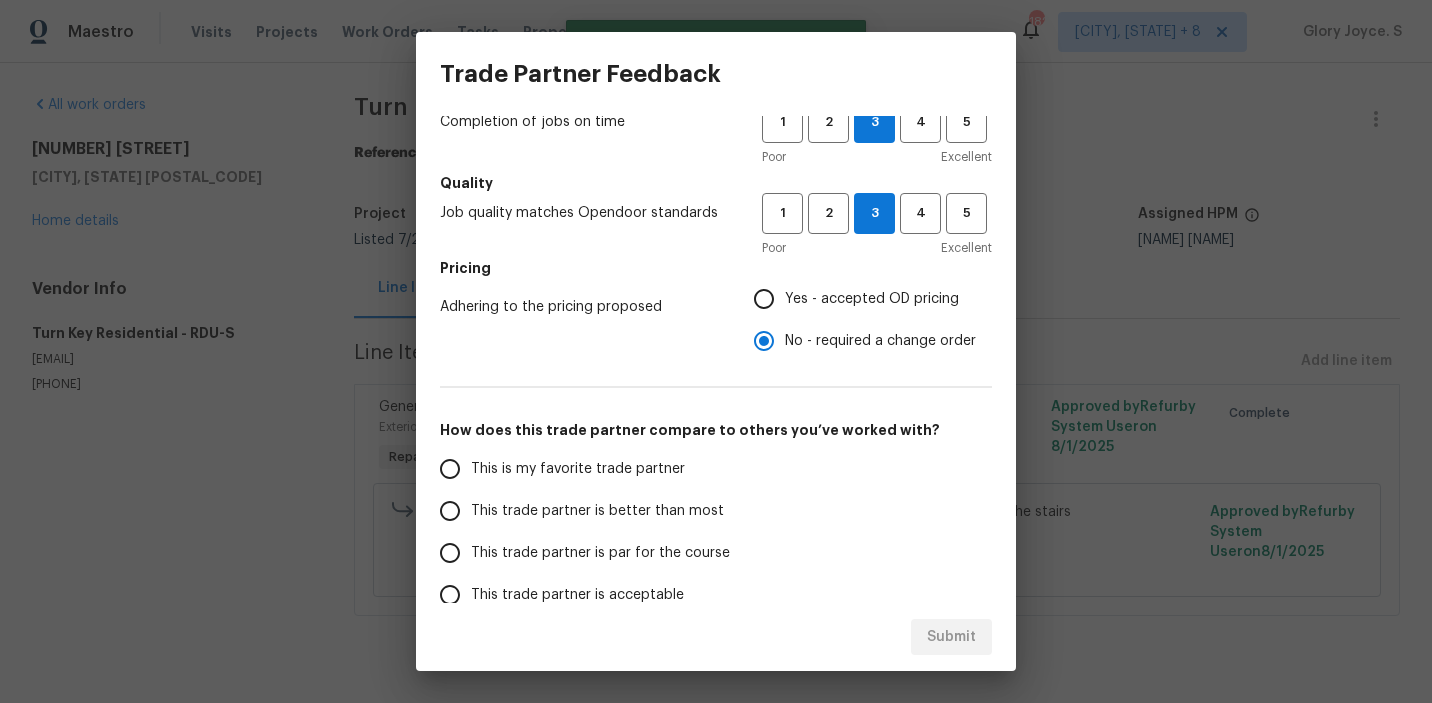click on "This trade partner is par for the course" at bounding box center [587, 553] 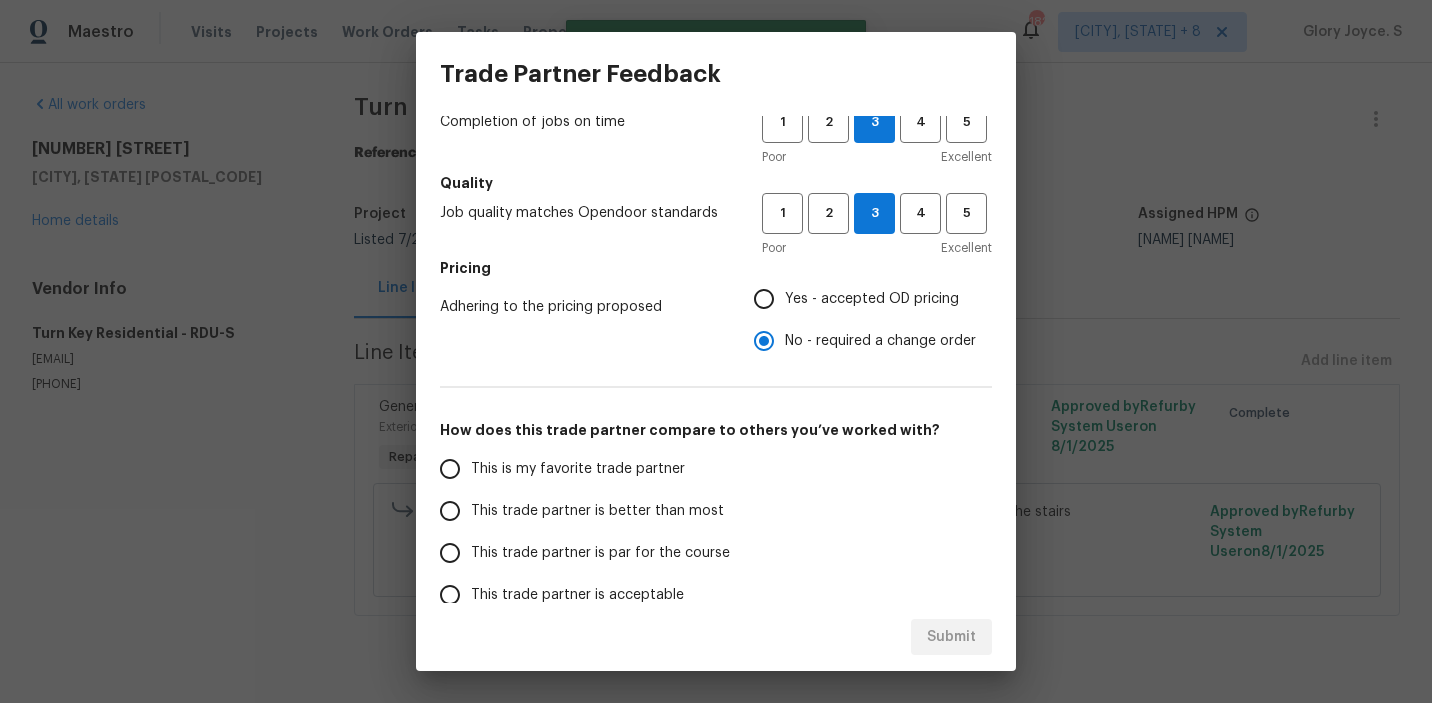 click on "This trade partner is par for the course" at bounding box center [450, 553] 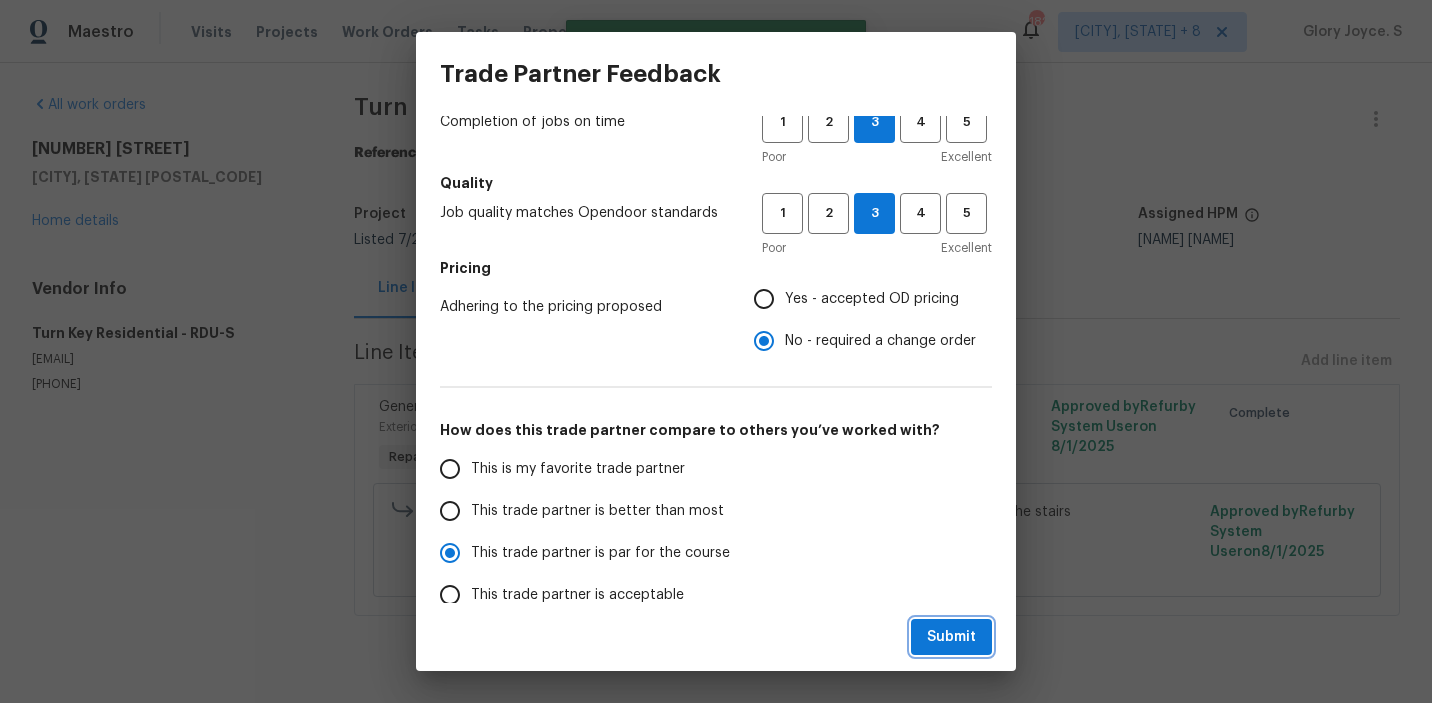 click on "Submit" at bounding box center (951, 637) 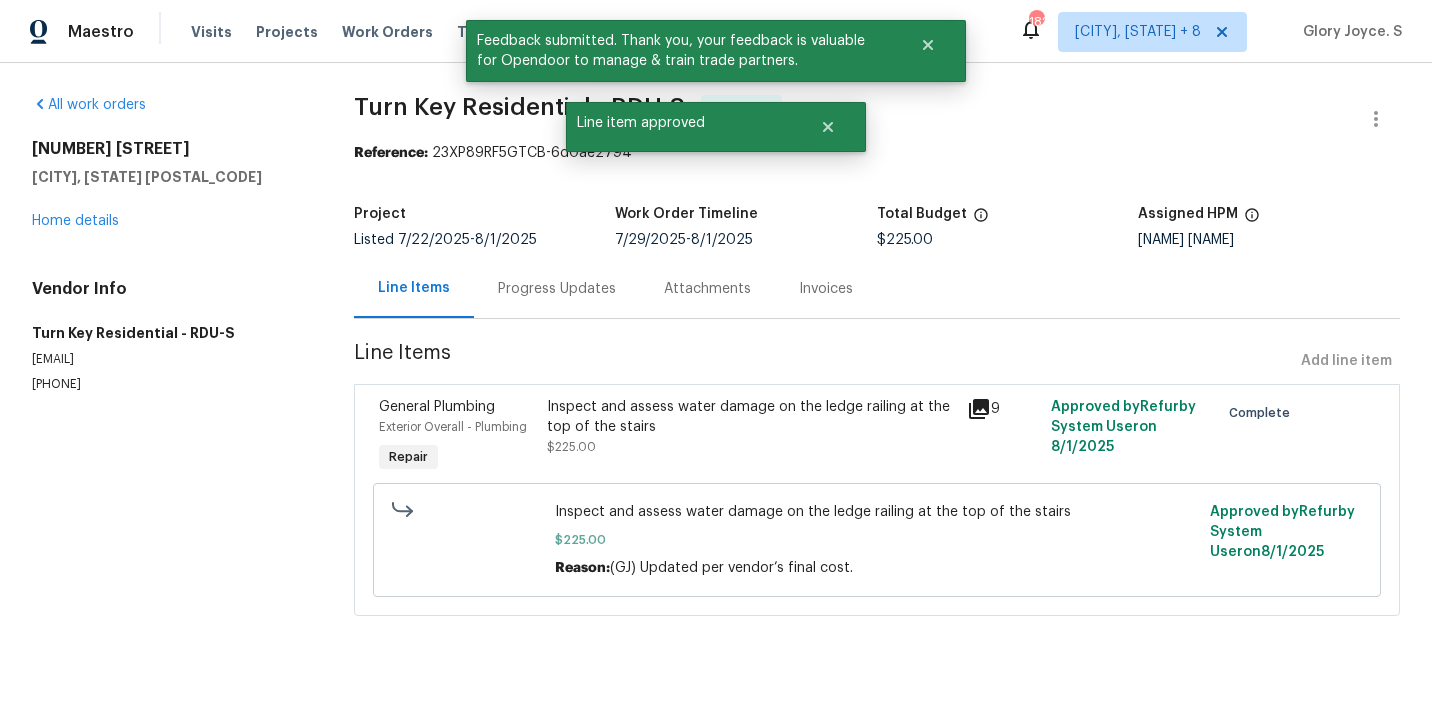 click on "Inspect and assess water damage on the ledge railing at the top of the stairs $225.00" at bounding box center [751, 437] 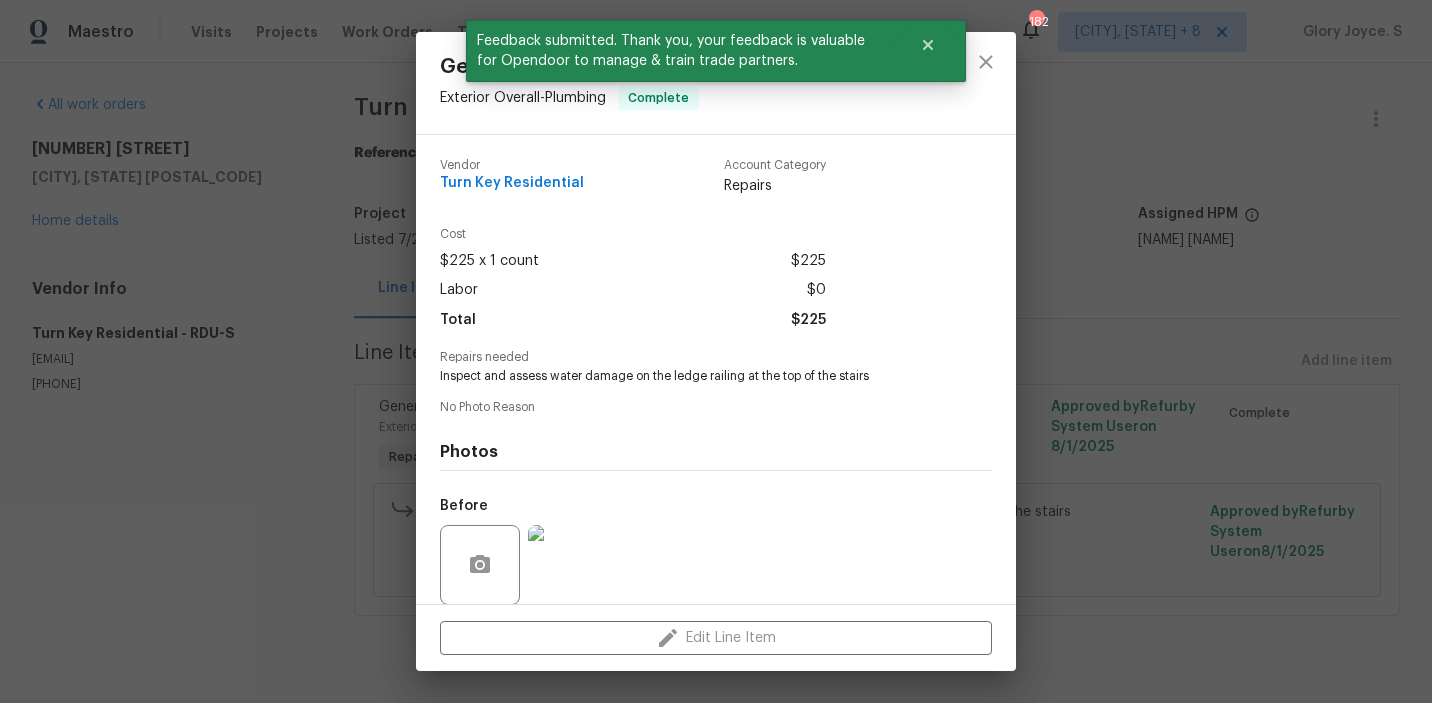 scroll, scrollTop: 150, scrollLeft: 0, axis: vertical 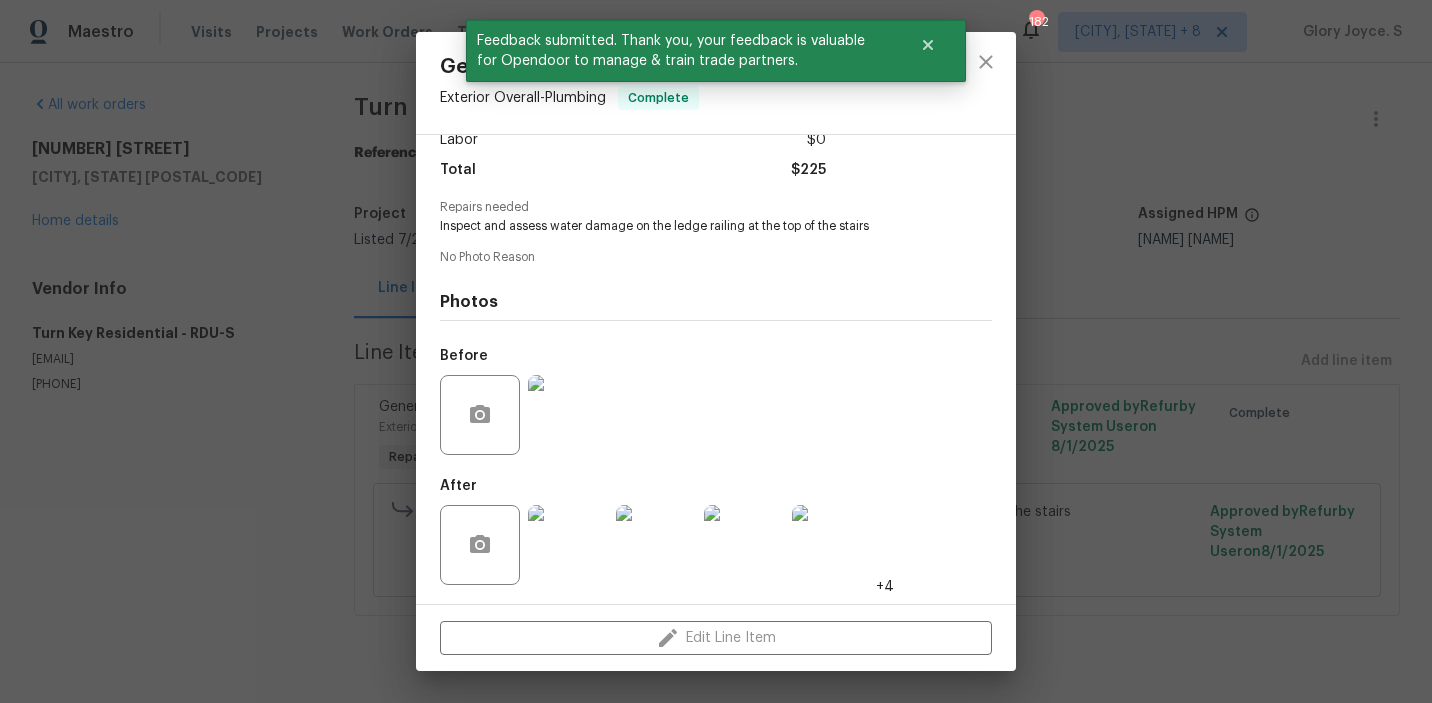 click at bounding box center (568, 545) 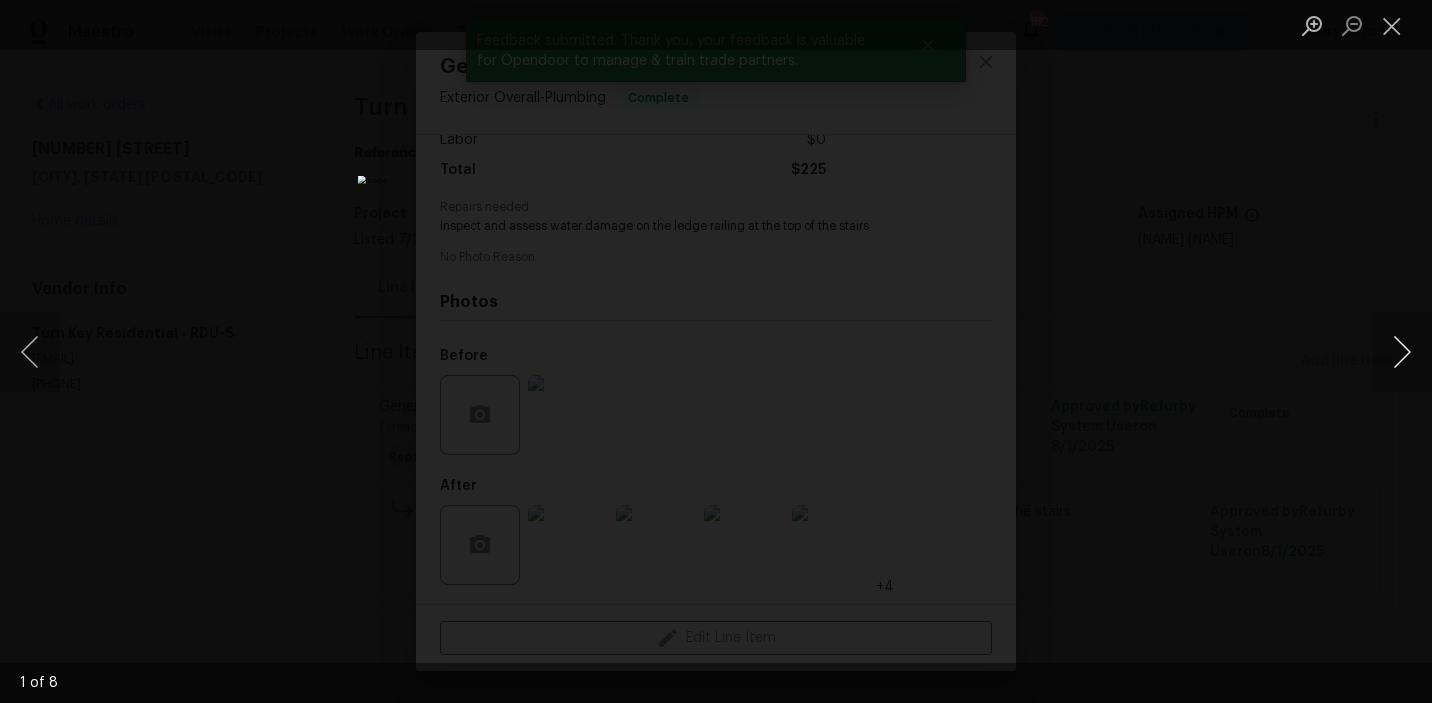 click at bounding box center [1402, 352] 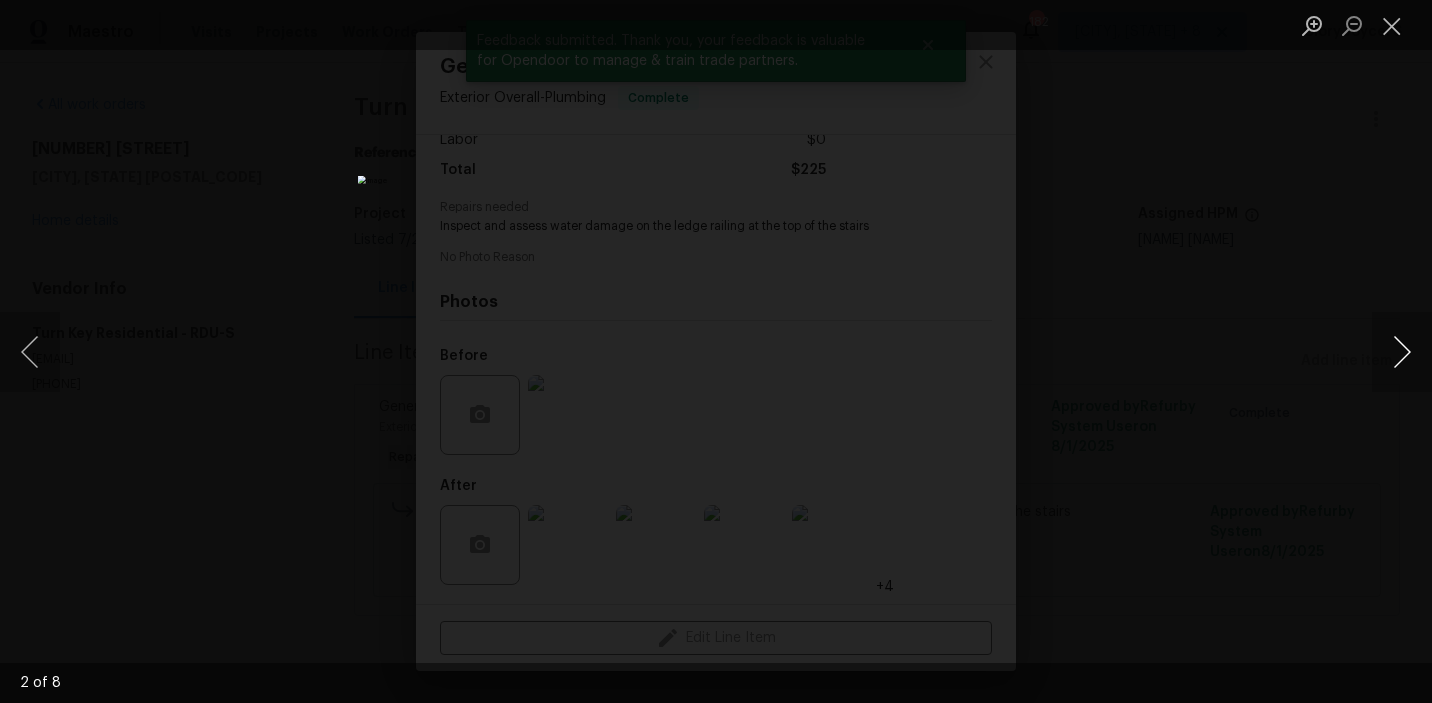 click at bounding box center [1402, 352] 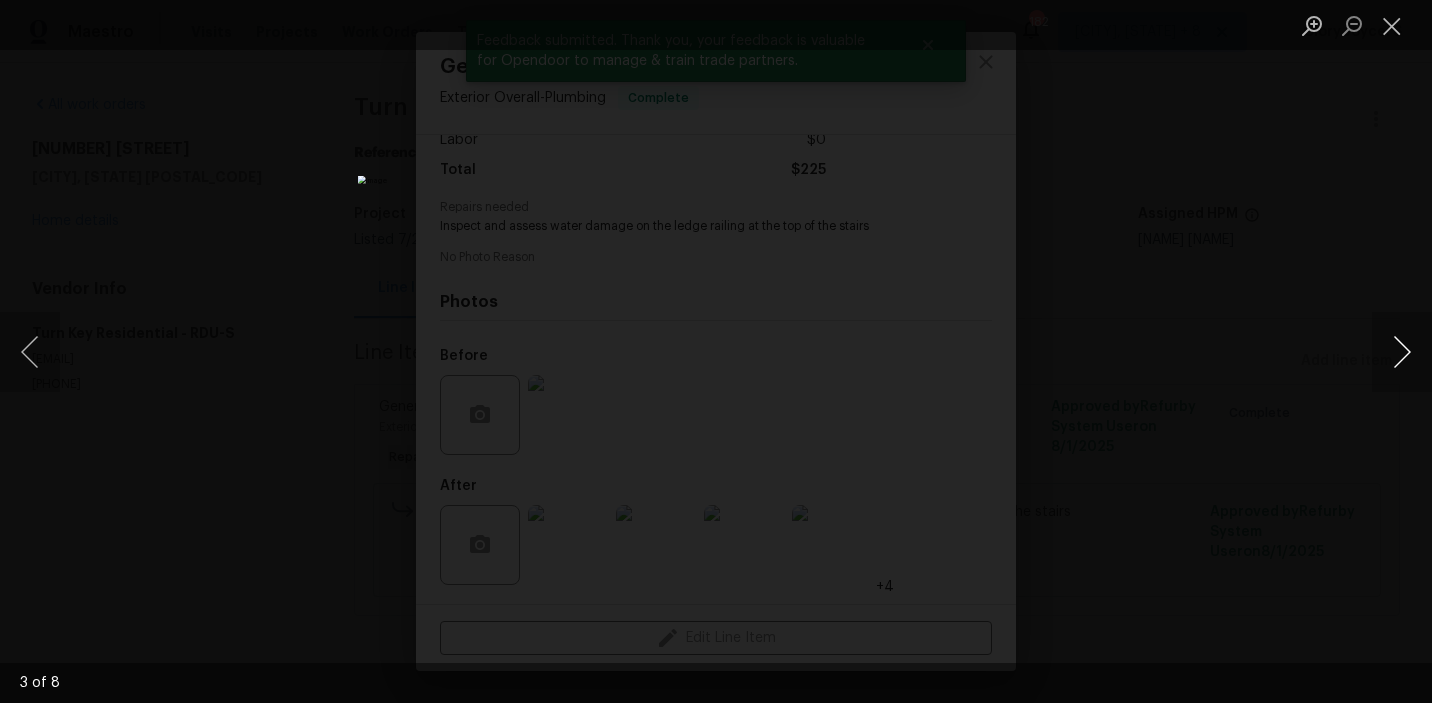 click at bounding box center (1402, 352) 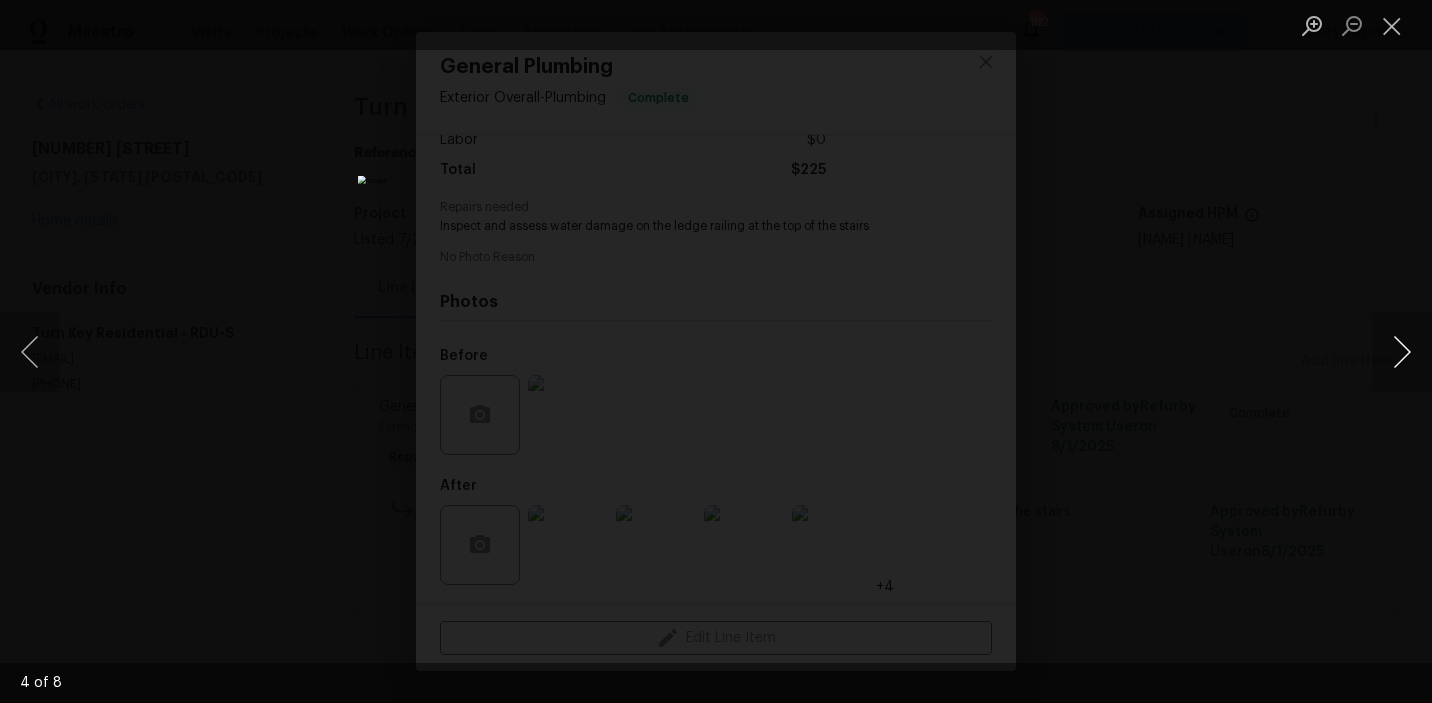 click at bounding box center (1402, 352) 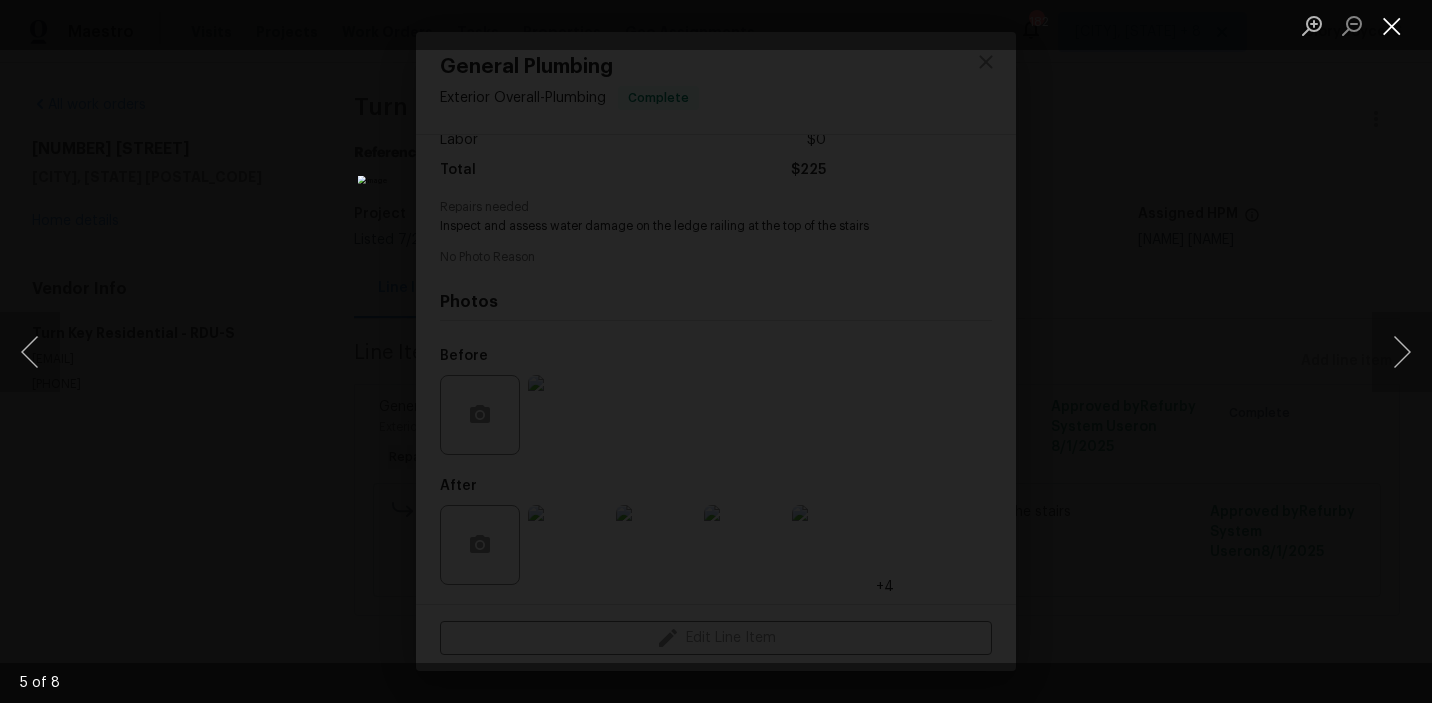 click at bounding box center (1392, 25) 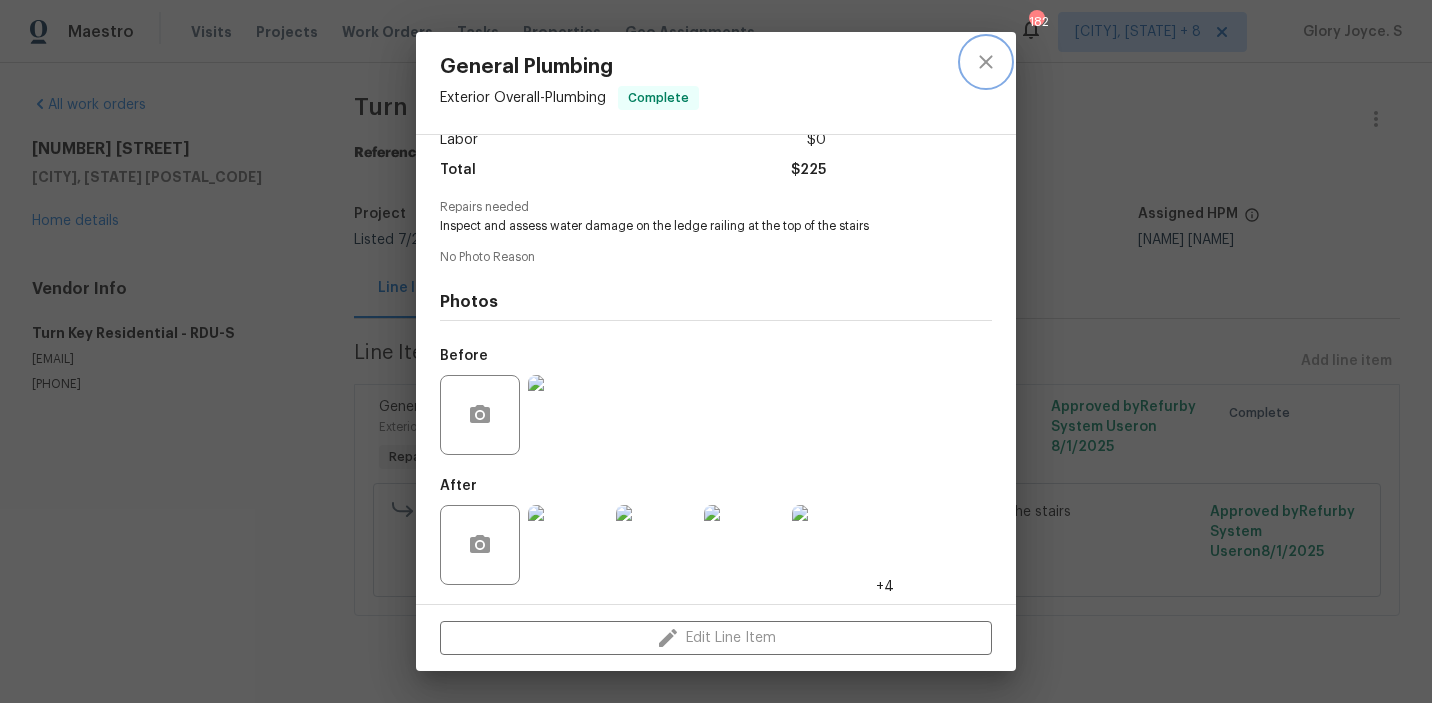 click 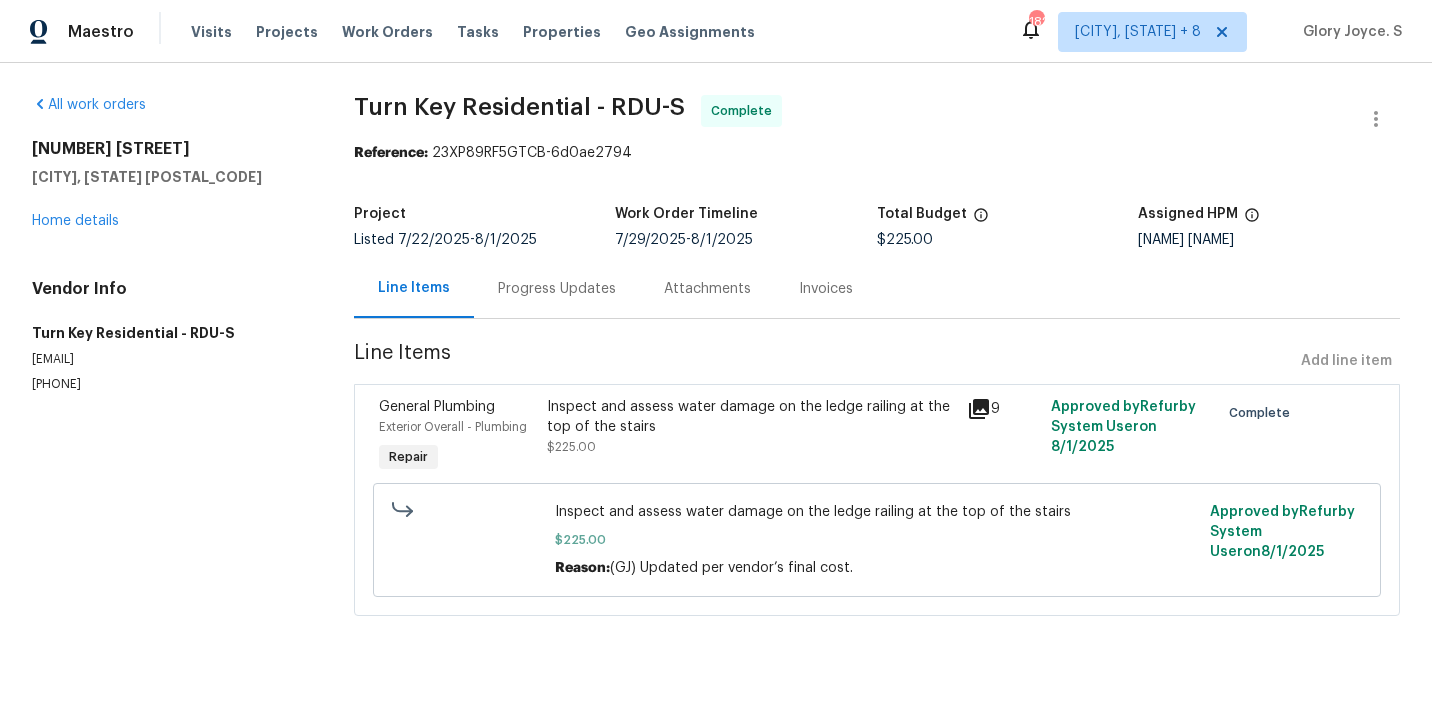 click on "Progress Updates" at bounding box center (557, 289) 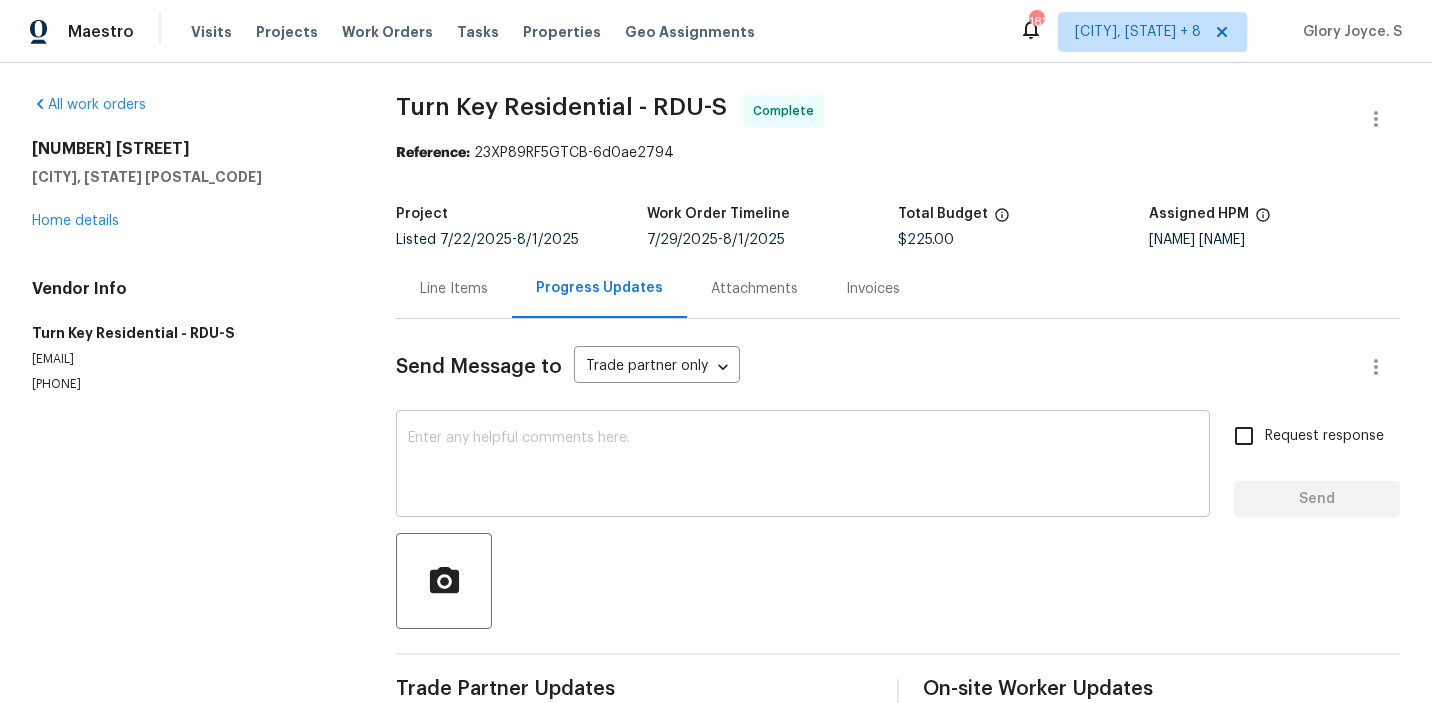 click at bounding box center (803, 466) 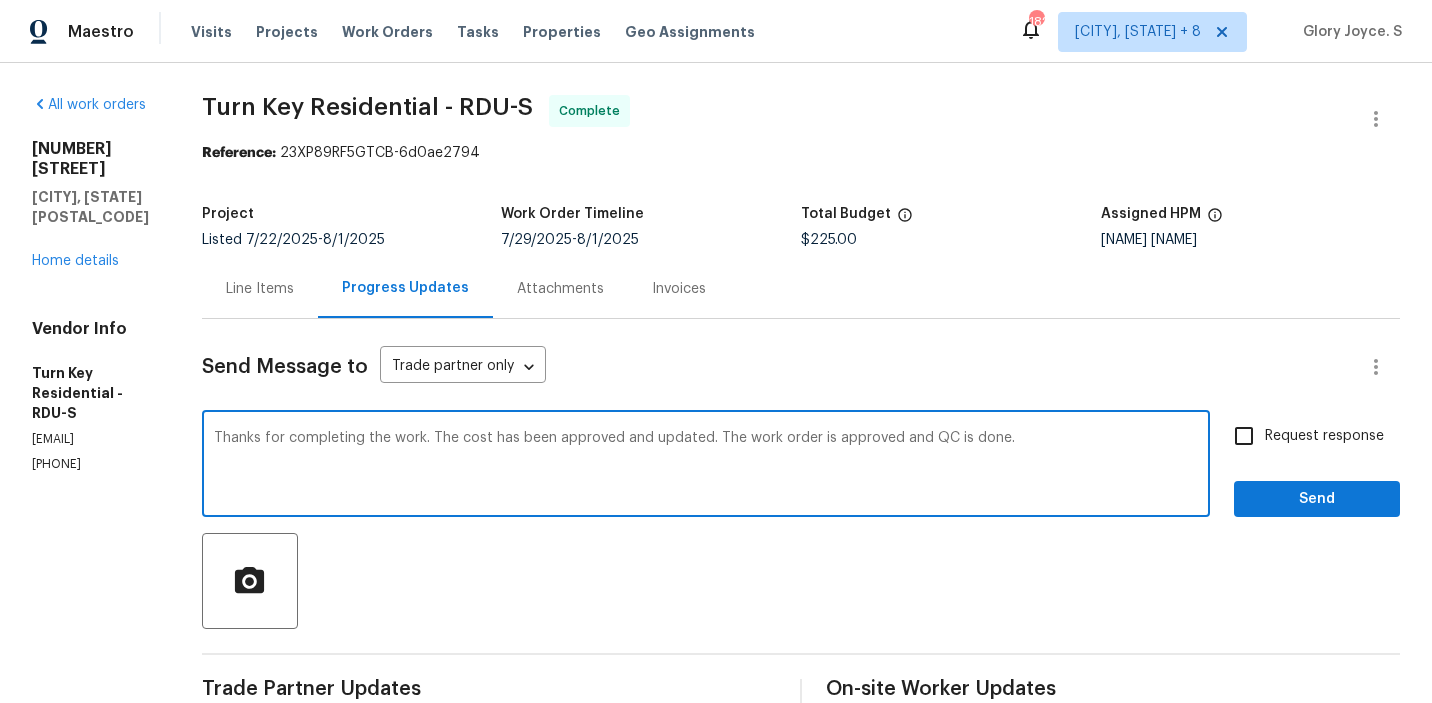 click on "Thanks for completing the work. The cost has been approved and updated. The work order is approved and QC is done." at bounding box center [706, 466] 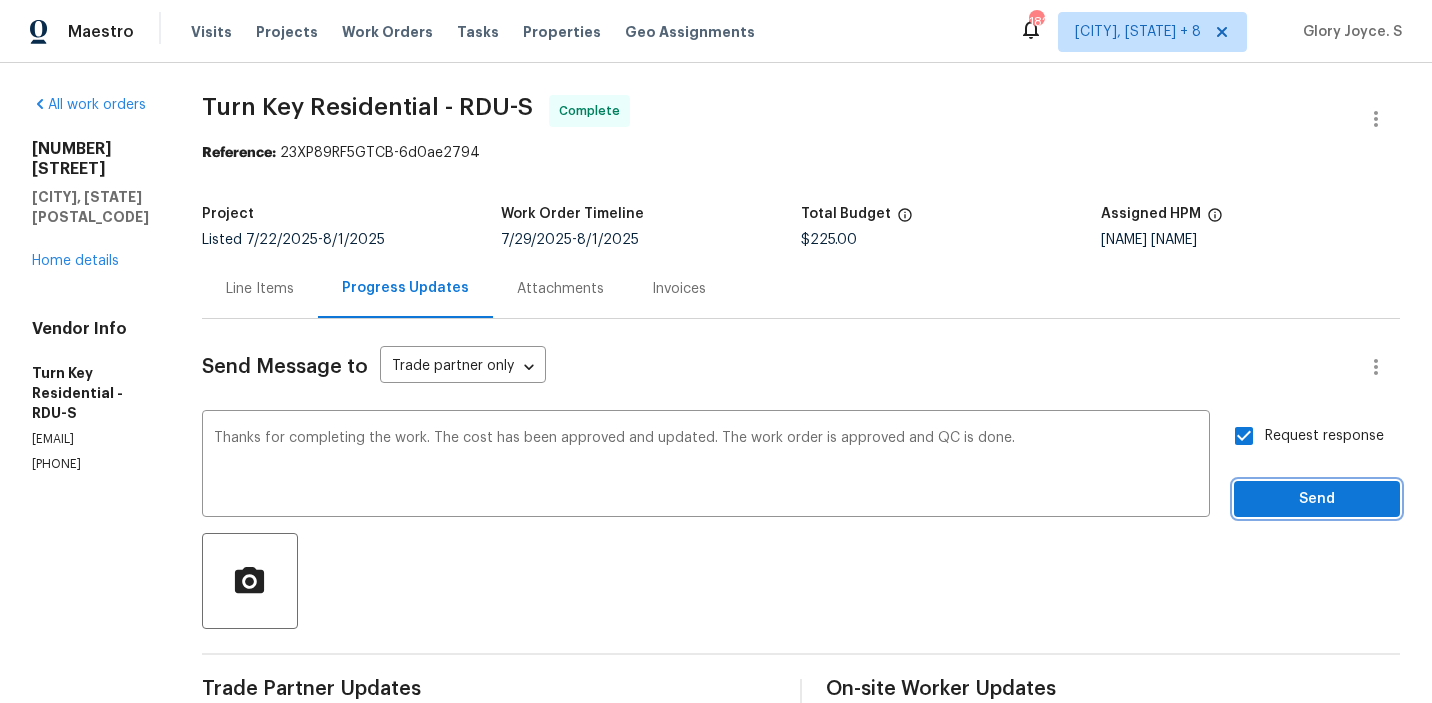 click on "Send" at bounding box center (1317, 499) 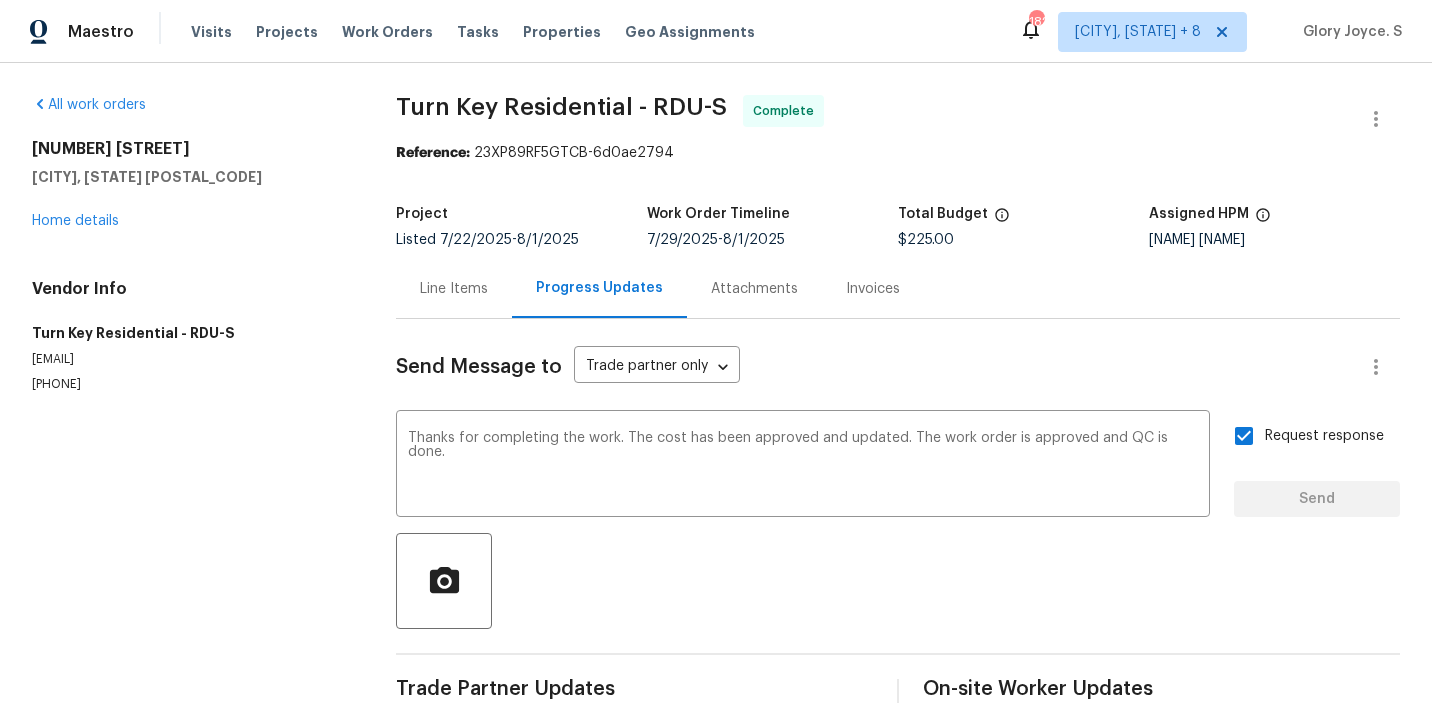 type 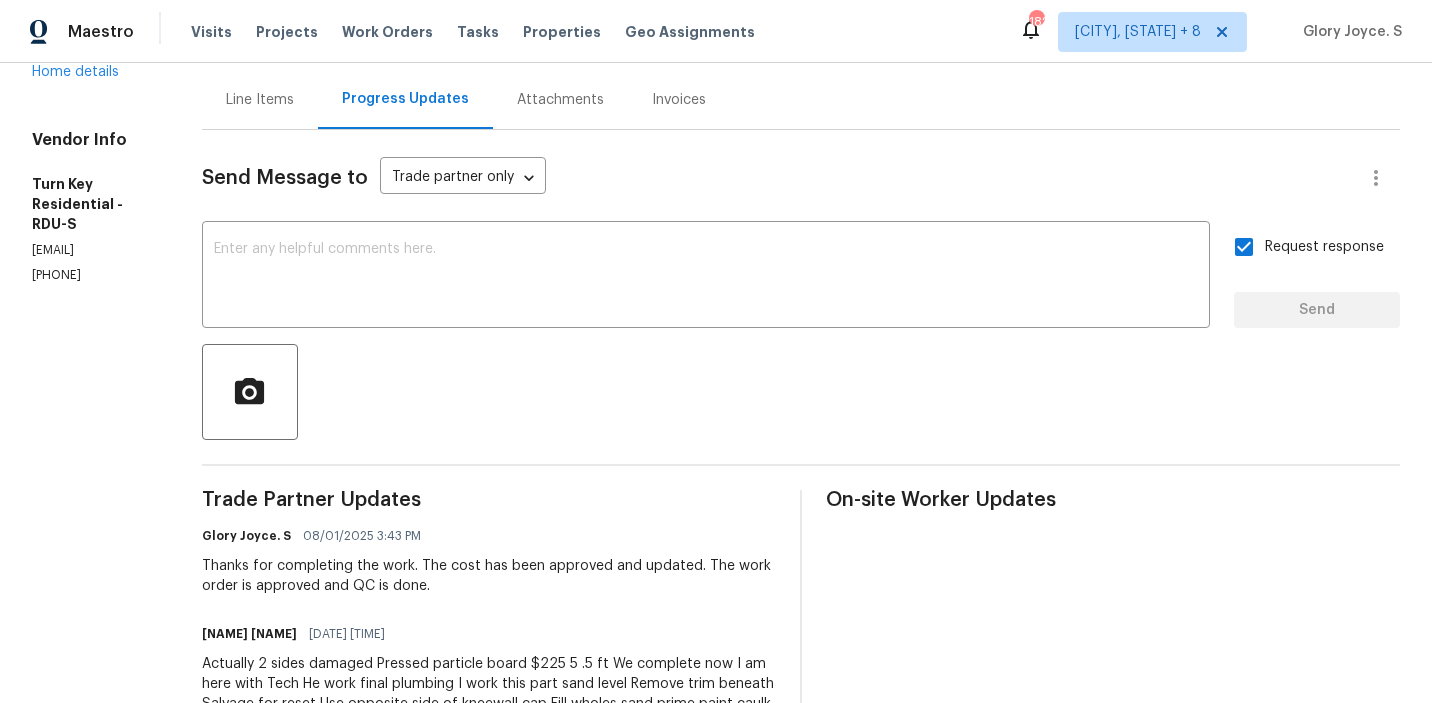 scroll, scrollTop: 389, scrollLeft: 0, axis: vertical 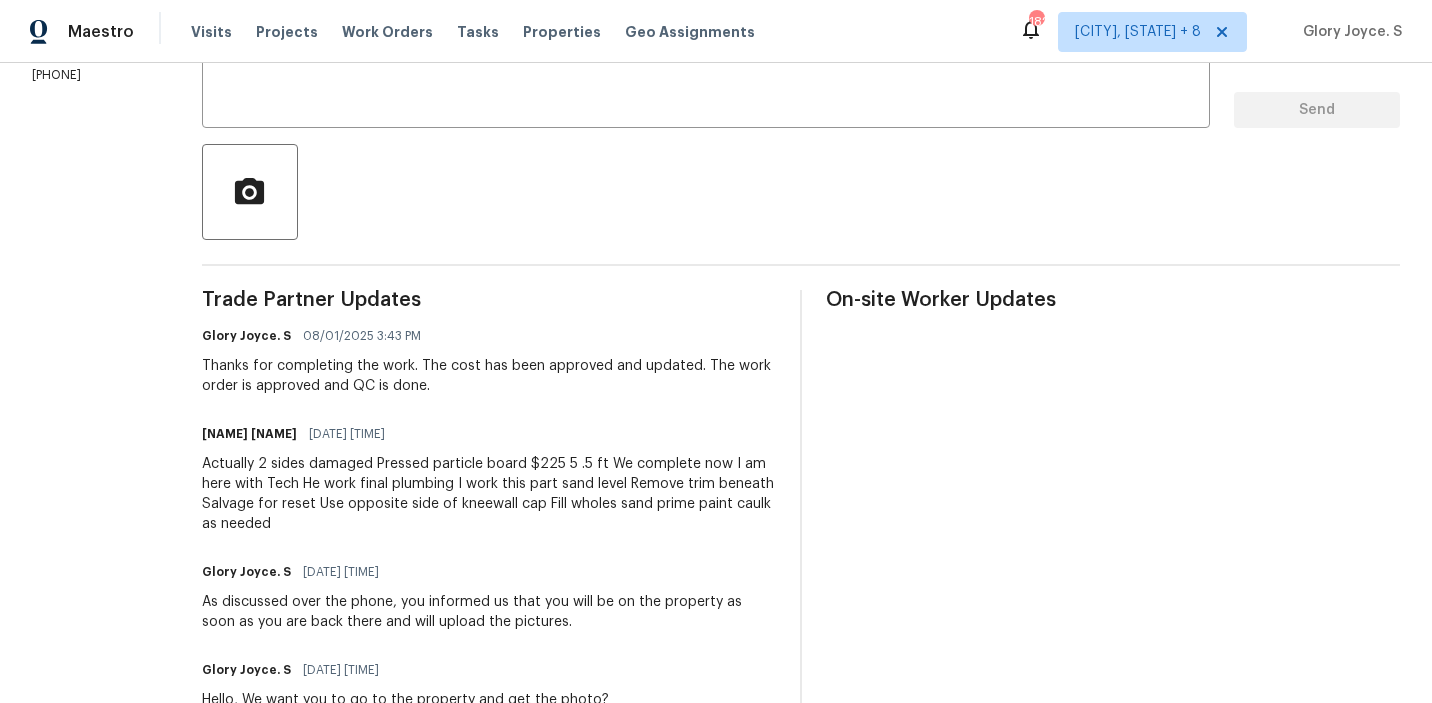 click on "Actually  2 sides damaged
Pressed particle board
$225
5 .5 ft
We complete now
I am here with Tech
He work final plumbing I work this part sand level
Remove trim beneath
Salvage for reset
Use opposite side of kneewall cap
Fill wholes sand prime paint caulk as needed" at bounding box center [489, 494] 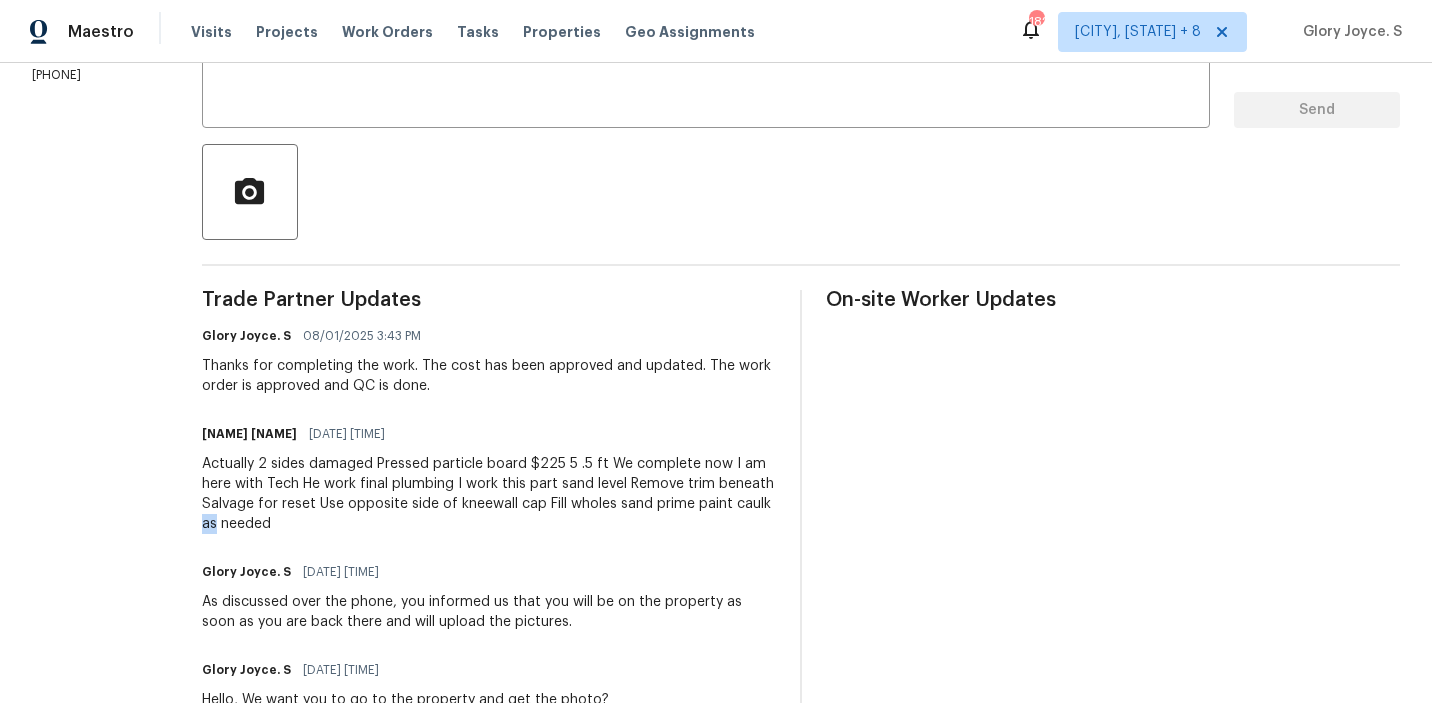 click on "Actually  2 sides damaged
Pressed particle board
$225
5 .5 ft
We complete now
I am here with Tech
He work final plumbing I work this part sand level
Remove trim beneath
Salvage for reset
Use opposite side of kneewall cap
Fill wholes sand prime paint caulk as needed" at bounding box center (489, 494) 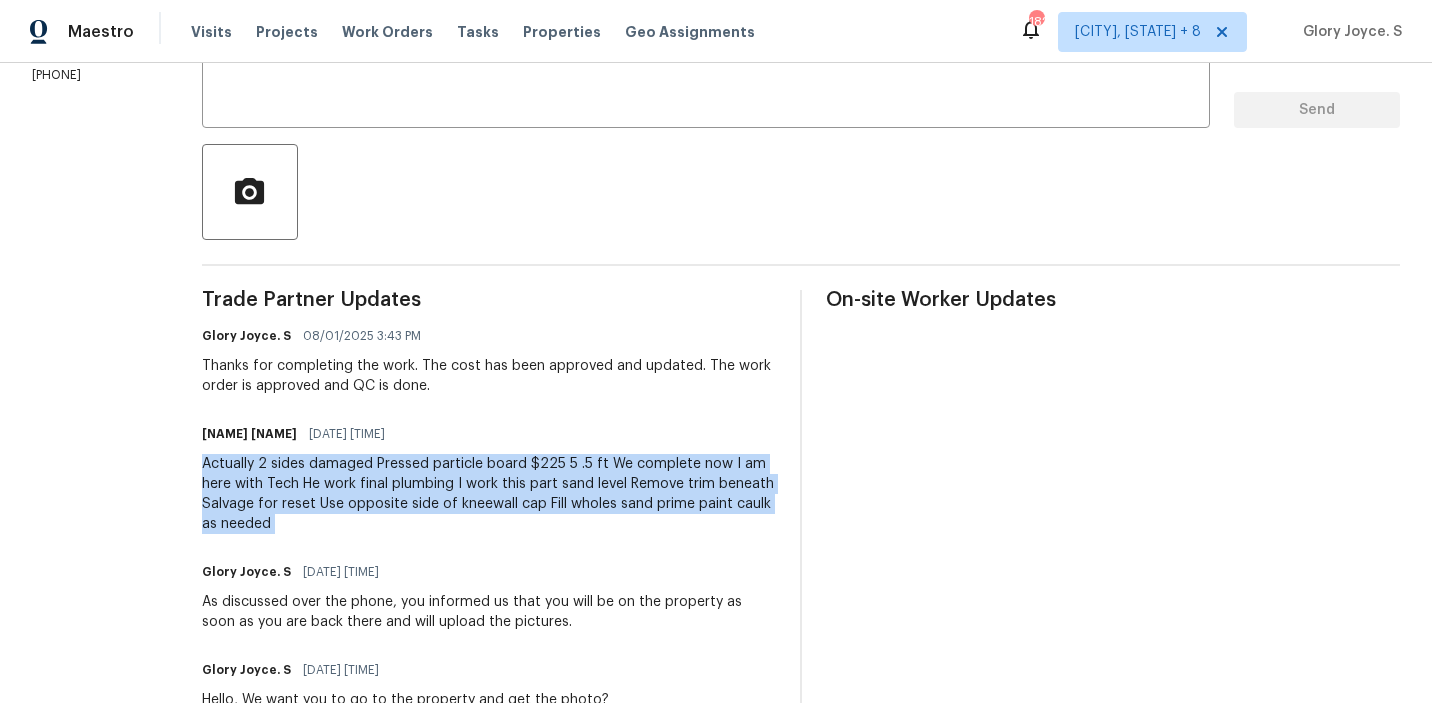 copy on "Actually  2 sides damaged
Pressed particle board
$225
5 .5 ft
We complete now
I am here with Tech
He work final plumbing I work this part sand level
Remove trim beneath
Salvage for reset
Use opposite side of kneewall cap
Fill wholes sand prime paint caulk as needed" 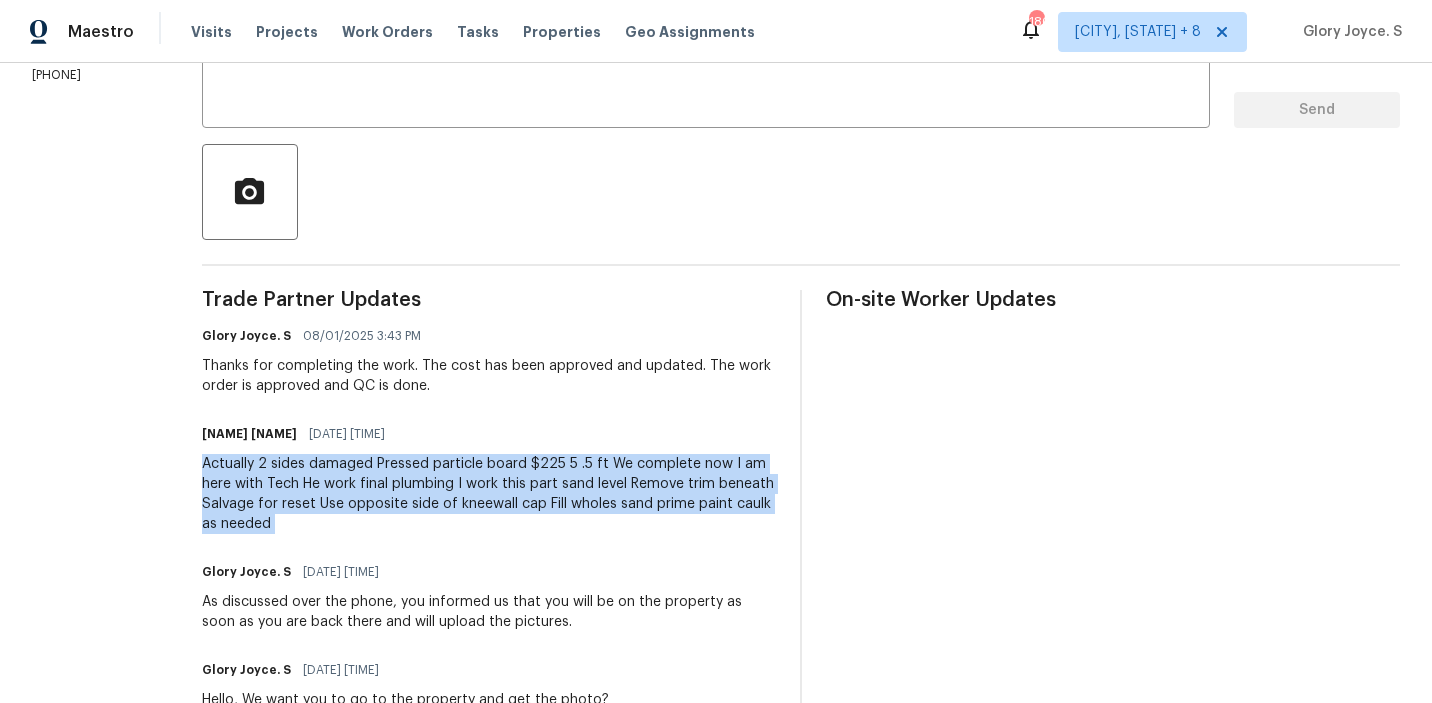 scroll, scrollTop: 0, scrollLeft: 0, axis: both 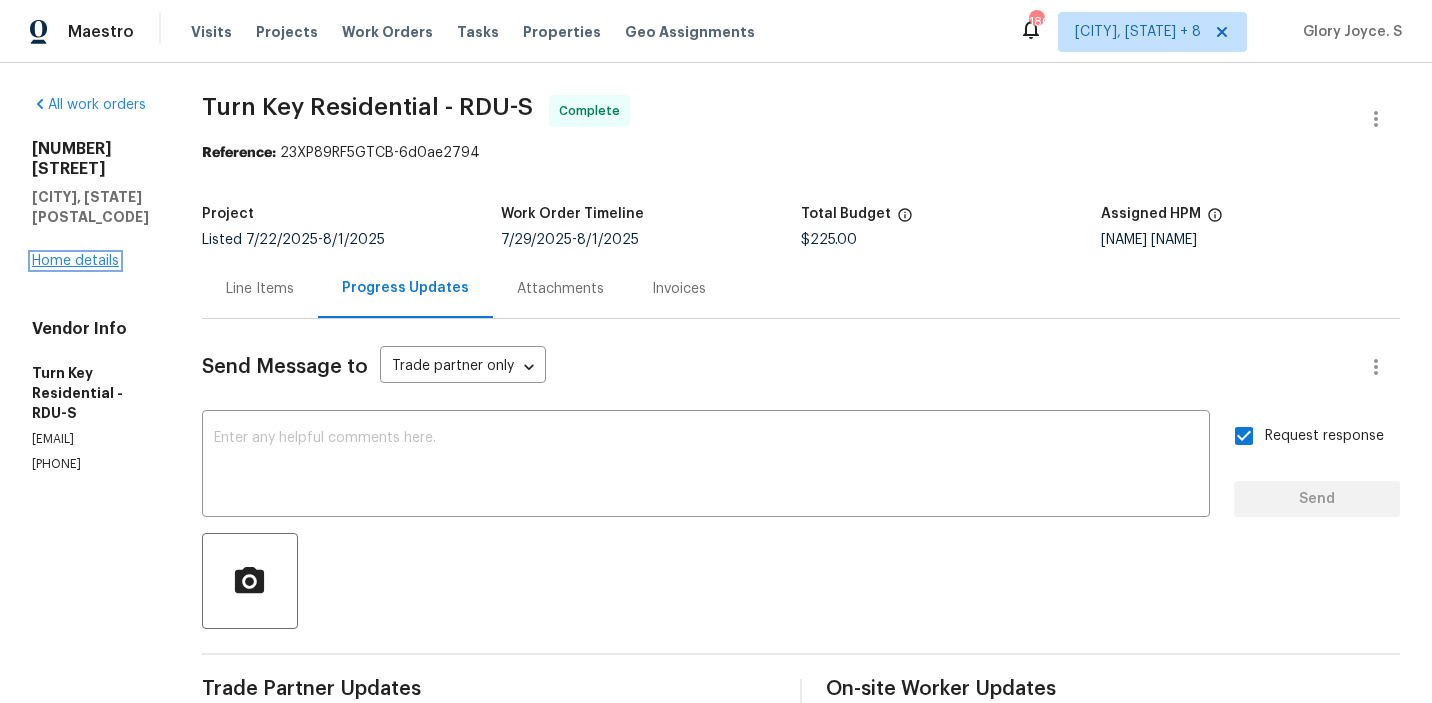 click on "Home details" at bounding box center [75, 261] 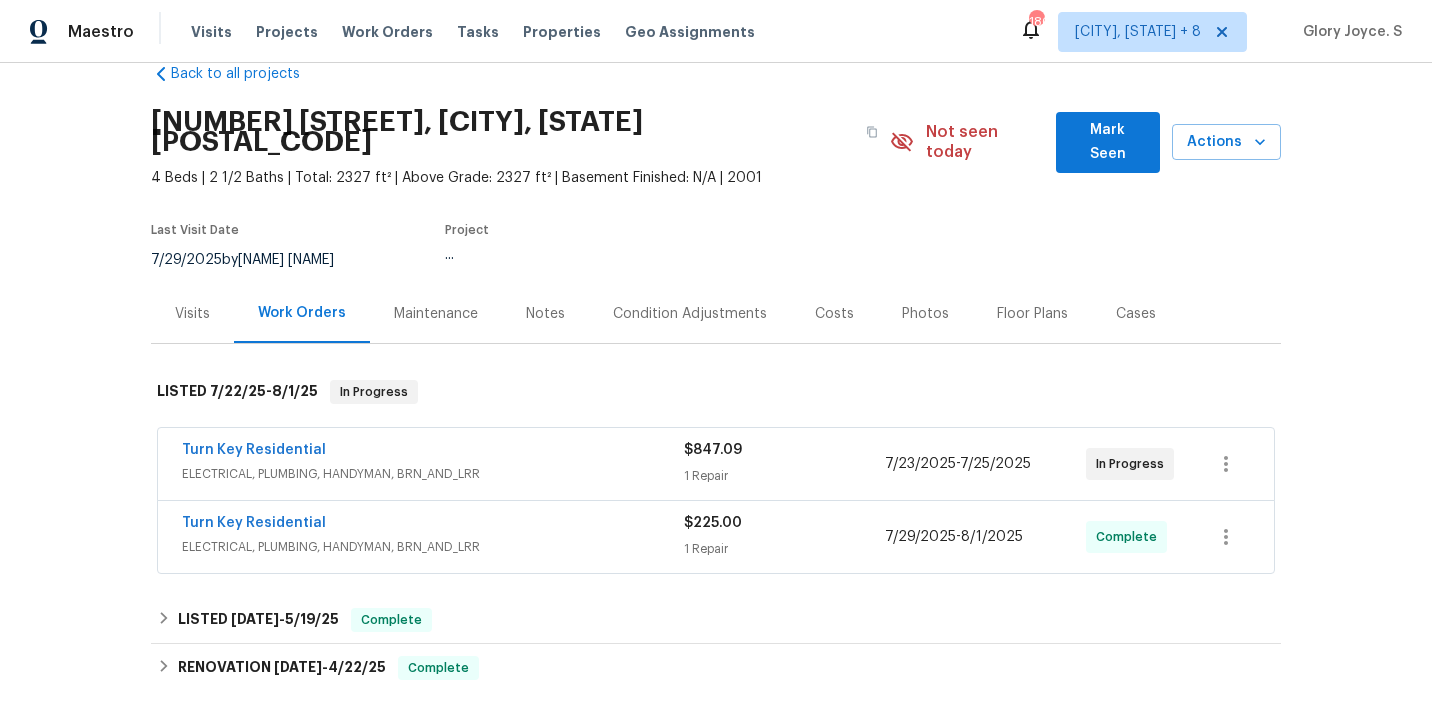 scroll, scrollTop: 61, scrollLeft: 0, axis: vertical 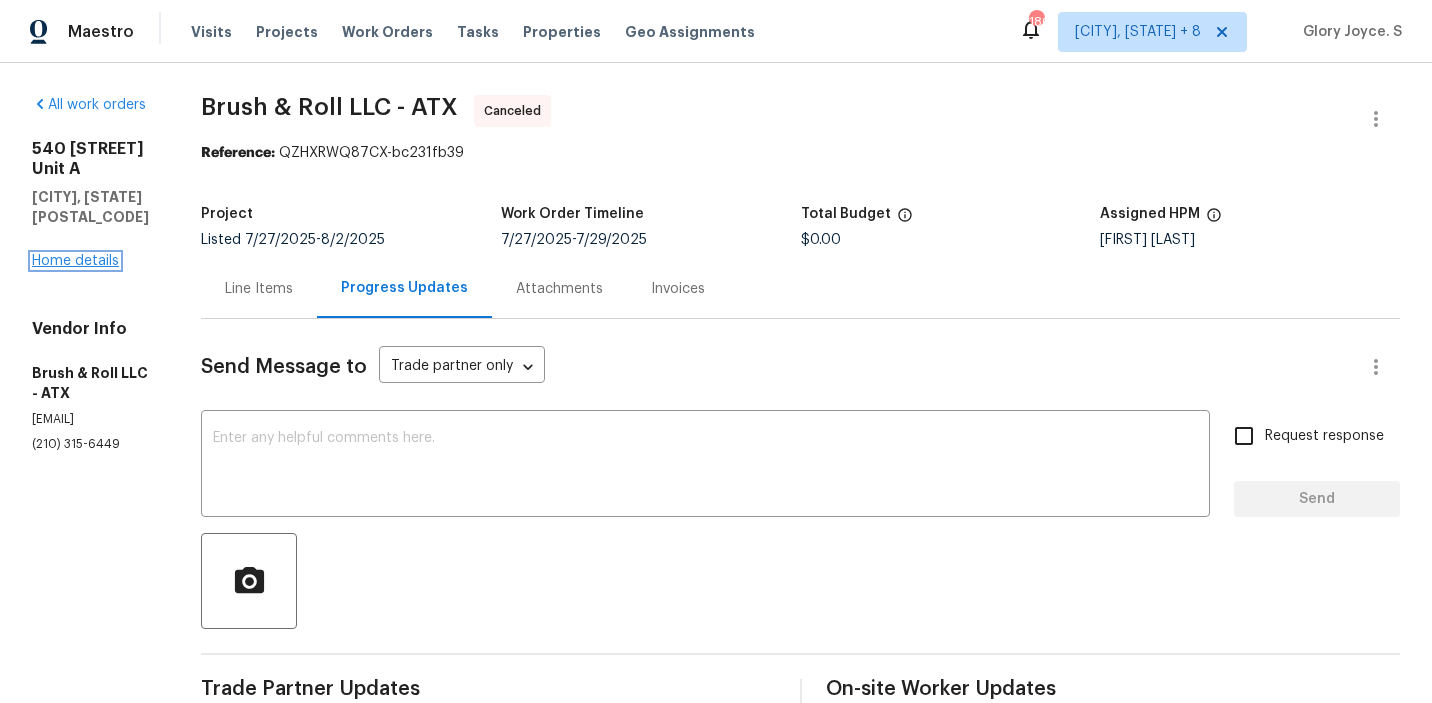 click on "Home details" at bounding box center [75, 261] 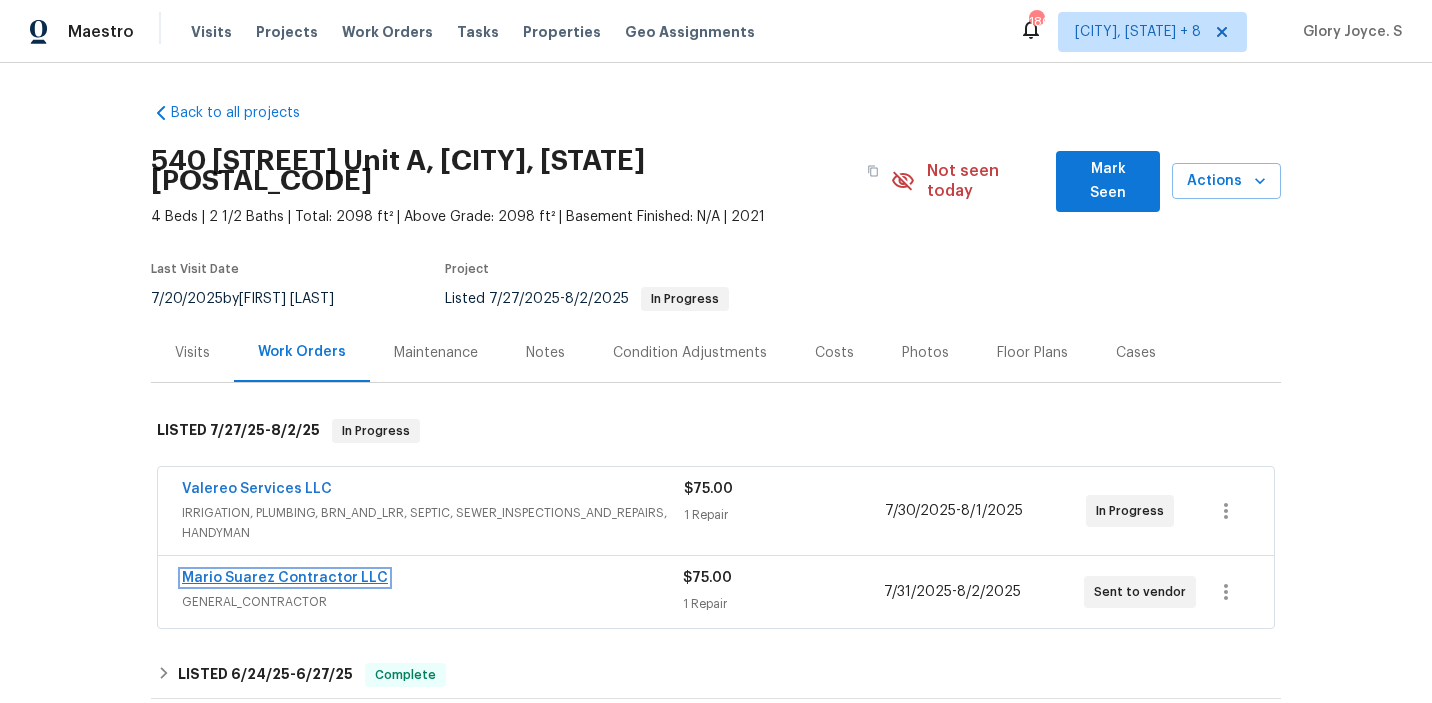 click on "Mario Suarez Contractor LLC" at bounding box center [285, 578] 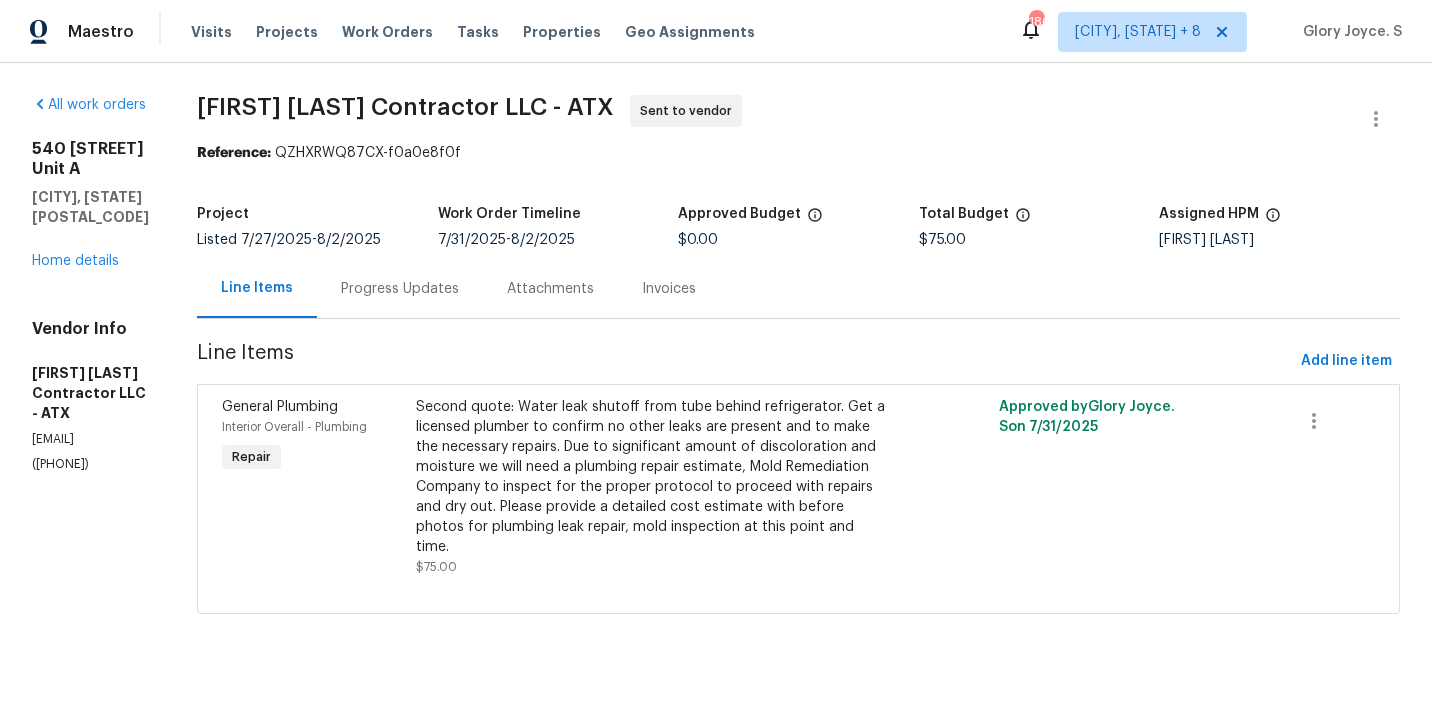 click on "Project Listed   7/27/2025  -  8/2/2025 Work Order Timeline 7/31/2025  -  8/2/2025 Approved Budget $0.00 Total Budget $75.00 Assigned HPM Sheila Cooksey" at bounding box center [798, 227] 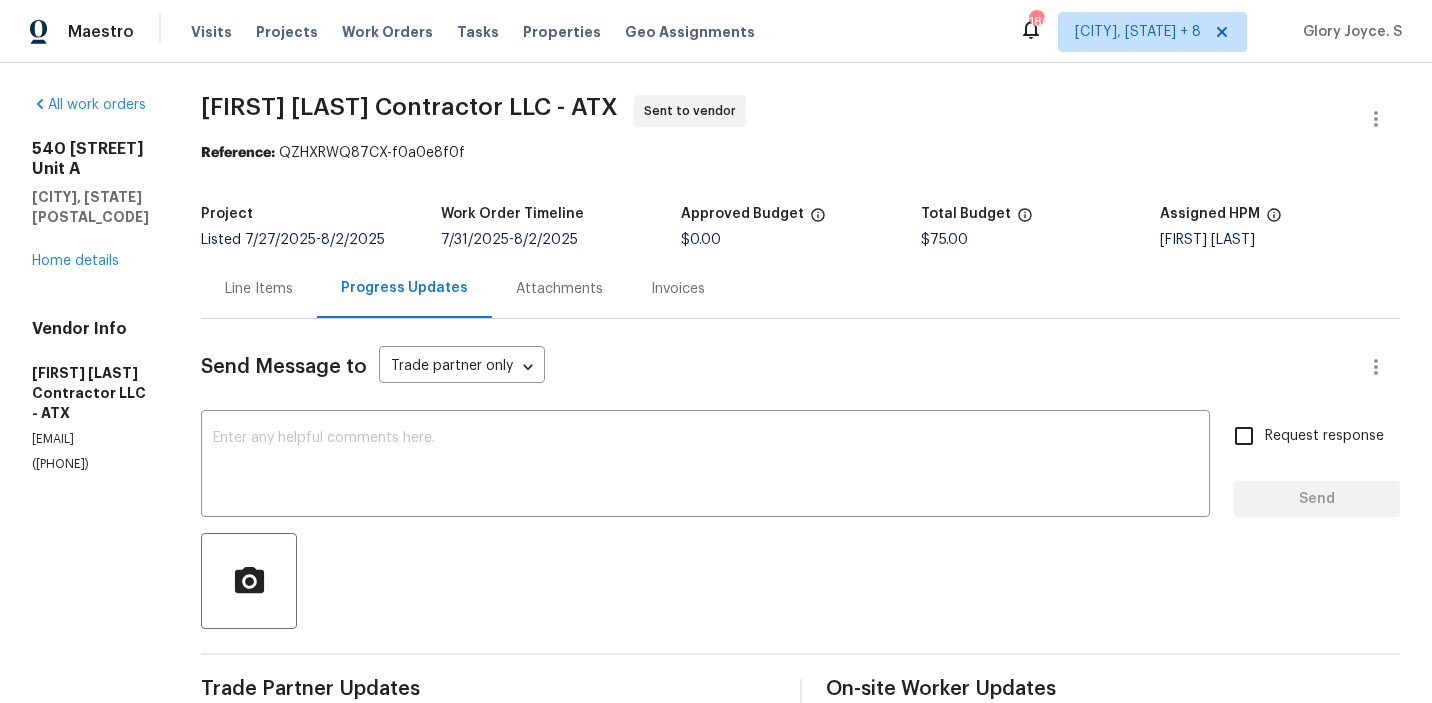 scroll, scrollTop: 218, scrollLeft: 0, axis: vertical 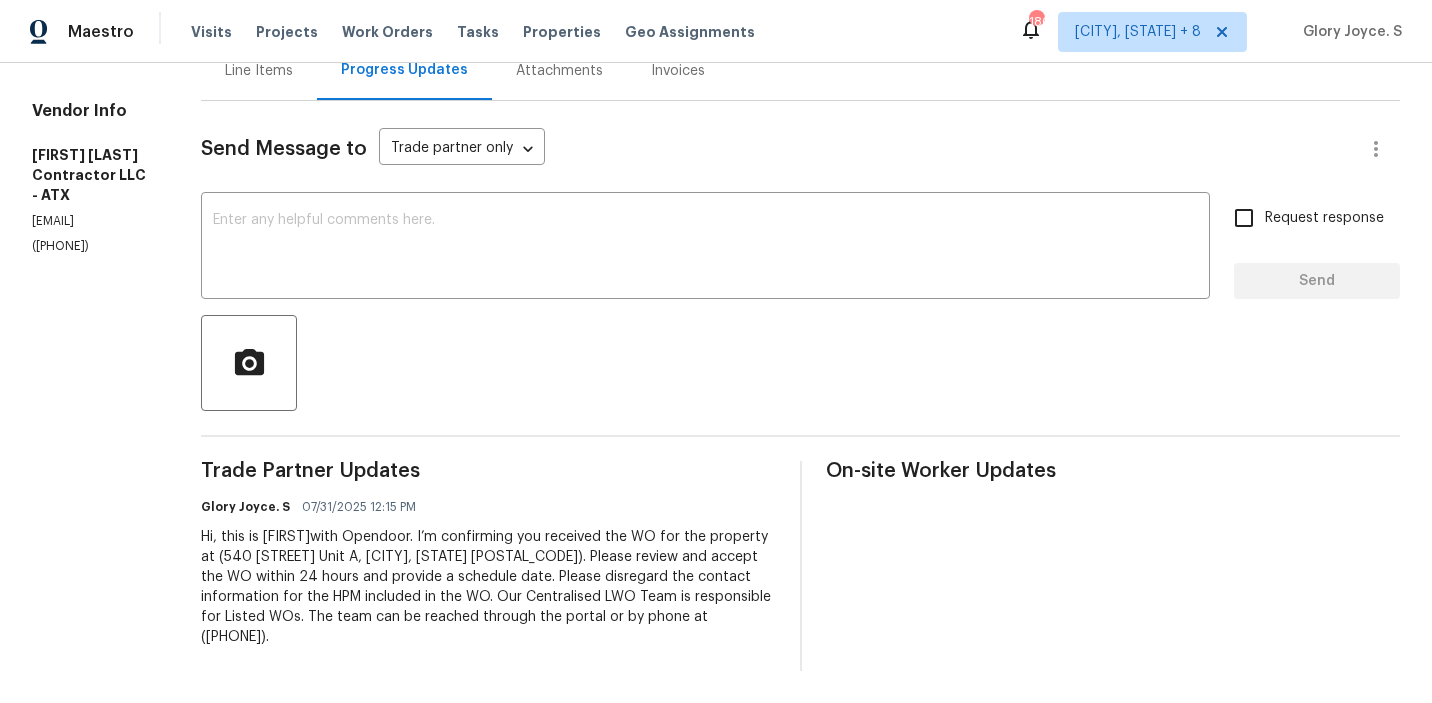 click at bounding box center (800, 363) 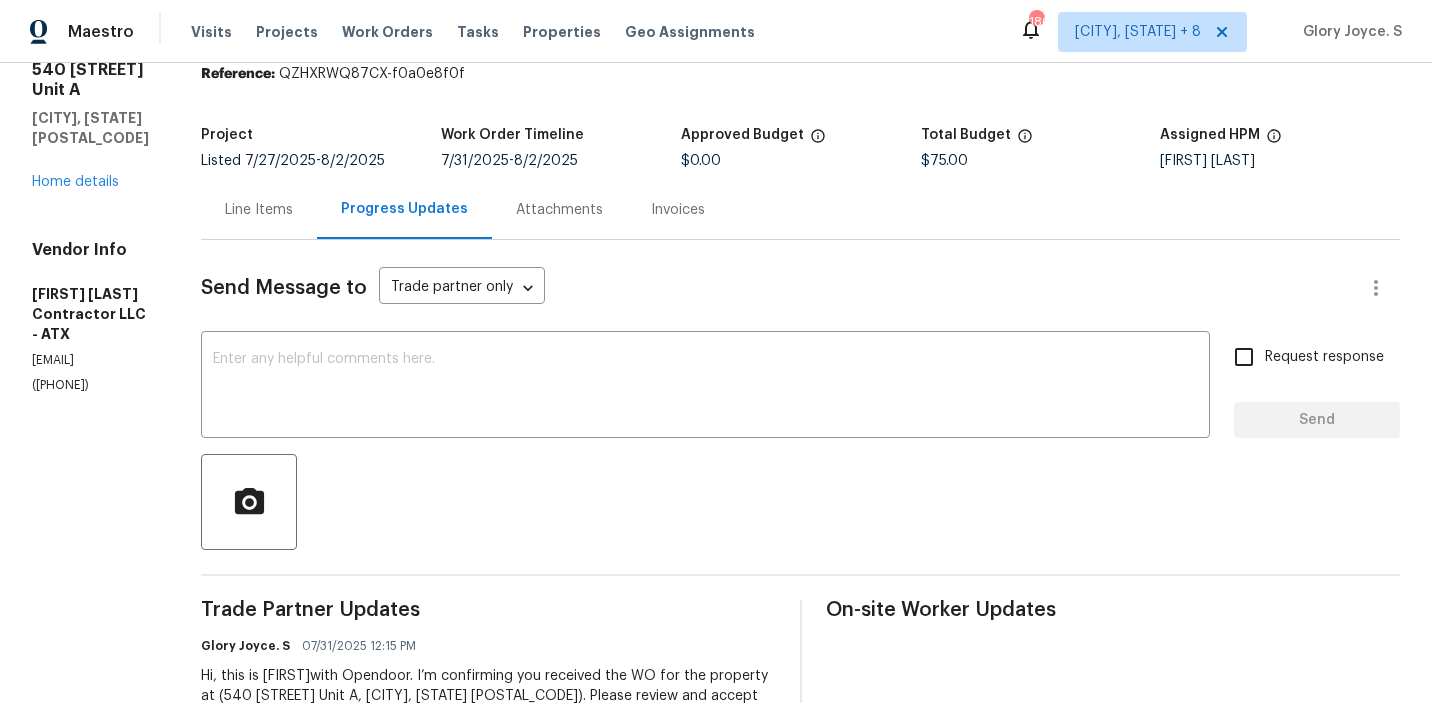 scroll, scrollTop: 0, scrollLeft: 0, axis: both 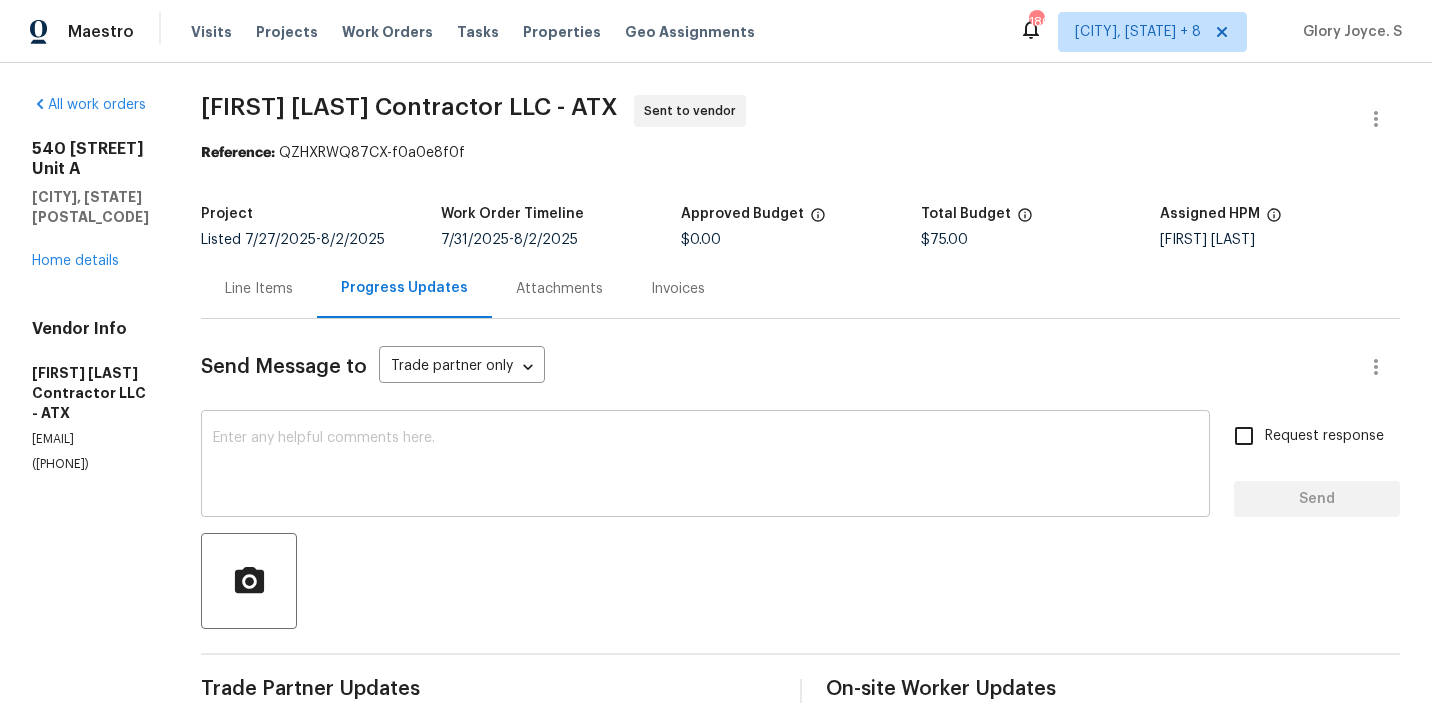 click at bounding box center (705, 466) 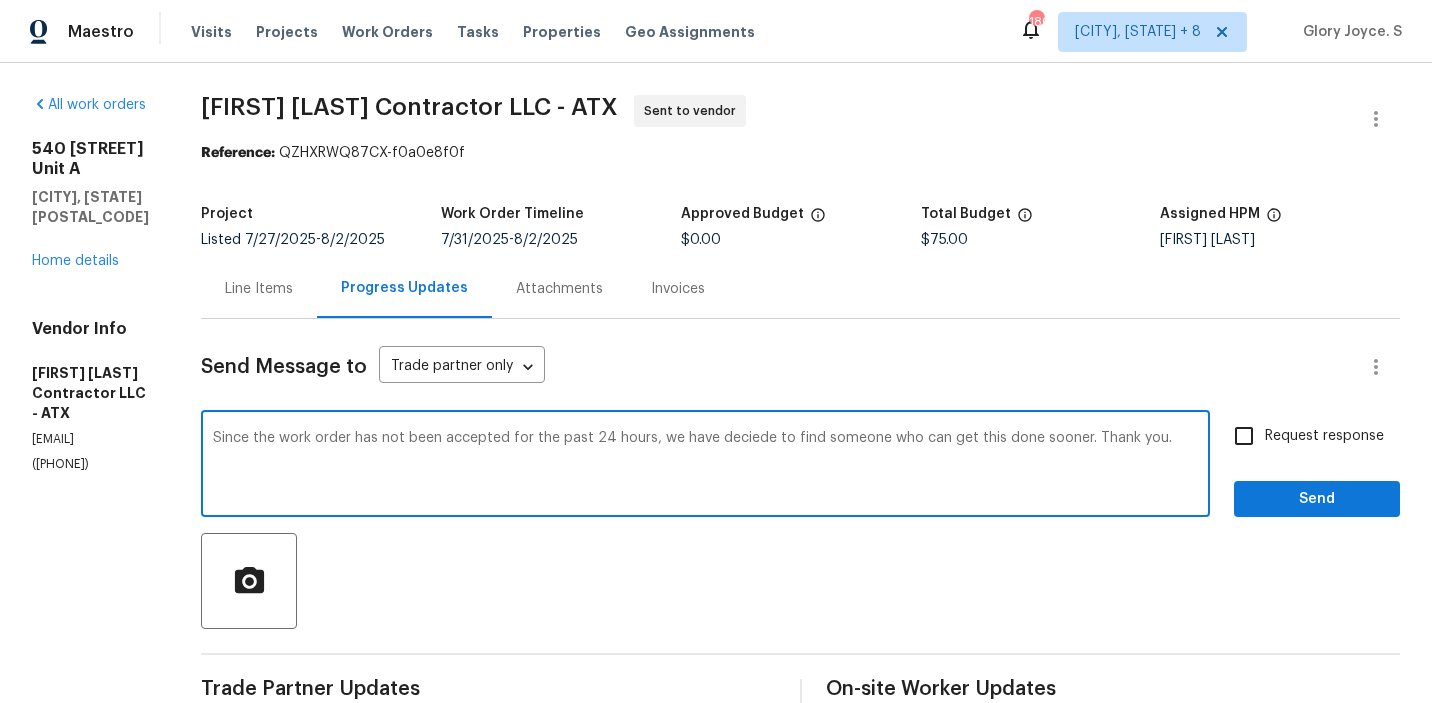 click on "Since the work order has not been accepted for the past 24 hours, we have deciede to find someone who can get this done sooner. Thank you." at bounding box center (705, 466) 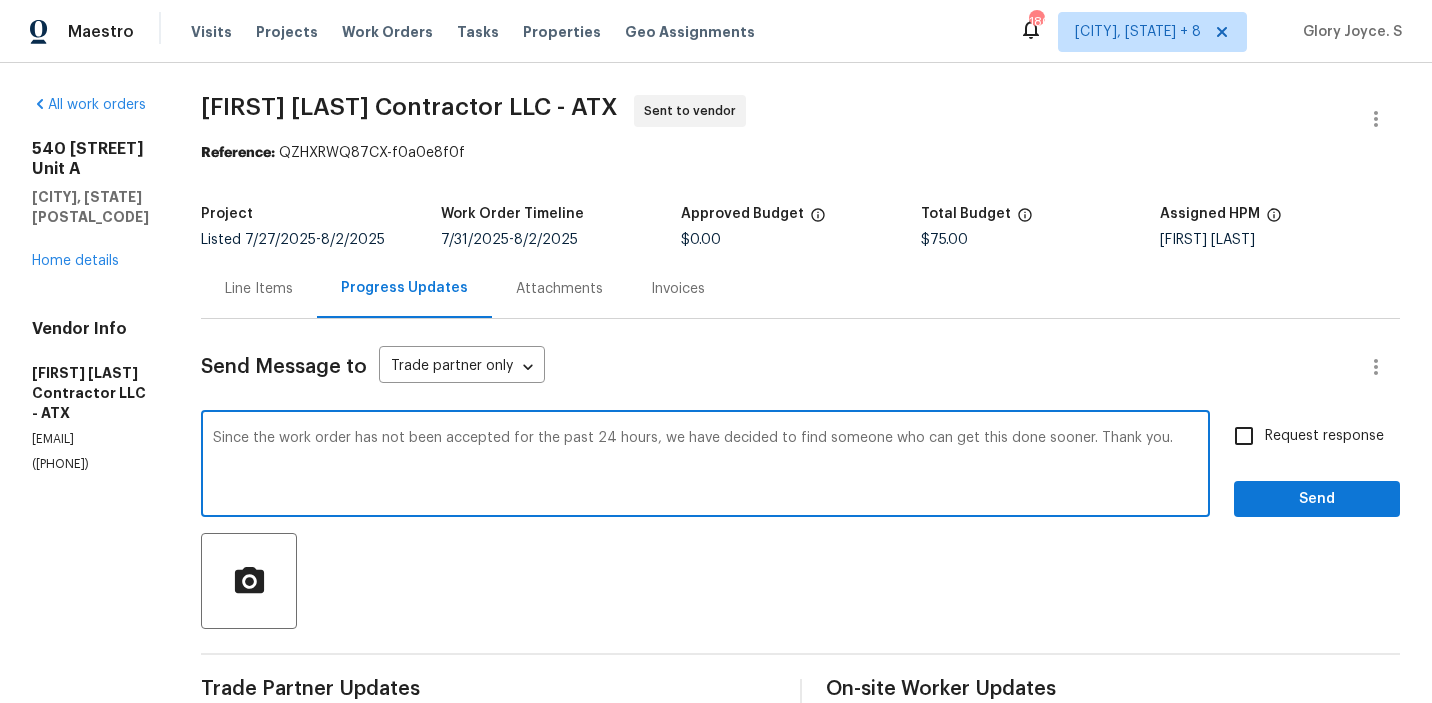 type on "Since the work order has not been accepted for the past 24 hours, we have decided to find someone who can get this done sooner. Thank you." 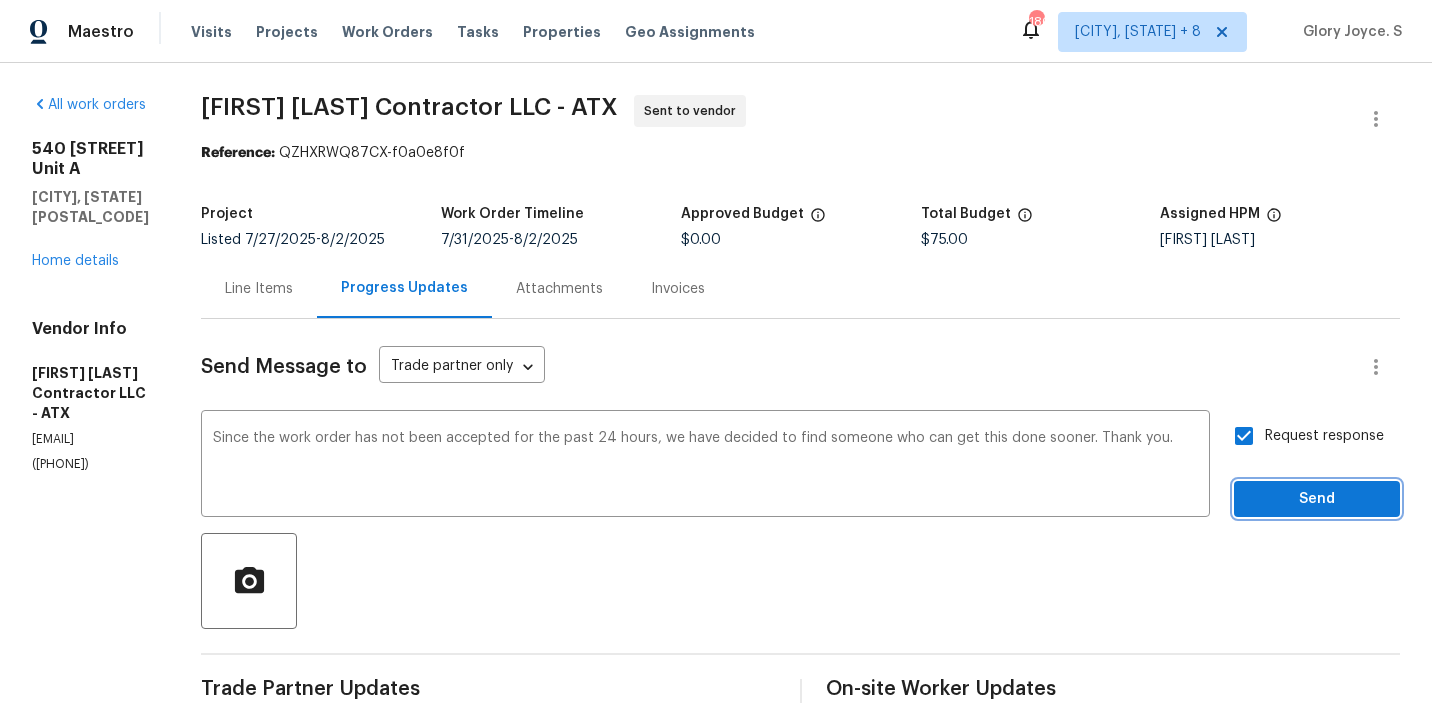 click on "Send" at bounding box center (1317, 499) 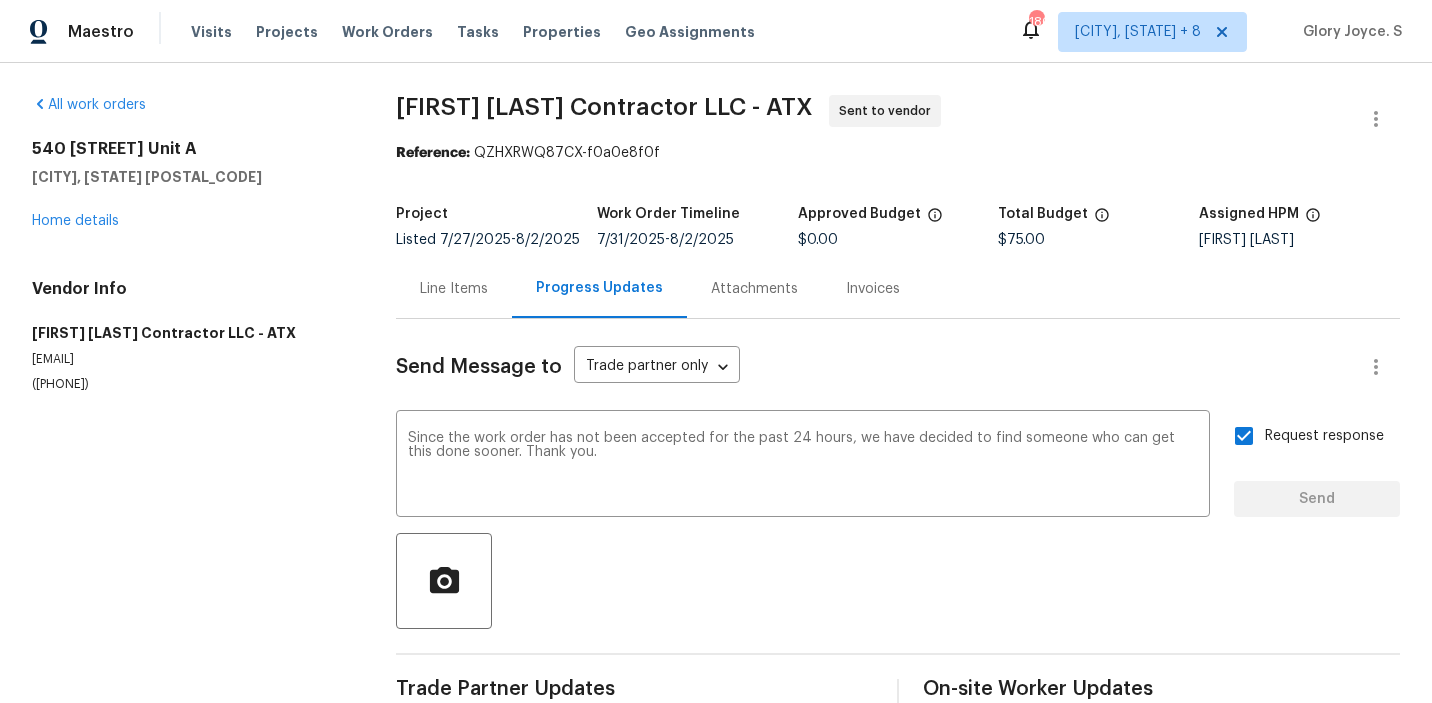 type 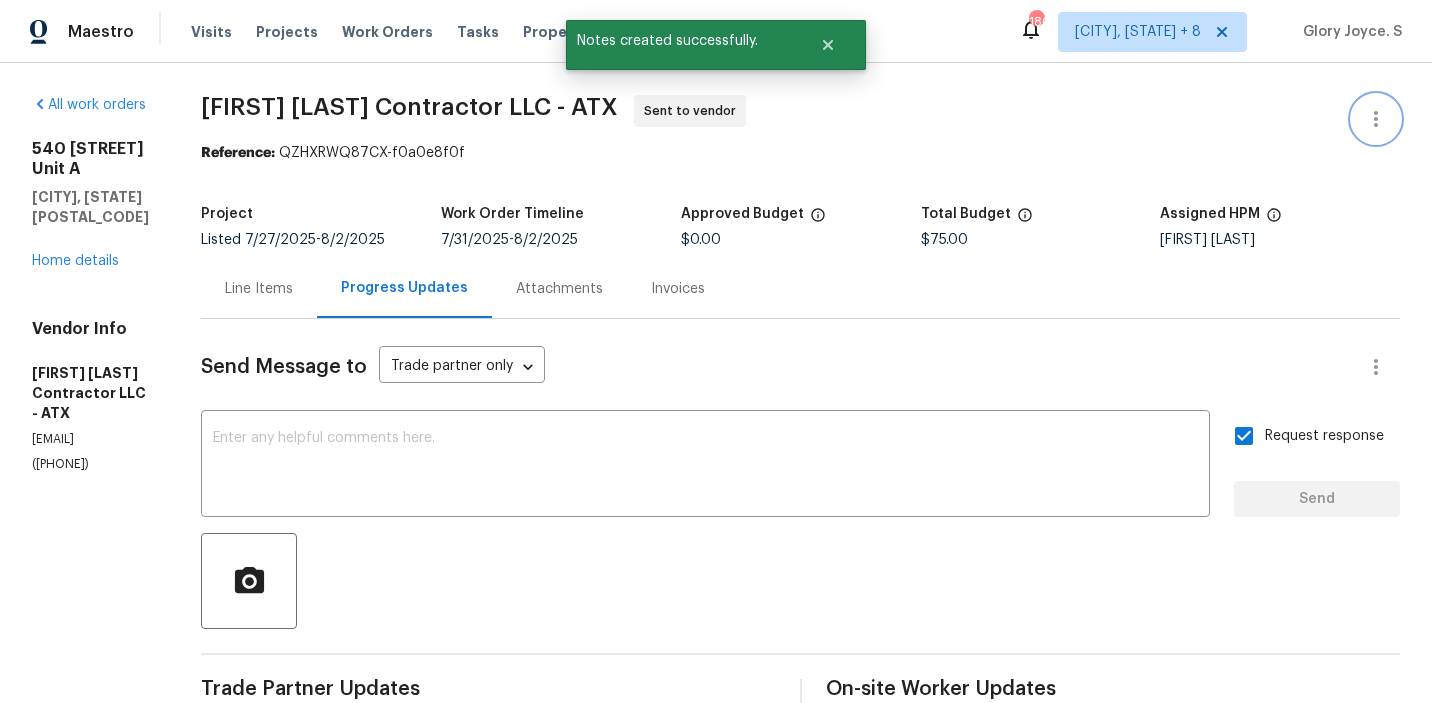 click 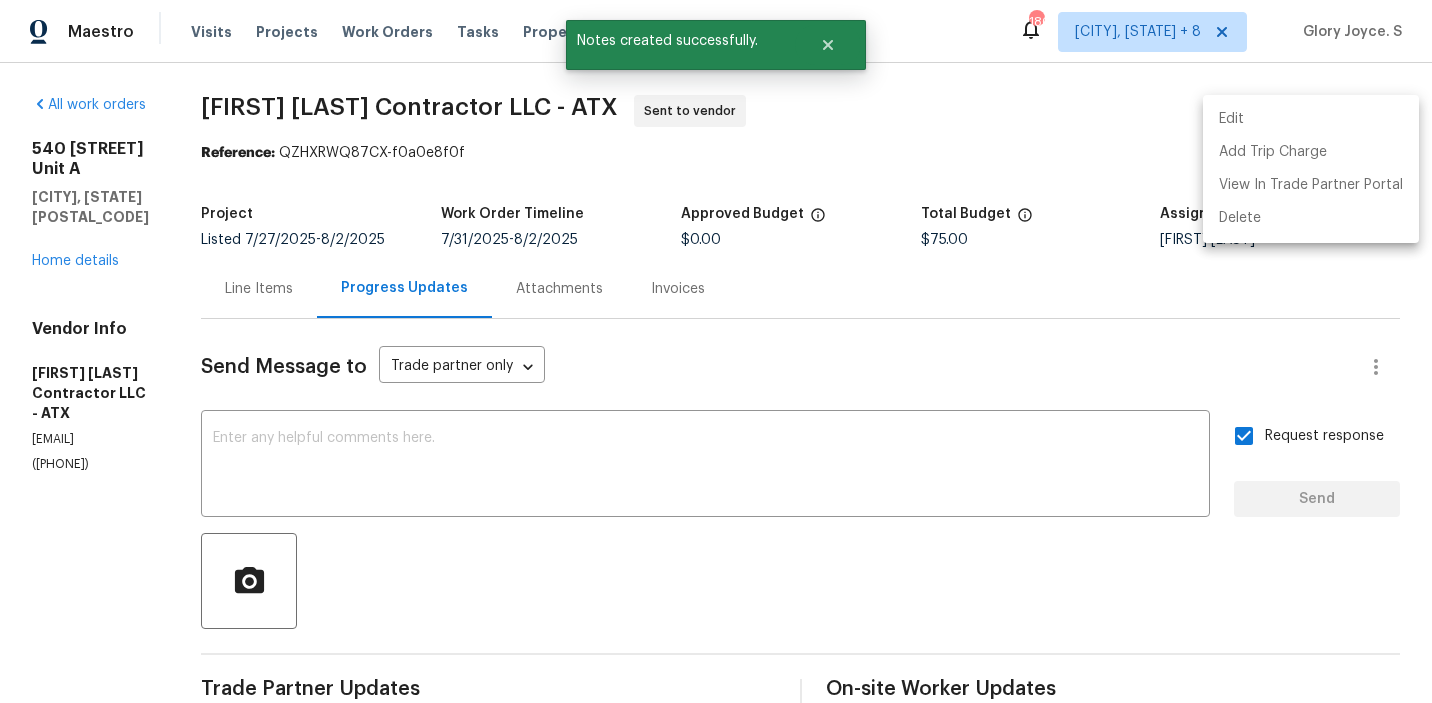 click on "Edit" at bounding box center [1311, 119] 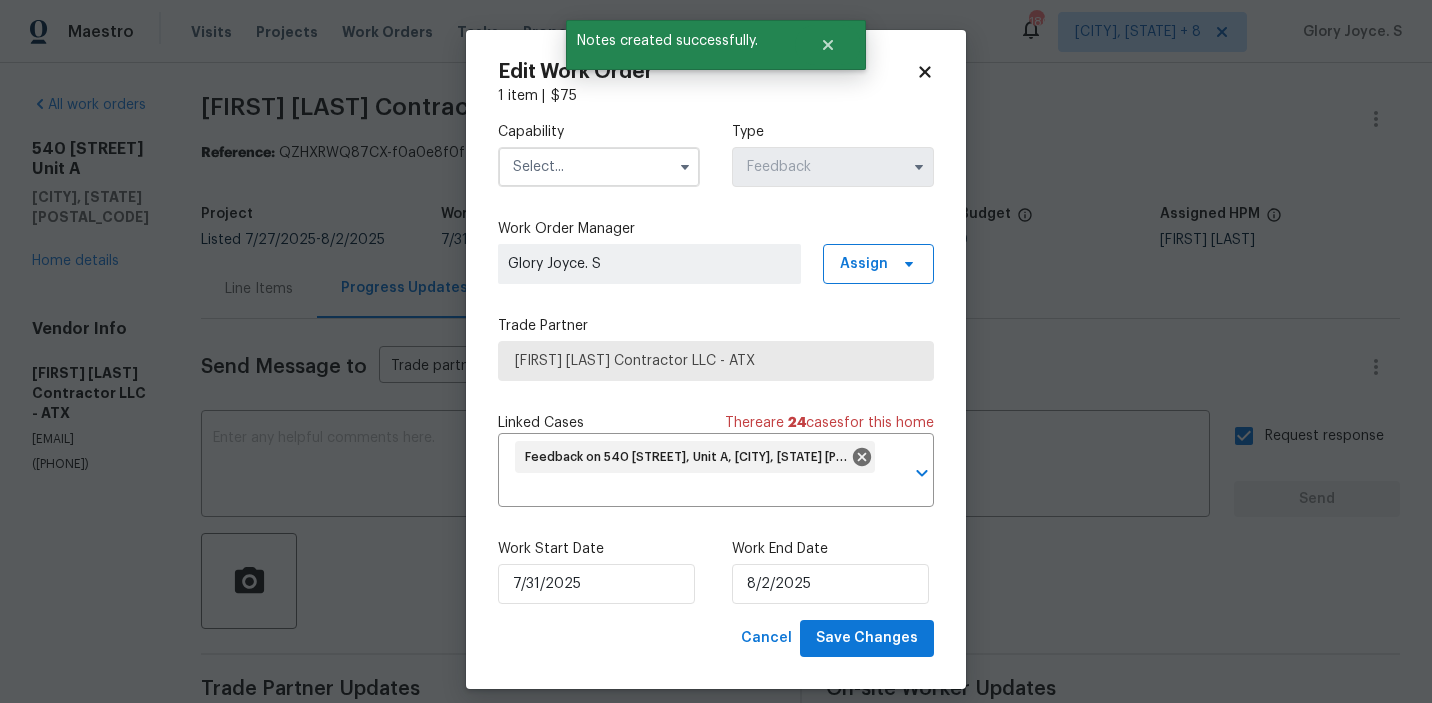 click at bounding box center (599, 167) 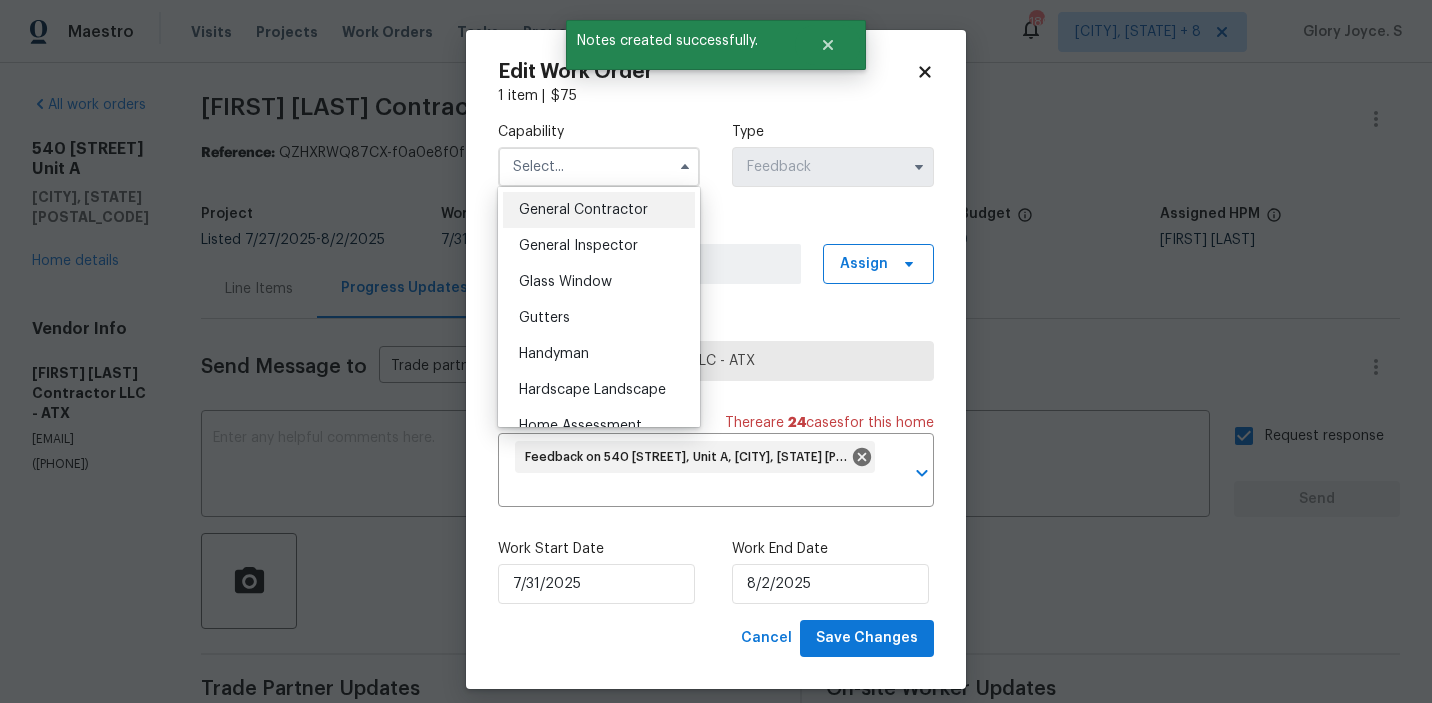 click on "General Contractor" at bounding box center (583, 210) 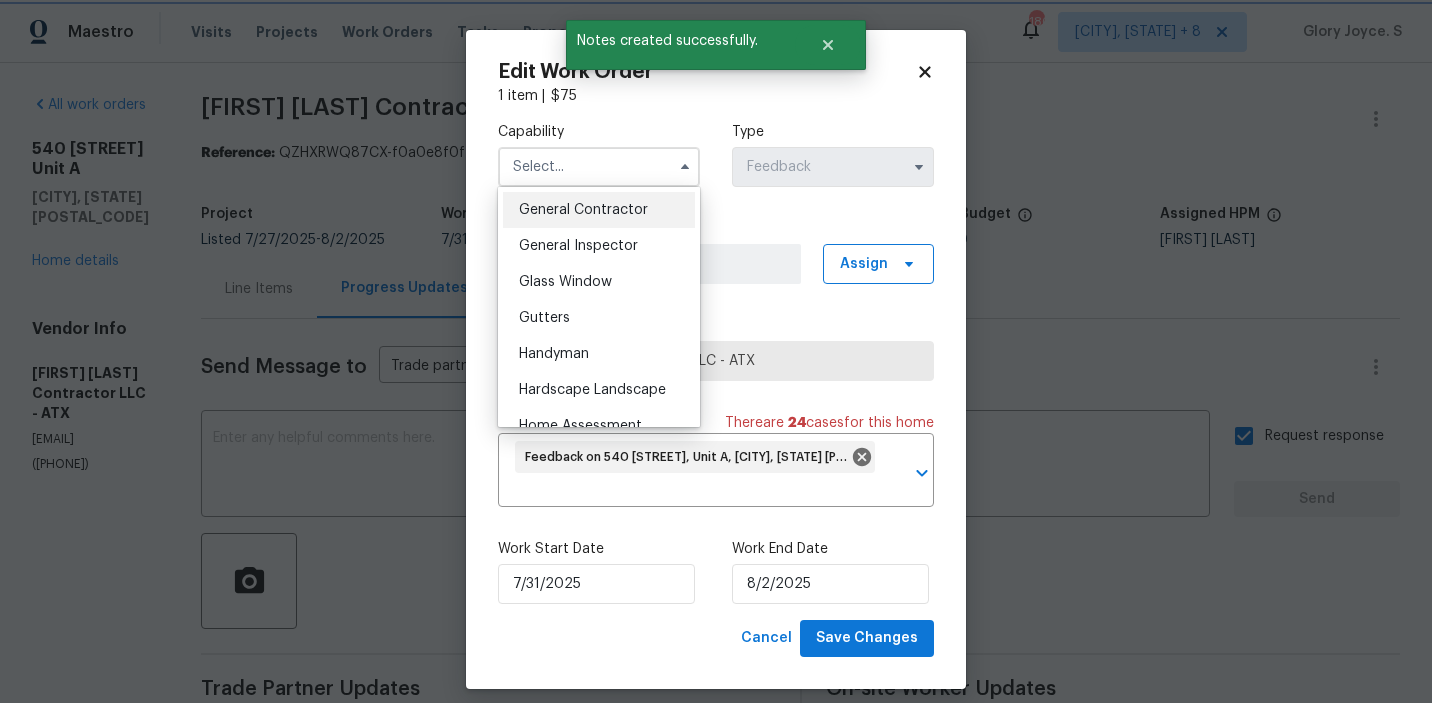 type on "General Contractor" 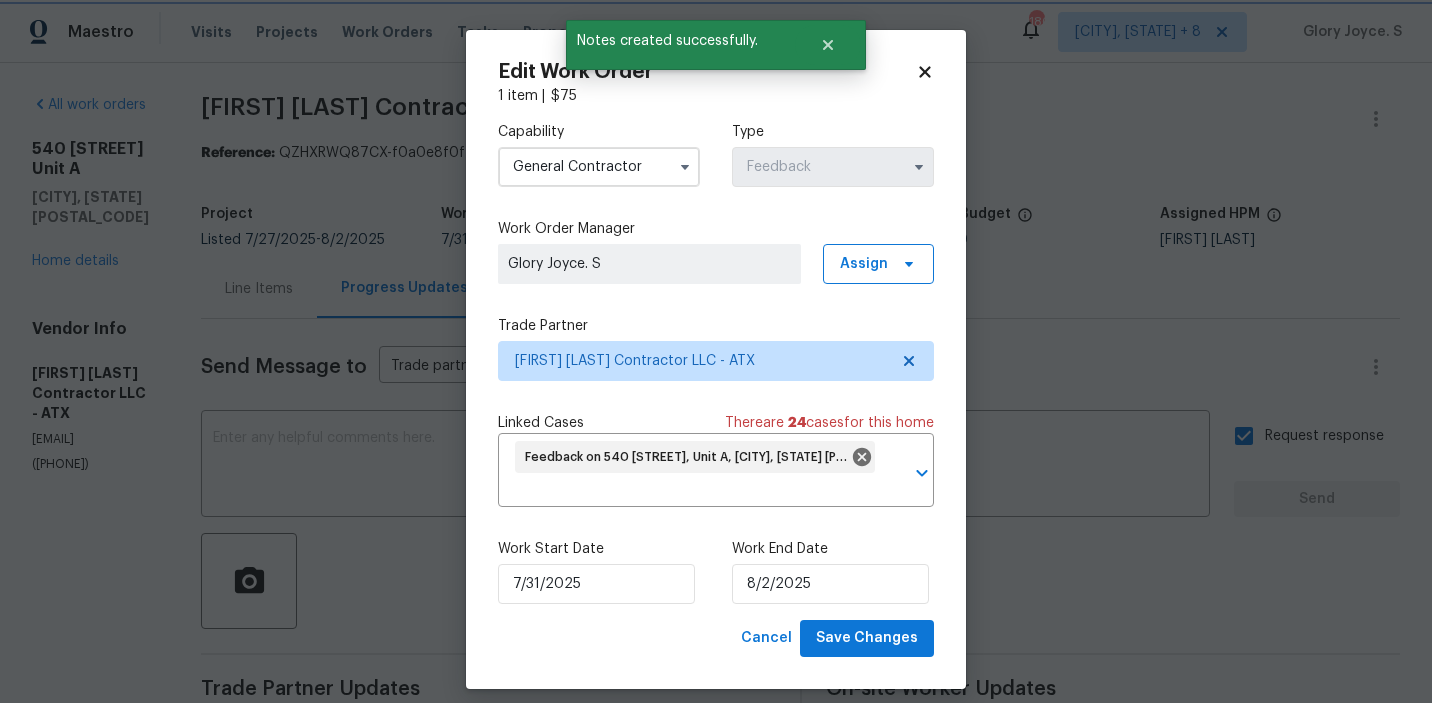 scroll, scrollTop: 920, scrollLeft: 0, axis: vertical 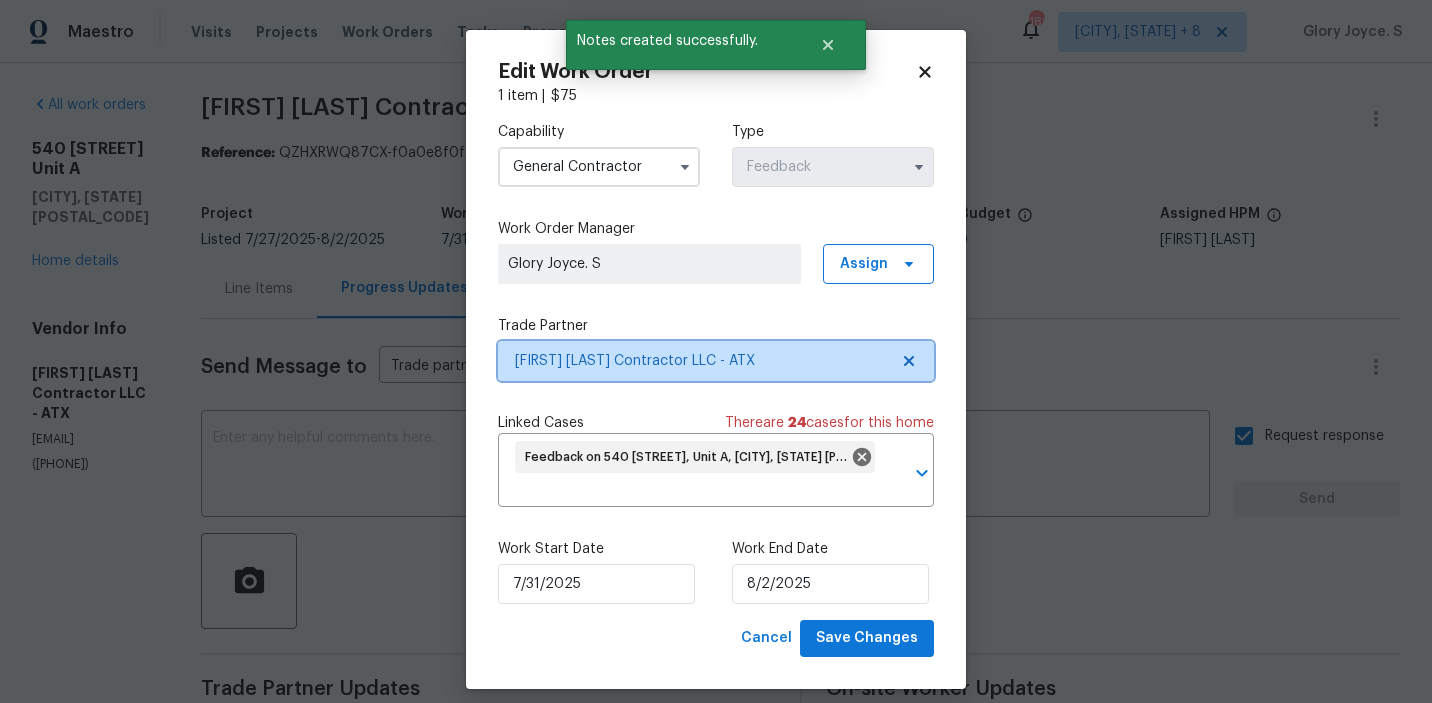 click on "Mario Suarez Contractor LLC - ATX" at bounding box center [716, 361] 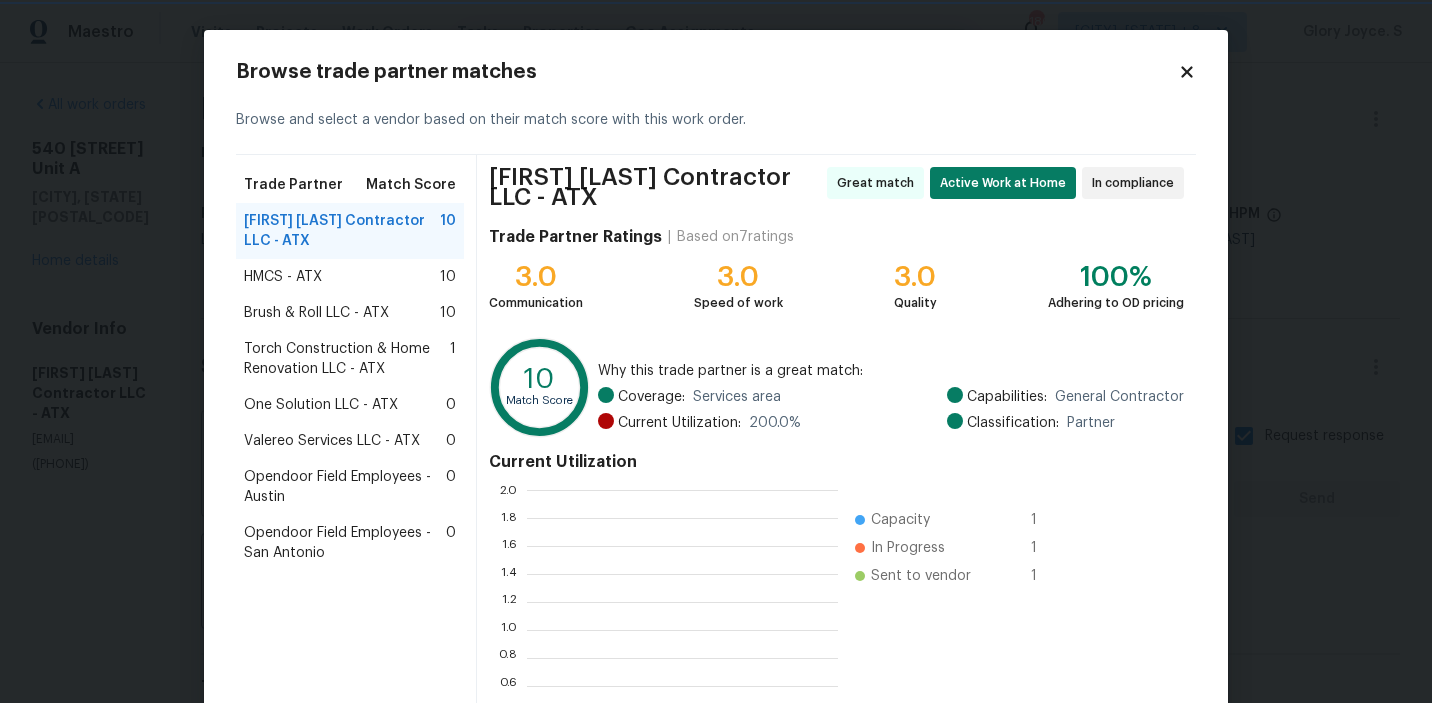scroll, scrollTop: 2, scrollLeft: 1, axis: both 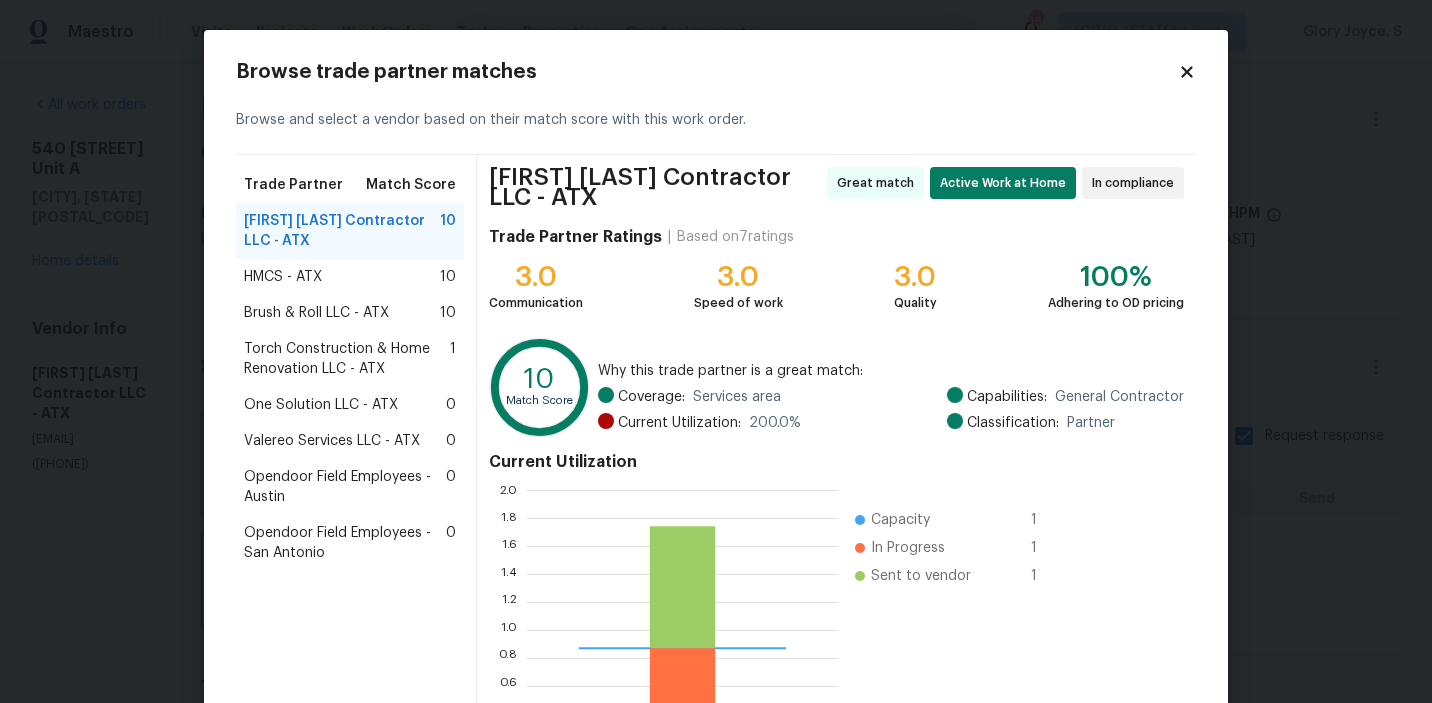 click on "Brush & Roll LLC - ATX 10" at bounding box center [350, 313] 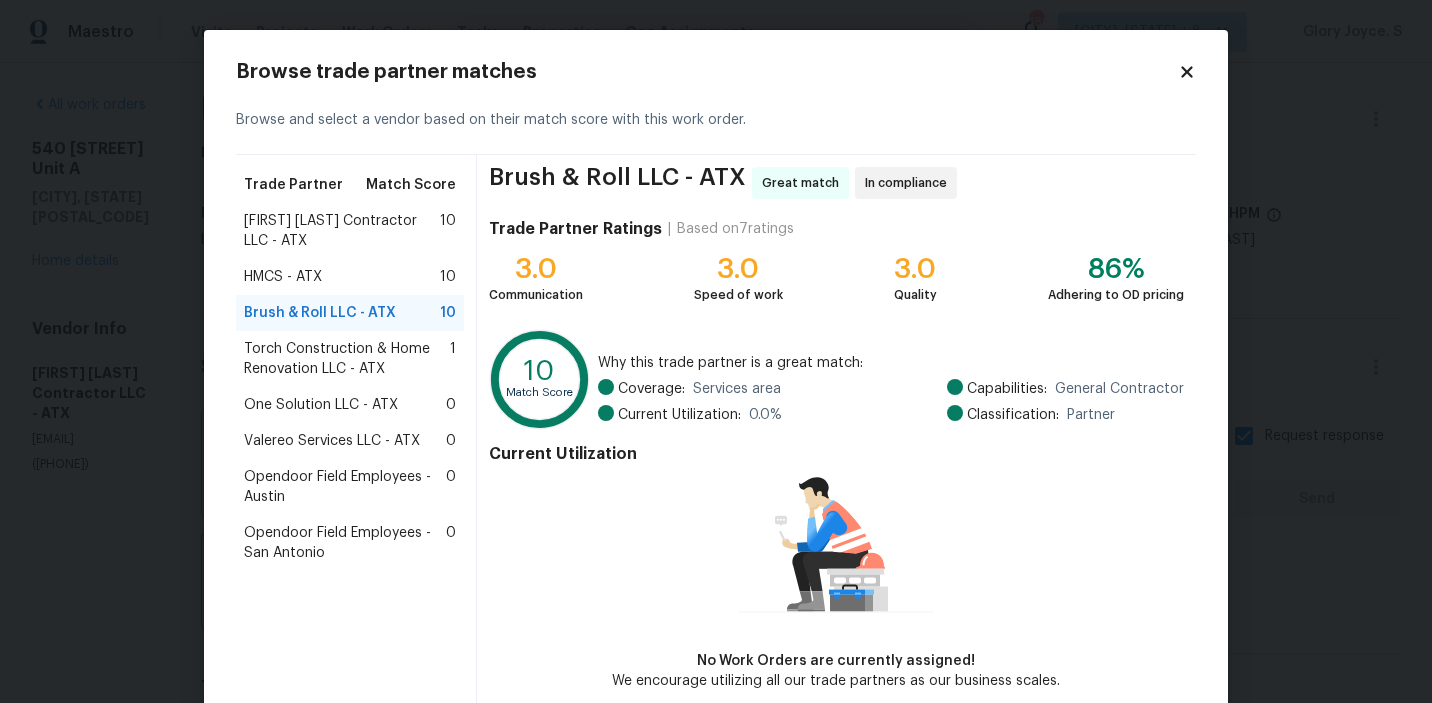 click on "Brush & Roll LLC - ATX 10" at bounding box center (350, 313) 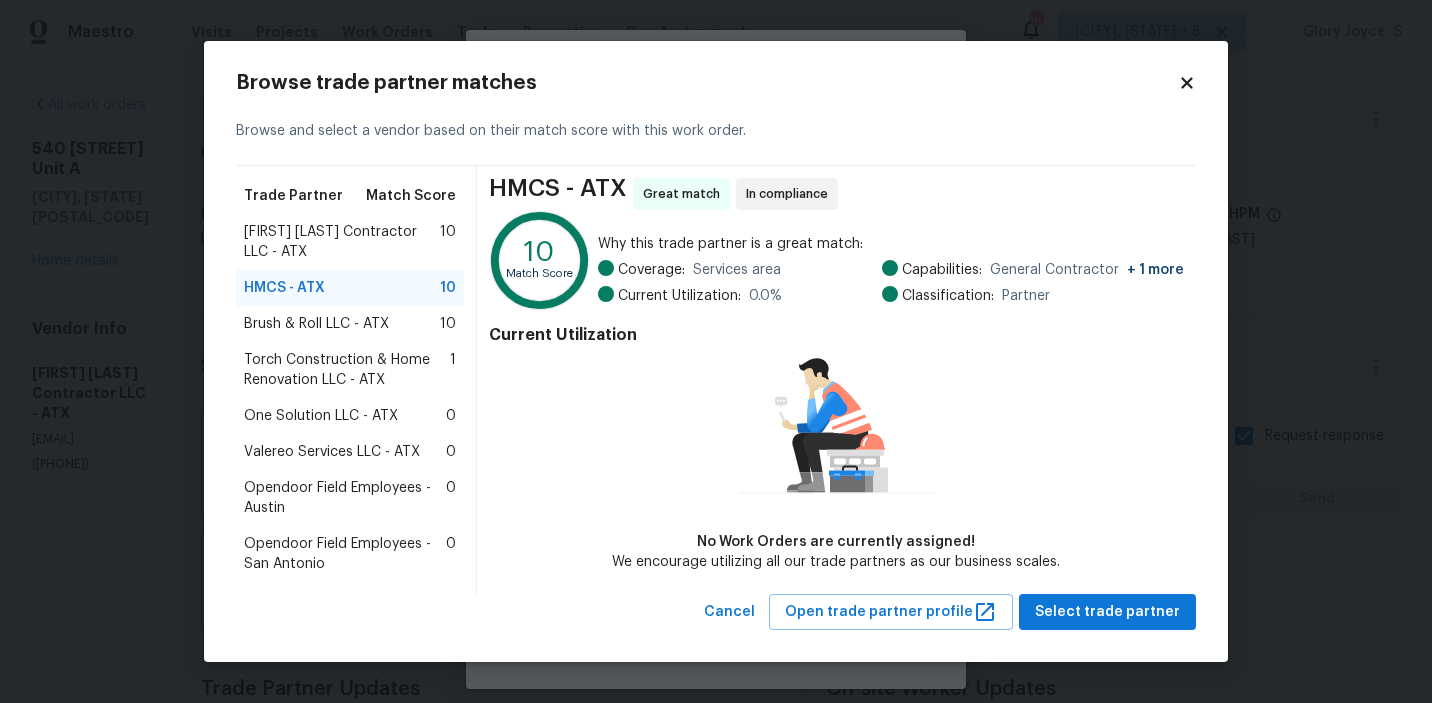 click on "Torch Construction & Home Renovation LLC - ATX 1" at bounding box center (350, 370) 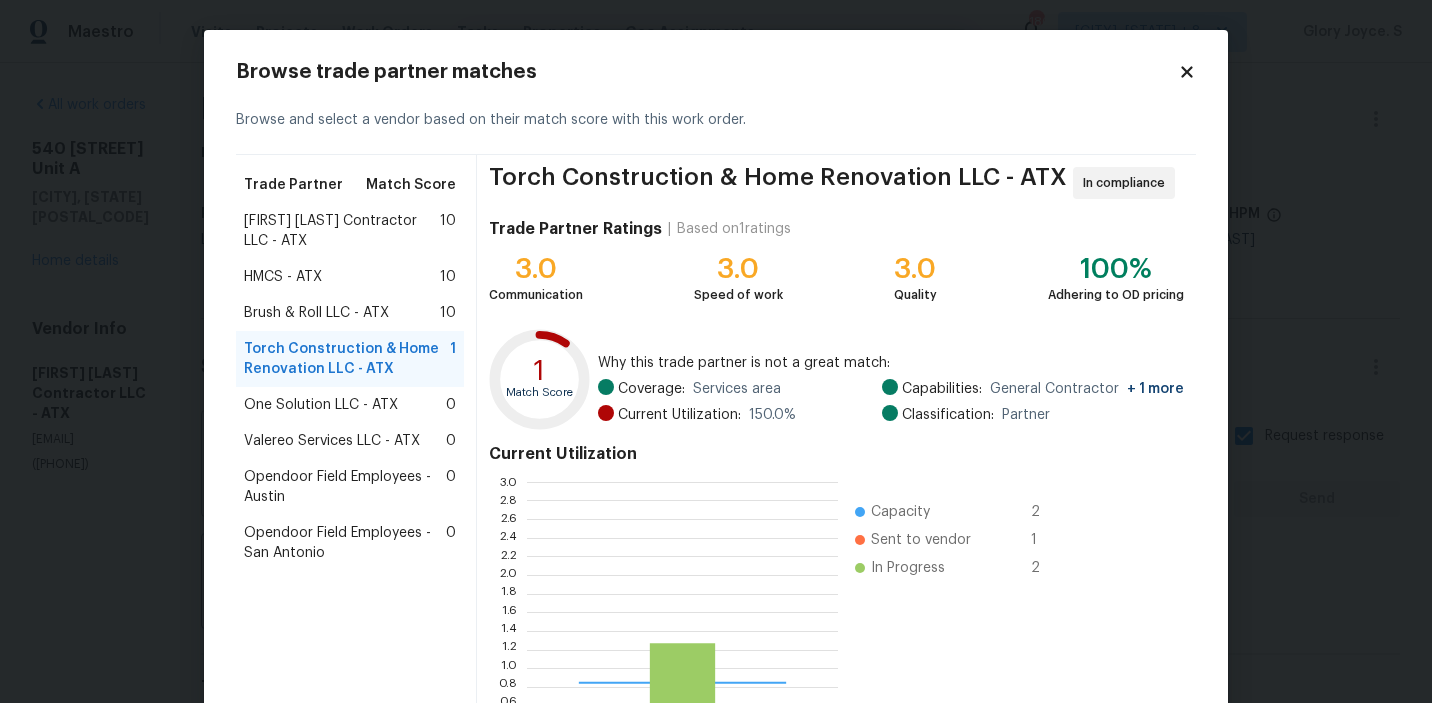 click on "One Solution LLC - ATX" at bounding box center (321, 405) 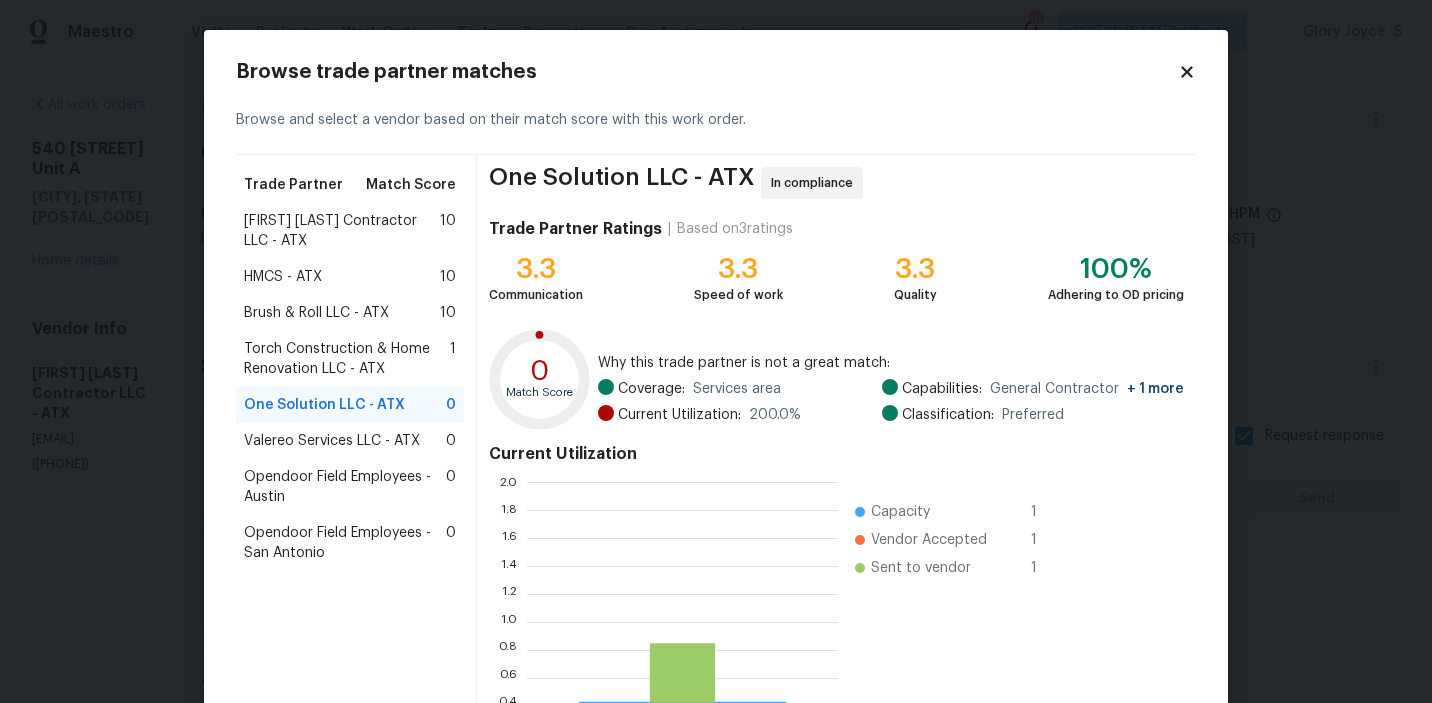 scroll, scrollTop: 2, scrollLeft: 1, axis: both 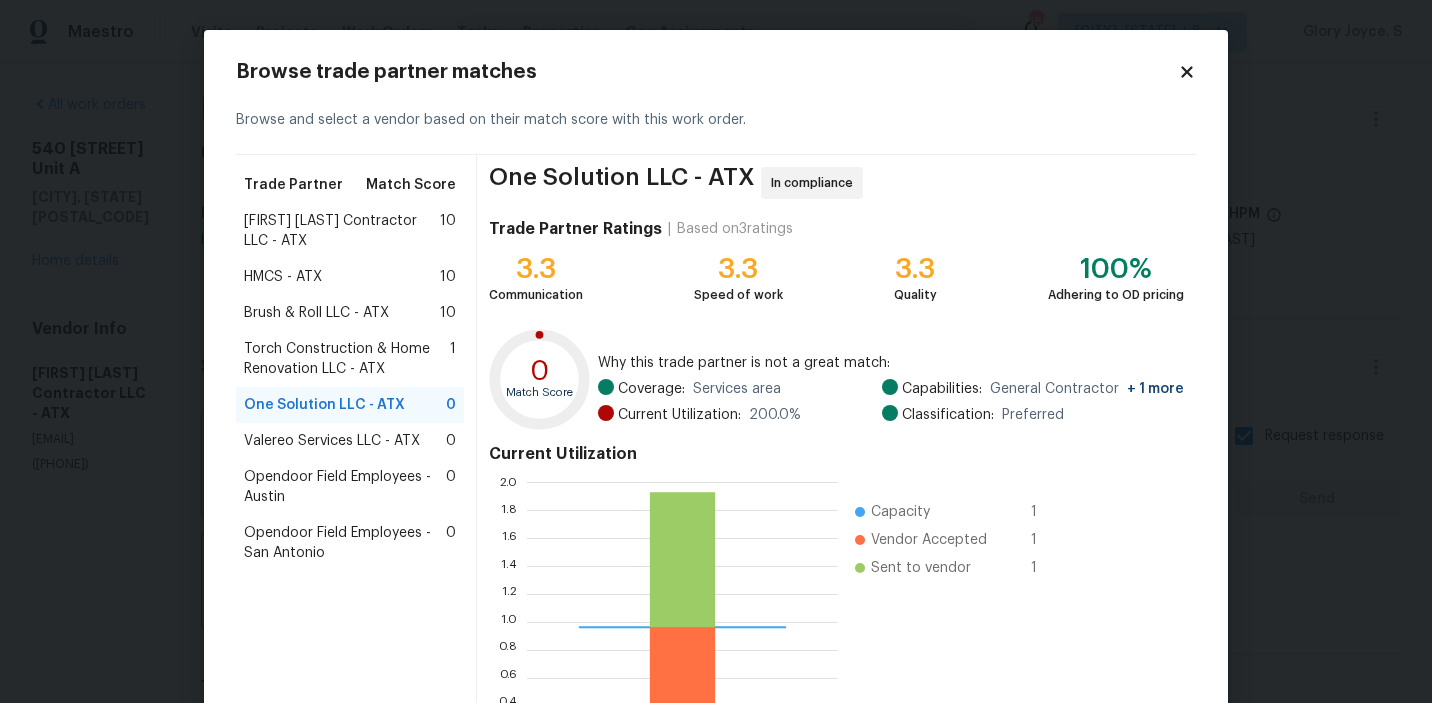 click on "Torch Construction & Home Renovation LLC - ATX" at bounding box center [347, 359] 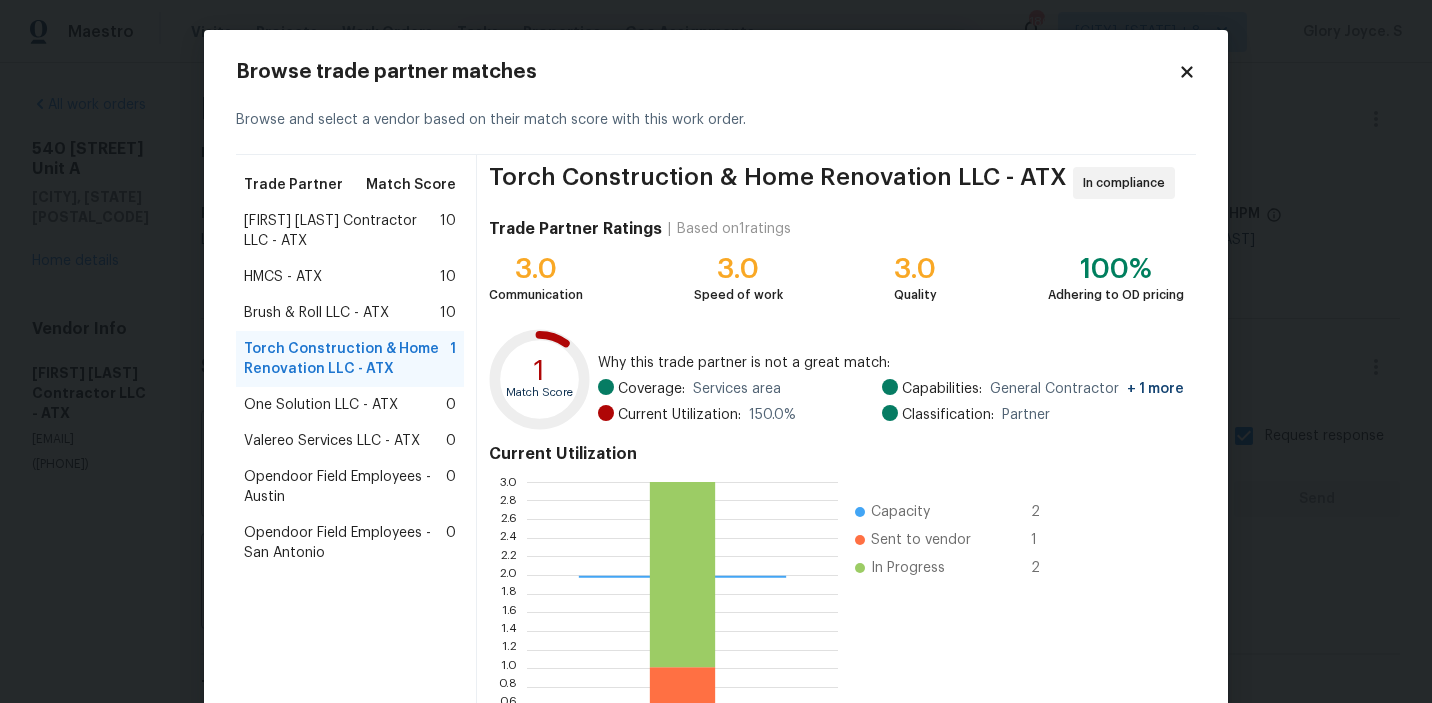 scroll, scrollTop: 179, scrollLeft: 0, axis: vertical 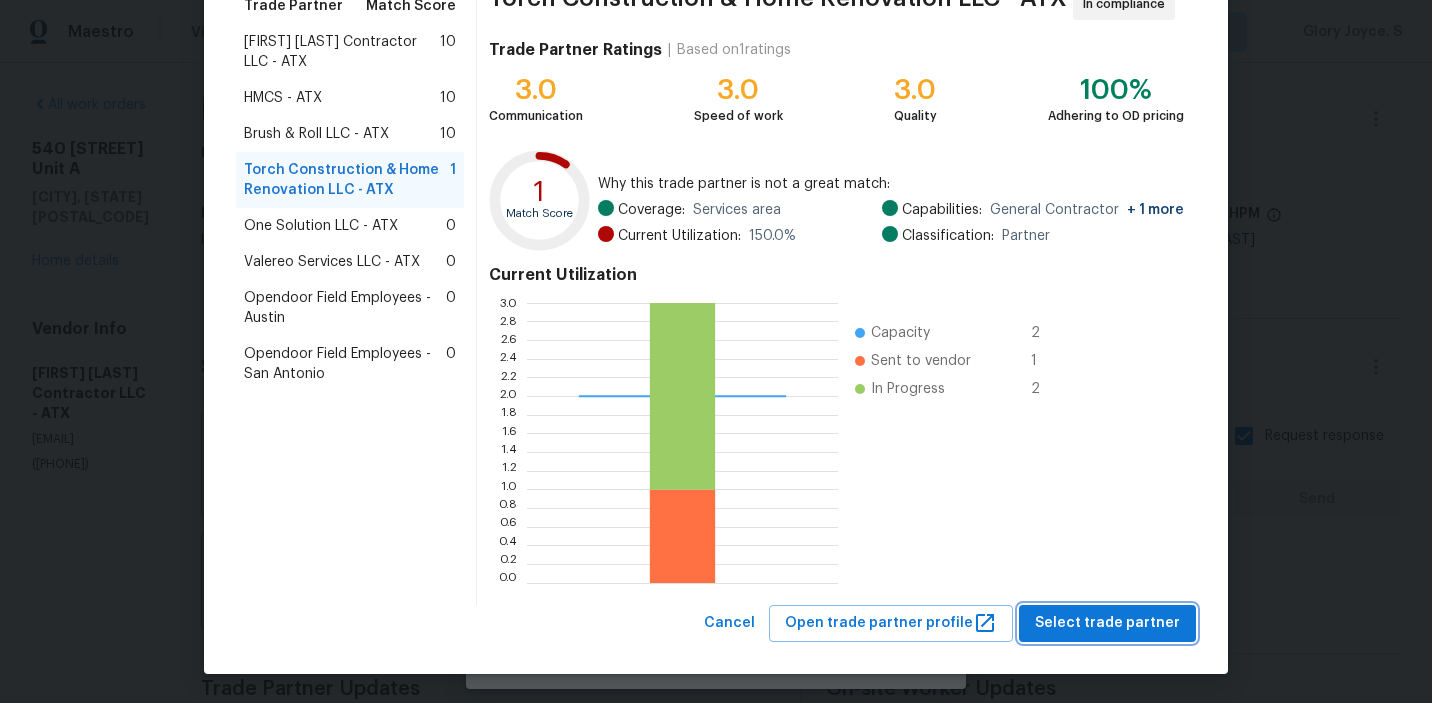 click on "Select trade partner" at bounding box center [1107, 623] 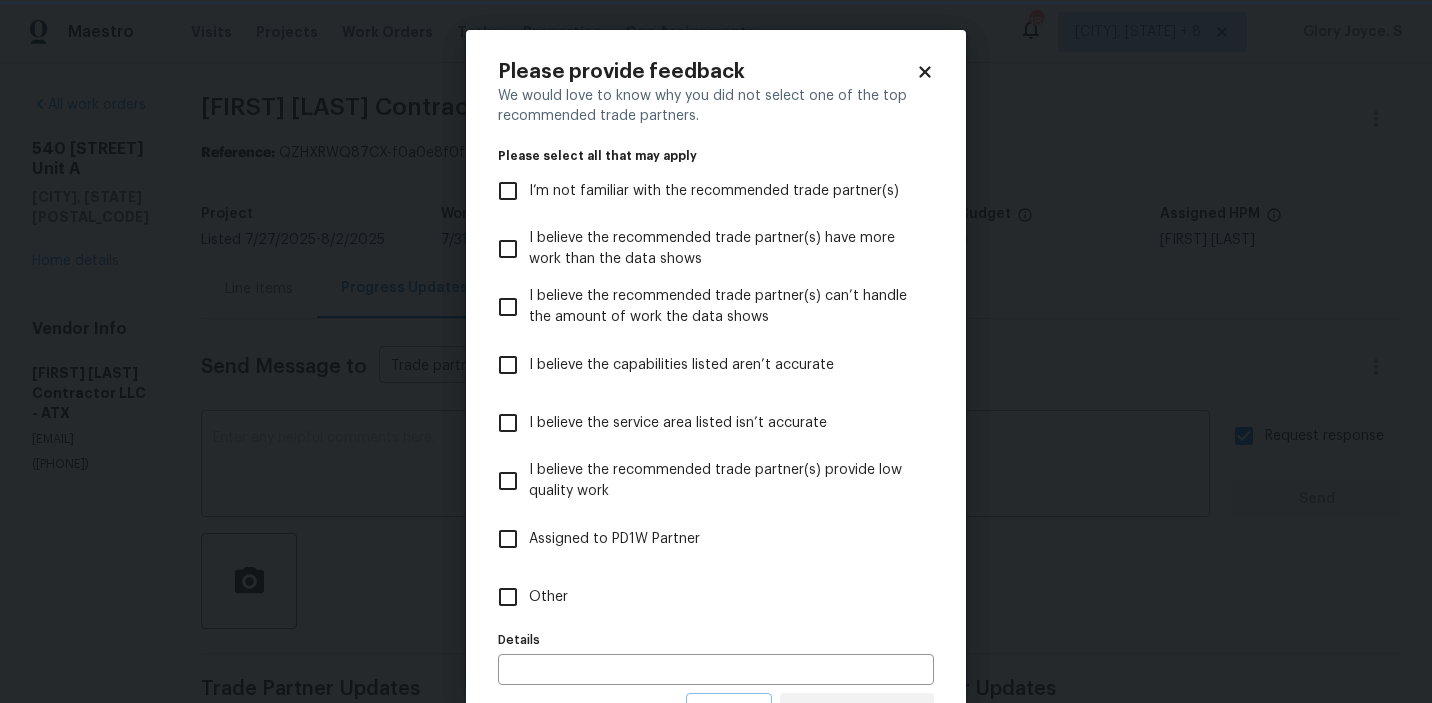 scroll, scrollTop: 0, scrollLeft: 0, axis: both 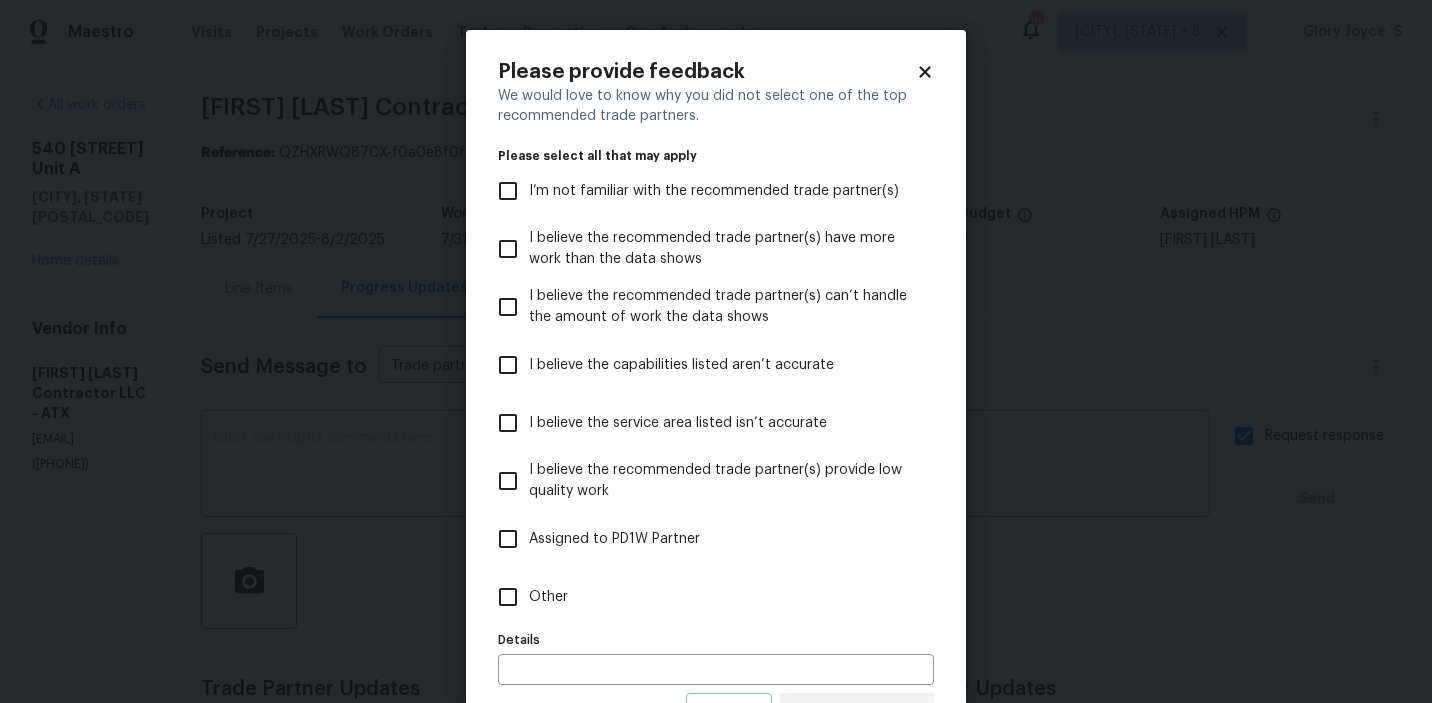 click on "Other" at bounding box center [702, 597] 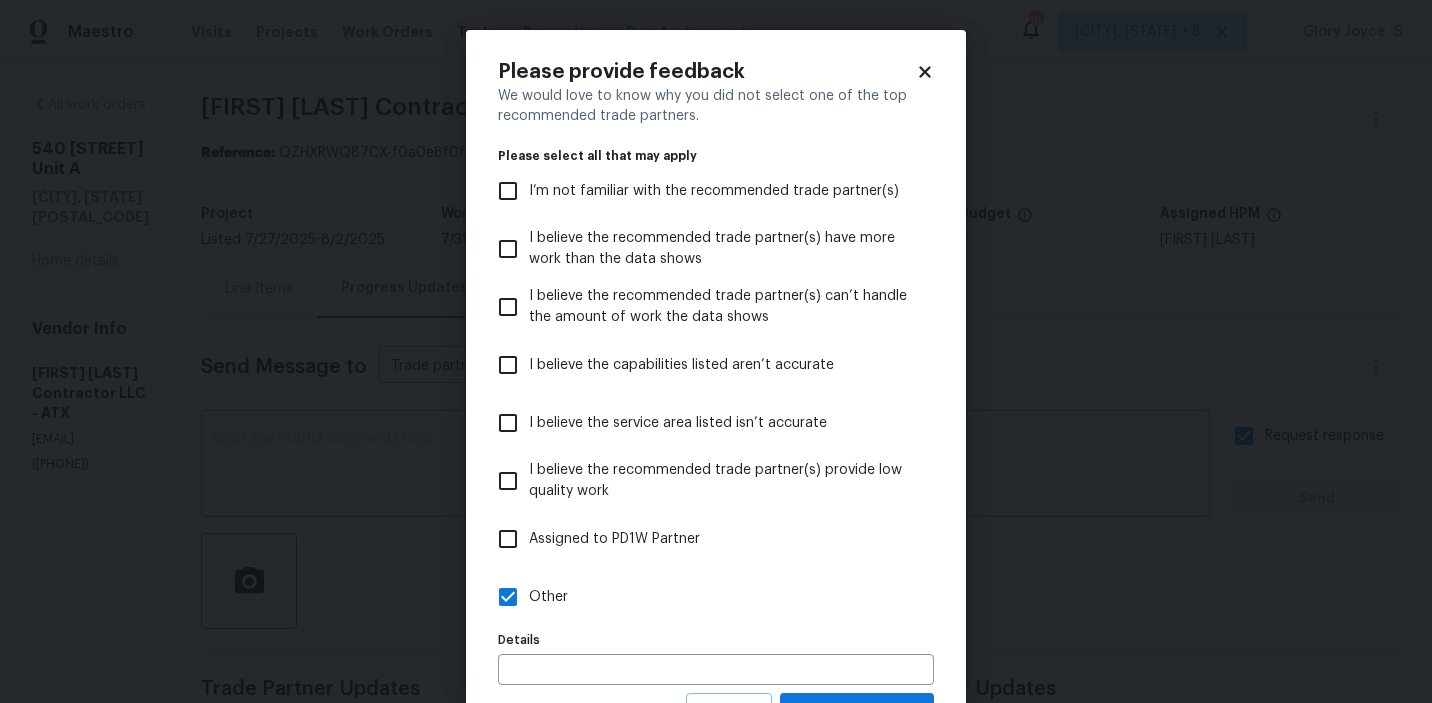 scroll, scrollTop: 89, scrollLeft: 0, axis: vertical 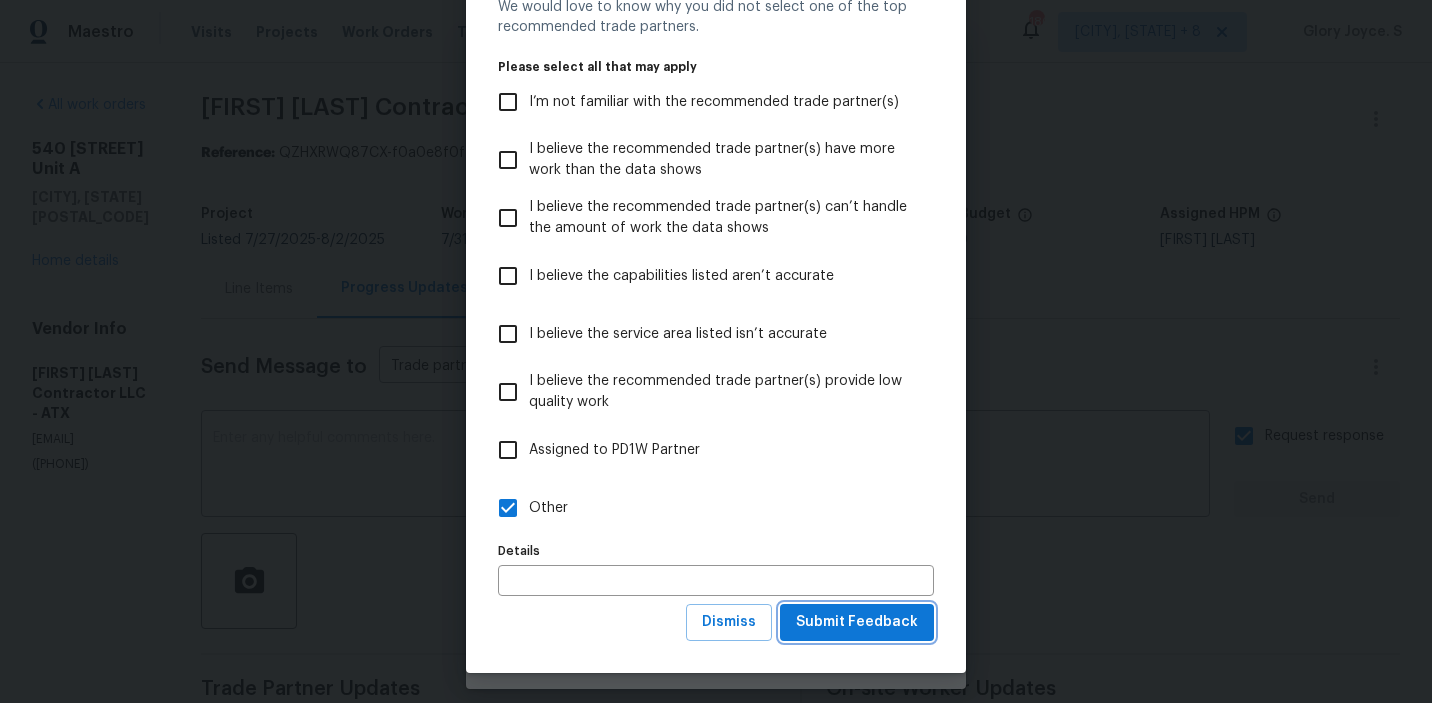 click on "Submit Feedback" at bounding box center (857, 622) 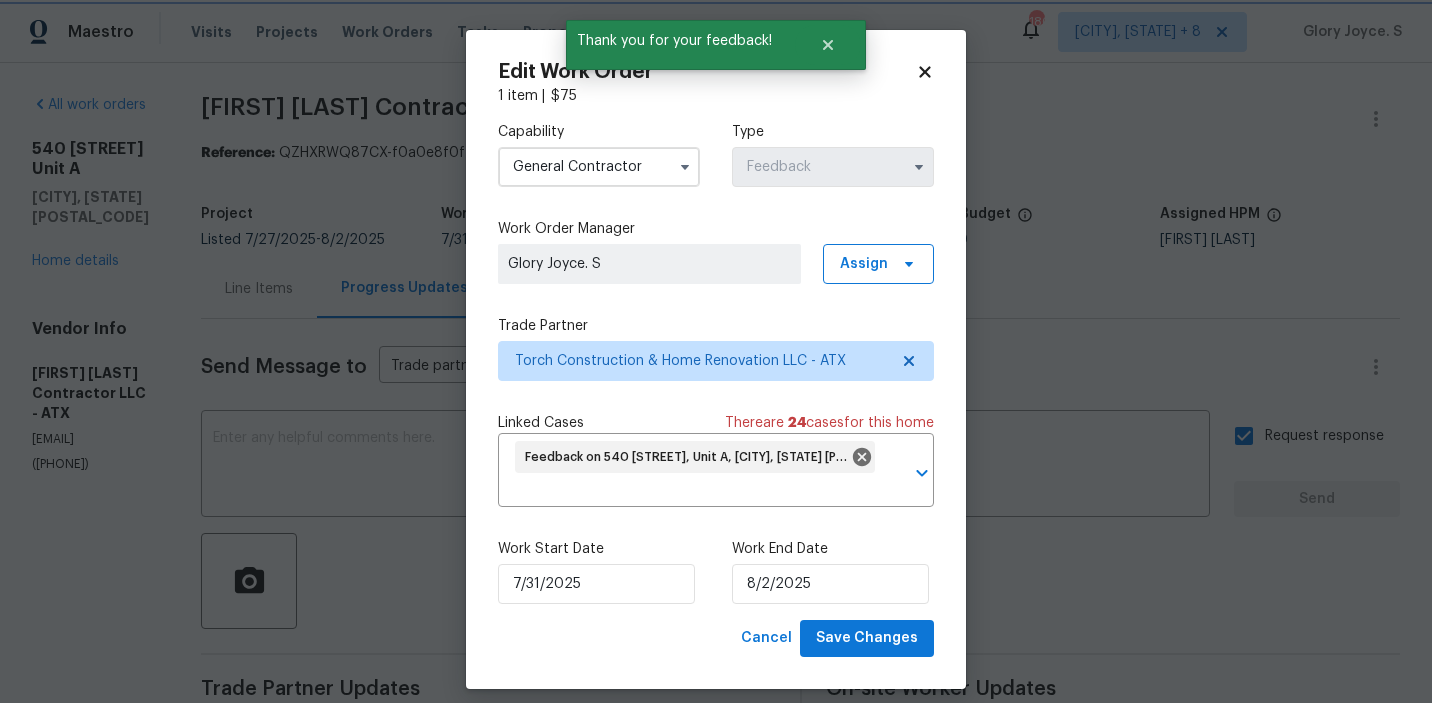 scroll, scrollTop: 0, scrollLeft: 0, axis: both 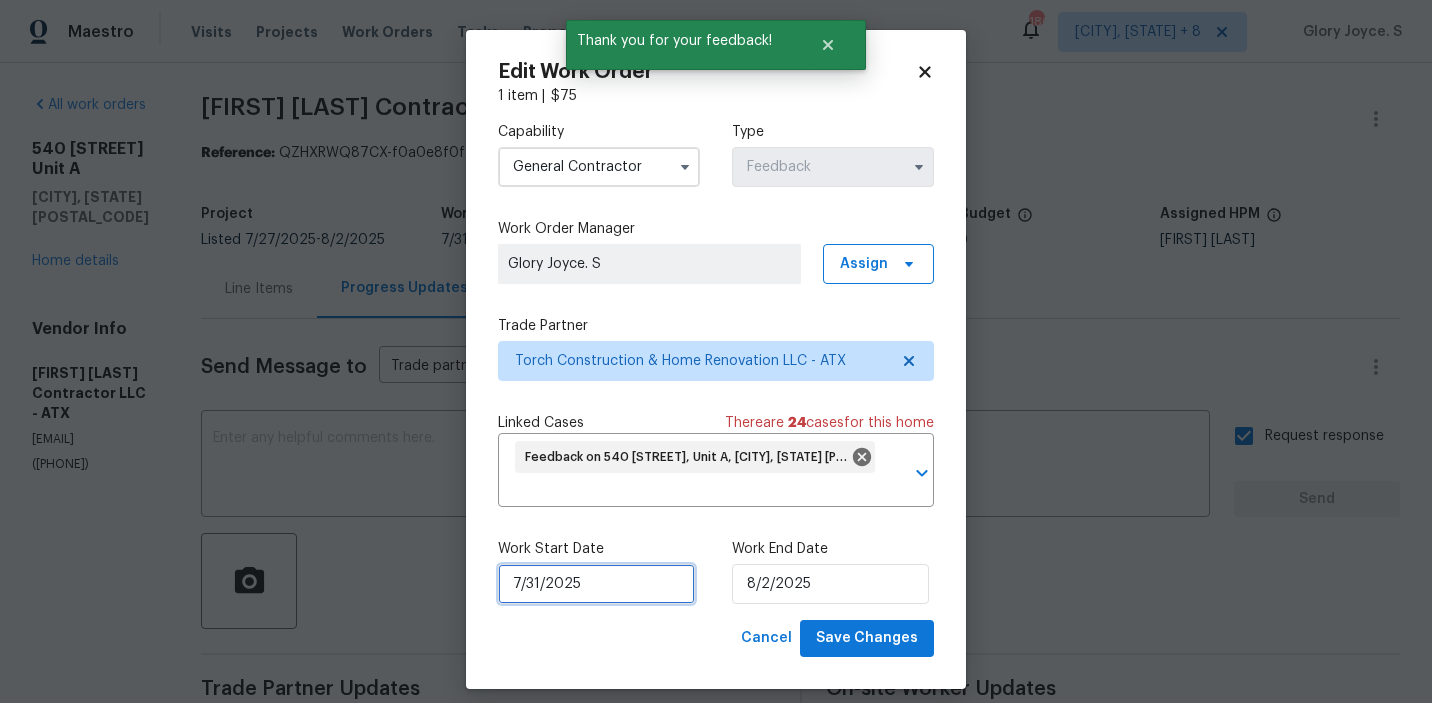 click on "7/31/2025" at bounding box center [596, 584] 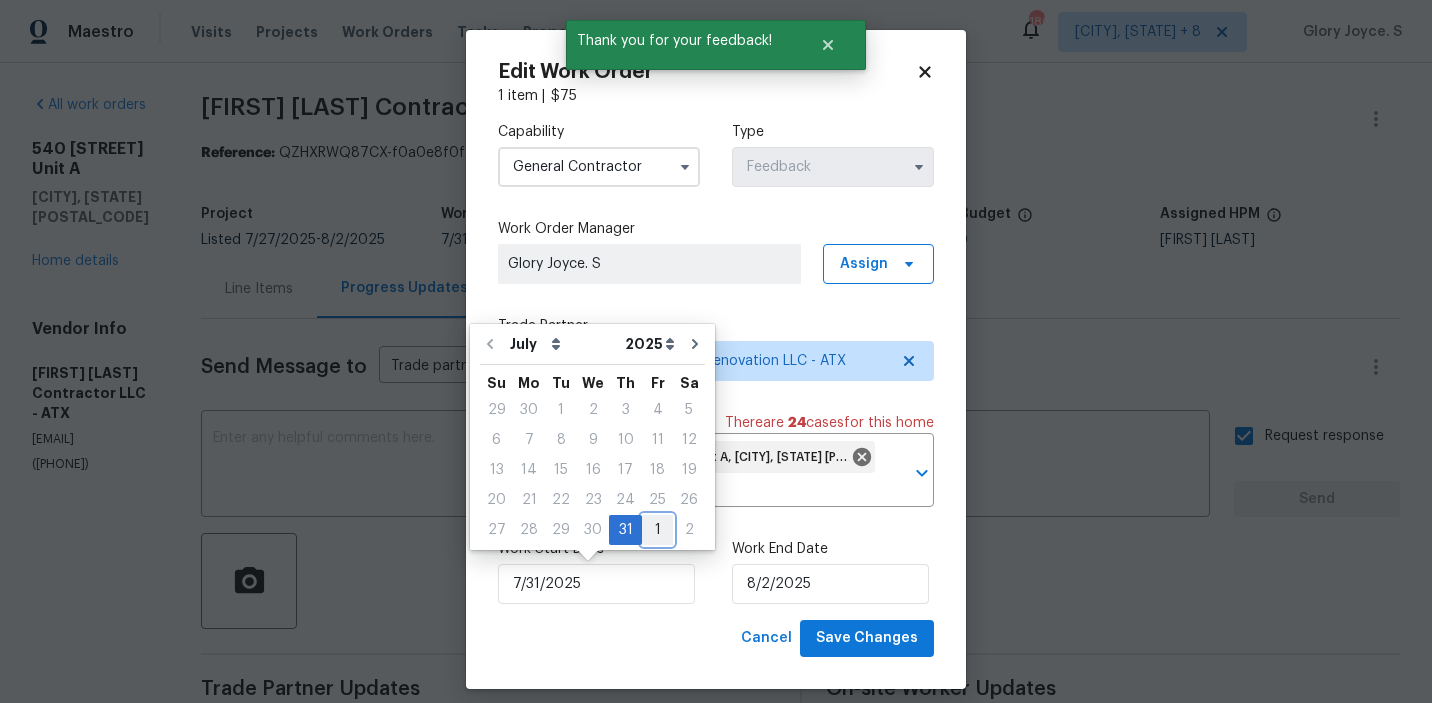 click on "1" at bounding box center (657, 530) 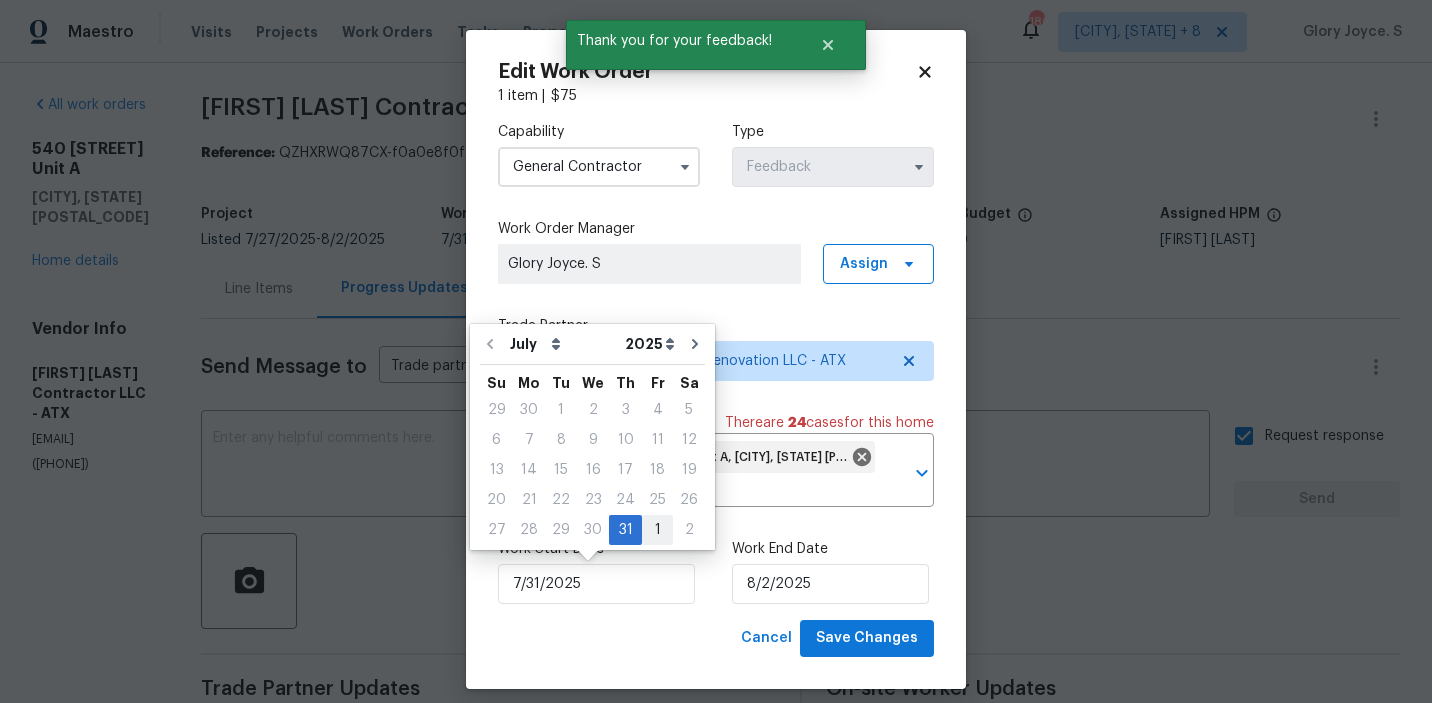 type on "8/1/2025" 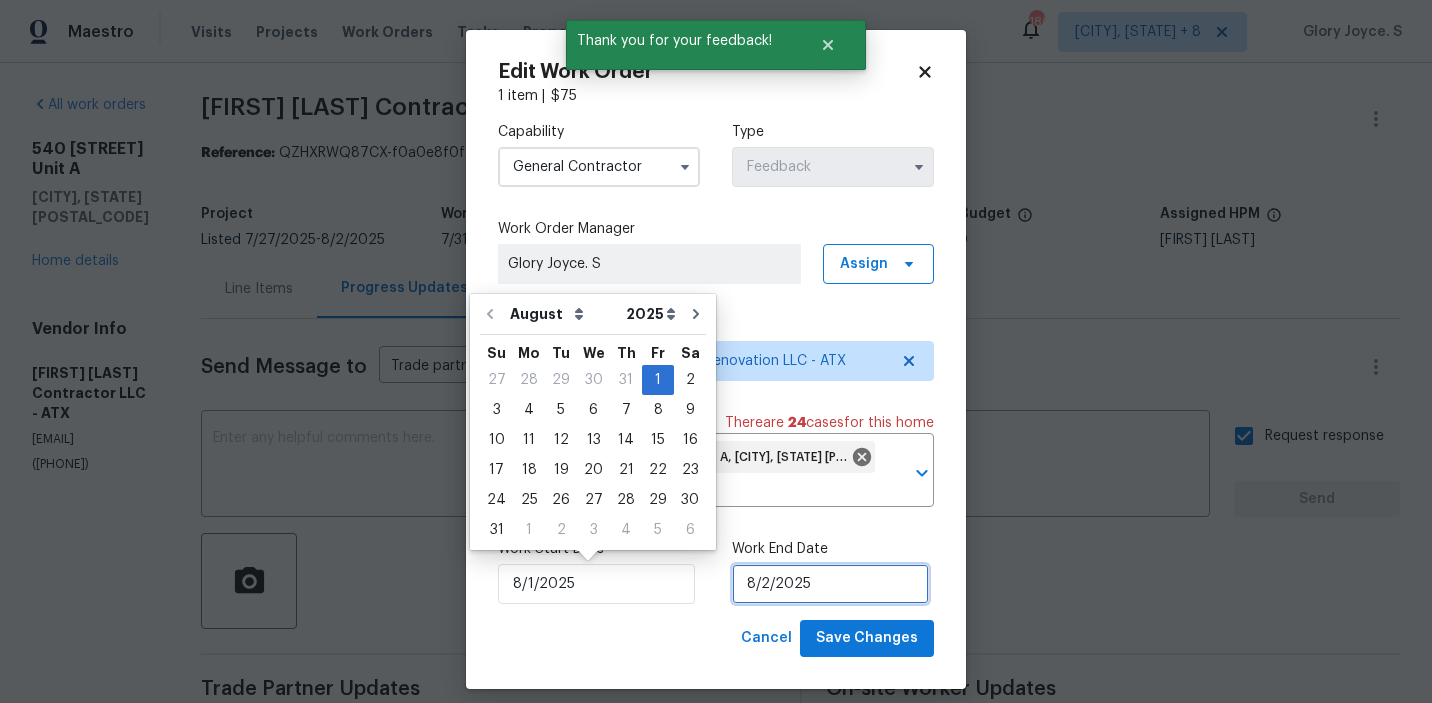 click on "8/2/2025" at bounding box center [830, 584] 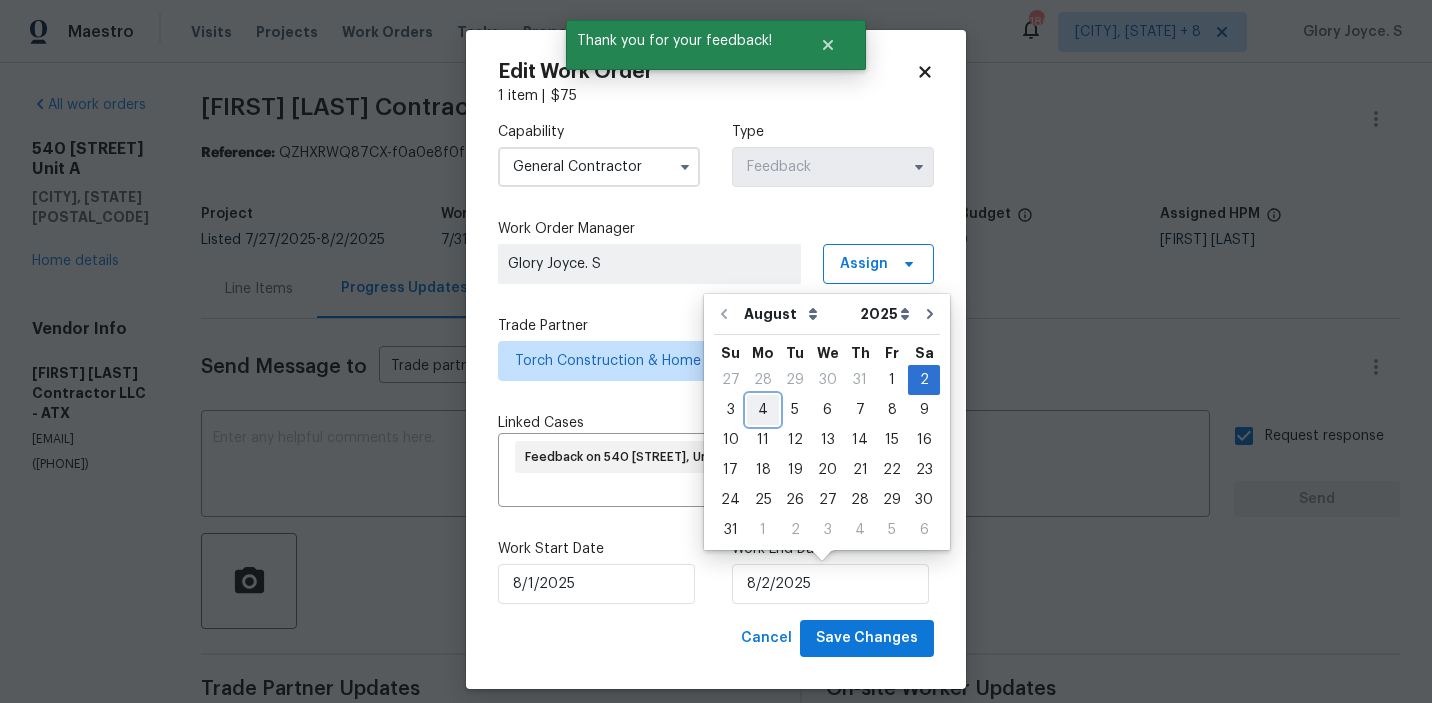 click on "4" at bounding box center [763, 410] 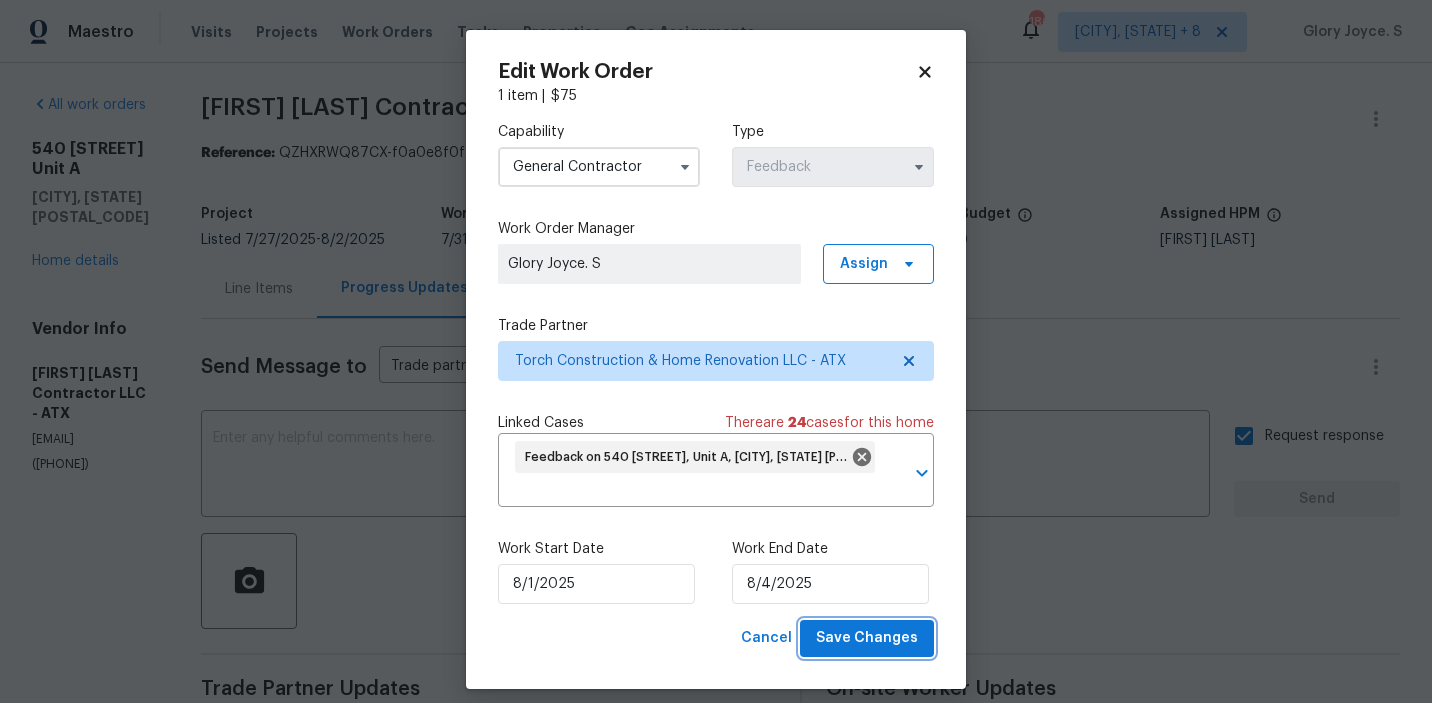 click on "Save Changes" at bounding box center [867, 638] 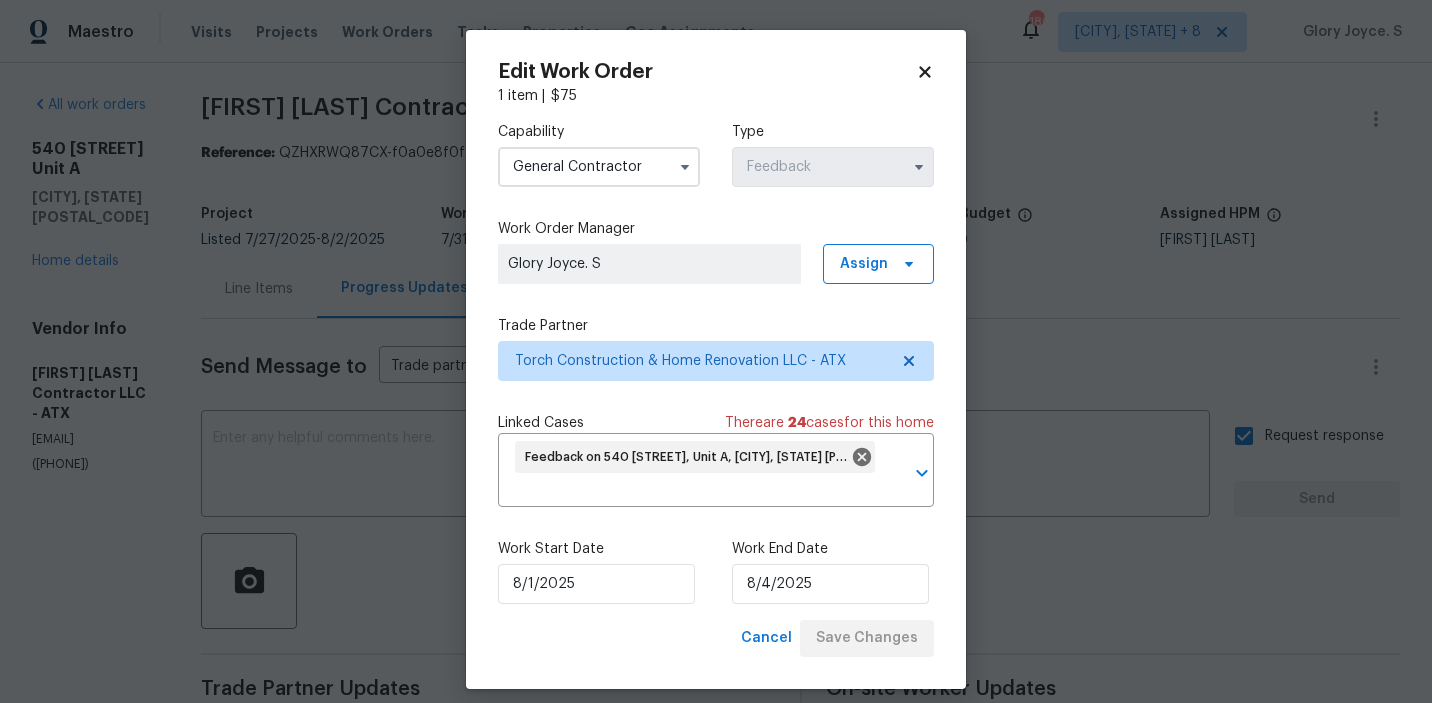 click on "Maestro Visits Projects Work Orders Tasks Properties Geo Assignments 180 Albuquerque, NM + 8 Glory Joyce. S All work orders 540 Fieldwood Dr Unit A Buda, TX 78610 Home details Vendor Info Mario Suarez Contractor LLC - ATX mariosuarezcontractor@gmail.com (210) 392-8123 Mario Suarez Contractor LLC - ATX Sent to vendor Reference:   QZHXRWQ87CX-f0a0e8f0f Project Listed   7/27/2025  -  8/2/2025 Work Order Timeline 7/31/2025  -  8/2/2025 Approved Budget $0.00 Total Budget $75.00 Assigned HPM Sheila Cooksey Line Items Progress Updates Attachments Invoices Send Message to Trade partner only Trade partner only ​ x ​ Request response Send Trade Partner Updates Glory Joyce. S 08/01/2025 3:47 PM Since the work order has not been accepted for the past 24 hours, we have decided to find someone who can get this done sooner. Thank you. Glory Joyce. S 07/31/2025 12:15 PM On-site Worker Updates
Edit Work Order 1 item | $ 75 Capability   General Contractor Type   Feedback Work Order Manager   Glory Joyce. S Assign" at bounding box center [716, 351] 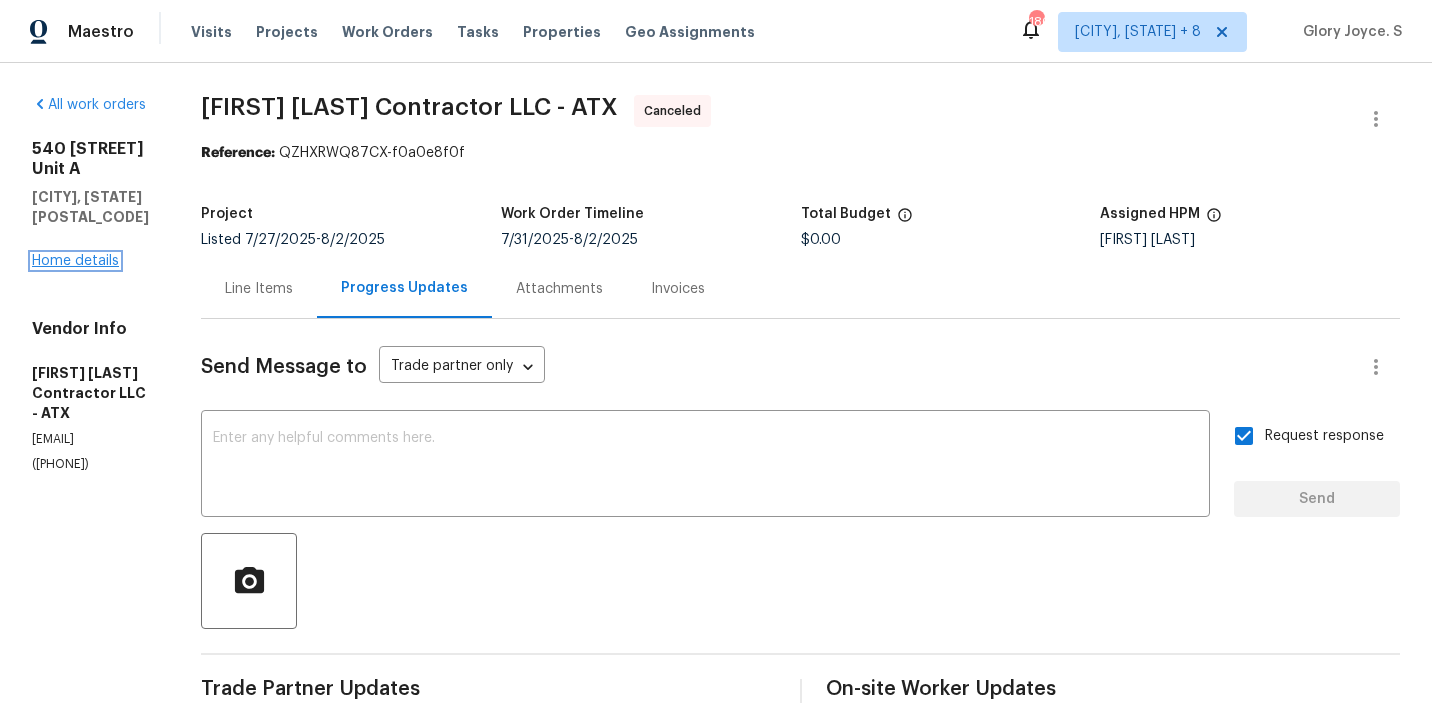 click on "Home details" at bounding box center (75, 261) 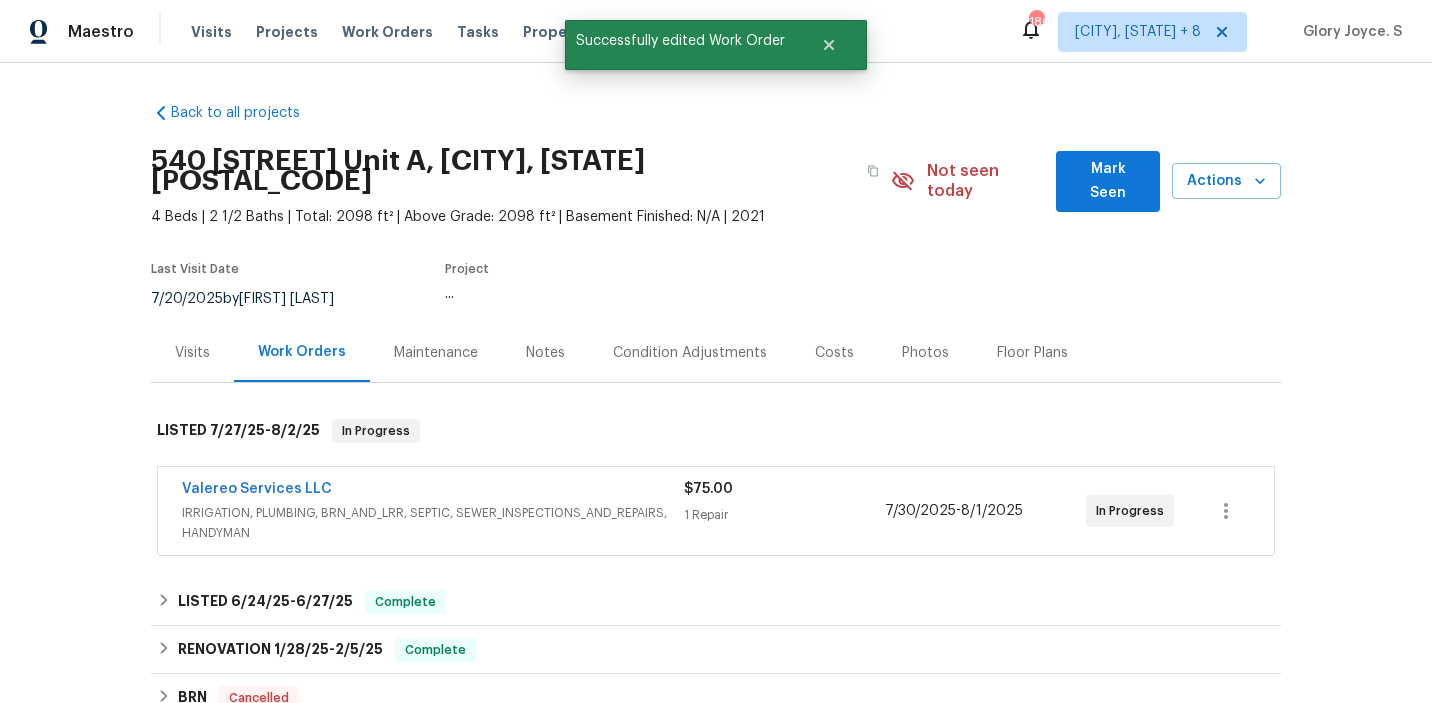 click on "Back to all projects 540 Fieldwood Dr Unit A, Buda, TX 78610 4 Beds | 2 1/2 Baths | Total: 2098 ft² | Above Grade: 2098 ft² | Basement Finished: N/A | 2021 Not seen today Mark Seen Actions Last Visit Date 7/20/2025  by  Sheila Cooksey   Project ... Visits Work Orders Maintenance Notes Condition Adjustments Costs Photos Floor Plans LISTED   7/27/25  -  8/2/25 In Progress Valereo Services LLC IRRIGATION, PLUMBING, BRN_AND_LRR, SEPTIC, SEWER_INSPECTIONS_AND_REPAIRS, HANDYMAN $75.00 1 Repair 7/30/2025  -  8/1/2025 In Progress LISTED   6/24/25  -  6/27/25 Complete Arelis Housekeeping Services GENERAL_CONTRACTOR $562.00 6 Repairs 6/24/2025  -  6/27/2025 Paid Centralized Purchasing PAINTING, APPLIANCE, CABINETS, OD_SELECT $22.38 1 Repair 6/25/2025  -  6/25/2025 Complete RENOVATION   1/28/25  -  2/5/25 Complete Interior Logic Group, LLC FLOORING $1,785.60 1 Repair 1/28/2025  -  1/30/2025 Paid Arelis Housekeeping Services GENERAL_CONTRACTOR $3,534.80 11 Repairs | 1 Upgrade 1/28/2025  -  1/30/2025 Paid $125.00  -" at bounding box center (716, 383) 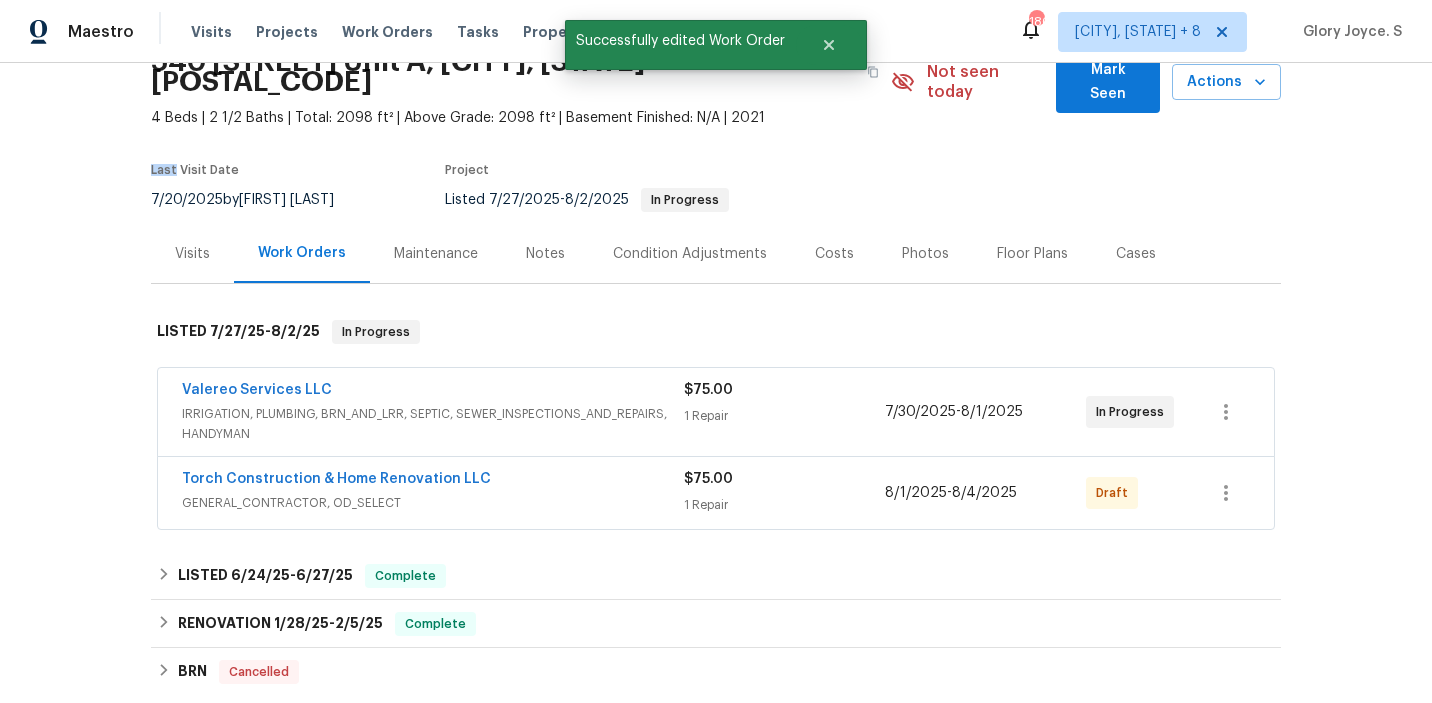 scroll, scrollTop: 162, scrollLeft: 0, axis: vertical 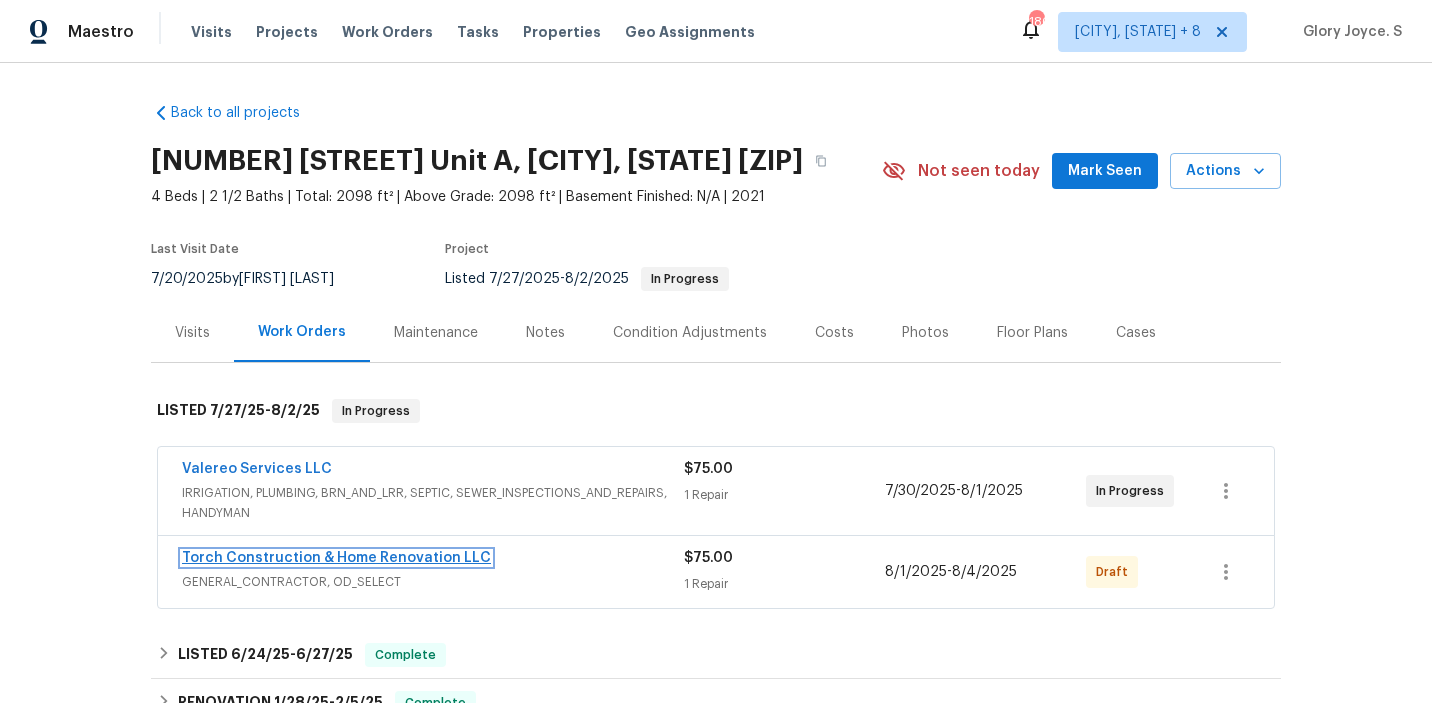 click on "Torch Construction & Home Renovation LLC" at bounding box center (336, 558) 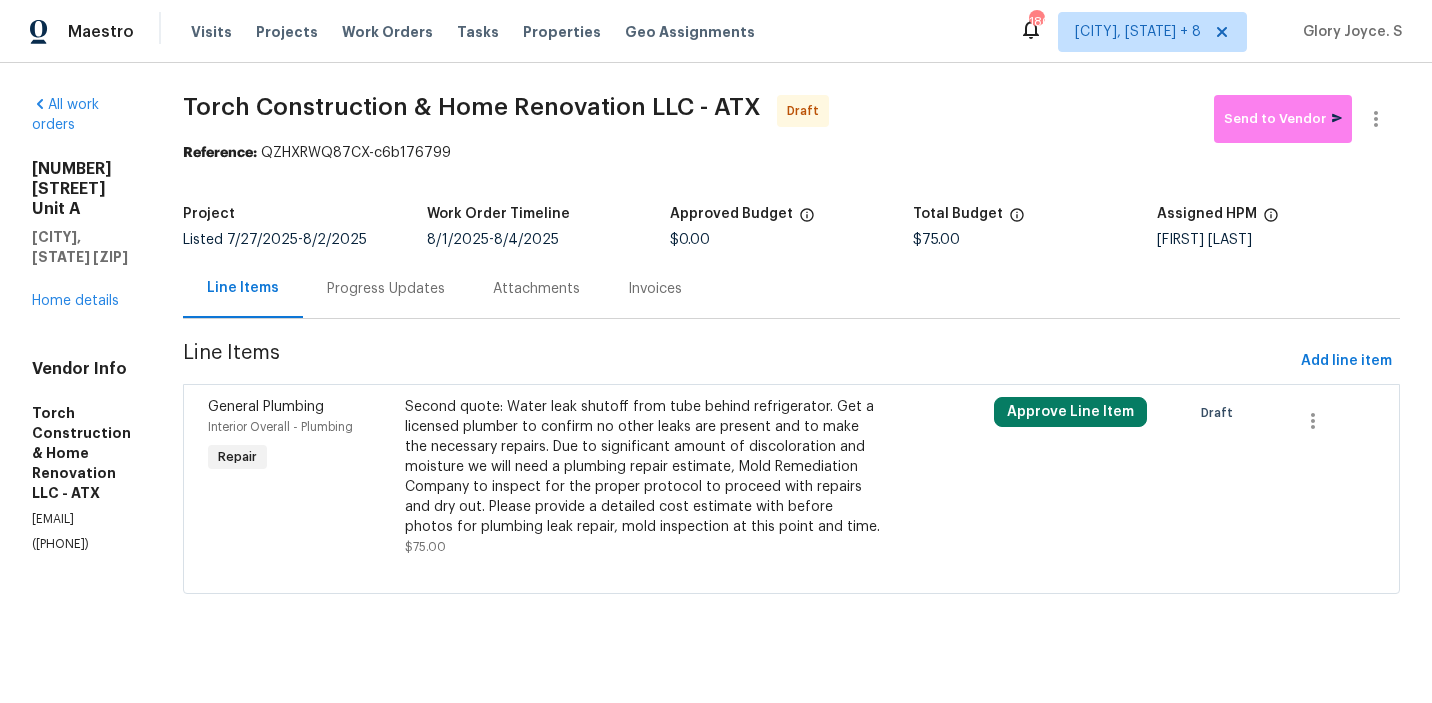 click on "Second quote: Water leak shutoff from tube behind refrigerator. Get a licensed plumber to confirm no other leaks are present and to make the necessary repairs. Due to significant amount of discoloration and moisture we will need a plumbing repair estimate, Mold Remediation Company to inspect for the proper protocol to proceed with repairs and dry out. Please provide a detailed cost estimate with before photos for plumbing leak repair, mold inspection at this point and time." at bounding box center [644, 467] 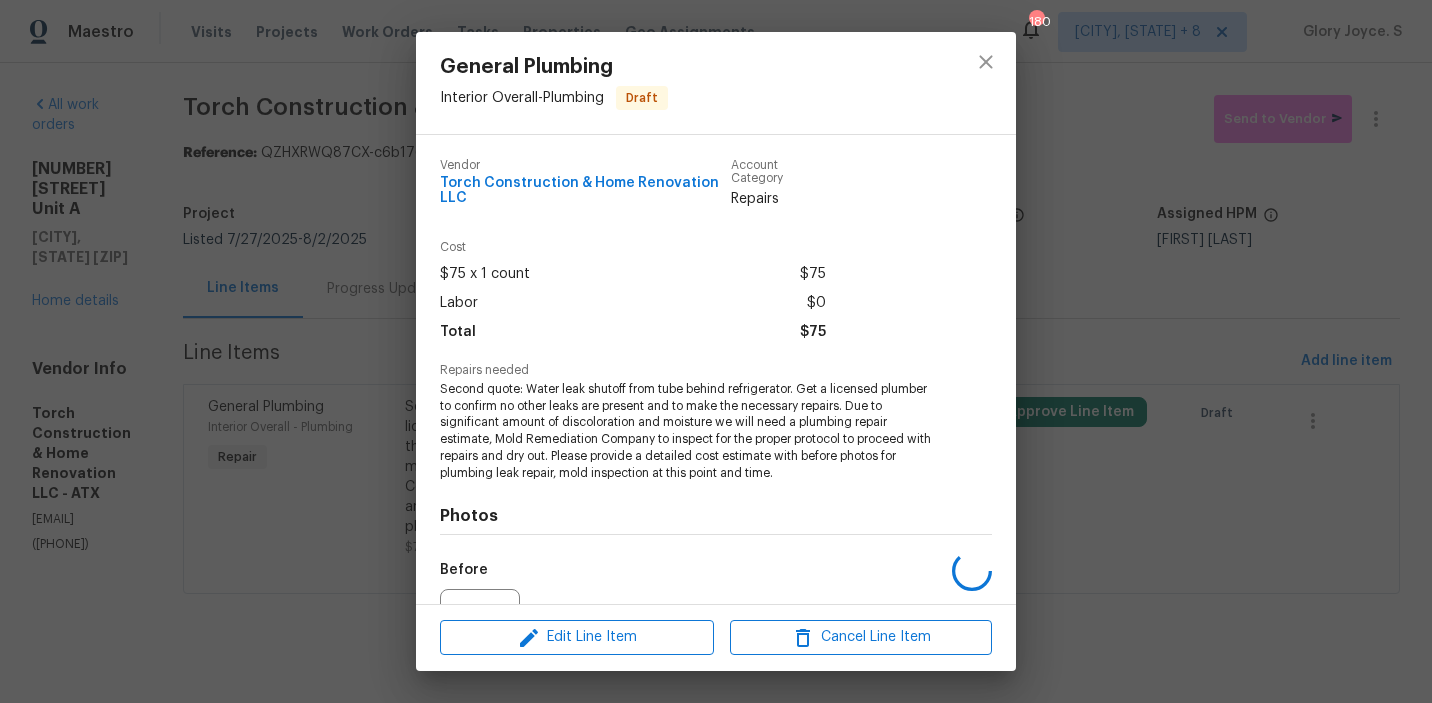 scroll, scrollTop: 214, scrollLeft: 0, axis: vertical 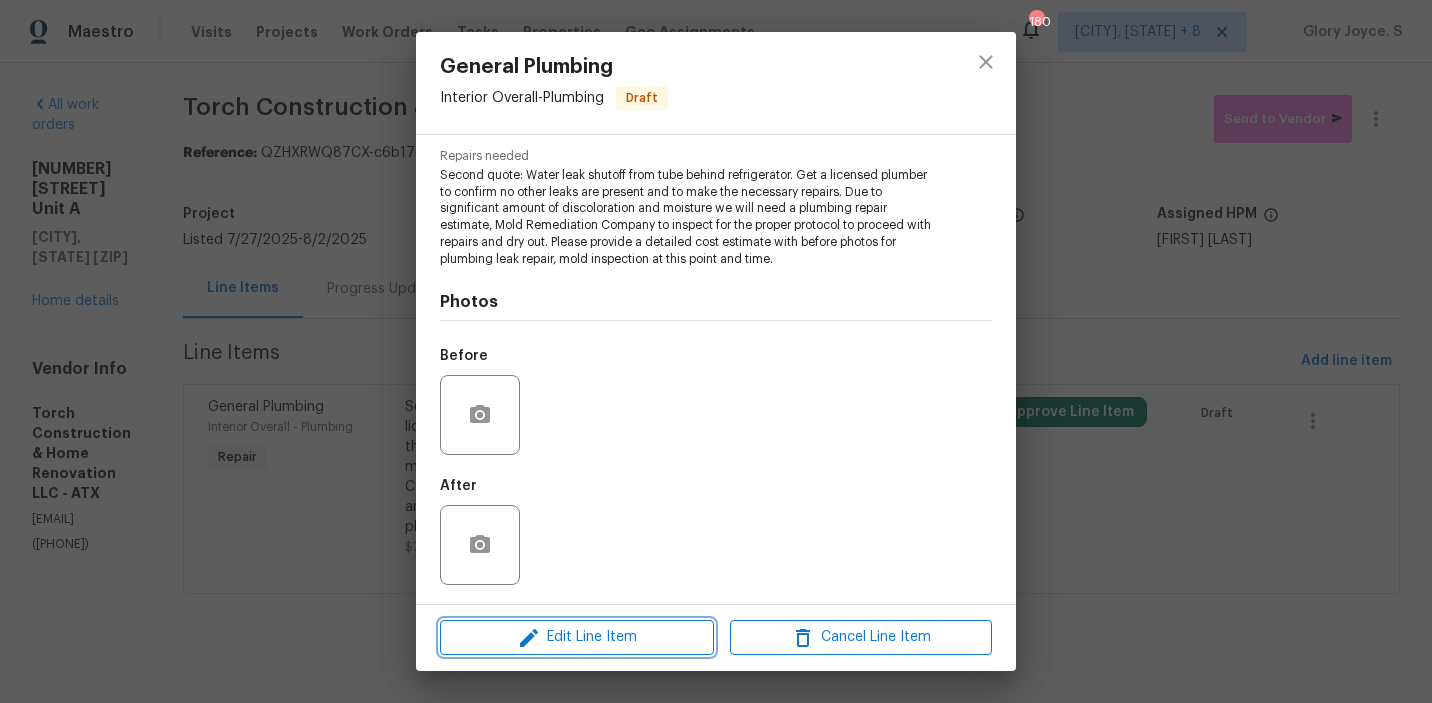 click on "Edit Line Item" at bounding box center [577, 637] 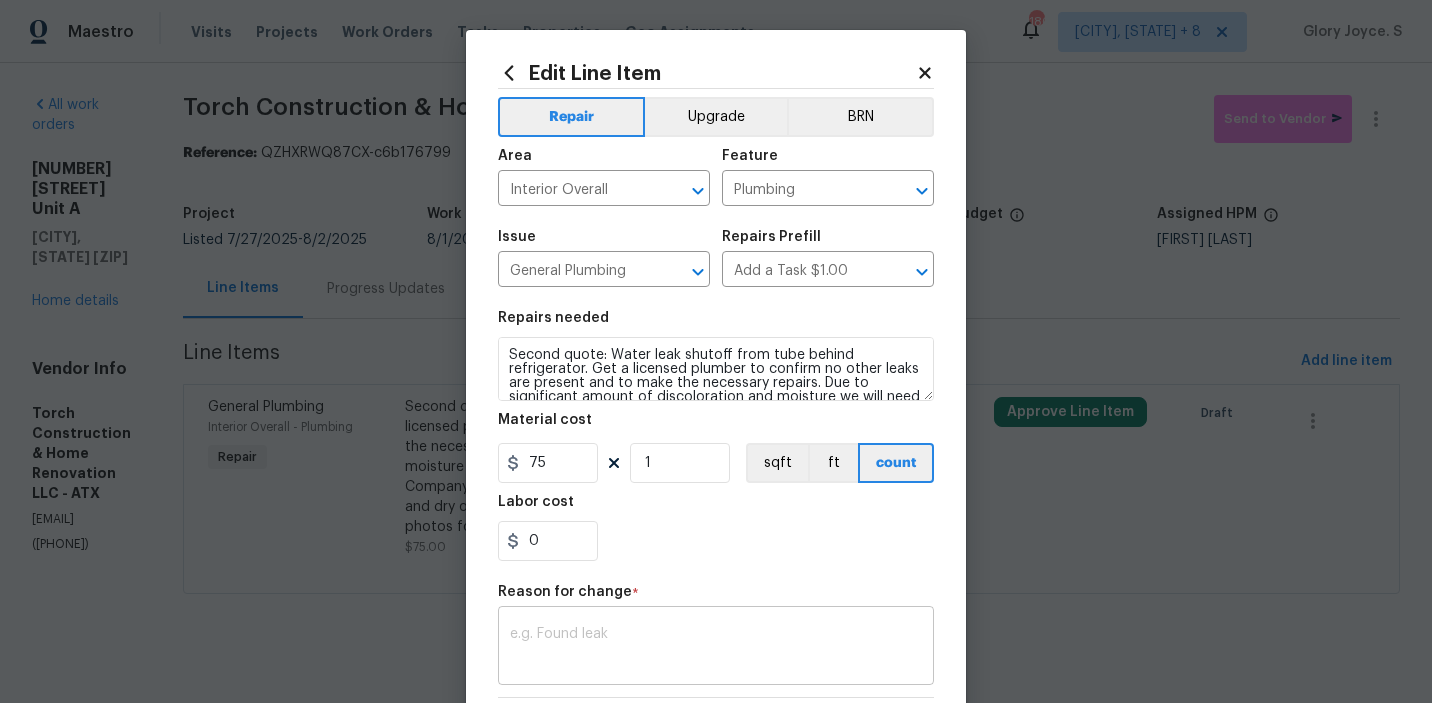 click on "x ​" at bounding box center [716, 648] 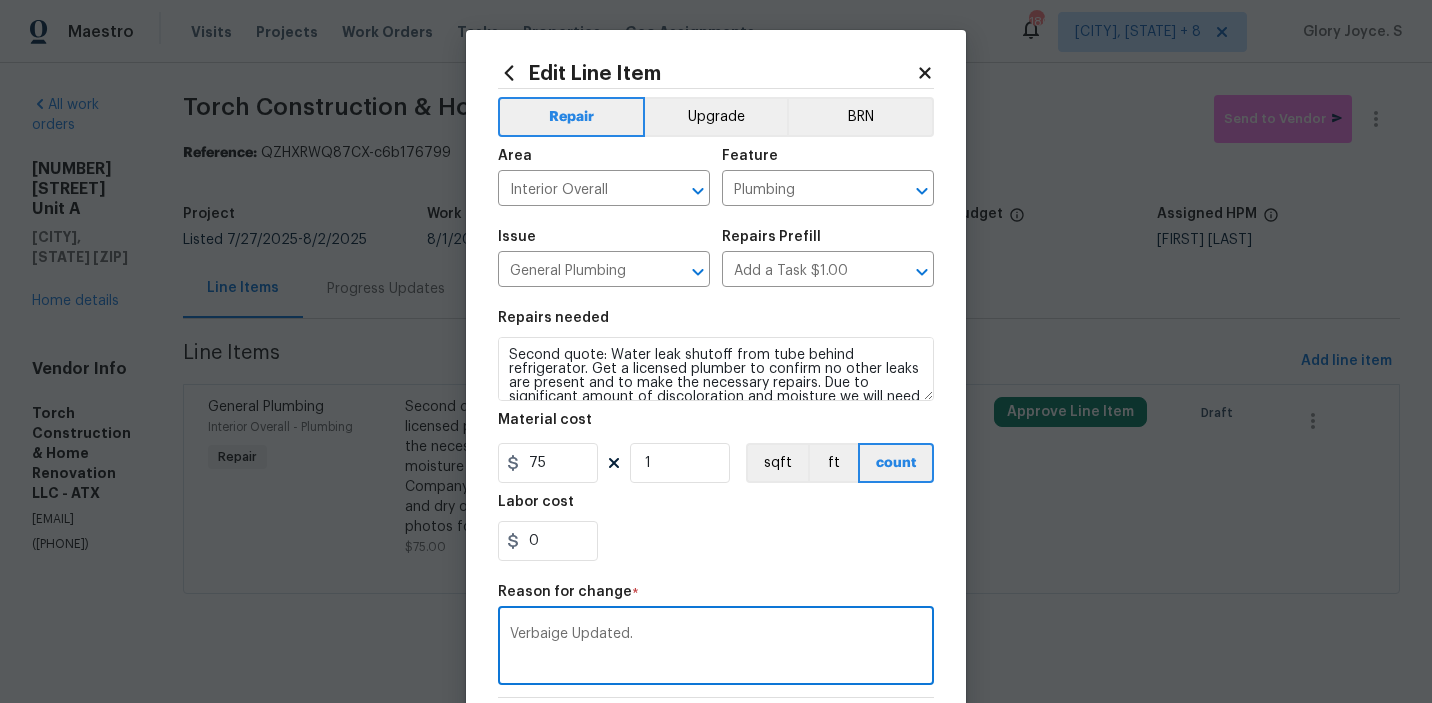 scroll, scrollTop: 283, scrollLeft: 0, axis: vertical 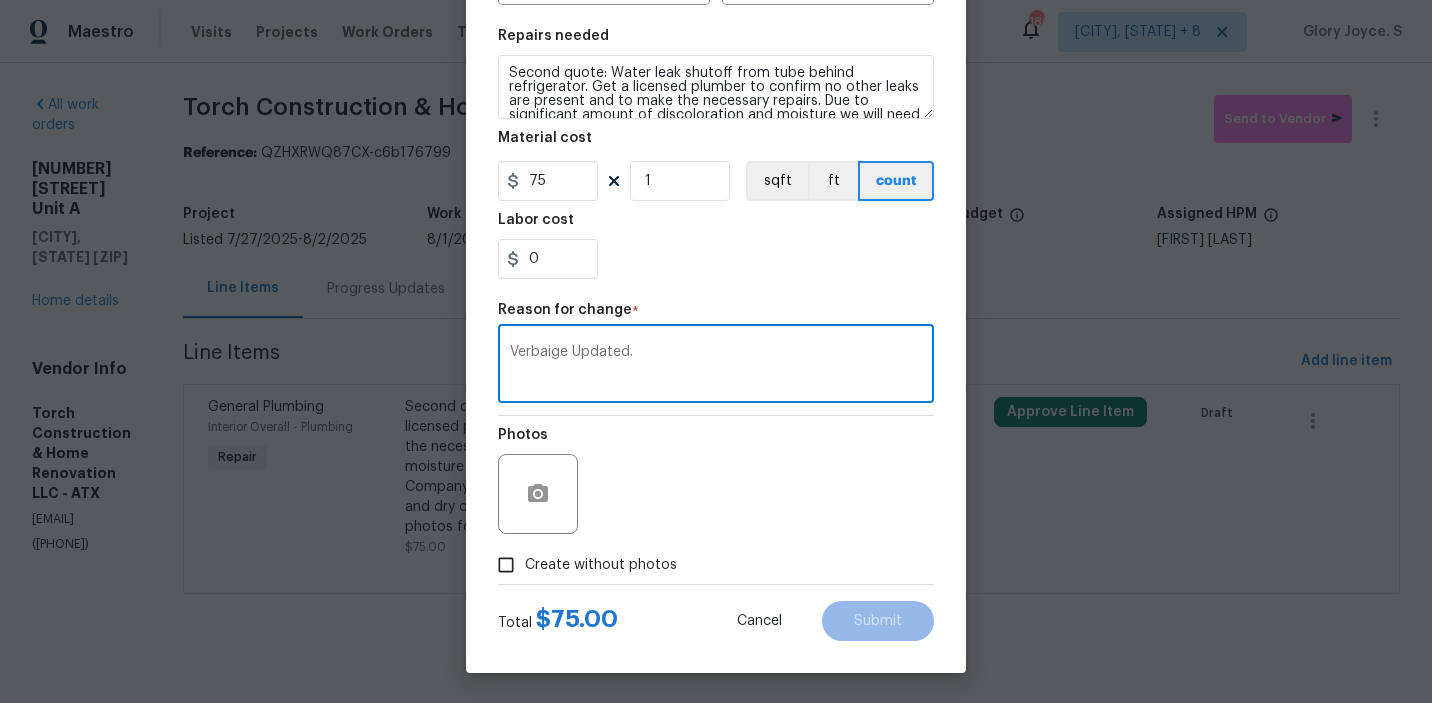 type on "Verbaige Updated." 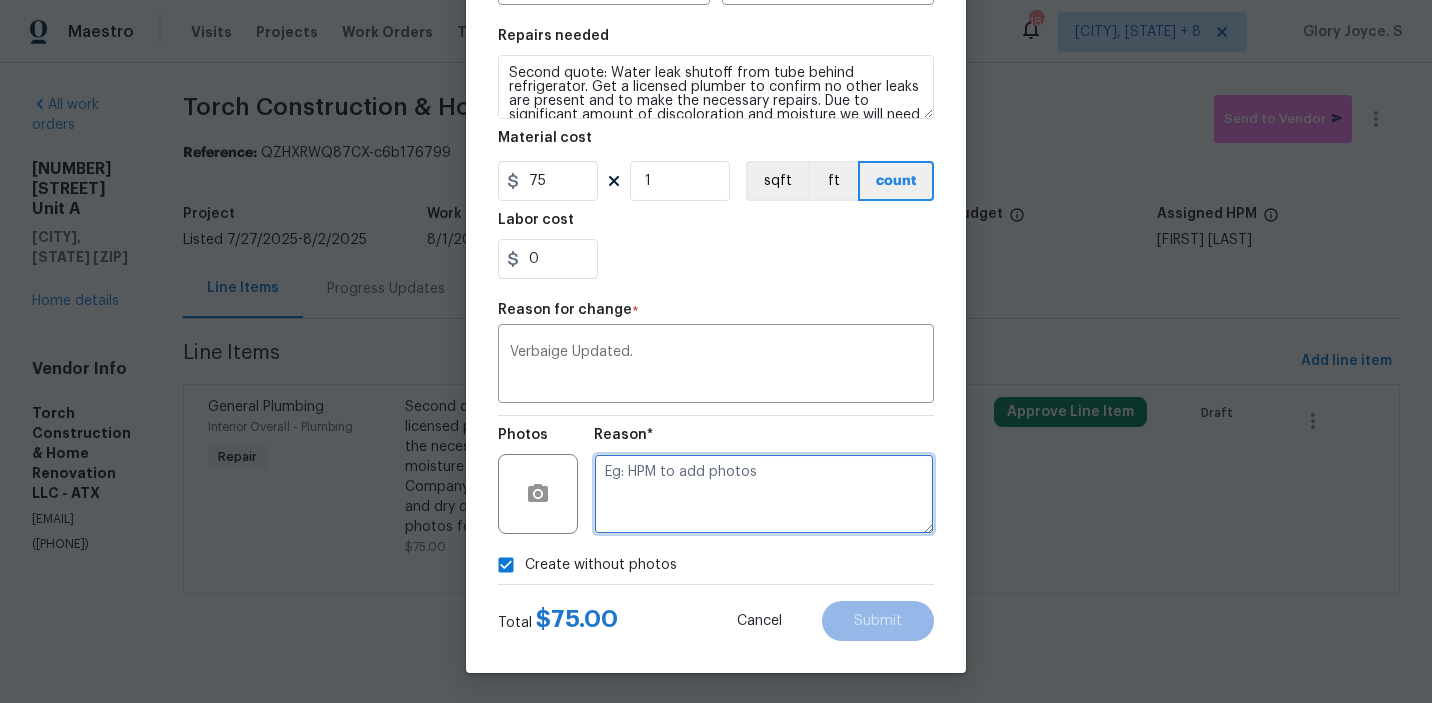 click at bounding box center (764, 494) 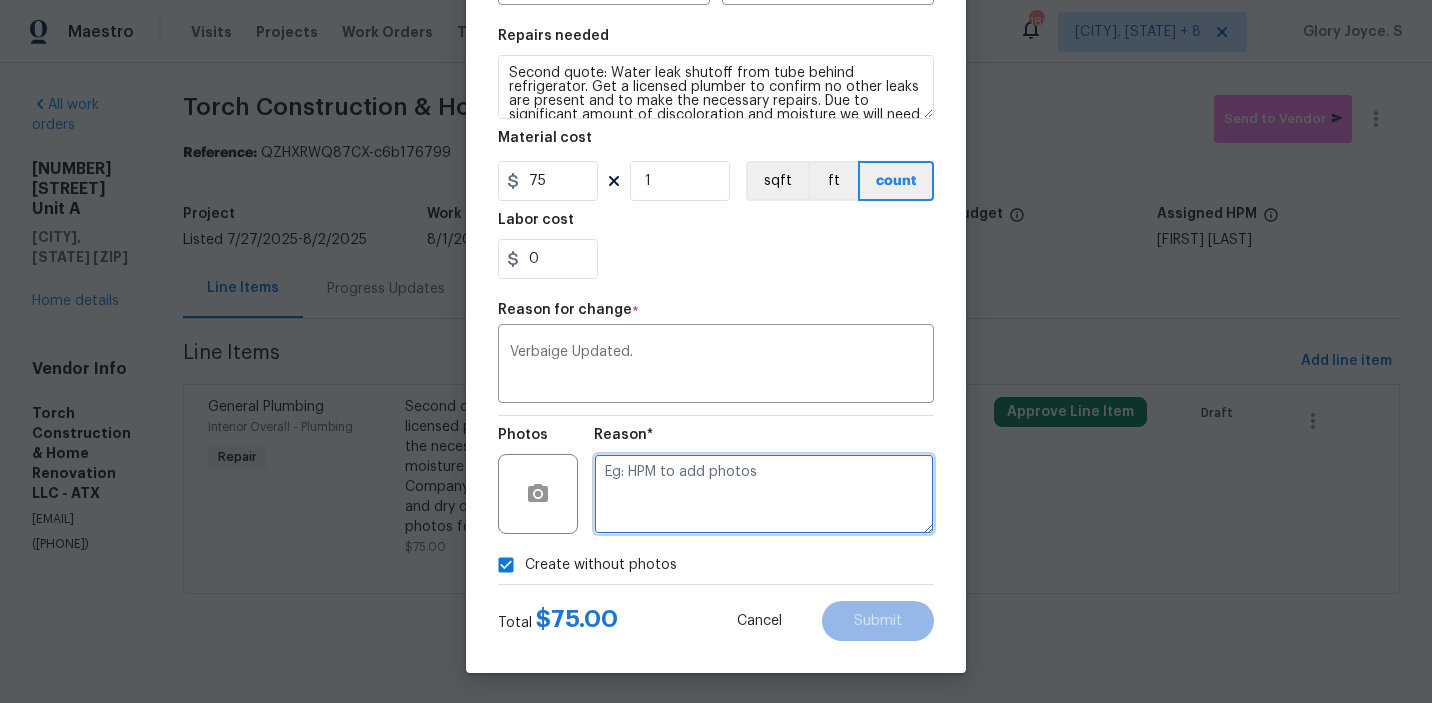 click at bounding box center (764, 494) 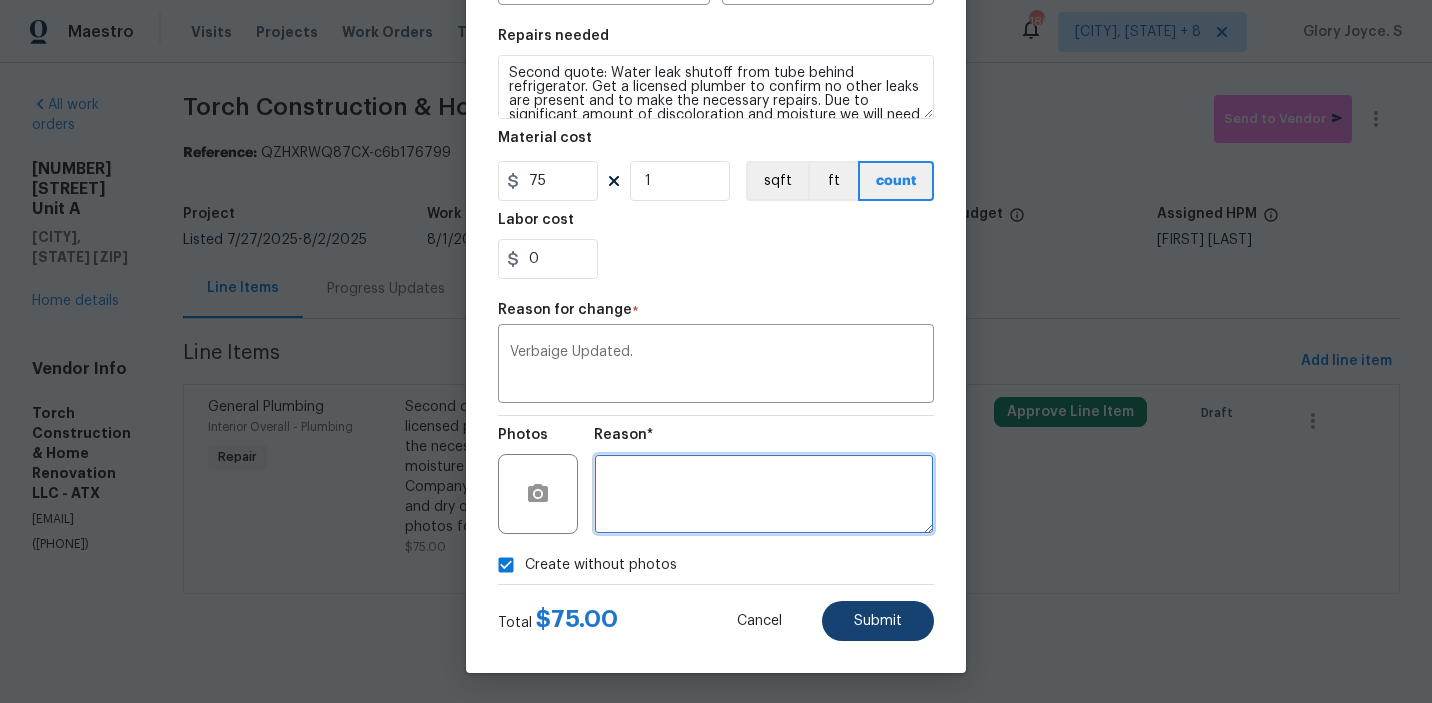 type 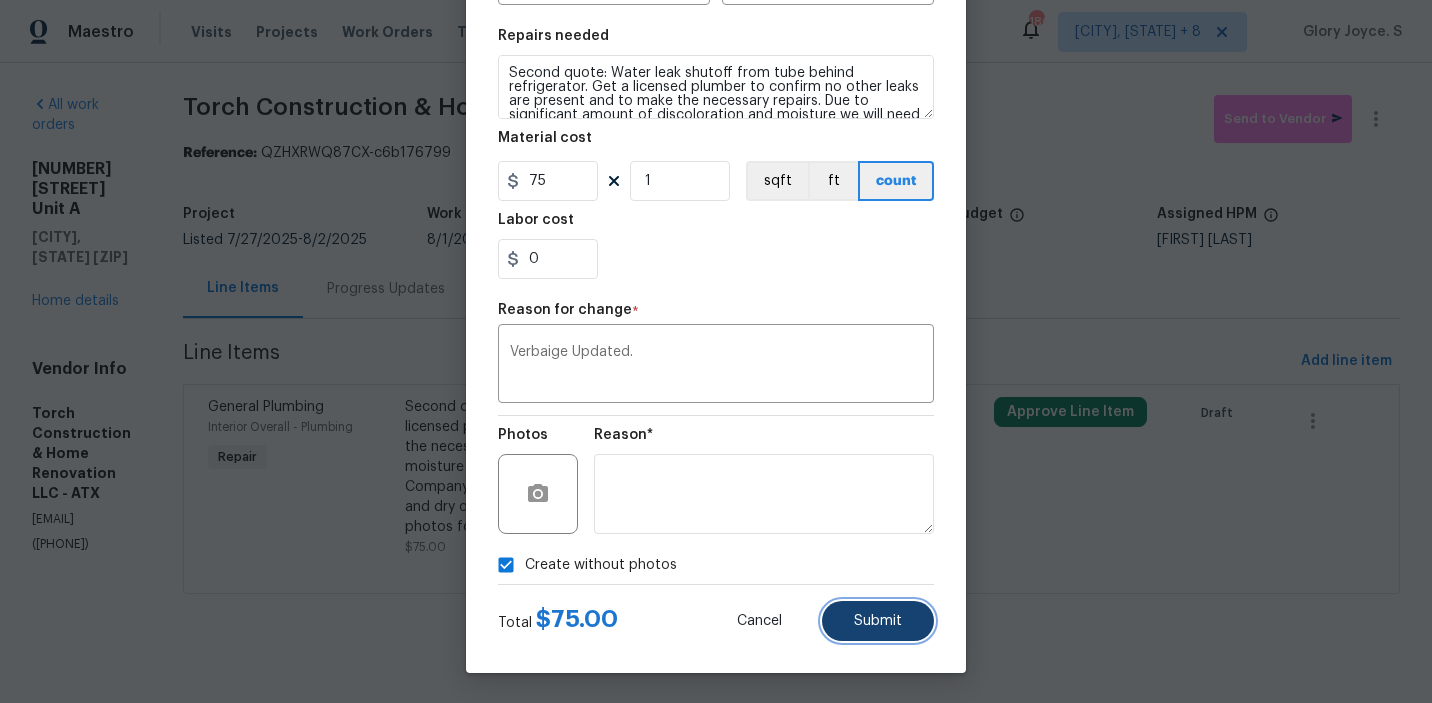 click on "Submit" at bounding box center [878, 621] 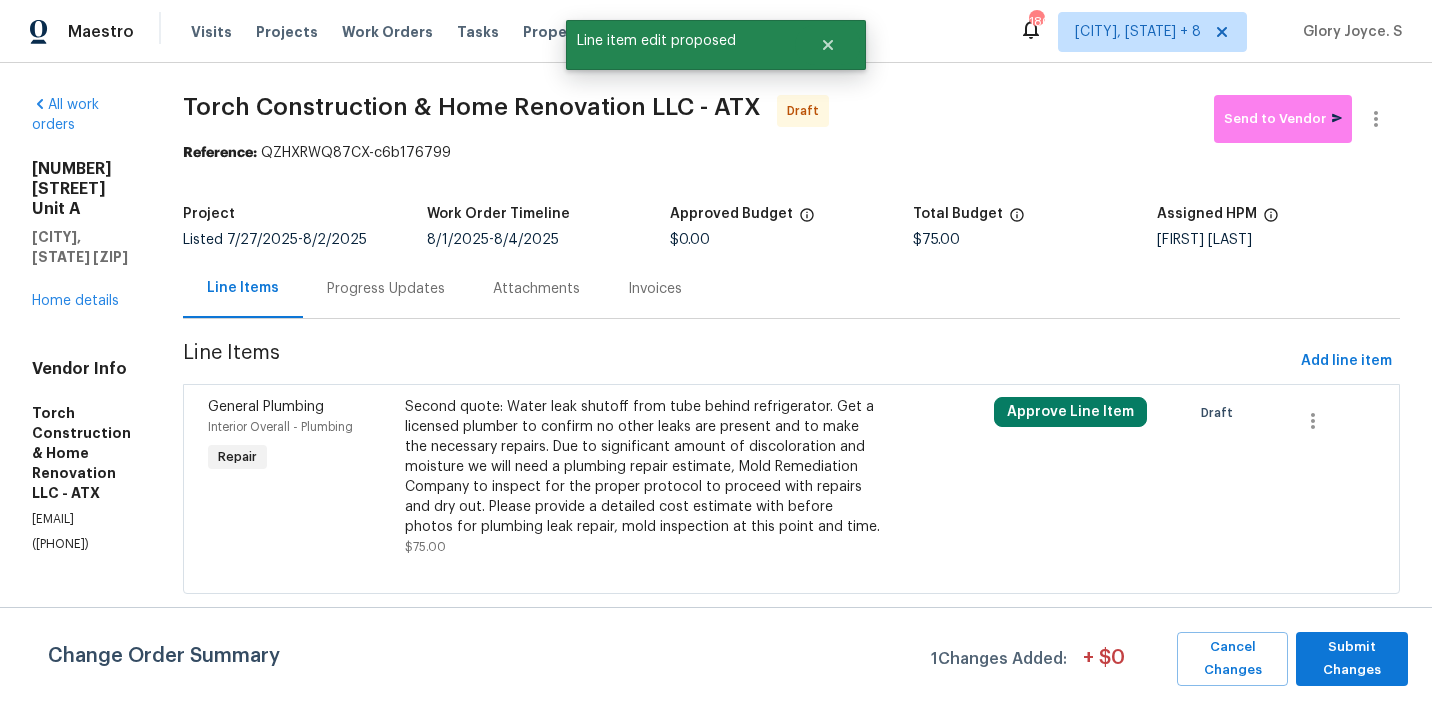 scroll, scrollTop: 0, scrollLeft: 0, axis: both 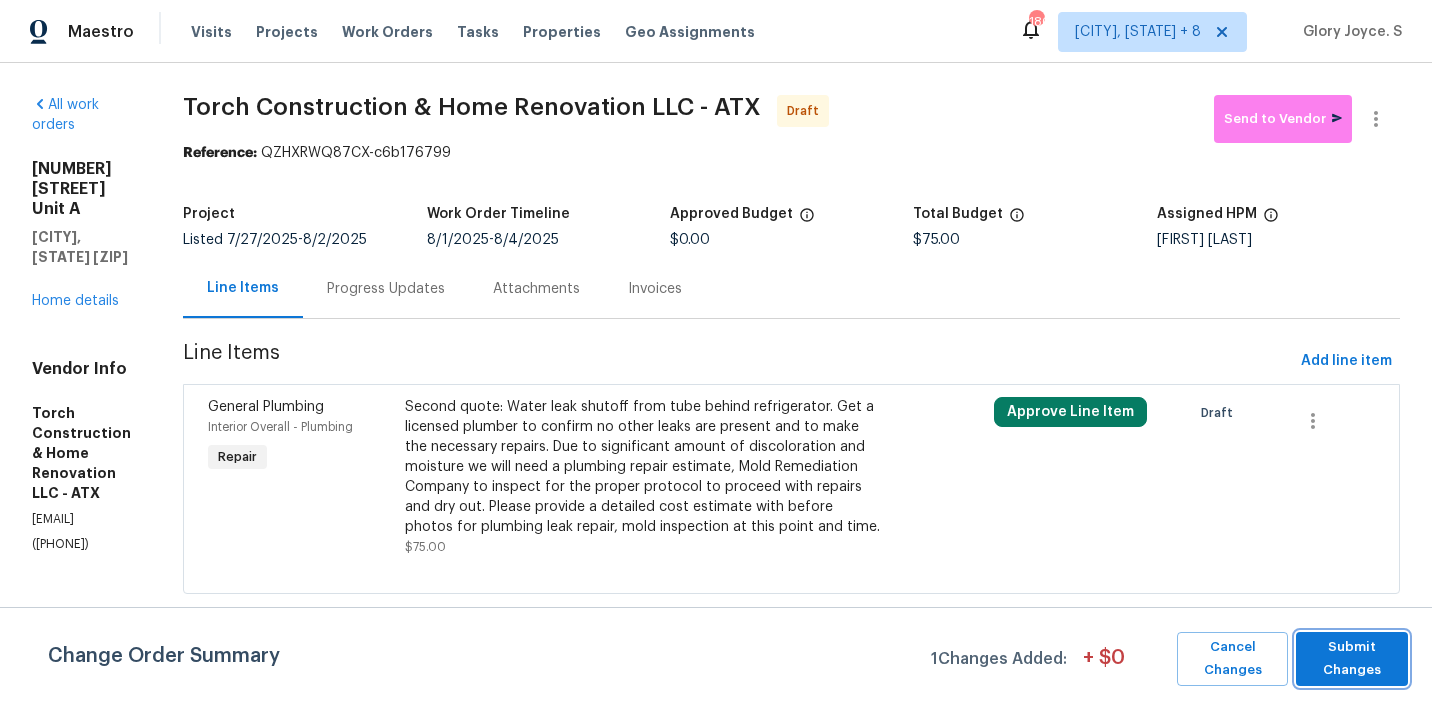 click on "Submit Changes" at bounding box center (1352, 659) 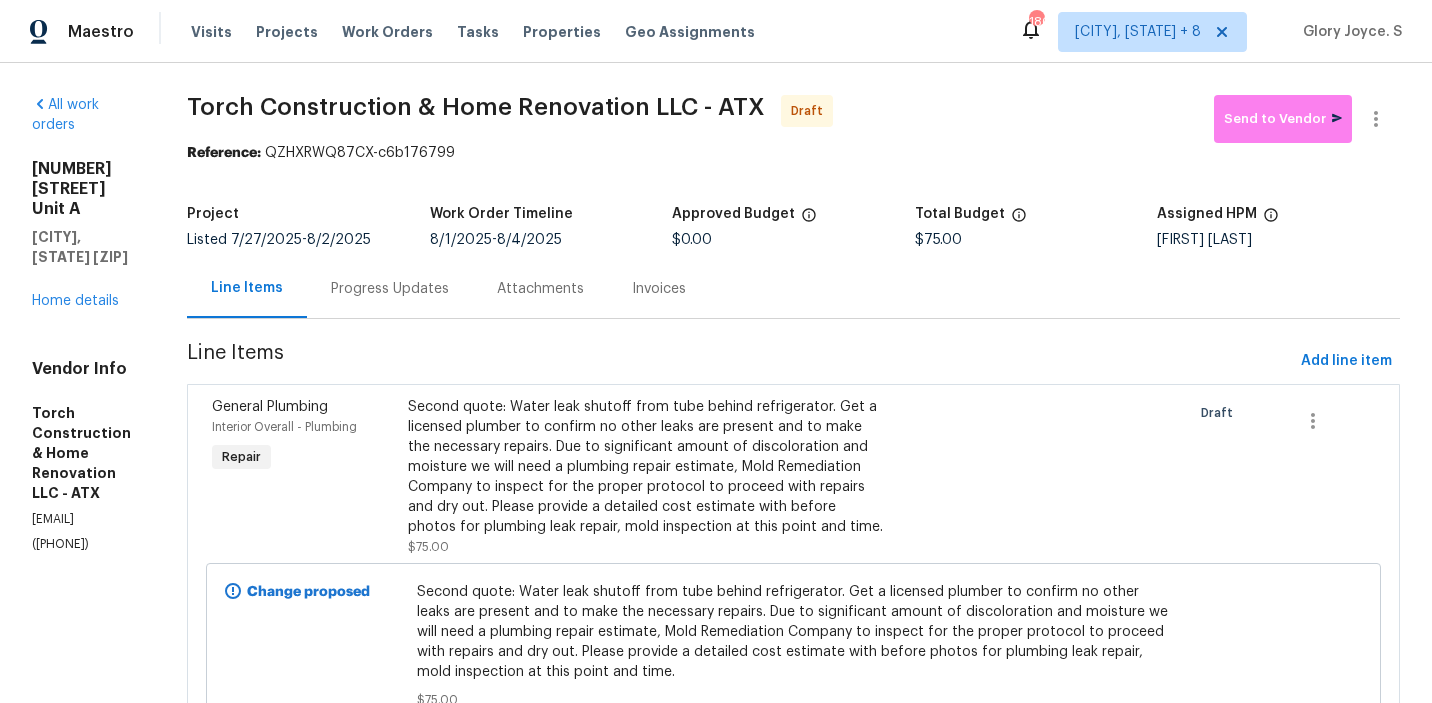click on "Progress Updates" at bounding box center [390, 288] 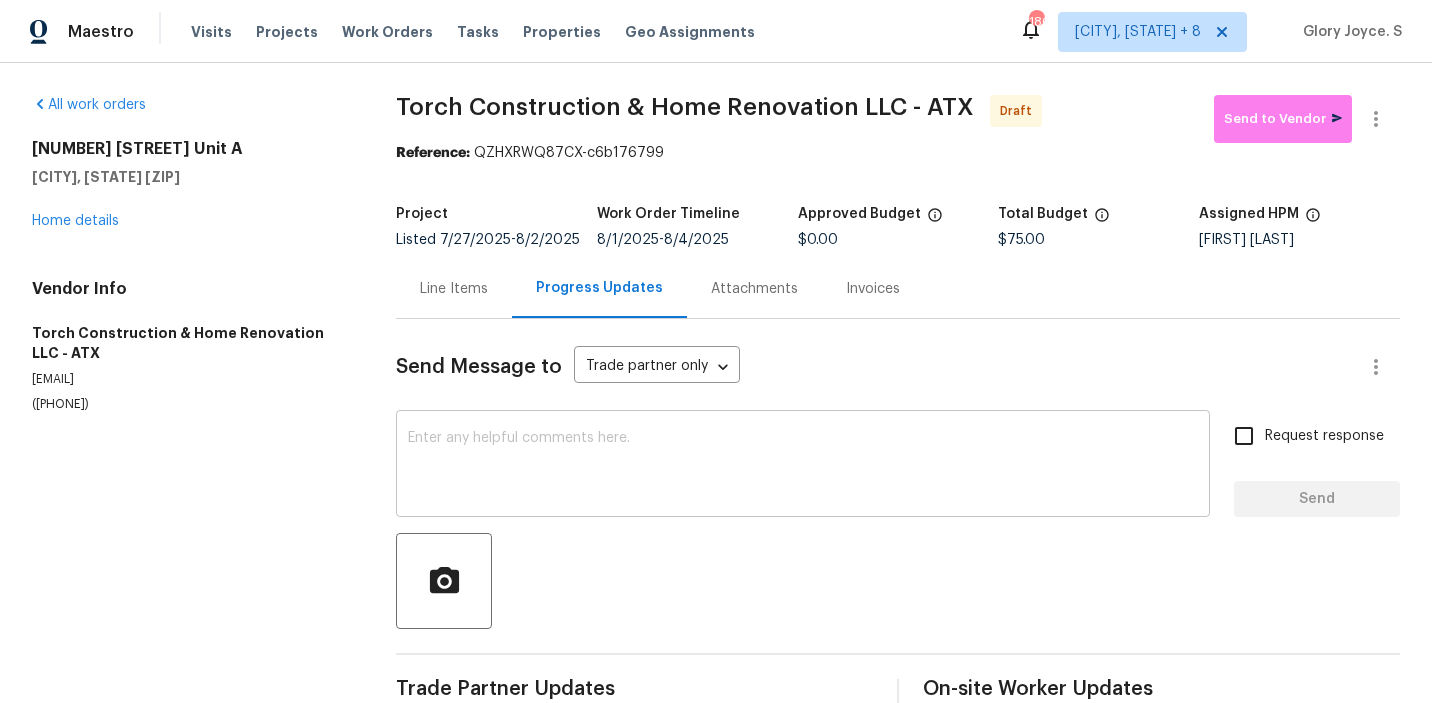 click 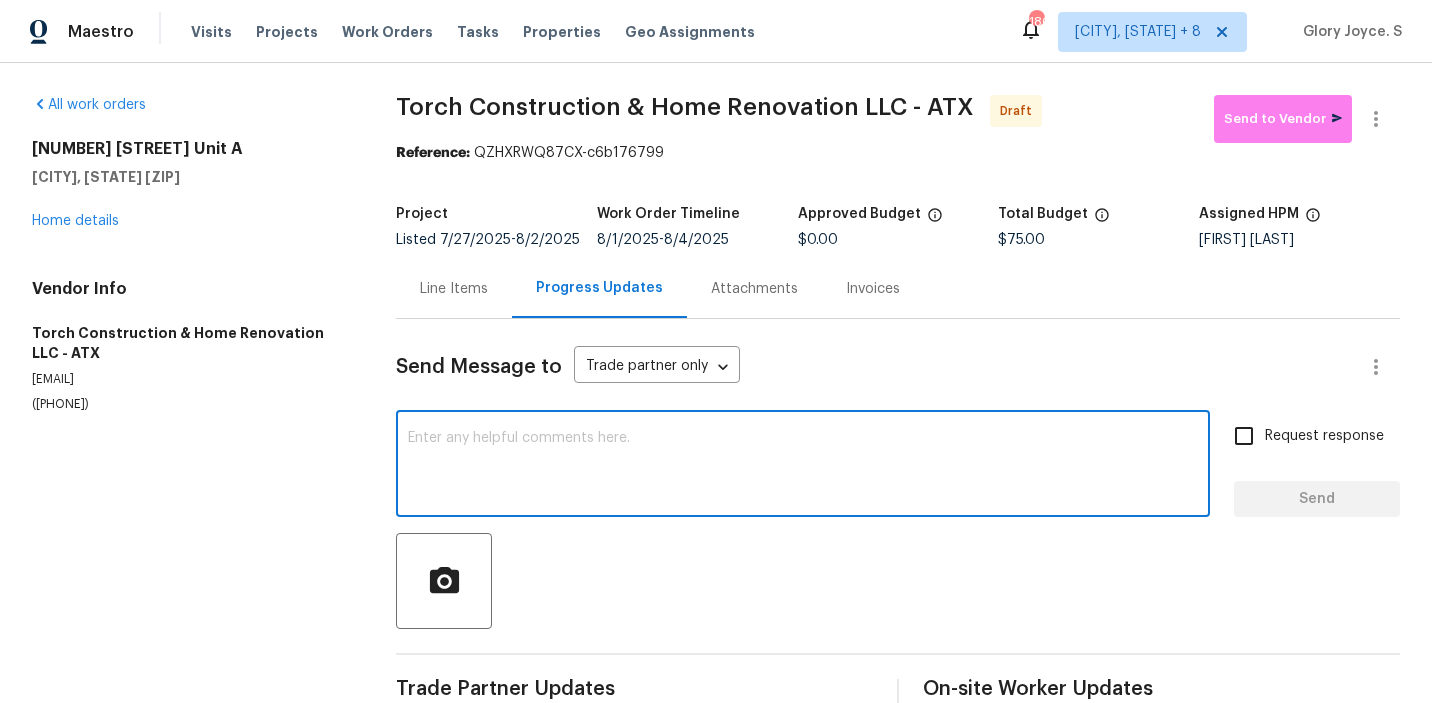paste on "Hi, this is [FIRST]with Opendoor. I’m confirming you received the WO for the property at (Address). Please review and accept the WO within 24 hours and provide a schedule date. Please disregard the contact information for the HPM included in the WO. Our Centralised LWO Team is responsible for Listed WOs. The team can be reached through the portal or by phone at ([PHONE])." 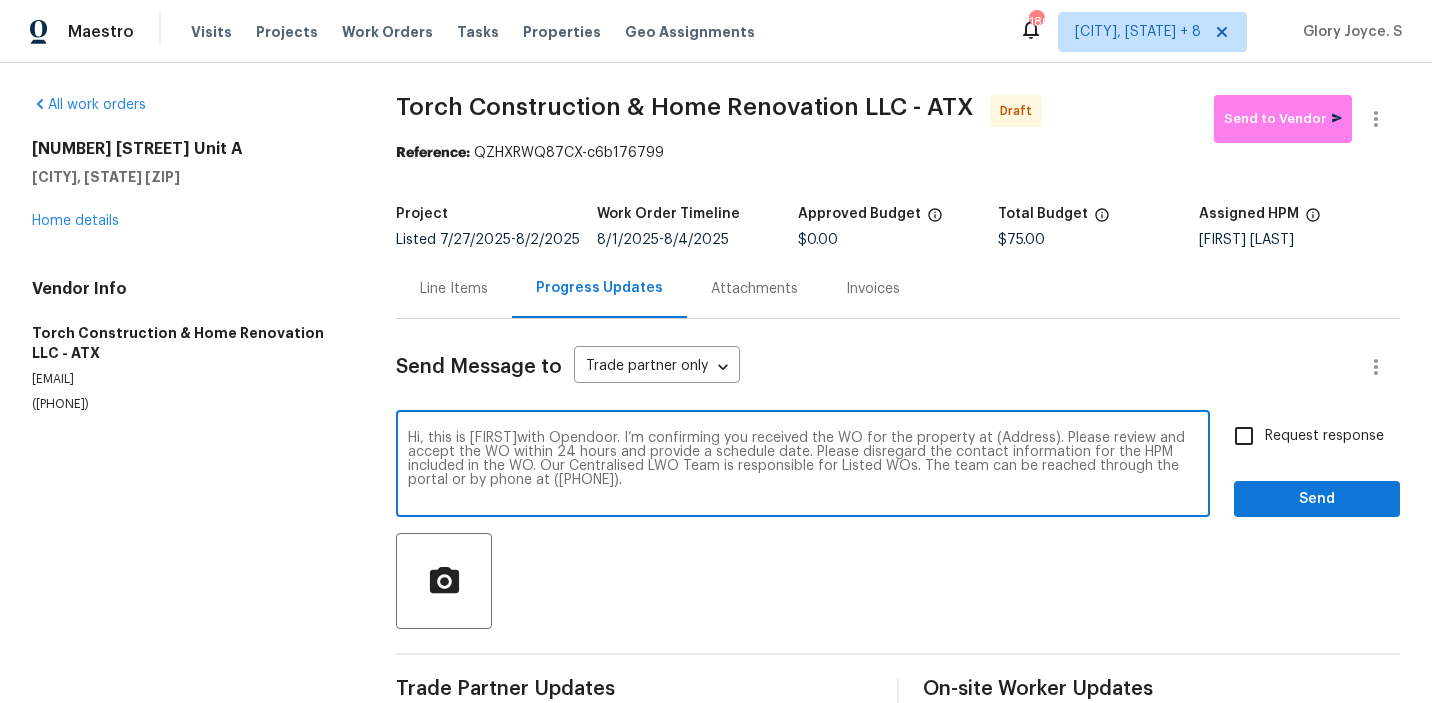 click on "Hi, this is [FIRST]with Opendoor. I’m confirming you received the WO for the property at (Address). Please review and accept the WO within 24 hours and provide a schedule date. Please disregard the contact information for the HPM included in the WO. Our Centralised LWO Team is responsible for Listed WOs. The team can be reached through the portal or by phone at ([PHONE])." at bounding box center (803, 466) 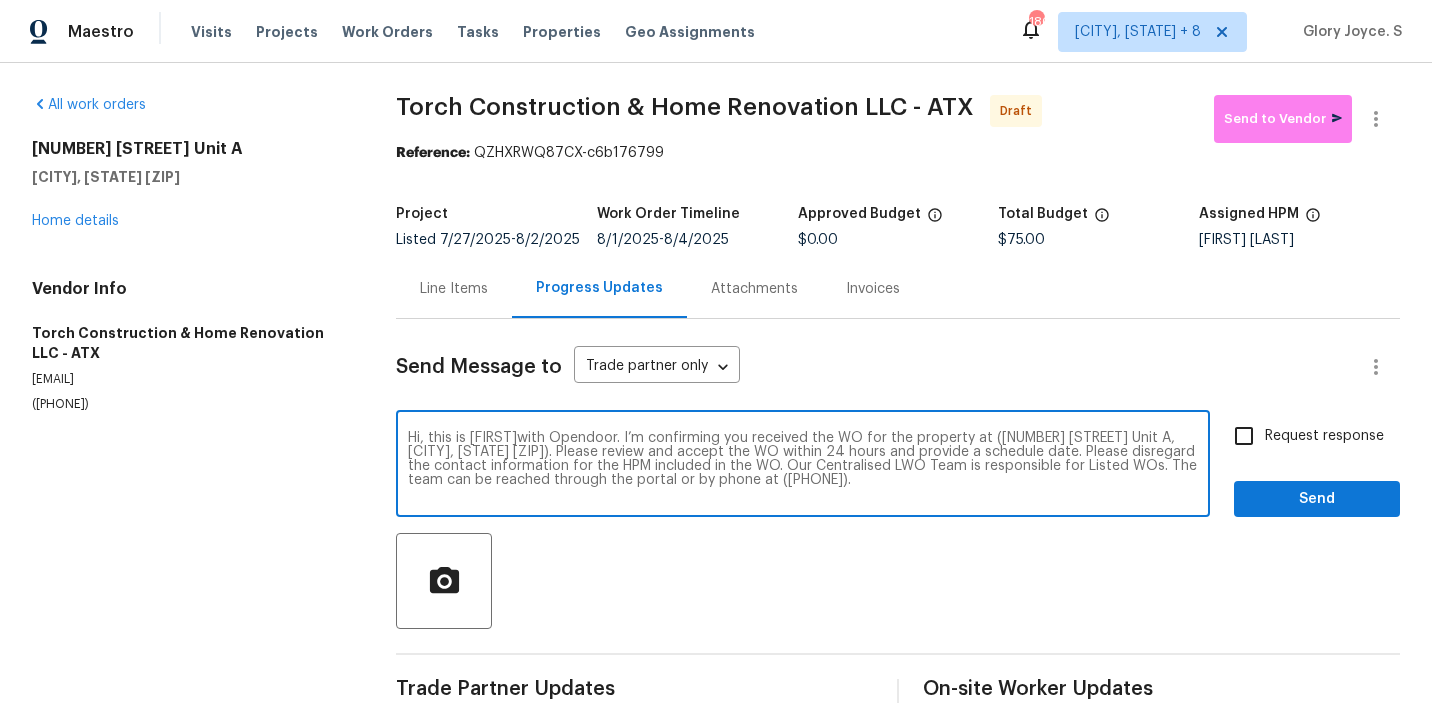 type on "Hi, this is [FIRST]with Opendoor. I’m confirming you received the WO for the property at ([NUMBER] [STREET] Unit A, [CITY], [STATE] [ZIP]). Please review and accept the WO within 24 hours and provide a schedule date. Please disregard the contact information for the HPM included in the WO. Our Centralised LWO Team is responsible for Listed WOs. The team can be reached through the portal or by phone at ([PHONE])." 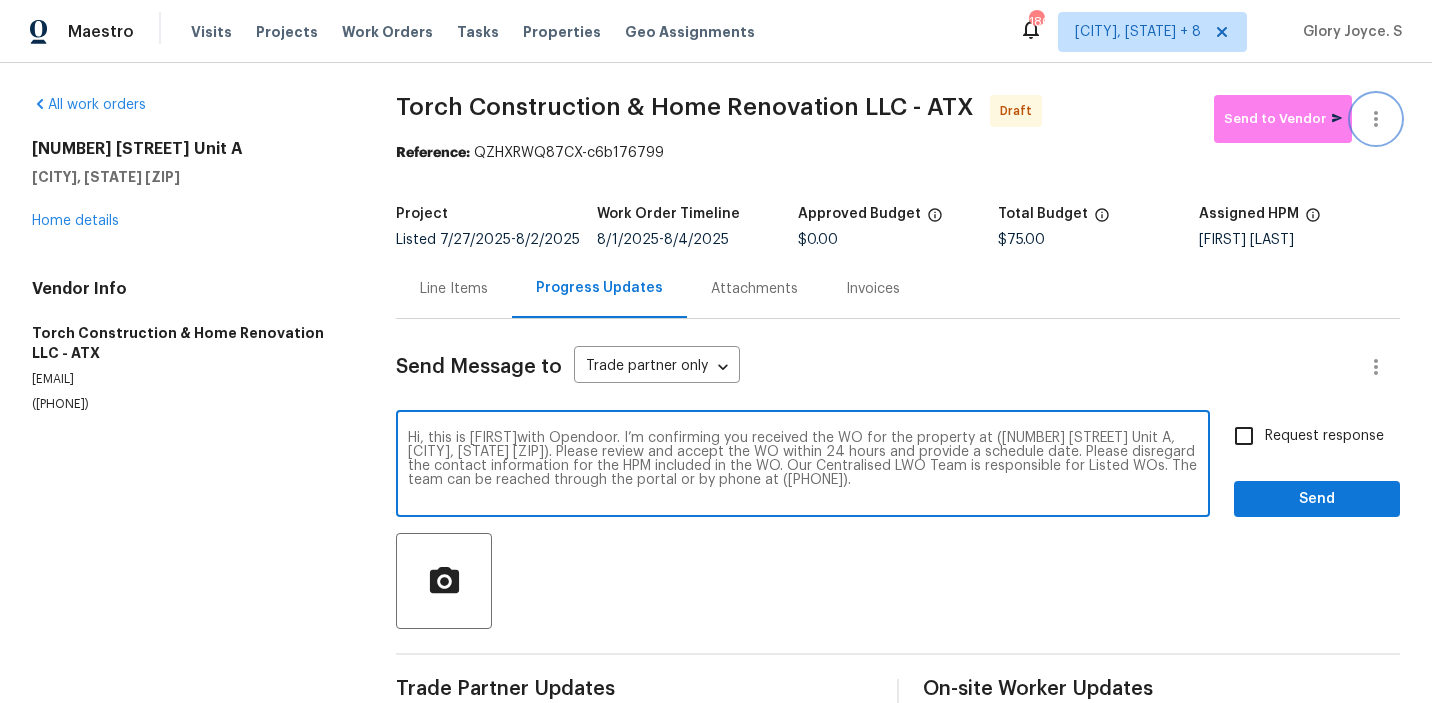 click 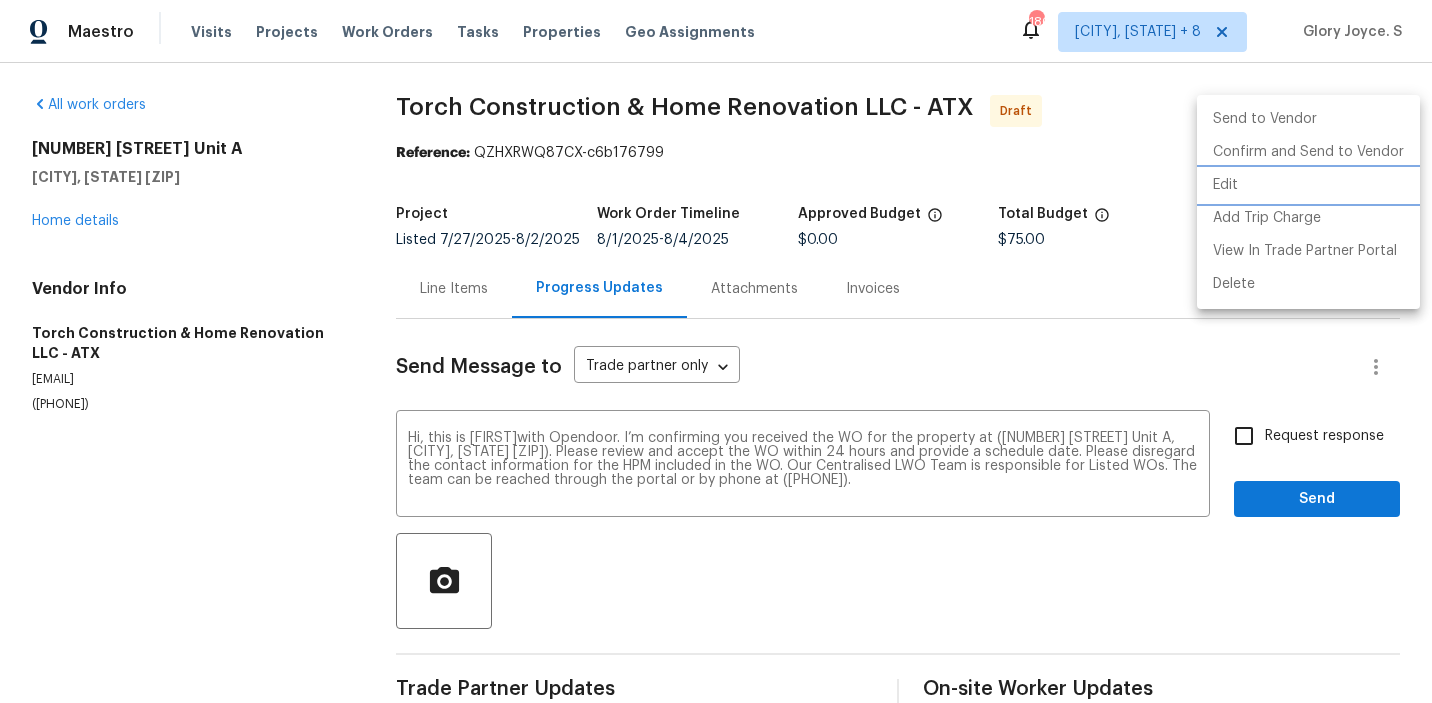 click on "Edit" at bounding box center [1308, 185] 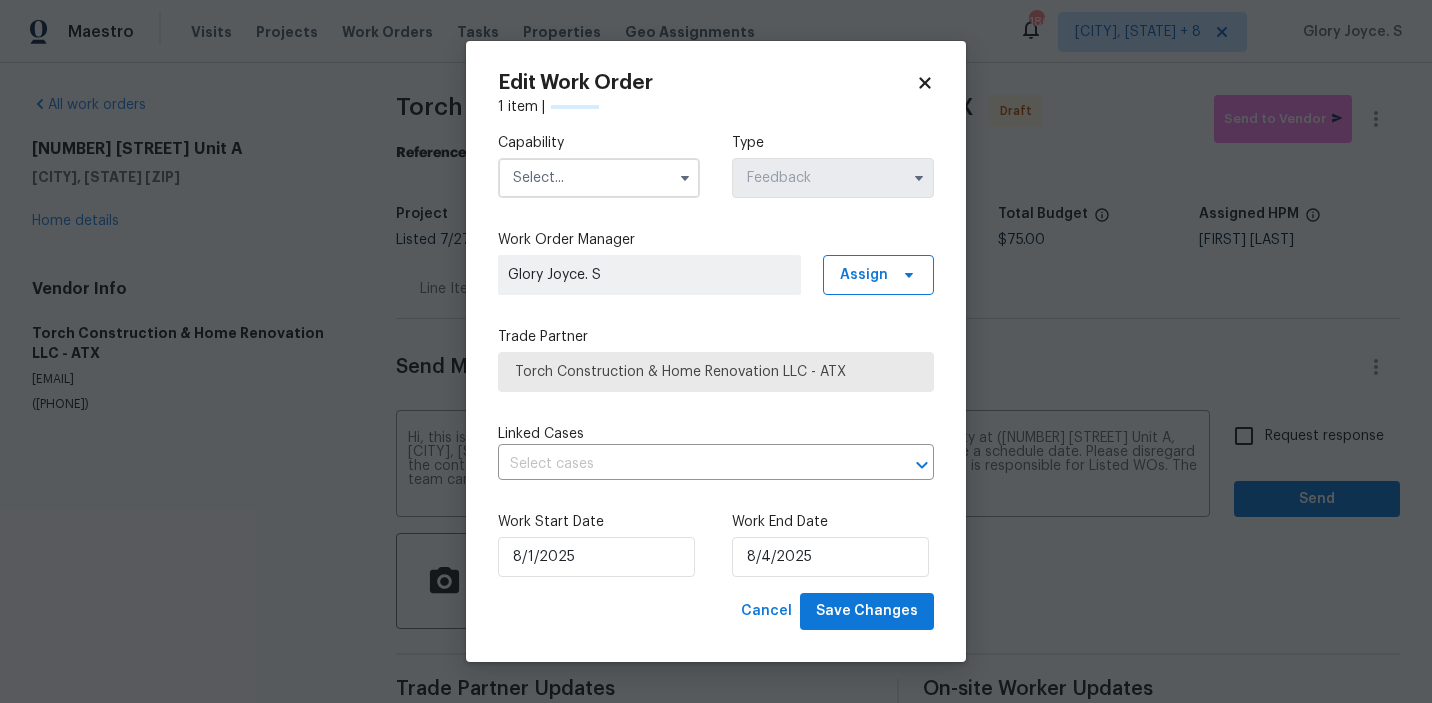 click at bounding box center (599, 178) 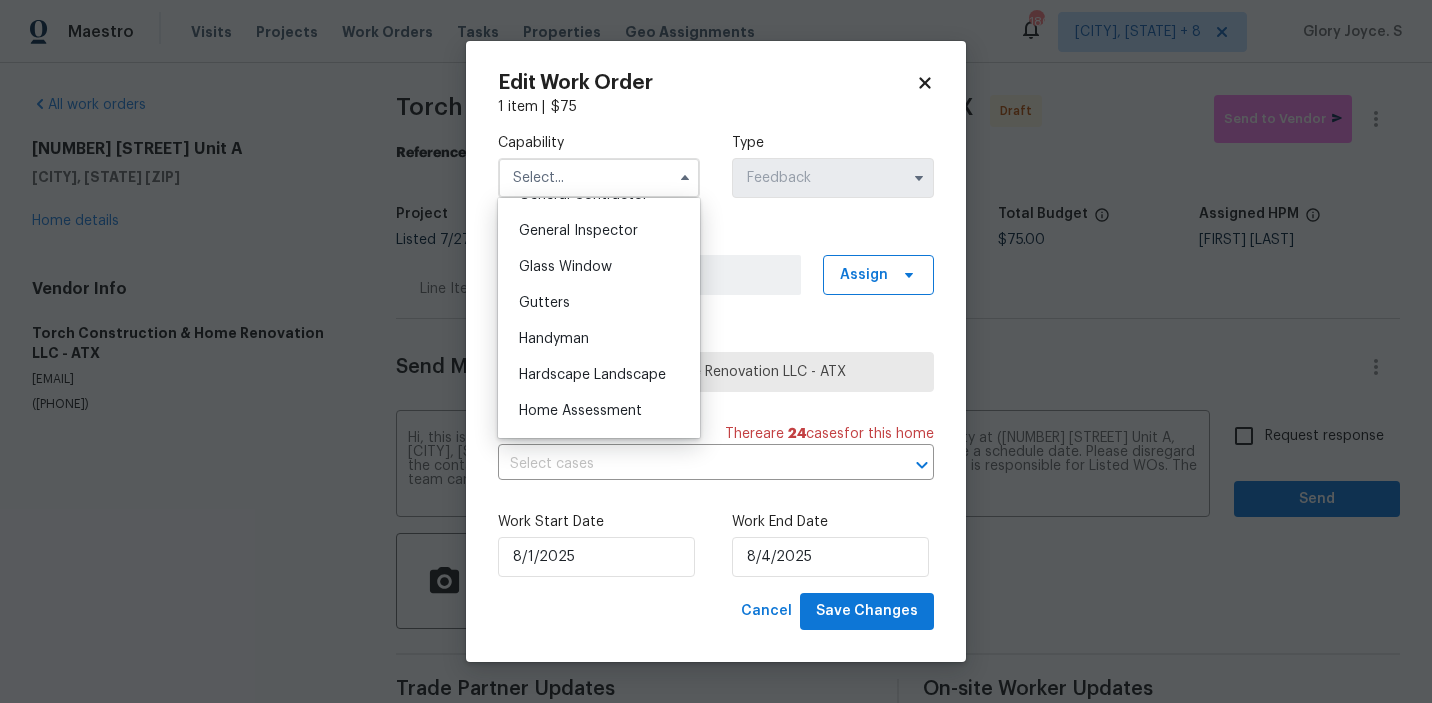 scroll, scrollTop: 1003, scrollLeft: 0, axis: vertical 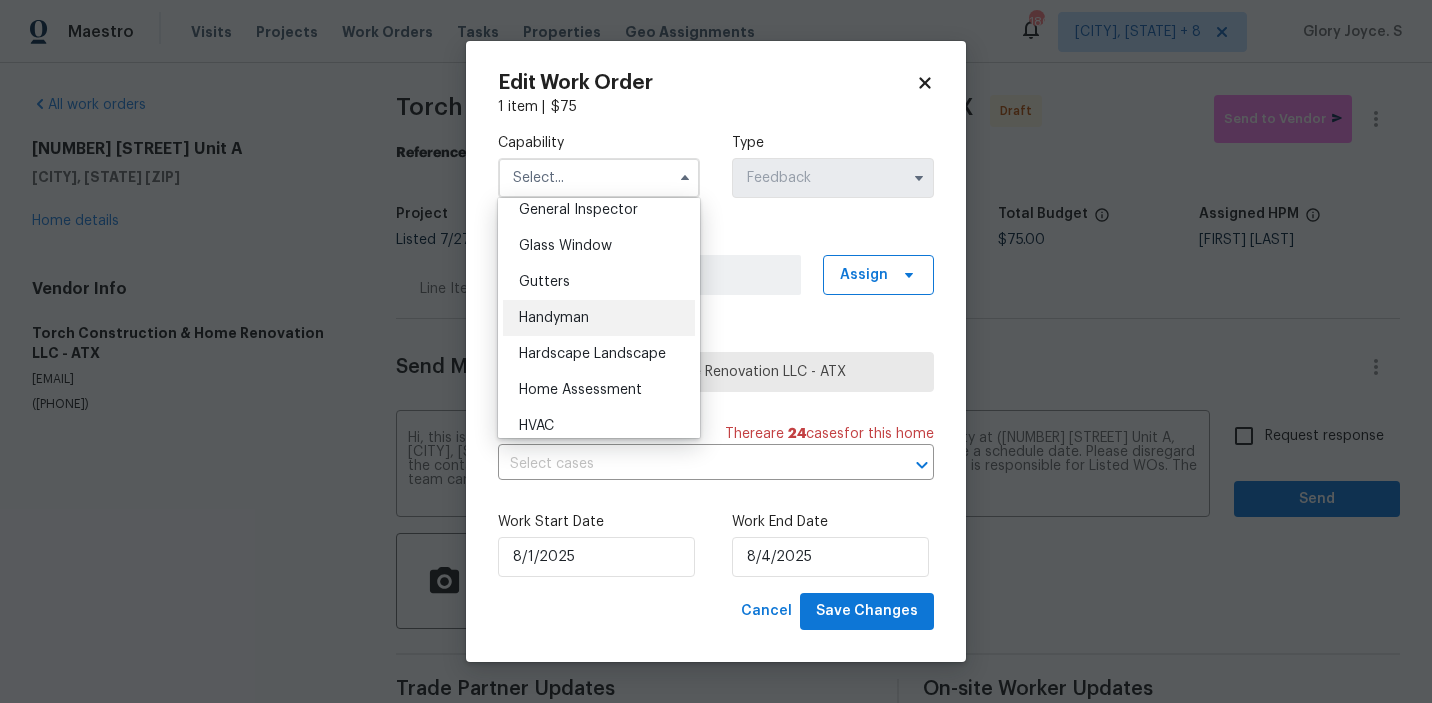 click on "Handyman" at bounding box center [599, 318] 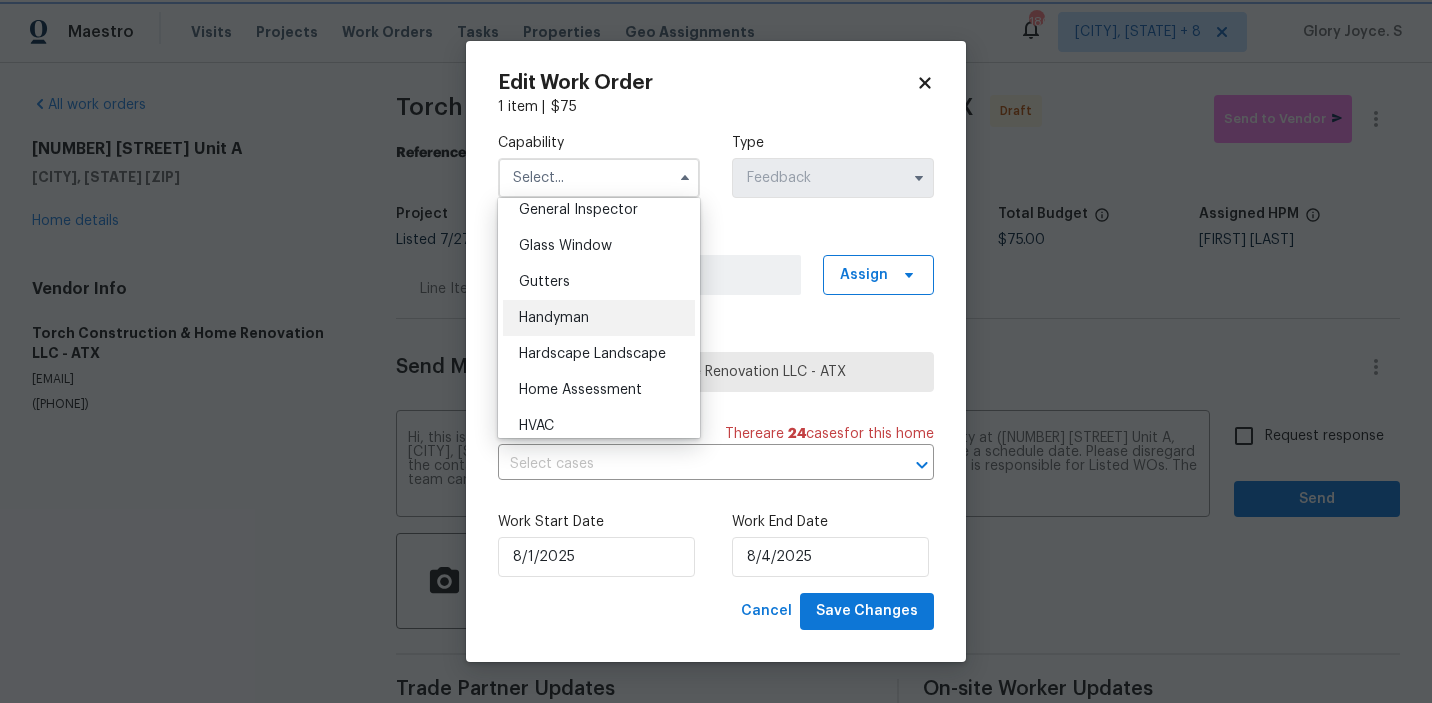 type on "Handyman" 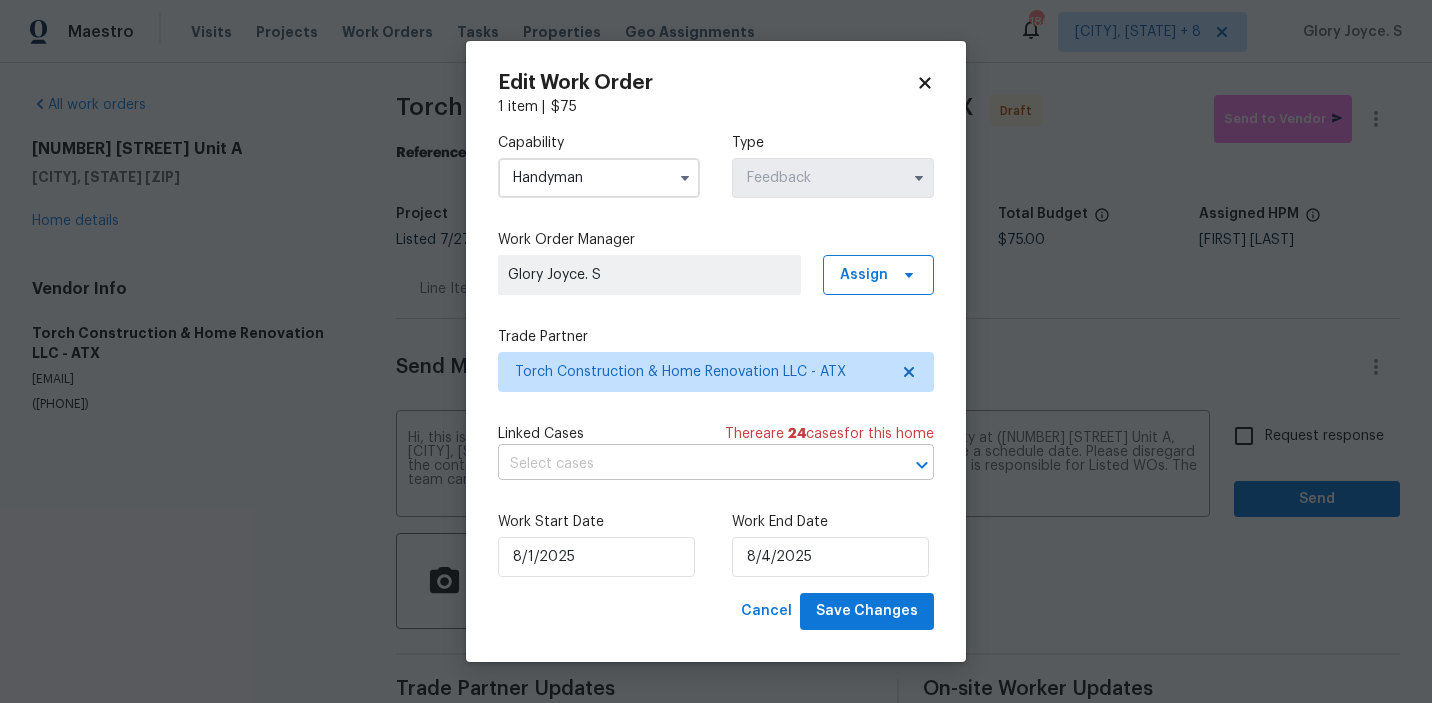 click at bounding box center (688, 464) 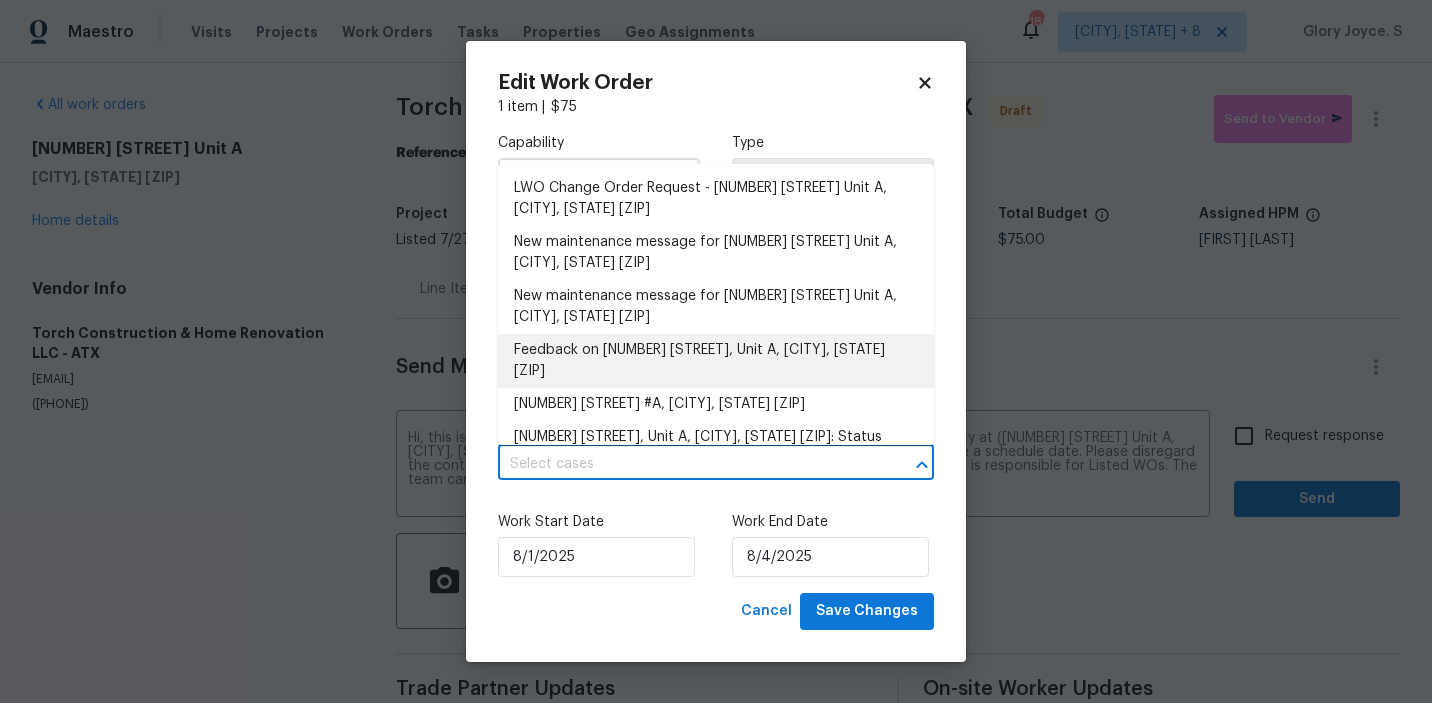 scroll, scrollTop: 9, scrollLeft: 0, axis: vertical 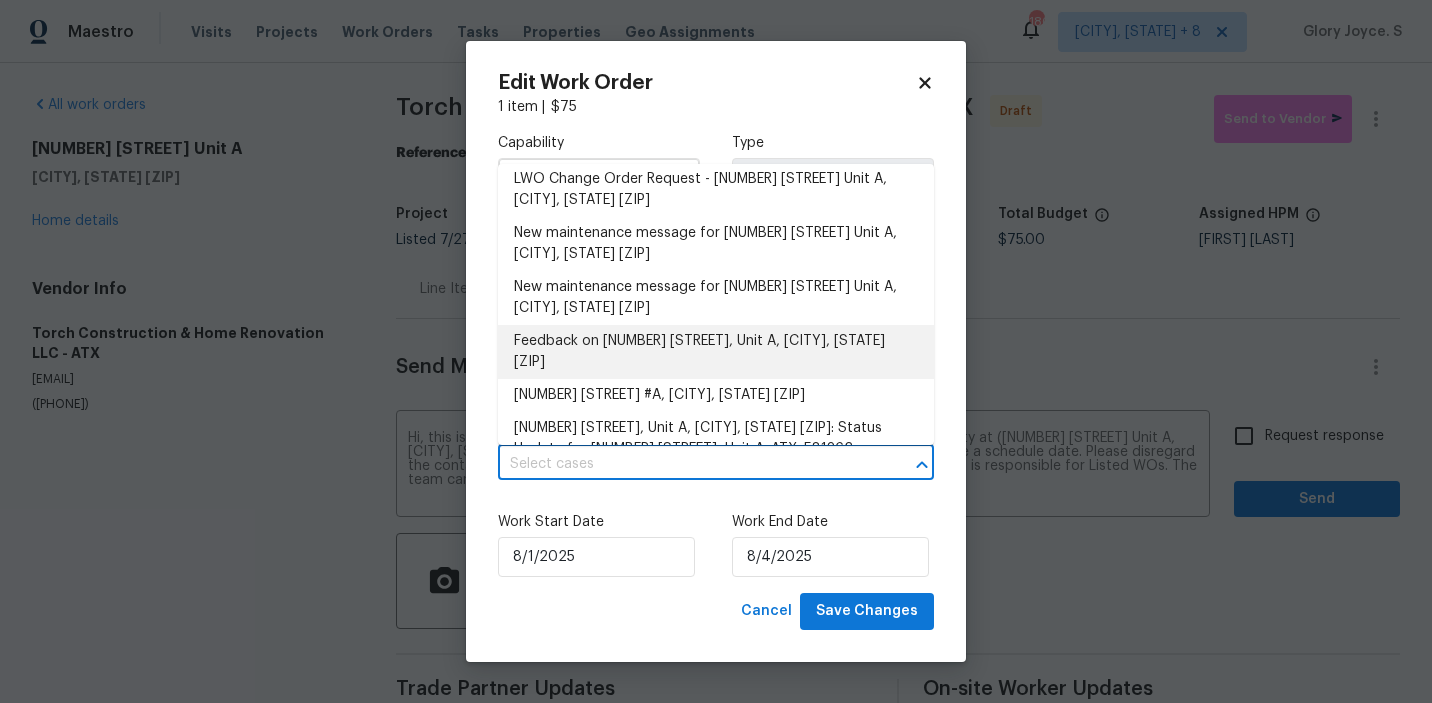 click on "Feedback on [NUMBER] [STREET], Unit A, [CITY], [STATE] [ZIP]" at bounding box center (716, 352) 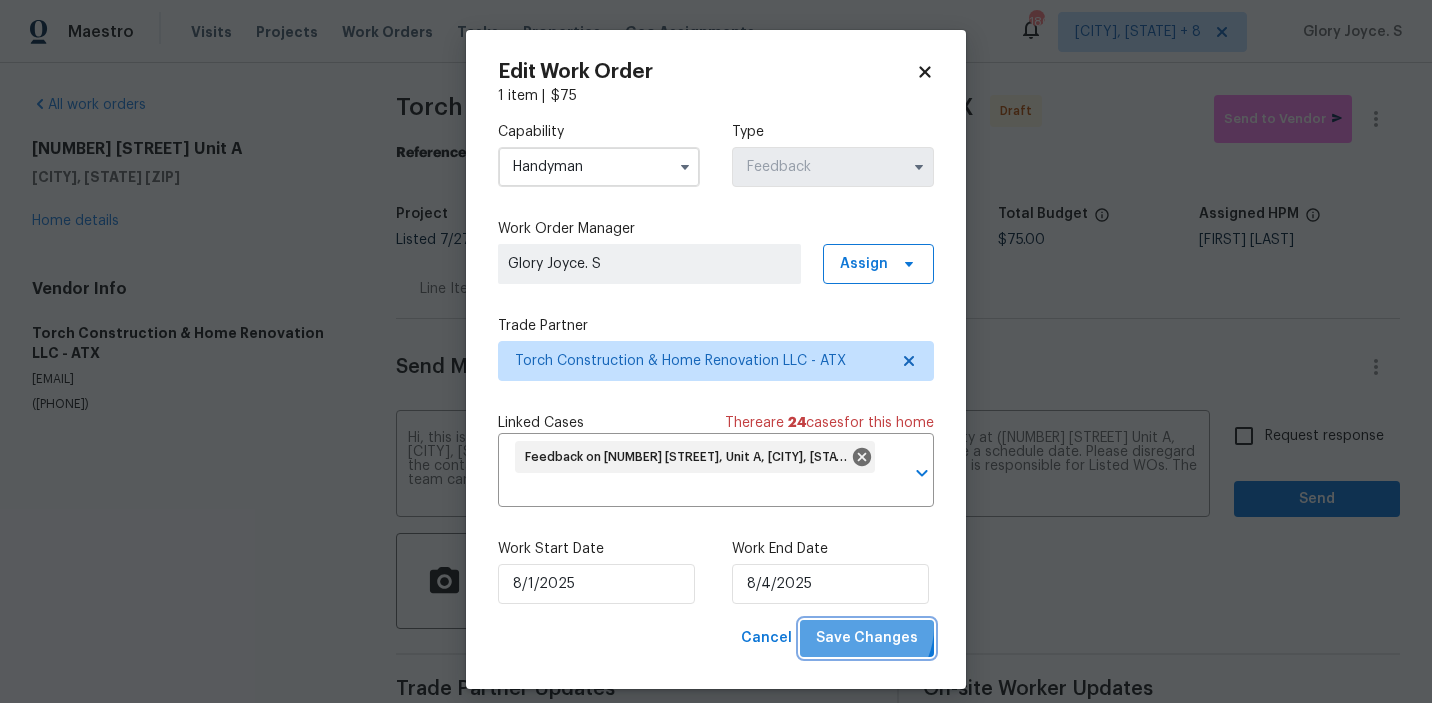 click on "Save Changes" at bounding box center [867, 638] 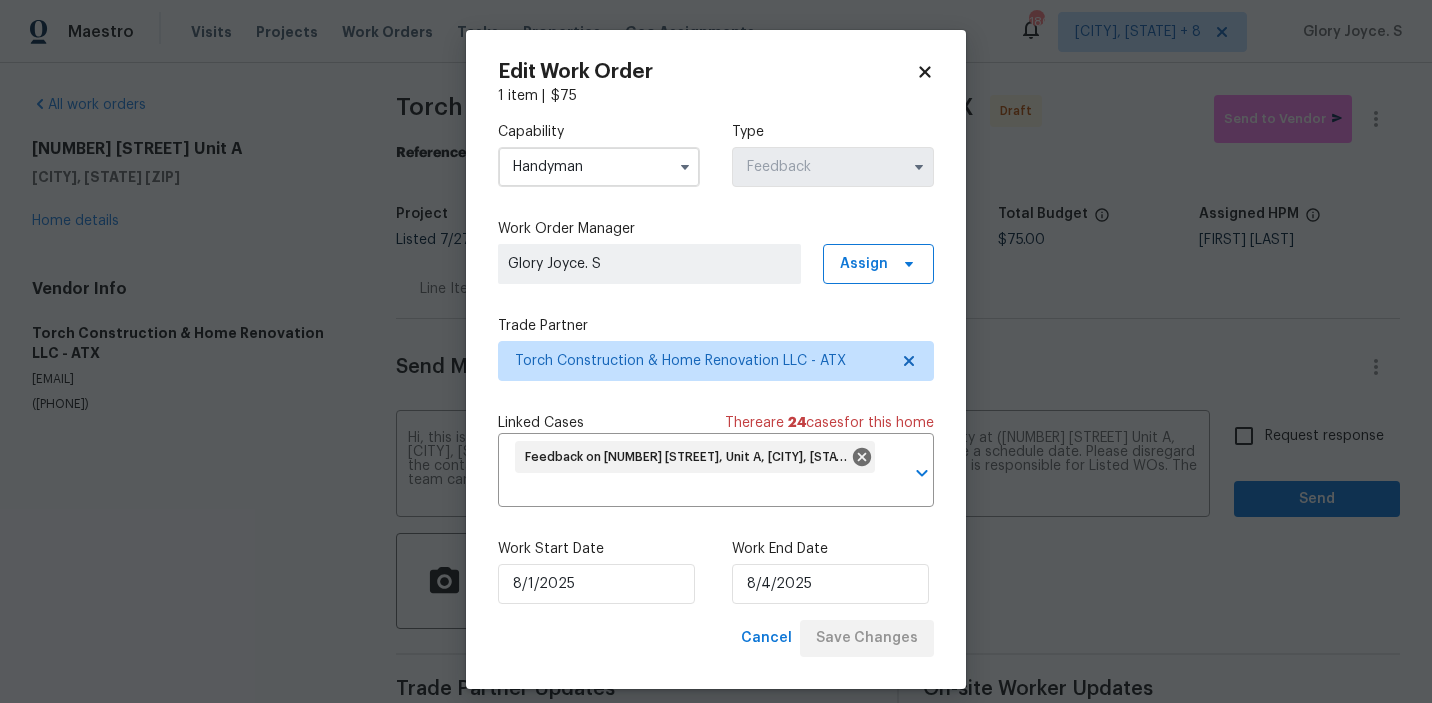click on "Maestro Visits Projects Work Orders Tasks Properties Geo Assignments 180 [CITY], [STATE] + 8 [FIRST] [LAST]. S All work orders [NUMBER] [STREET] Unit A [CITY], [STATE] [ZIP] Home details Vendor Info Torch Construction & Home Renovation LLC - ATX [EMAIL] ([PHONE]) Torch Construction & Home Renovation LLC - ATX Draft Send to Vendor Reference: QZHXRWQ87CX-c6b176799 Project Listed 7/27/2025 - 8/2/2025 Work Order Timeline 8/1/2025 - 8/4/2025 Approved Budget $0.00 Total Budget $75.00 Assigned HPM [FIRST] [LAST] Line Items Progress Updates Attachments Invoices Send Message to Trade partner only Trade partner only ​ x ​ Request response Send Trade Partner Updates On-site Worker Updates
Edit Work Order 1 item | $ 75 Capability Handyman Type Feedback Work Order Manager [FIRST] [LAST] Assign Trade Partner Torch Construction & Home Renovation LLC - ATX Linked Cases There are 24 case s for this home Feedback on [NUMBER] [STREET], Unit A, [CITY], [STATE] [ZIP] ​ Work Start Date" at bounding box center [716, 351] 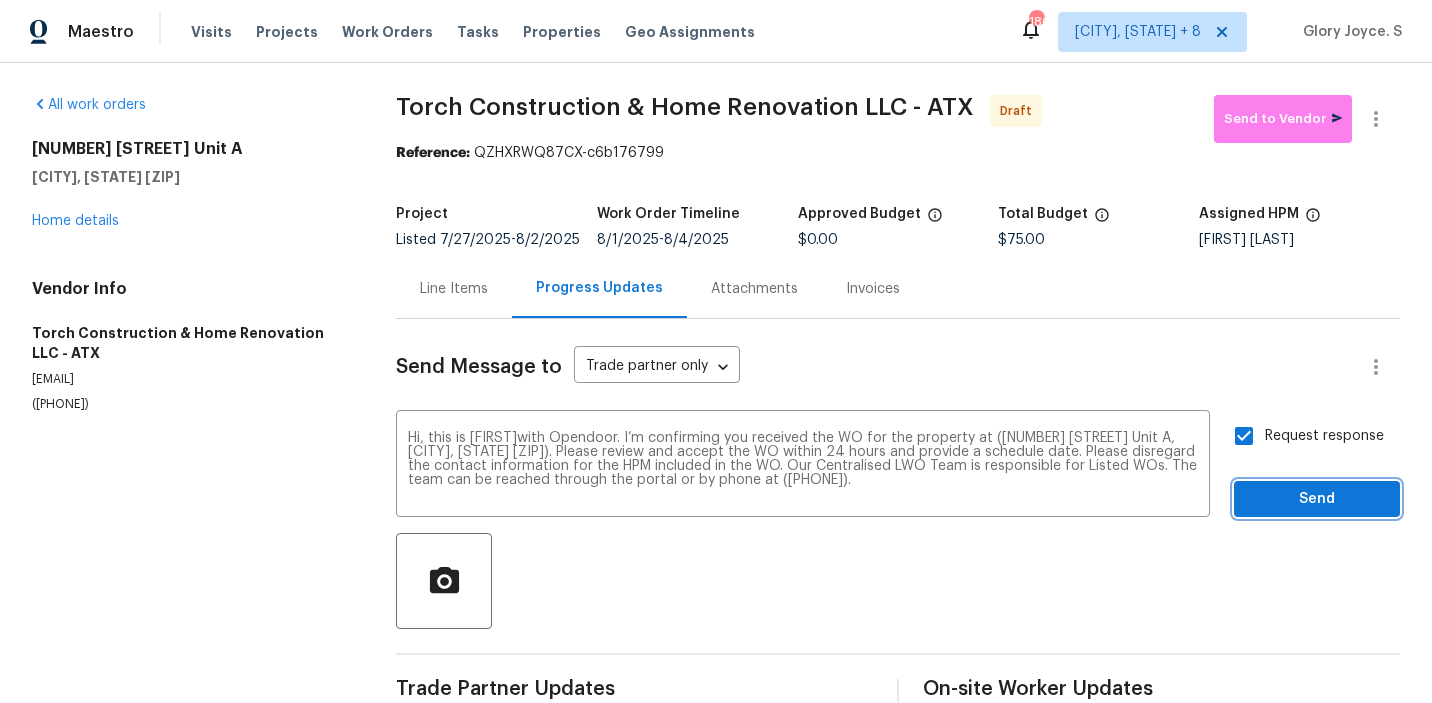 click on "Send" at bounding box center (1317, 499) 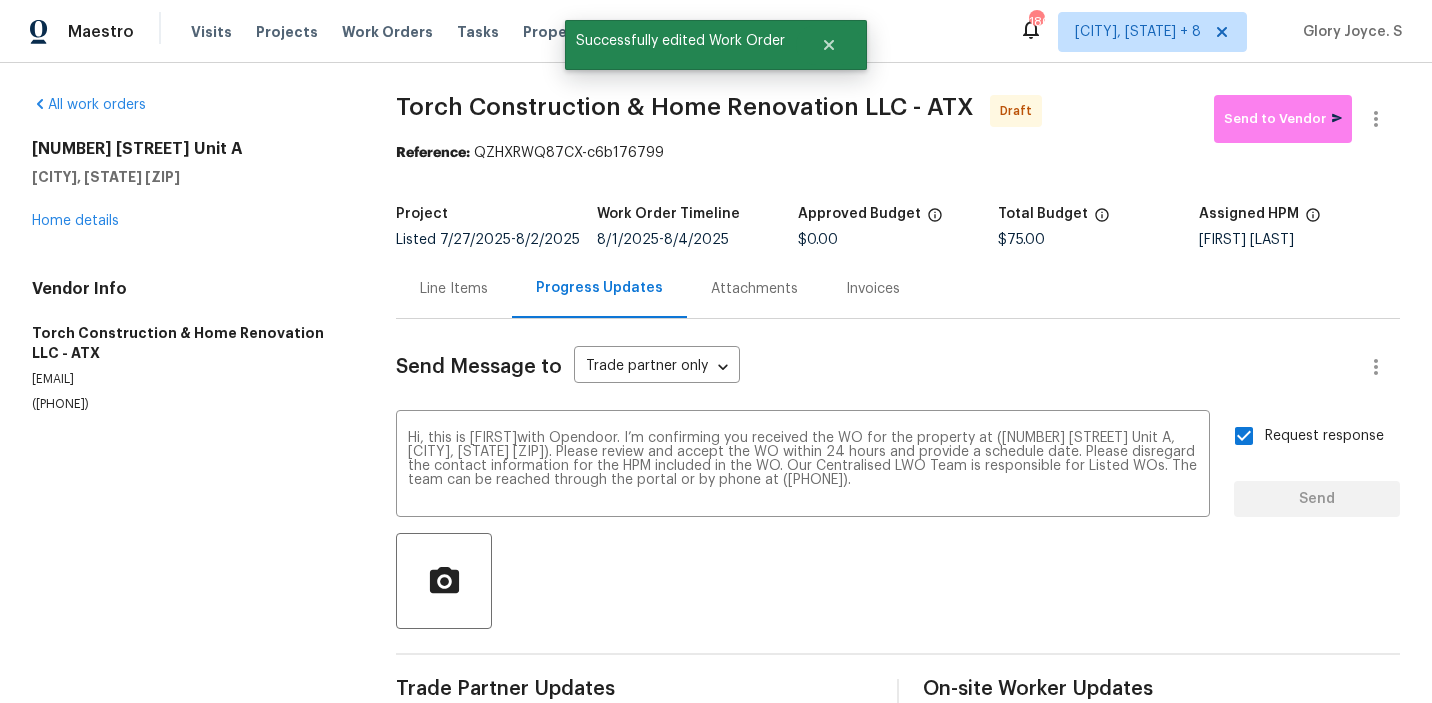 type 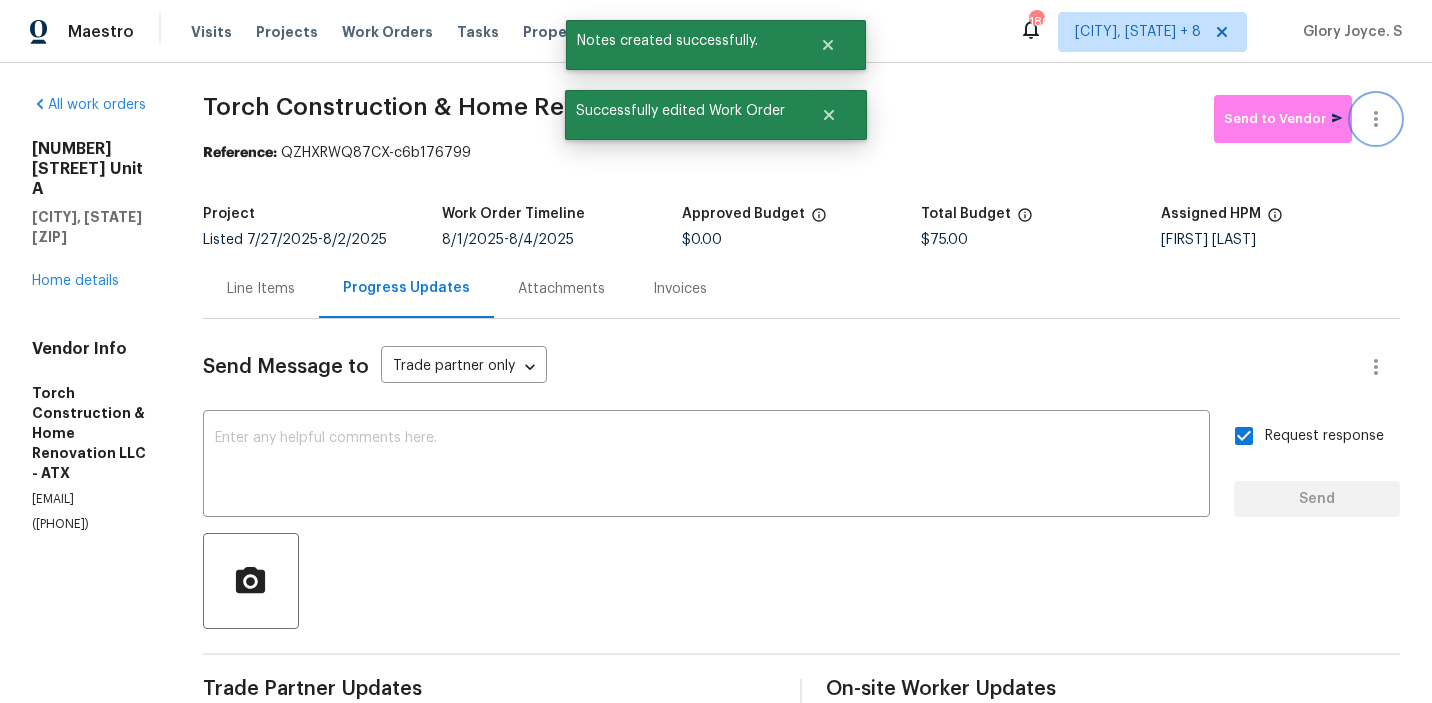 click 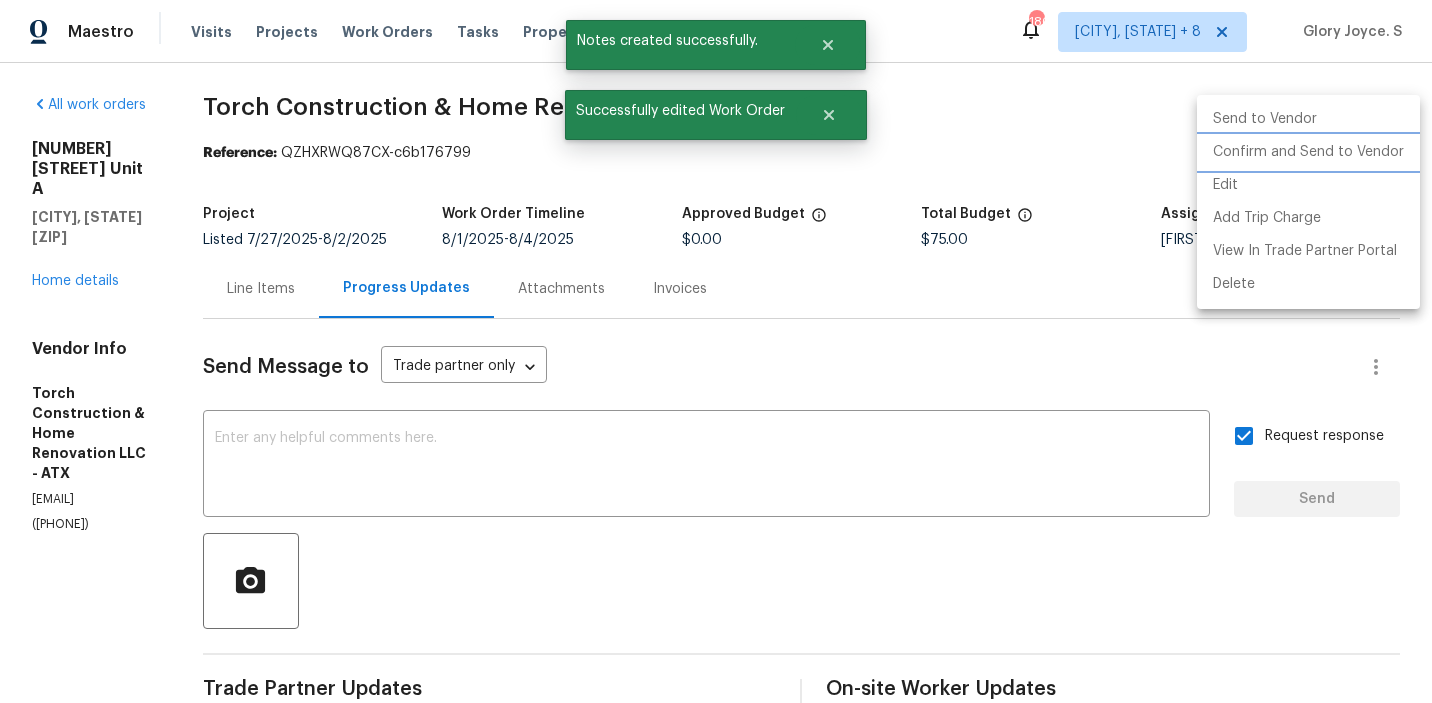 click on "Confirm and Send to Vendor" at bounding box center (1308, 152) 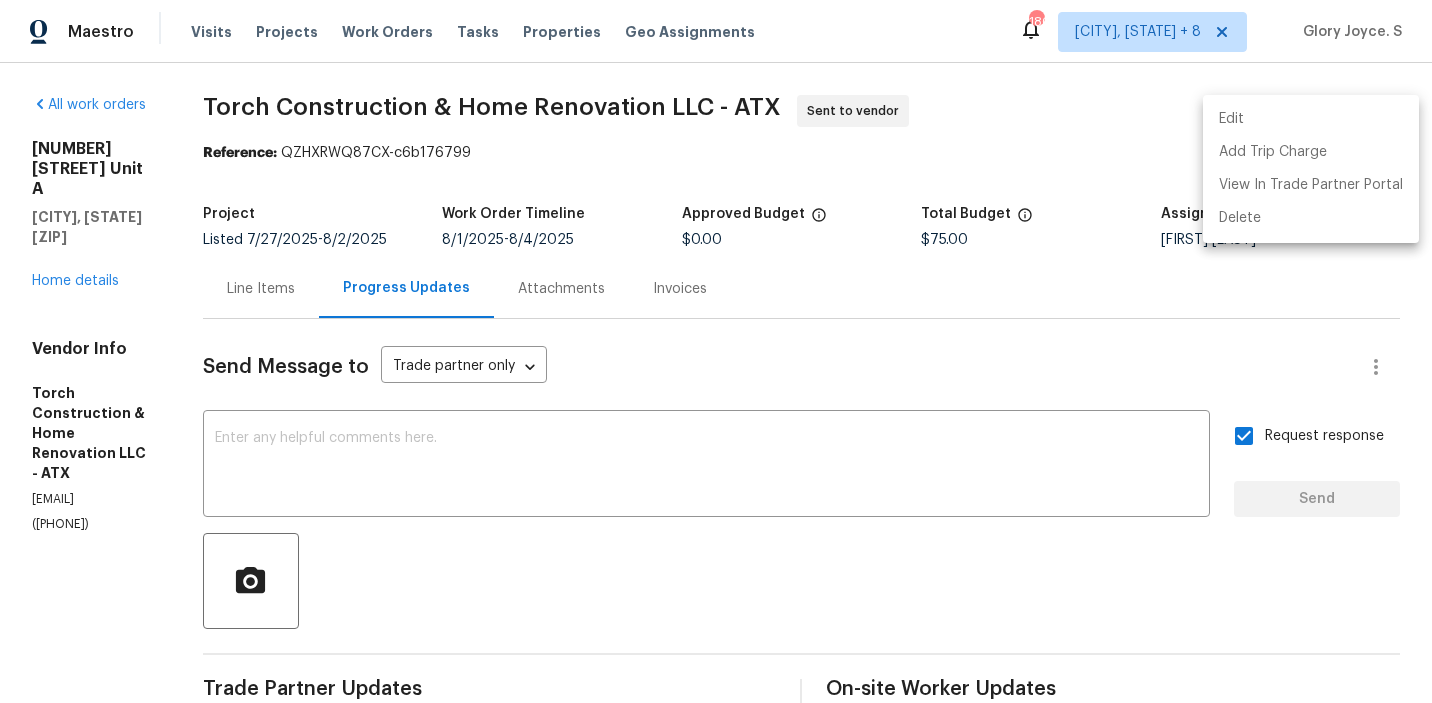 click at bounding box center (716, 351) 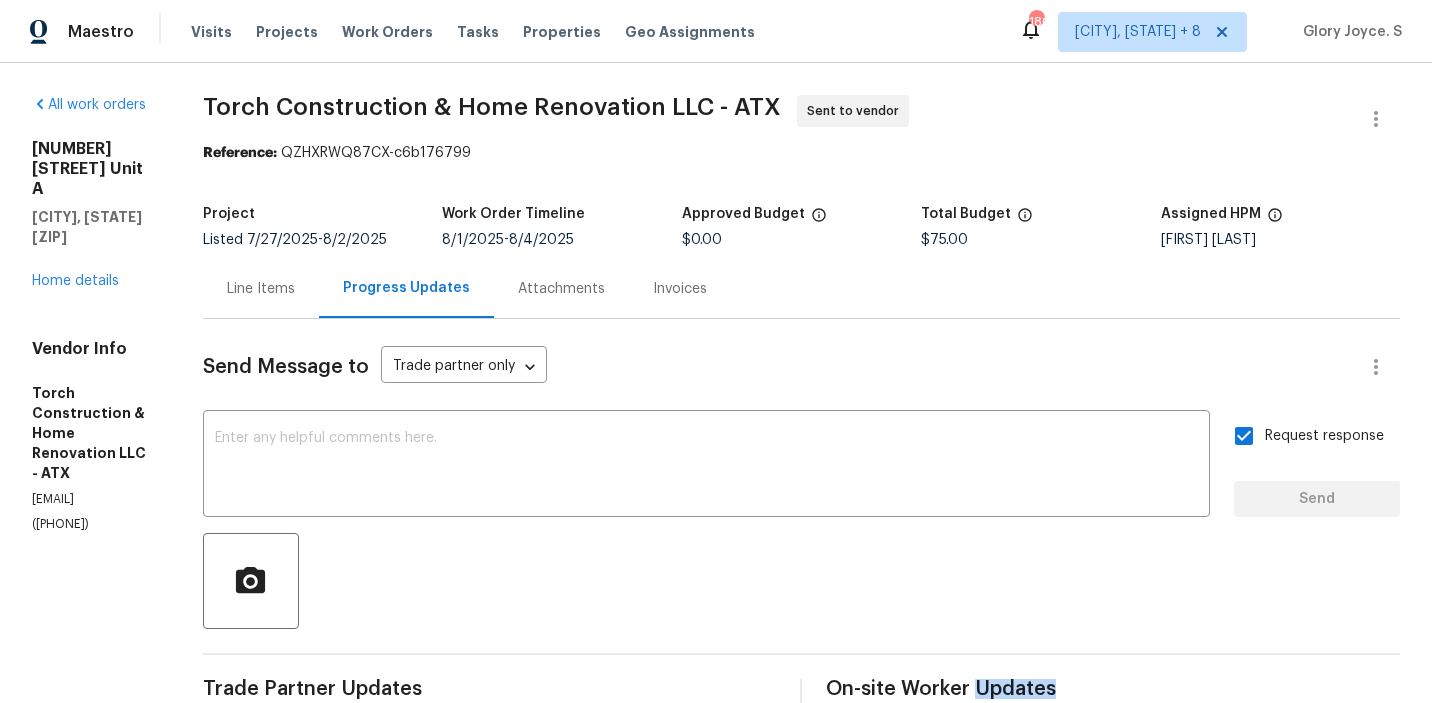 click on "Edit Add Trip Charge View In Trade Partner Portal Delete" at bounding box center [716, 351] 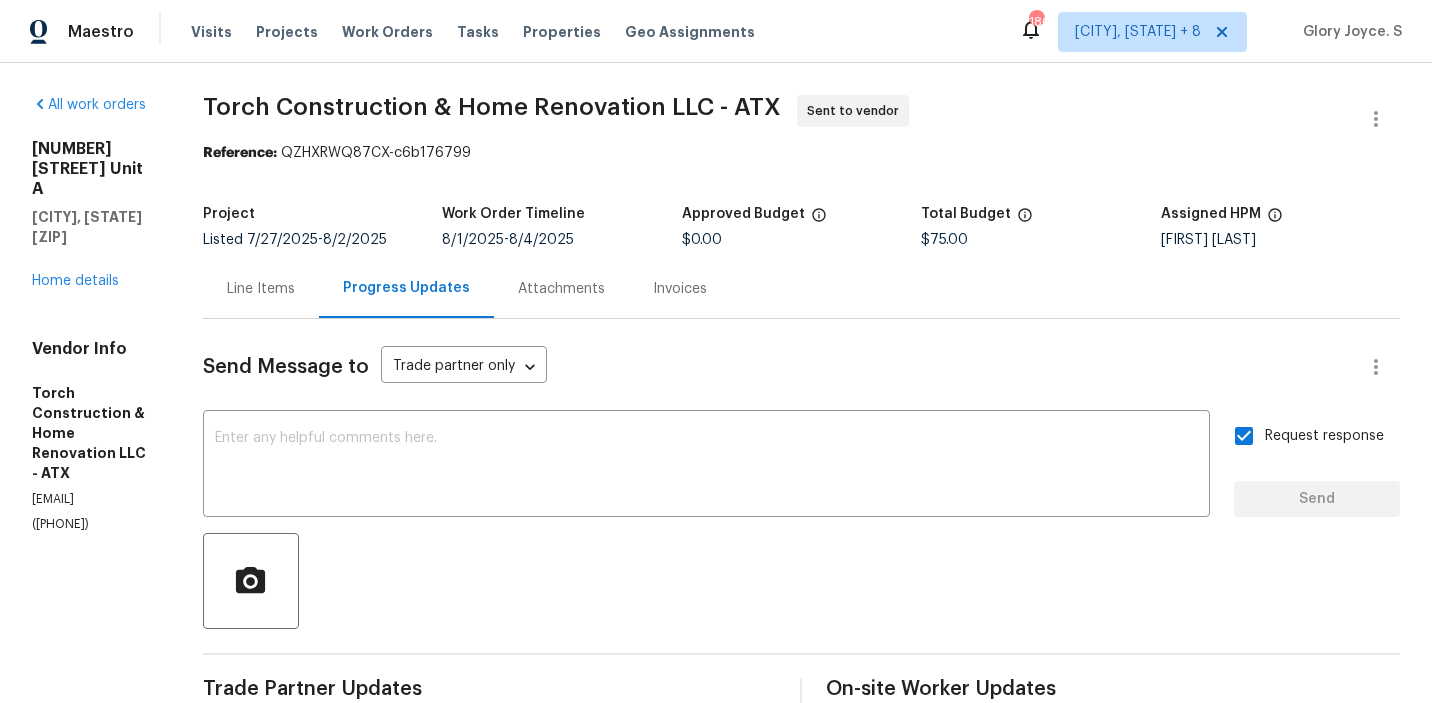 click on "Torch Construction & Home Renovation LLC - ATX" at bounding box center (492, 107) 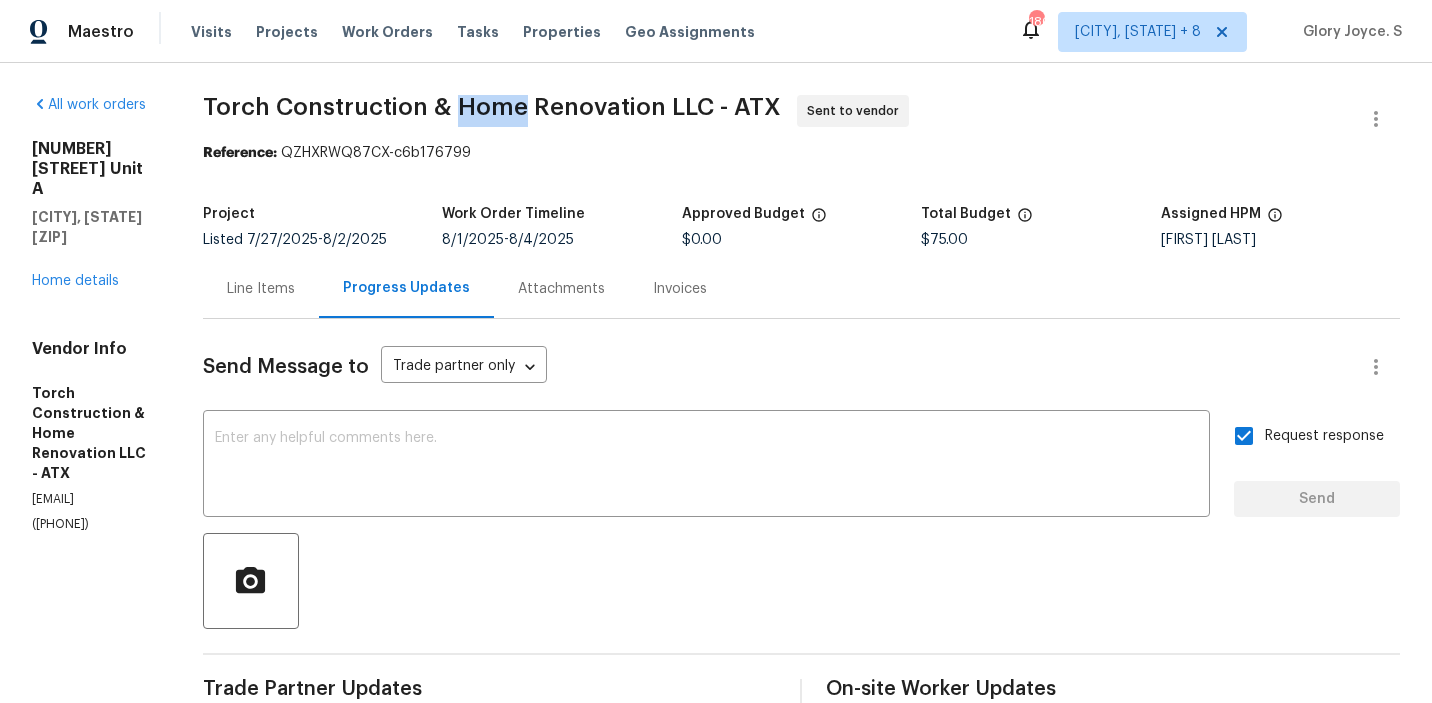 click on "Torch Construction & Home Renovation LLC - ATX" at bounding box center (492, 107) 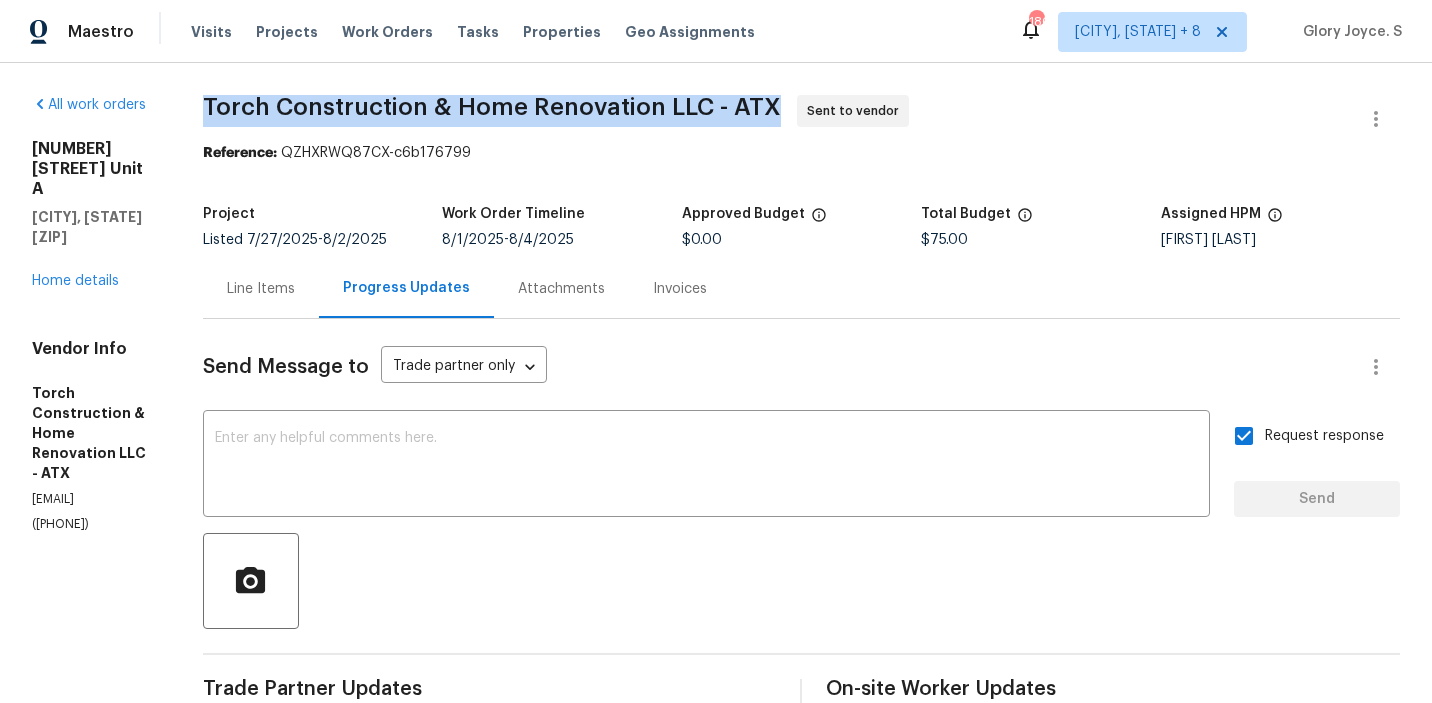 click on "Torch Construction & Home Renovation LLC - ATX" at bounding box center (492, 107) 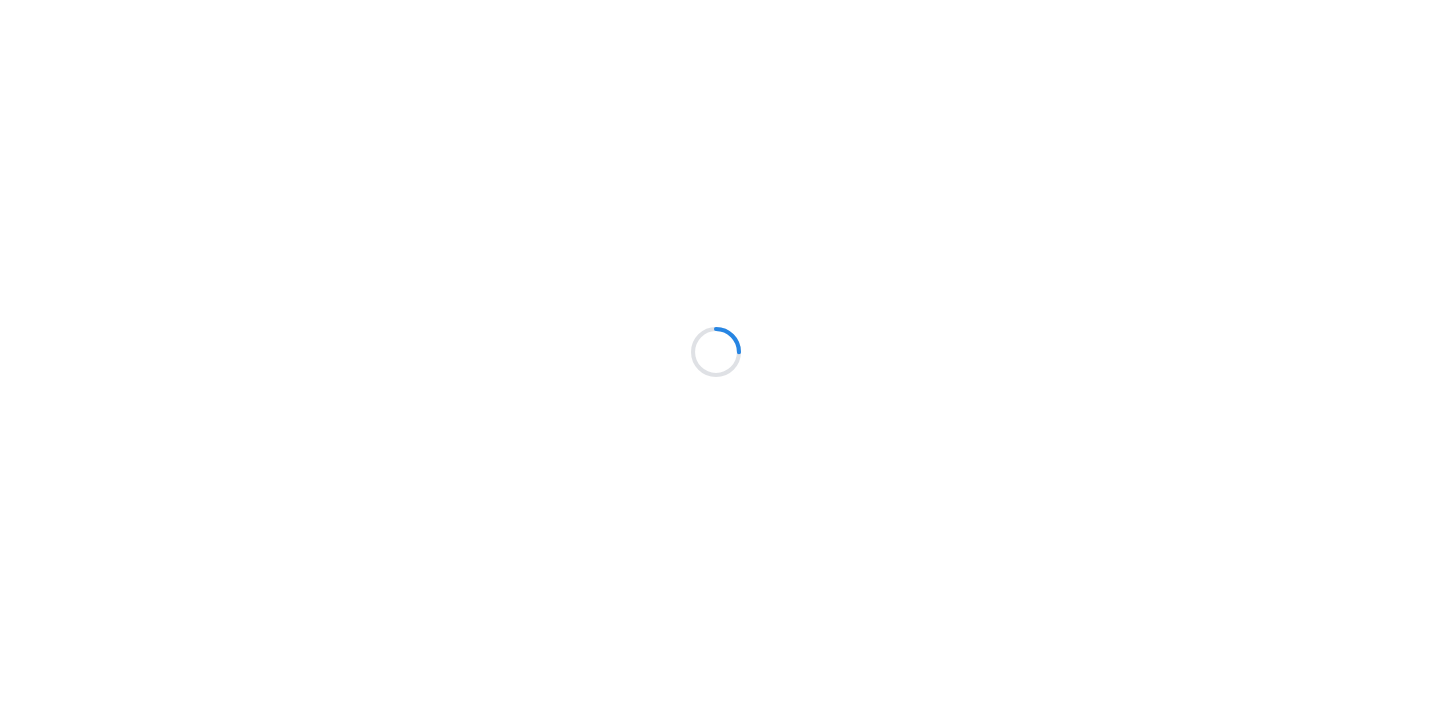 scroll, scrollTop: 0, scrollLeft: 0, axis: both 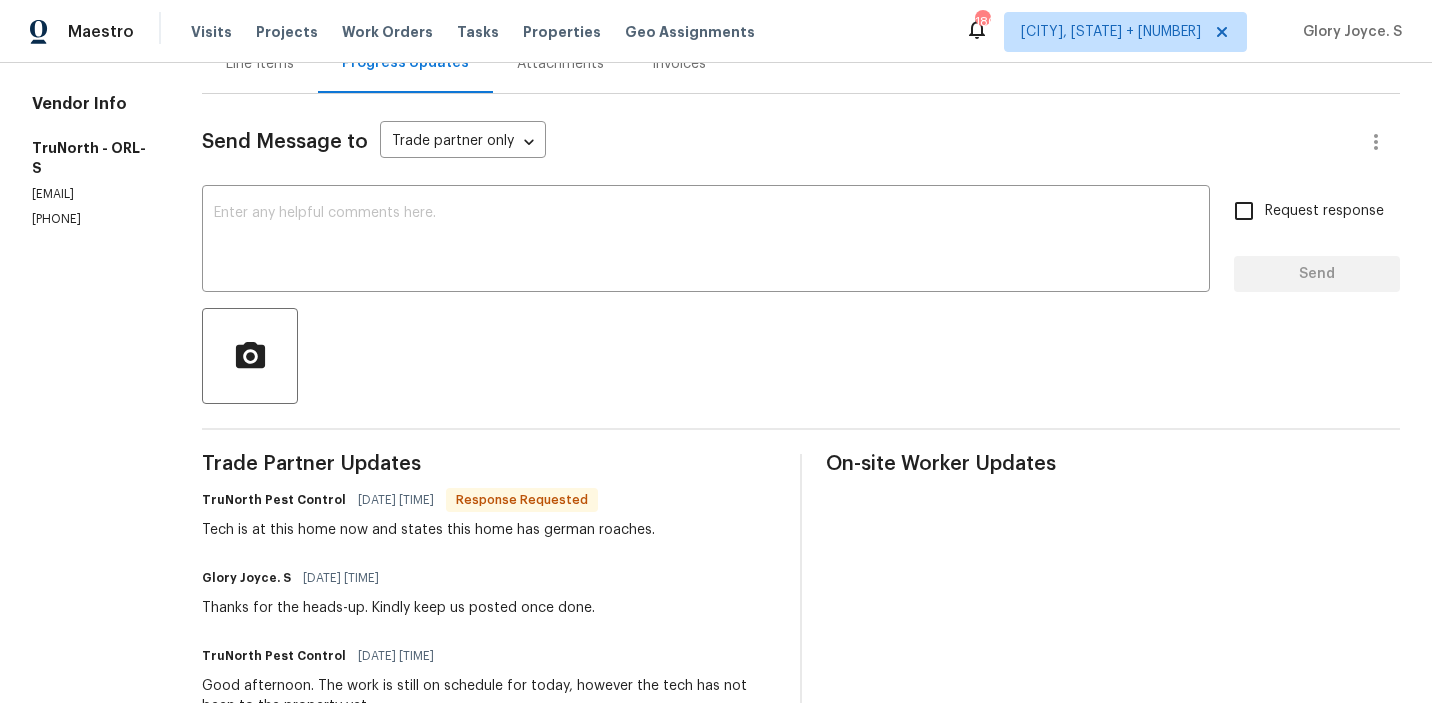 click on "Trade Partner Updates TruNorth Pest Control [DATE] [TIME] Response Requested Tech is at this home now and states this home has german roaches. Glory Joyce. S [DATE] [TIME] Thanks for the heads-up. Kindly keep us posted once done. TruNorth Pest Control [DATE] [TIME] Good afternoon. The work is still on schedule for today, however the tech has not been to the property yet. Glory Joyce. S [DATE] [TIME] Could you provide an update on the status of the work order that has been scheduled for today? We look forward to your updates. Glory Joyce. S [DATE] [TIME] Thanks for scheduling it. Kindly keep us posted with the updates once the one-time pest treatment gets done tomorrow. TruNorth Pest Control [DATE] [TIME] Good afternoon. Pest treatment is on schedule for tomorrow. Thanks Glory Joyce. S [DATE] [TIME] Hi,
Kindly do just a one-time treatment, and if you find german roaches let us know from there. Glory Joyce. S [DATE] [TIME] TruNorth Pest Control [DATE] [TIME]" at bounding box center [489, 1039] 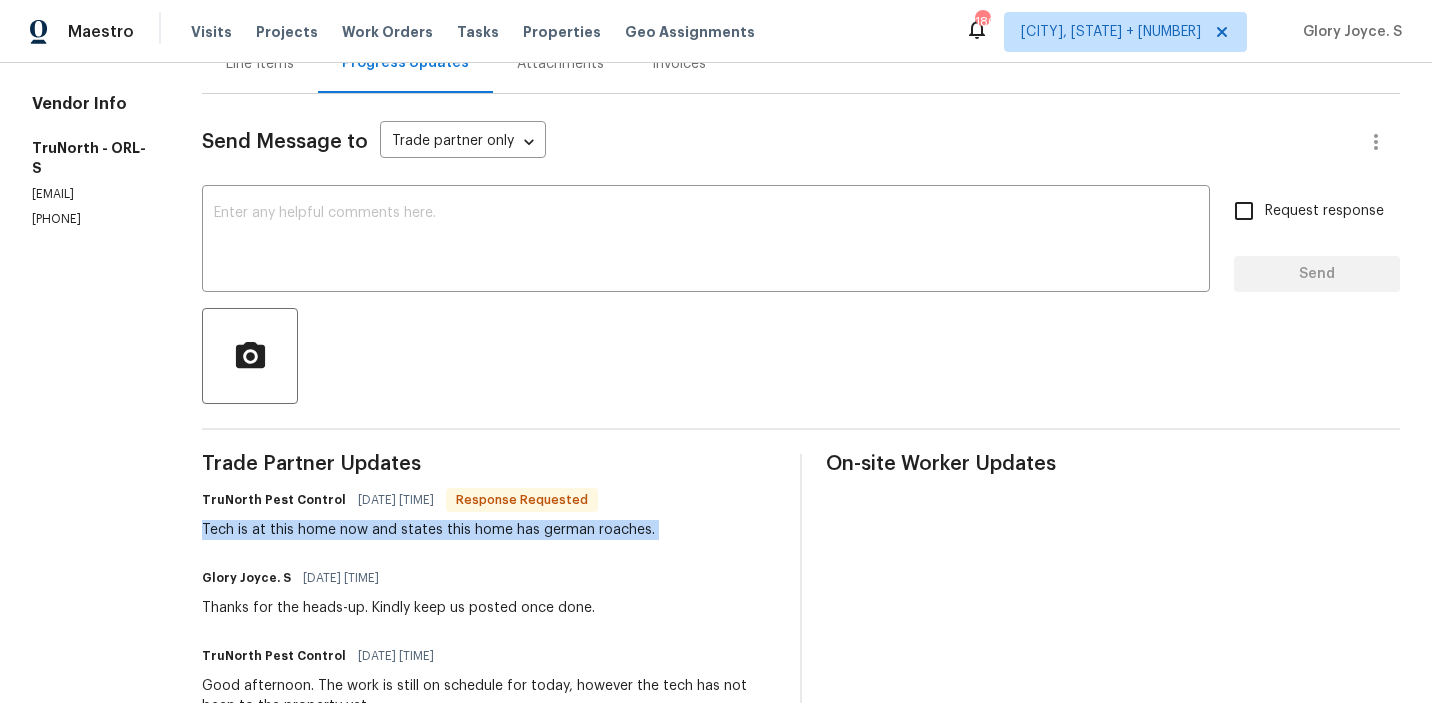 copy on "Tech is at this home now and states this home has german roaches." 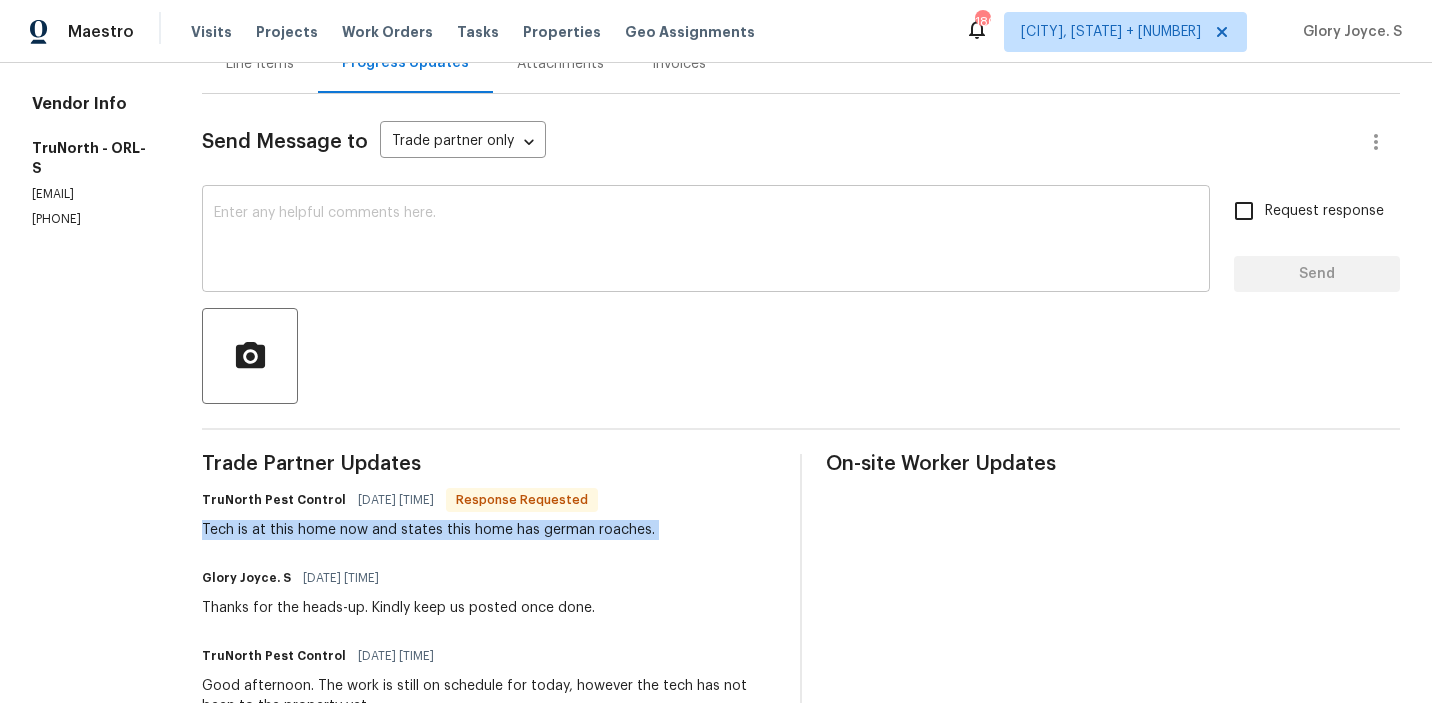 click at bounding box center (706, 241) 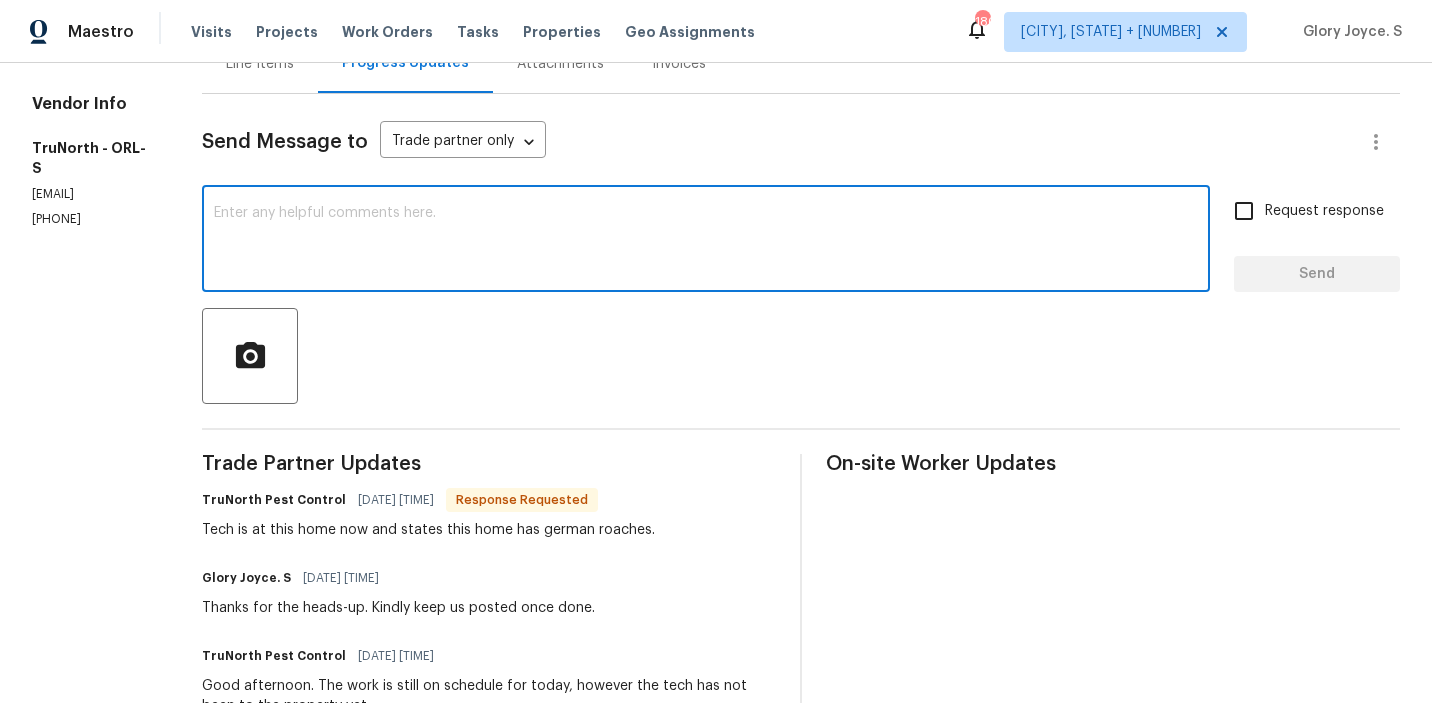 click on "[PHONE]" at bounding box center (93, 219) 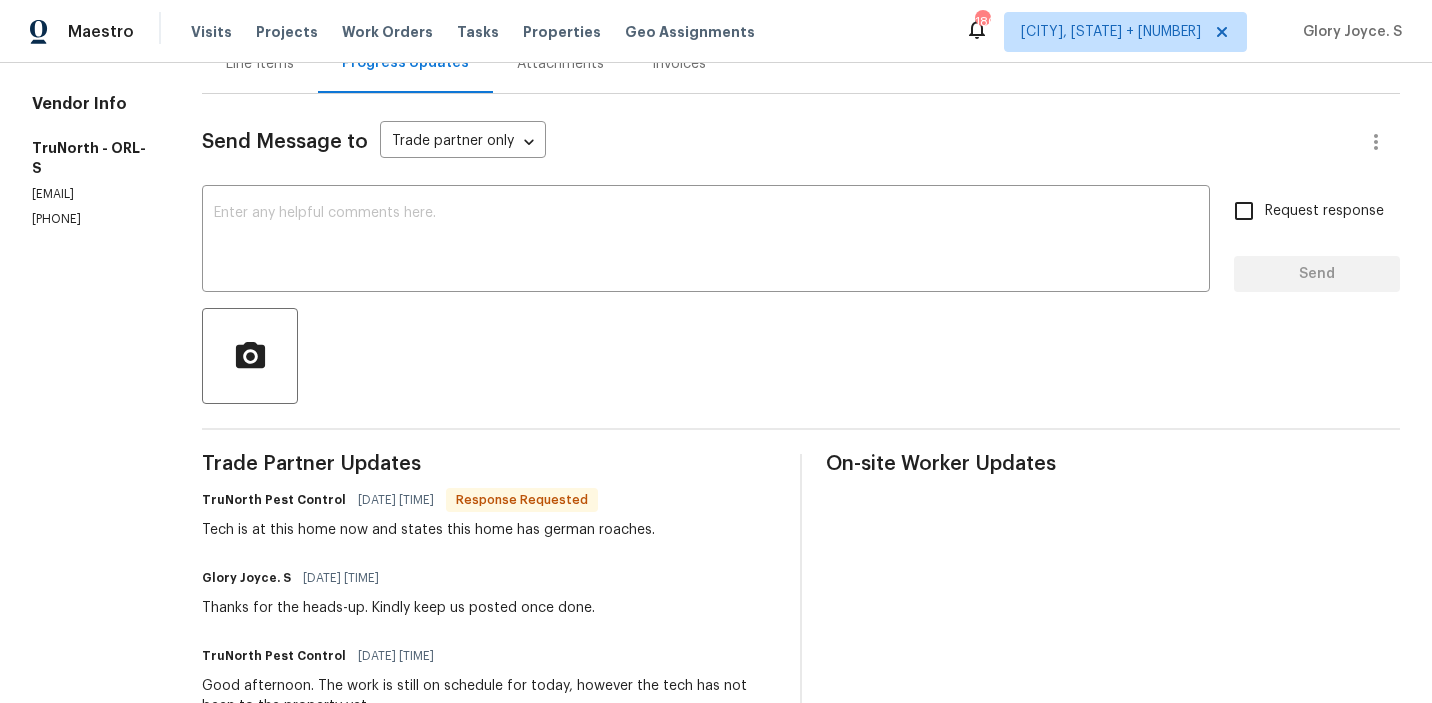 click on "[PHONE]" at bounding box center [93, 219] 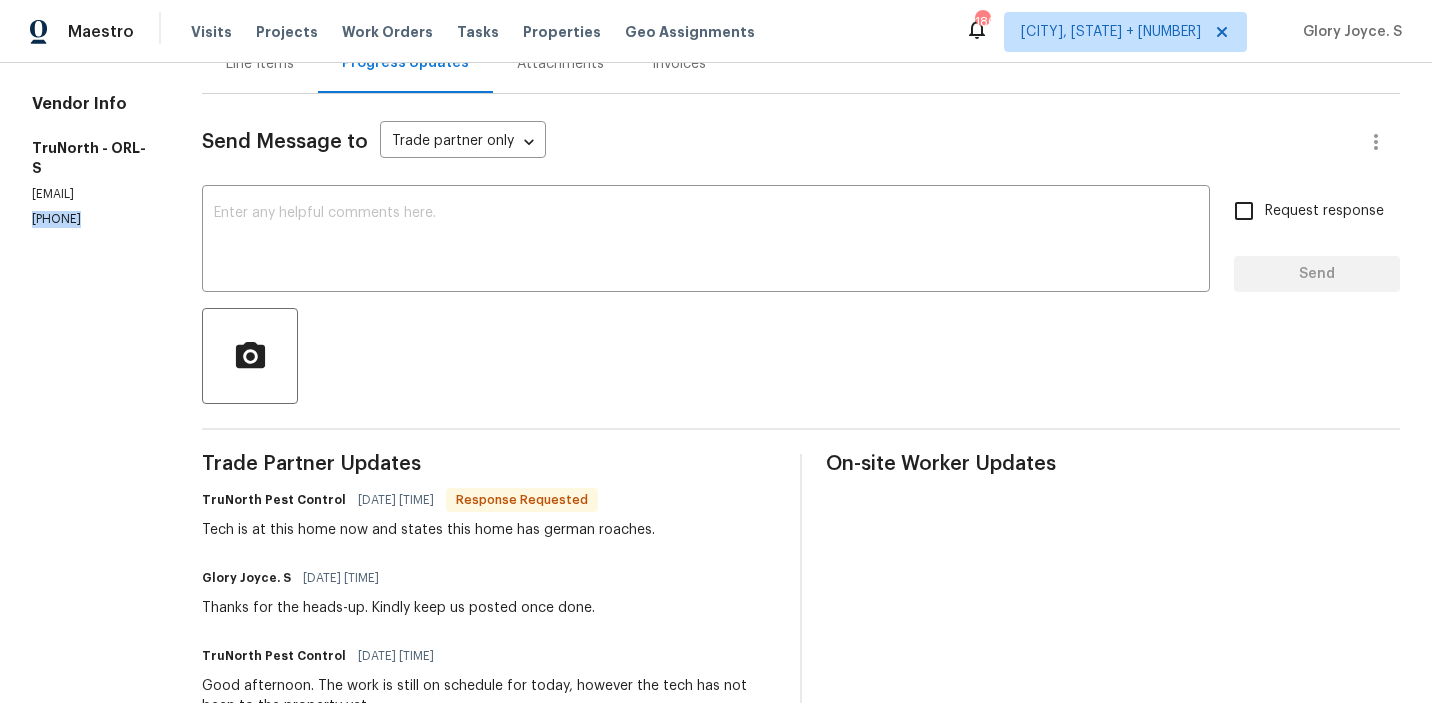 copy on "[PHONE]" 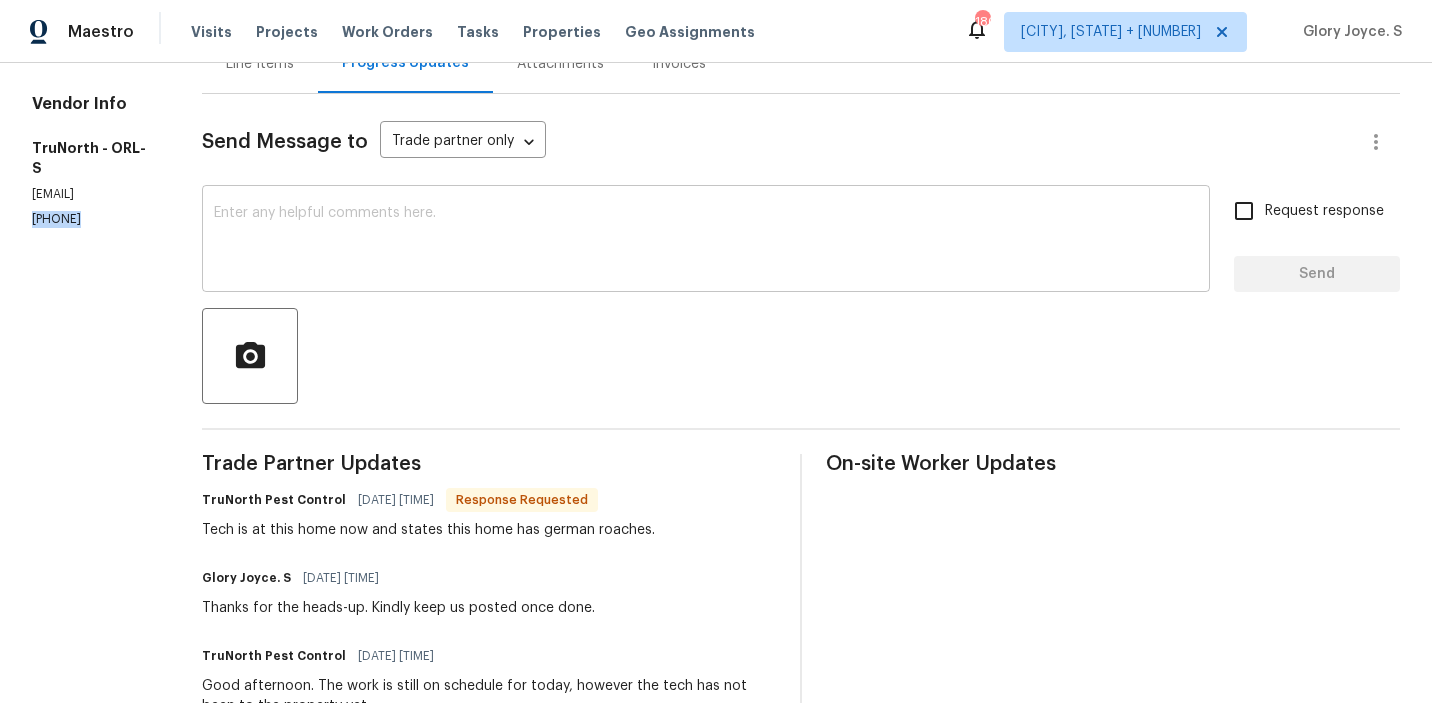 click at bounding box center [706, 241] 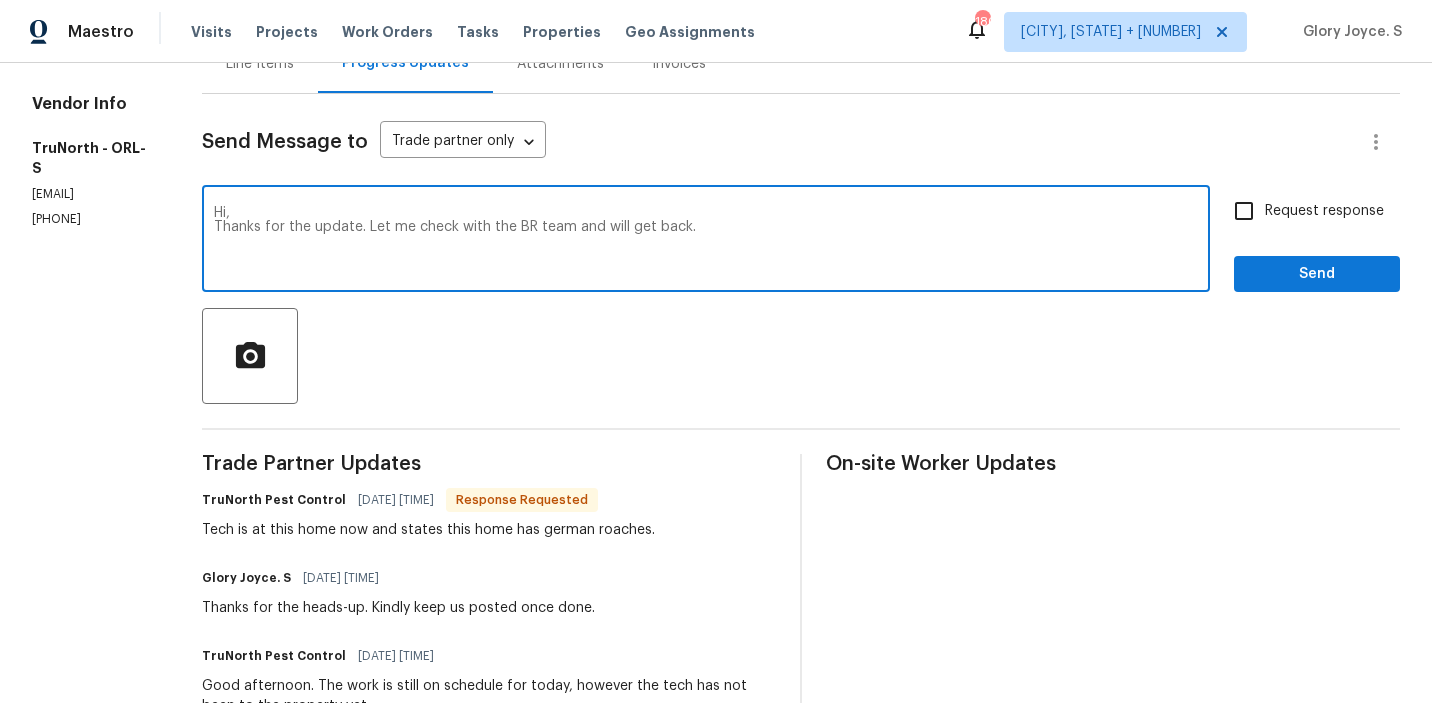 type on "Hi,
Thanks for the update. Let me check with the BR team and will get back." 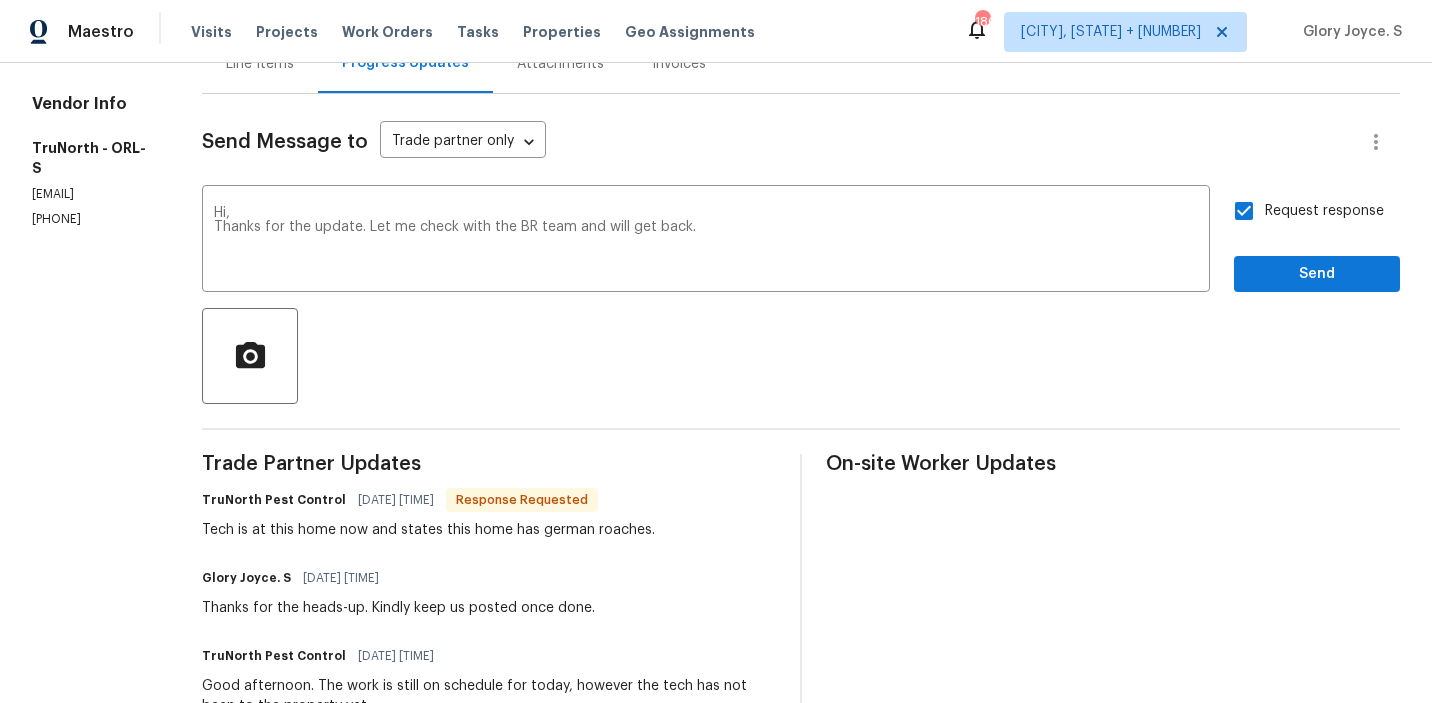 click on "Send Message to Trade partner only Trade partner only ​ Hi,
Thanks for the update. Let me check with the BR team and will get back. x ​ Request response Send Trade Partner Updates TruNorth Pest Control 08/01/2025 1:29 PM Response Requested Tech is at this home now and states this home has german roaches. Glory Joyce. S 08/01/2025 11:51 AM Thanks for the heads-up. Kindly keep us posted once done. TruNorth Pest Control 08/01/2025 9:03 AM Good afternoon. The work is still on schedule for today, however the tech has not been to the property yet. Glory Joyce. S 08/01/2025 7:56 AM Could you provide an update on the status of the work order that has been scheduled for today? We look forward to your updates. Glory Joyce. S 07/31/2025 12:30 PM Thanks for scheduling it. Kindly keep us posted with the updates once the one-time pest treatment gets done tomorrow. TruNorth Pest Control 07/31/2025 10:57 AM Good afternoon. Pest treatment is on schedule for tomorrow. Thanks Glory Joyce. S 07/31/2025 10:46 AM" at bounding box center (801, 859) 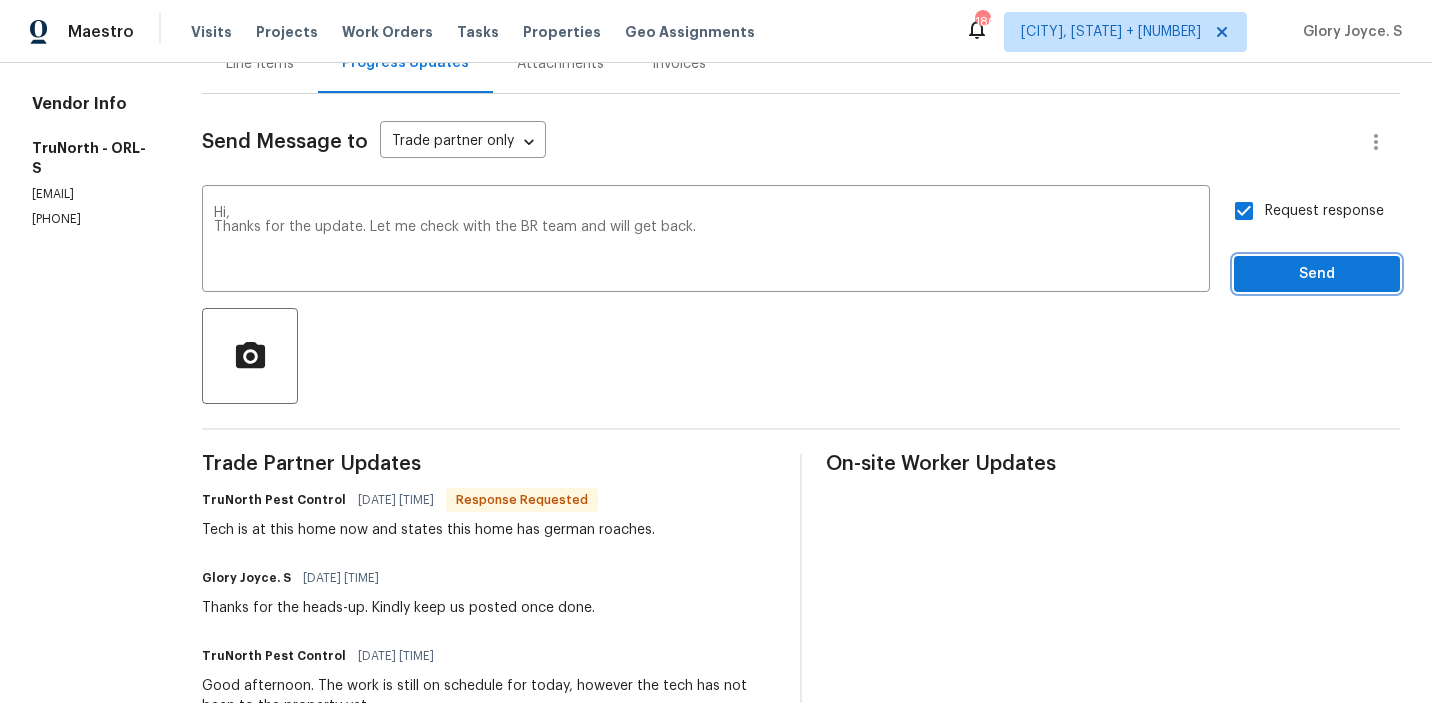 click on "Send" at bounding box center [1317, 274] 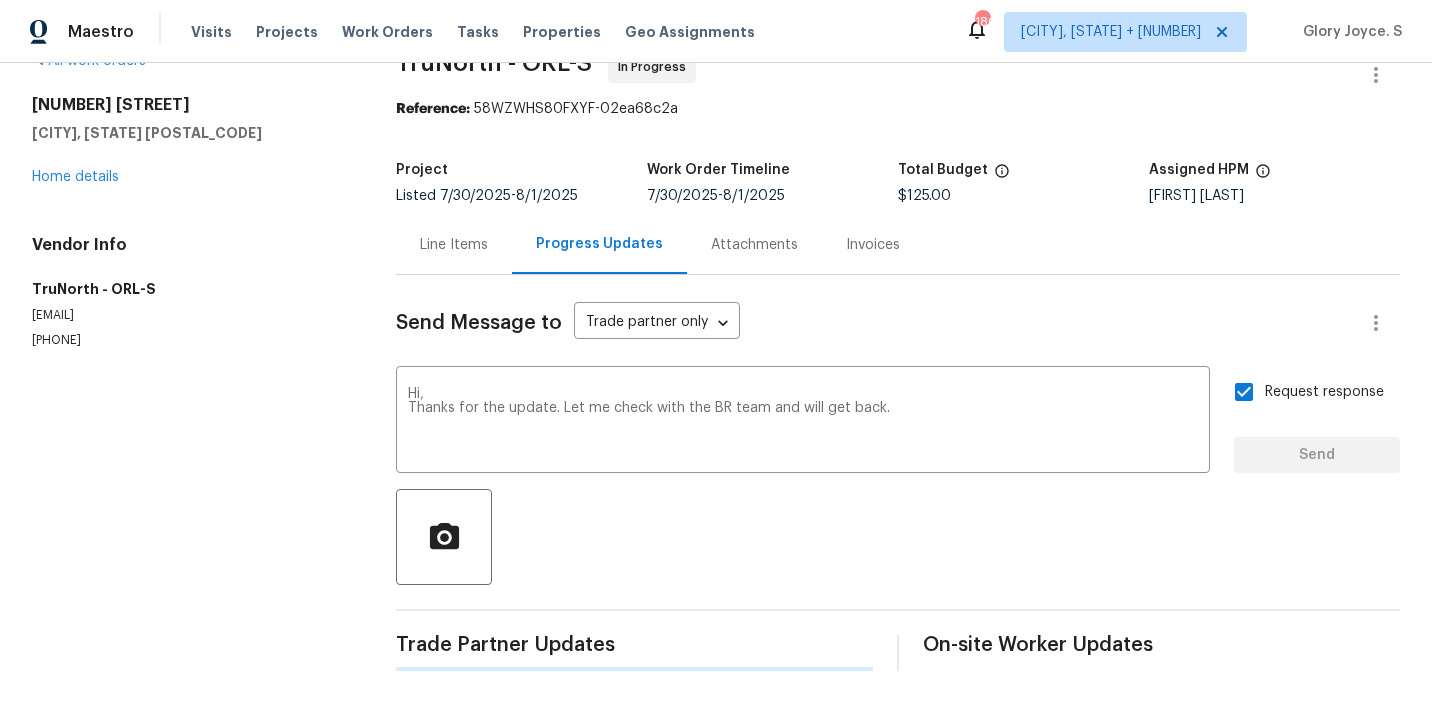 type 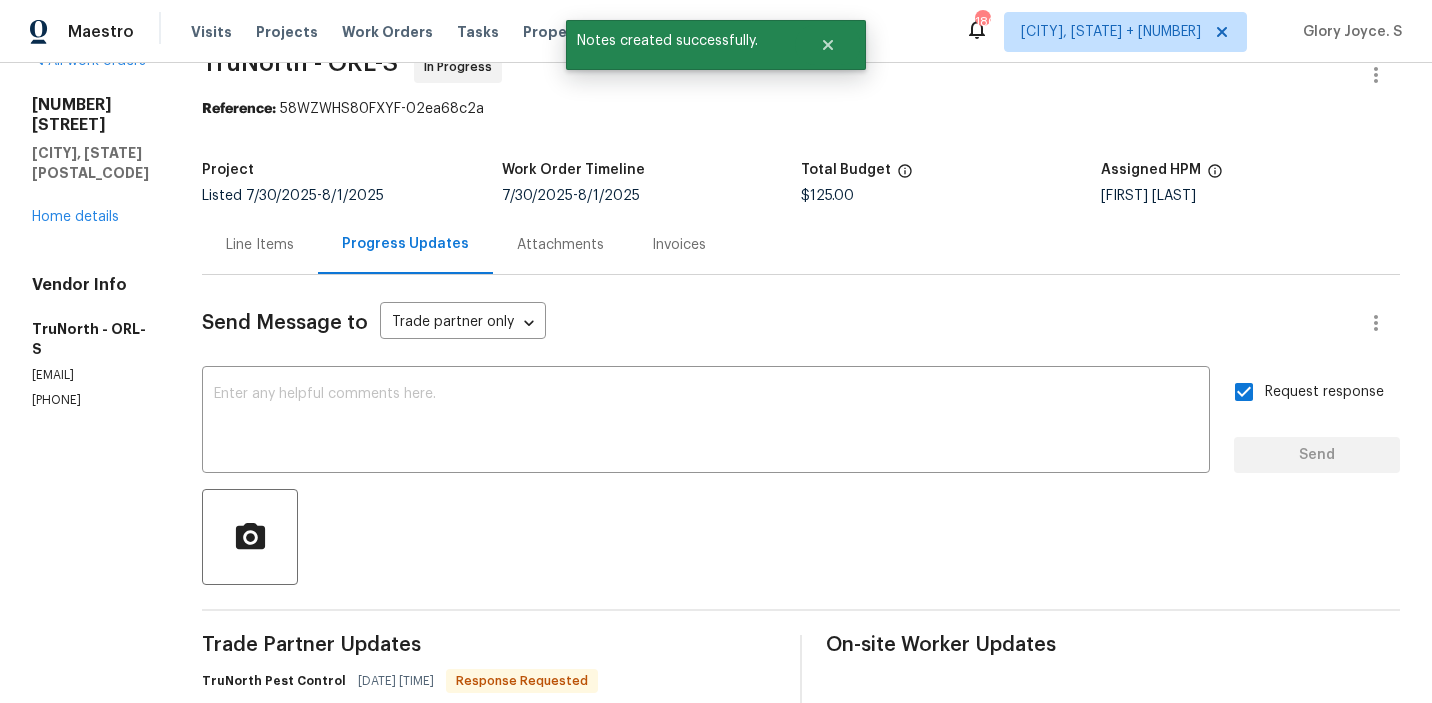 scroll, scrollTop: 225, scrollLeft: 0, axis: vertical 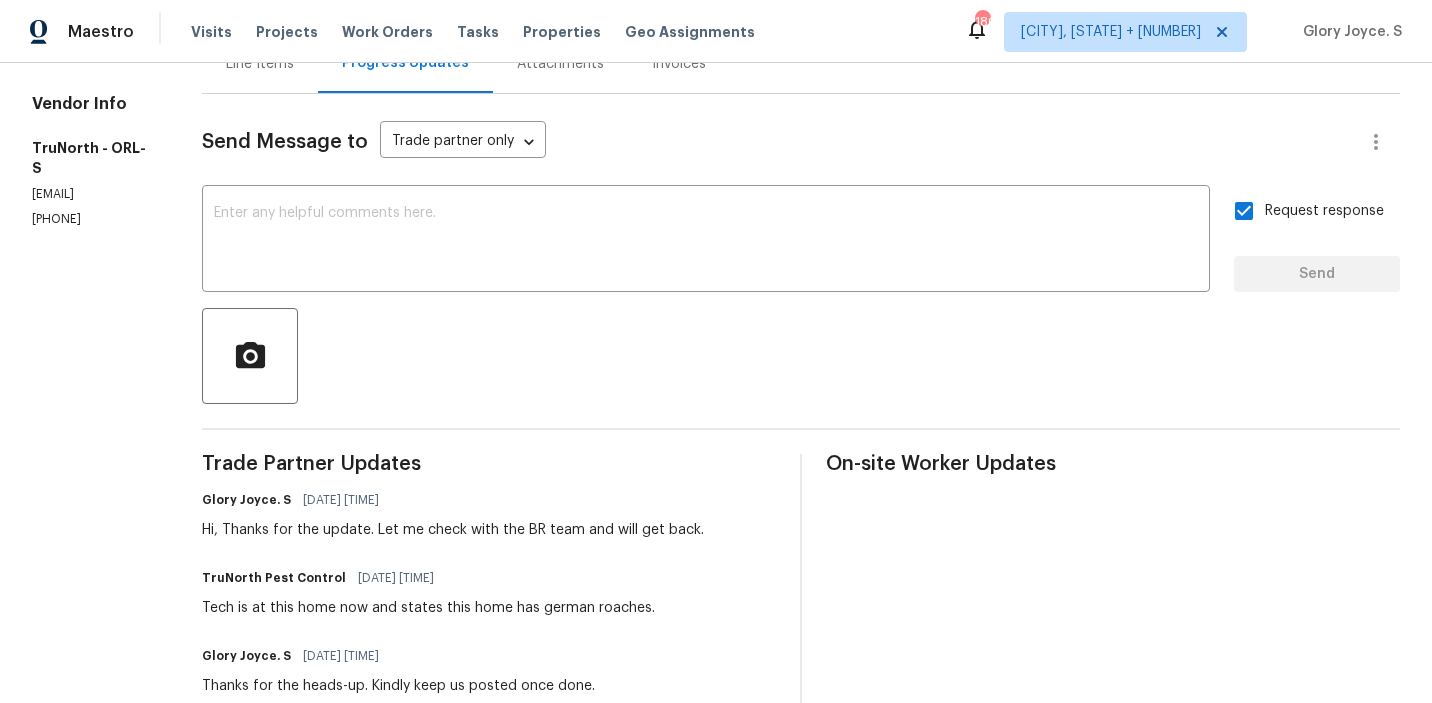 click on "Tech is at this home now and states this home has german roaches." at bounding box center (428, 608) 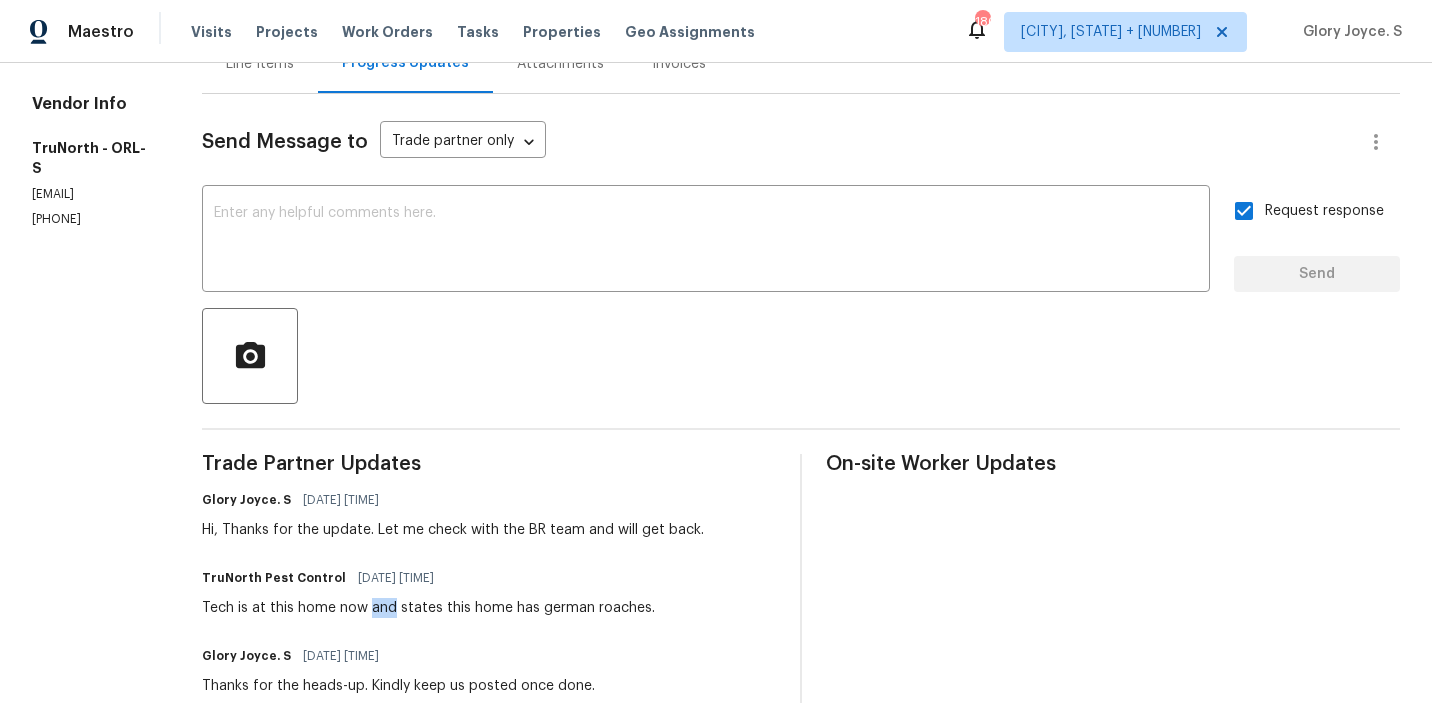click on "Tech is at this home now and states this home has german roaches." at bounding box center (428, 608) 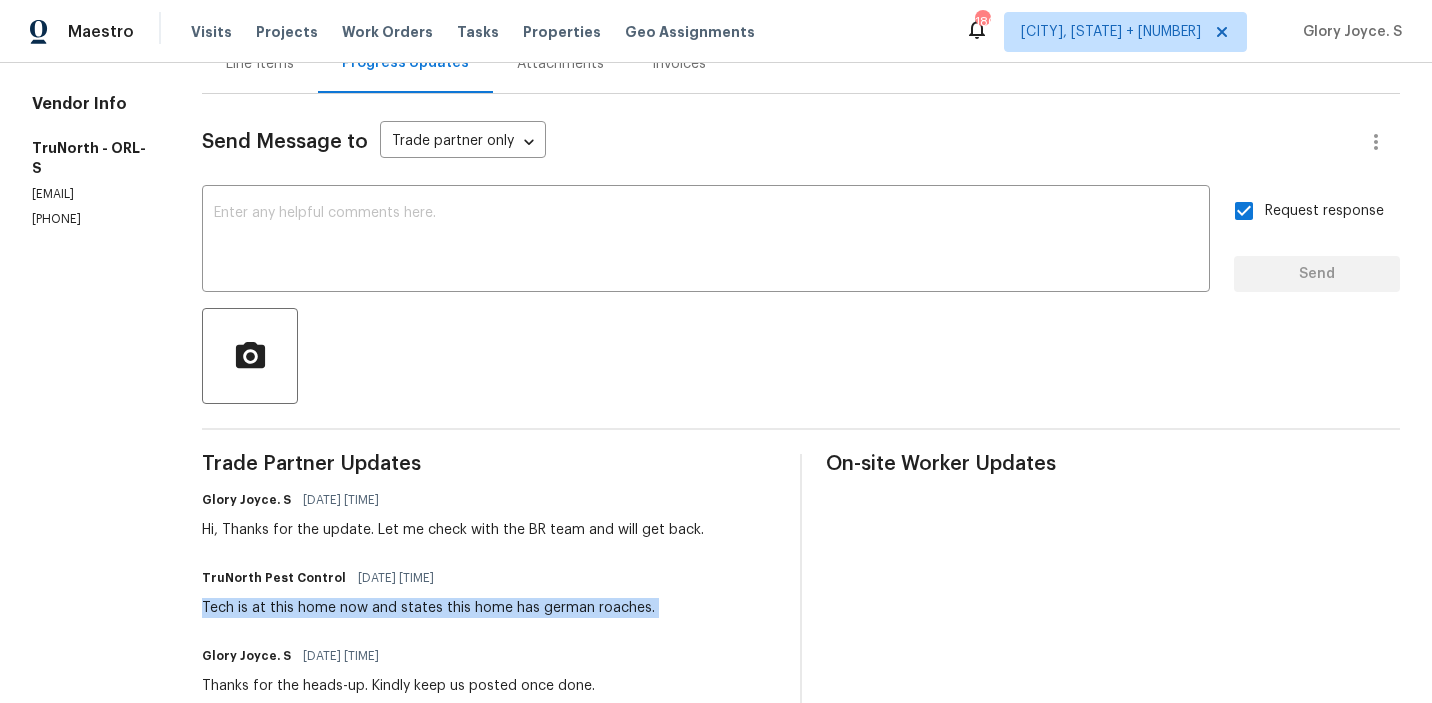 click on "Tech is at this home now and states this home has german roaches." at bounding box center (428, 608) 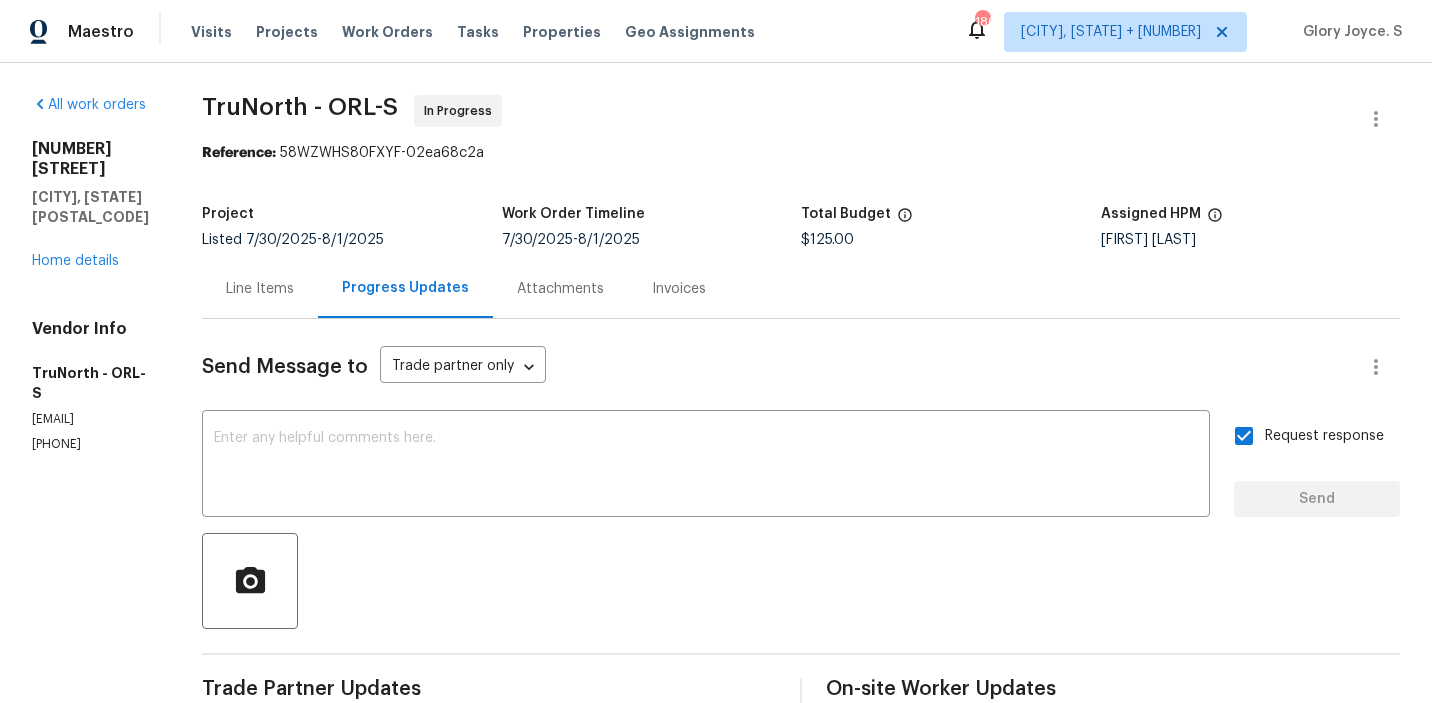 click on "TruNorth - ORL-S" at bounding box center [300, 107] 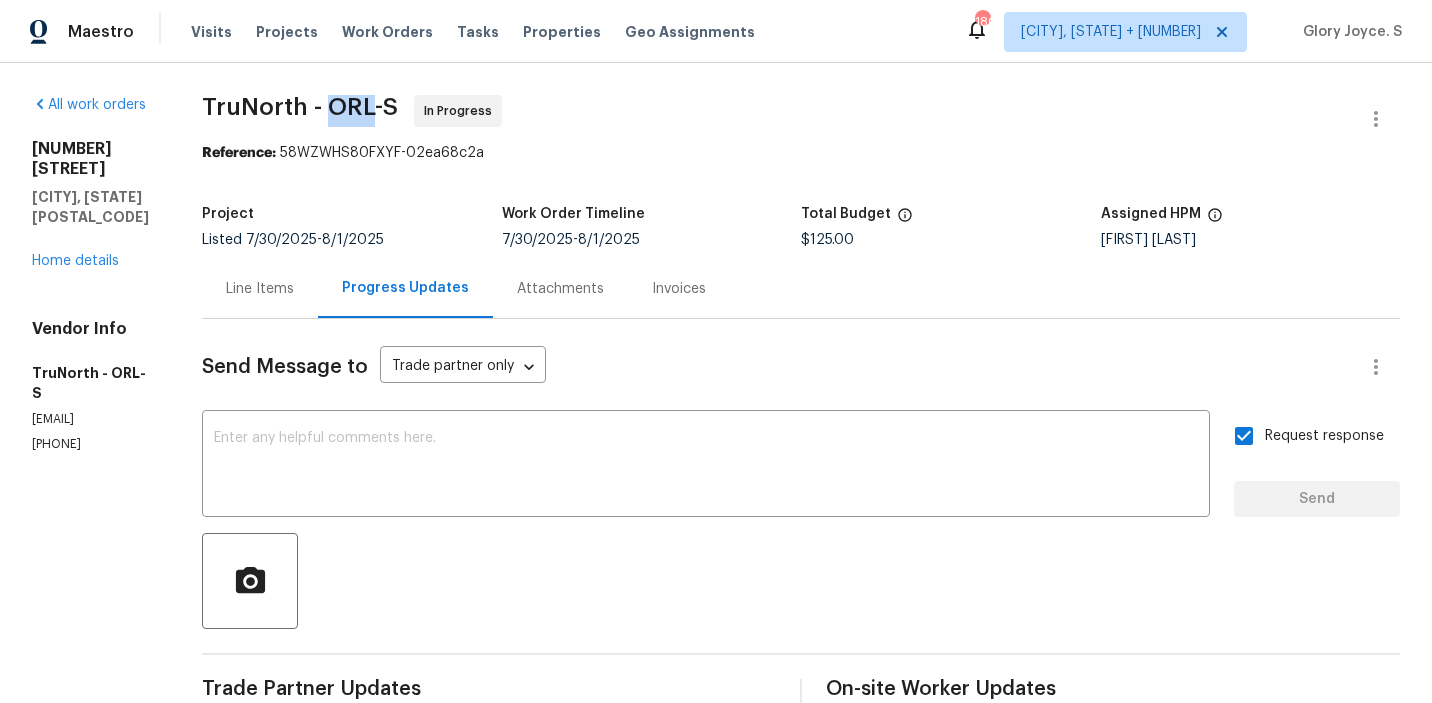 click on "TruNorth - ORL-S" at bounding box center (300, 107) 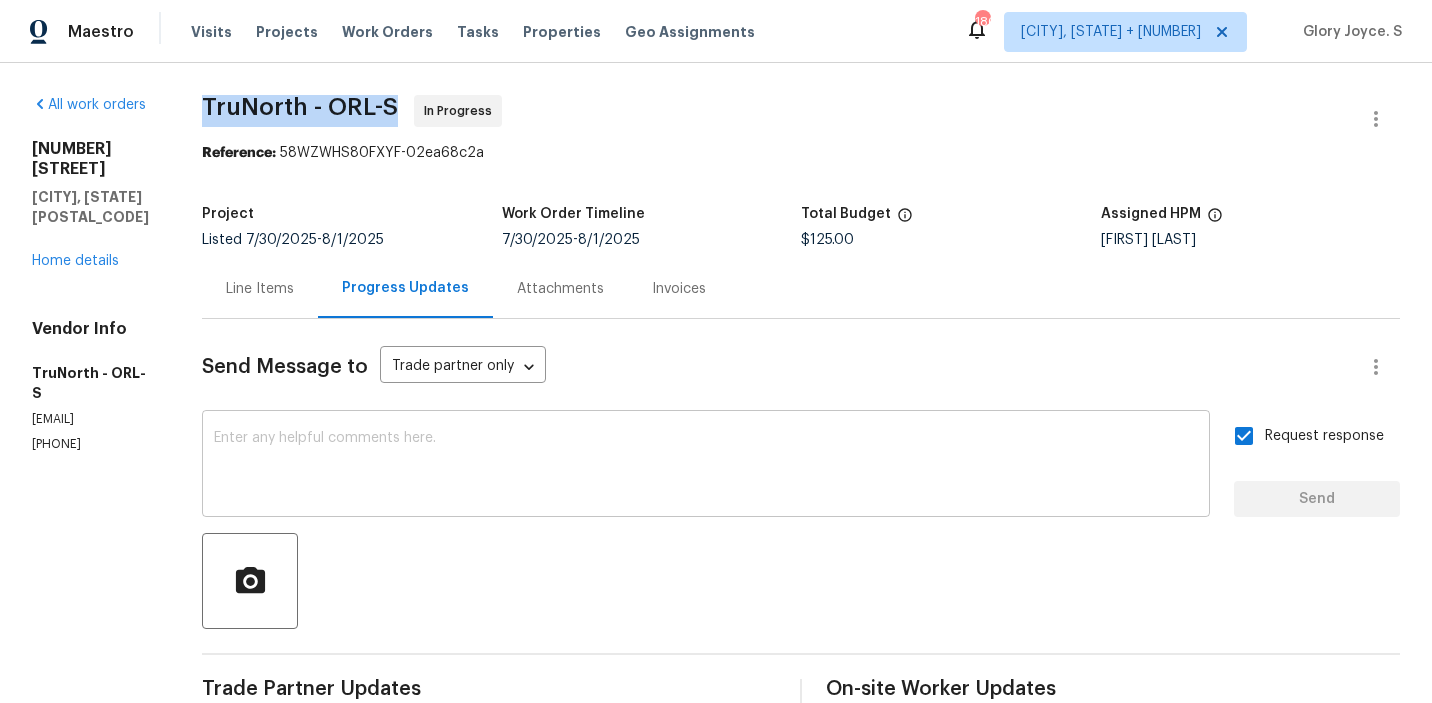 copy on "TruNorth - ORL-S" 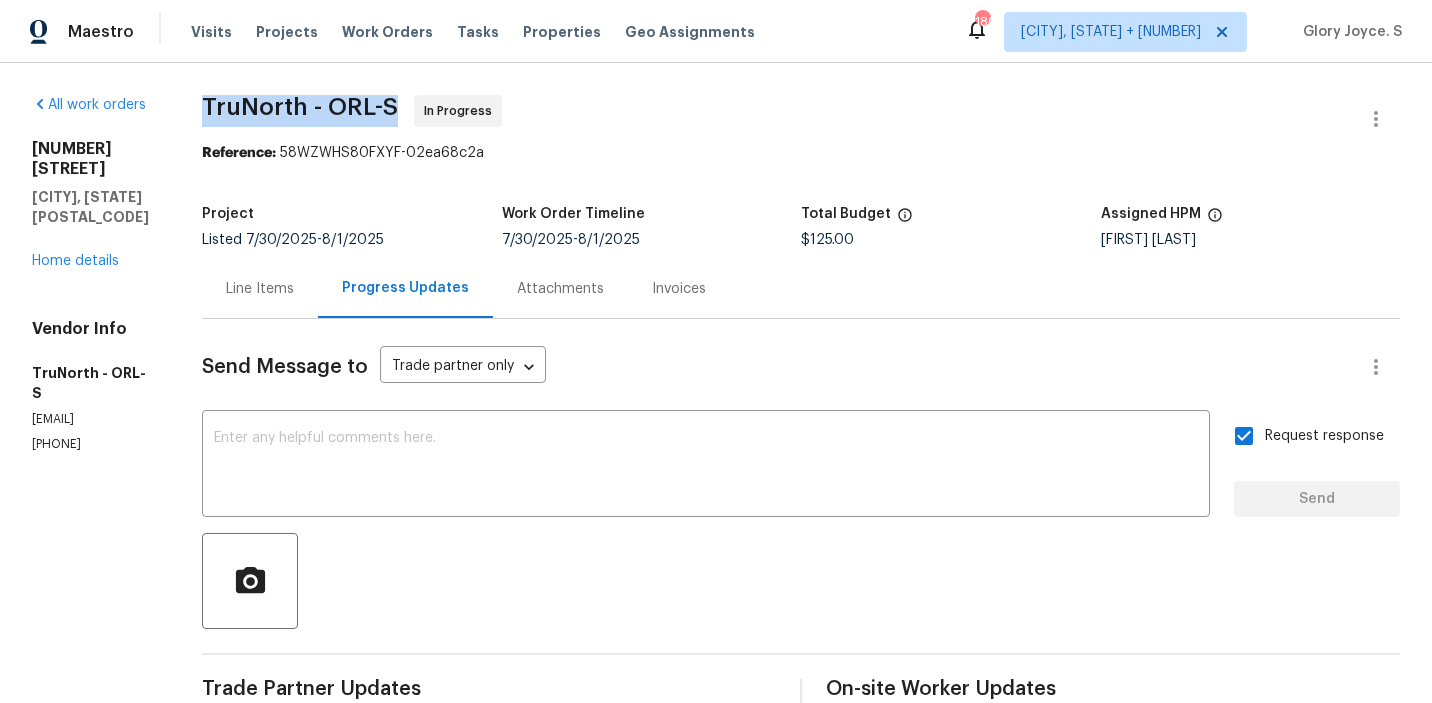 click on "Line Items" at bounding box center [260, 288] 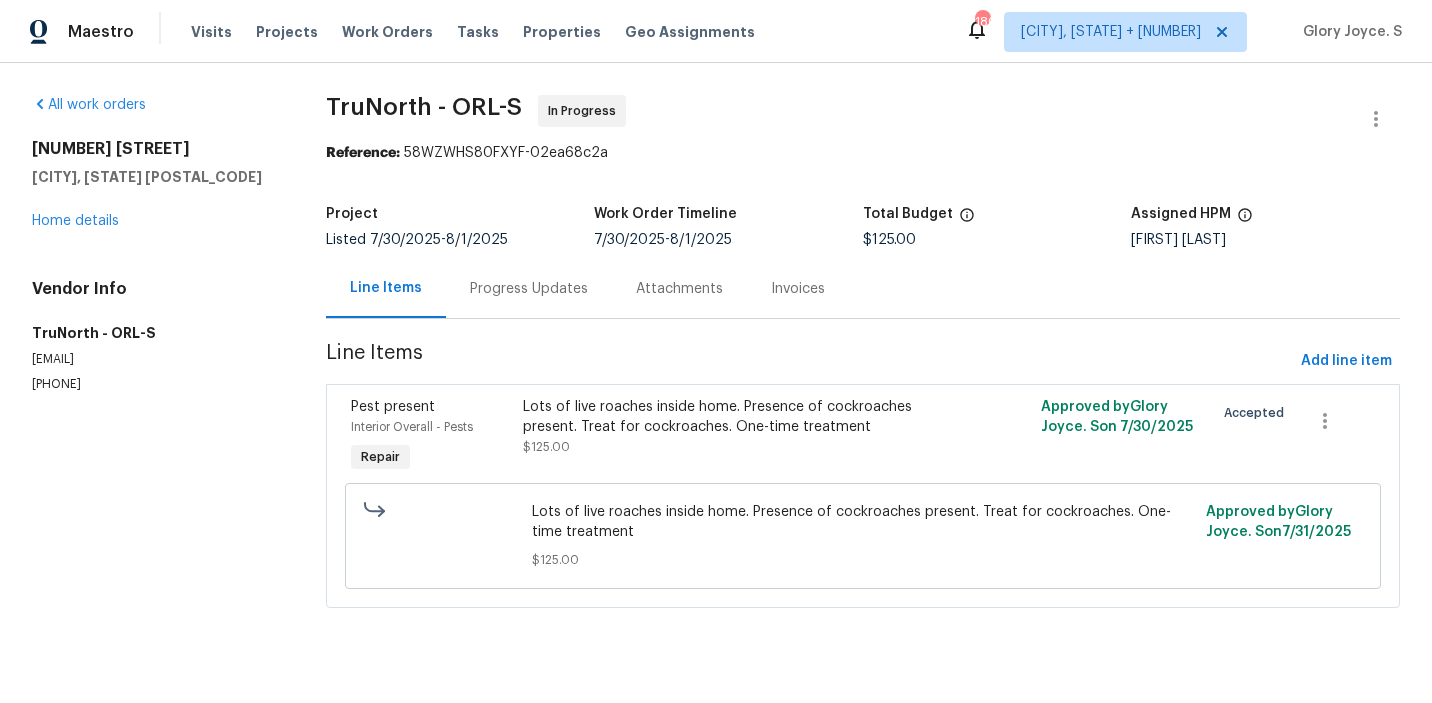 click on "Lots of live roaches inside home. Presence of cockroaches present. Treat for cockroaches. One-time treatment" at bounding box center (863, 522) 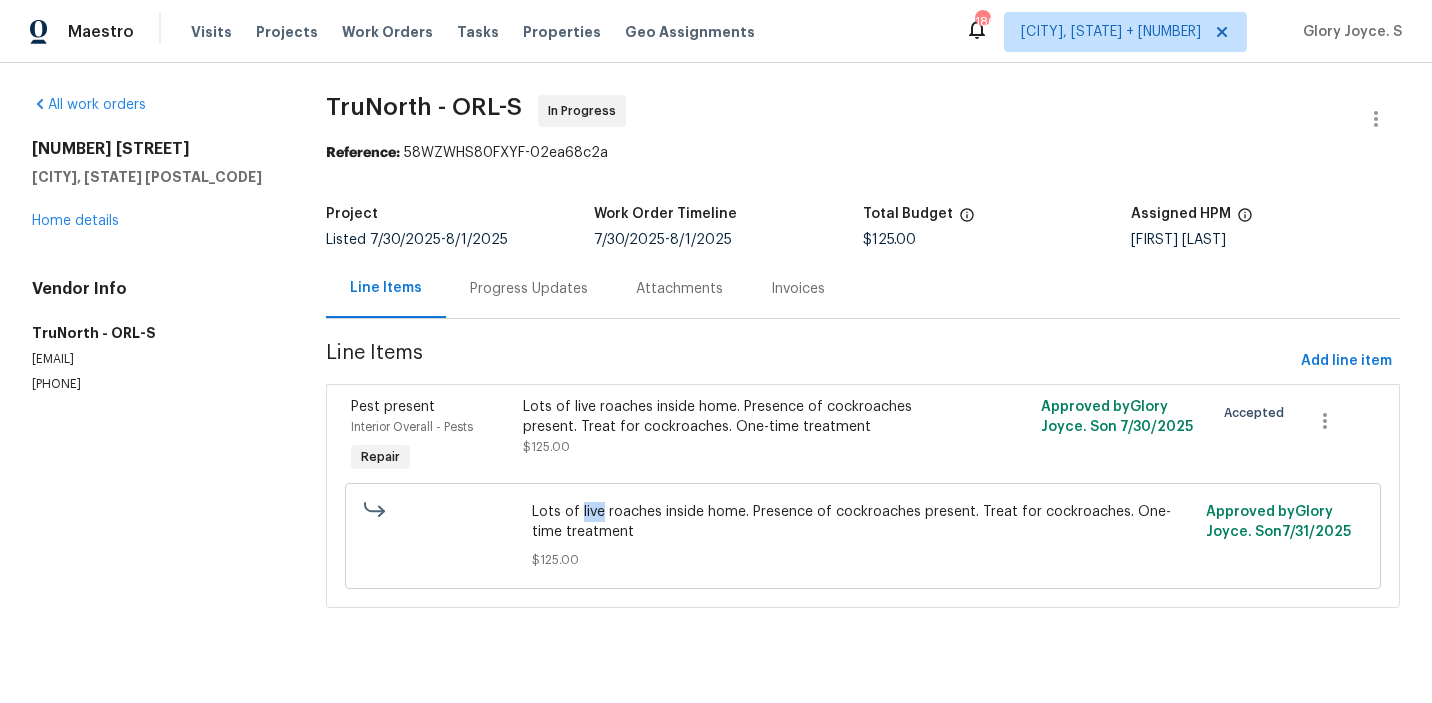 click on "Lots of live roaches inside home. Presence of cockroaches present. Treat for cockroaches. One-time treatment" at bounding box center [863, 522] 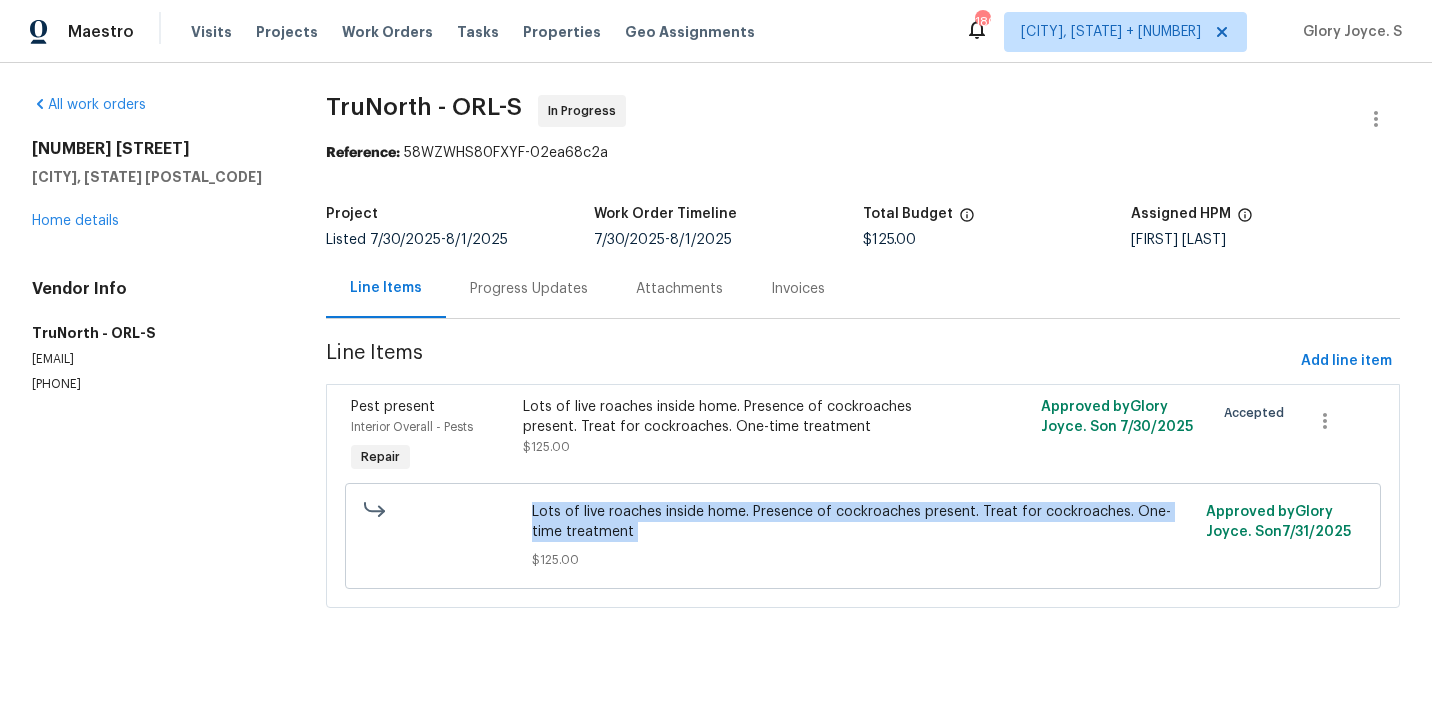 copy on "Lots of live roaches inside home. Presence of cockroaches present. Treat for cockroaches. One-time treatment" 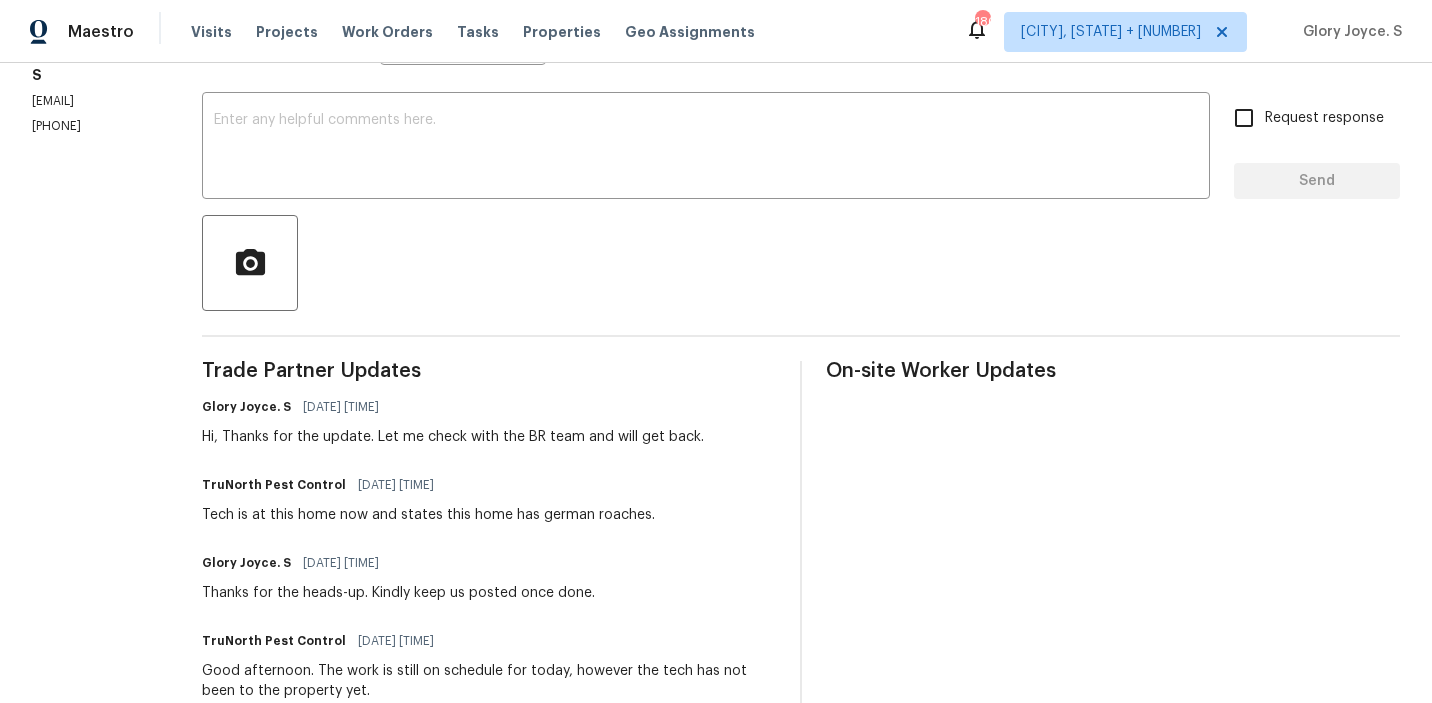 scroll, scrollTop: 675, scrollLeft: 0, axis: vertical 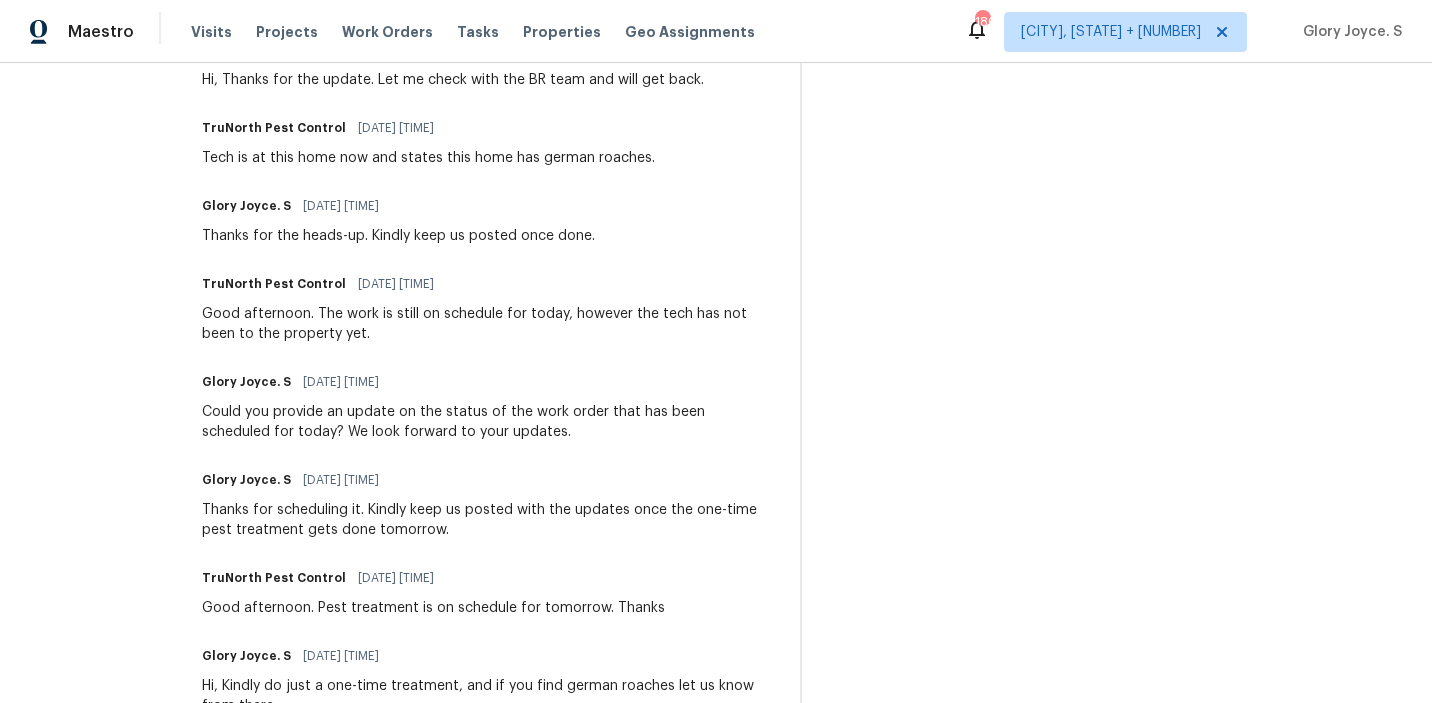 click on "Tech is at this home now and states this home has german roaches." at bounding box center (428, 158) 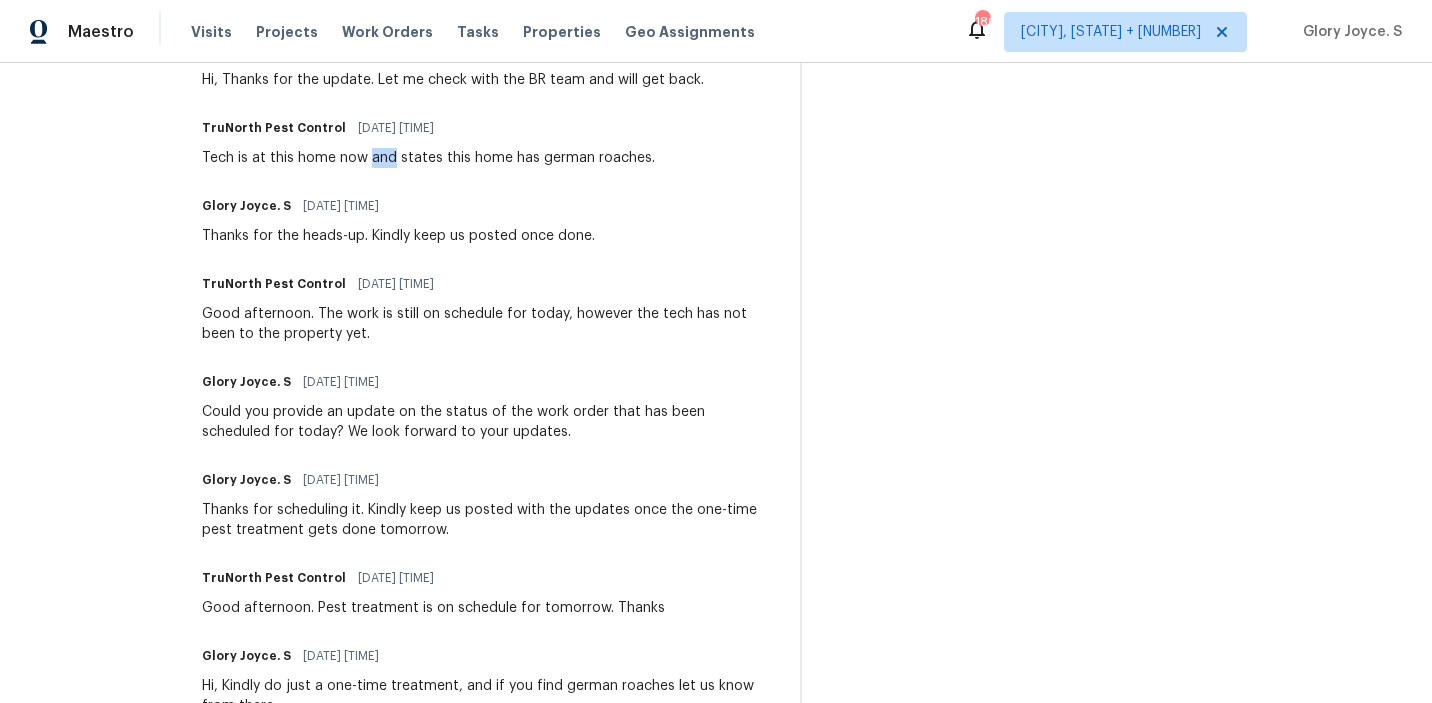click on "Tech is at this home now and states this home has german roaches." at bounding box center [428, 158] 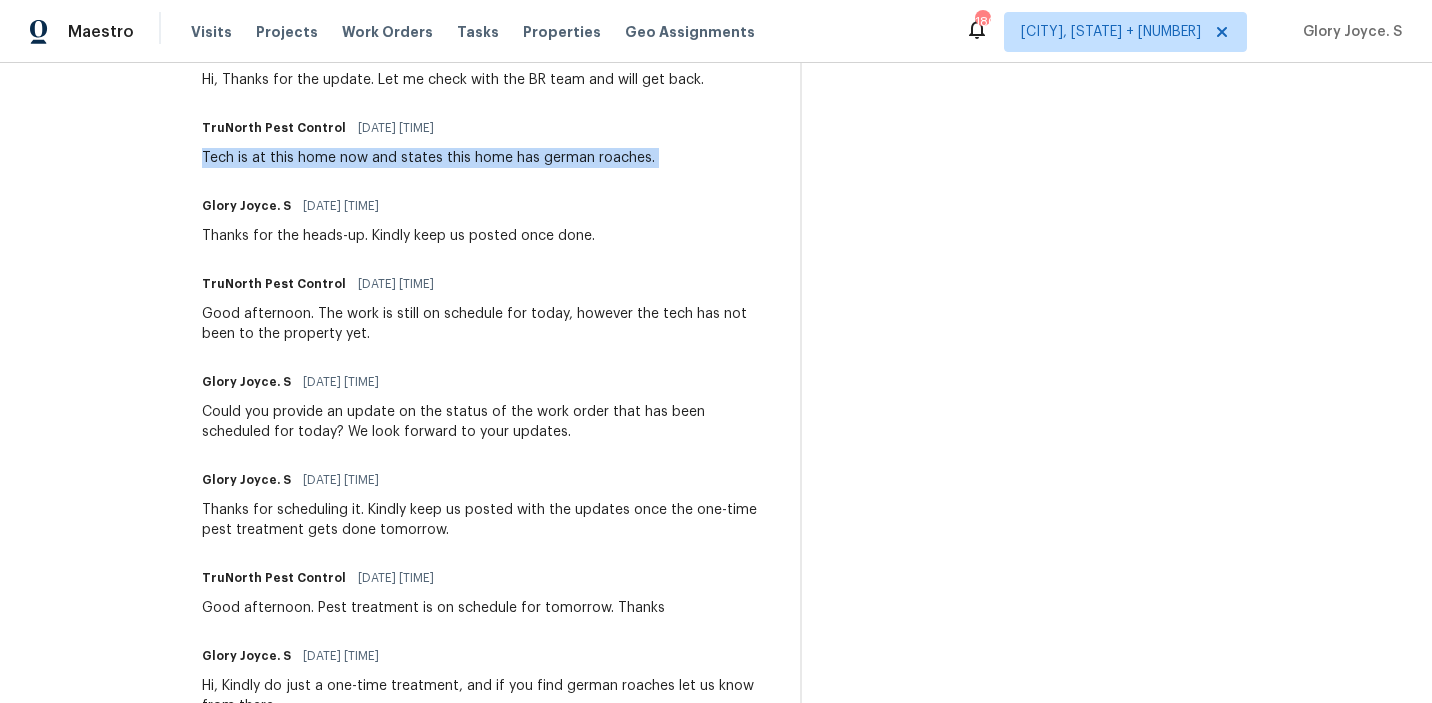 copy on "Tech is at this home now and states this home has german roaches." 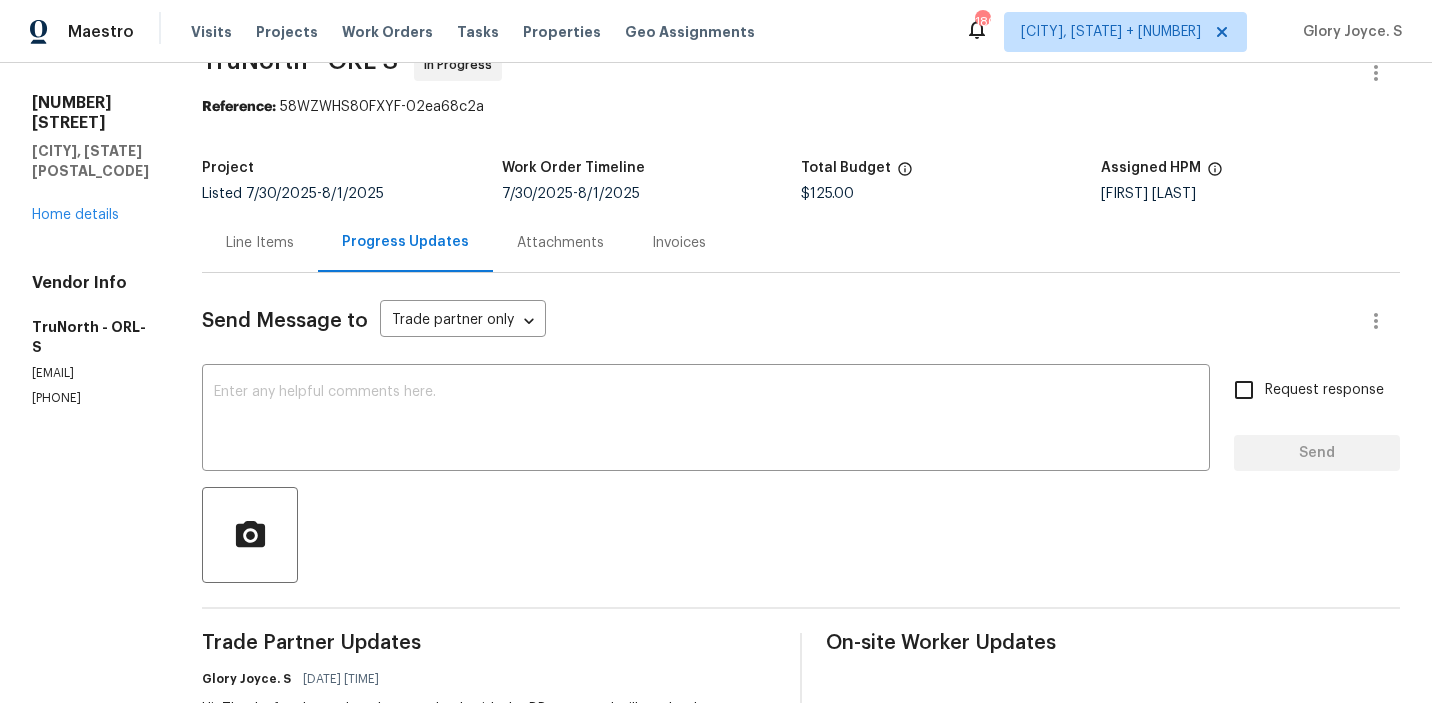 scroll, scrollTop: 0, scrollLeft: 0, axis: both 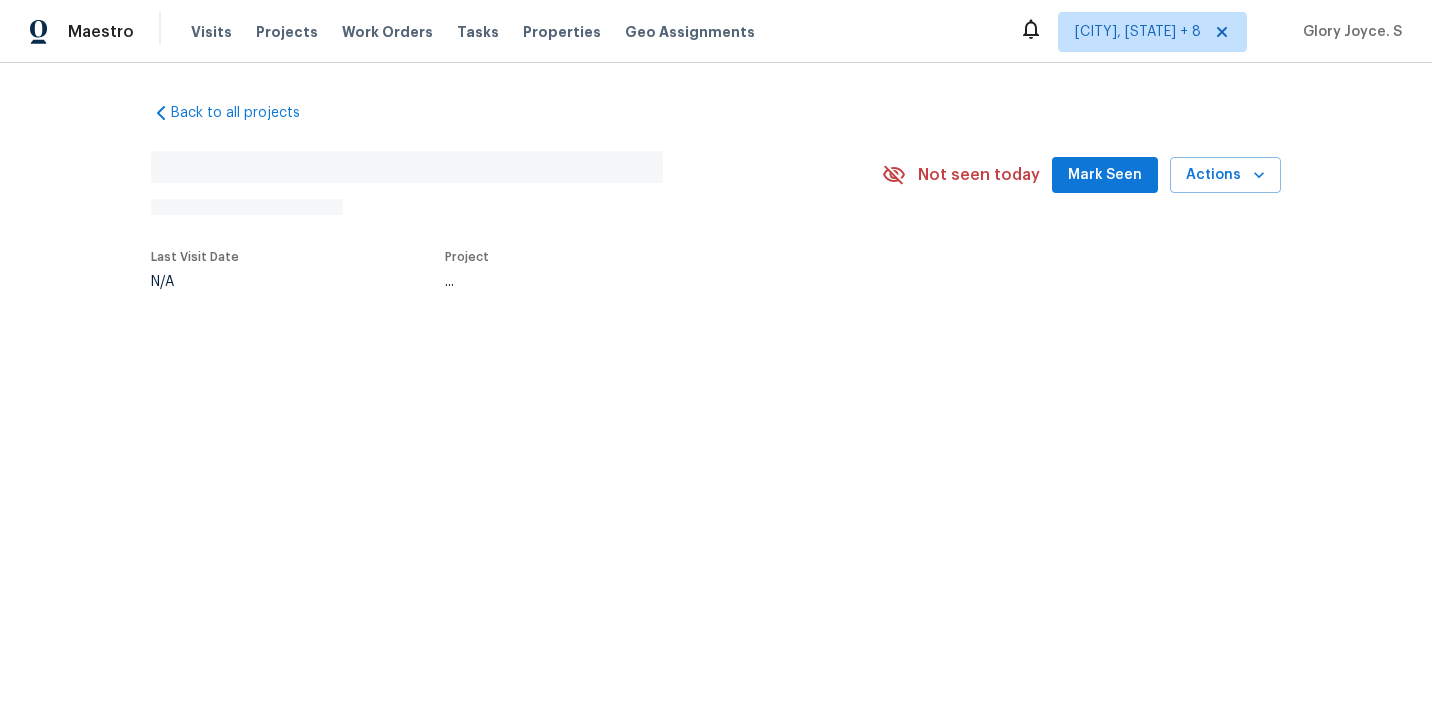 click on "Back to all projects No address found N/A Not seen today Mark Seen Actions Last Visit Date N/A Project ..." at bounding box center [716, 242] 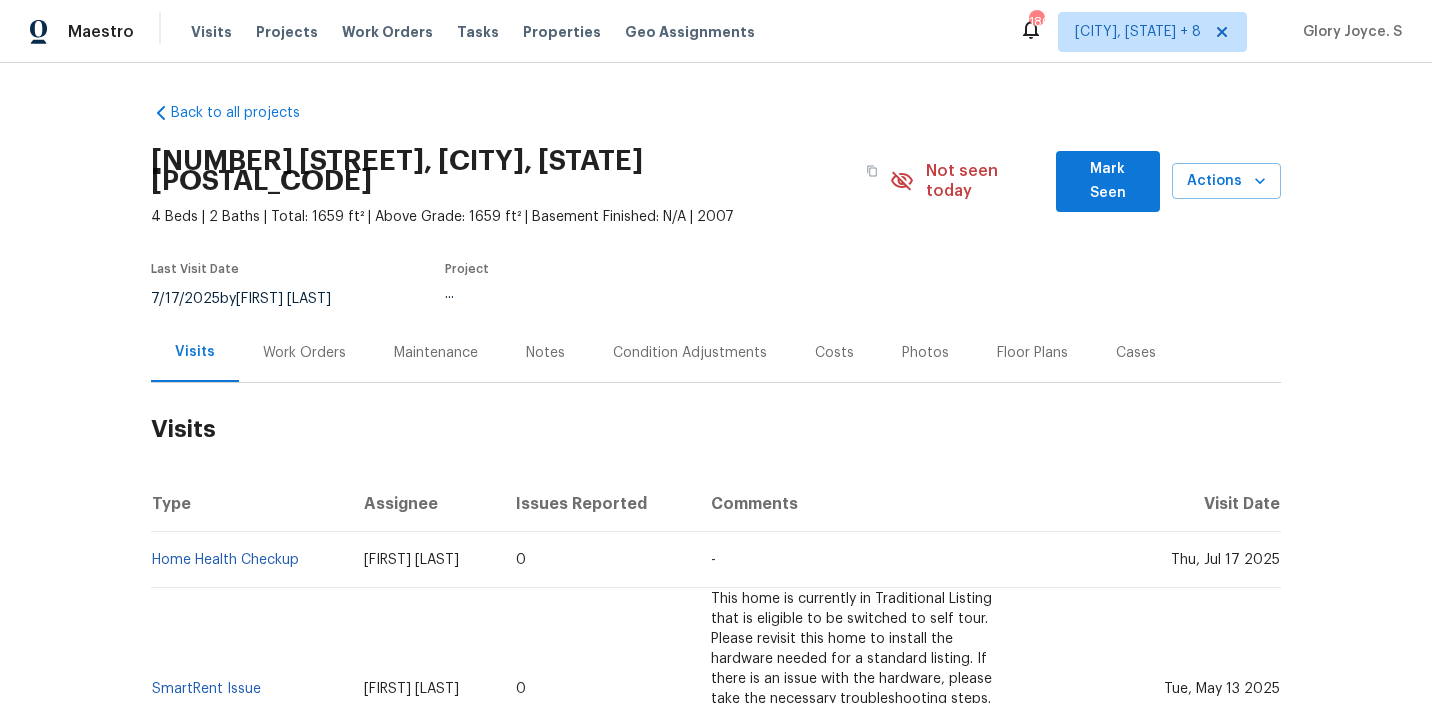 click on "Work Orders" at bounding box center [304, 353] 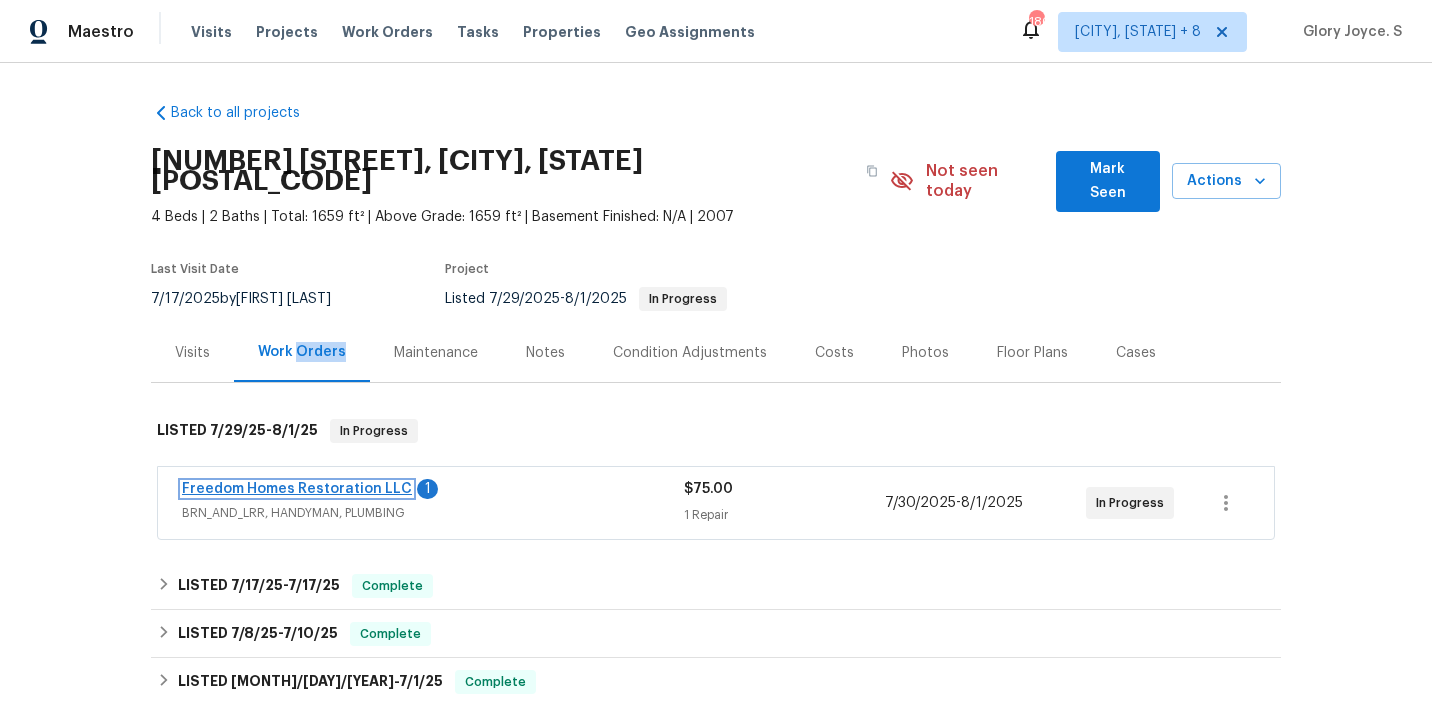 click on "Freedom Homes Restoration LLC" at bounding box center (297, 489) 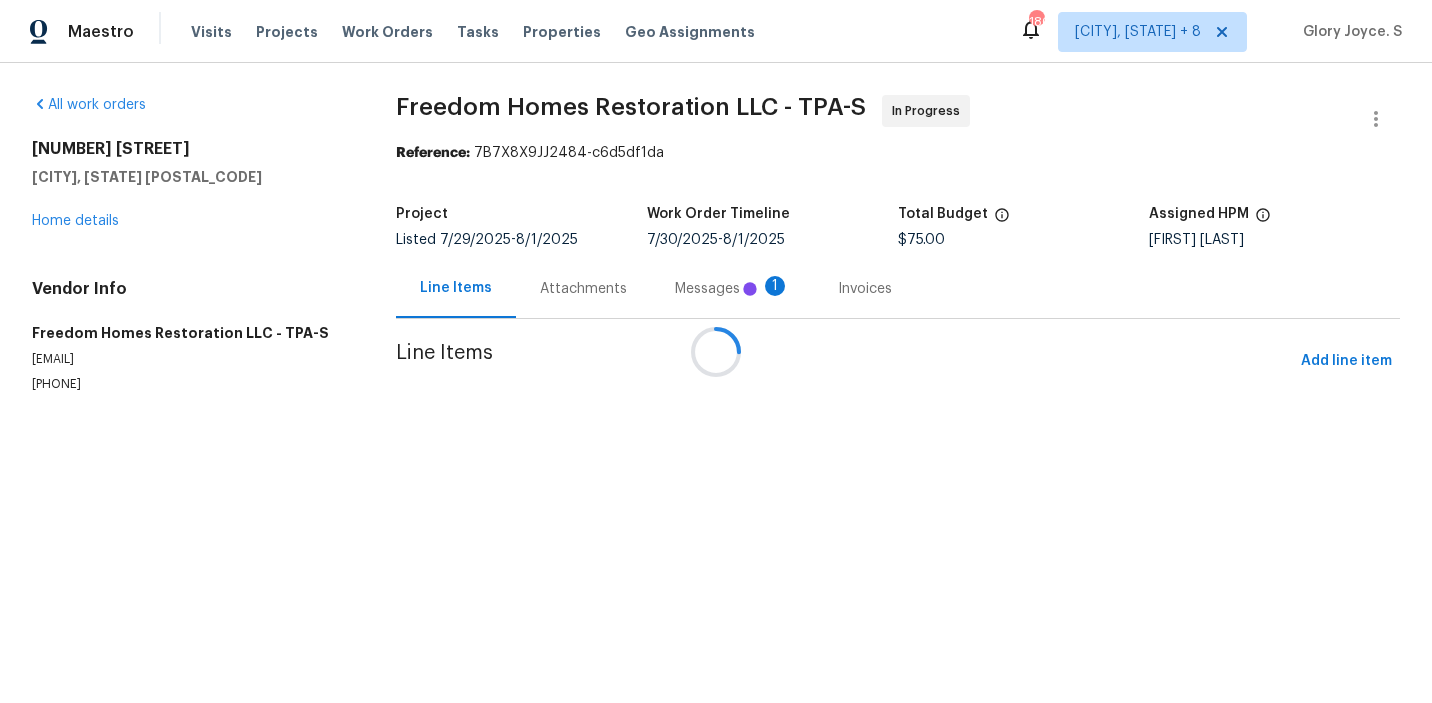click on "Messages 1" at bounding box center (732, 288) 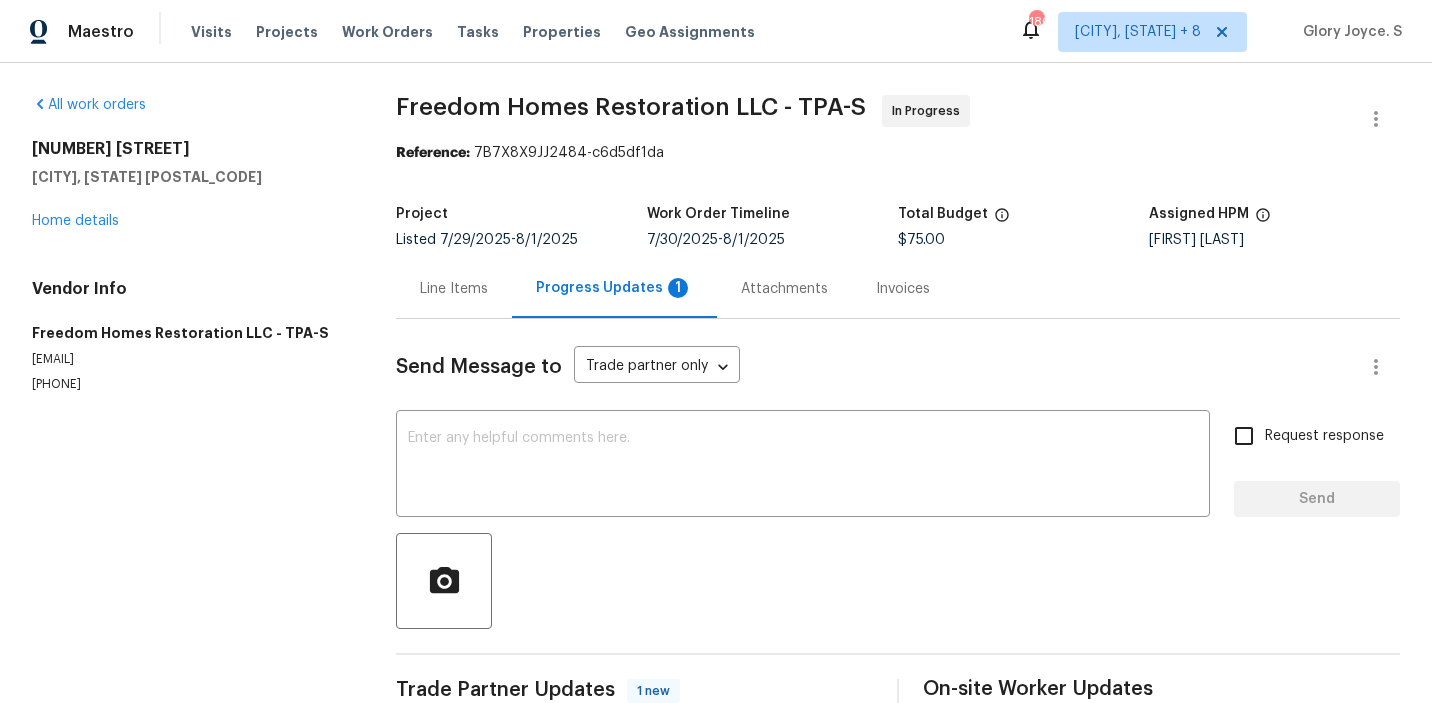 click on "Progress Updates 1" at bounding box center (614, 288) 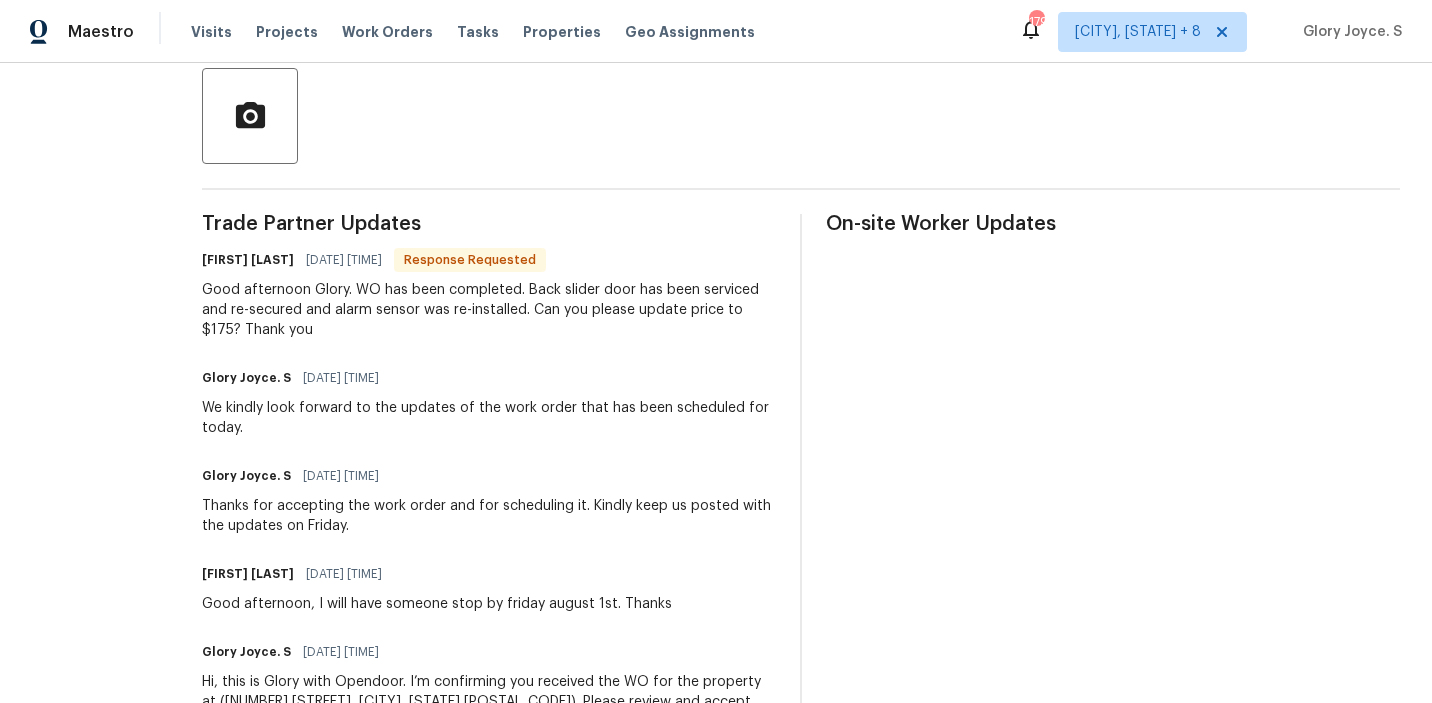 scroll, scrollTop: 0, scrollLeft: 0, axis: both 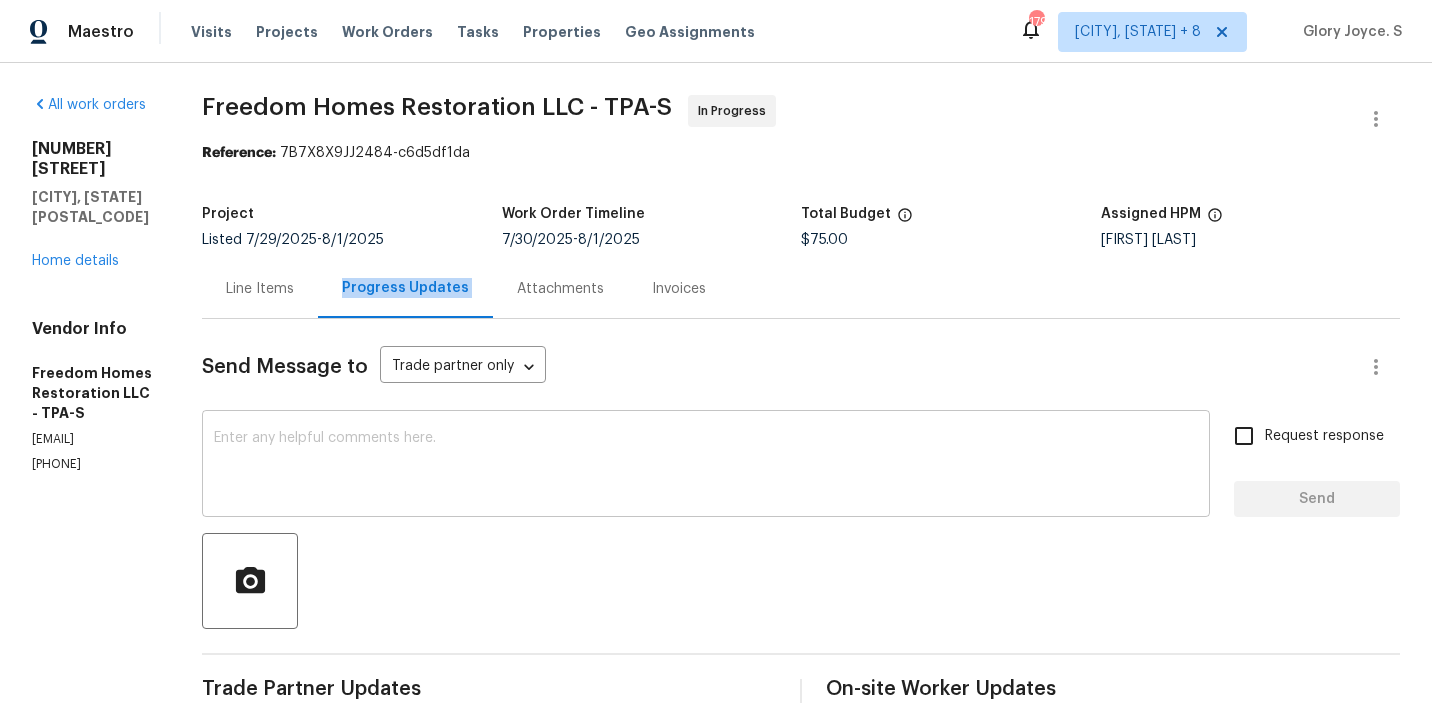 click at bounding box center (706, 466) 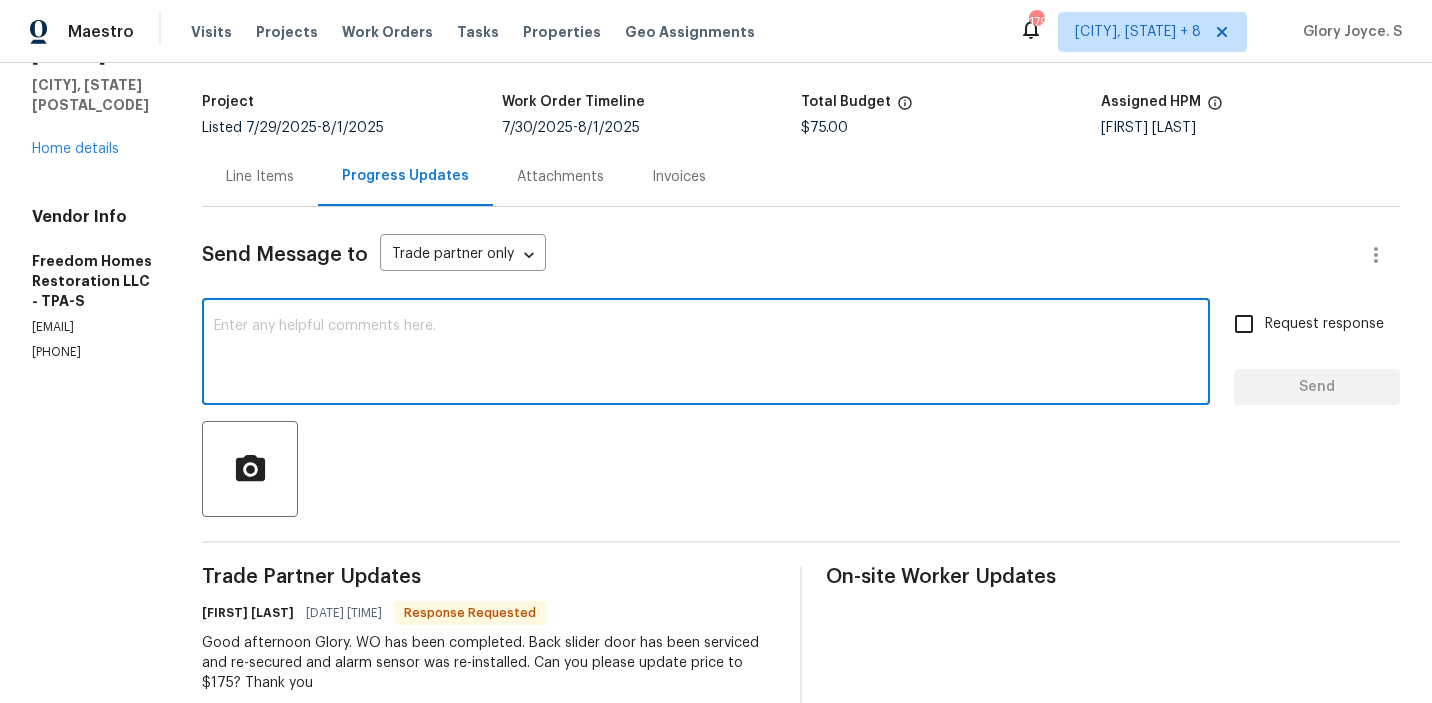 scroll, scrollTop: 0, scrollLeft: 0, axis: both 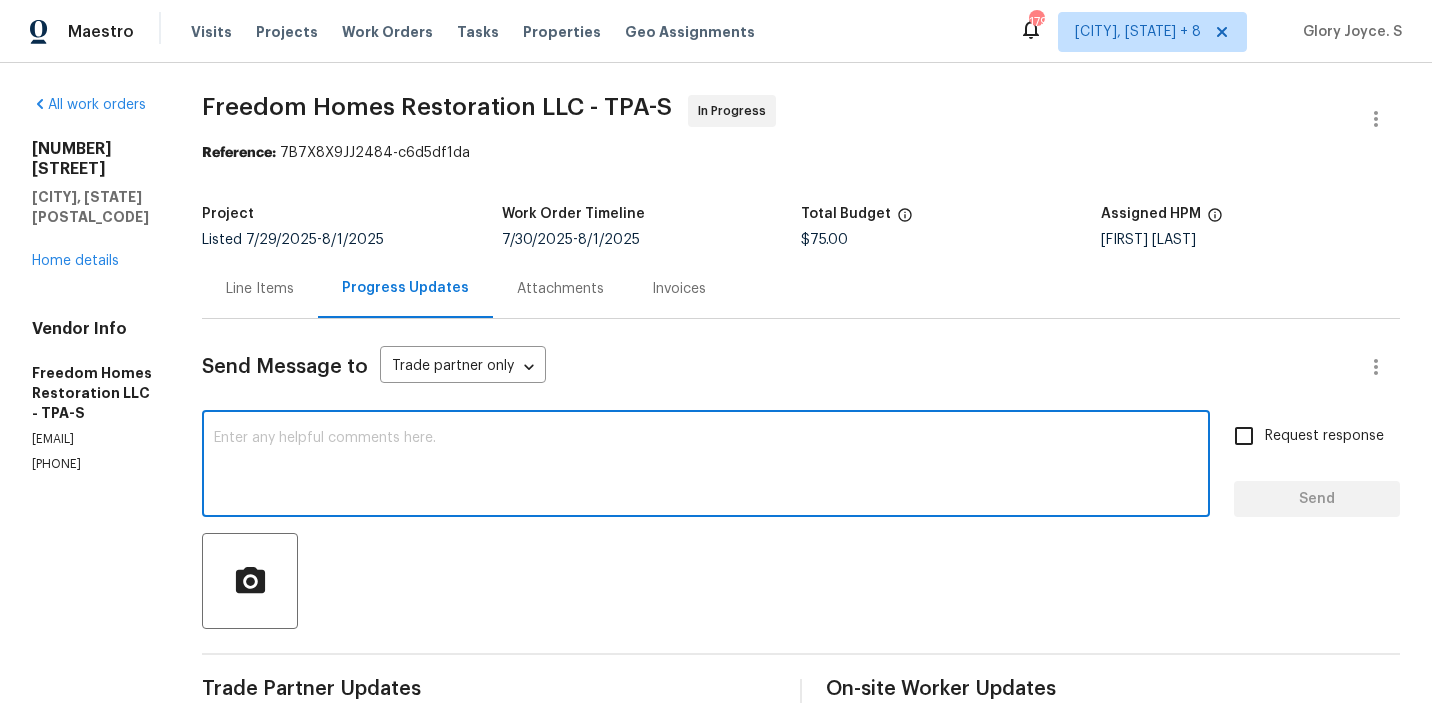 click on "Project Listed   [DATE]  -  [DATE] Work Order Timeline [DATE]  -  [DATE] Total Budget $75.00 Assigned HPM [FIRST] [LAST]" at bounding box center (801, 227) 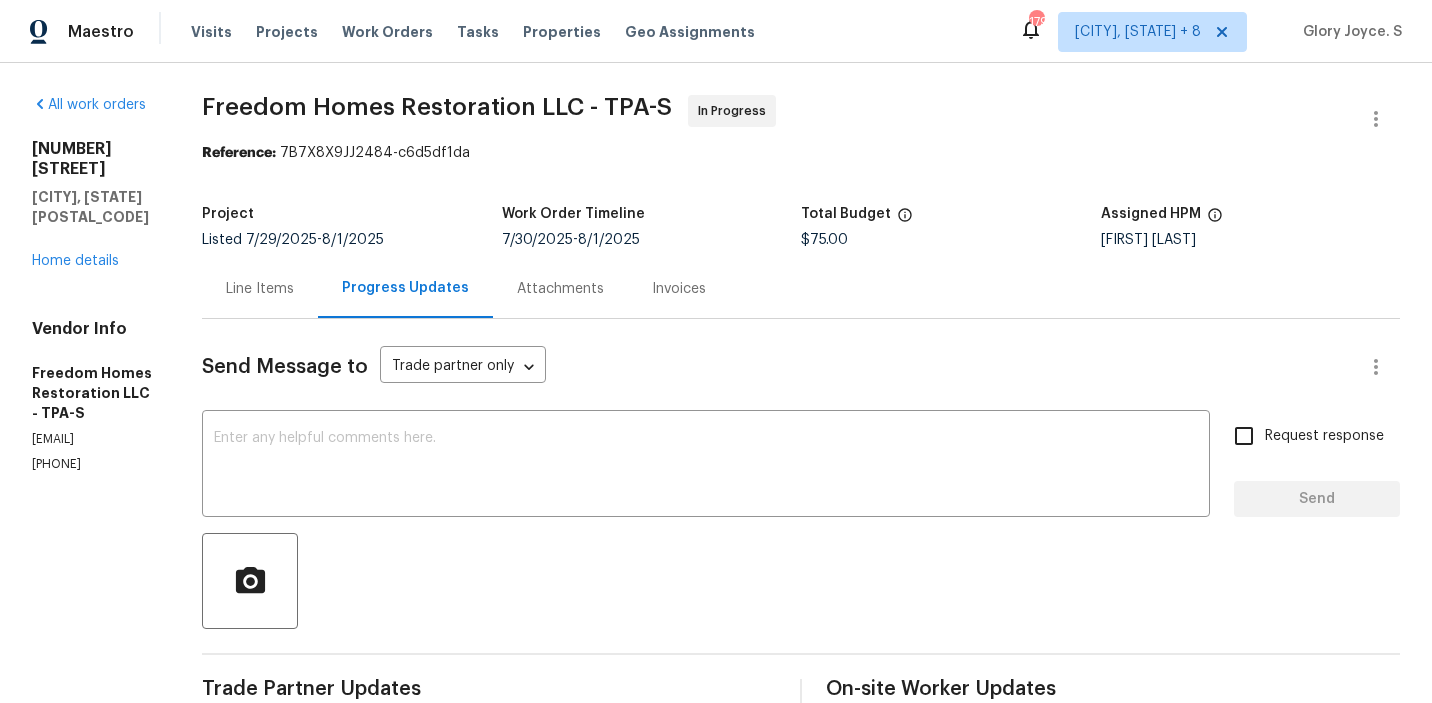 click on "Line Items" at bounding box center [260, 288] 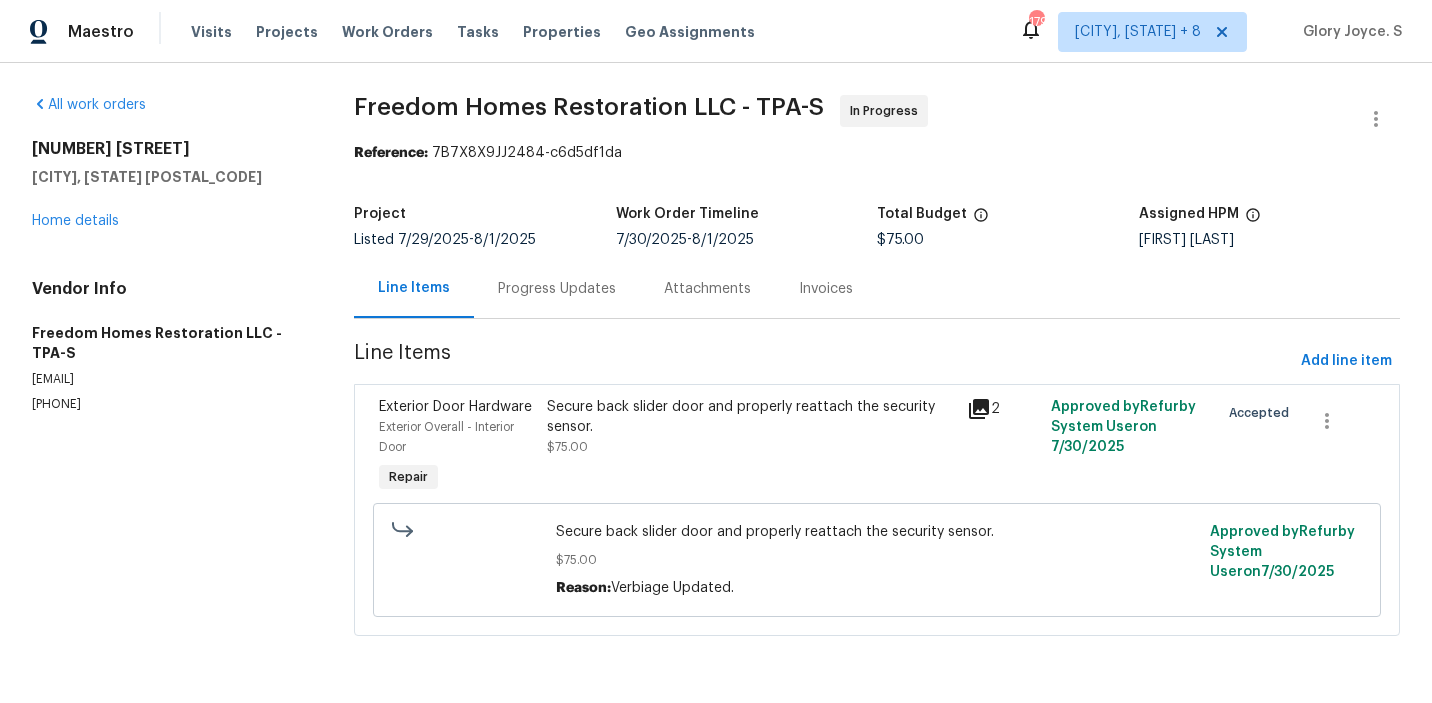 click on "Secure back slider door and properly reattach the security sensor." at bounding box center (751, 417) 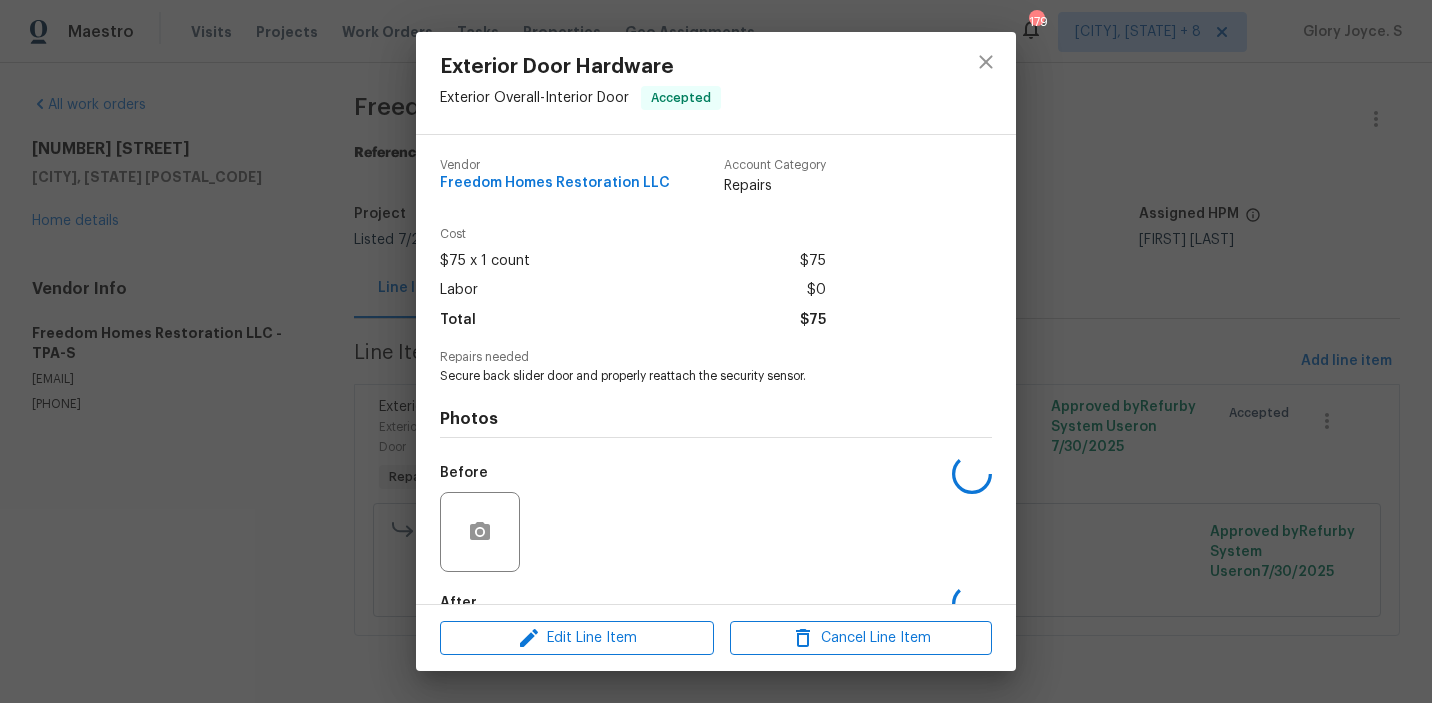 scroll, scrollTop: 118, scrollLeft: 0, axis: vertical 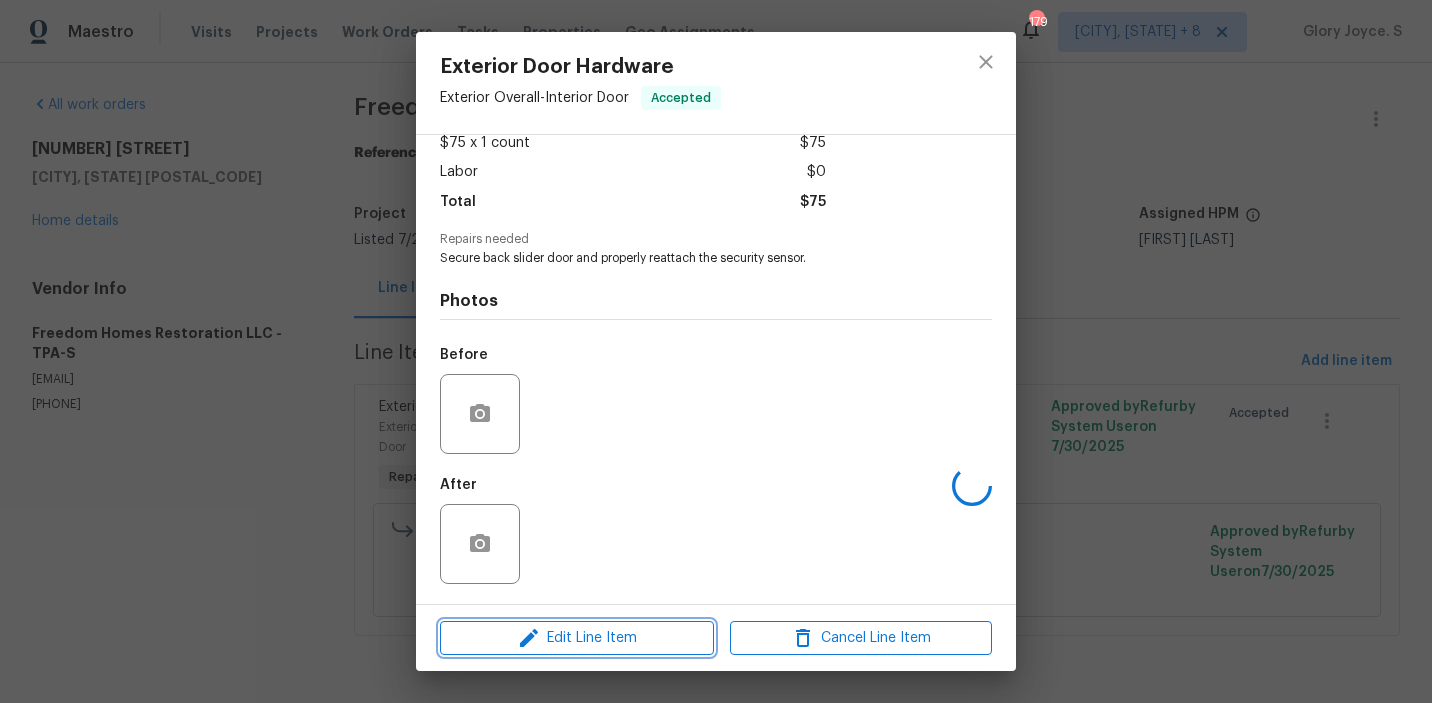 click on "Edit Line Item" at bounding box center (577, 638) 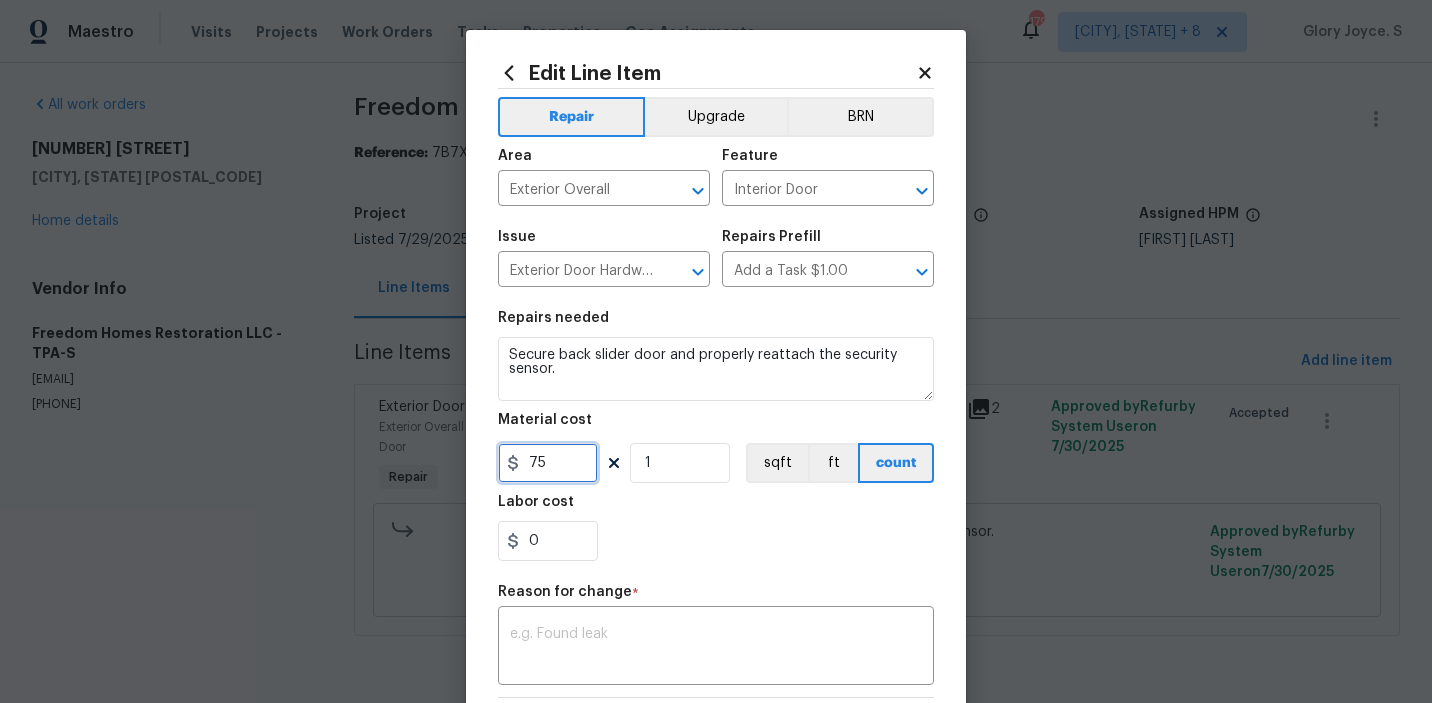 click on "75" at bounding box center (548, 463) 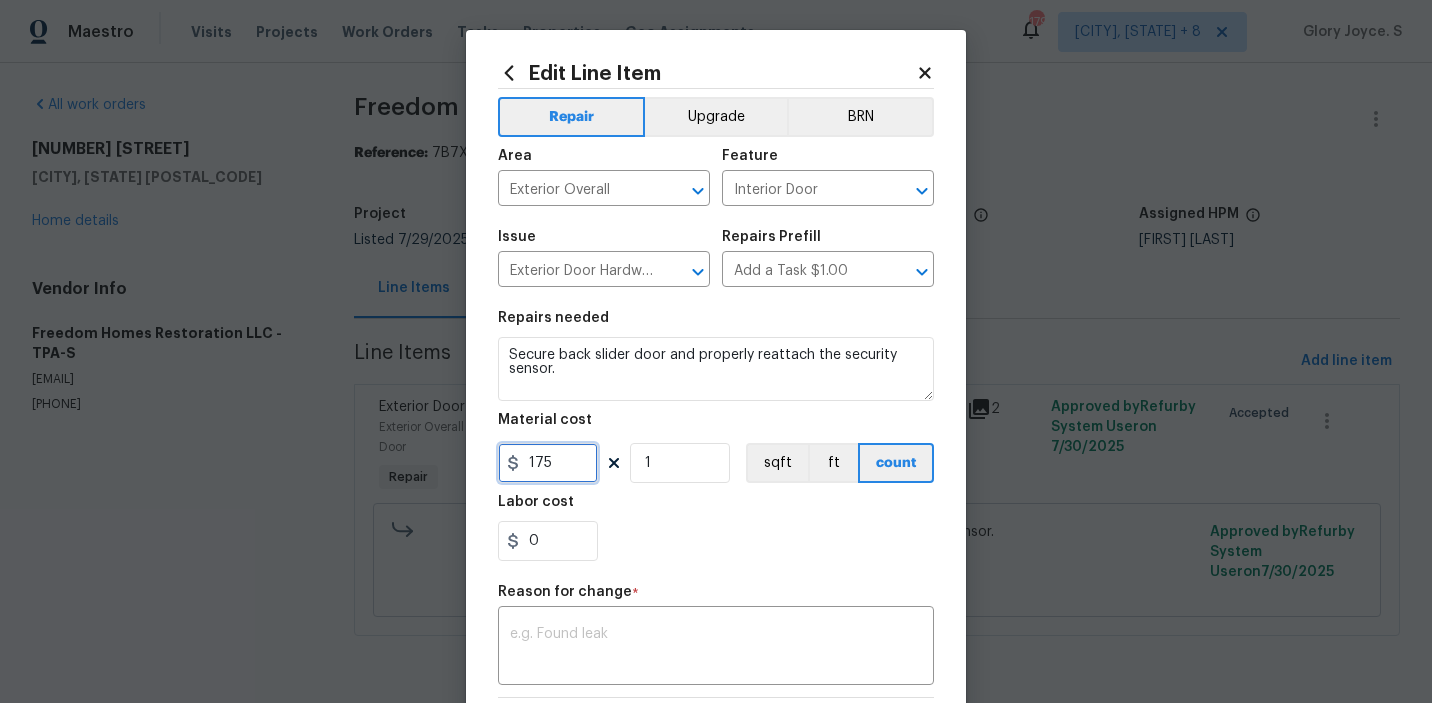 type on "175" 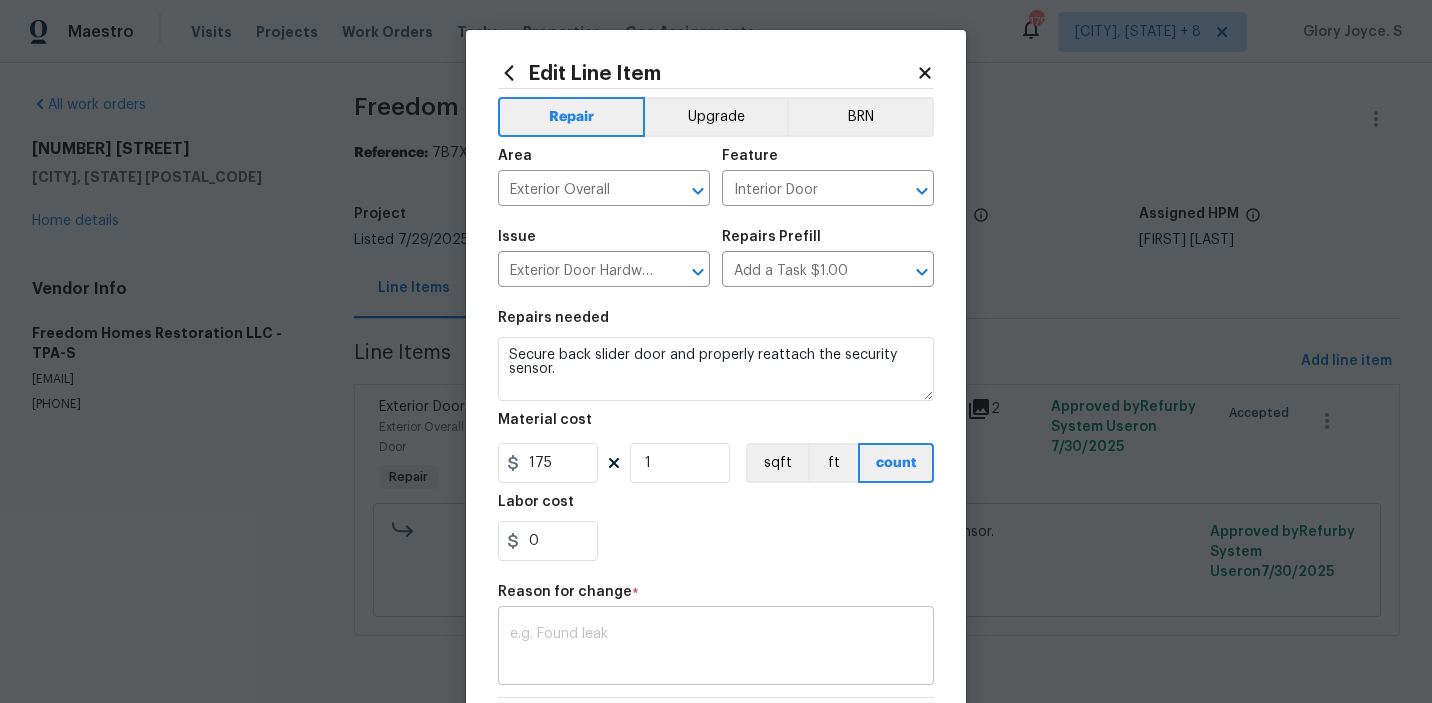 click at bounding box center [716, 648] 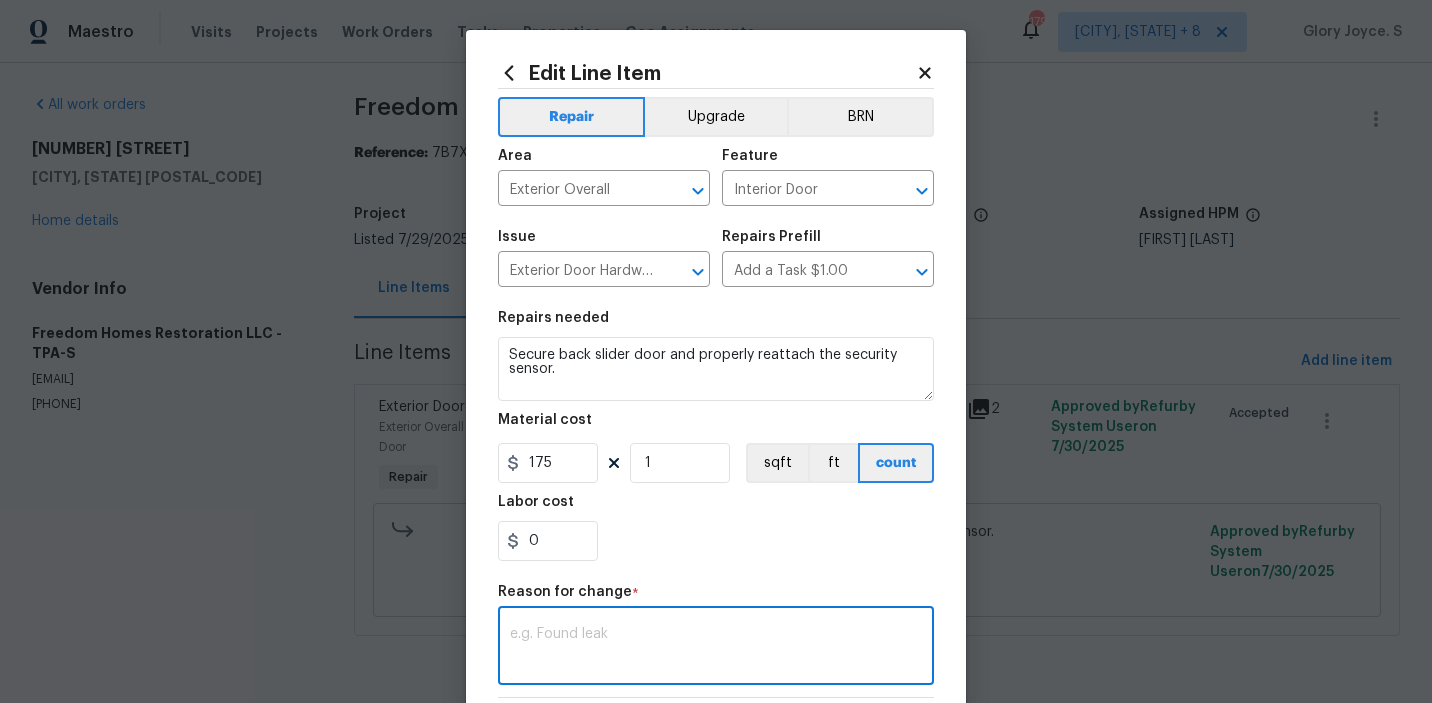 paste on "(GJ) Updated per vendor’s final cost" 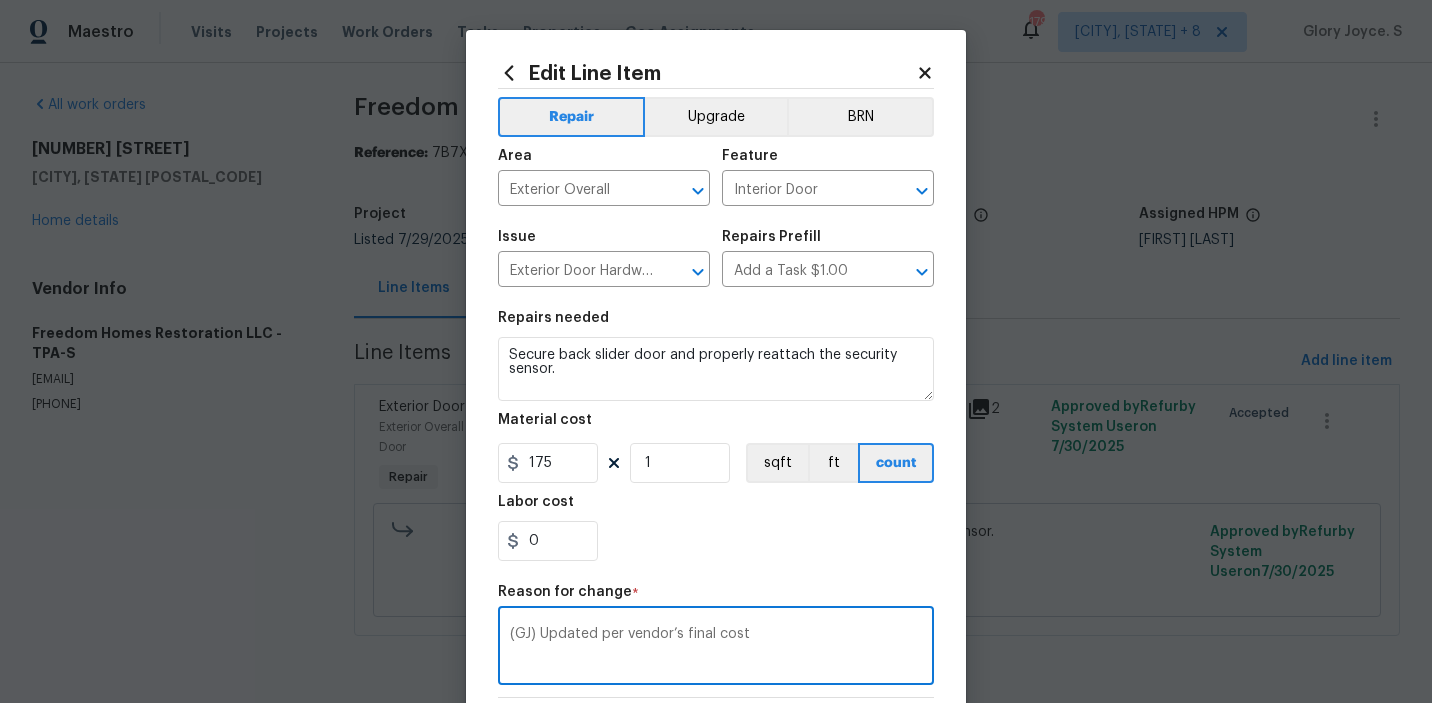 scroll, scrollTop: 253, scrollLeft: 0, axis: vertical 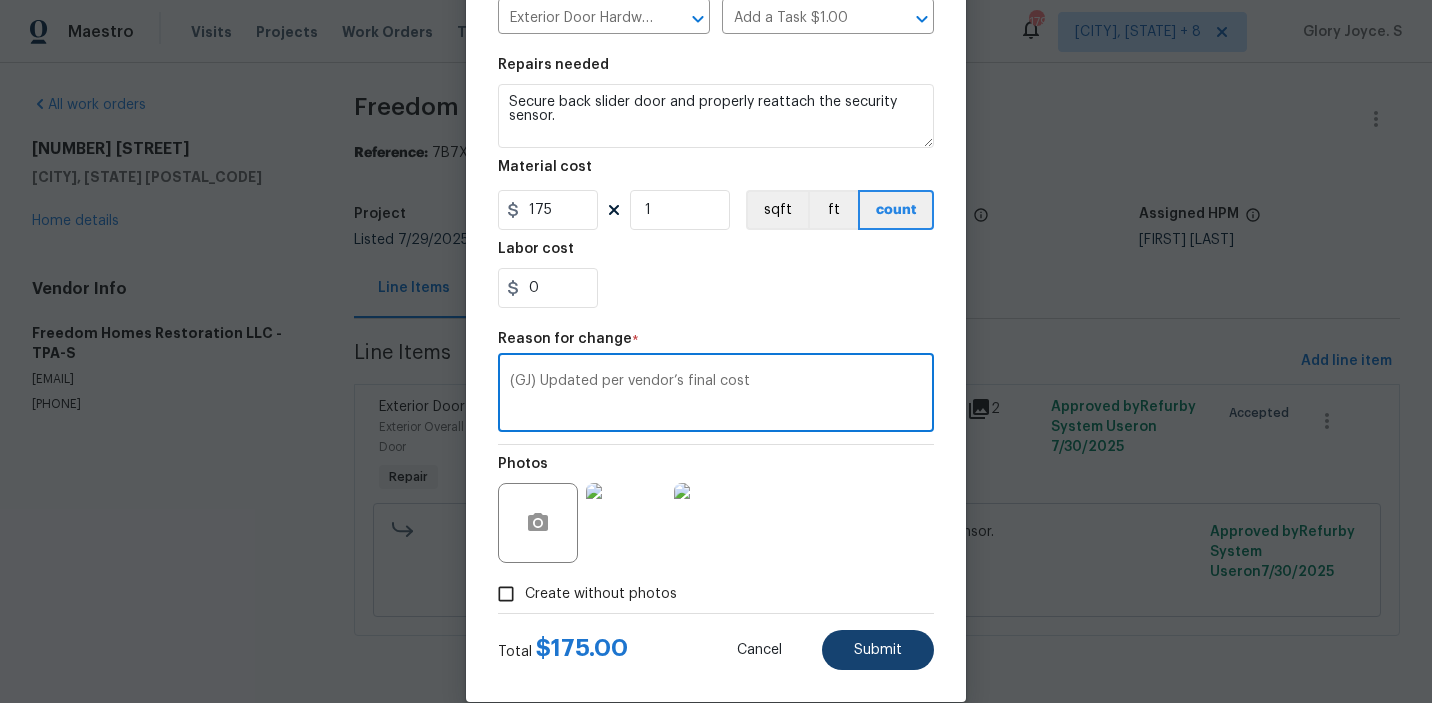 type on "(GJ) Updated per vendor’s final cost" 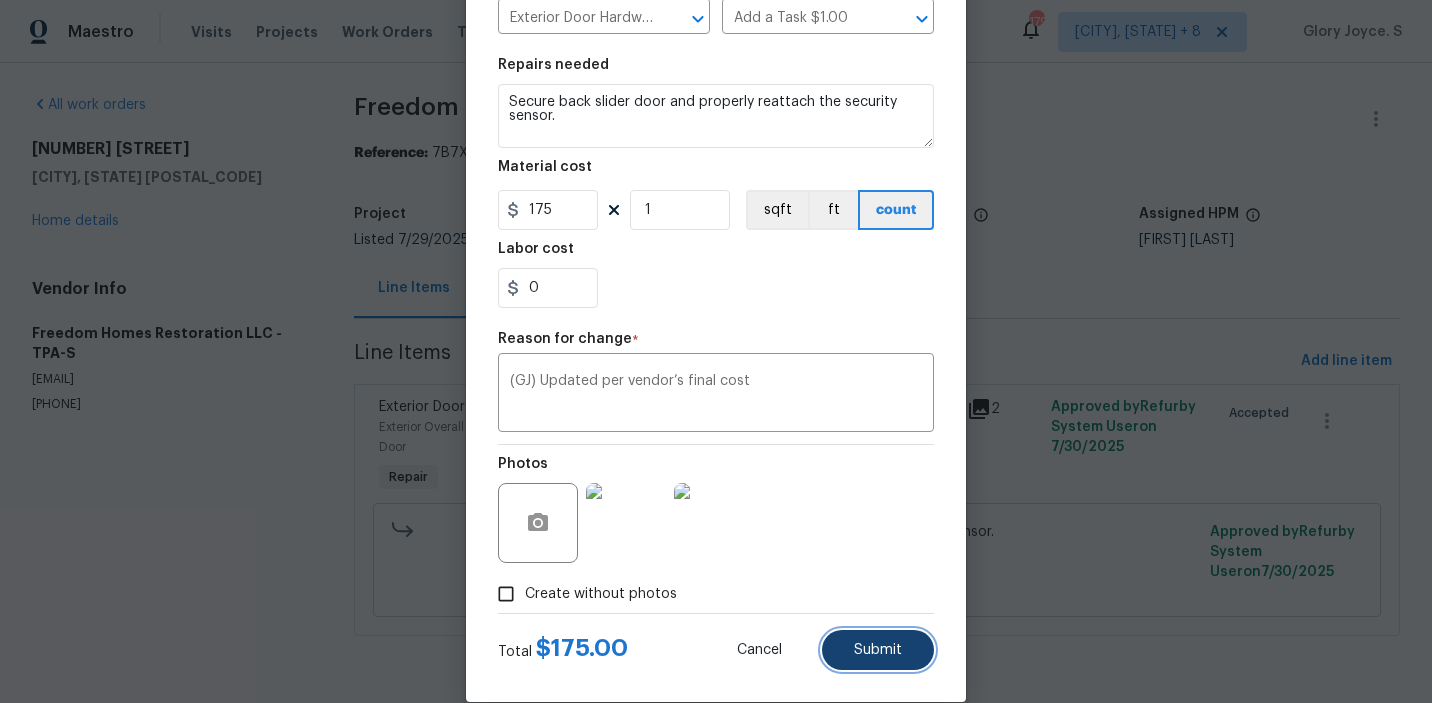 click on "Submit" at bounding box center [878, 650] 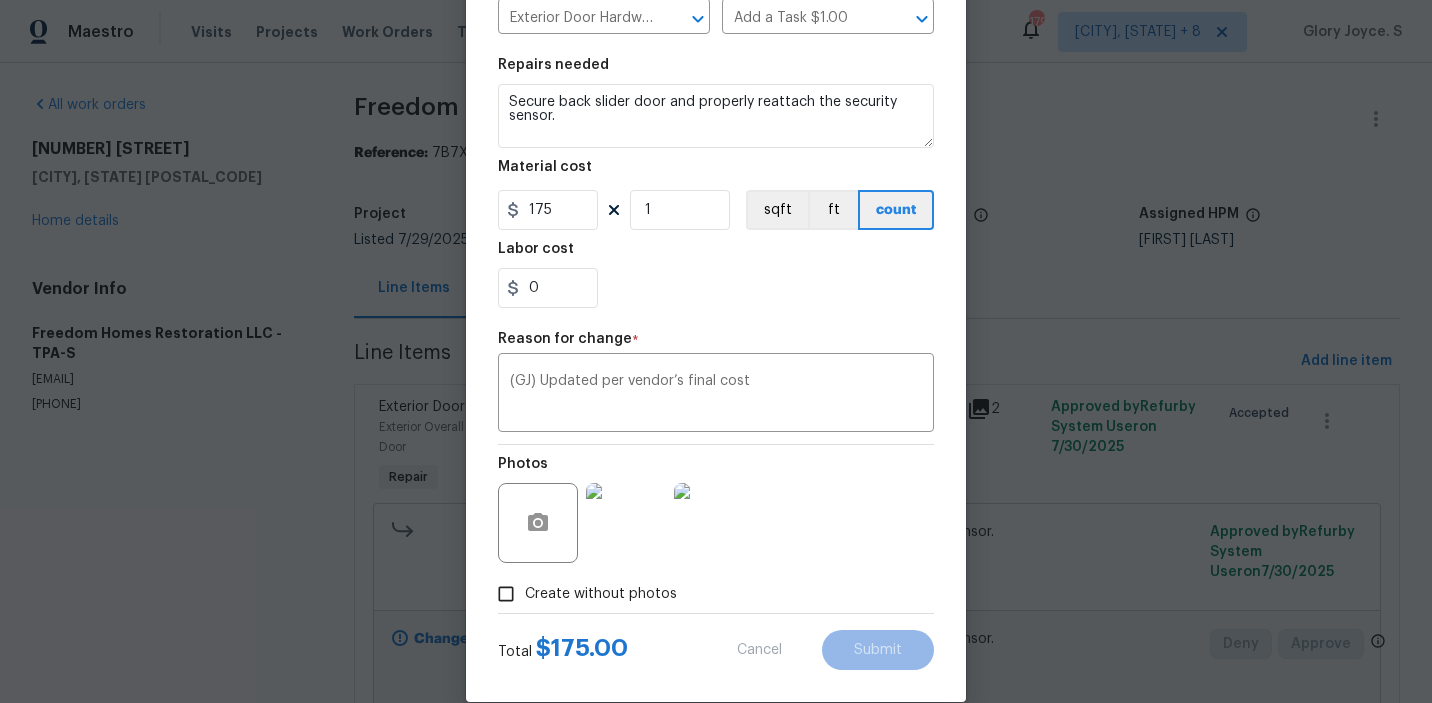click on "Maestro Visits Projects Work Orders Tasks Properties Geo Assignments 179 Albuquerque, NM + 8 Glory Joyce. S All work orders 15452 Long Cypress Dr Ruskin, FL 33573 Home details Vendor Info Freedom Homes Restoration LLC - TPA-S freedomhomesr@gmail.com (561) 352-5288 Freedom Homes Restoration LLC - TPA-S In Progress Reference:   7B7X8X9JJ2484-c6d5df1da Project Listed   7/29/2025  -  8/1/2025 Work Order Timeline 7/30/2025  -  8/1/2025 Total Budget $75.00 Assigned HPM Paul Springer Line Items Progress Updates Attachments Invoices Line Items Add line item Exterior Door Hardware Exterior Overall - Interior Door Repair Secure back slider door and properly reattach the security sensor. $75.00   2 Approved by  Refurby System User  on   7/30/2025 Accepted Secure back slider door and properly reattach the security sensor. $75.00 Reason:  Verbiage Updated. Approved by  Refurby System User  on  7/30/2025 Change proposed Secure back slider door and properly reattach the security sensor. $175.00 Reason:  Deny Approve
1" at bounding box center (716, 351) 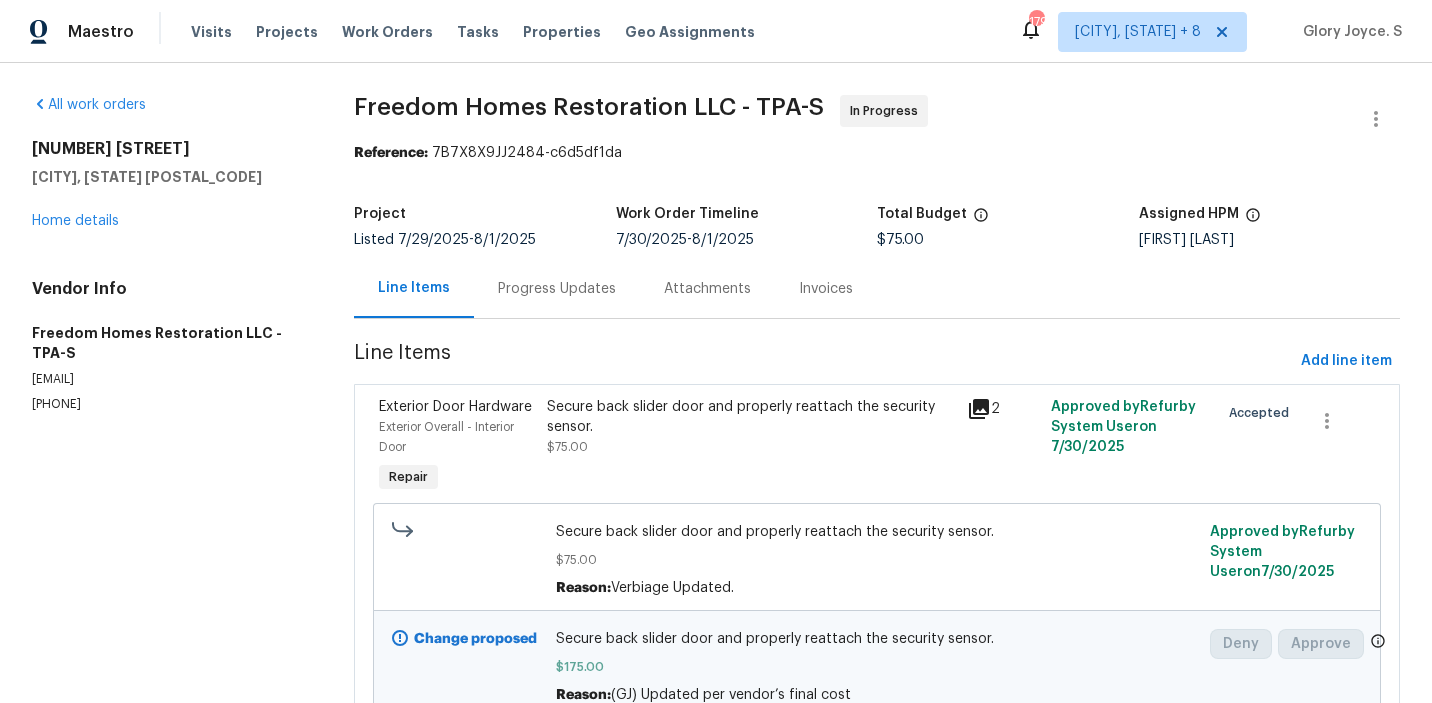 scroll, scrollTop: 0, scrollLeft: 0, axis: both 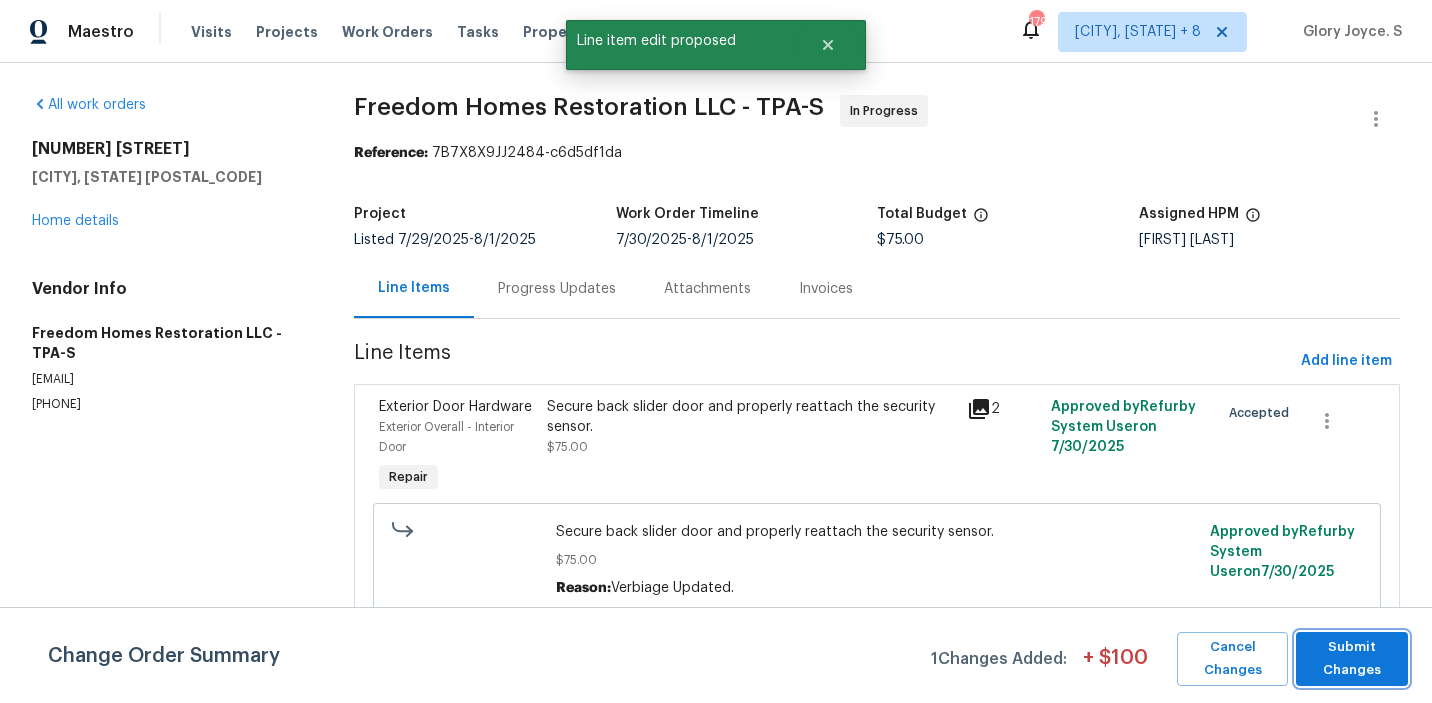 click on "Submit Changes" at bounding box center [1352, 659] 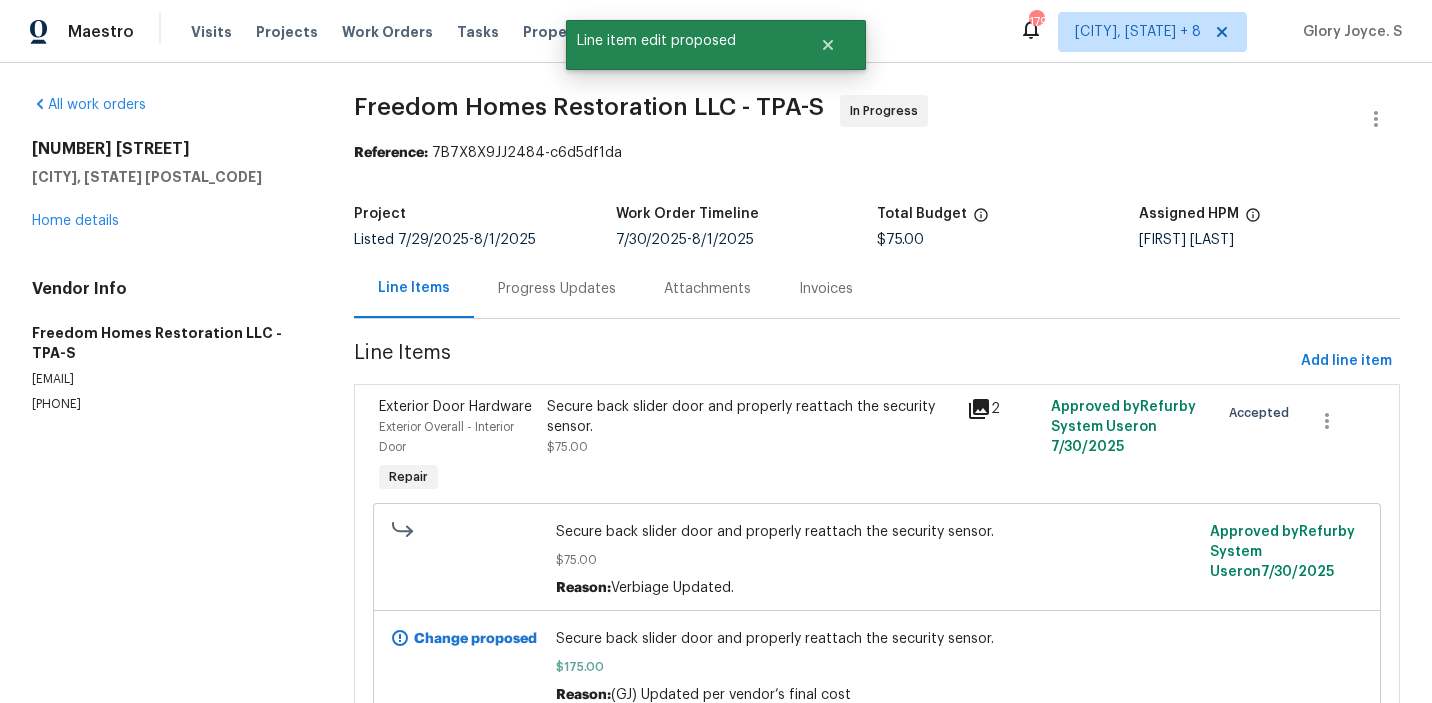click on "Freedom Homes Restoration LLC - TPA-S In Progress Reference:   7B7X8X9JJ2484-c6d5df1da Project Listed   7/29/2025  -  8/1/2025 Work Order Timeline 7/30/2025  -  8/1/2025 Total Budget $75.00 Assigned HPM Paul Springer Line Items Progress Updates Attachments Invoices Line Items Add line item Exterior Door Hardware Exterior Overall - Interior Door Repair Secure back slider door and properly reattach the security sensor. $75.00   2 Approved by  Refurby System User  on   7/30/2025 Accepted Secure back slider door and properly reattach the security sensor. $75.00 Reason:  Verbiage Updated. Approved by  Refurby System User  on  7/30/2025 Change proposed Secure back slider door and properly reattach the security sensor. $175.00 Reason:  (GJ) Updated per vendor’s final cost" at bounding box center [877, 431] 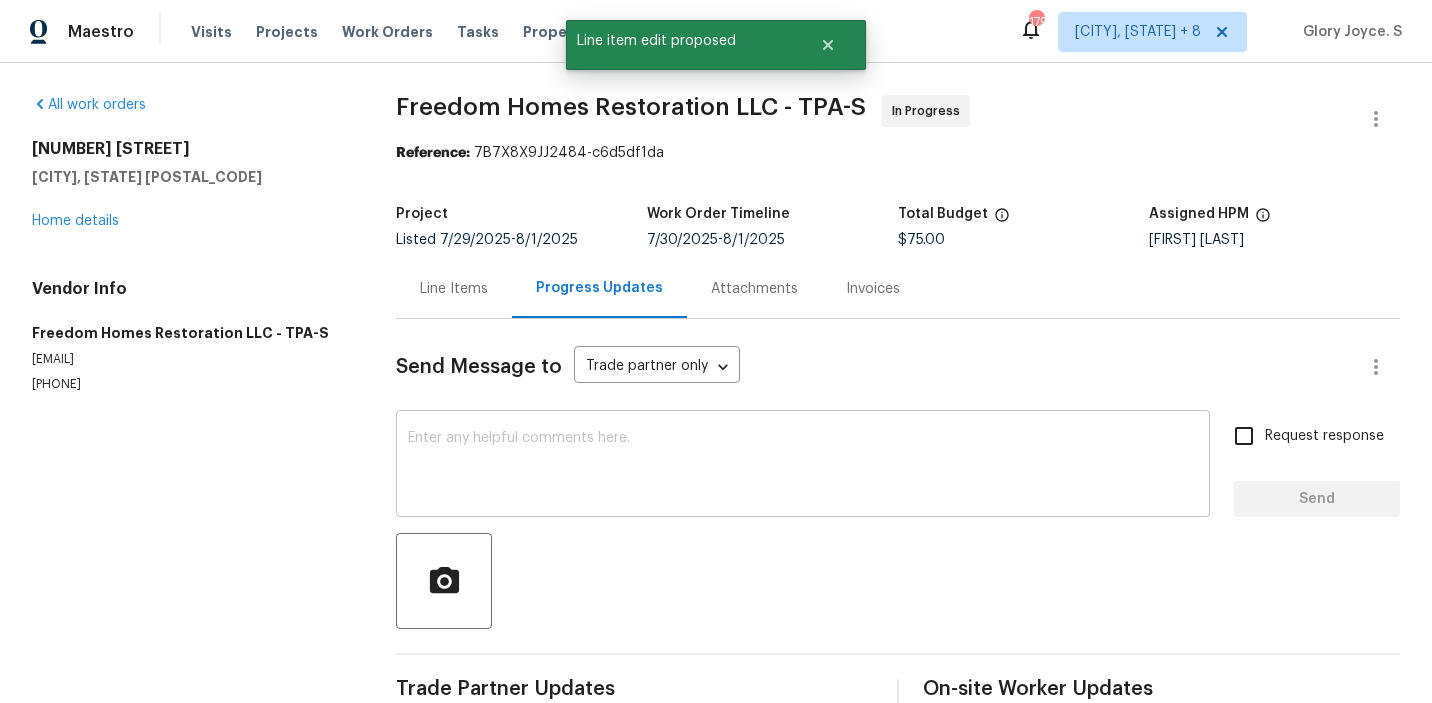 scroll, scrollTop: 173, scrollLeft: 0, axis: vertical 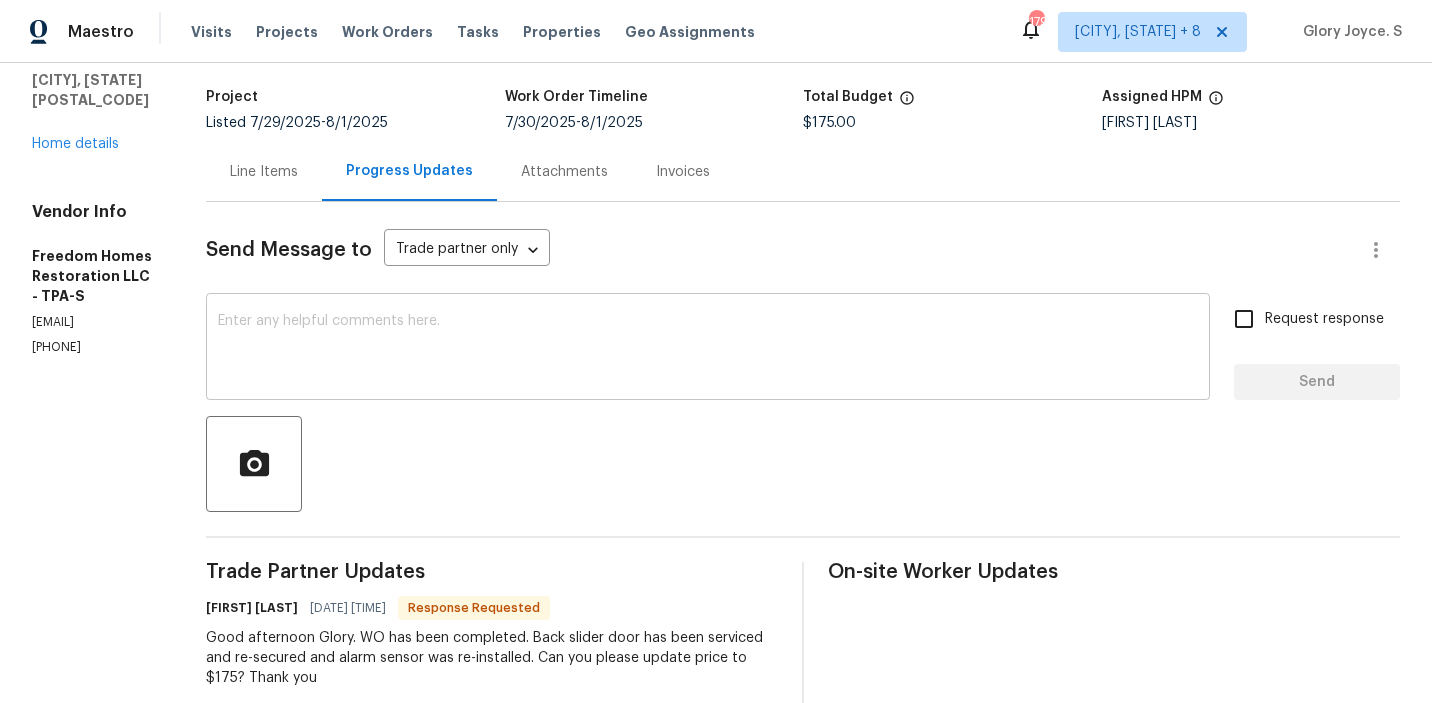 click at bounding box center [708, 349] 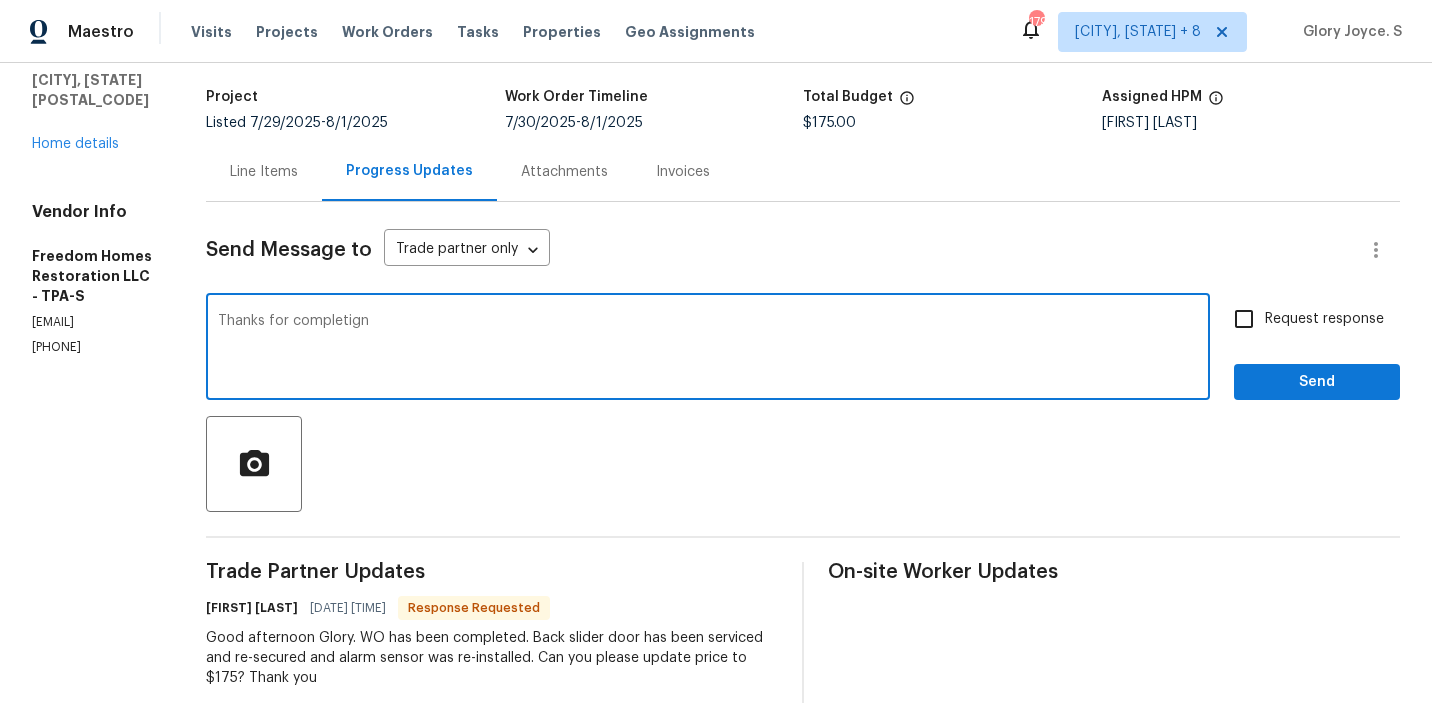 type on "Thanks for completig" 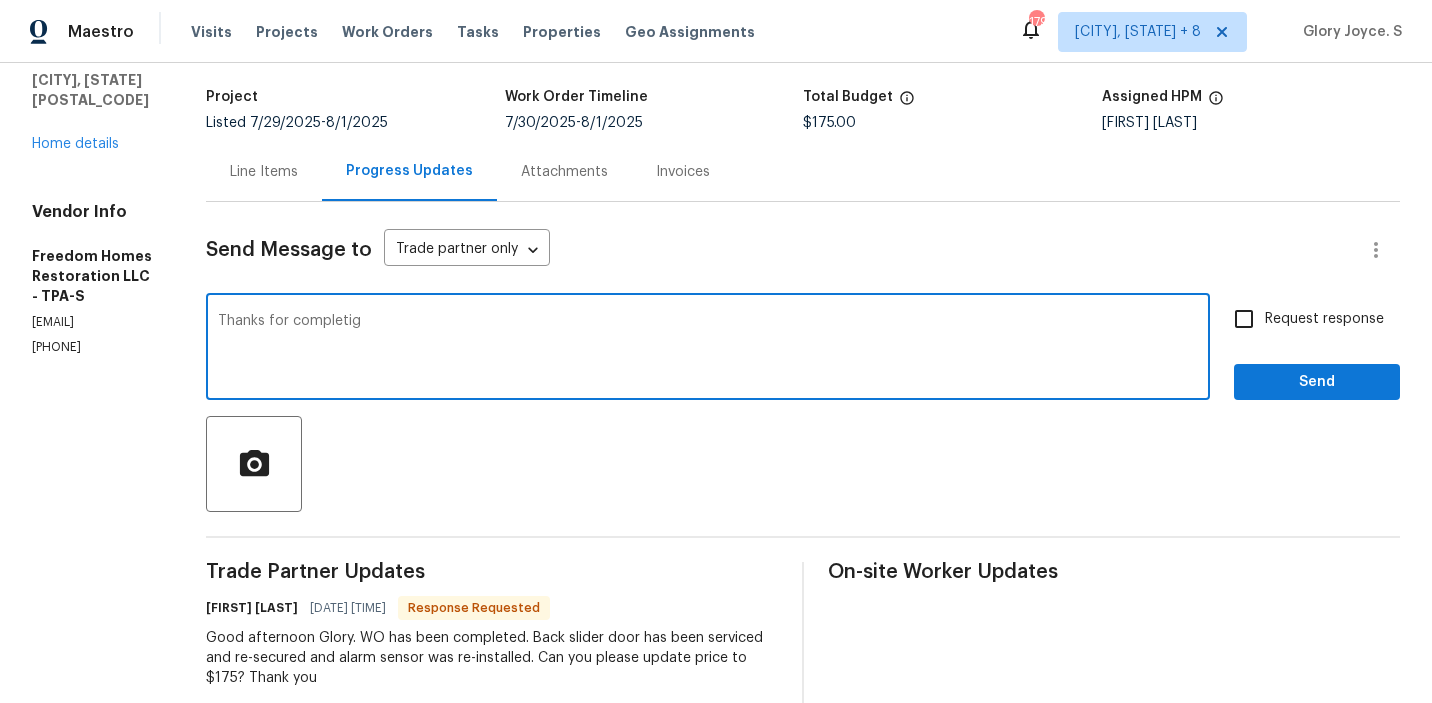 click on "Line Items" at bounding box center [264, 171] 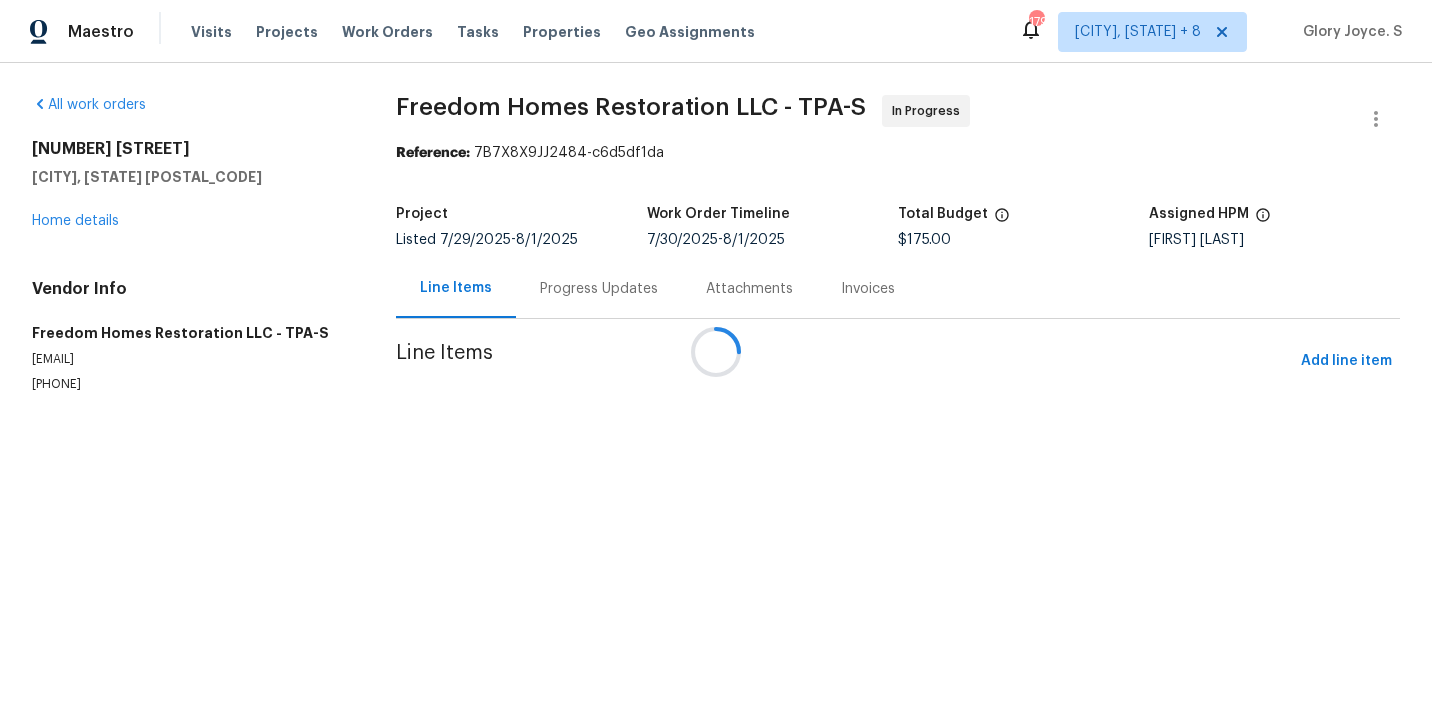 scroll, scrollTop: 0, scrollLeft: 0, axis: both 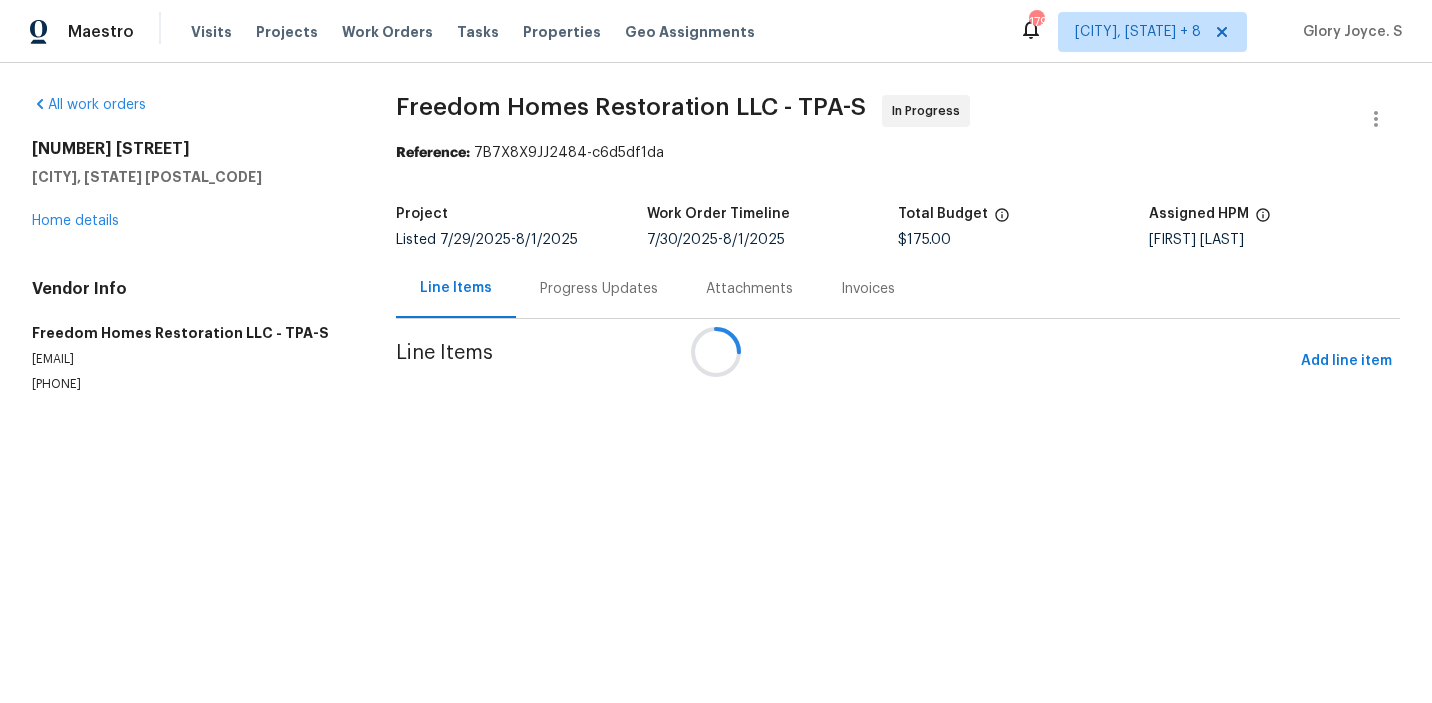 click on "Line Items" at bounding box center (844, 361) 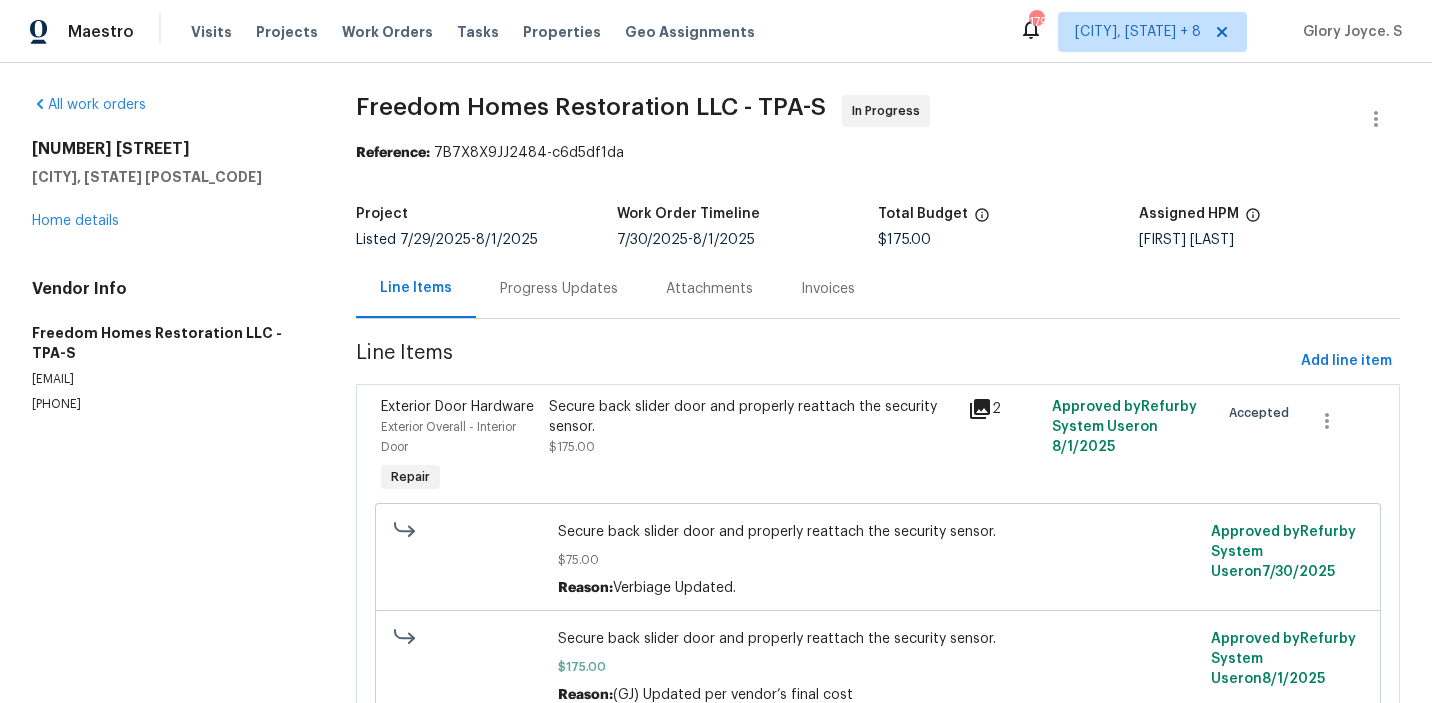 click on "Secure back slider door and properly reattach the security sensor." at bounding box center (752, 417) 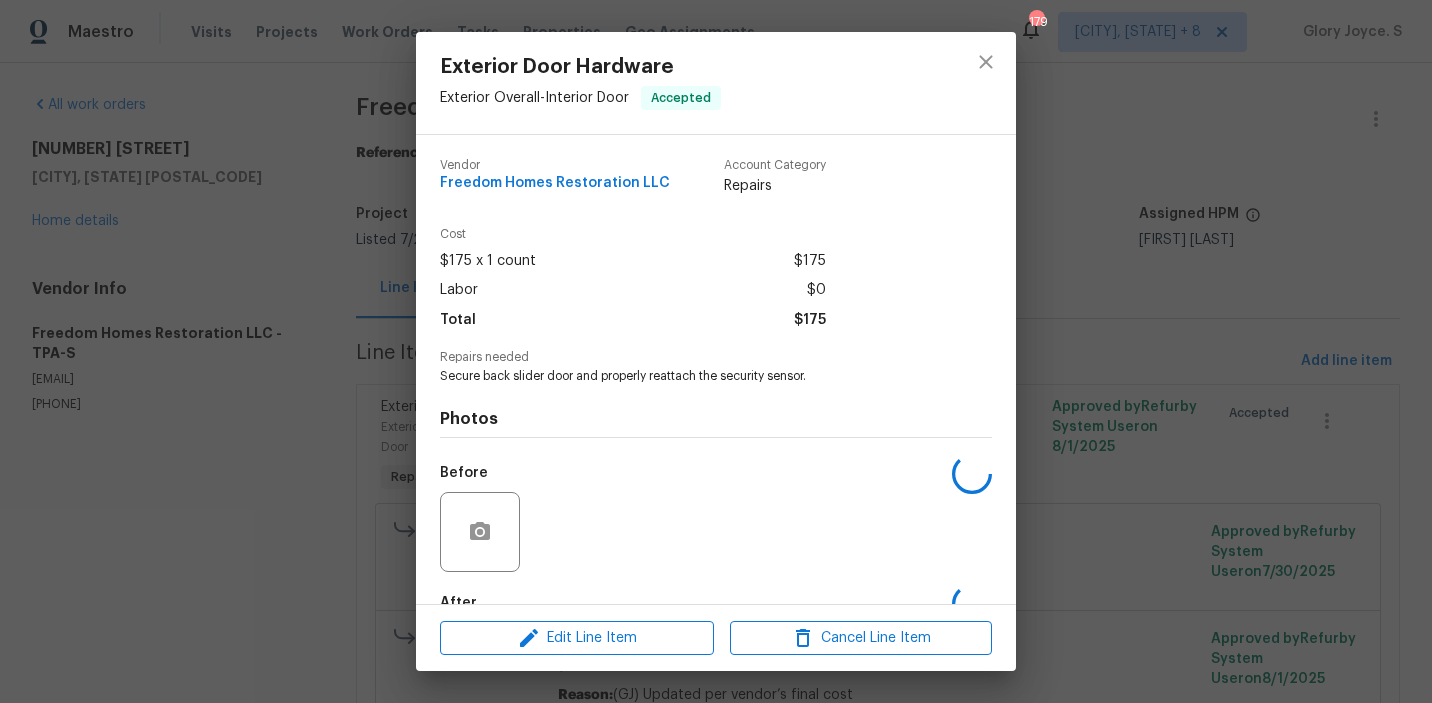 scroll, scrollTop: 118, scrollLeft: 0, axis: vertical 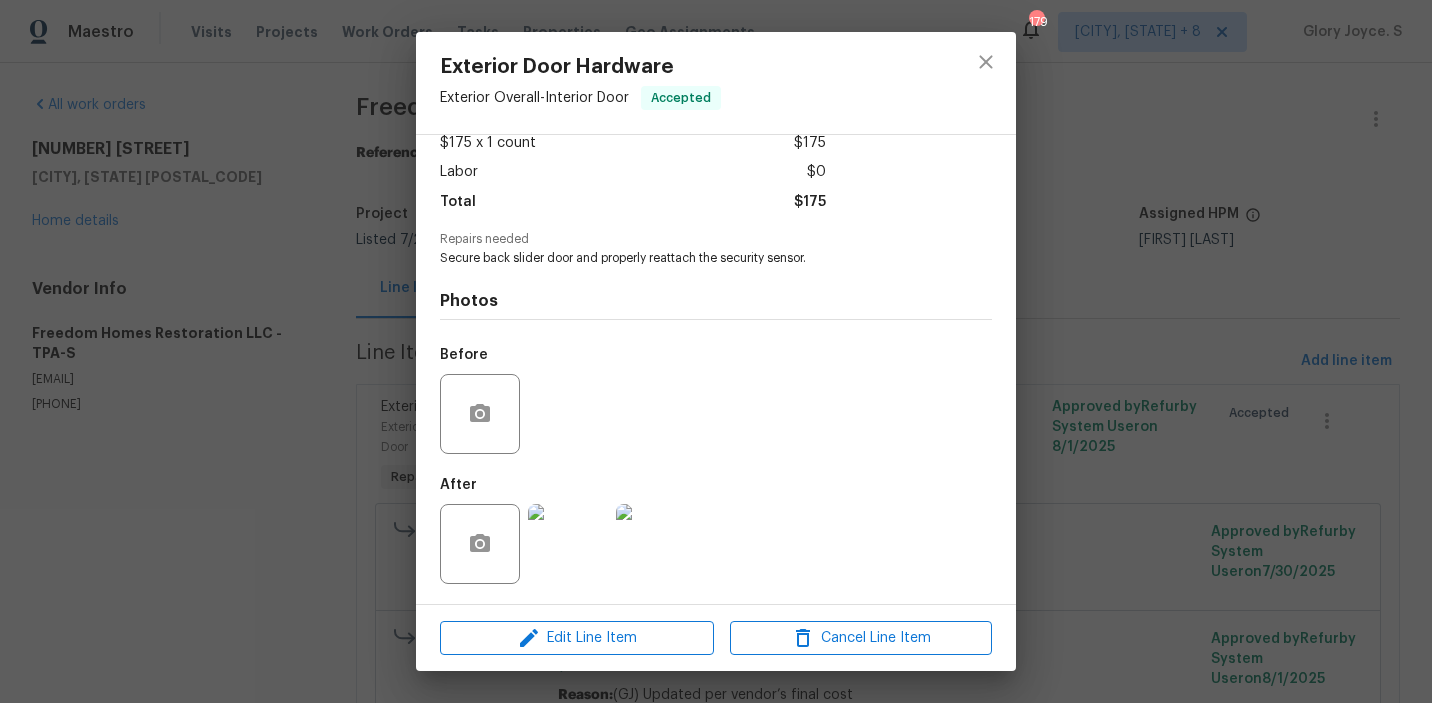 click at bounding box center [568, 544] 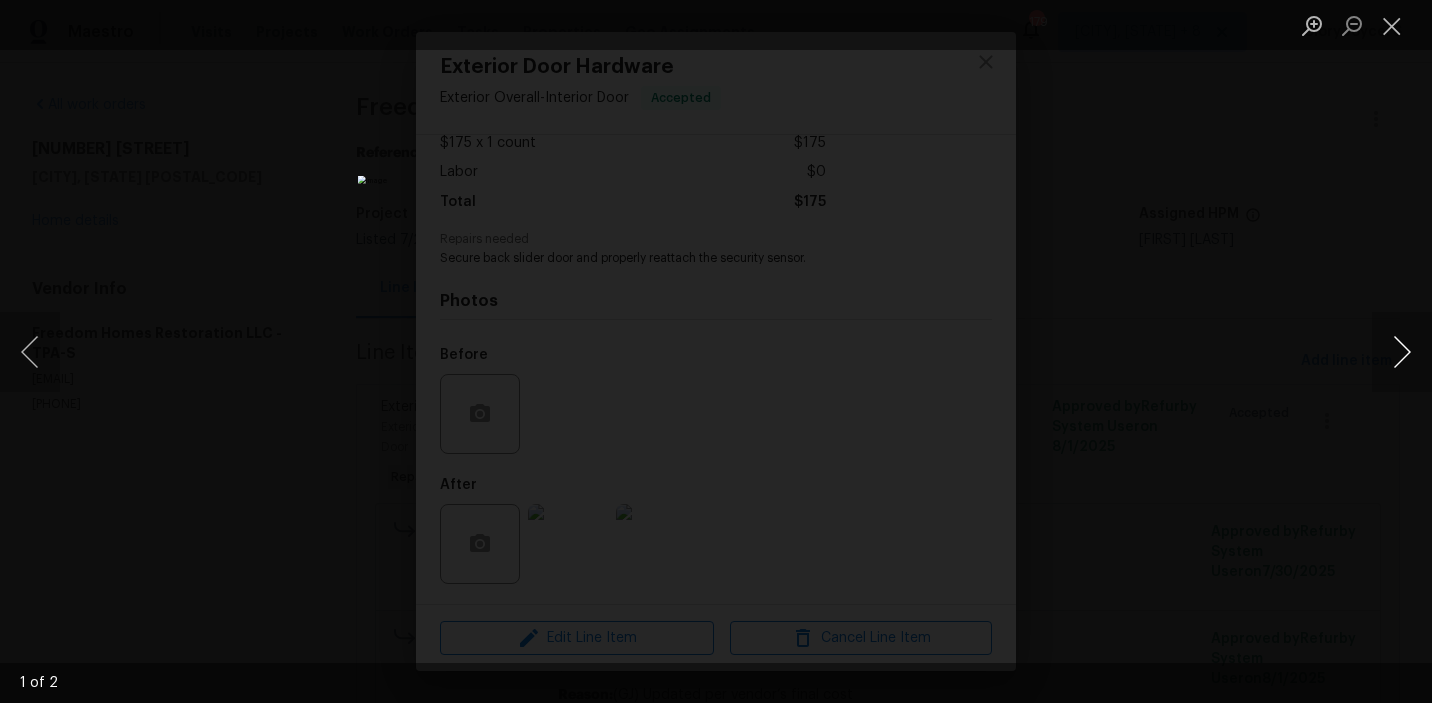 click at bounding box center (1402, 352) 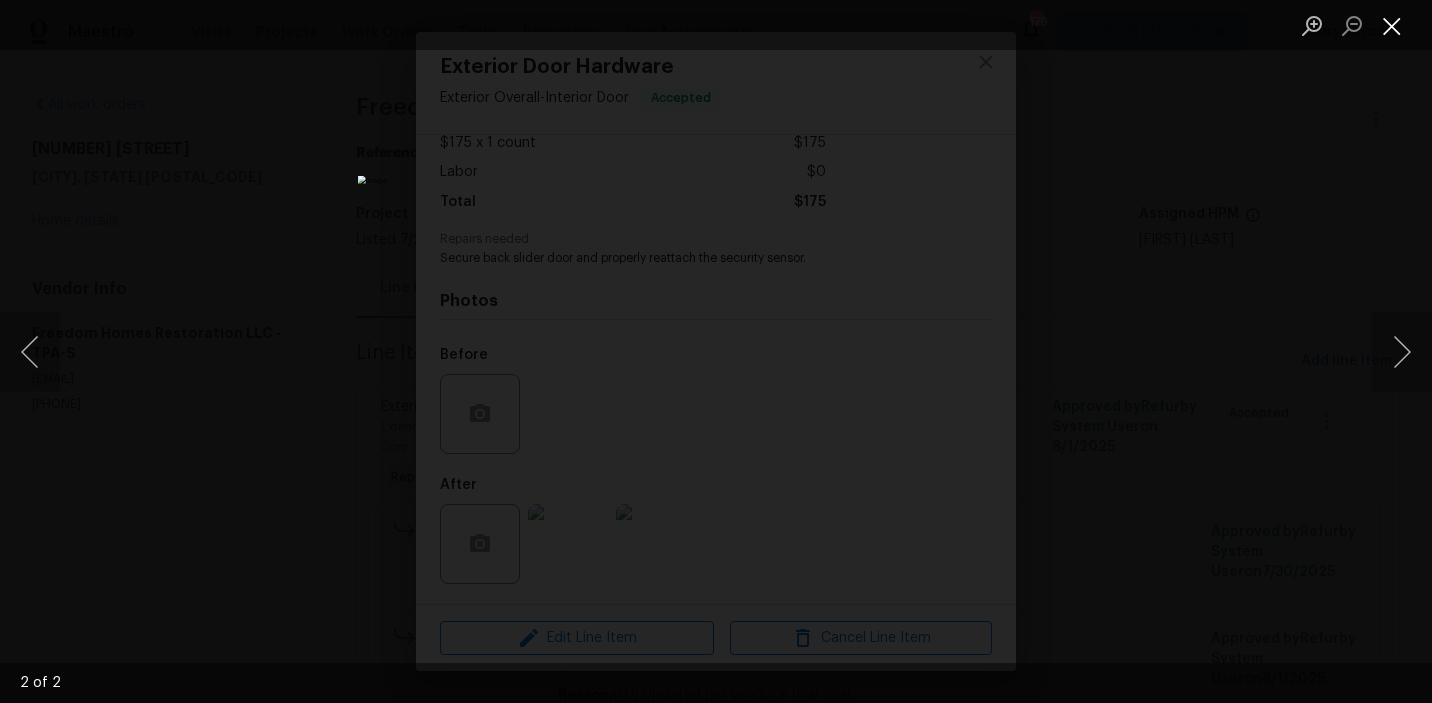 click at bounding box center [1392, 25] 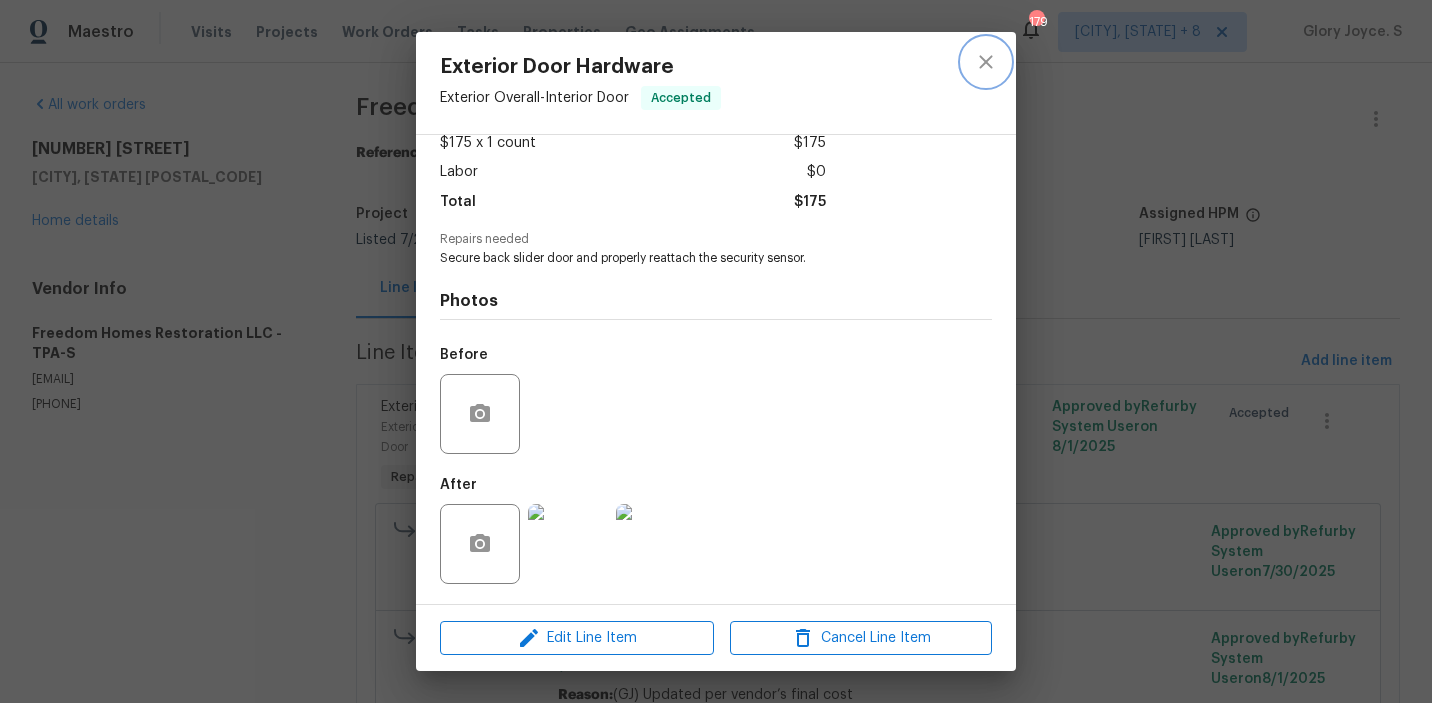 click at bounding box center (986, 62) 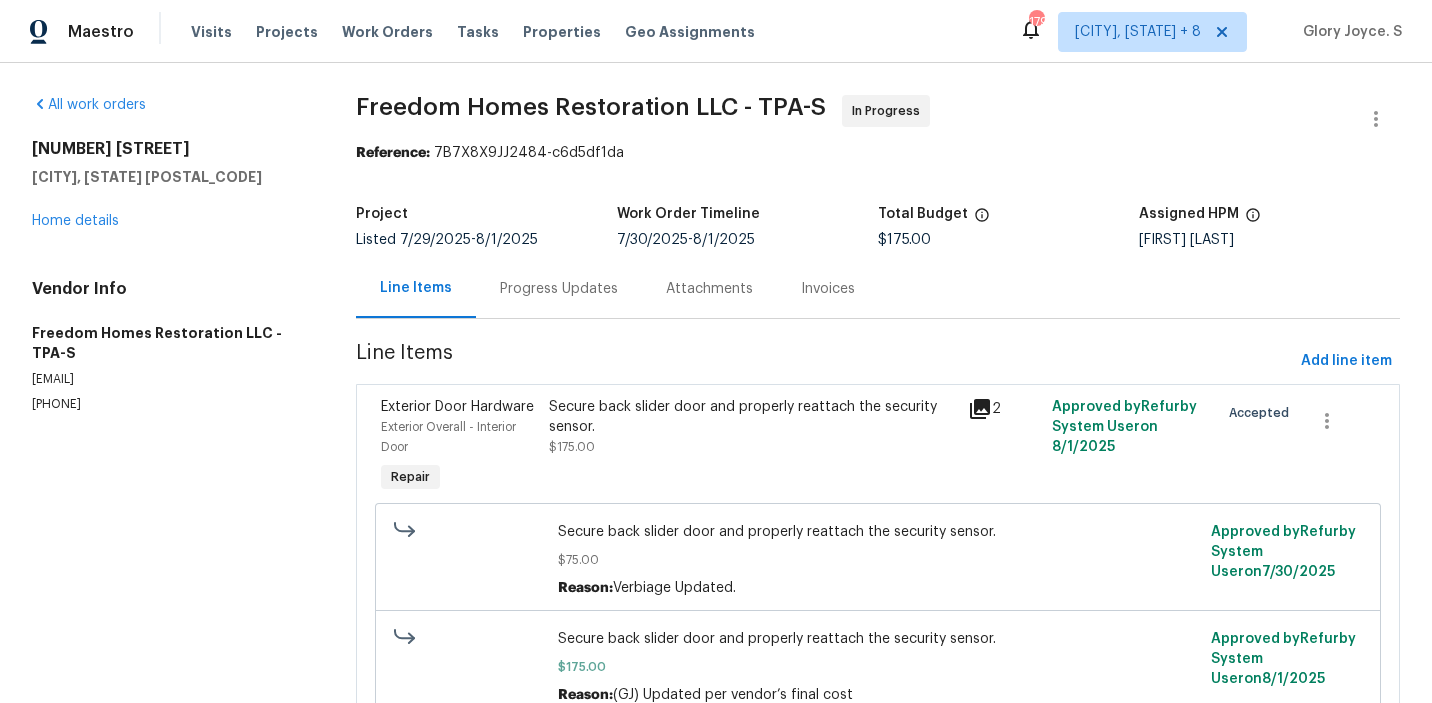 click on "Progress Updates" at bounding box center (559, 288) 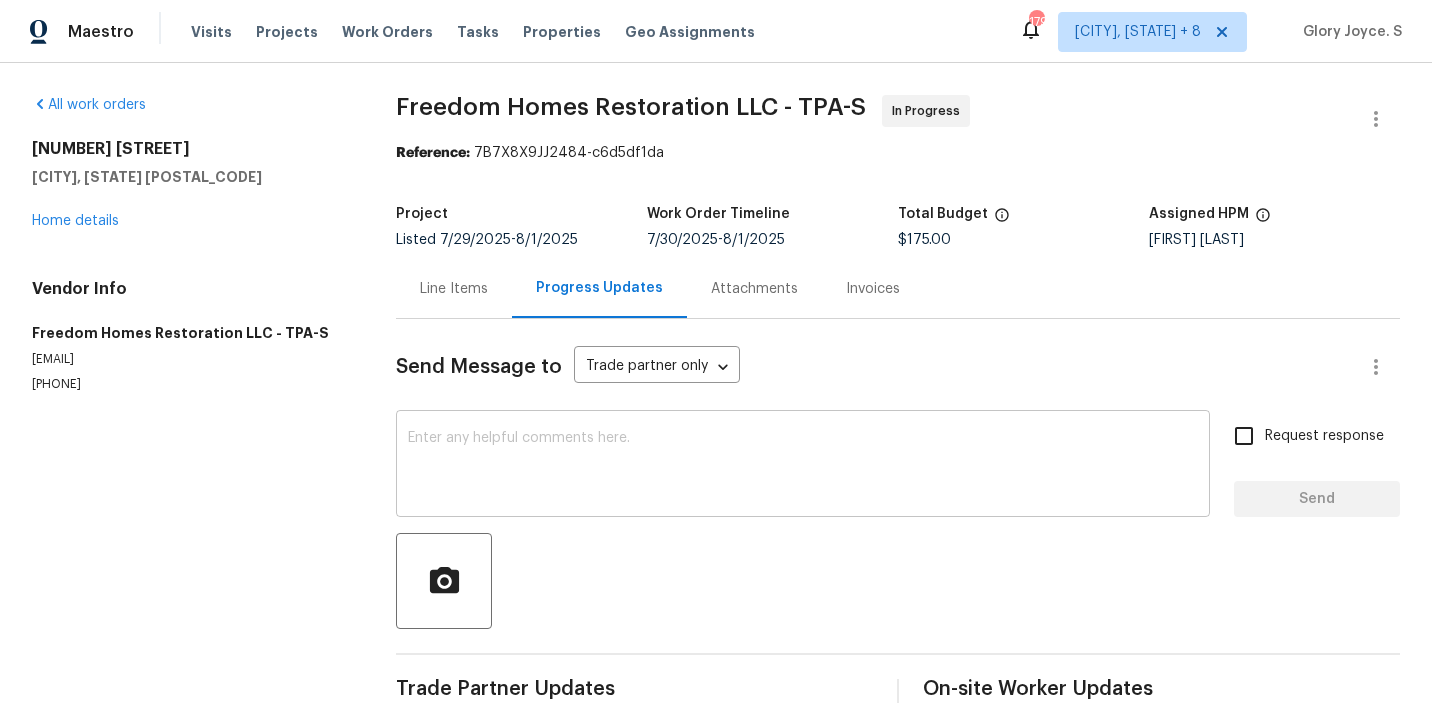 click at bounding box center [803, 466] 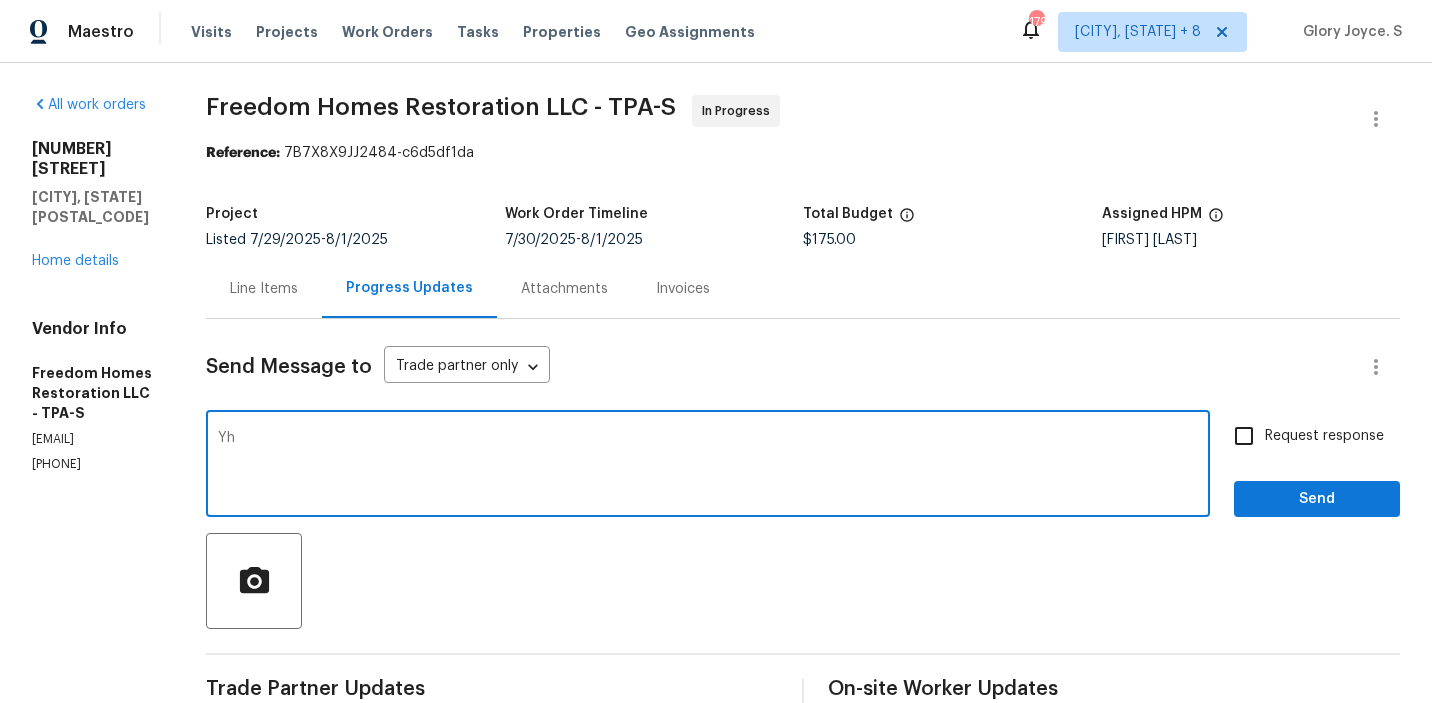 type on "Y" 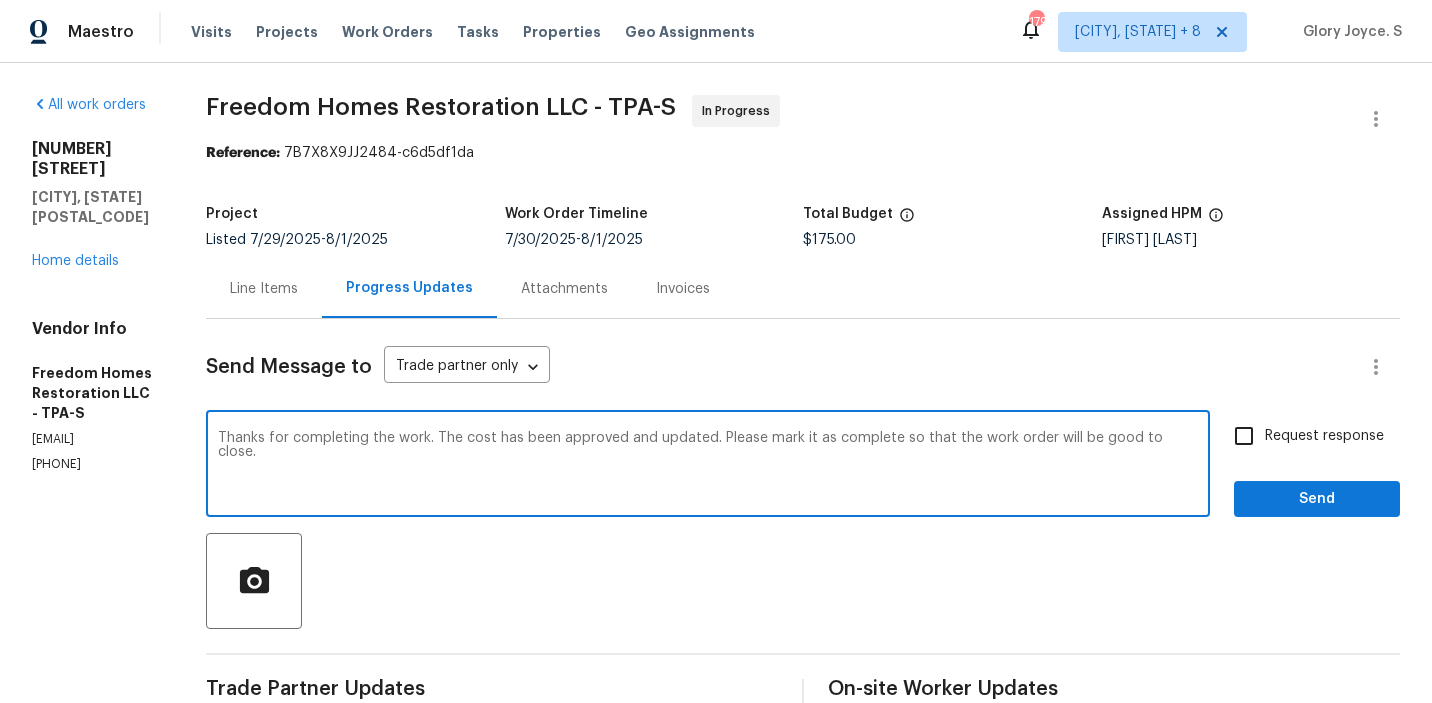 click on "Thanks for completing the work. The cost has been approved and updated. Please mark it as complete so that the work order will be good to close." at bounding box center [708, 466] 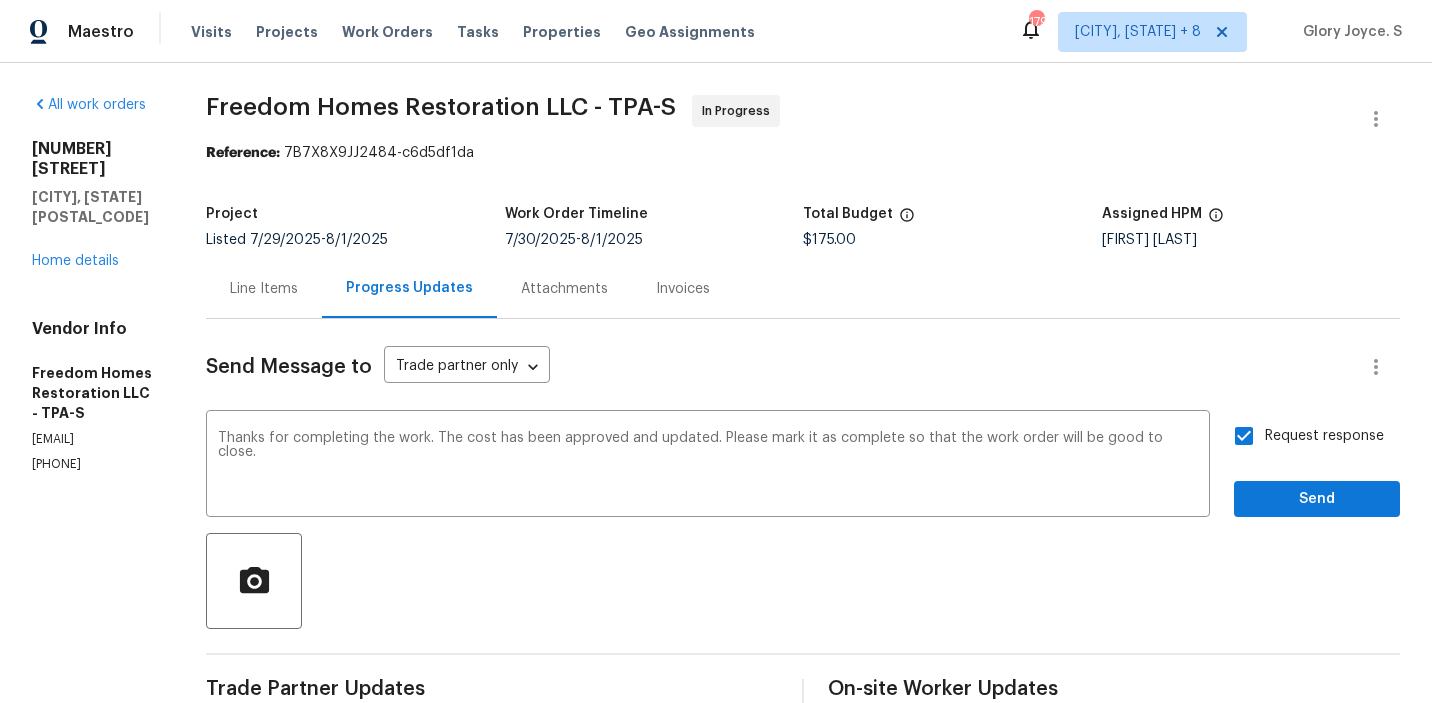 click on "Send Message to Trade partner only Trade partner only ​ Thanks for completing the work. The cost has been approved and updated. Please mark it as complete so that the work order will be good to close. x ​ Request response Send Trade Partner Updates Nelson Garcia 08/01/2025 3:26 PM Response Requested Good afternoon Glory. WO has been completed. Back slider door has been serviced and re-secured and alarm sensor was re-installed. Can you please update price to $175? Thank you Glory Joyce. S 08/01/2025 7:40 AM We kindly look forward to the updates of the work order that has been scheduled for today. Glory Joyce. S 07/30/2025 1:43 PM Thanks for accepting the work order and for scheduling it. Kindly keep us posted with the updates on Friday. Nelson Garcia 07/30/2025 1:00 PM Good afternoon, I will have someone stop by friday august 1st. Thanks Glory Joyce. S 07/30/2025 9:04 AM On-site Worker Updates" at bounding box center [803, 790] 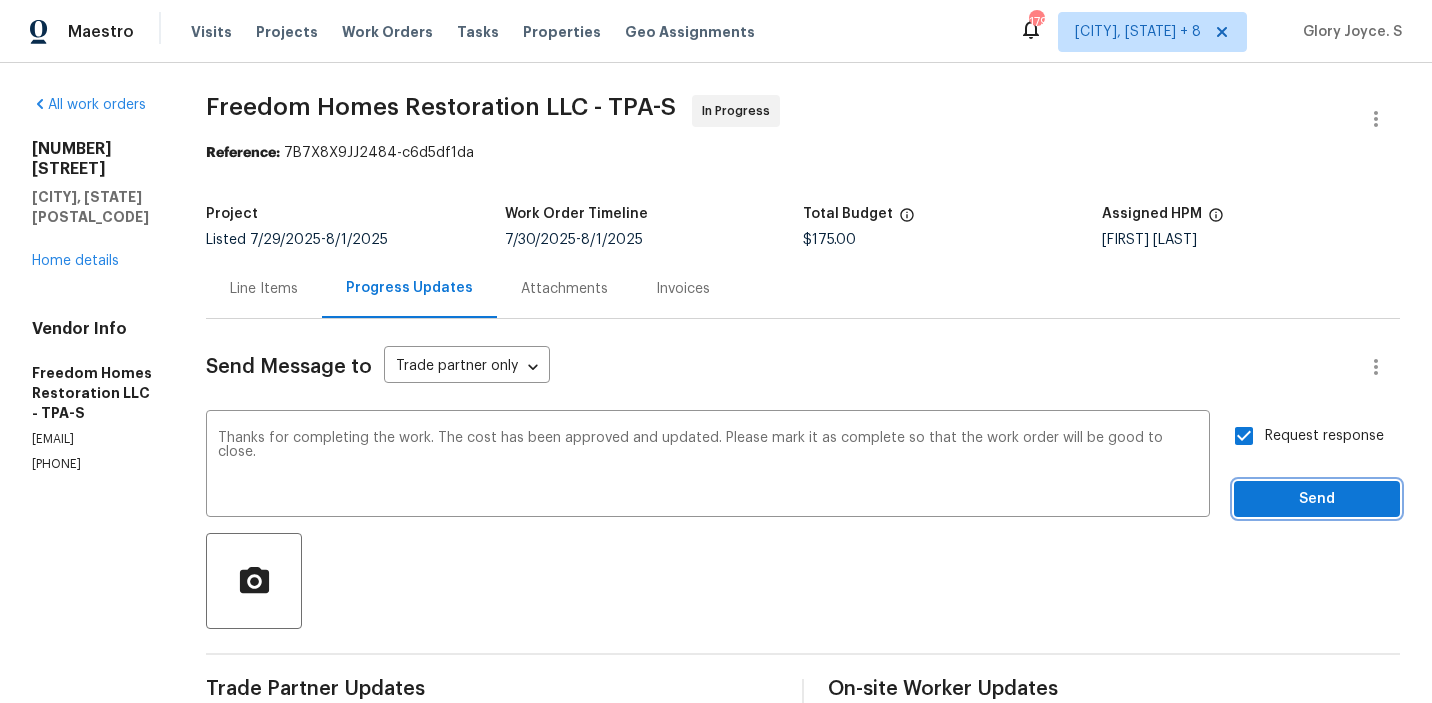 click on "Send" at bounding box center [1317, 499] 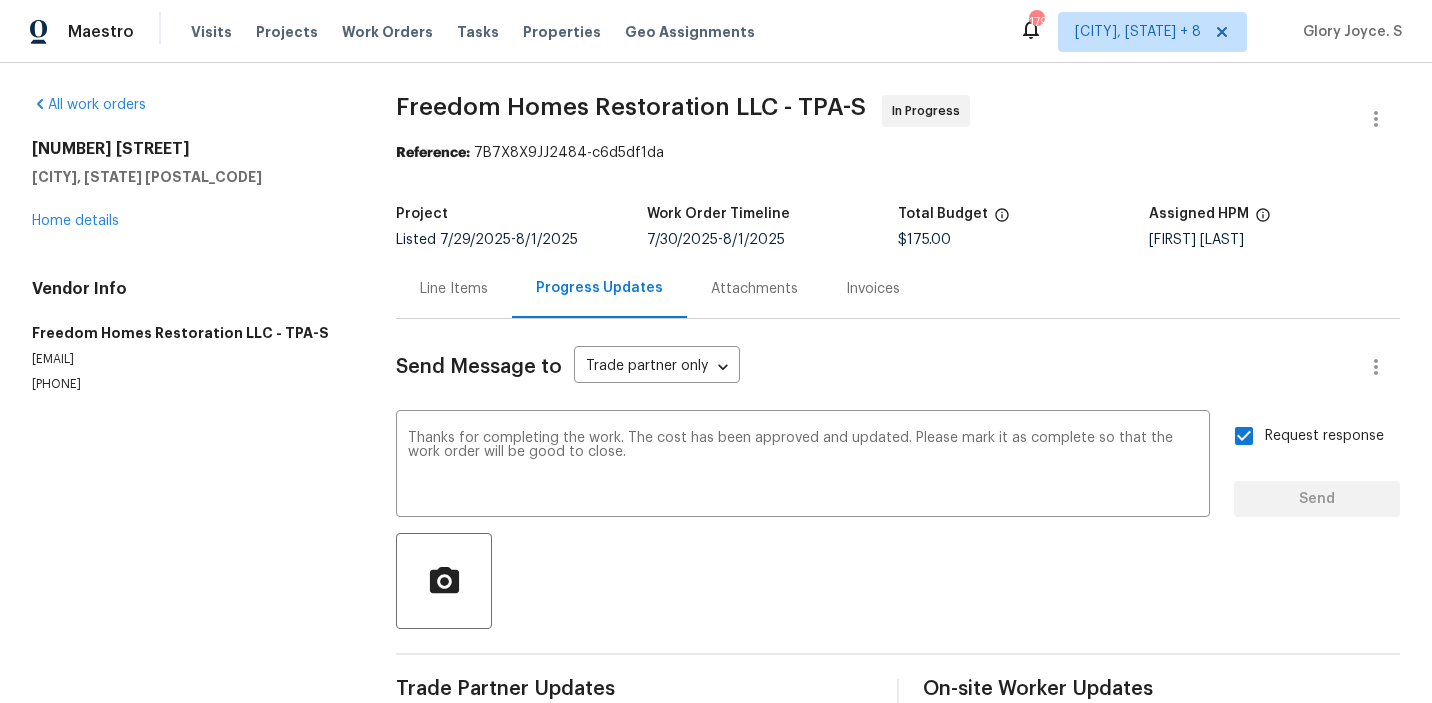 type 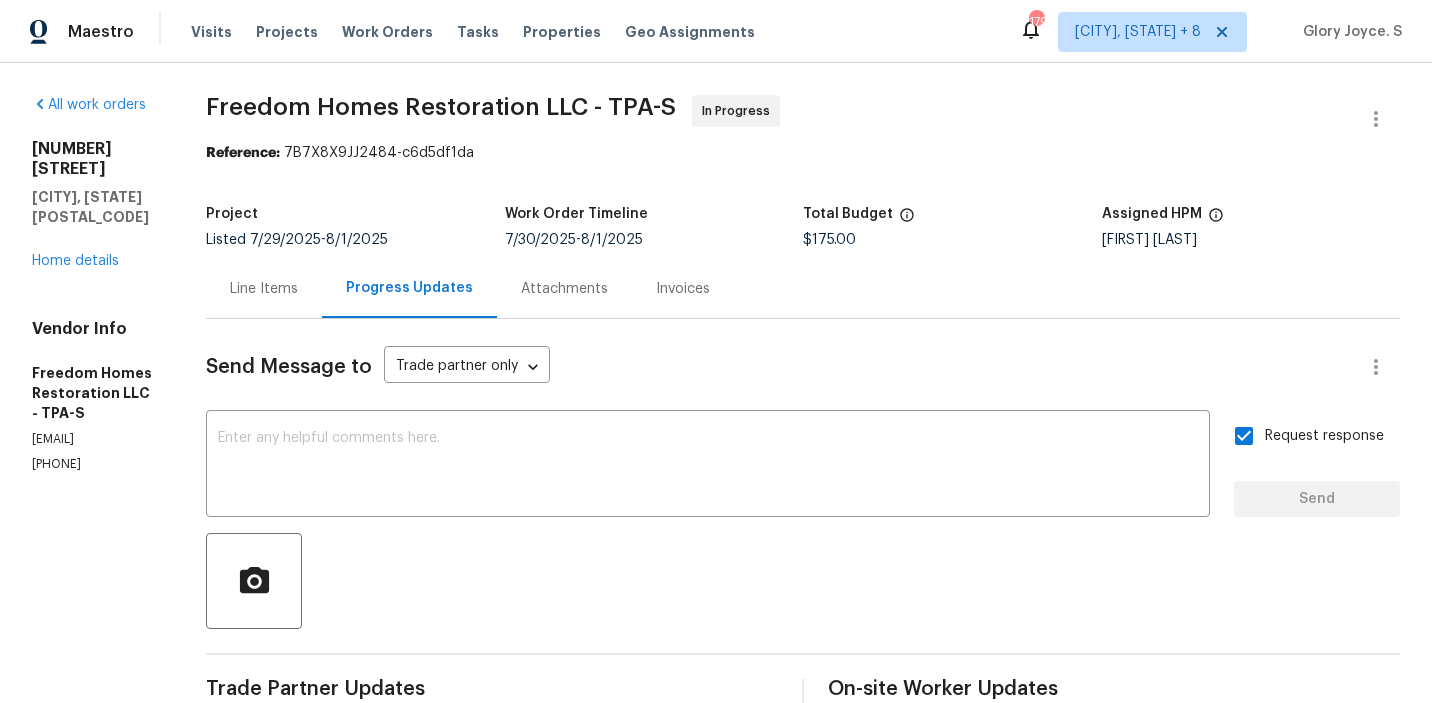 scroll, scrollTop: 237, scrollLeft: 0, axis: vertical 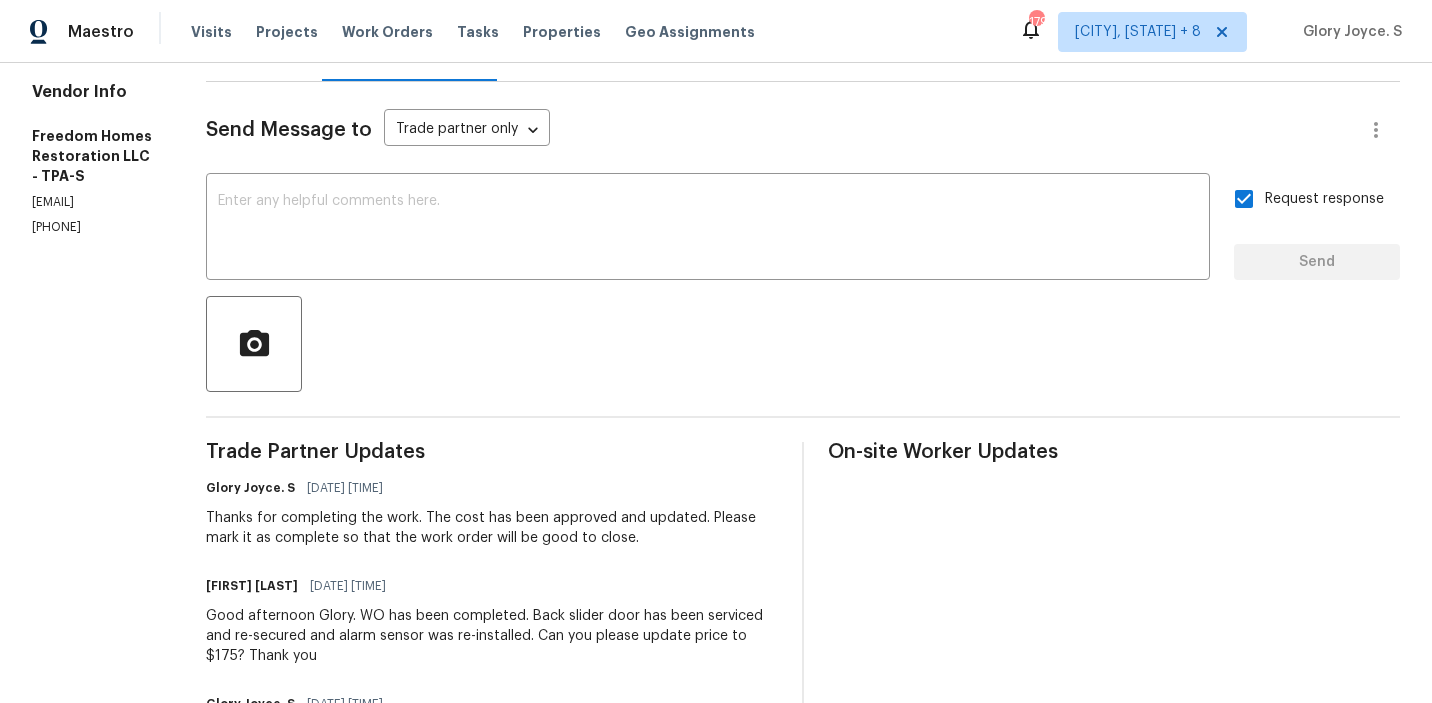click on "Good afternoon Glory. WO has been completed. Back slider door has been serviced and re-secured and alarm sensor was re-installed. Can you please update price to $175? Thank you" at bounding box center (492, 636) 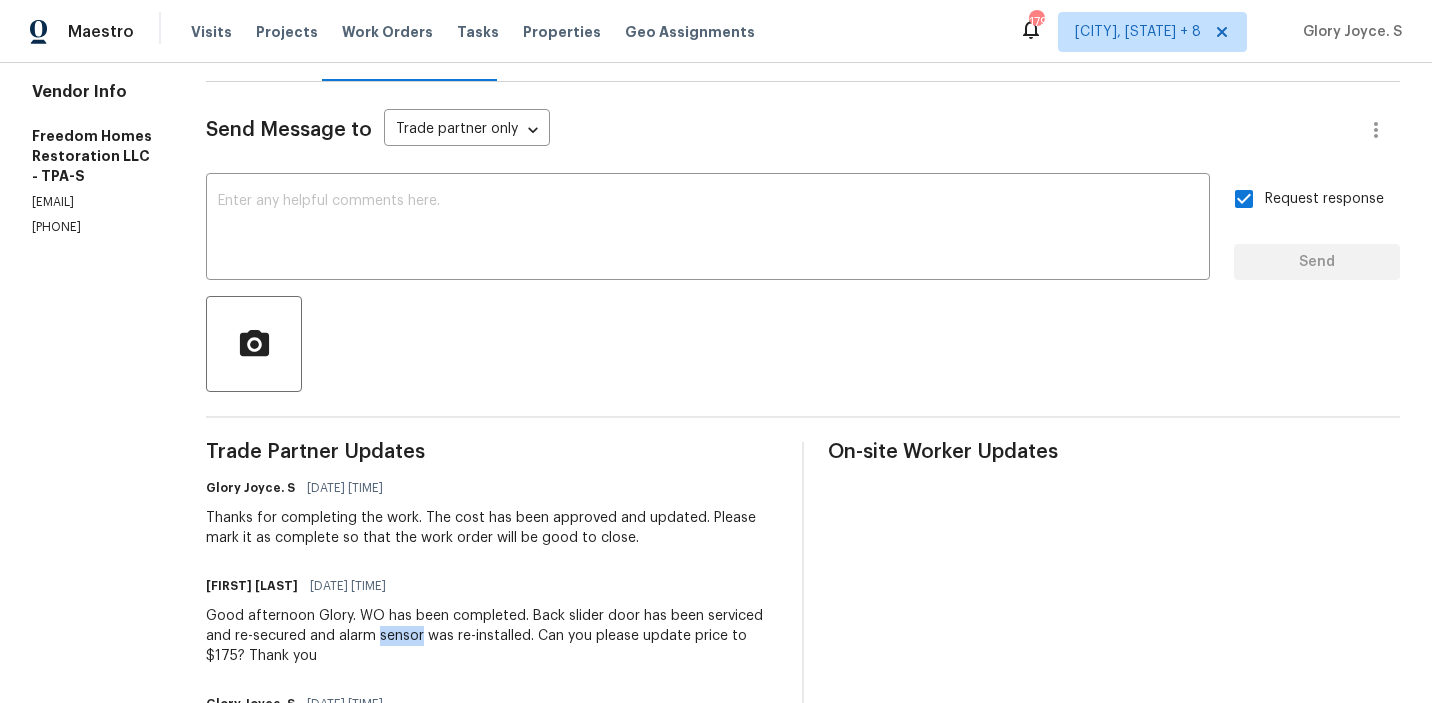 click on "Good afternoon Glory. WO has been completed. Back slider door has been serviced and re-secured and alarm sensor was re-installed. Can you please update price to $175? Thank you" at bounding box center (492, 636) 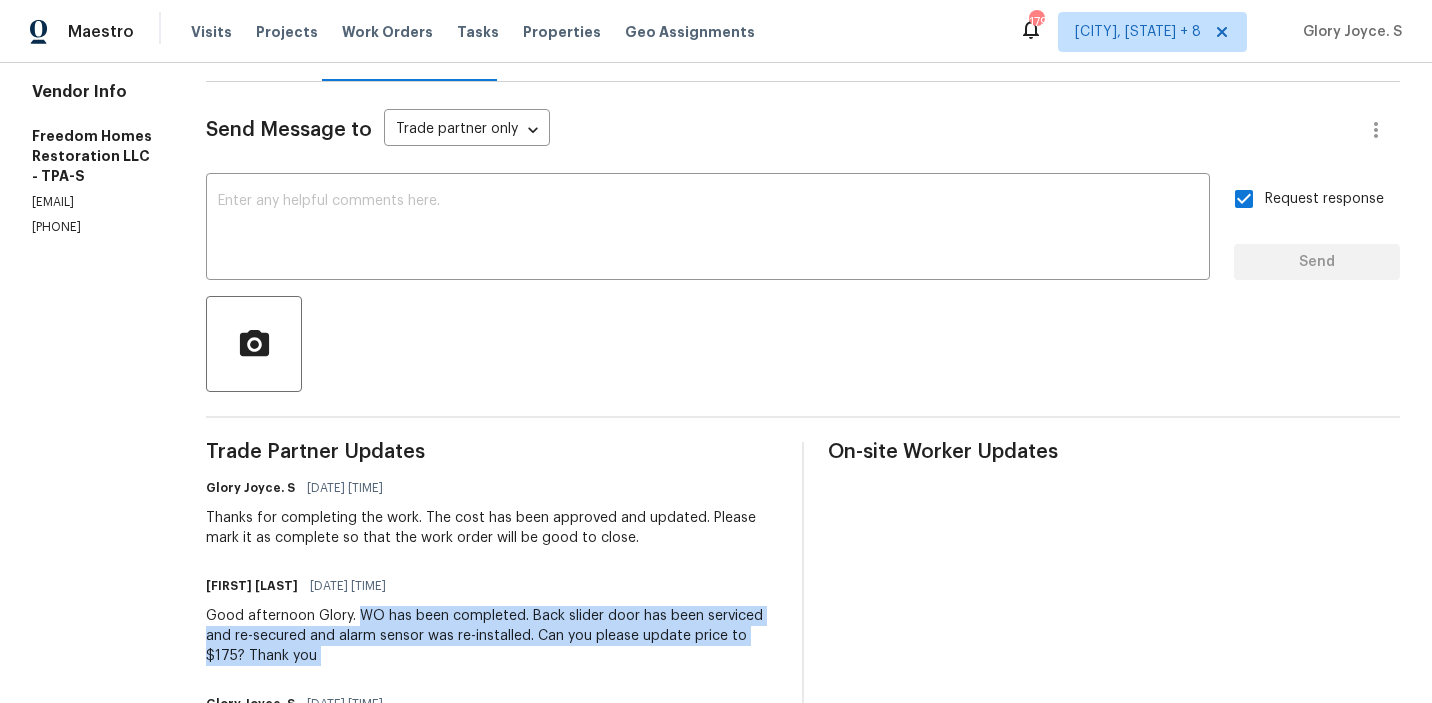 drag, startPoint x: 390, startPoint y: 616, endPoint x: 443, endPoint y: 653, distance: 64.63745 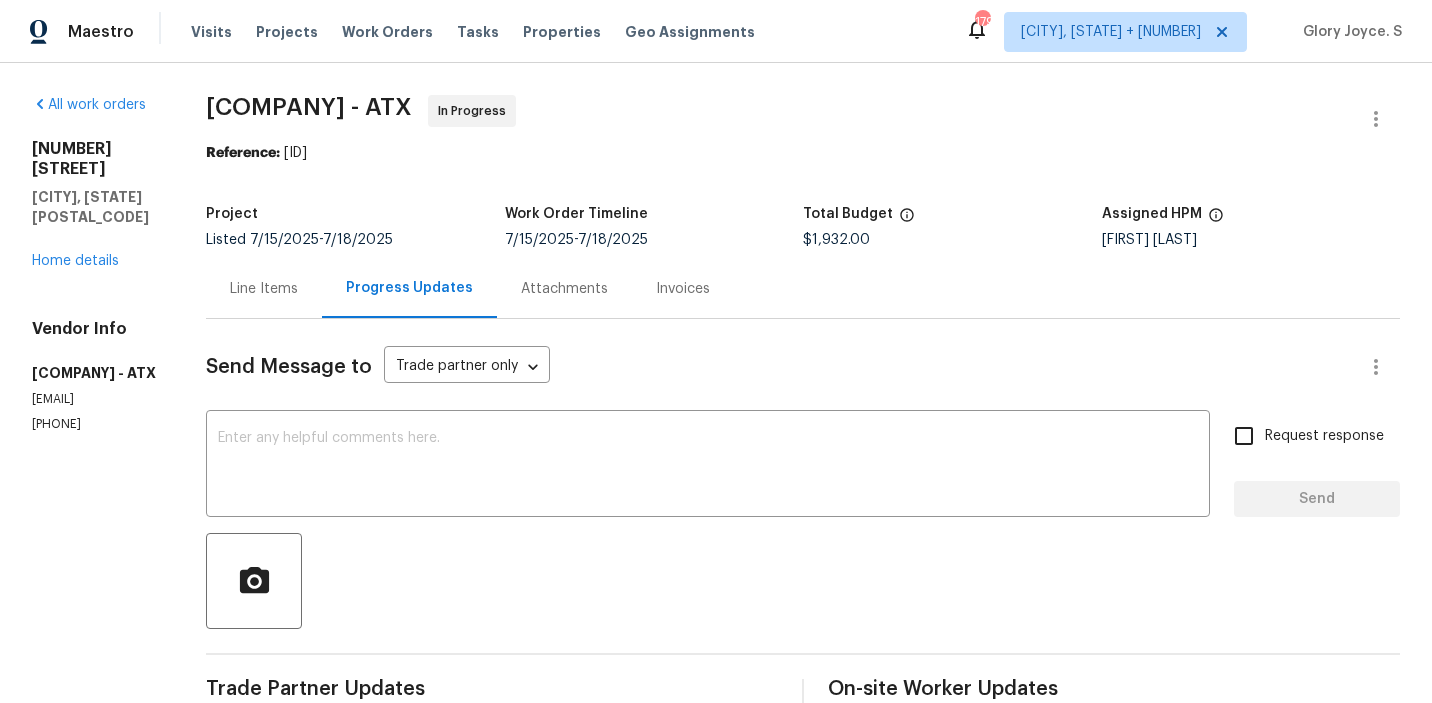 scroll, scrollTop: 0, scrollLeft: 0, axis: both 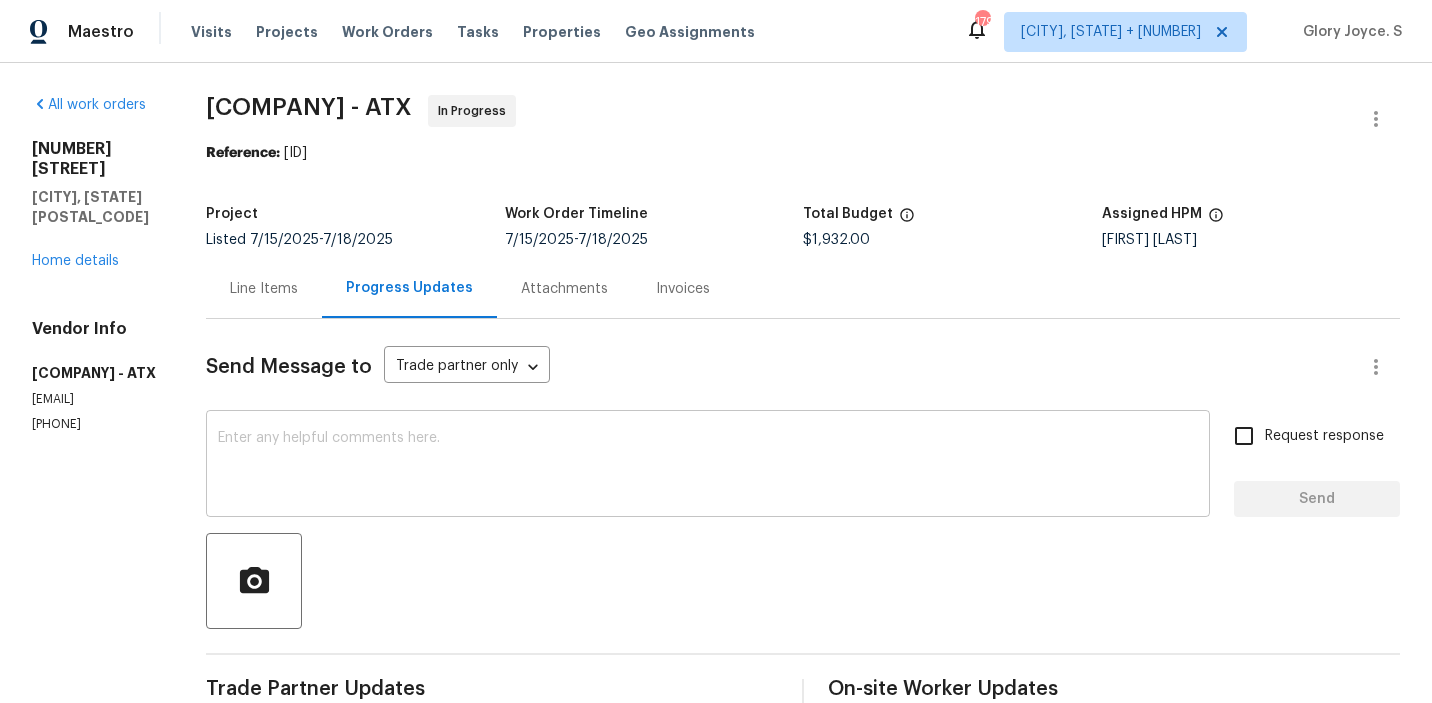 click at bounding box center [708, 466] 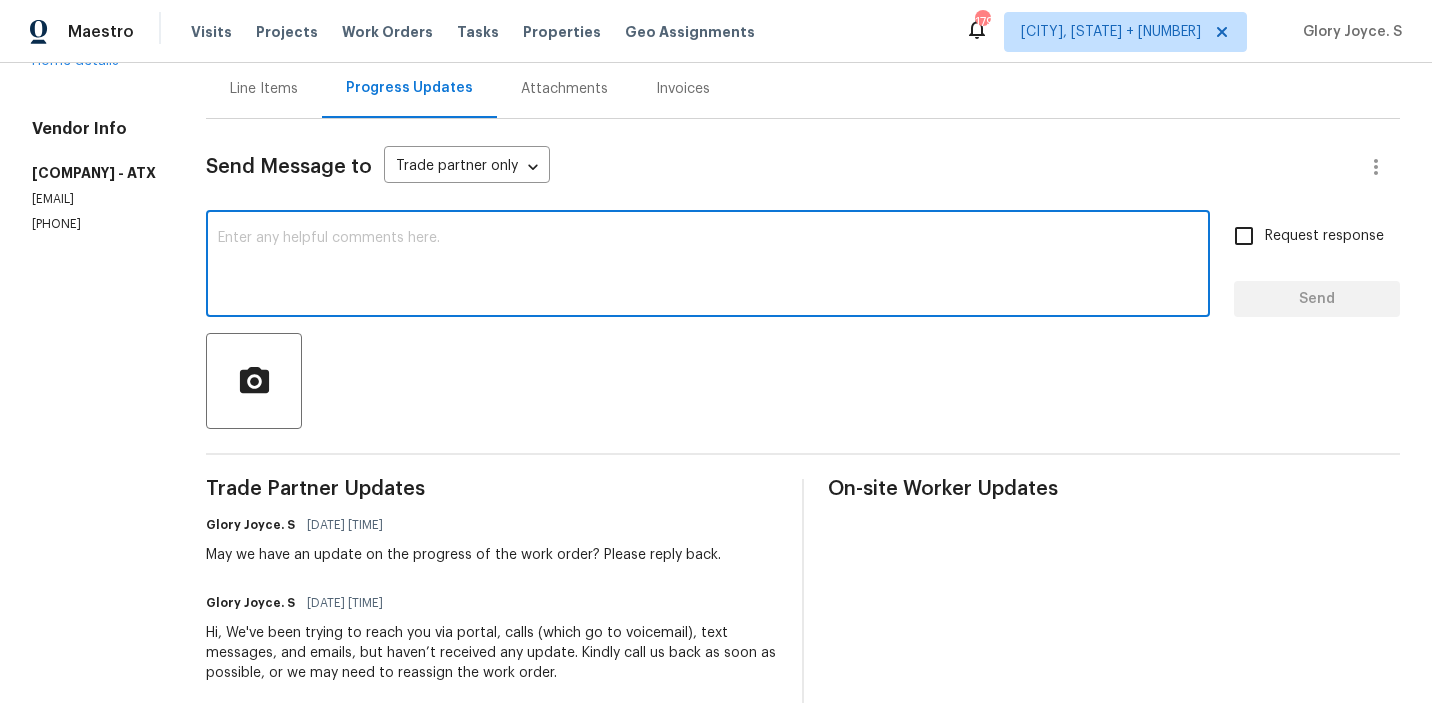 scroll, scrollTop: 0, scrollLeft: 0, axis: both 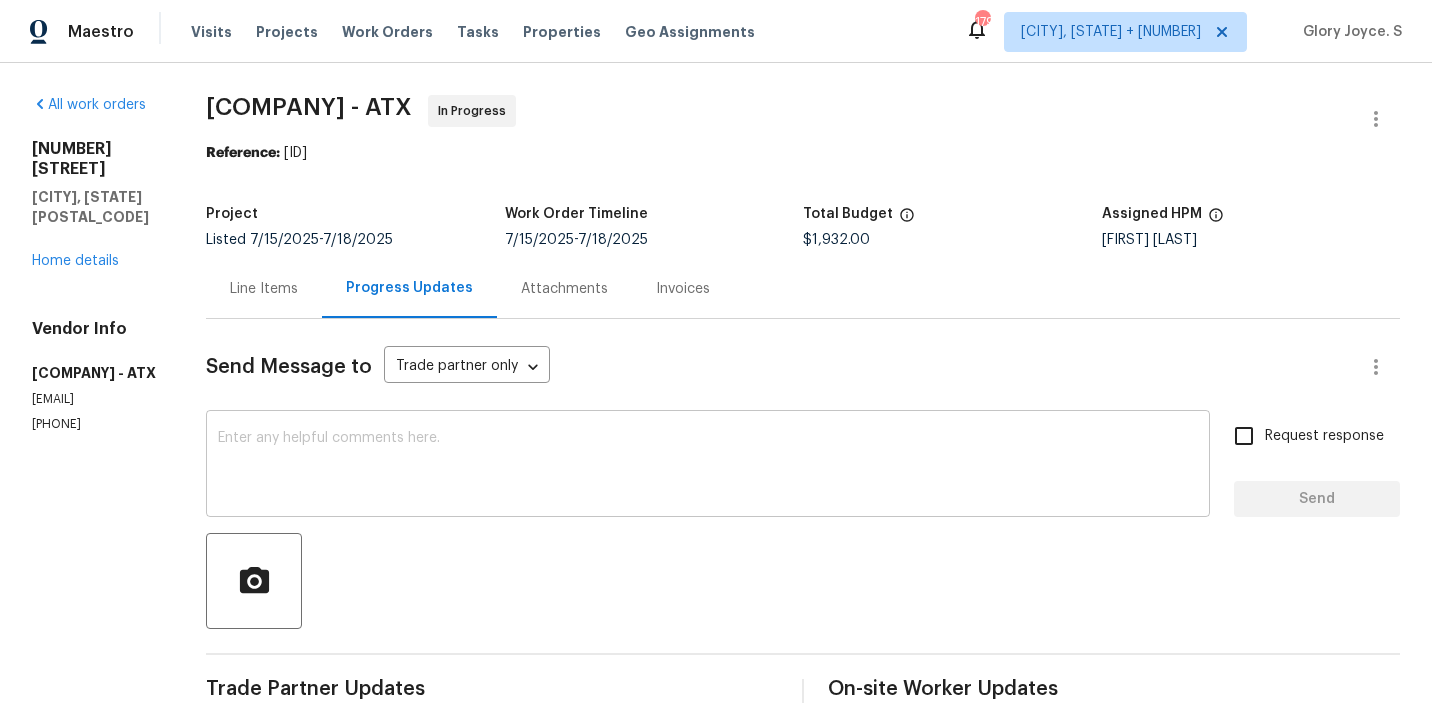 click at bounding box center (708, 466) 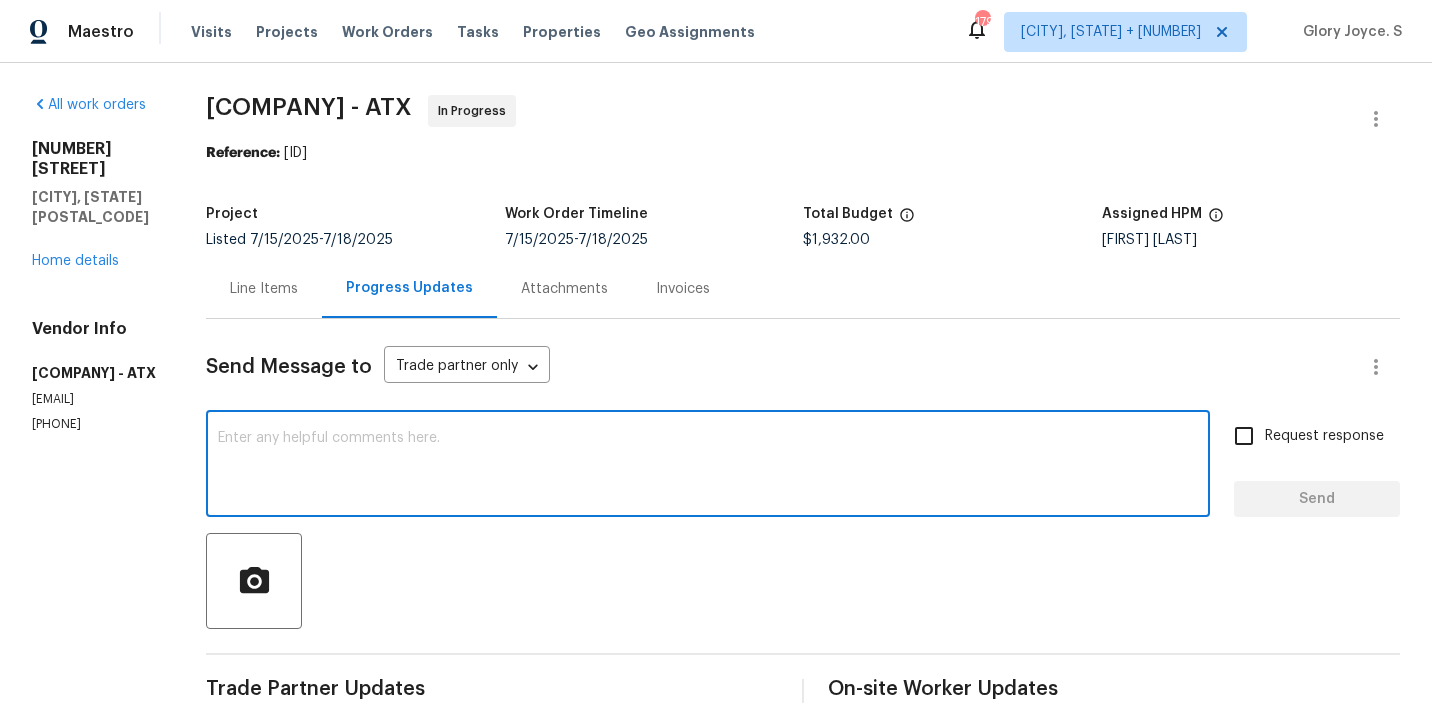 scroll, scrollTop: 329, scrollLeft: 0, axis: vertical 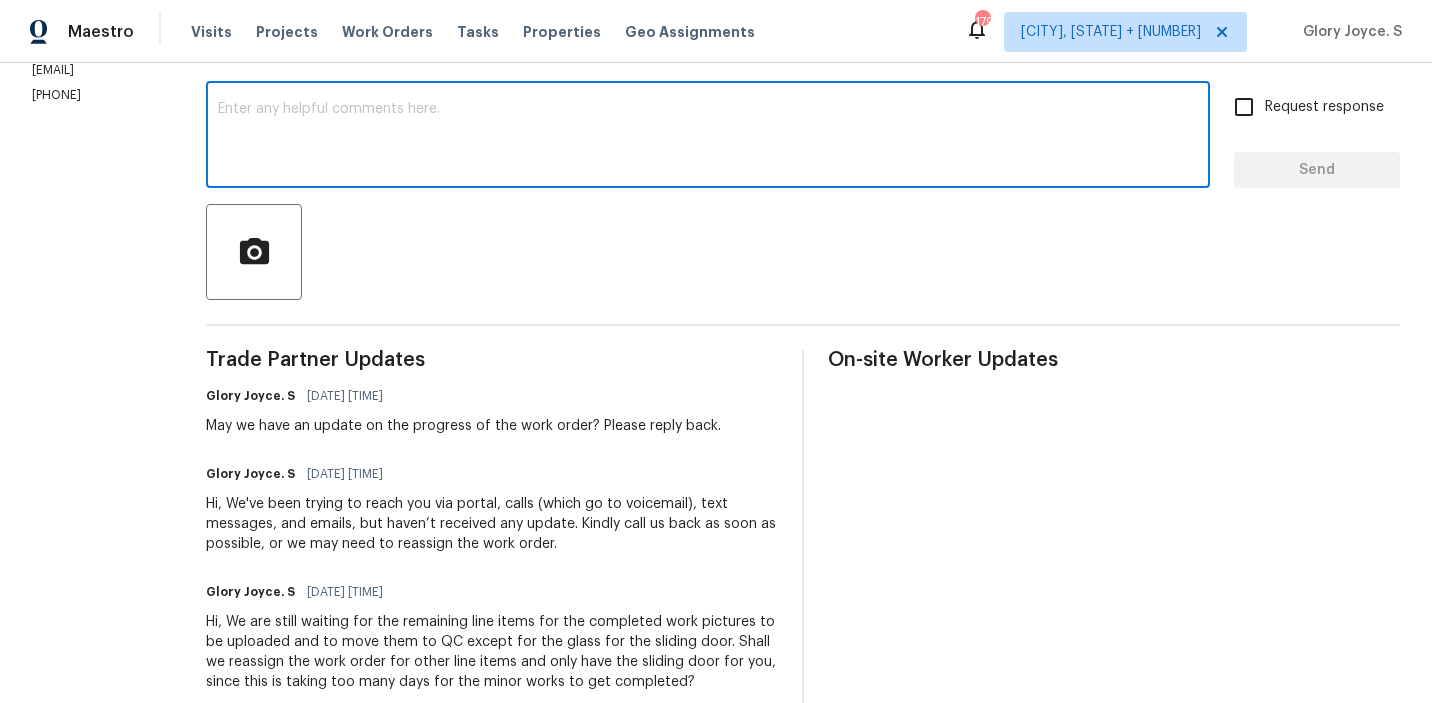 click at bounding box center (708, 137) 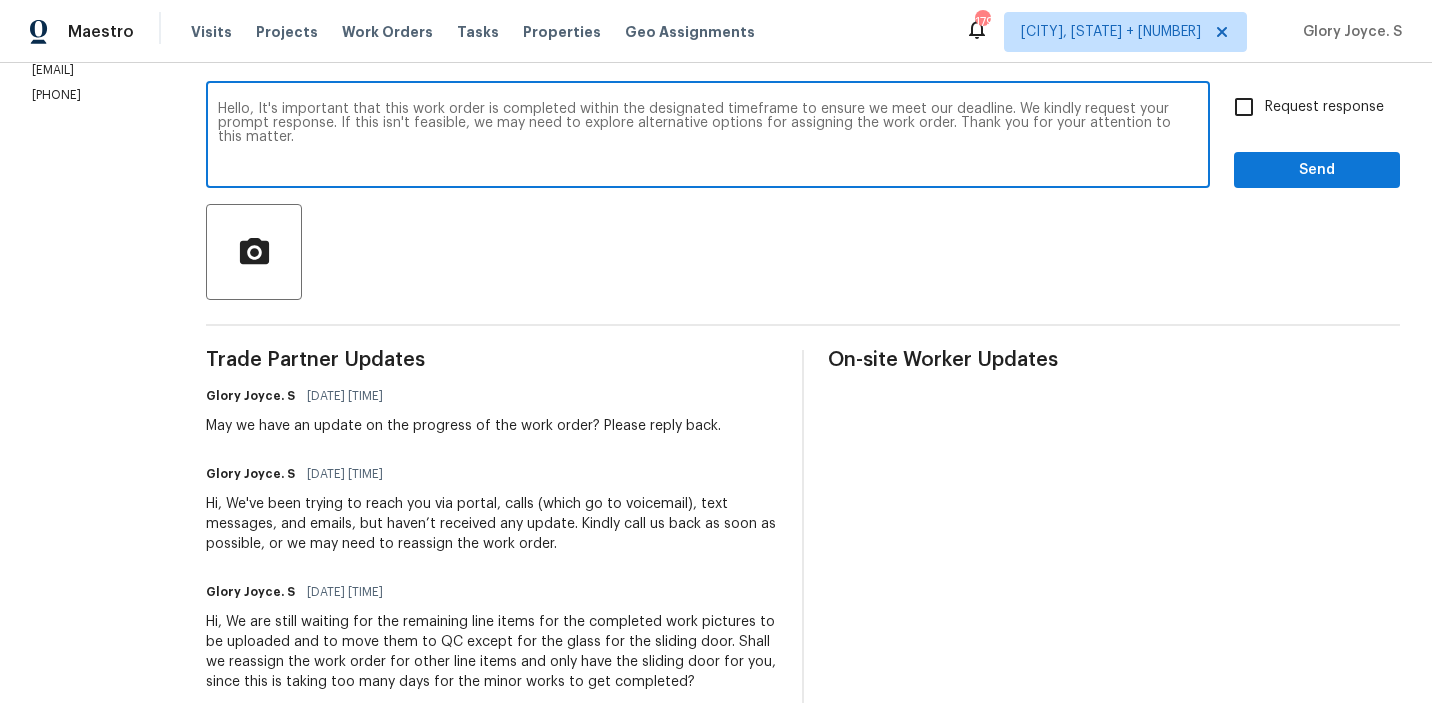 drag, startPoint x: 1027, startPoint y: 121, endPoint x: 1068, endPoint y: 156, distance: 53.90733 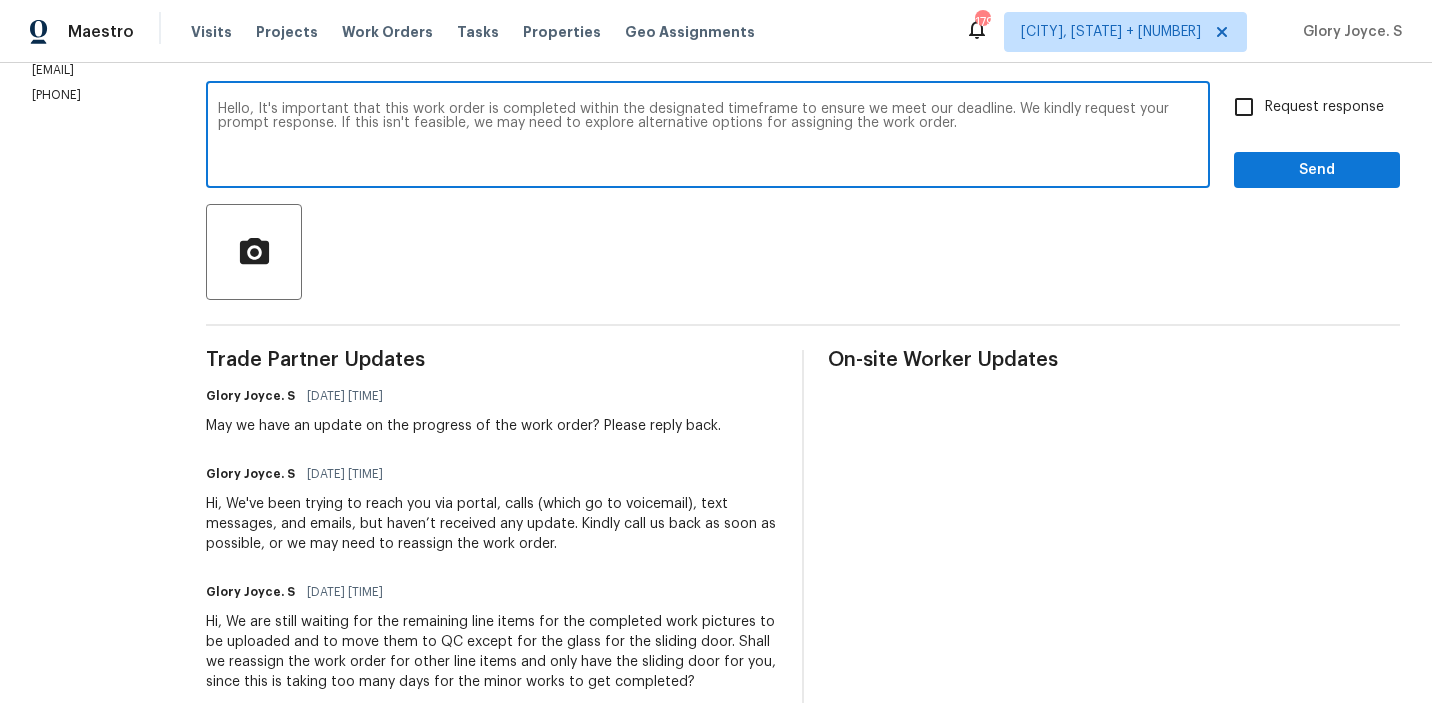 click on "Hello, It's important that this work order is completed within the designated timeframe to ensure we meet our deadline. We kindly request your prompt response. If this isn't feasible, we may need to explore alternative options for assigning the work order." at bounding box center (708, 137) 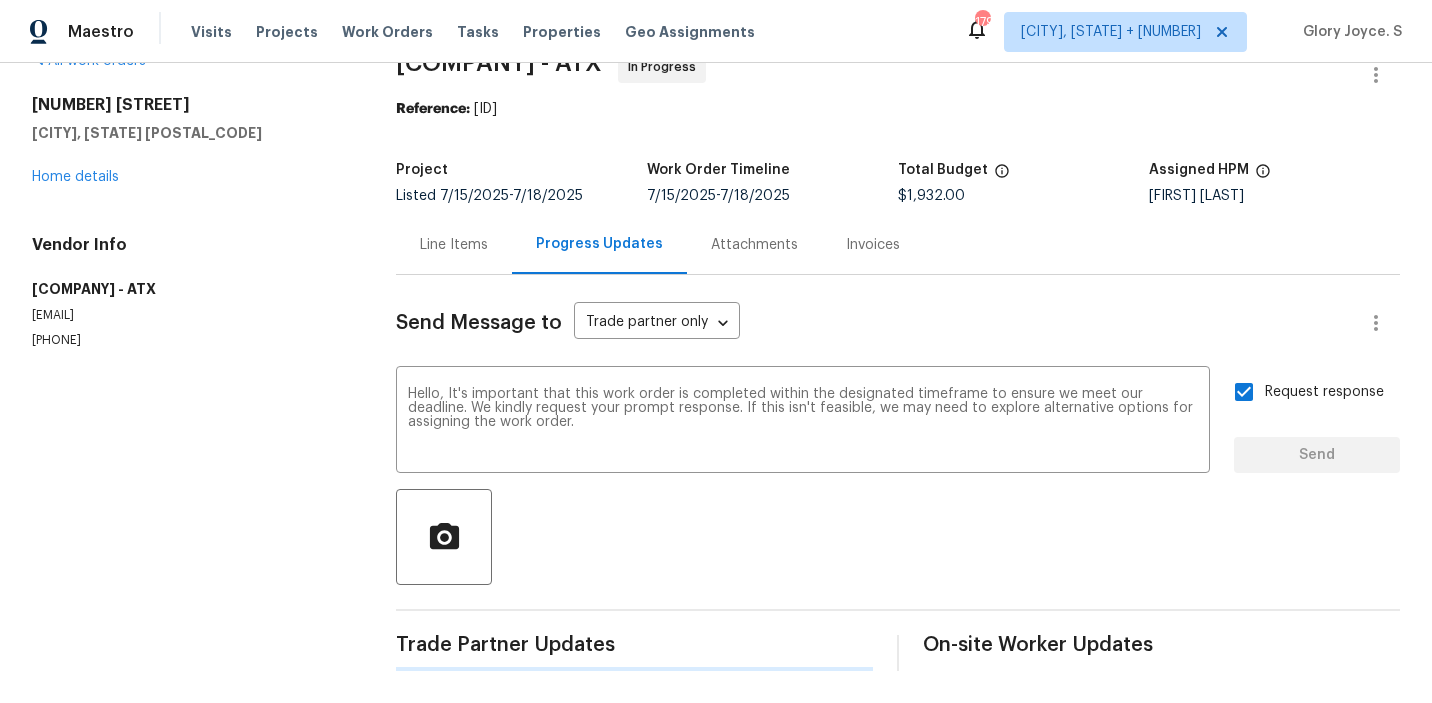 type 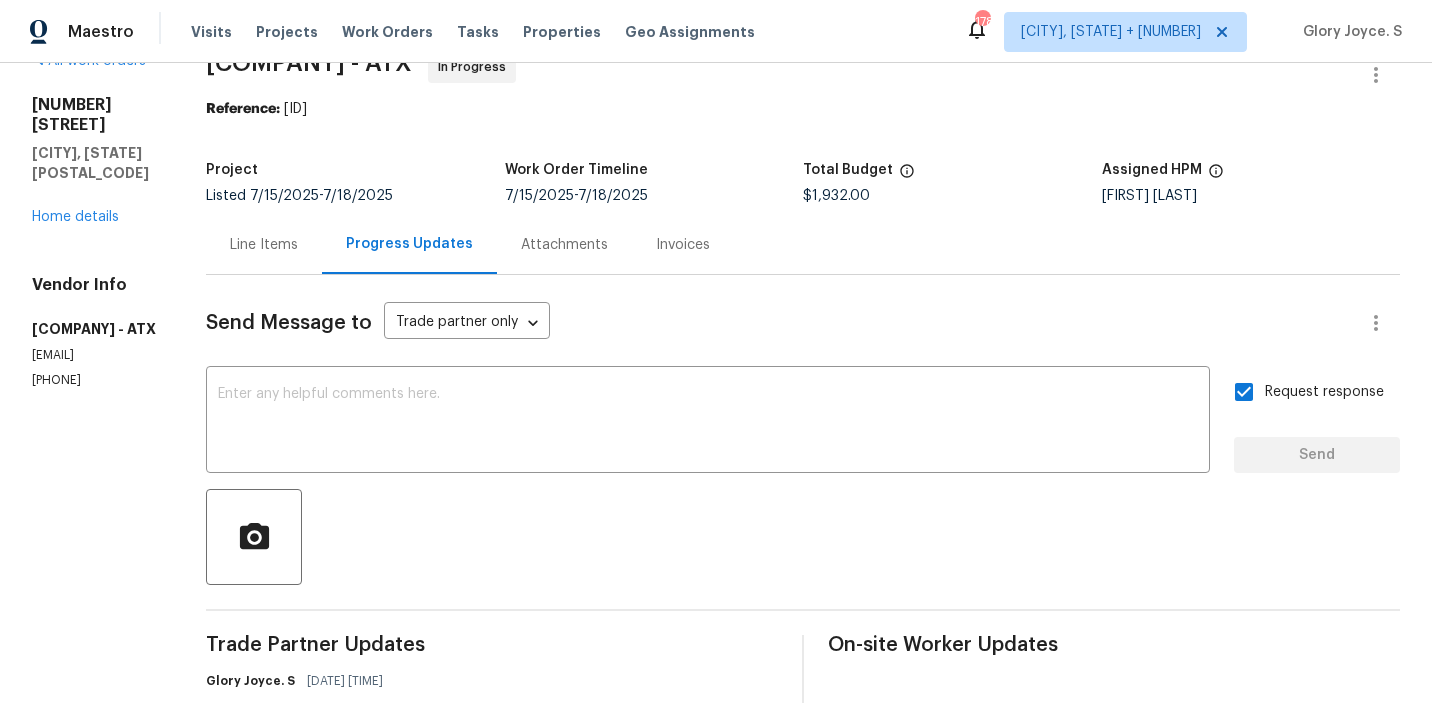 scroll, scrollTop: 329, scrollLeft: 0, axis: vertical 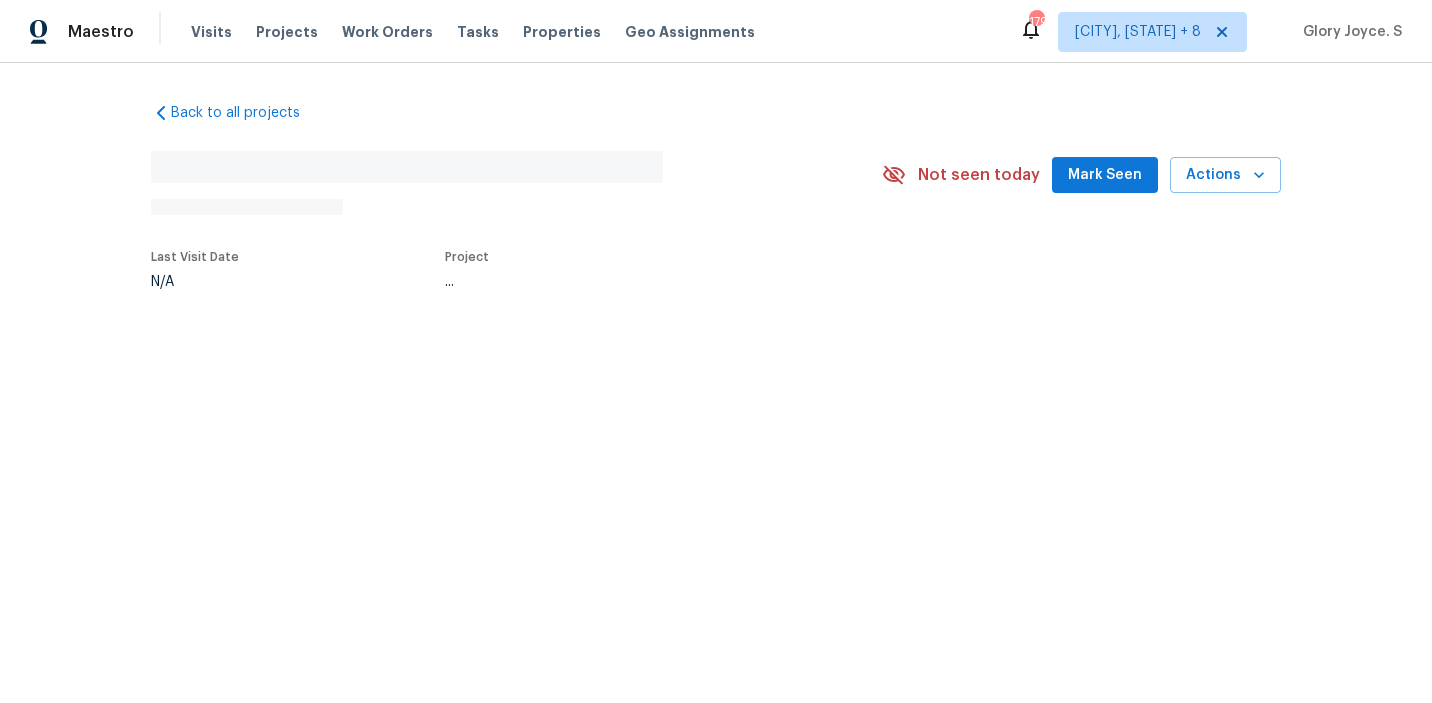 click on "Back to all projects No address found N/A Not seen today Mark Seen Actions Last Visit Date N/A Project ..." at bounding box center (716, 242) 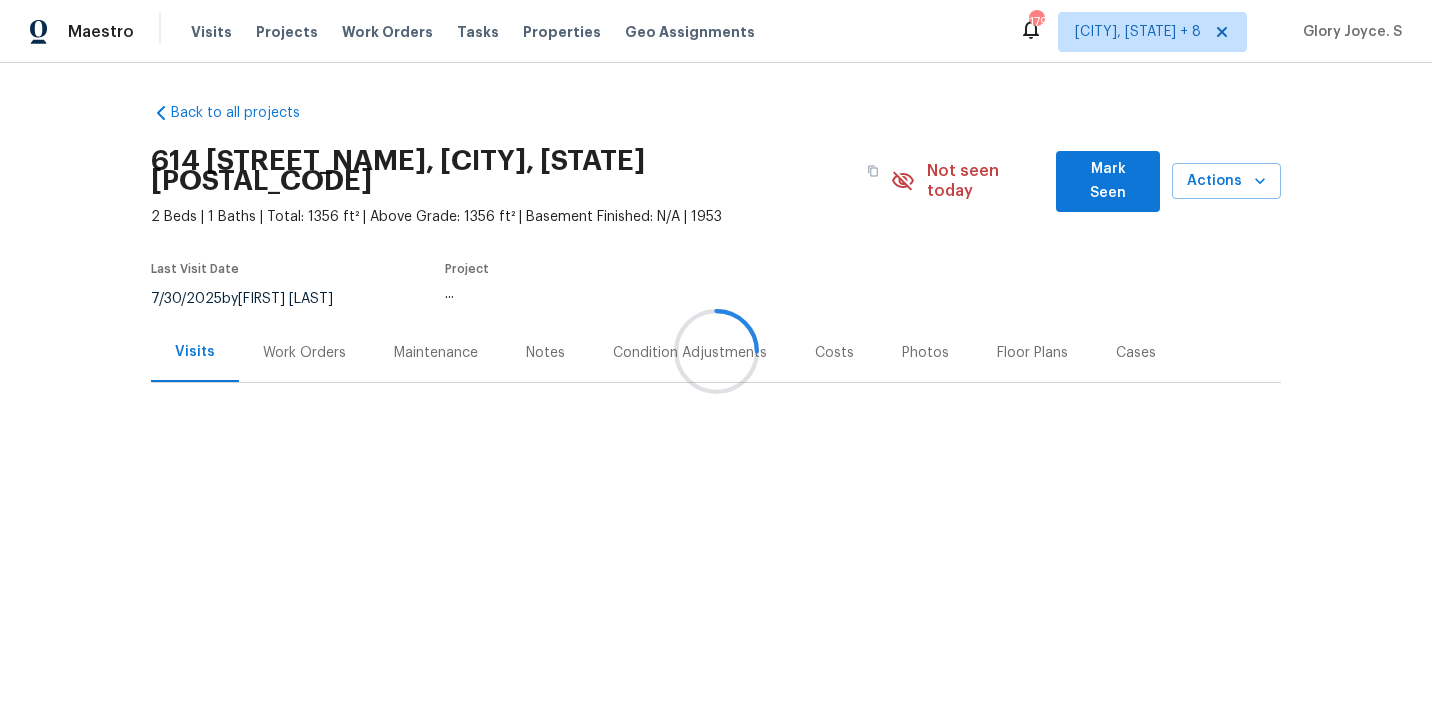 click at bounding box center (716, 351) 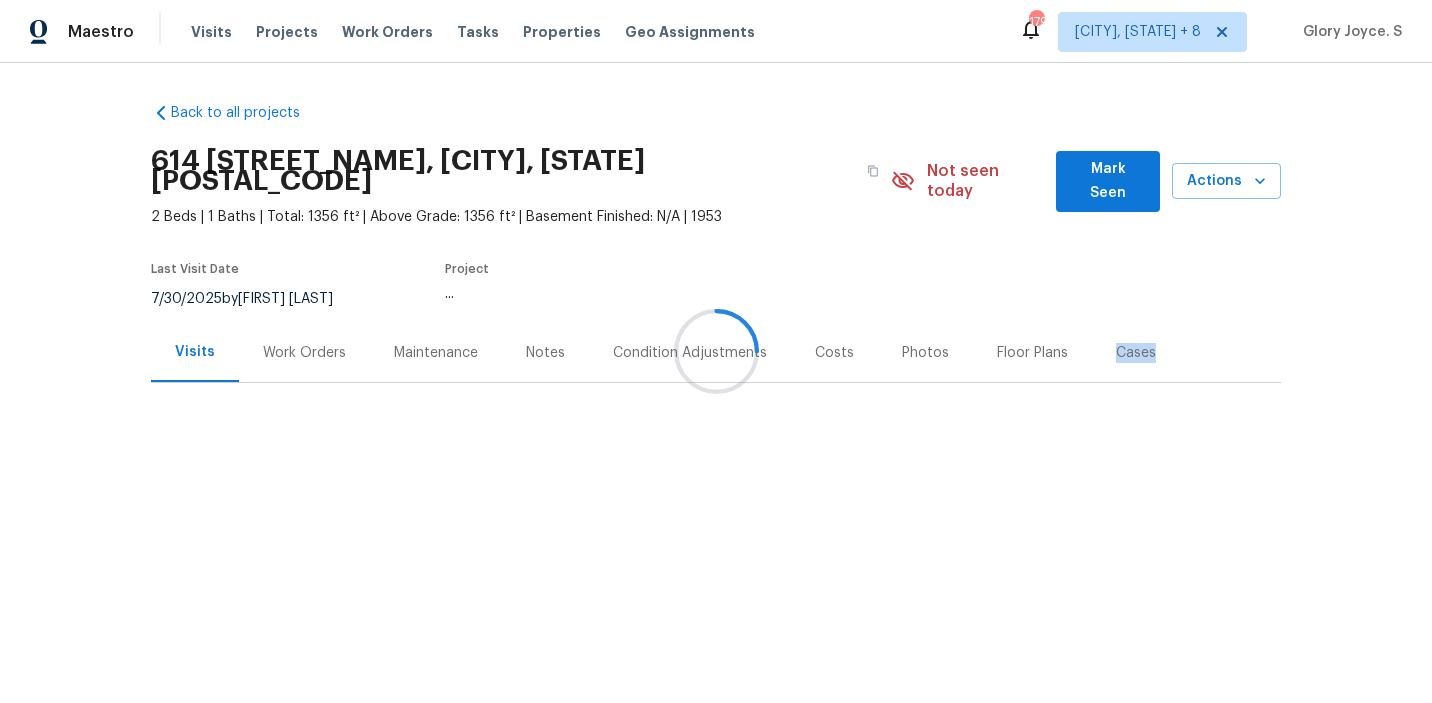 click at bounding box center (716, 351) 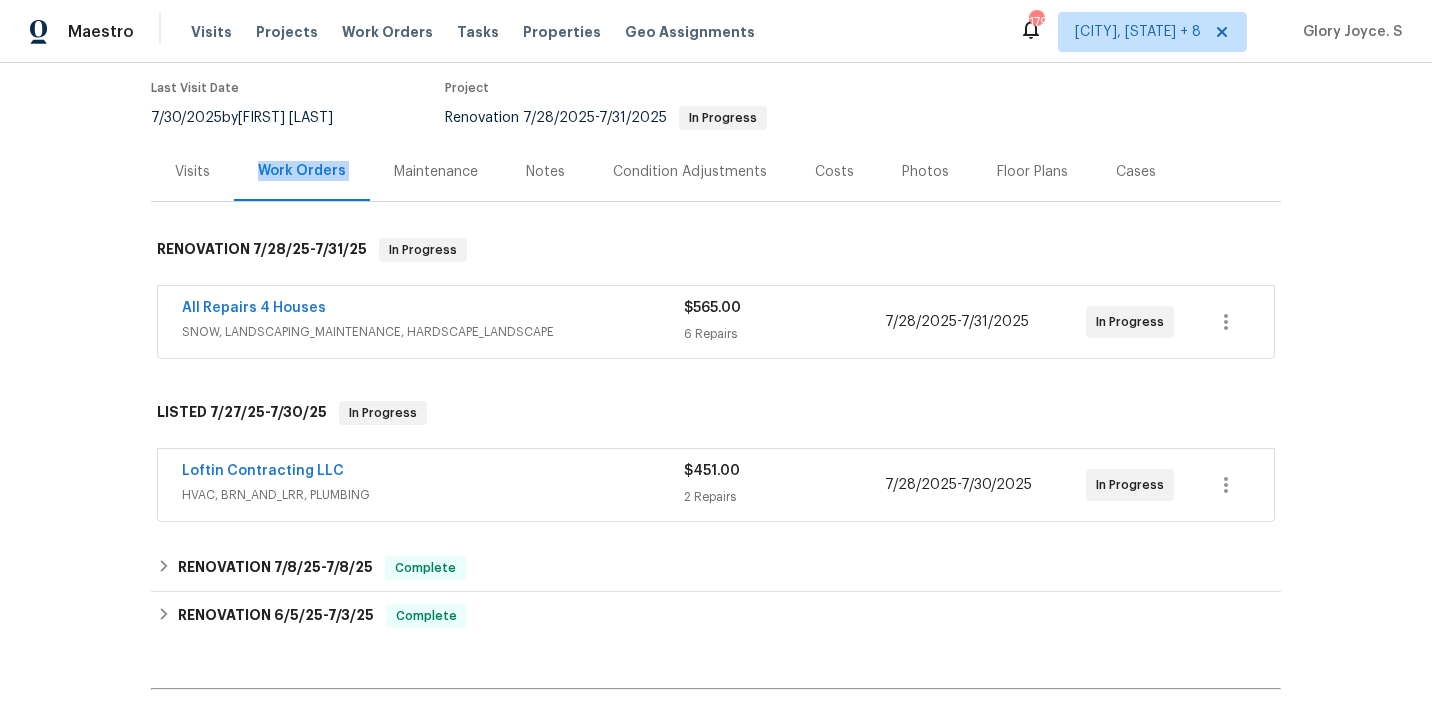 scroll, scrollTop: 186, scrollLeft: 0, axis: vertical 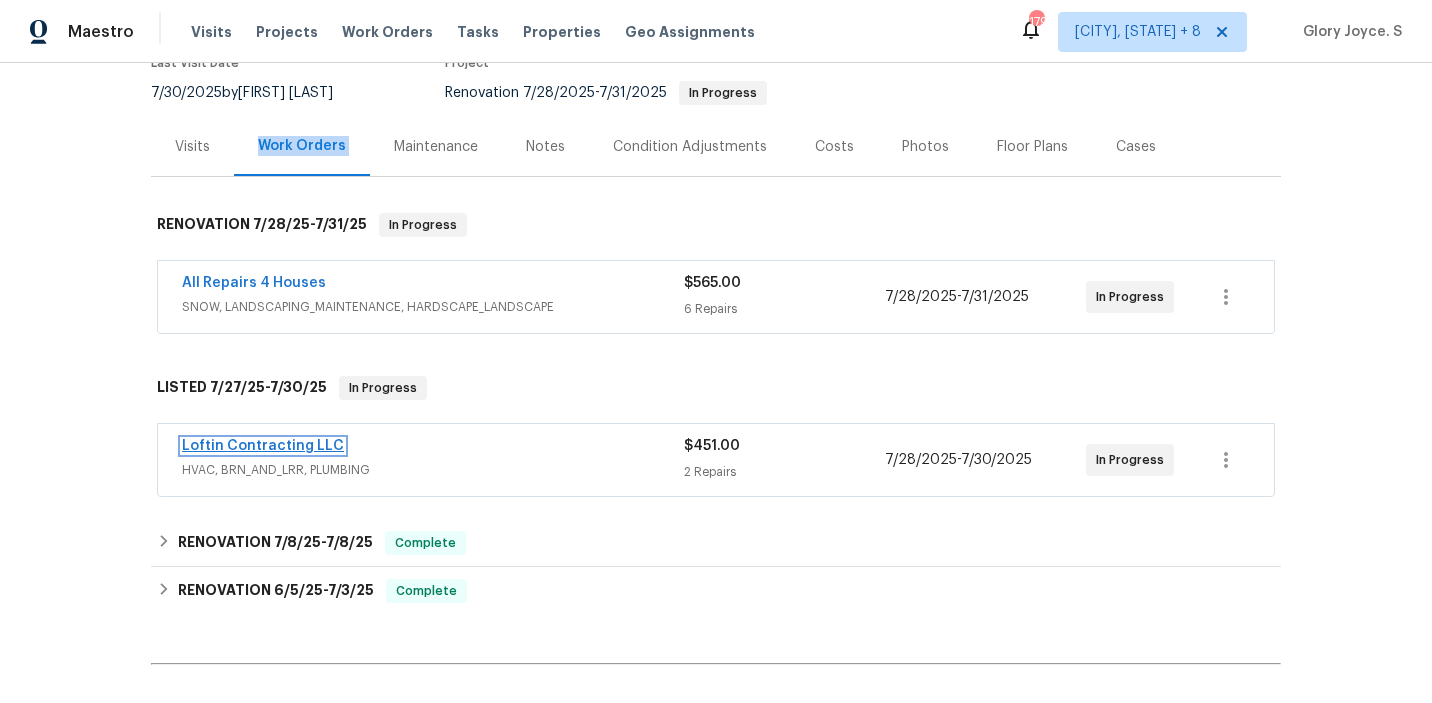 click on "Loftin Contracting LLC" at bounding box center (263, 446) 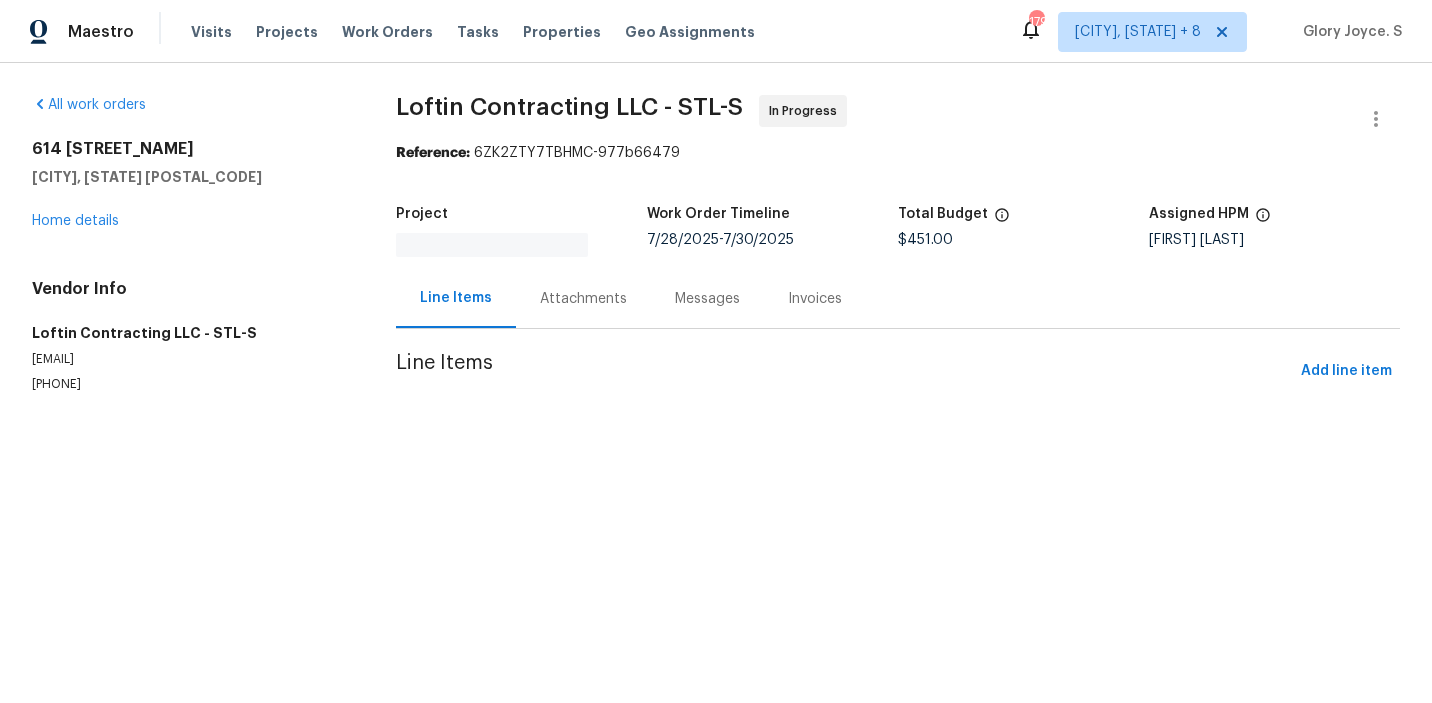 click on "Project Work Order Timeline 7/28/2025  -  7/30/2025 Total Budget $451.00 Assigned HPM James Nolting" at bounding box center [898, 232] 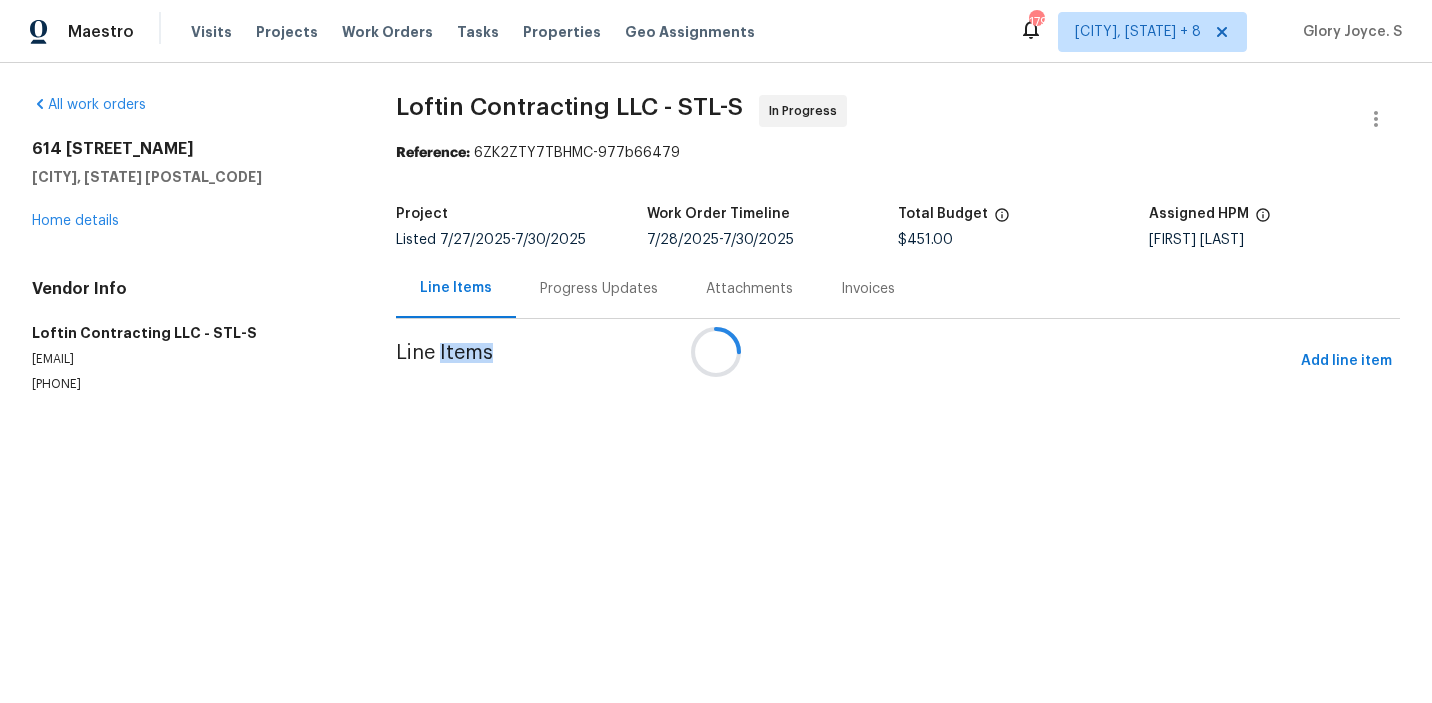 click at bounding box center [716, 351] 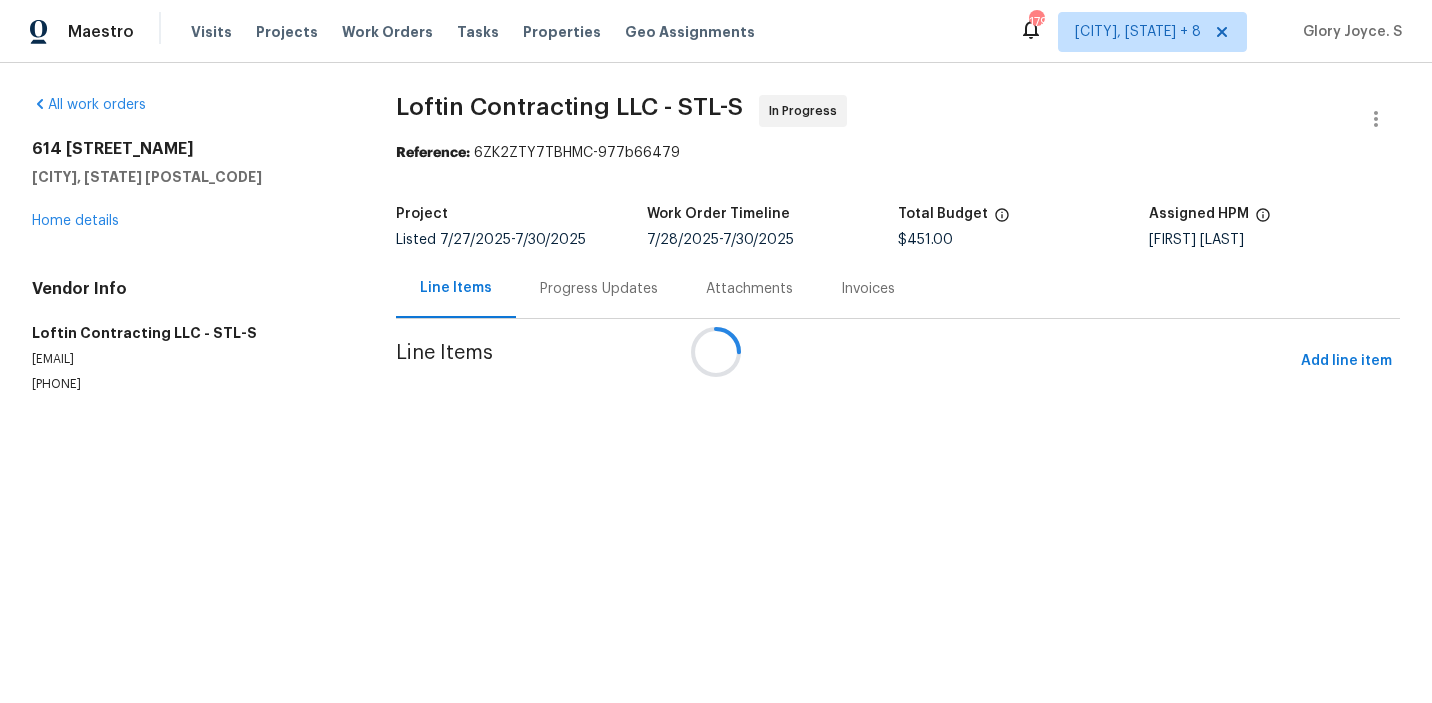 click on "Progress Updates" at bounding box center [599, 288] 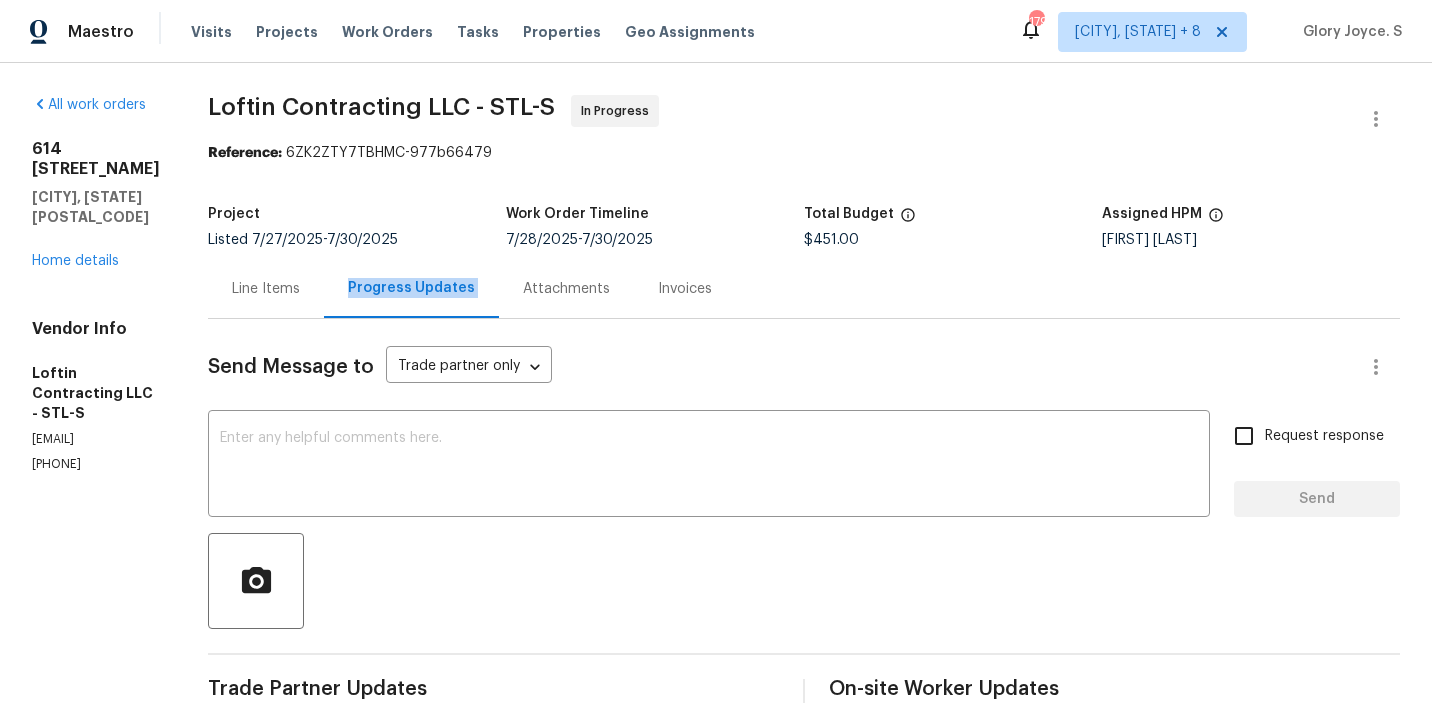 scroll, scrollTop: 461, scrollLeft: 0, axis: vertical 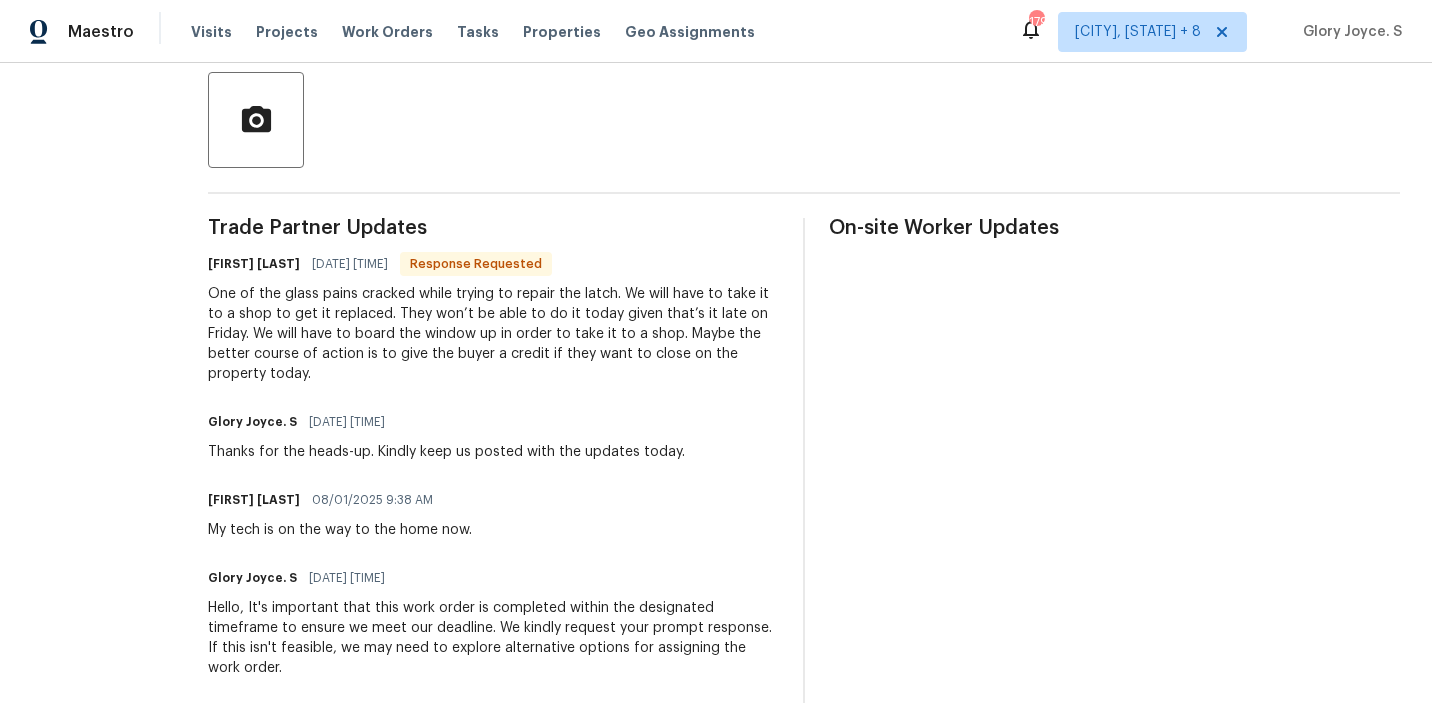 click on "One of the glass pains cracked while trying to repair the latch. We will have to take it to a shop to get it replaced. They won’t be able to do it today given that’s it late on Friday. We will have to board the window up in order to take it to a shop. Maybe the better course of action is to give the buyer a credit if they want to close on the property today." at bounding box center [493, 334] 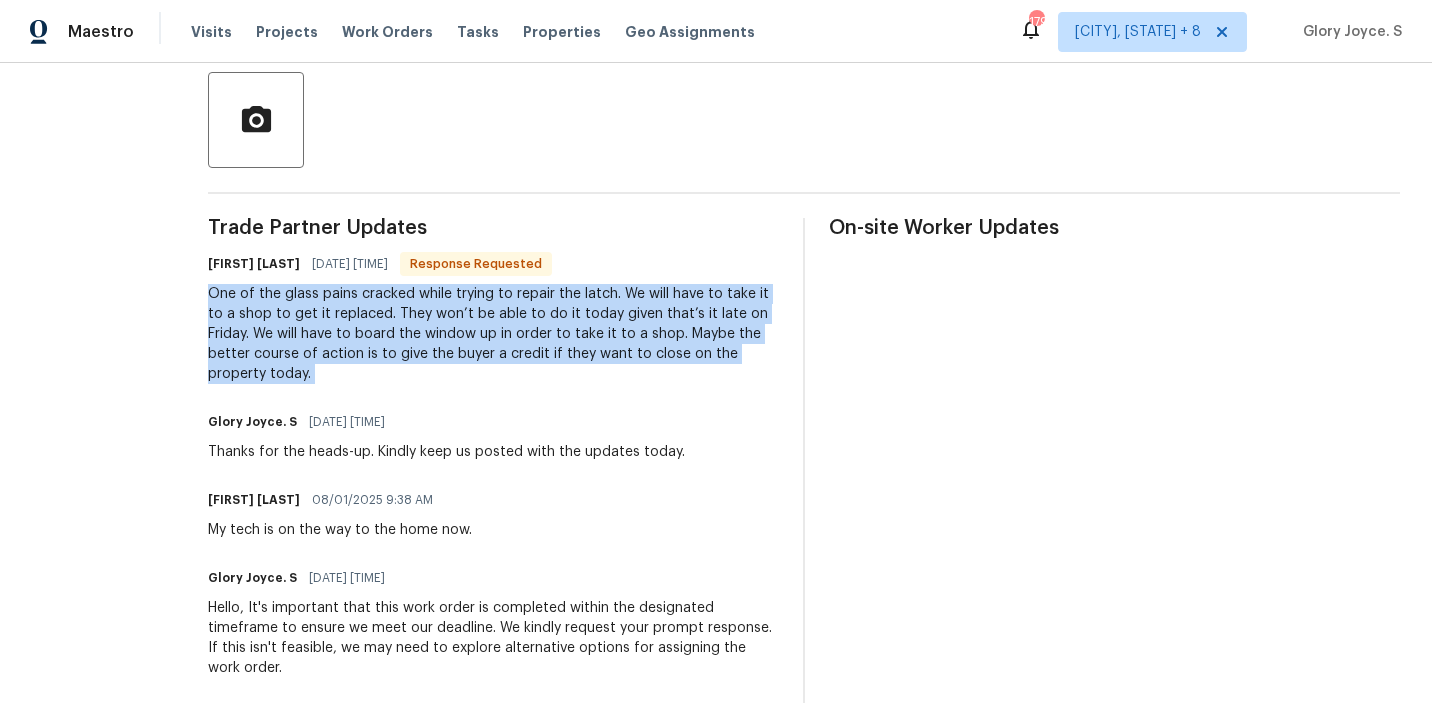click on "One of the glass pains cracked while trying to repair the latch. We will have to take it to a shop to get it replaced. They won’t be able to do it today given that’s it late on Friday. We will have to board the window up in order to take it to a shop. Maybe the better course of action is to give the buyer a credit if they want to close on the property today." at bounding box center [493, 334] 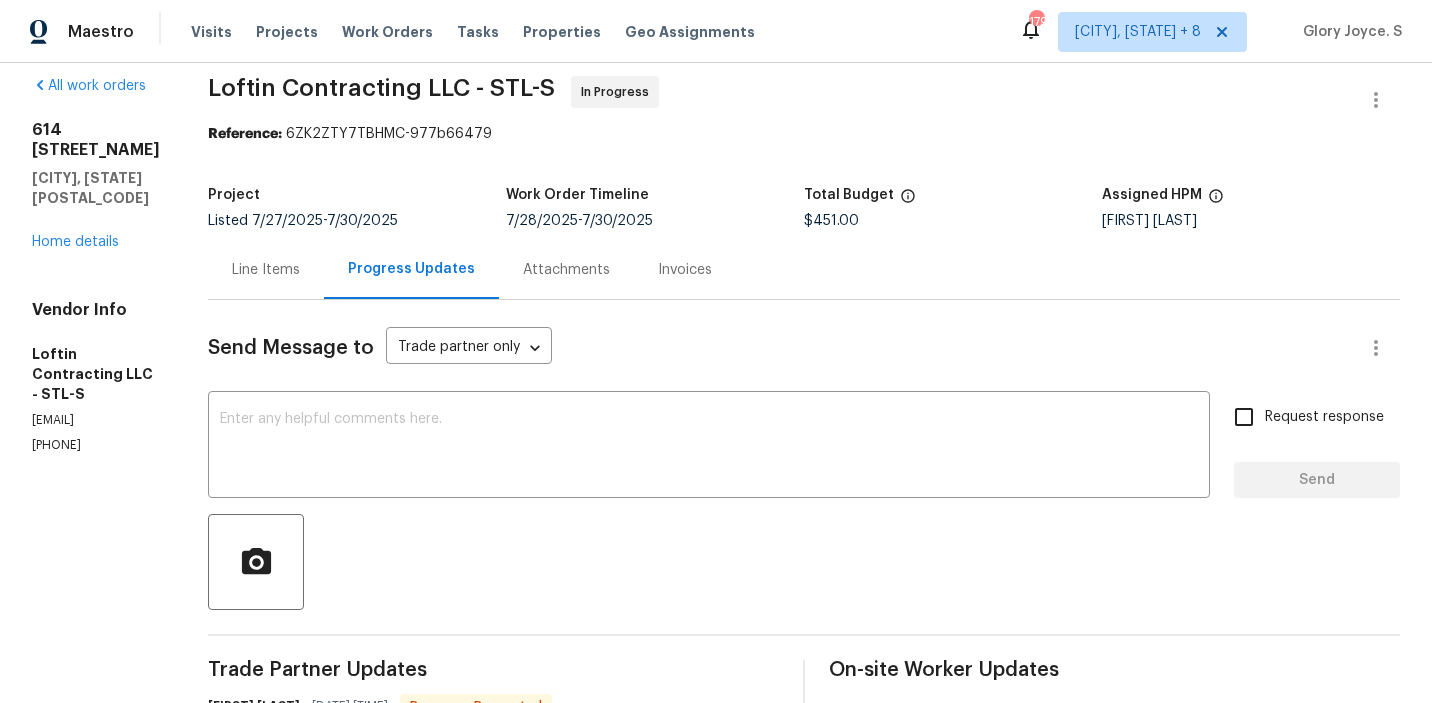scroll, scrollTop: 0, scrollLeft: 0, axis: both 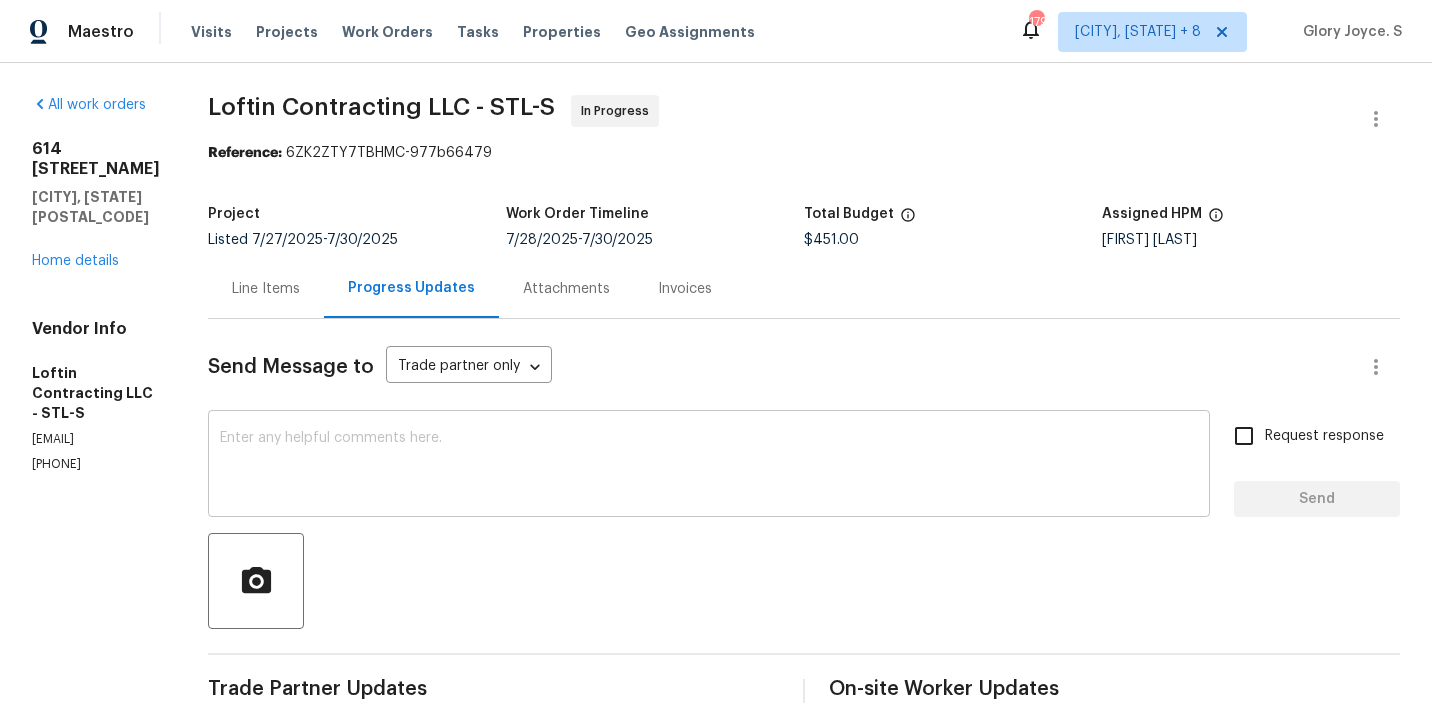 click at bounding box center (709, 466) 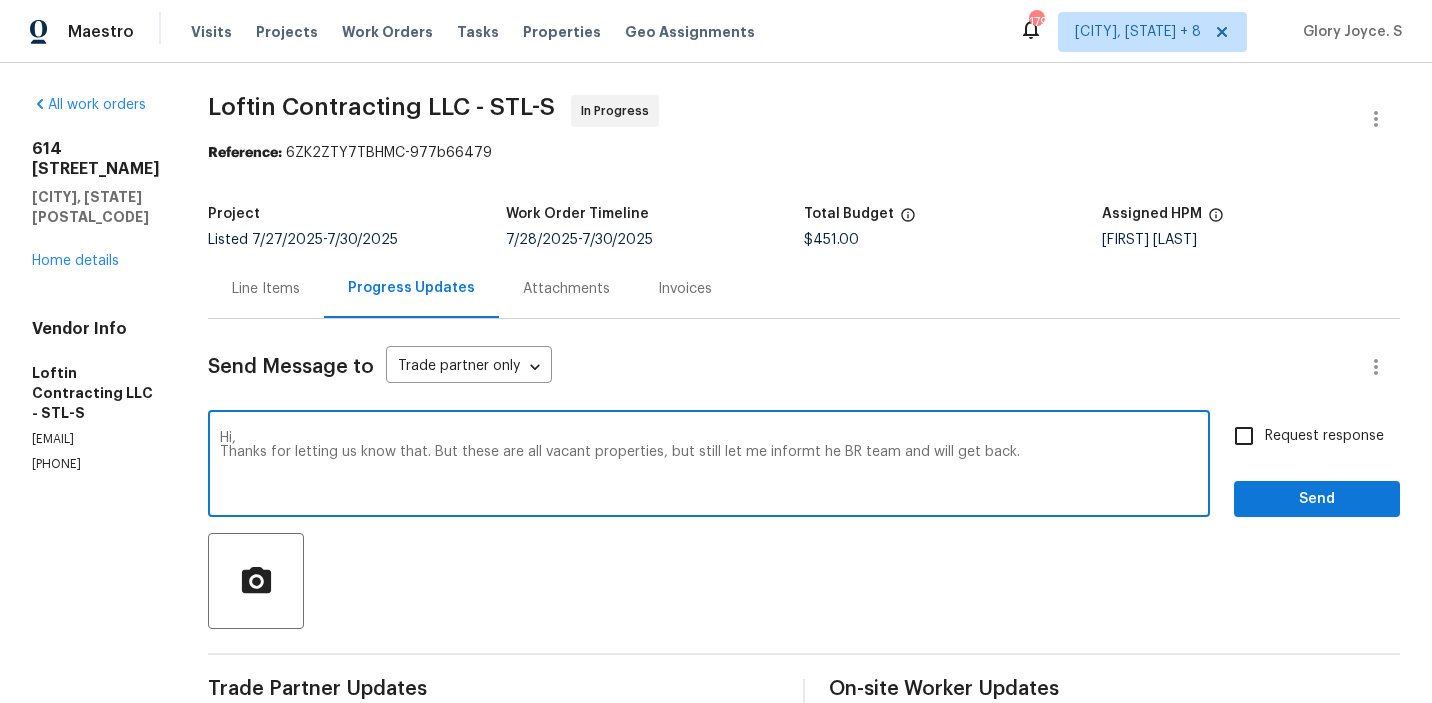 click on "Replace with" at bounding box center (0, 0) 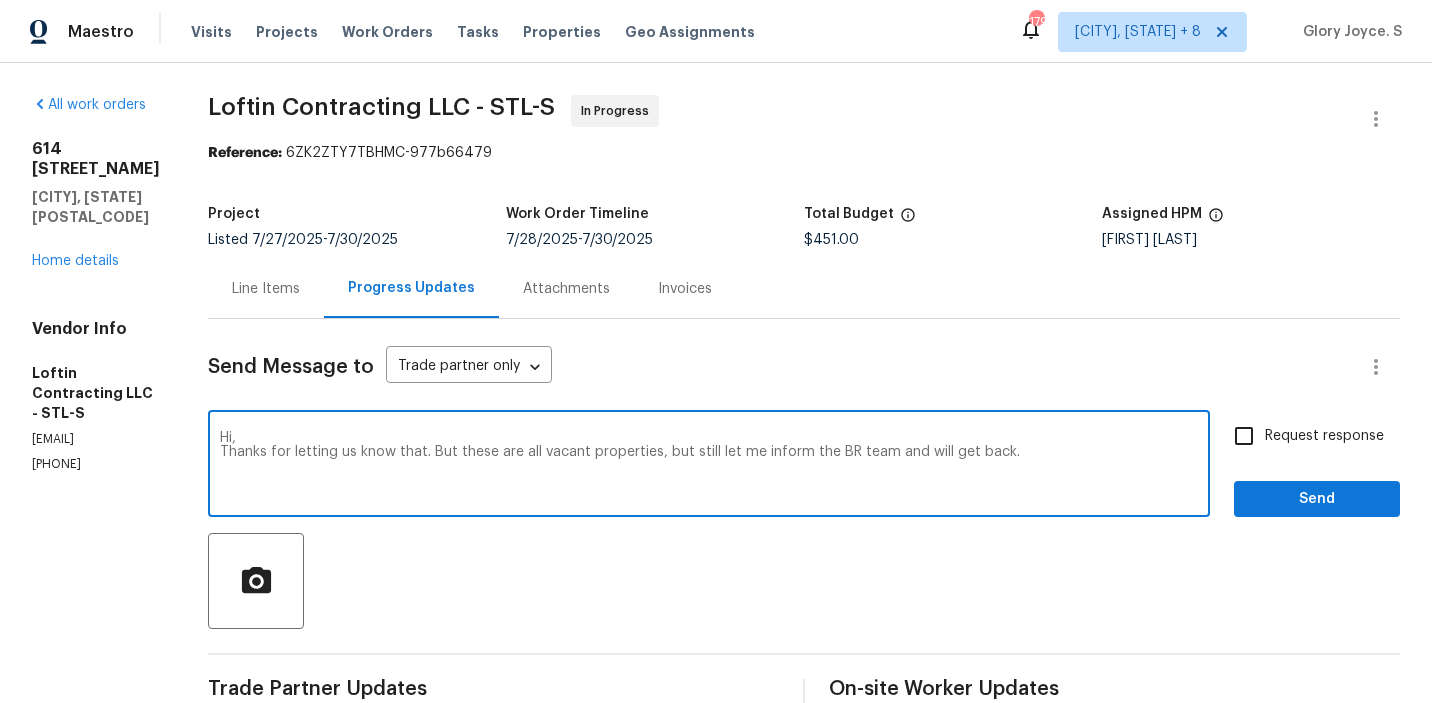 type on "Hi,
Thanks for letting us know that. But these are all vacant properties, but still let me inform the BR team and will get back." 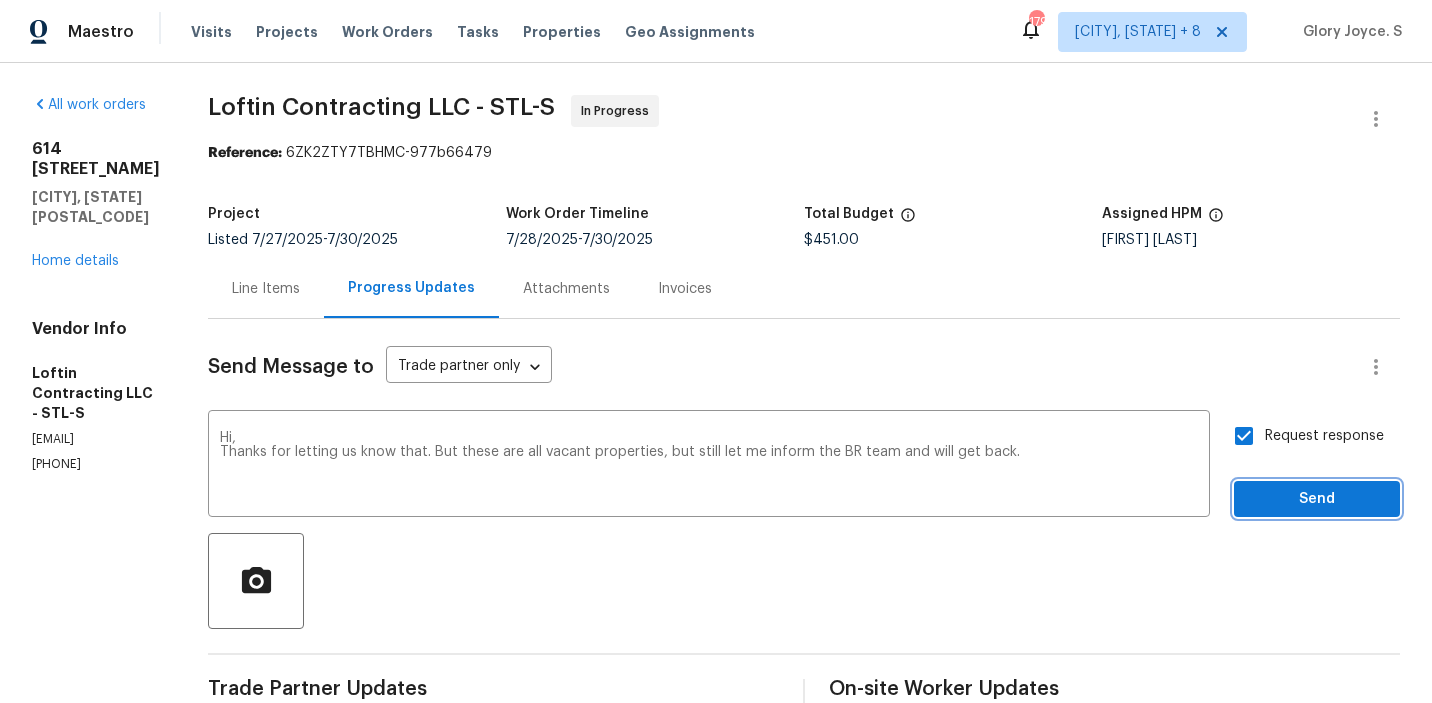 click on "Send" at bounding box center (1317, 499) 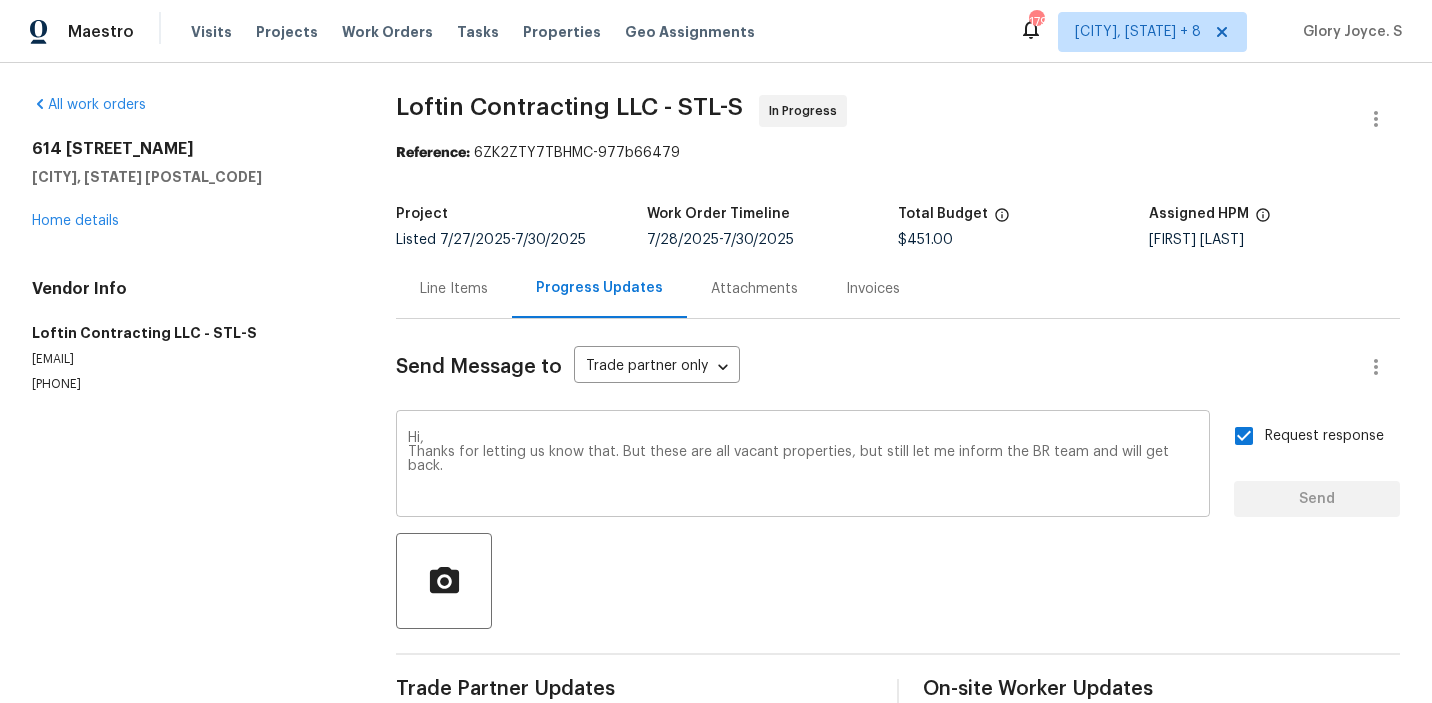 scroll, scrollTop: 44, scrollLeft: 0, axis: vertical 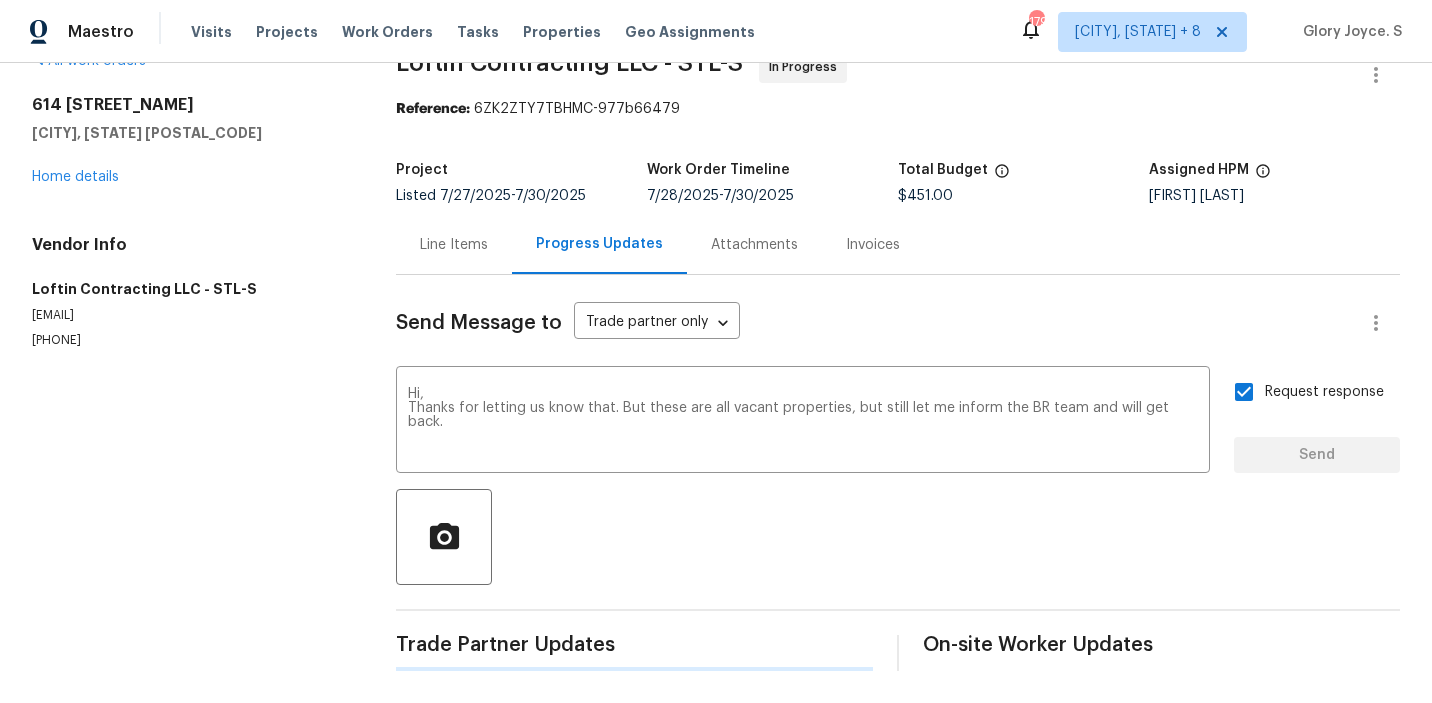 type 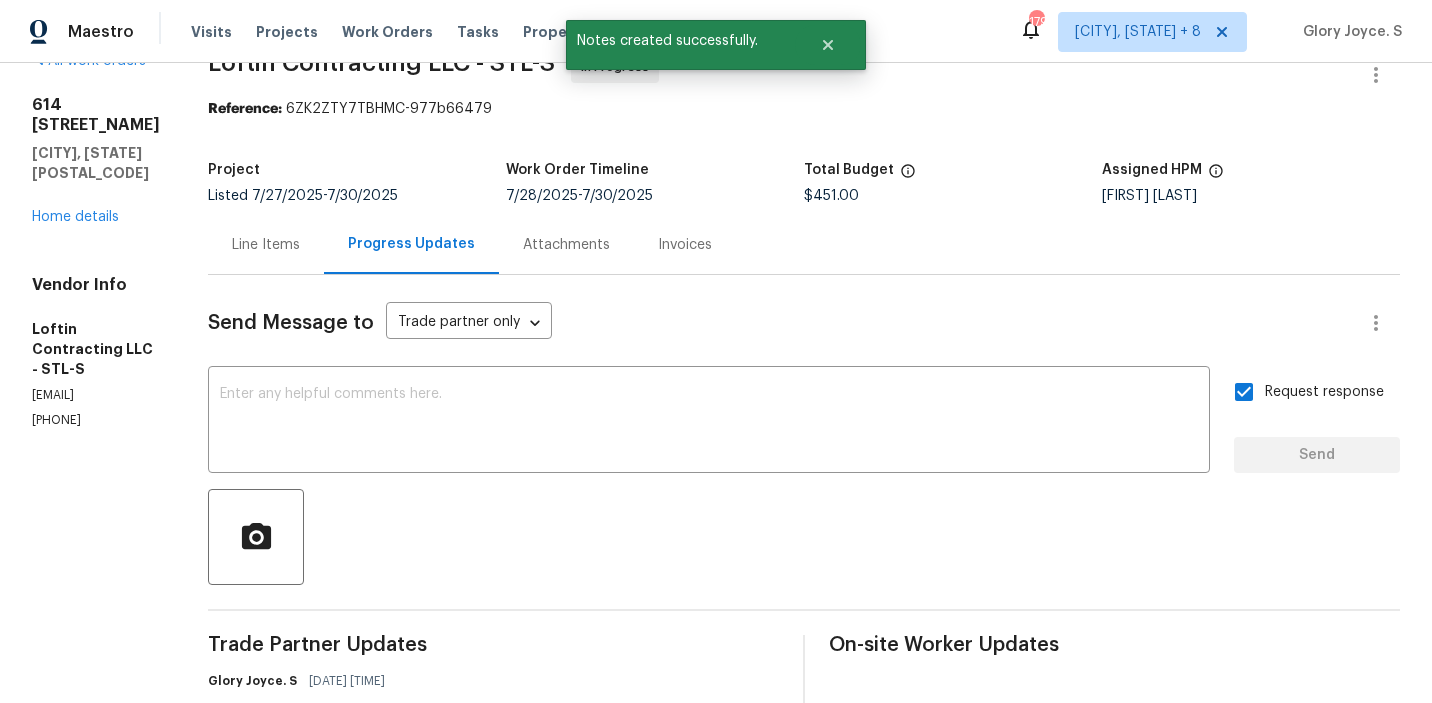 click on "(314) 393-9195" at bounding box center [96, 420] 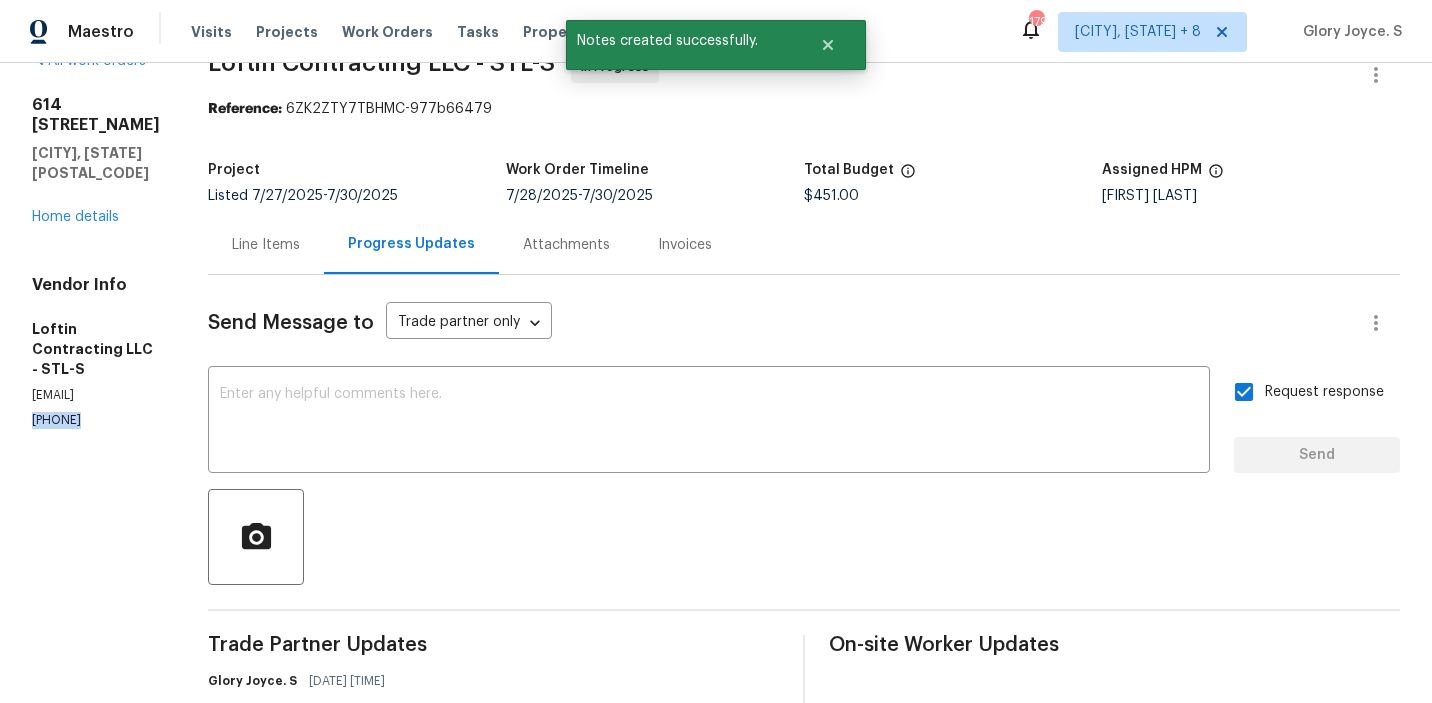 click on "(314) 393-9195" at bounding box center [96, 420] 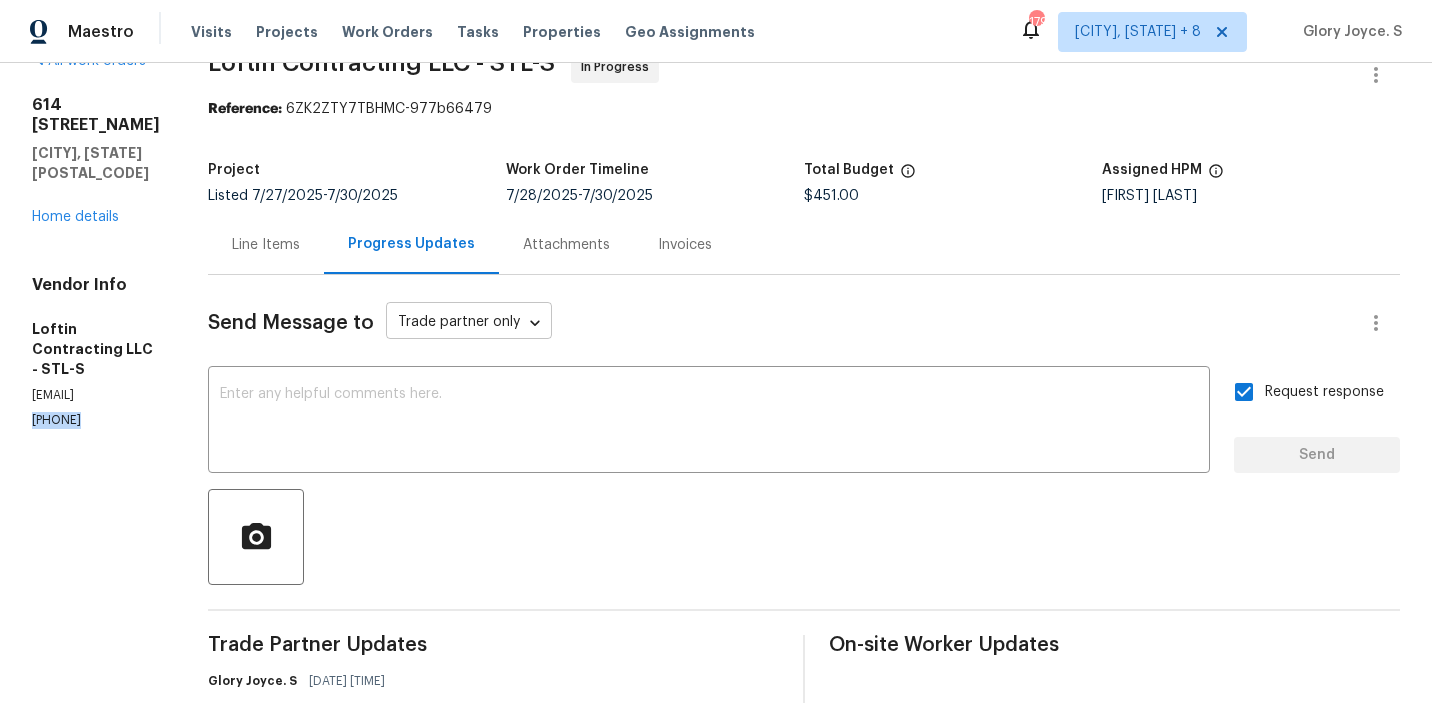 click on "Maestro Visits Projects Work Orders Tasks Properties Geo Assignments 179 Albuquerque, NM + 8 Glory Joyce. S All work orders 614 Conover Ln Saint Louis, MO 63126 Home details Vendor Info Loftin Contracting LLC - STL-S jon@loftincontracting.com (314) 393-9195 Loftin Contracting LLC - STL-S In Progress Reference:   6ZK2ZTY7TBHMC-977b66479 Project Listed   7/27/2025  -  7/30/2025 Work Order Timeline 7/28/2025  -  7/30/2025 Total Budget $451.00 Assigned HPM James Nolting Line Items Progress Updates Attachments Invoices Send Message to Trade partner only Trade partner only ​ x ​ Request response Send Trade Partner Updates Glory Joyce. S 08/01/2025 4:02 PM Hi,
Thanks for letting us know that. But these are all vacant properties, but still let me inform the BR team and will get back. Jonathan Loftin 08/01/2025 2:18 PM Glory Joyce. S 08/01/2025 11:53 AM Thanks for the heads-up. Kindly keep us posted with the updates today. Jonathan Loftin 08/01/2025 9:38 AM My tech is on the way to the home now. Glory Joyce. S" at bounding box center [716, 351] 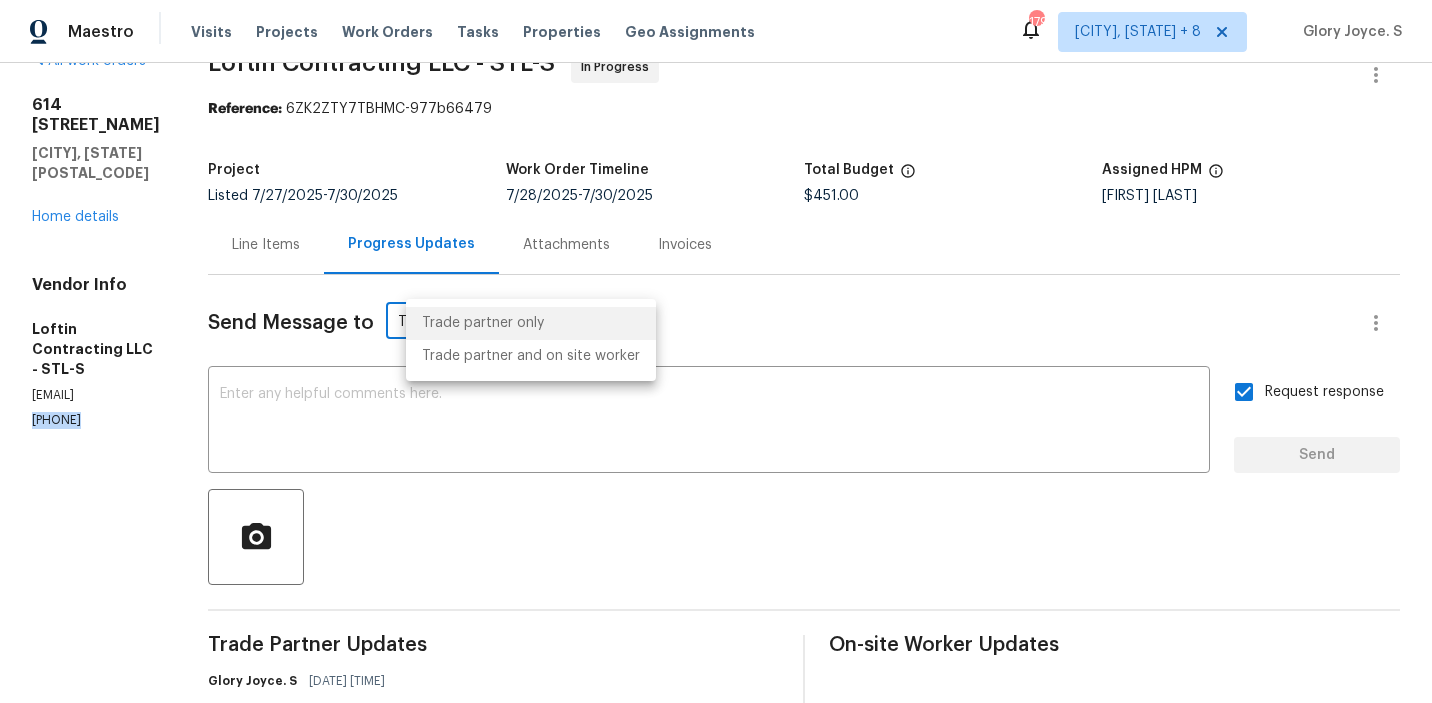 click at bounding box center (716, 351) 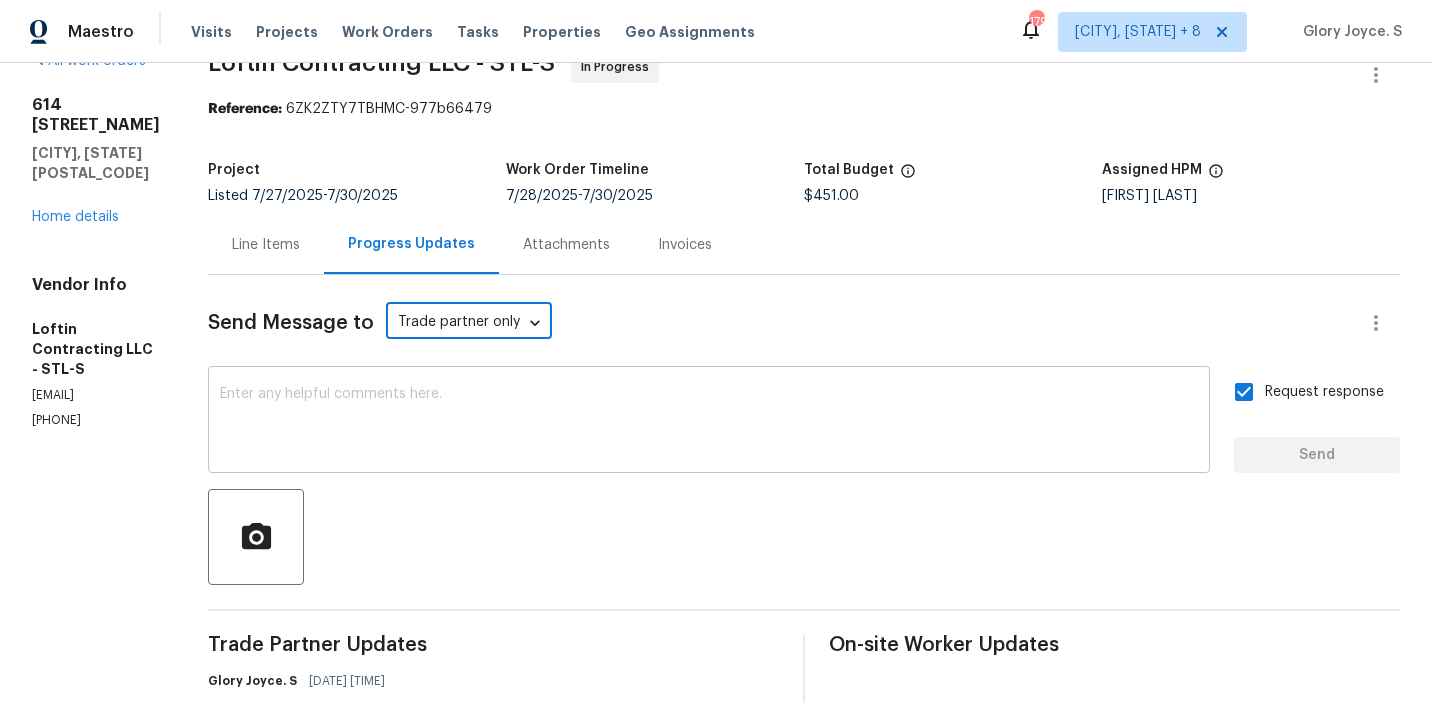 click at bounding box center [709, 422] 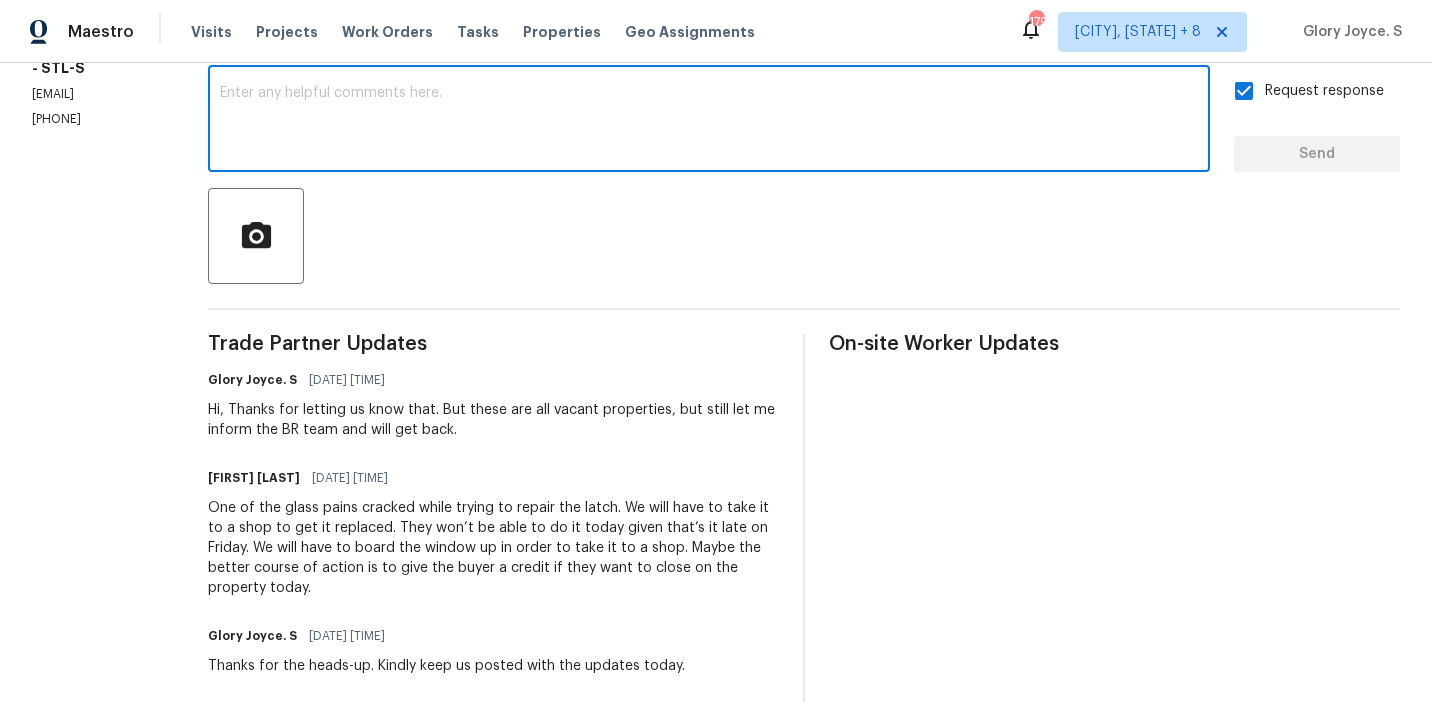 scroll, scrollTop: 71, scrollLeft: 0, axis: vertical 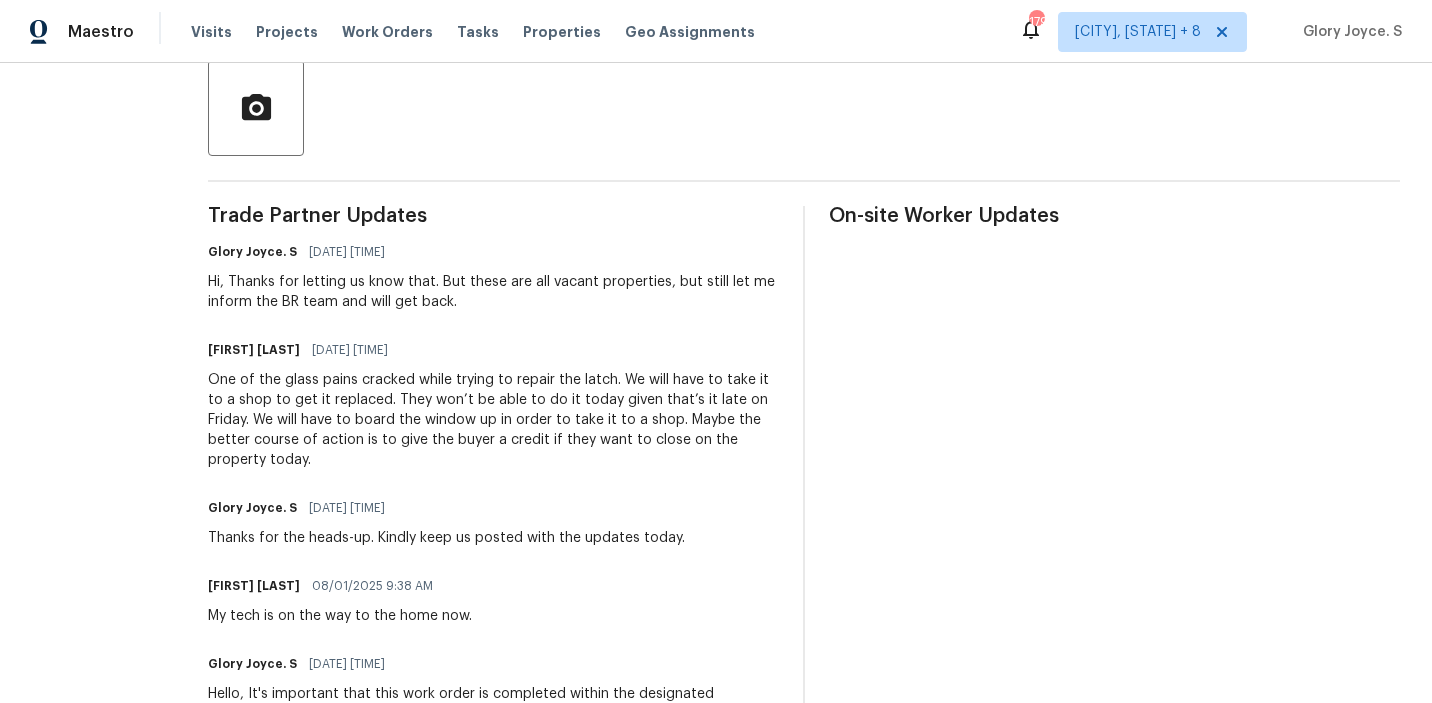 click on "One of the glass pains cracked while trying to repair the latch. We will have to take it to a shop to get it replaced. They won’t be able to do it today given that’s it late on Friday. We will have to board the window up in order to take it to a shop. Maybe the better course of action is to give the buyer a credit if they want to close on the property today." at bounding box center (493, 420) 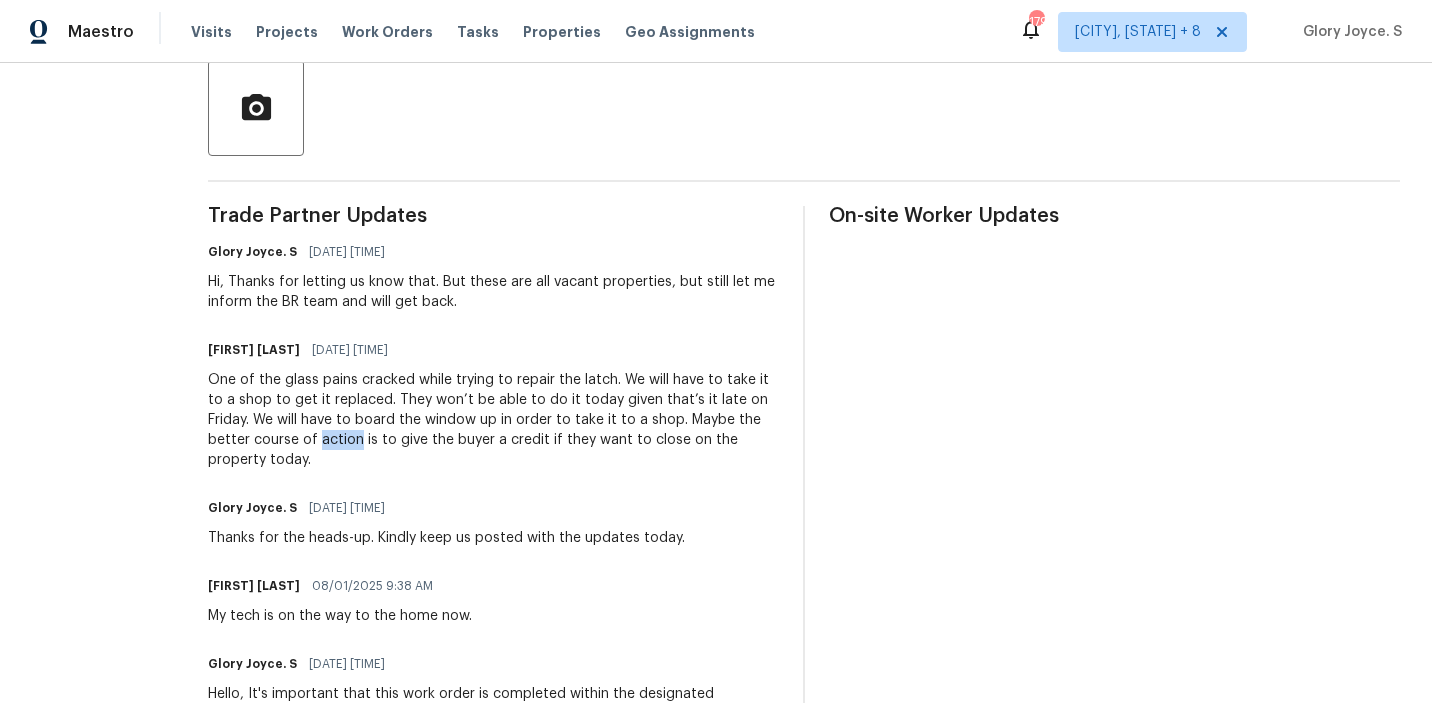 click on "One of the glass pains cracked while trying to repair the latch. We will have to take it to a shop to get it replaced. They won’t be able to do it today given that’s it late on Friday. We will have to board the window up in order to take it to a shop. Maybe the better course of action is to give the buyer a credit if they want to close on the property today." at bounding box center (493, 420) 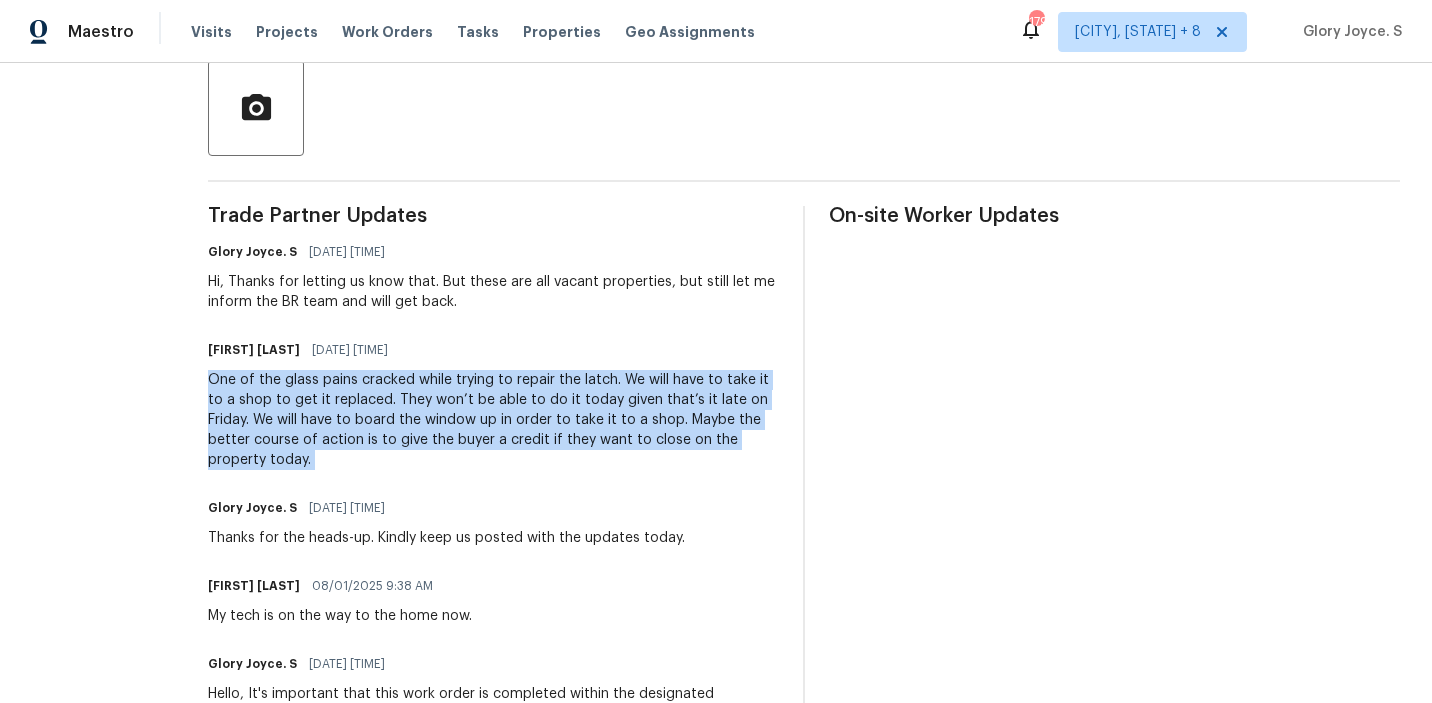 copy on "One of the glass pains cracked while trying to repair the latch. We will have to take it to a shop to get it replaced. They won’t be able to do it today given that’s it late on Friday. We will have to board the window up in order to take it to a shop. Maybe the better course of action is to give the buyer a credit if they want to close on the property today." 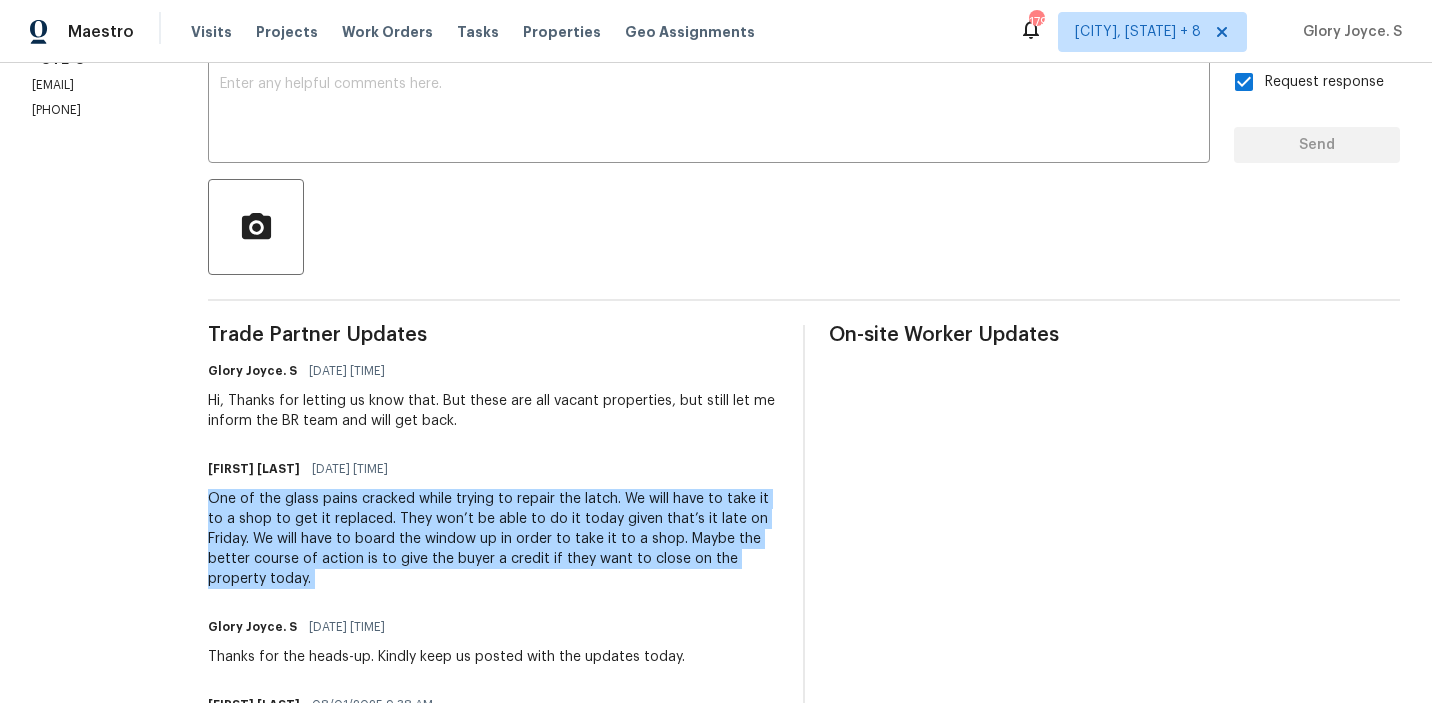 scroll, scrollTop: 328, scrollLeft: 0, axis: vertical 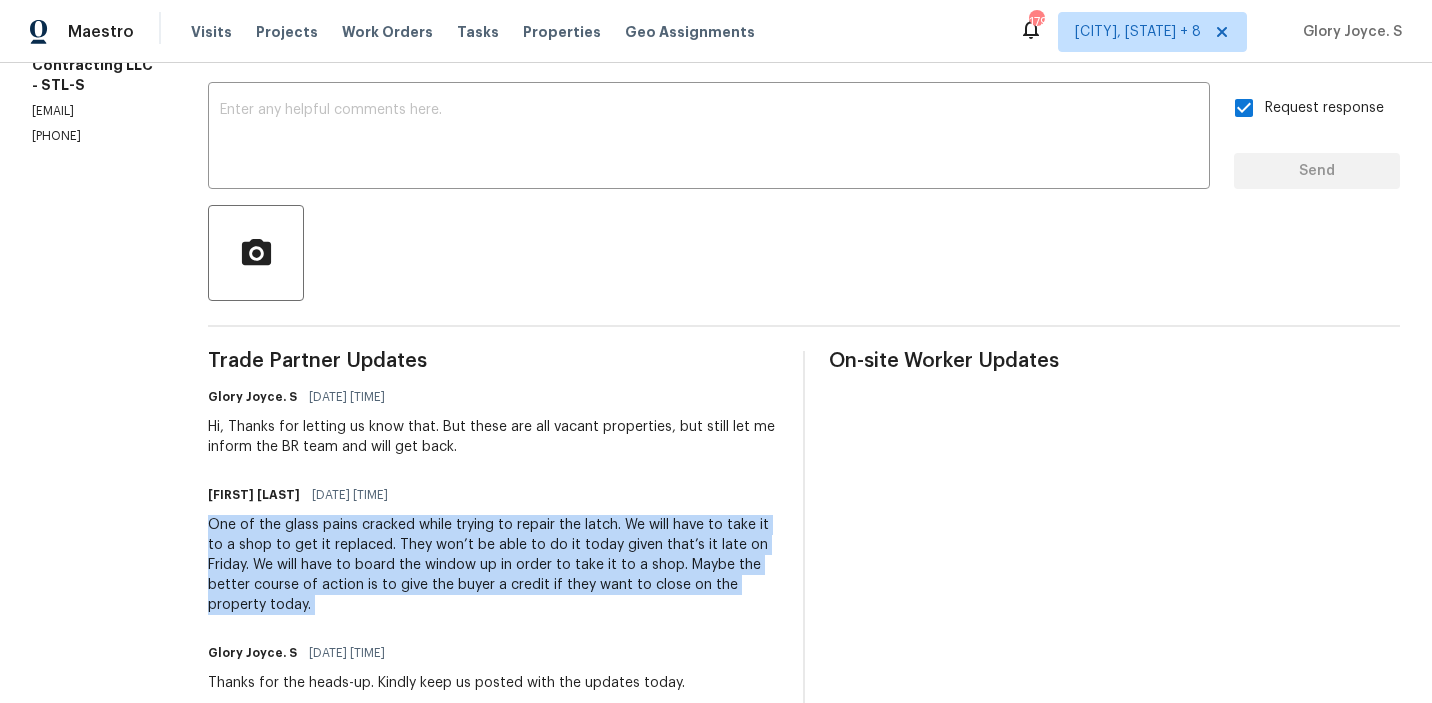 click on "One of the glass pains cracked while trying to repair the latch. We will have to take it to a shop to get it replaced. They won’t be able to do it today given that’s it late on Friday. We will have to board the window up in order to take it to a shop. Maybe the better course of action is to give the buyer a credit if they want to close on the property today." at bounding box center [493, 565] 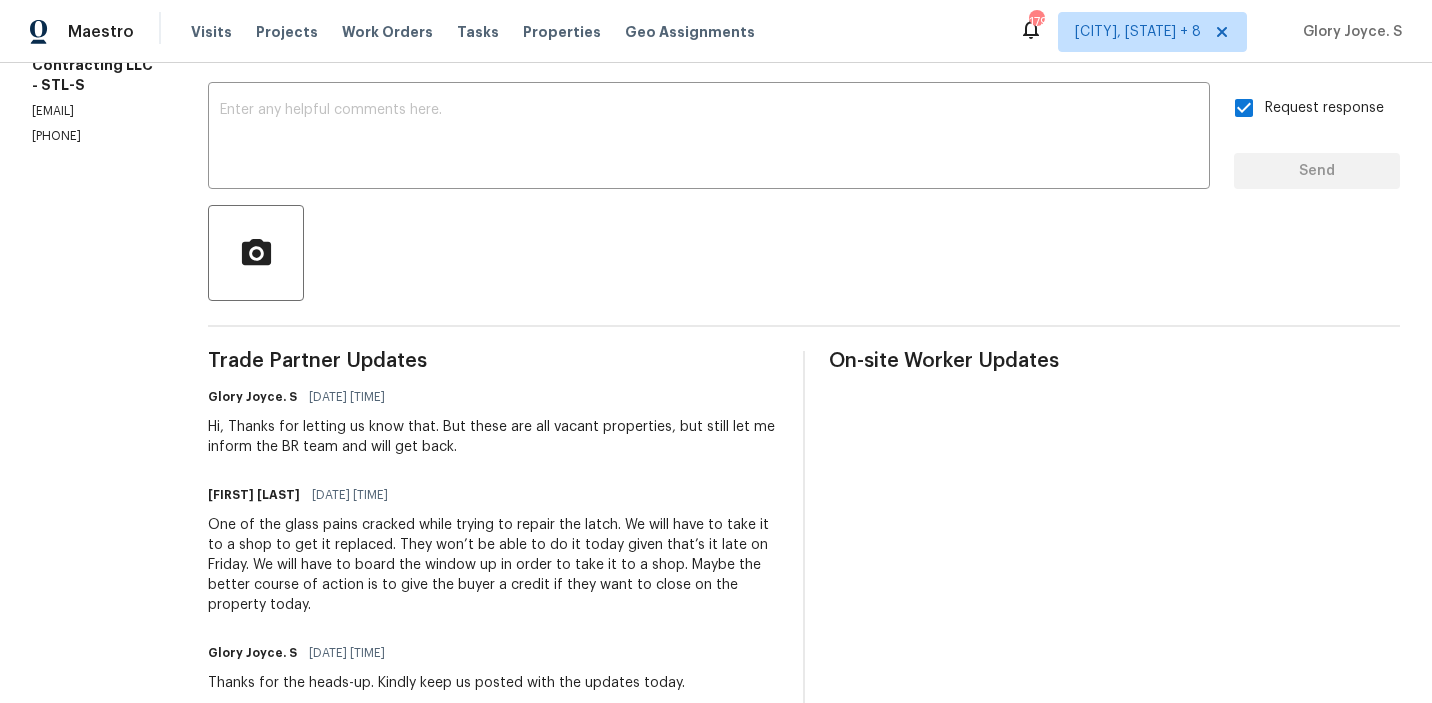 click on "One of the glass pains cracked while trying to repair the latch. We will have to take it to a shop to get it replaced. They won’t be able to do it today given that’s it late on Friday. We will have to board the window up in order to take it to a shop. Maybe the better course of action is to give the buyer a credit if they want to close on the property today." at bounding box center [493, 565] 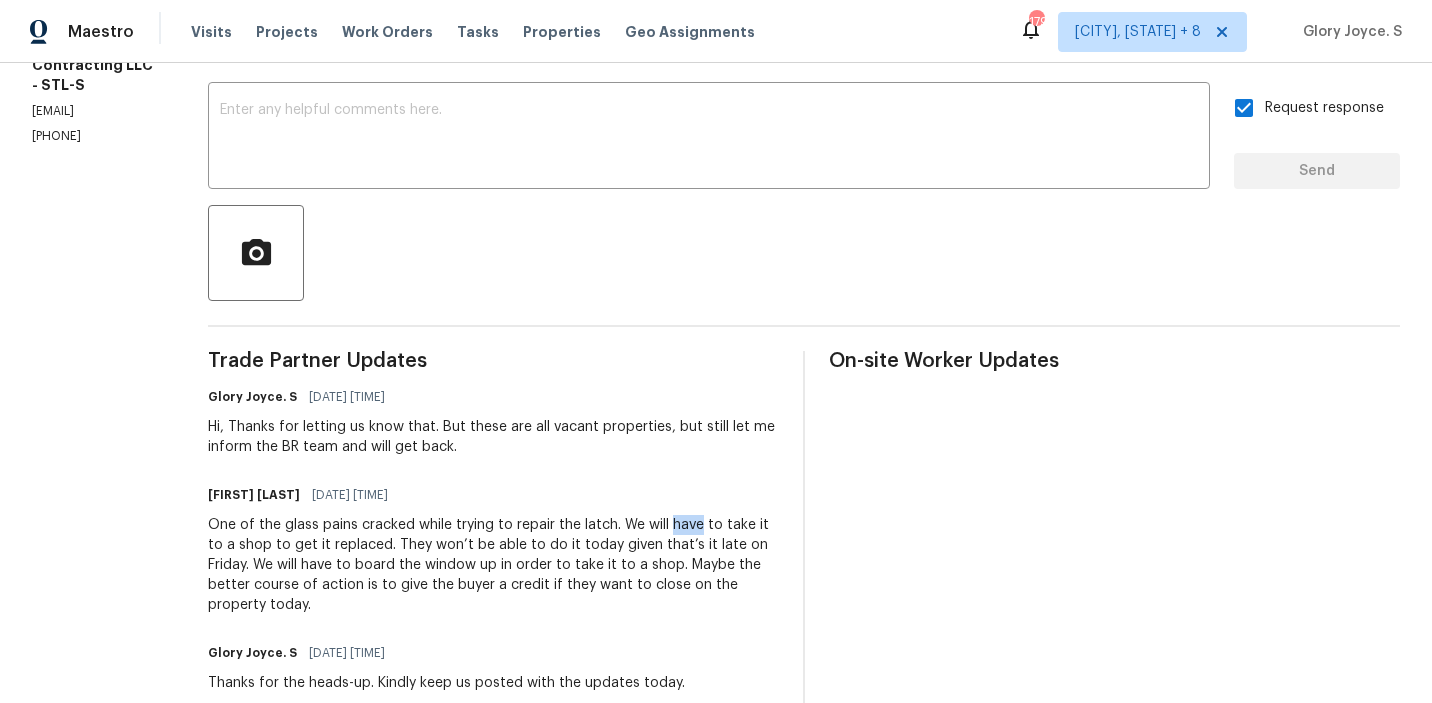 click on "One of the glass pains cracked while trying to repair the latch. We will have to take it to a shop to get it replaced. They won’t be able to do it today given that’s it late on Friday. We will have to board the window up in order to take it to a shop. Maybe the better course of action is to give the buyer a credit if they want to close on the property today." at bounding box center [493, 565] 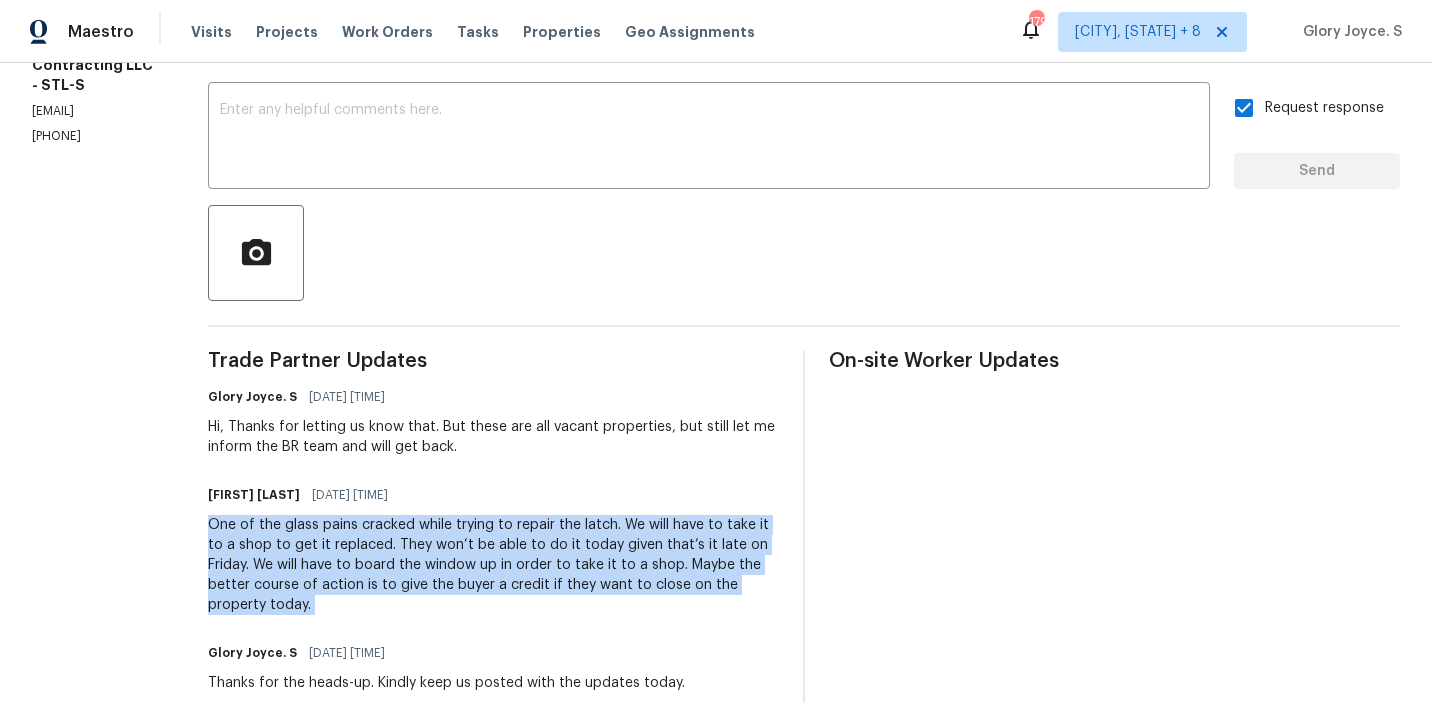 click on "One of the glass pains cracked while trying to repair the latch. We will have to take it to a shop to get it replaced. They won’t be able to do it today given that’s it late on Friday. We will have to board the window up in order to take it to a shop. Maybe the better course of action is to give the buyer a credit if they want to close on the property today." at bounding box center (493, 565) 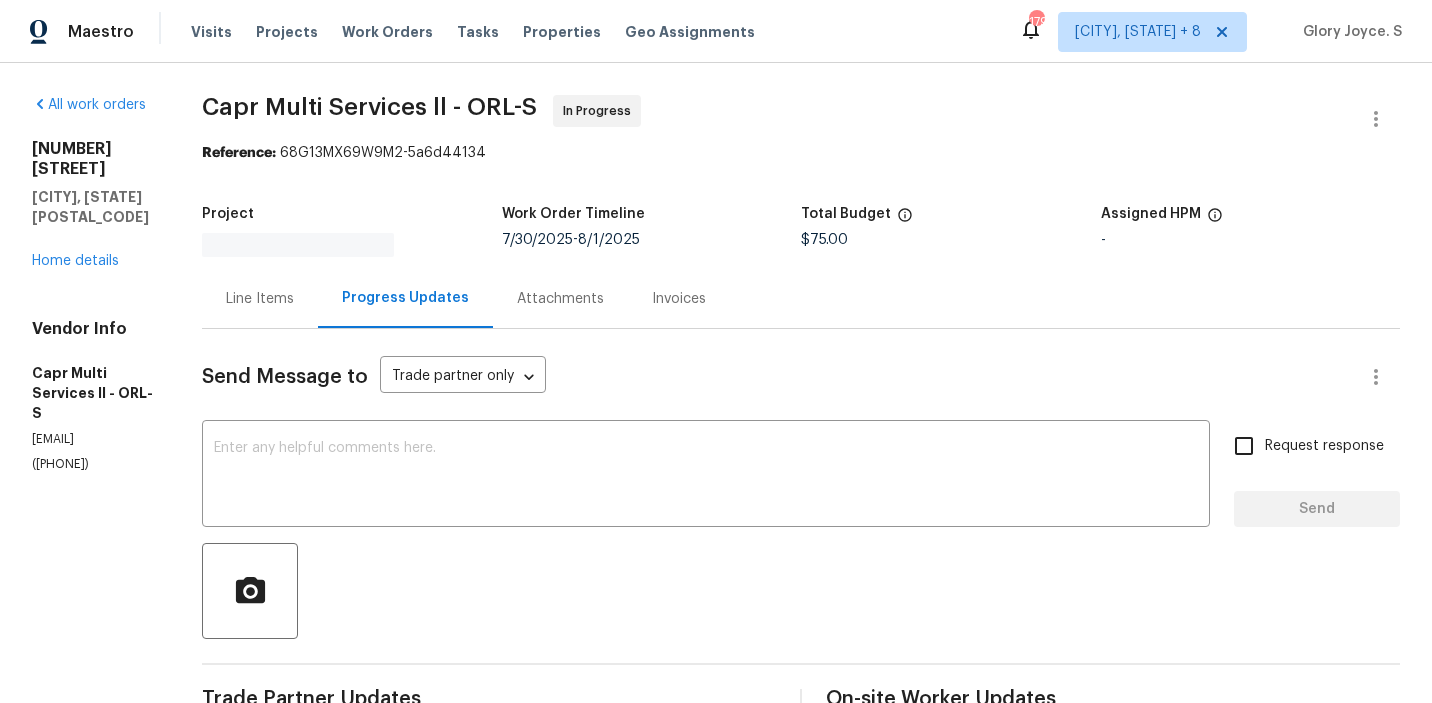 scroll, scrollTop: 0, scrollLeft: 0, axis: both 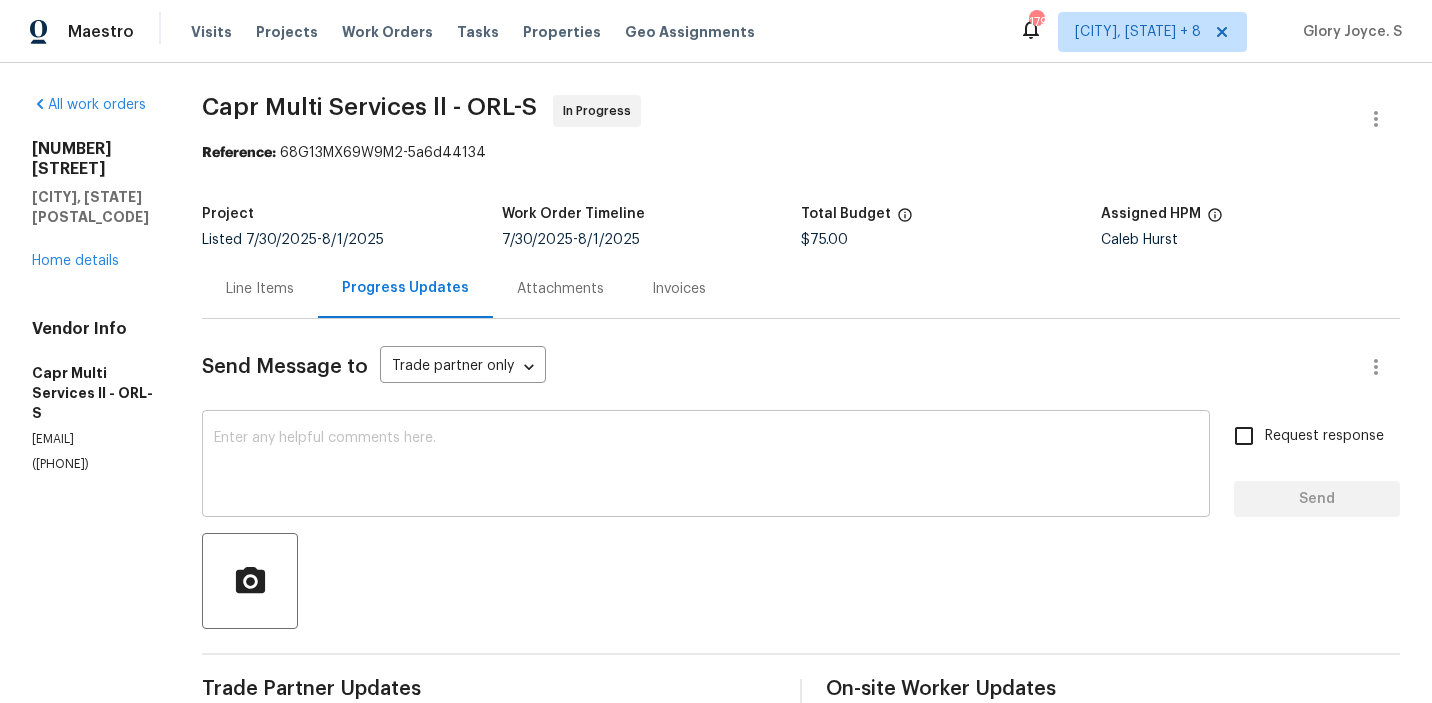 click at bounding box center (706, 466) 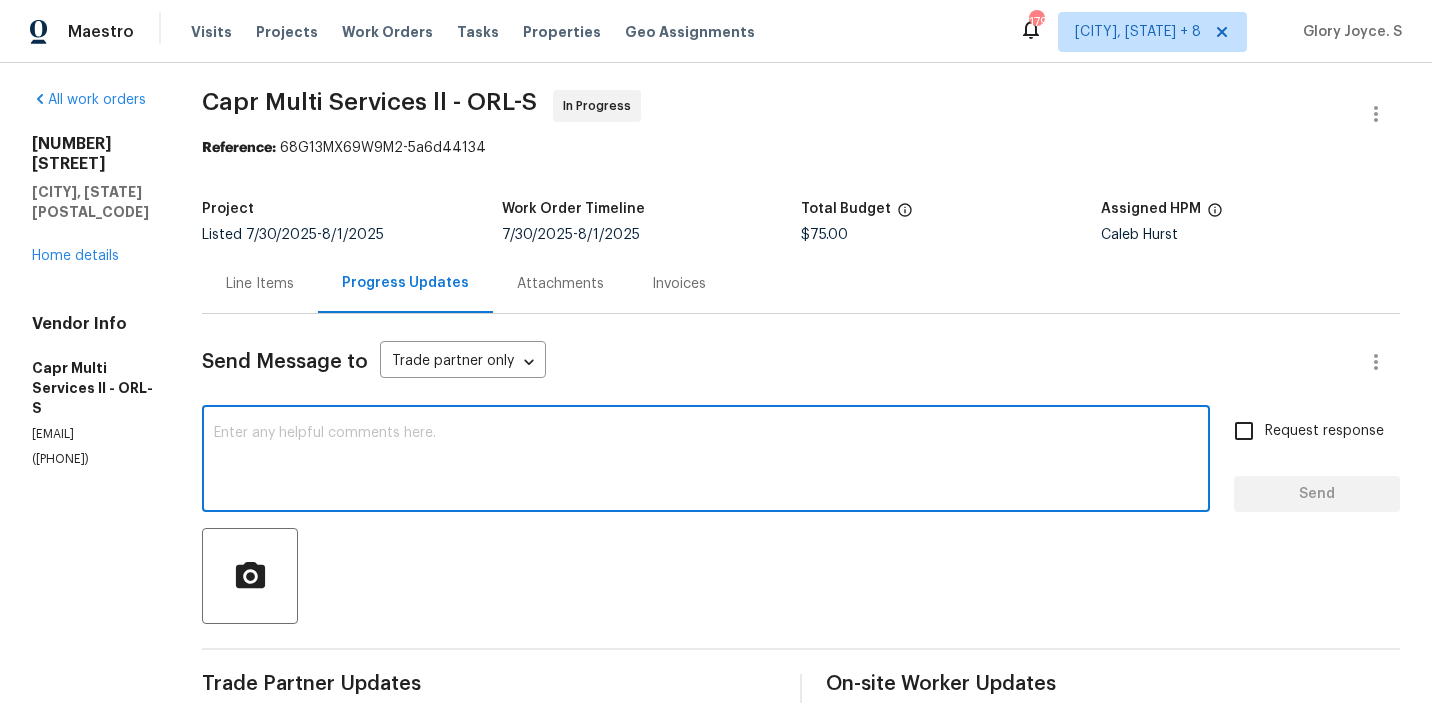 scroll, scrollTop: 0, scrollLeft: 0, axis: both 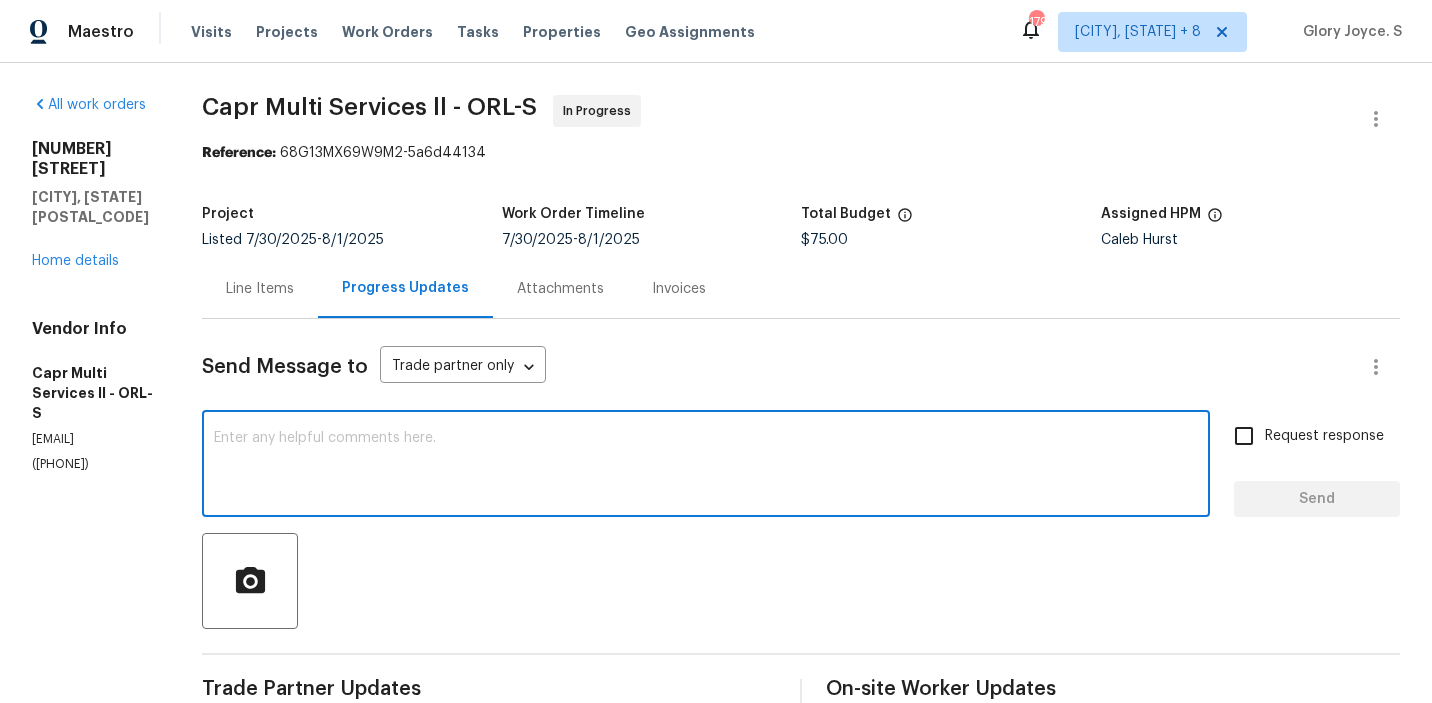 click on "([PHONE])" at bounding box center [93, 464] 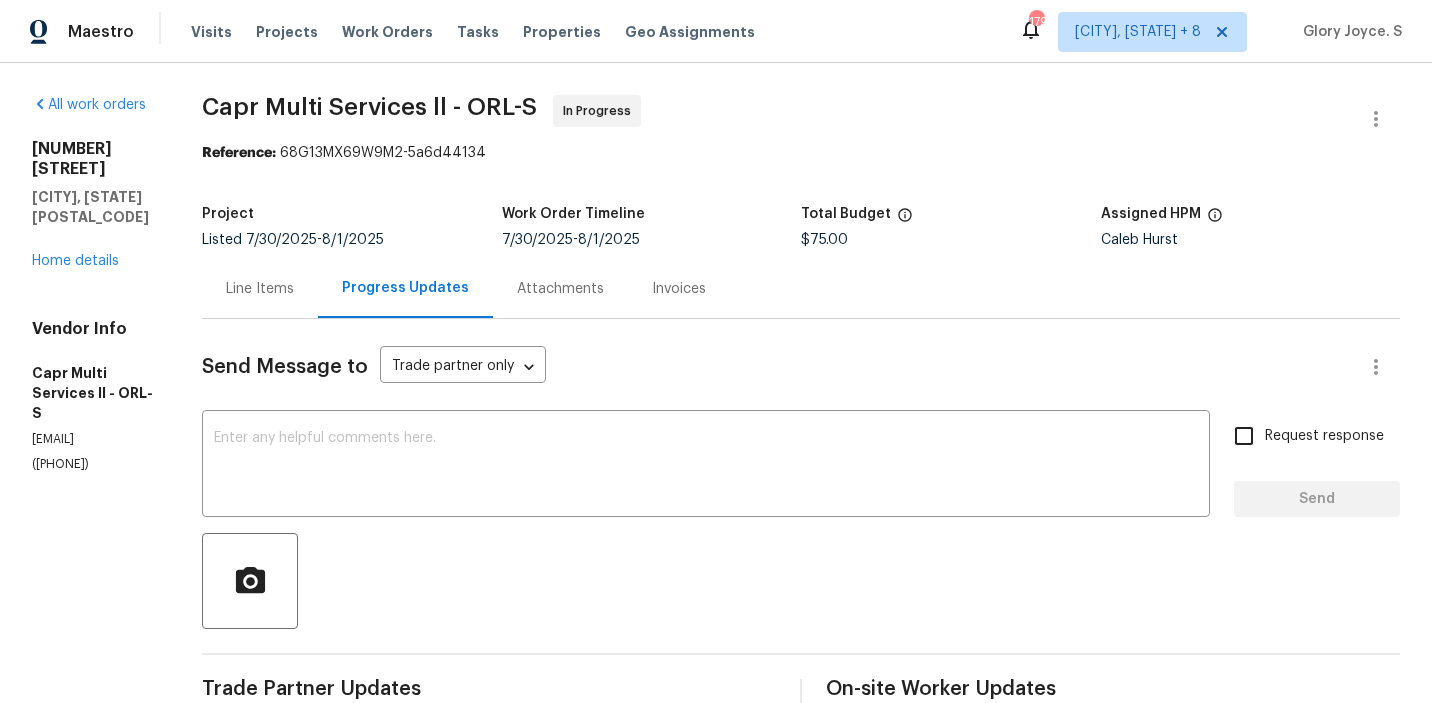 click on "([PHONE])" at bounding box center [93, 464] 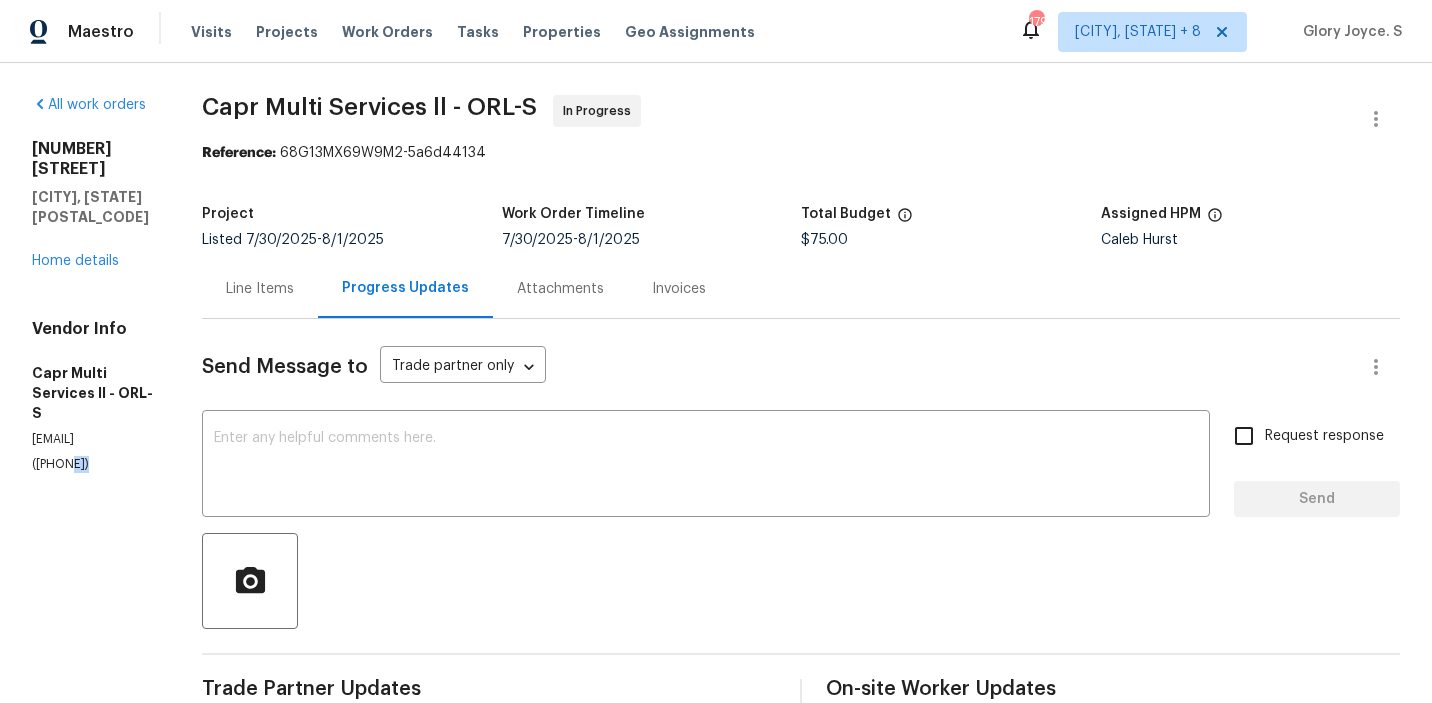 click on "([PHONE])" at bounding box center [93, 464] 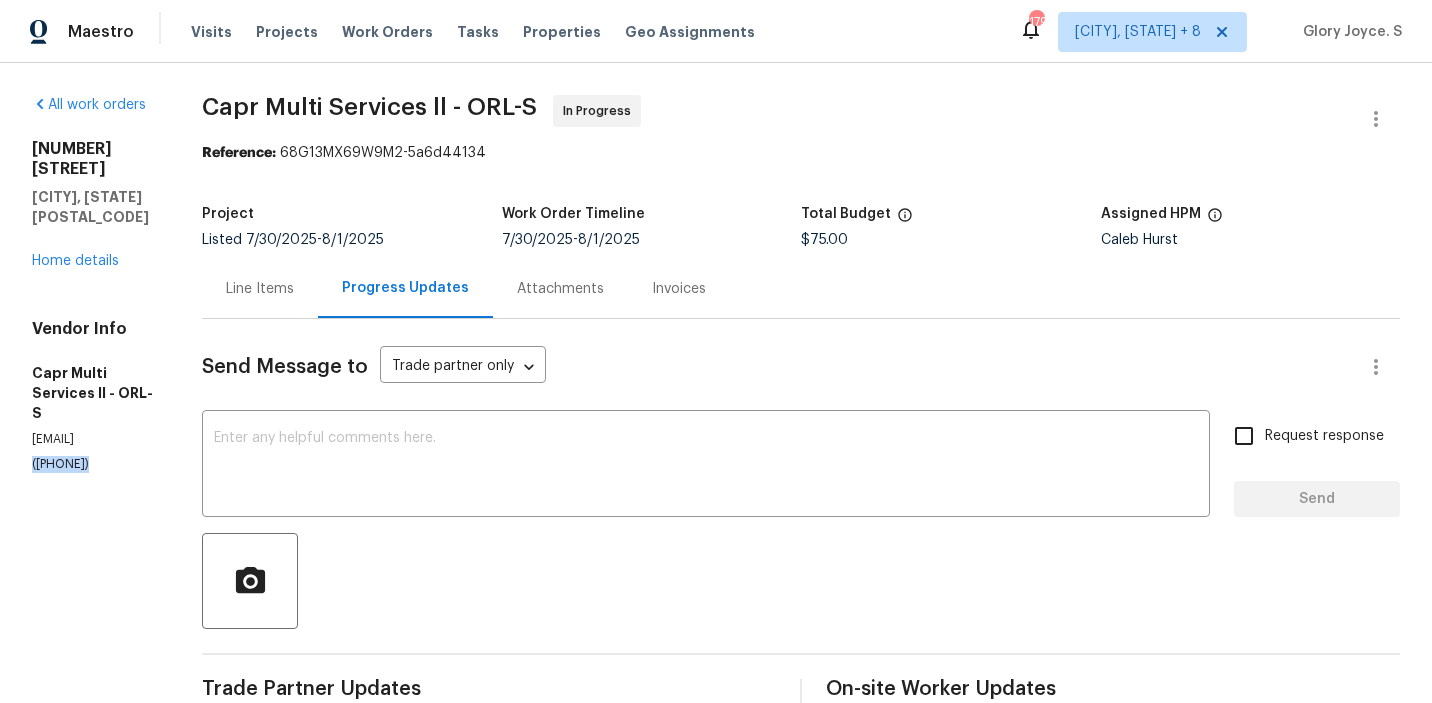 copy on "([PHONE])" 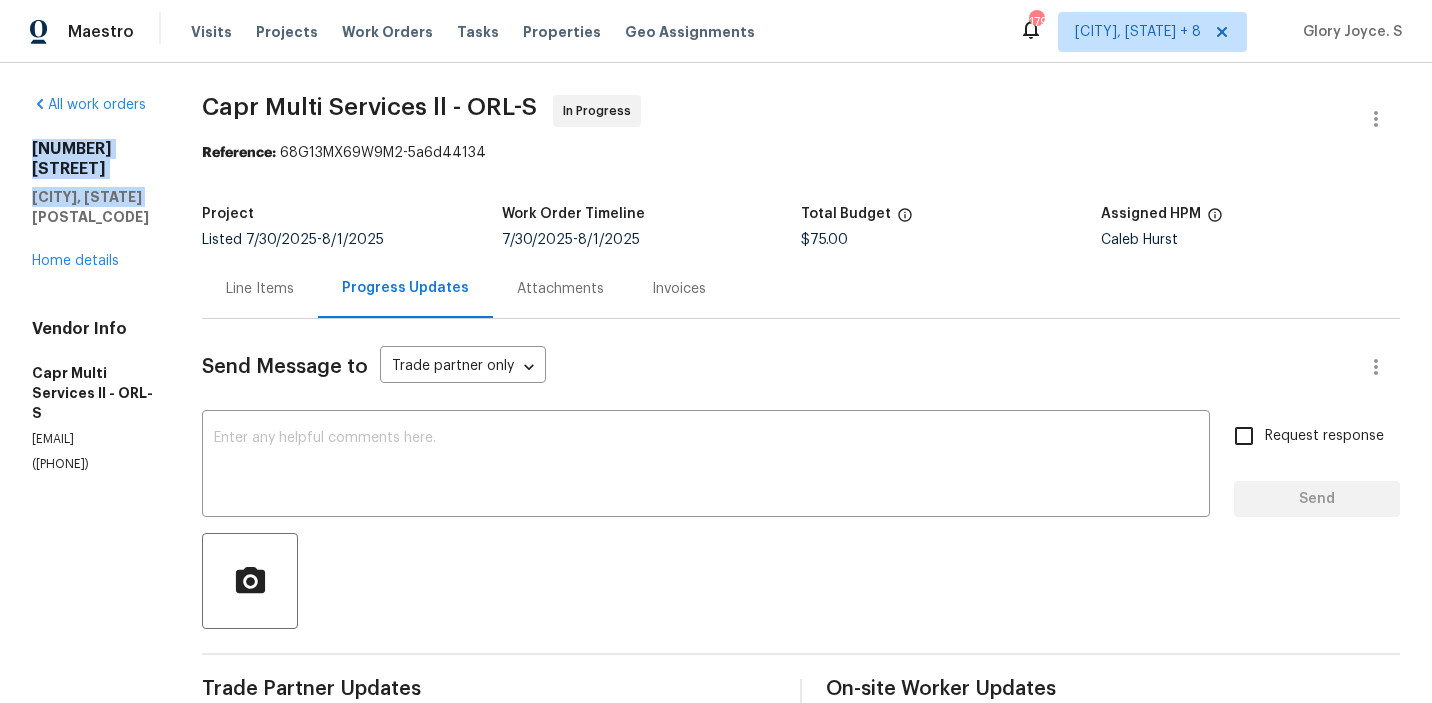 drag, startPoint x: 158, startPoint y: 199, endPoint x: 26, endPoint y: 155, distance: 139.14021 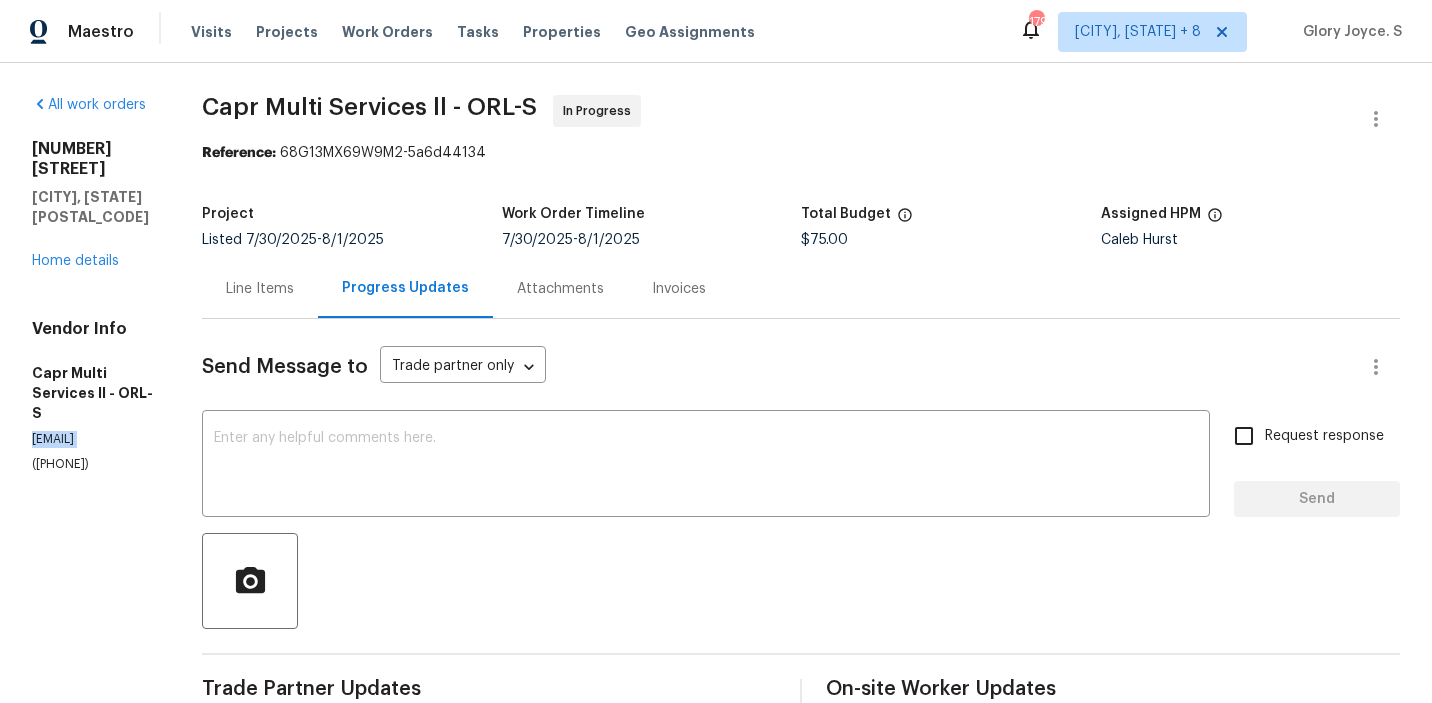 copy on "[EMAIL]" 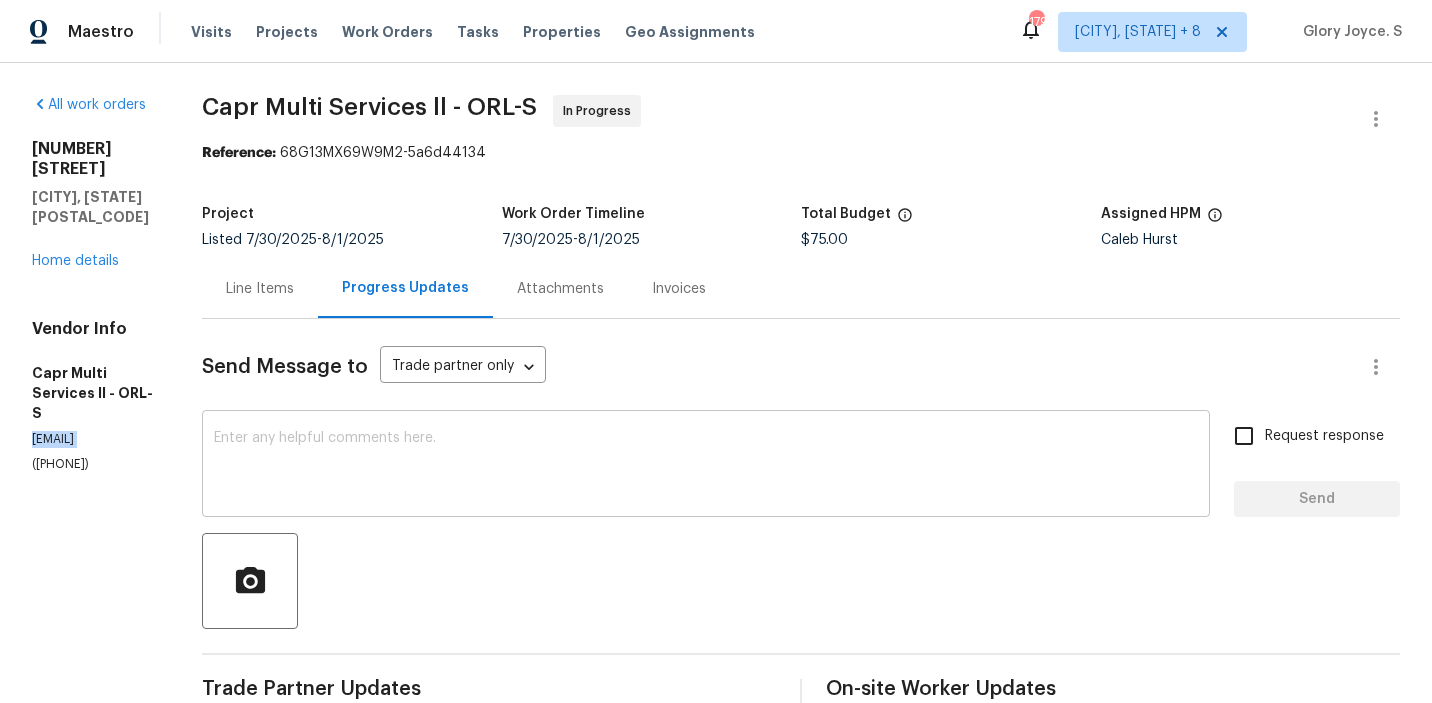 click at bounding box center [706, 466] 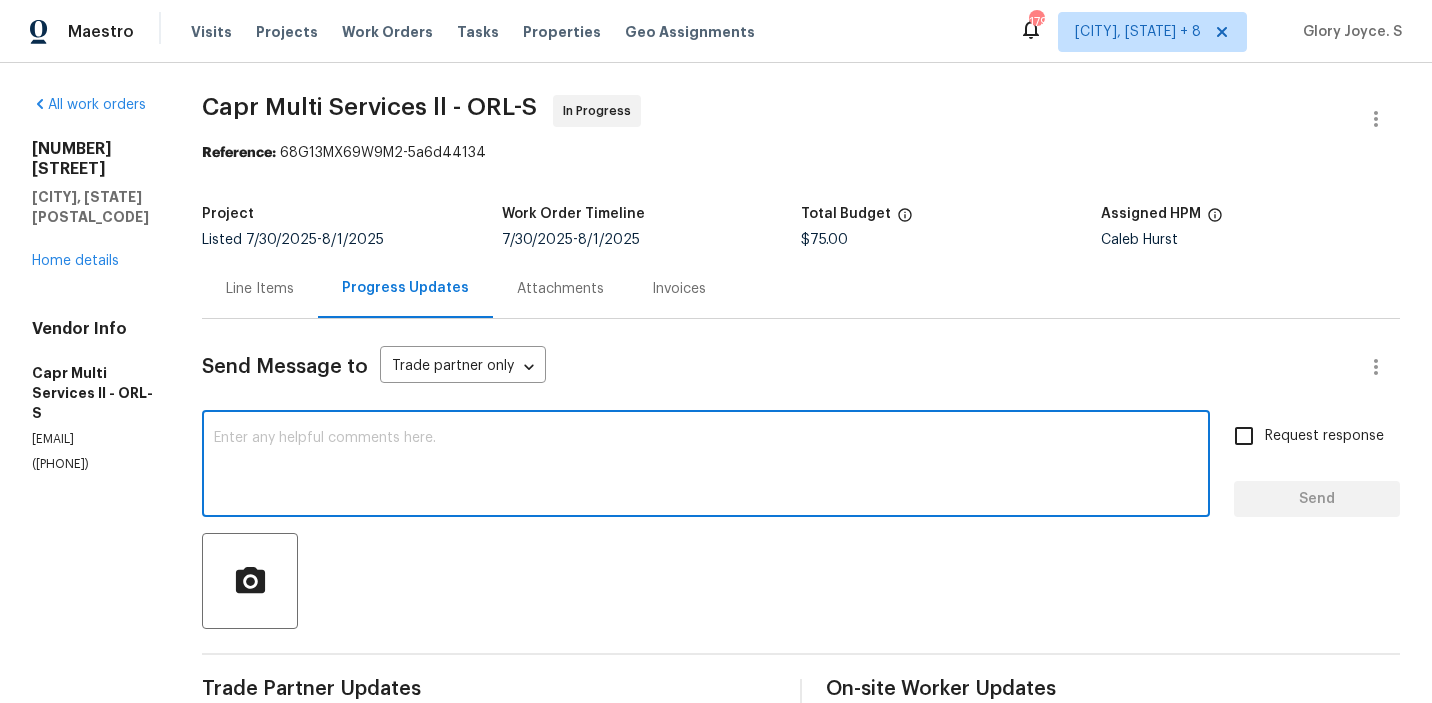 paste on "Hello, It's important that this work order is completed within the designated timeframe to ensure we meet our deadline. We kindly request your prompt response. If this isn't feasible, we may need to explore alternative options for assigning the work order. Thank you for your attention to this matter." 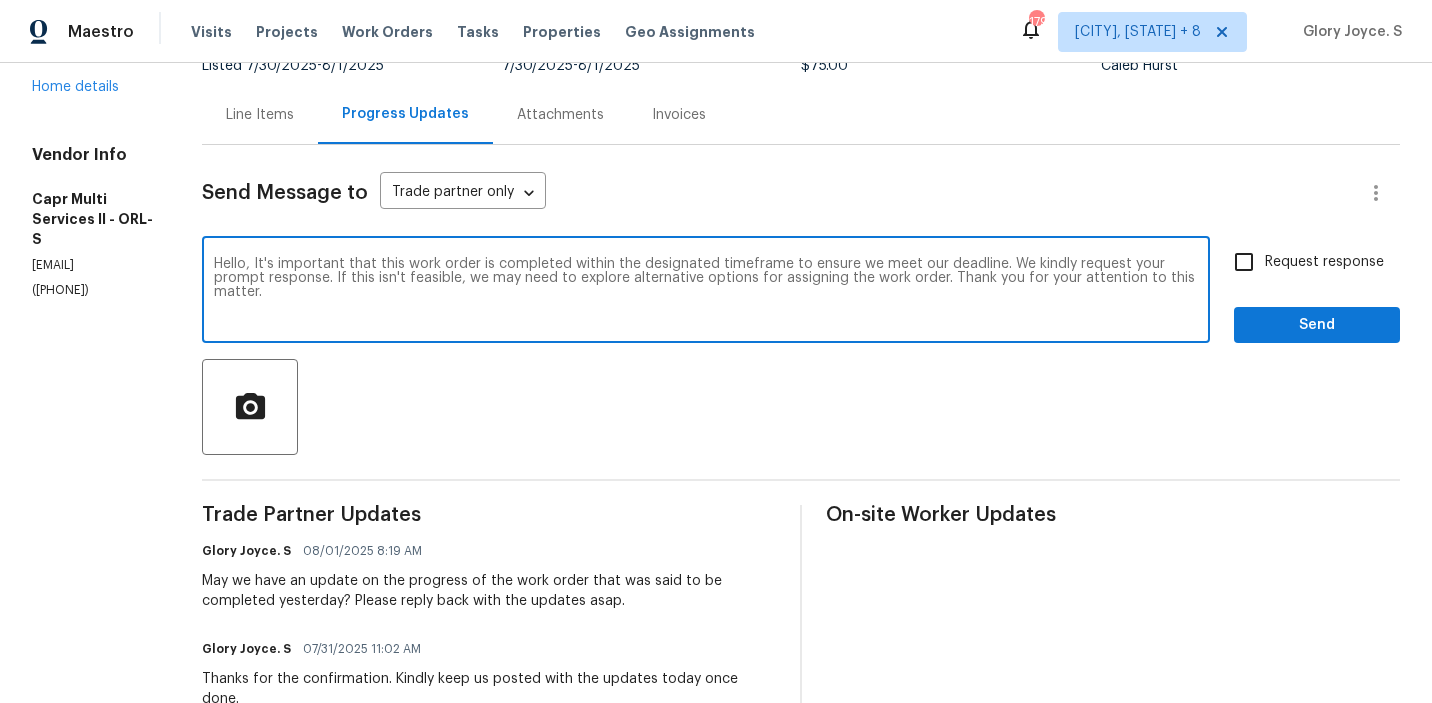 scroll, scrollTop: 0, scrollLeft: 0, axis: both 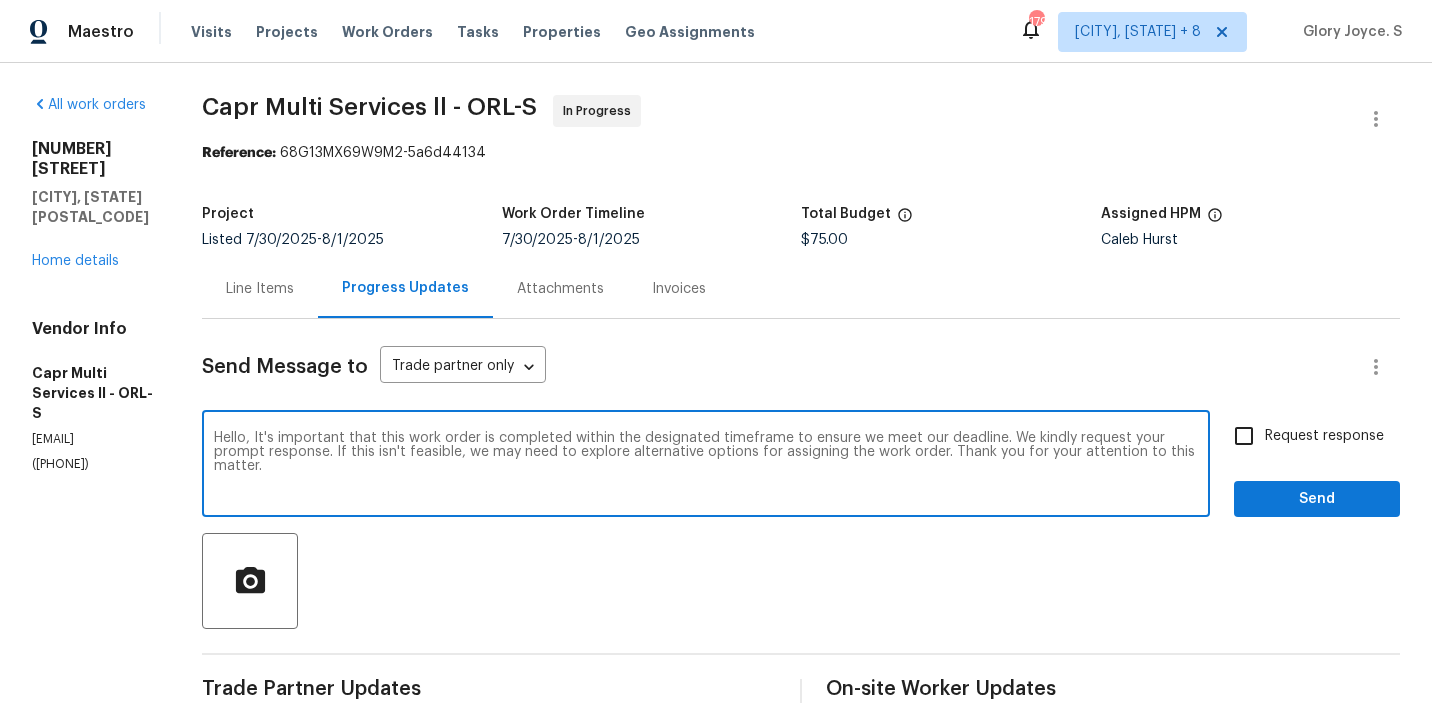 click on "Send Message to Trade partner only Trade partner only ​ Hello, It's important that this work order is completed within the designated timeframe to ensure we meet our deadline. We kindly request your prompt response. If this isn't feasible, we may need to explore alternative options for assigning the work order. Thank you for your attention to this matter. x ​ Request response Send Trade Partner Updates Glory Joyce. S 08/01/2025 8:19 AM May we have an update on the progress of the work order that was said to be completed yesterday? Please reply back with the updates asap. Glory Joyce. S 07/31/2025 11:02 AM Thanks for the confirmation. Kindly keep us posted with the updates today once done. Chrystian Pena 07/31/2025 9:26 AM Hello Glory, nice to meet you, today will be done ✅ Glory Joyce. S 07/31/2025 8:50 AM Thanks for accepting the work order and could you please provide us with the scheduled date? Please reply back. Glory Joyce. S 07/30/2025 11:40 AM On-site Worker Updates" at bounding box center [801, 790] 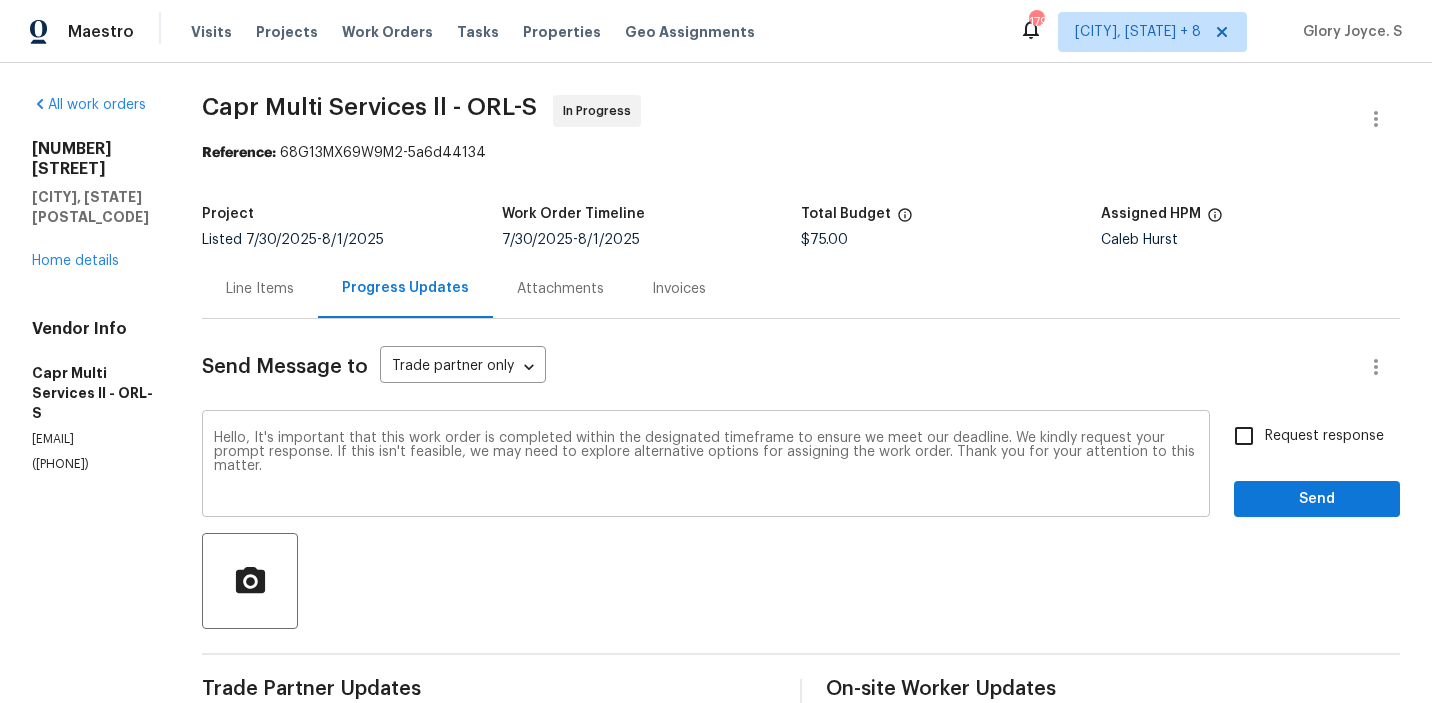 click on "Hello, It's important that this work order is completed within the designated timeframe to ensure we meet our deadline. We kindly request your prompt response. If this isn't feasible, we may need to explore alternative options for assigning the work order. Thank you for your attention to this matter." at bounding box center [706, 466] 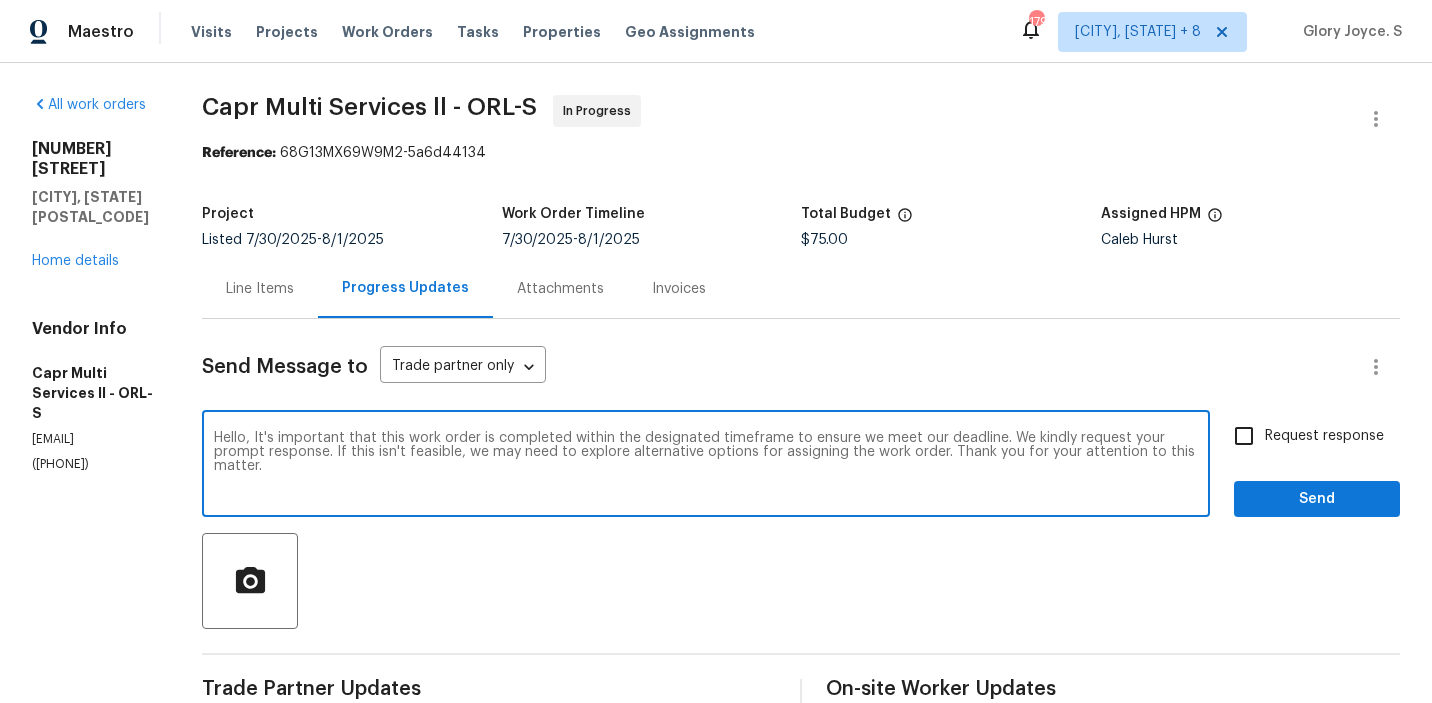 drag, startPoint x: 940, startPoint y: 452, endPoint x: 962, endPoint y: 488, distance: 42.190044 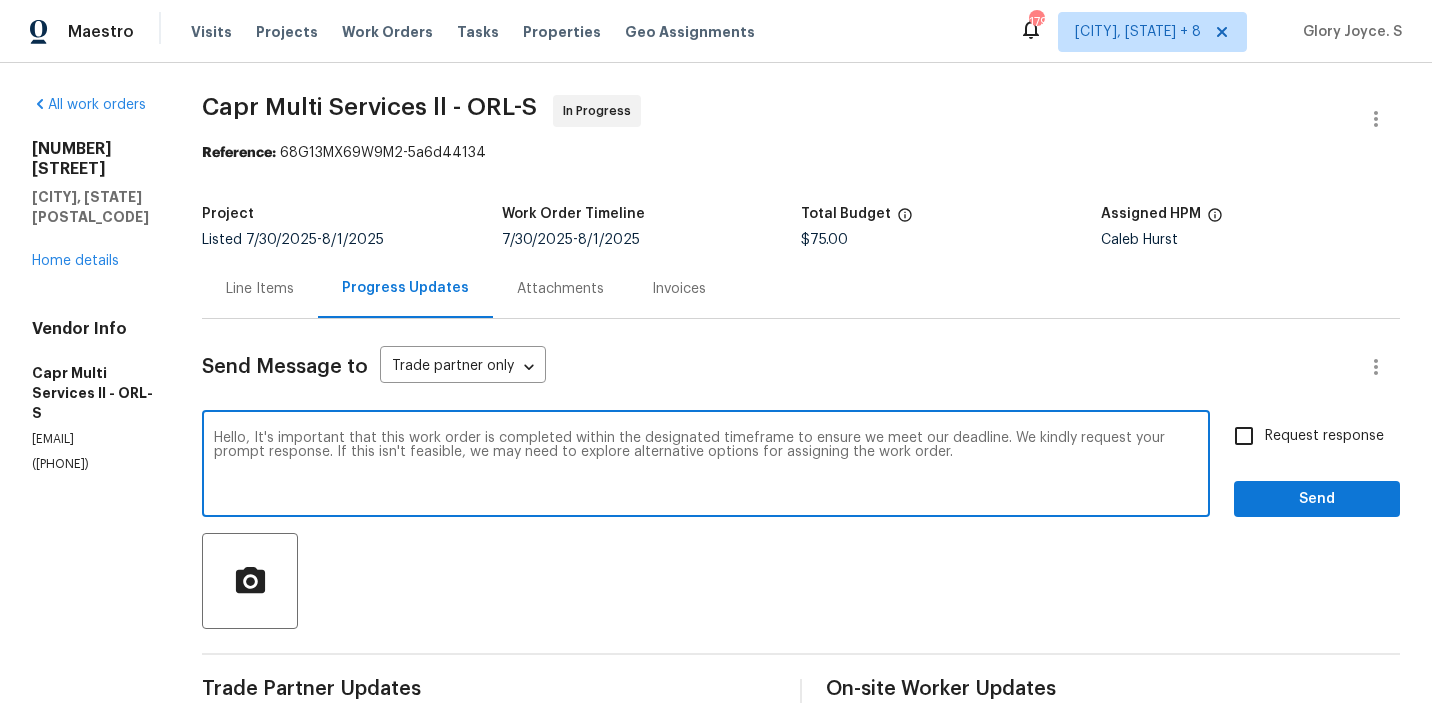 click on "Hello, It's important that this work order is completed within the designated timeframe to ensure we meet our deadline. We kindly request your prompt response. If this isn't feasible, we may need to explore alternative options for assigning the work order." at bounding box center (706, 466) 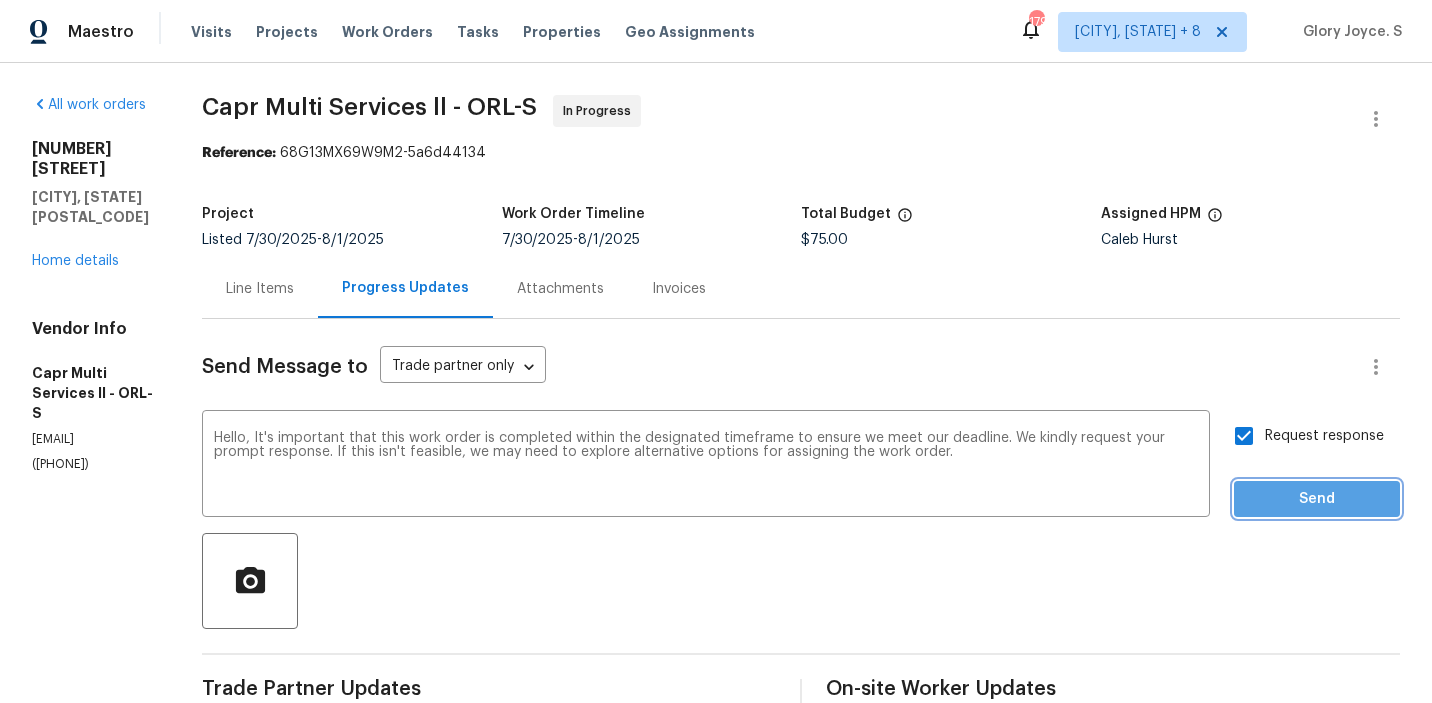 click on "Send" at bounding box center (1317, 499) 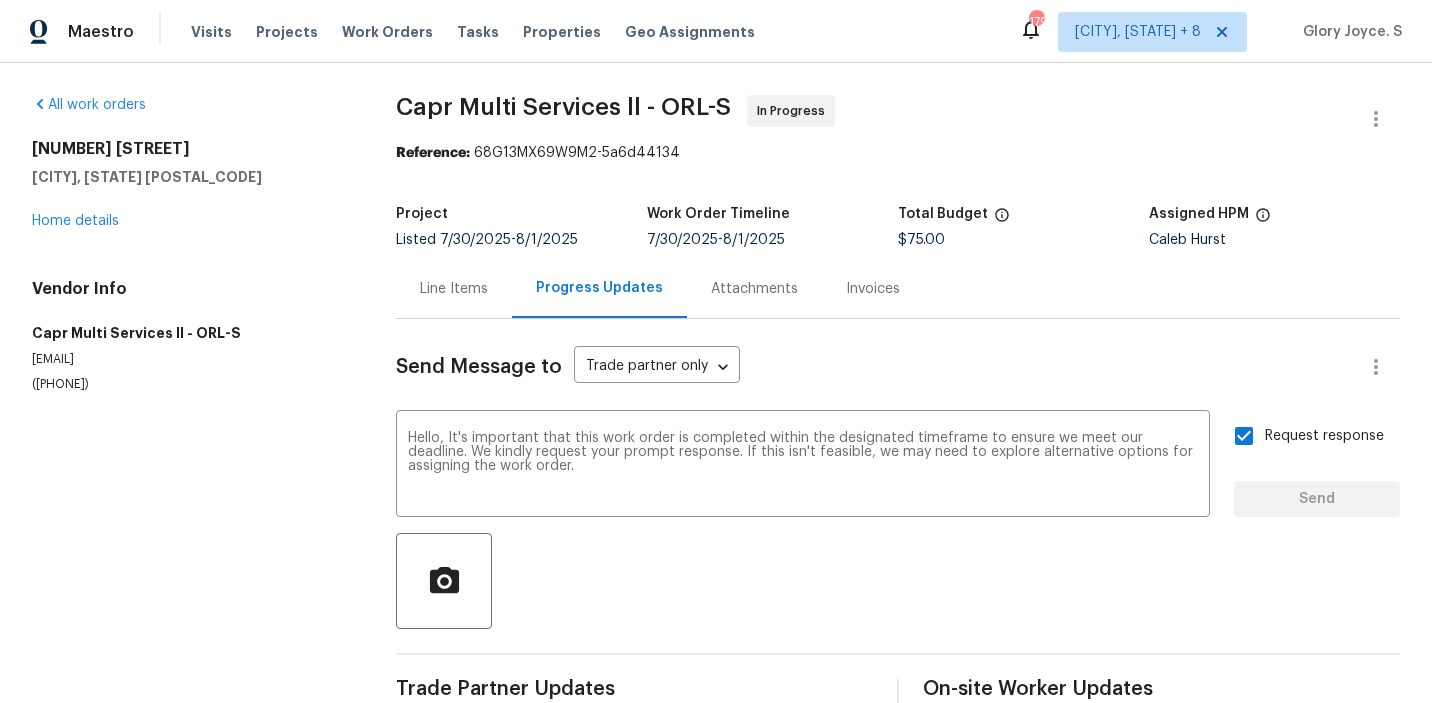 type 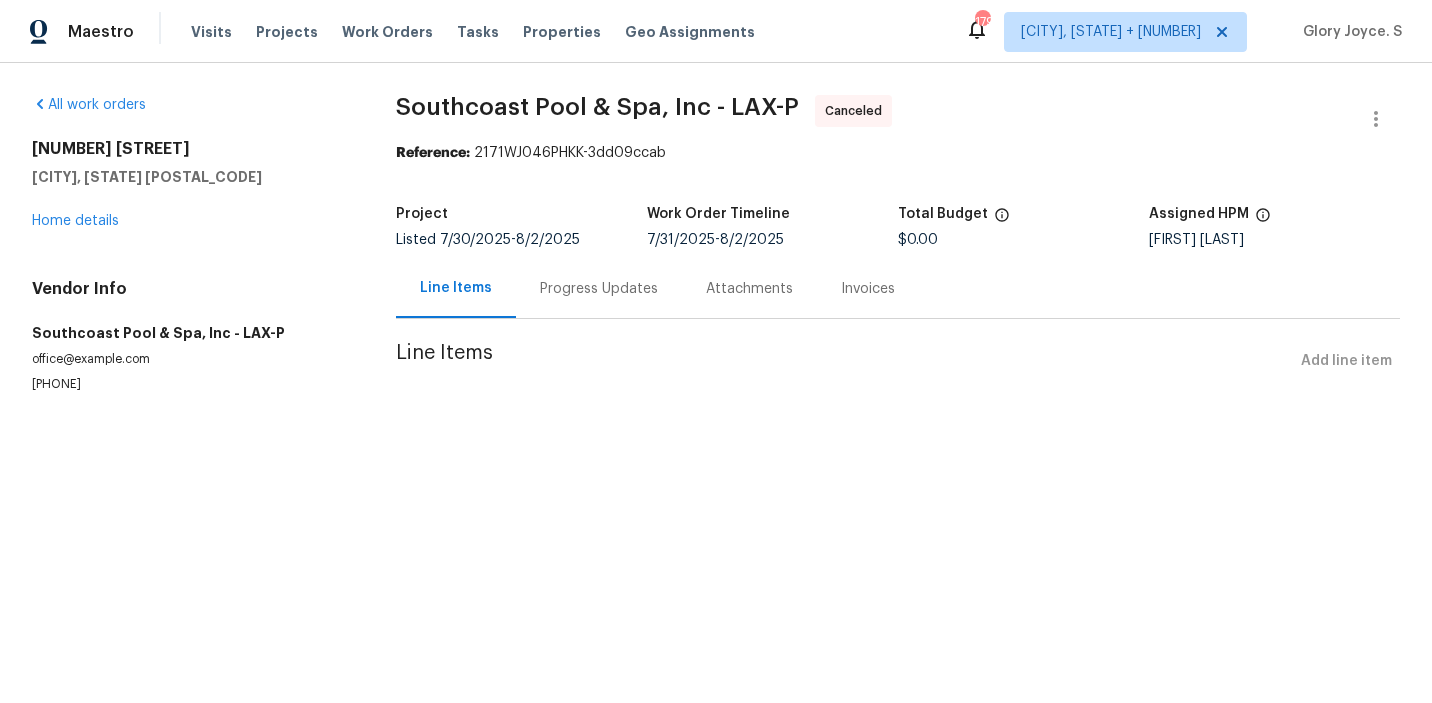 scroll, scrollTop: 0, scrollLeft: 0, axis: both 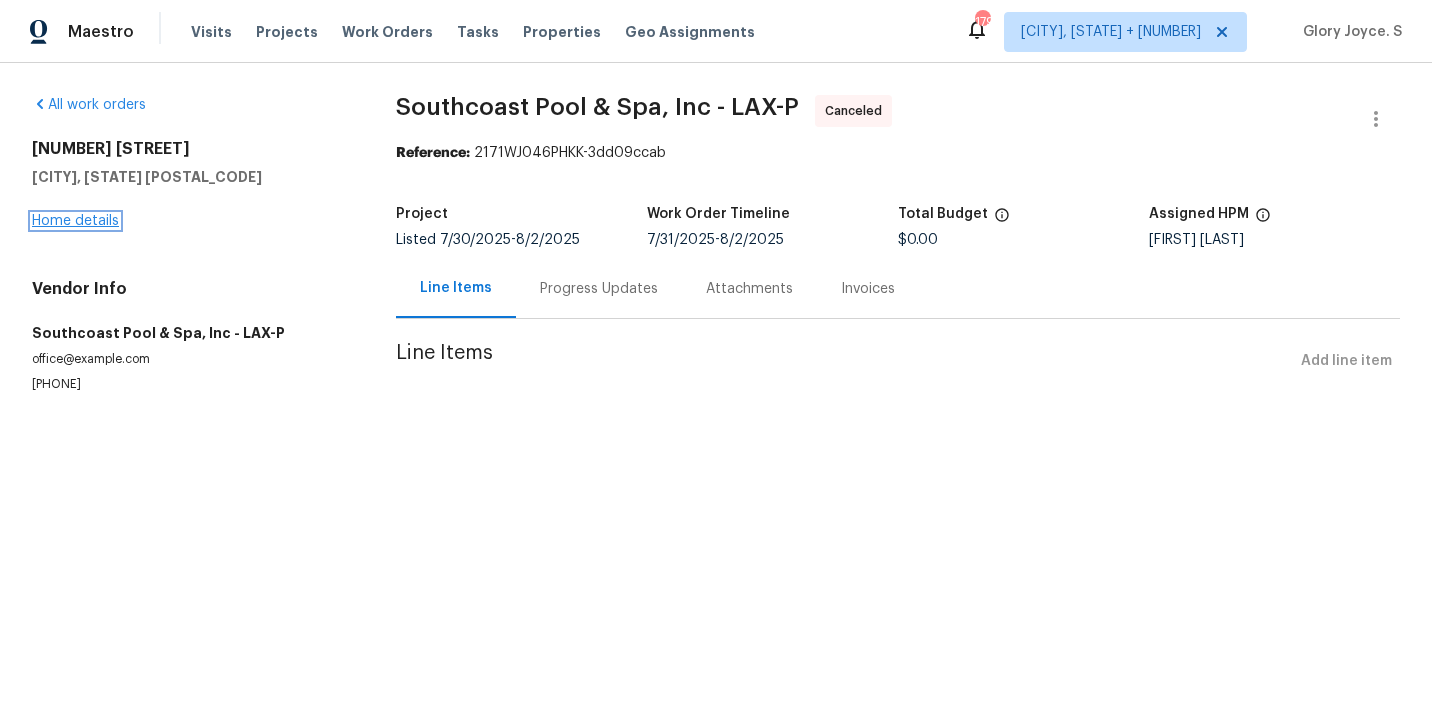 click on "Home details" at bounding box center [75, 221] 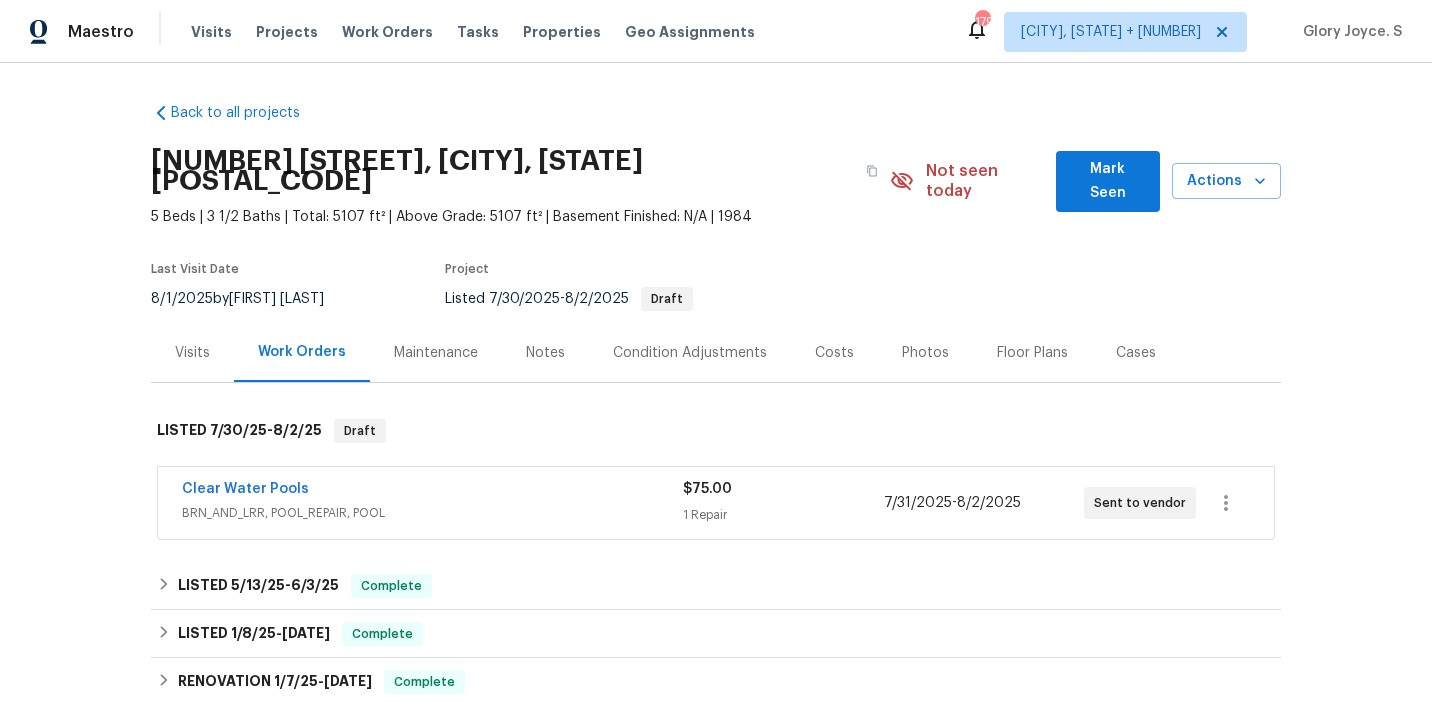 click on "Clear Water Pools" at bounding box center [245, 489] 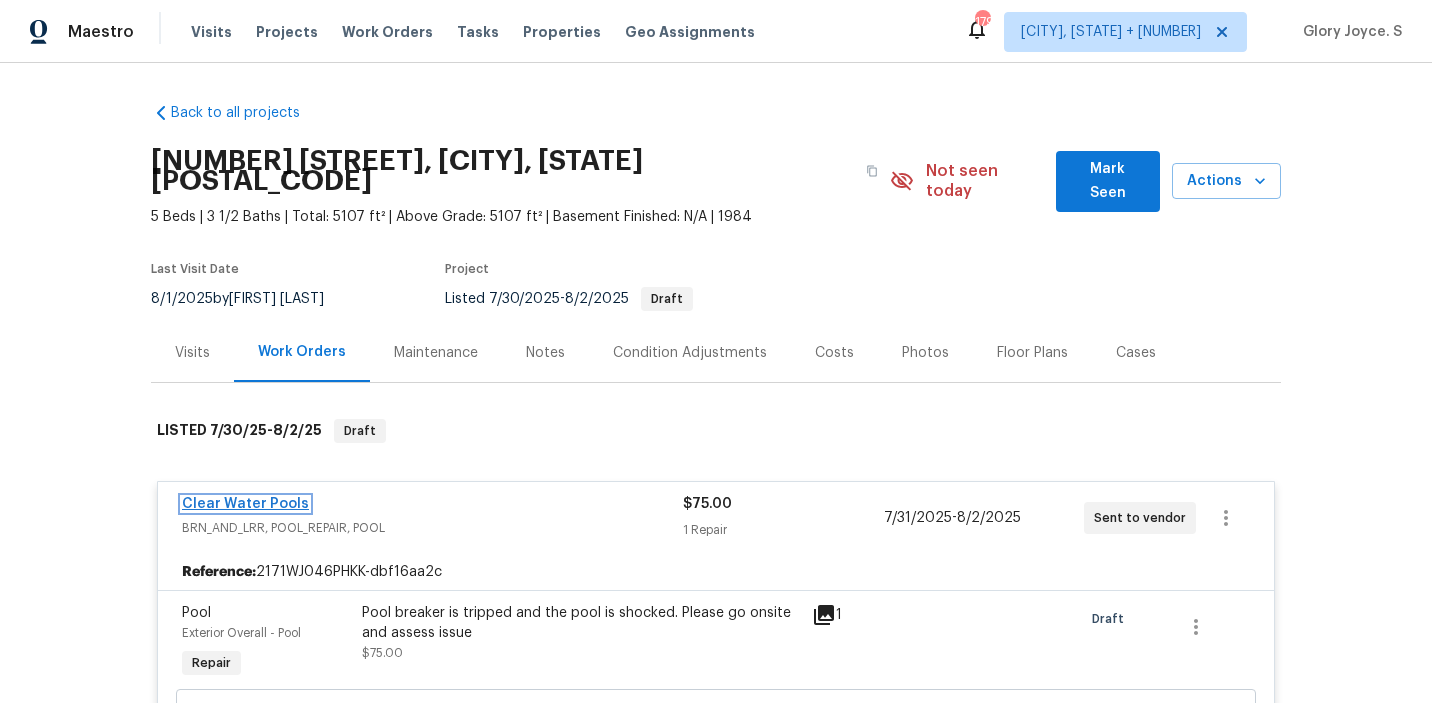 click on "Clear Water Pools" at bounding box center [245, 504] 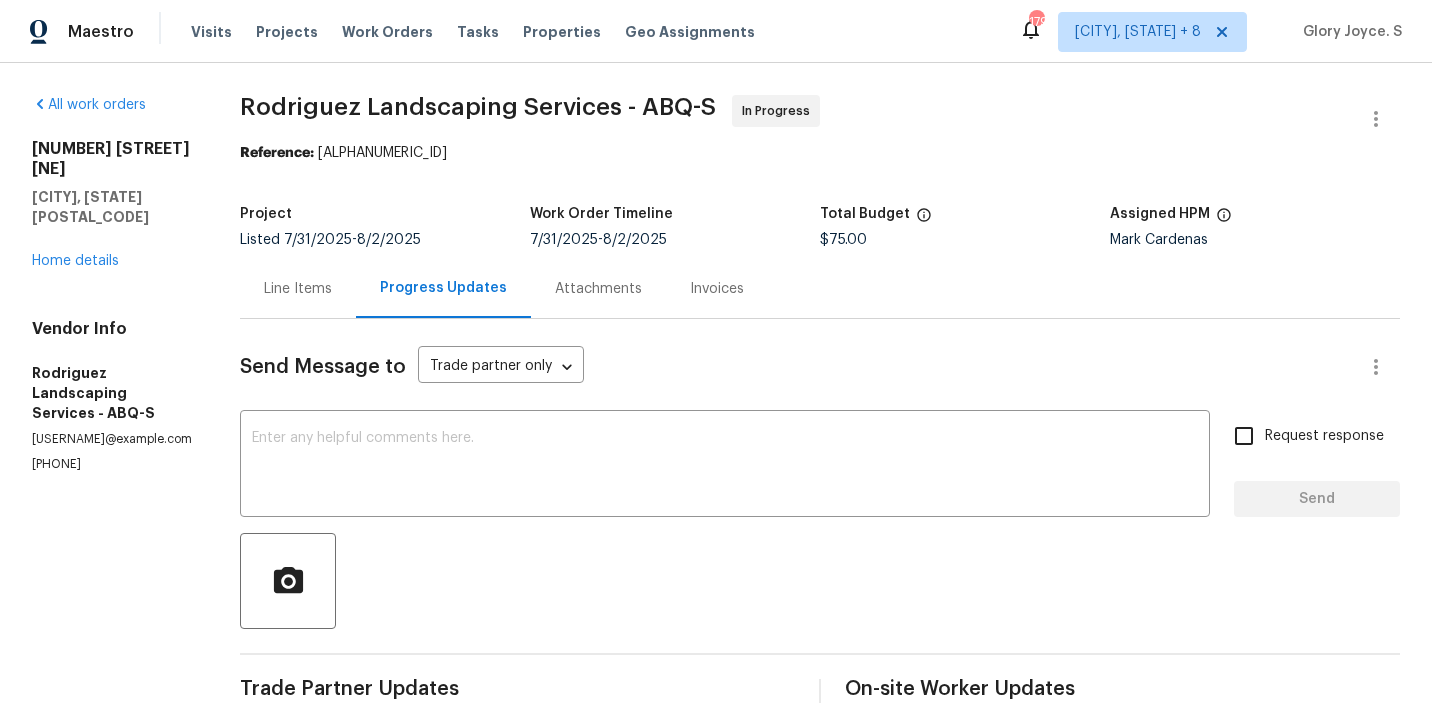 scroll, scrollTop: 0, scrollLeft: 0, axis: both 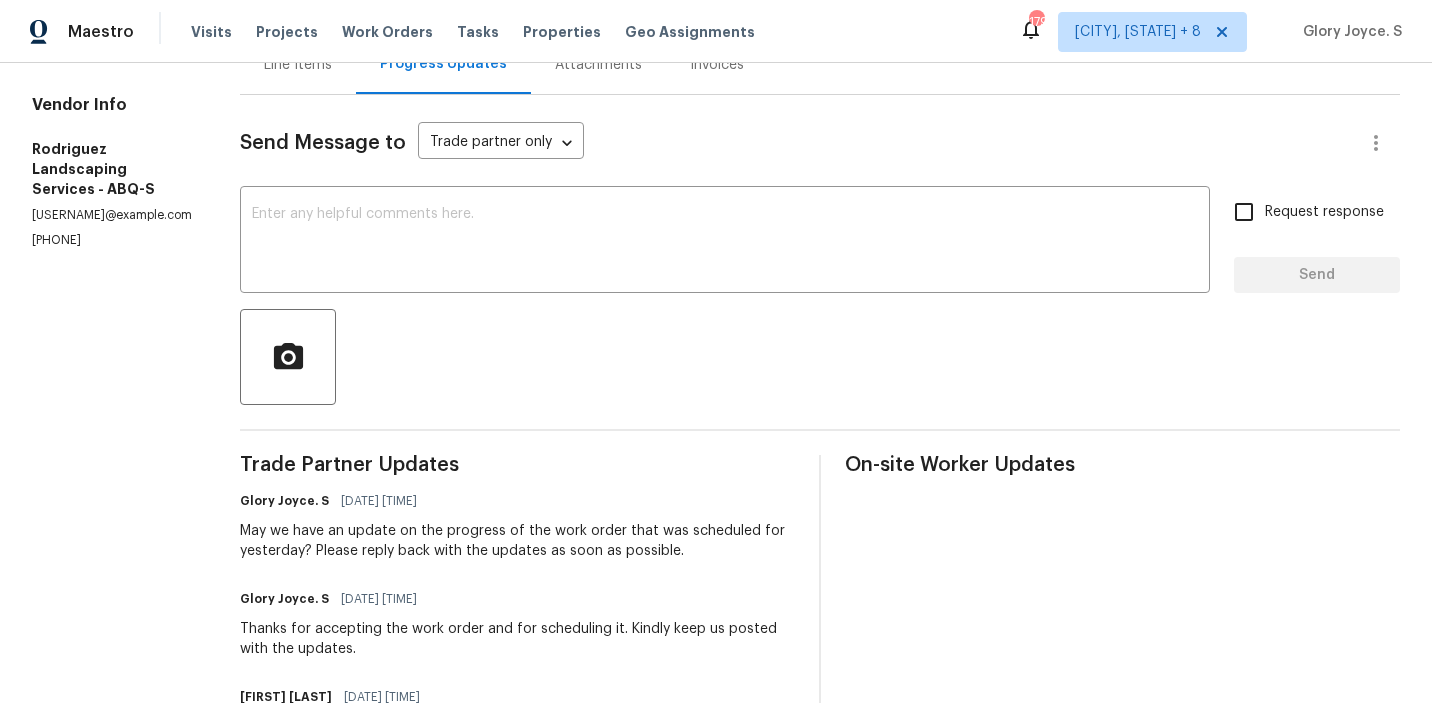 click on "[USERNAME]@example.com" at bounding box center [112, 215] 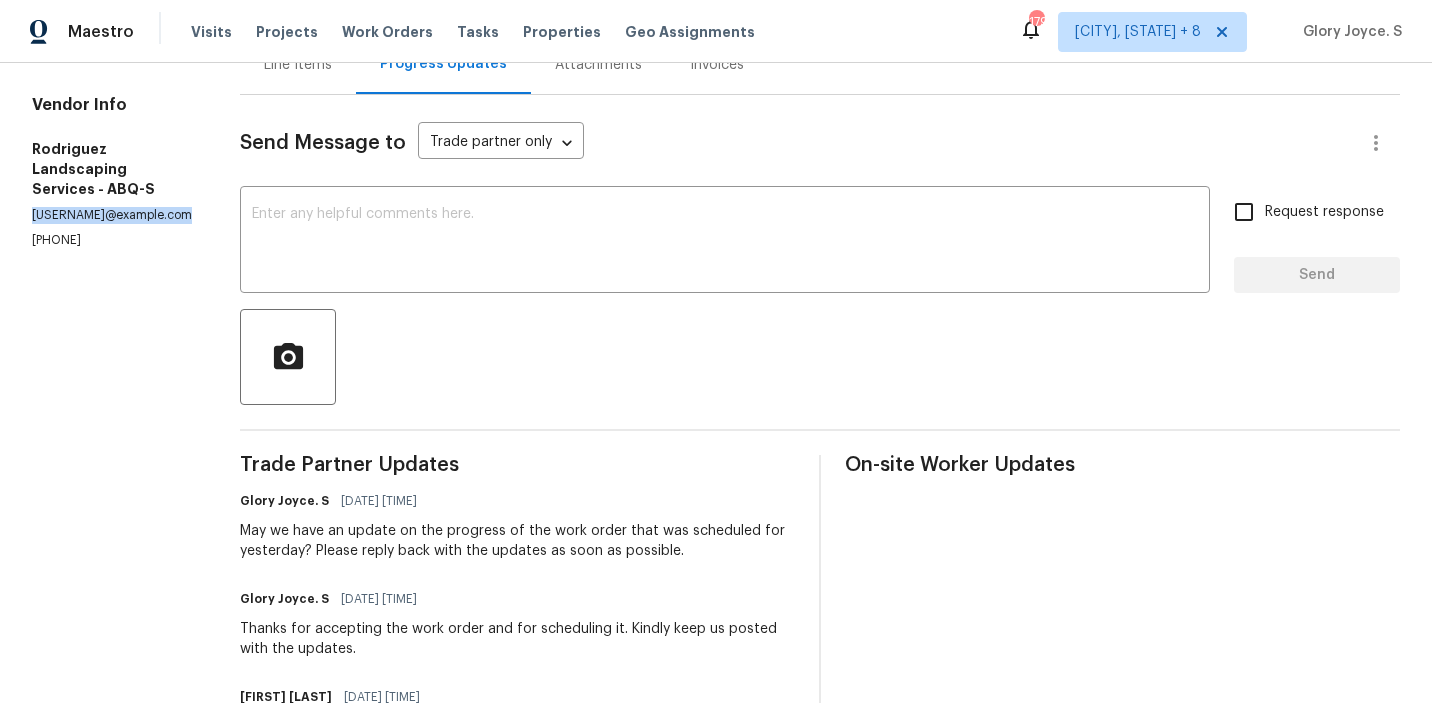 click on "rodriguezjosuepersonal@gmail.com" at bounding box center [112, 215] 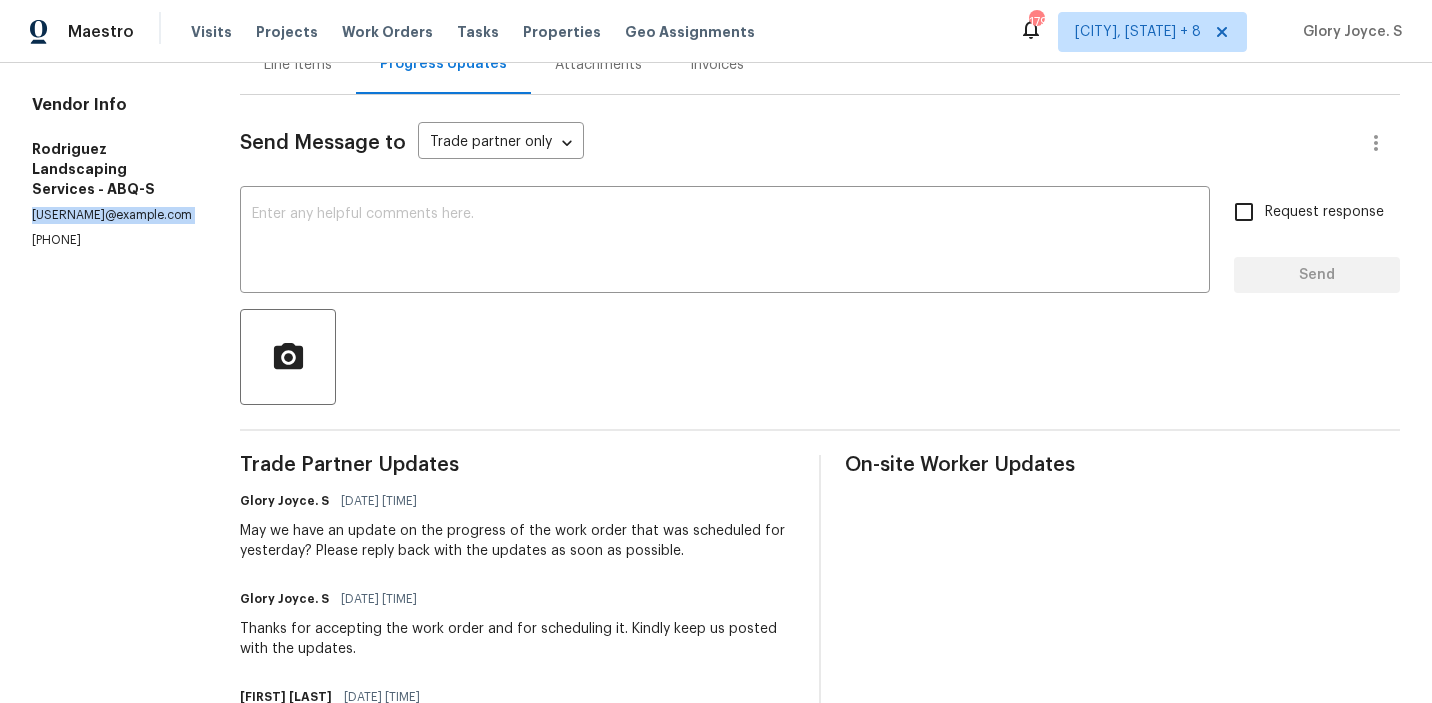 copy on "rodriguezjosuepersonal@gmail.com" 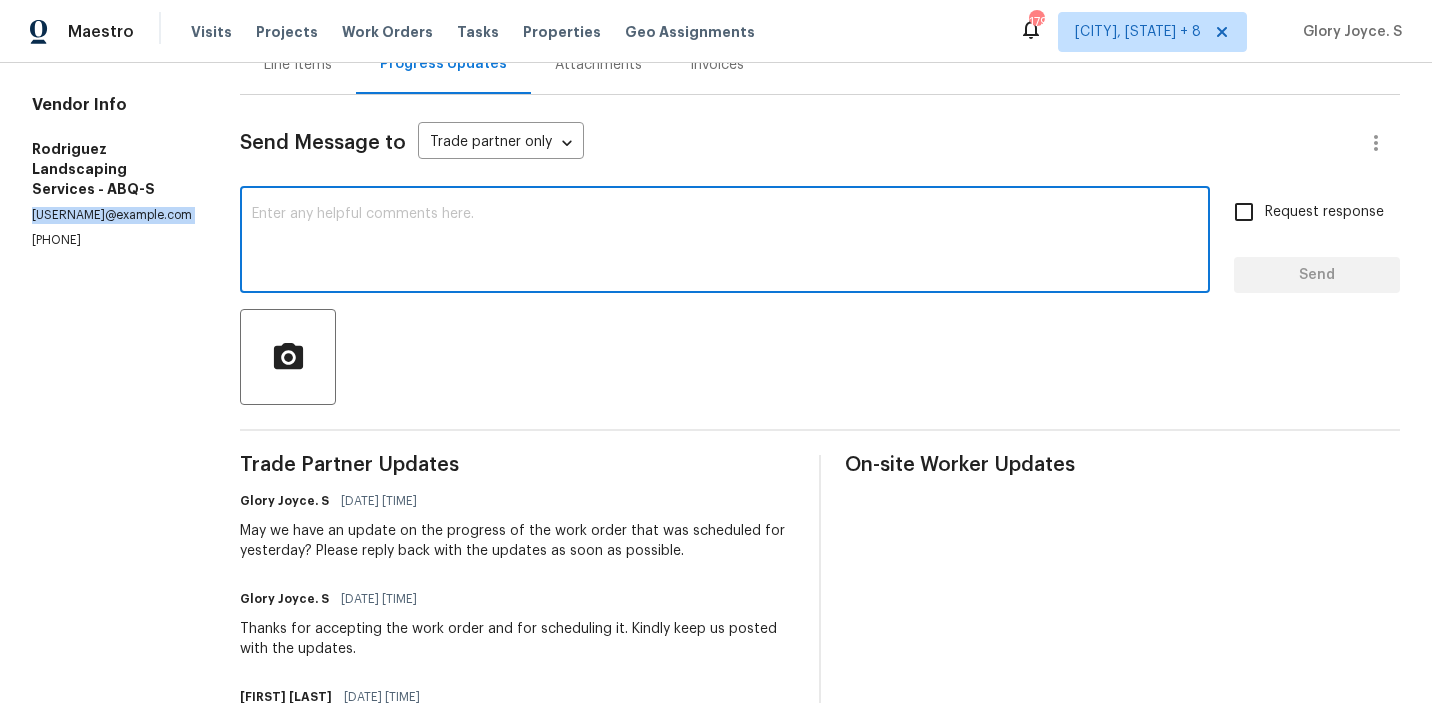 click at bounding box center [725, 242] 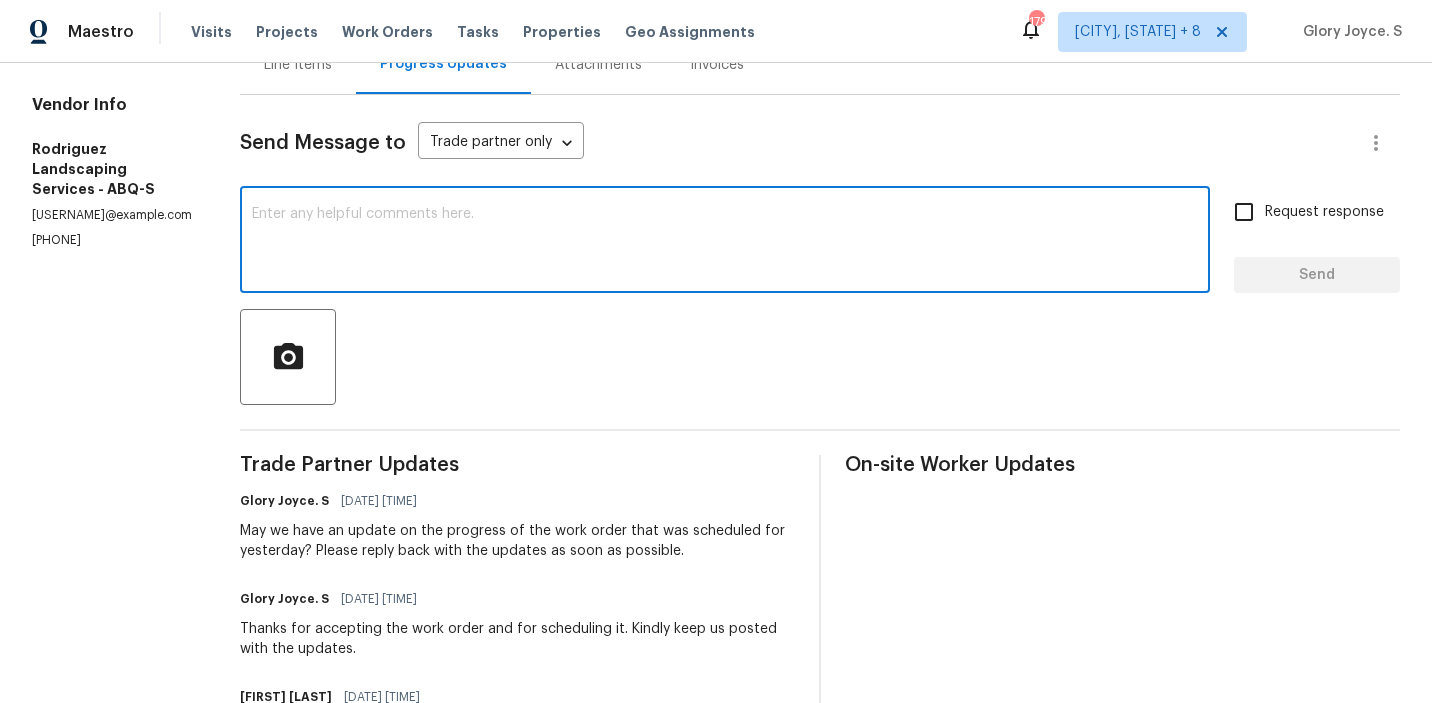 paste on "We tried calling you for an update on the work order but reached your voicemail. We have sent you a text message as well as an email.  please check it and reply back with the updates as soon as possible since we have already crossed the target date." 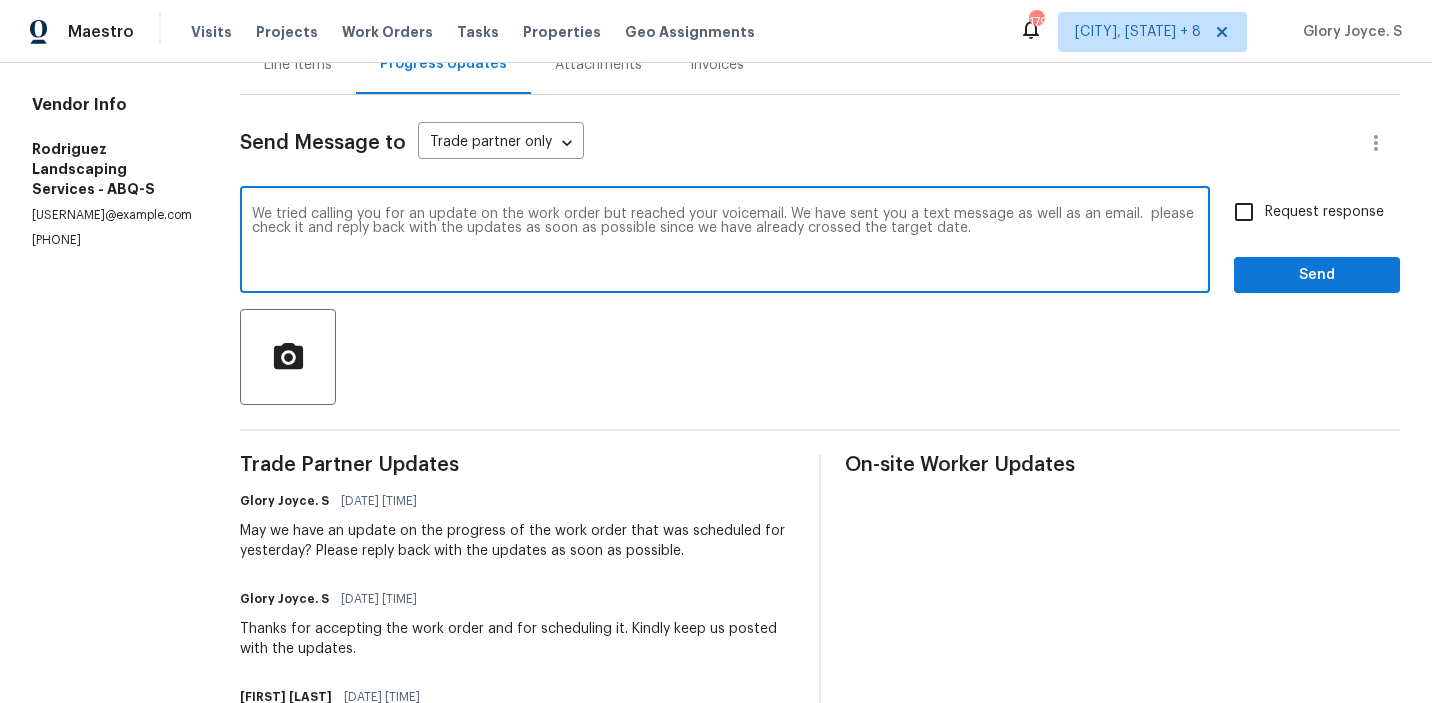 click on "We tried calling you for an update on the work order but reached your voicemail. We have sent you a text message as well as an email.  please check it and reply back with the updates as soon as possible since we have already crossed the target date." at bounding box center (725, 242) 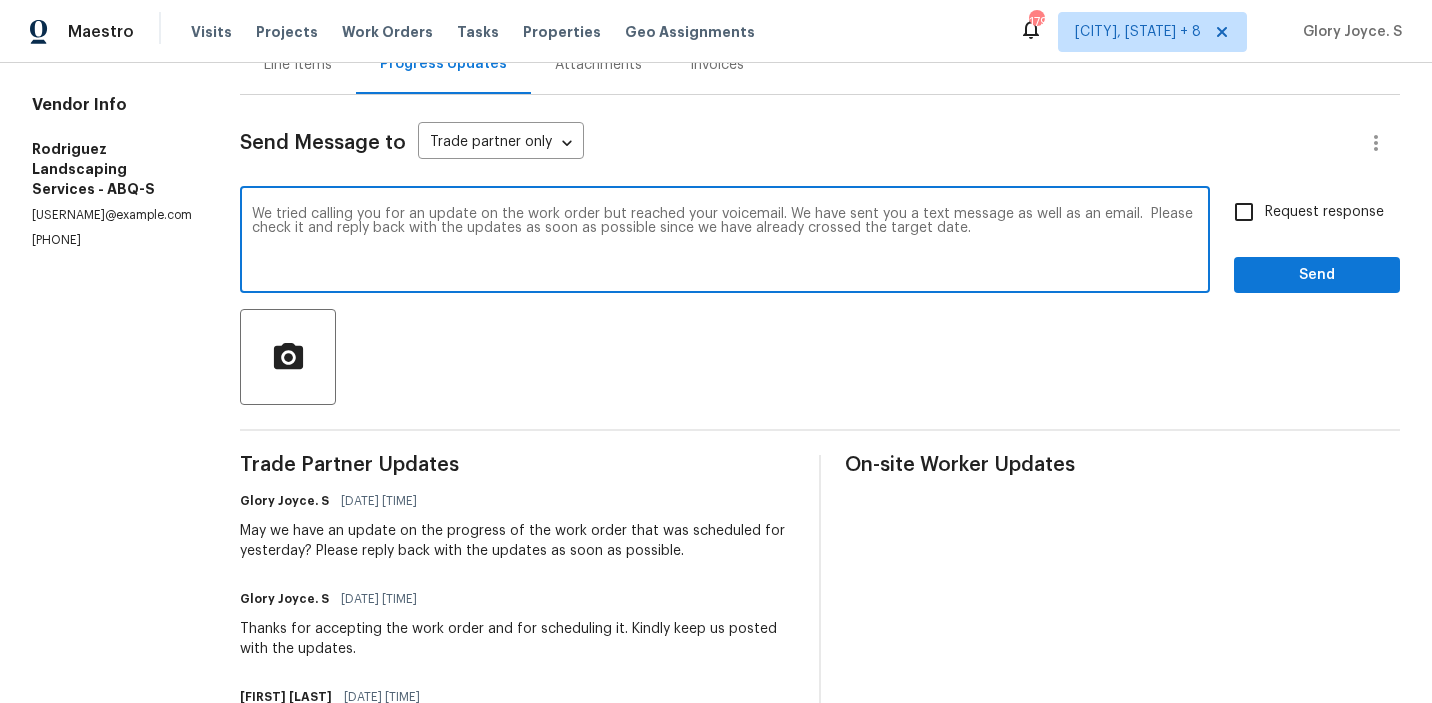 click on "We tried calling you for an update on the work order but reached your voicemail. We have sent you a text message as well as an email.  Please check it and reply back with the updates as soon as possible since we have already crossed the target date." at bounding box center [725, 242] 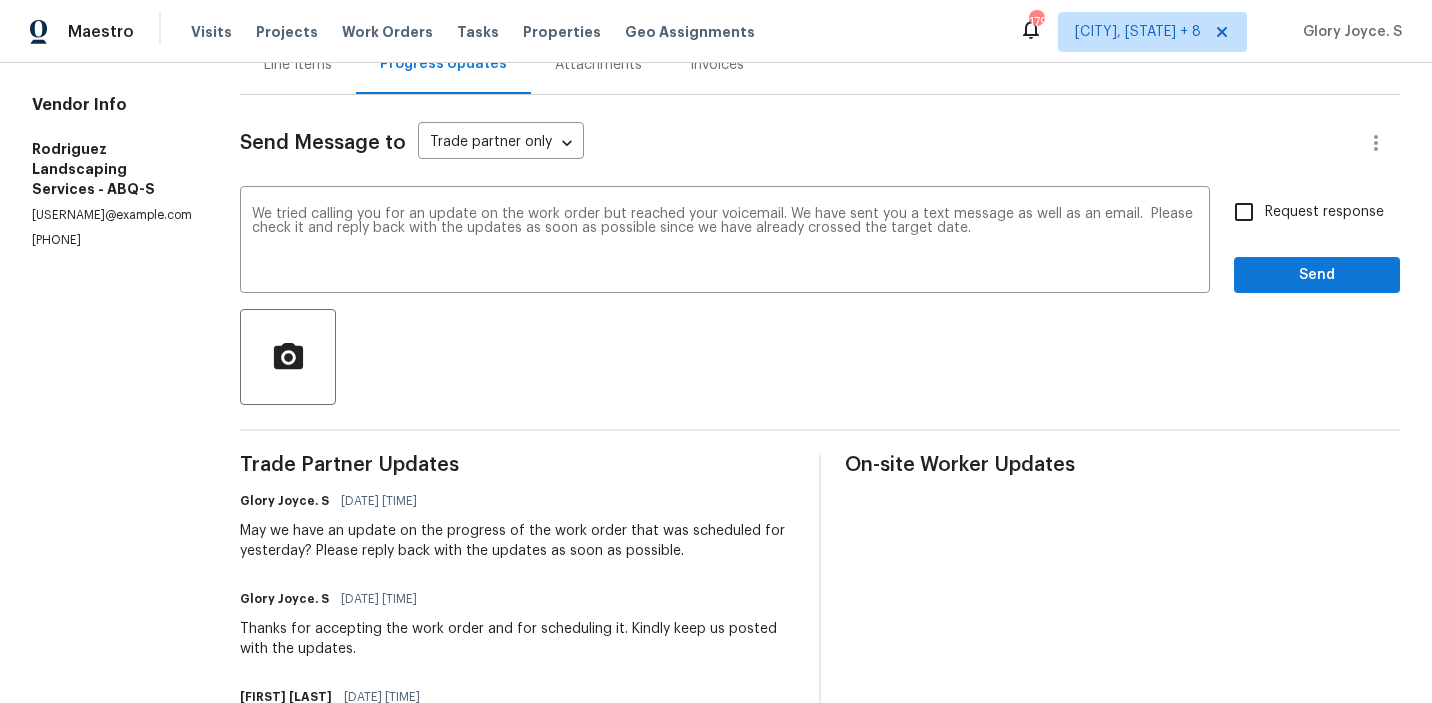 click on "Request response" at bounding box center [1303, 212] 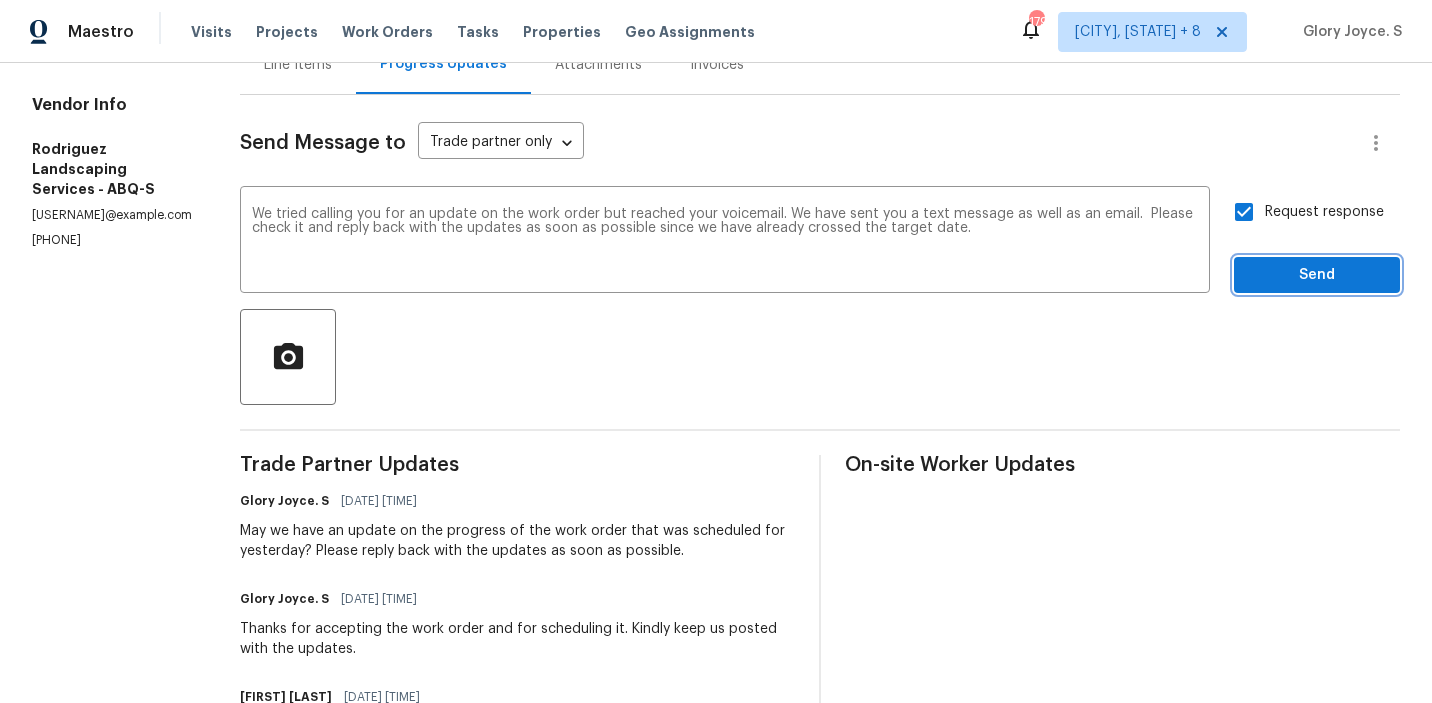 click on "Send" at bounding box center (1317, 275) 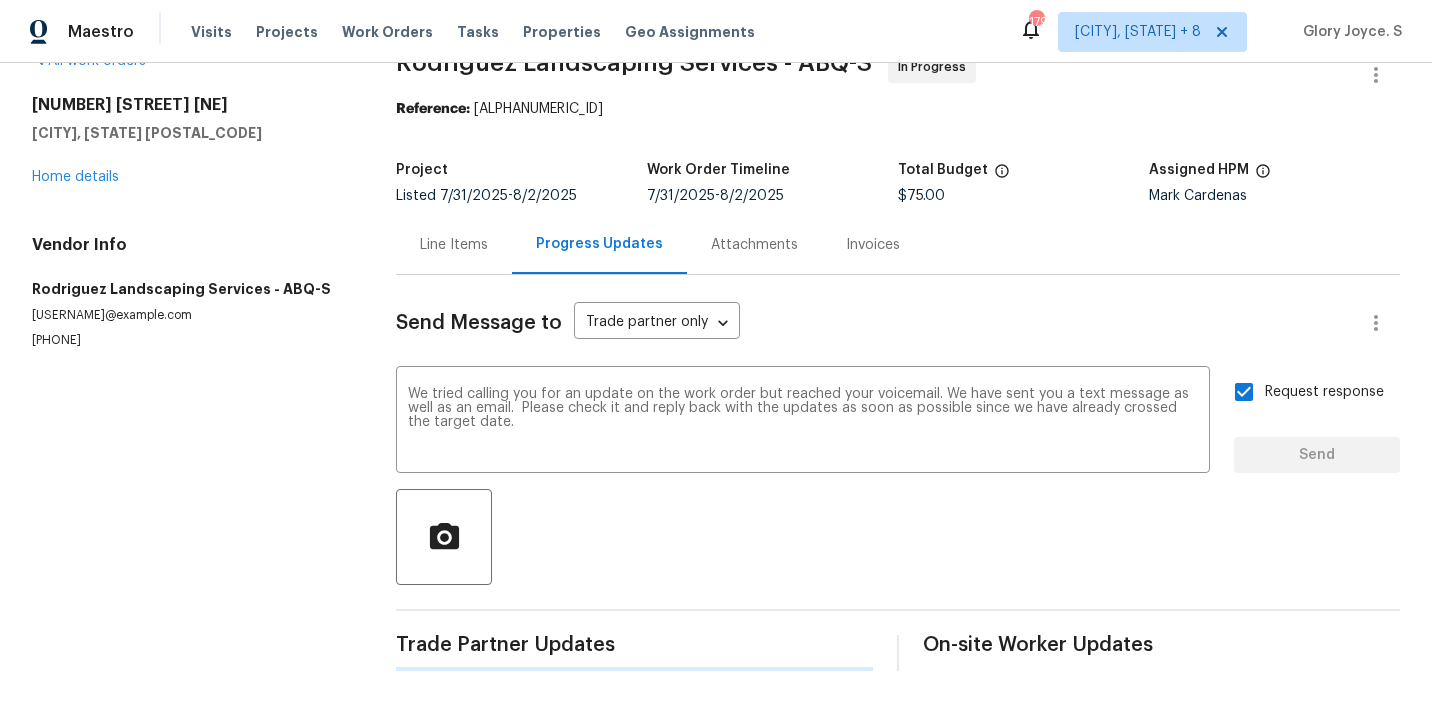 type 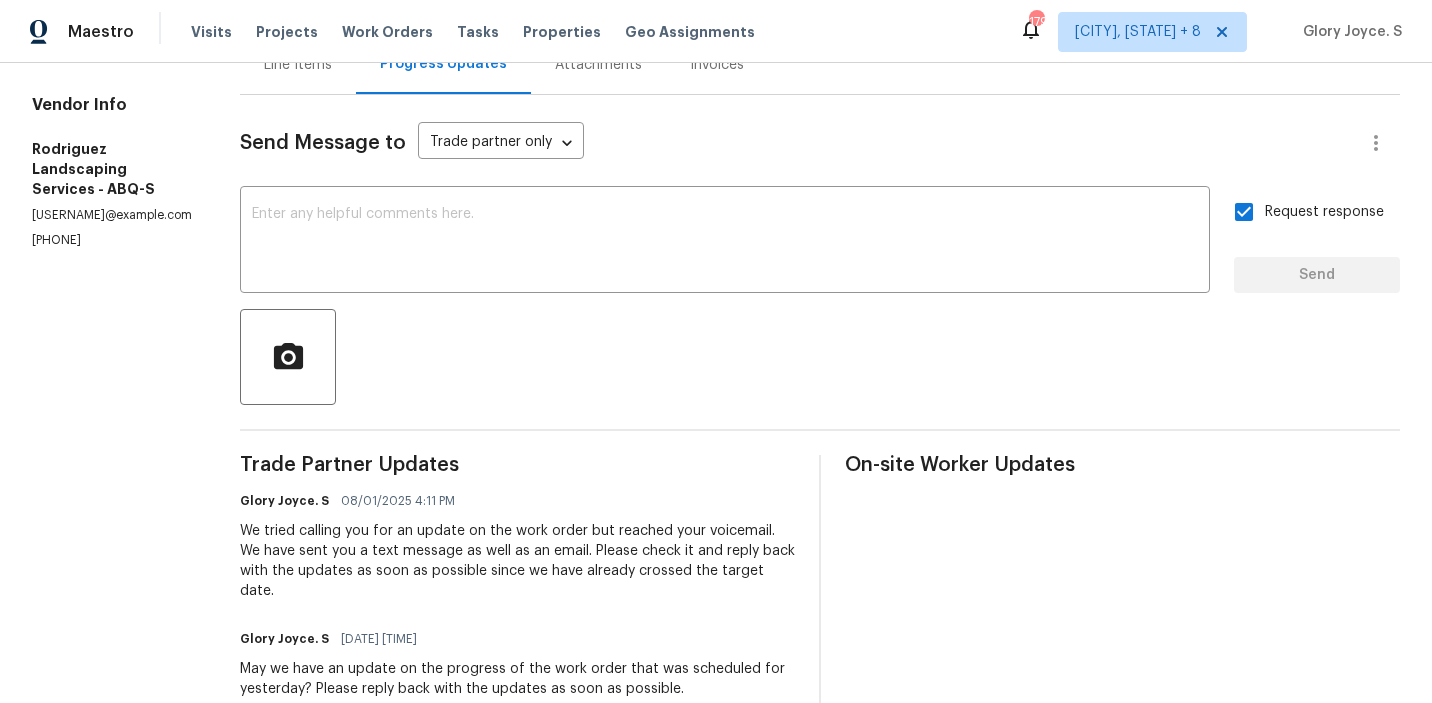 scroll, scrollTop: 117, scrollLeft: 0, axis: vertical 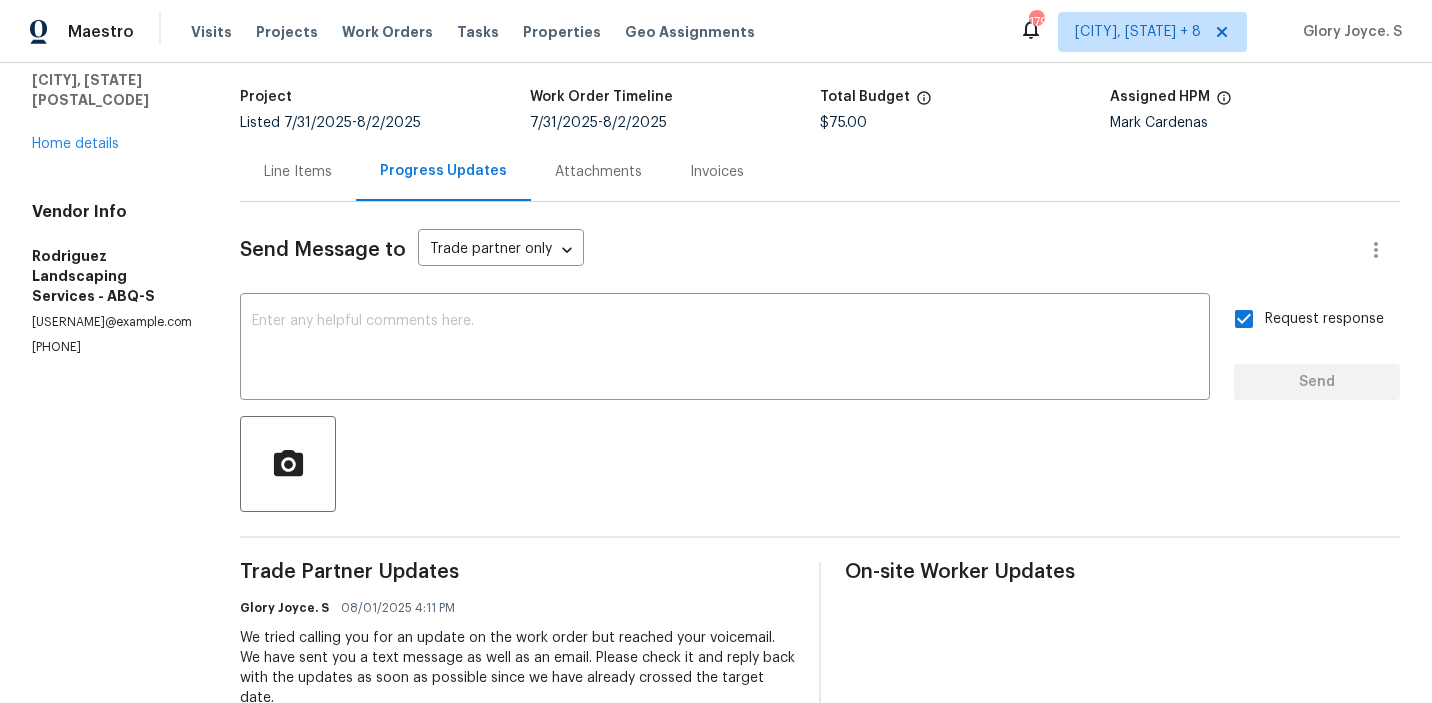 click on "492 Medina Meadows Dr NE Rio Rancho, NM 87144 Home details" at bounding box center [112, 88] 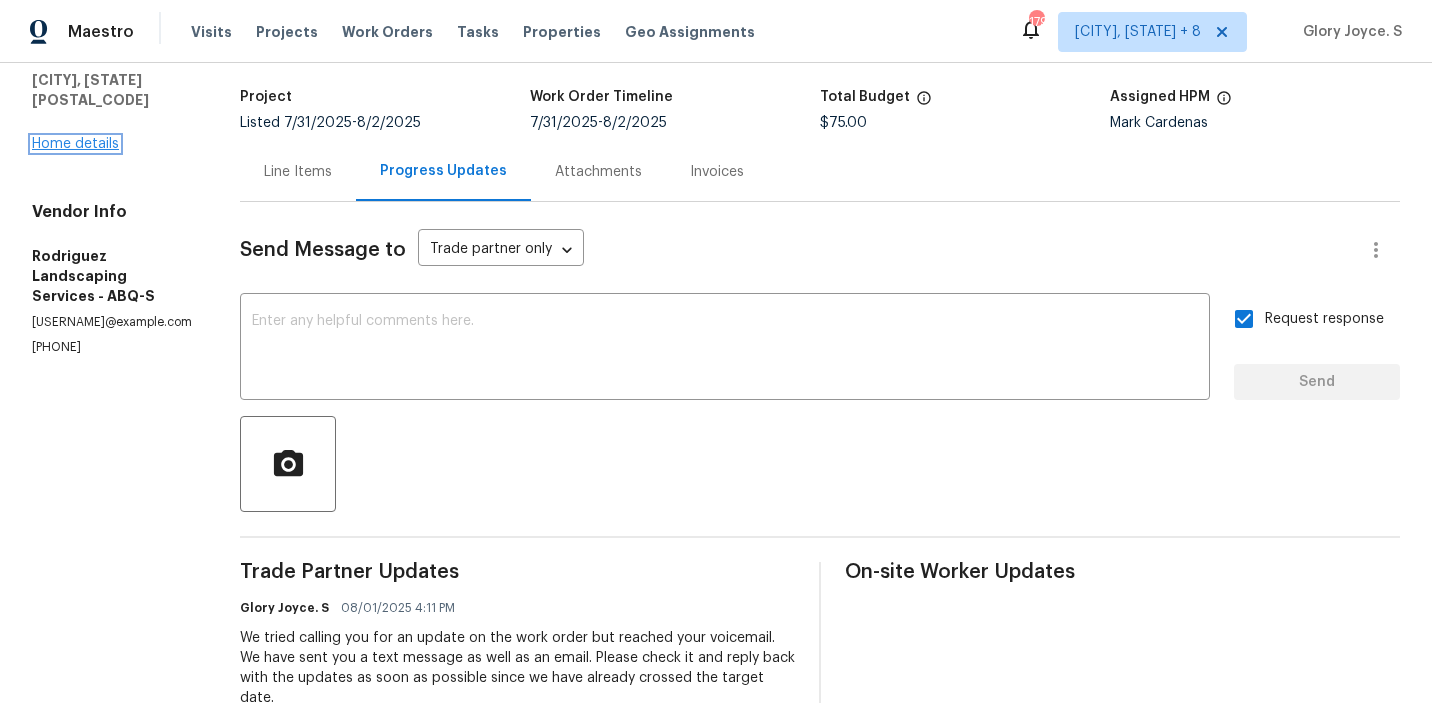 click on "Home details" at bounding box center (75, 144) 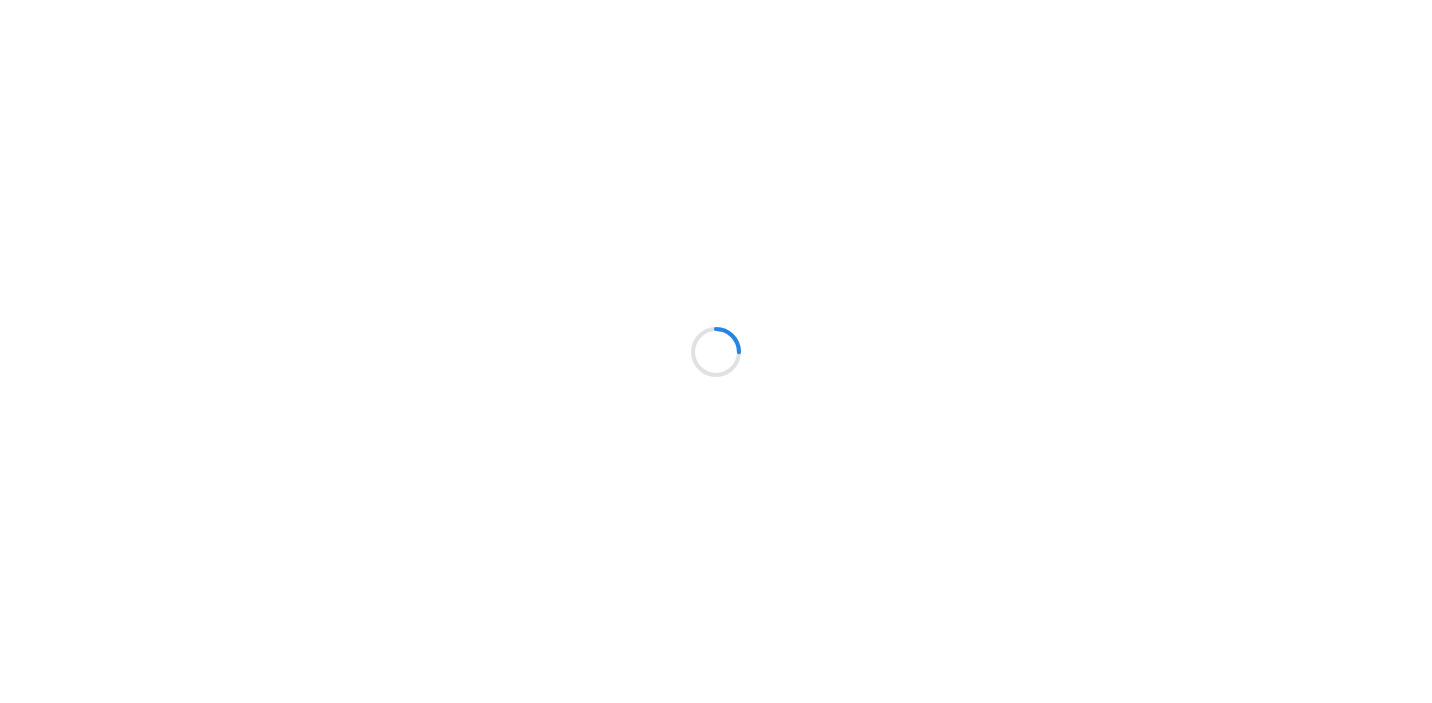 scroll, scrollTop: 0, scrollLeft: 0, axis: both 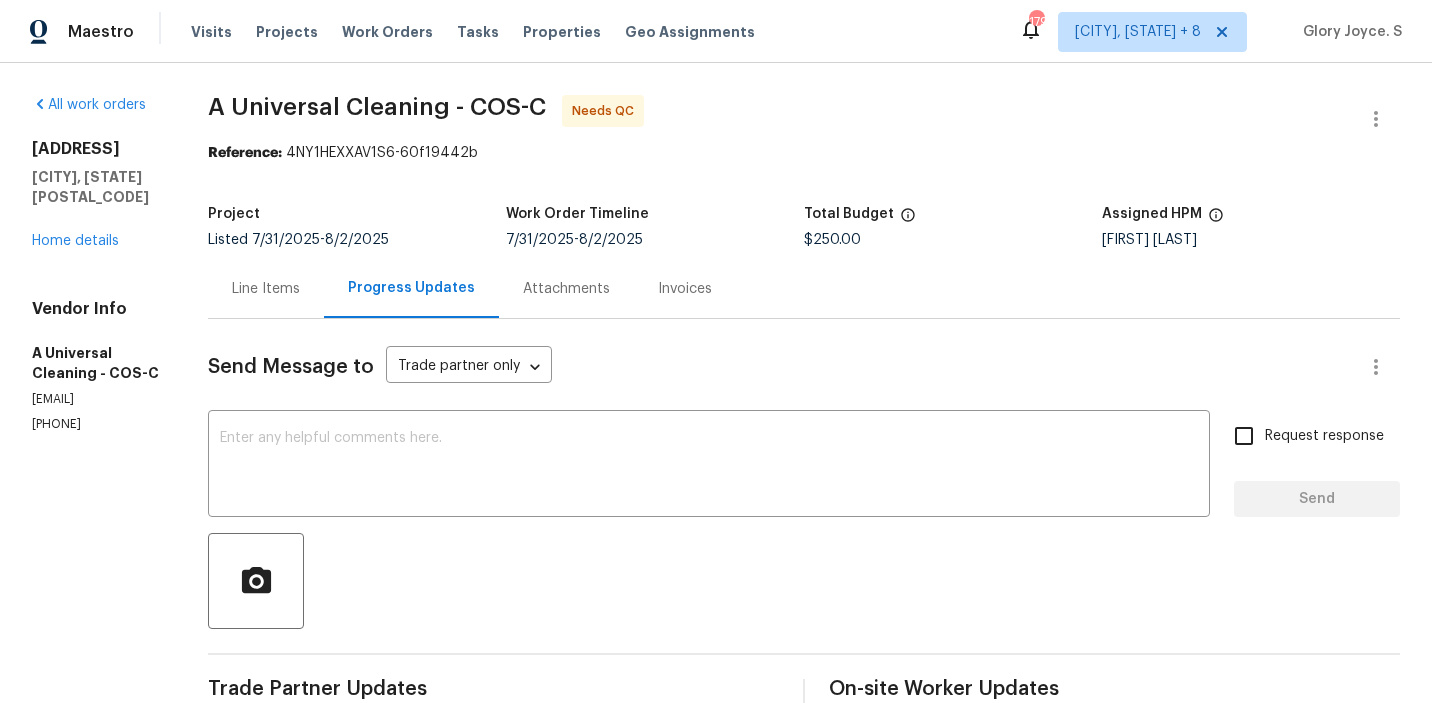 click on "Send Message to Trade partner only Trade partner only ​ x ​ Request response Send Trade Partner Updates [FIRST] [LAST]. S [DATE] [TIME] Thanks for the heads-up. Kindly keep us posted with the updates once done. [FIRST] [LAST]. S [DATE] [TIME] Hi, Our team is cleaning this house, it should be done in 3hrs approximately. I will upload photos and mark it completed once it is done. [FIRST] [LAST]. S [DATE] [TIME] May we have an update on the progress of the work order that has been scheduled for today? Please reply back with the updates. [FIRST] [LAST]. S [DATE] [TIME] Thanks for accepting the work order and for scheduling it. Kindly keep us posted with the updates tomorrow. [FIRST] [LAST]. S [DATE] [TIME] Hi, we received WO, we scheduled it for tomorrow morning. Thank you! [FIRST] [LAST]. S [DATE] [TIME] On-site Worker Updates" at bounding box center [804, 819] 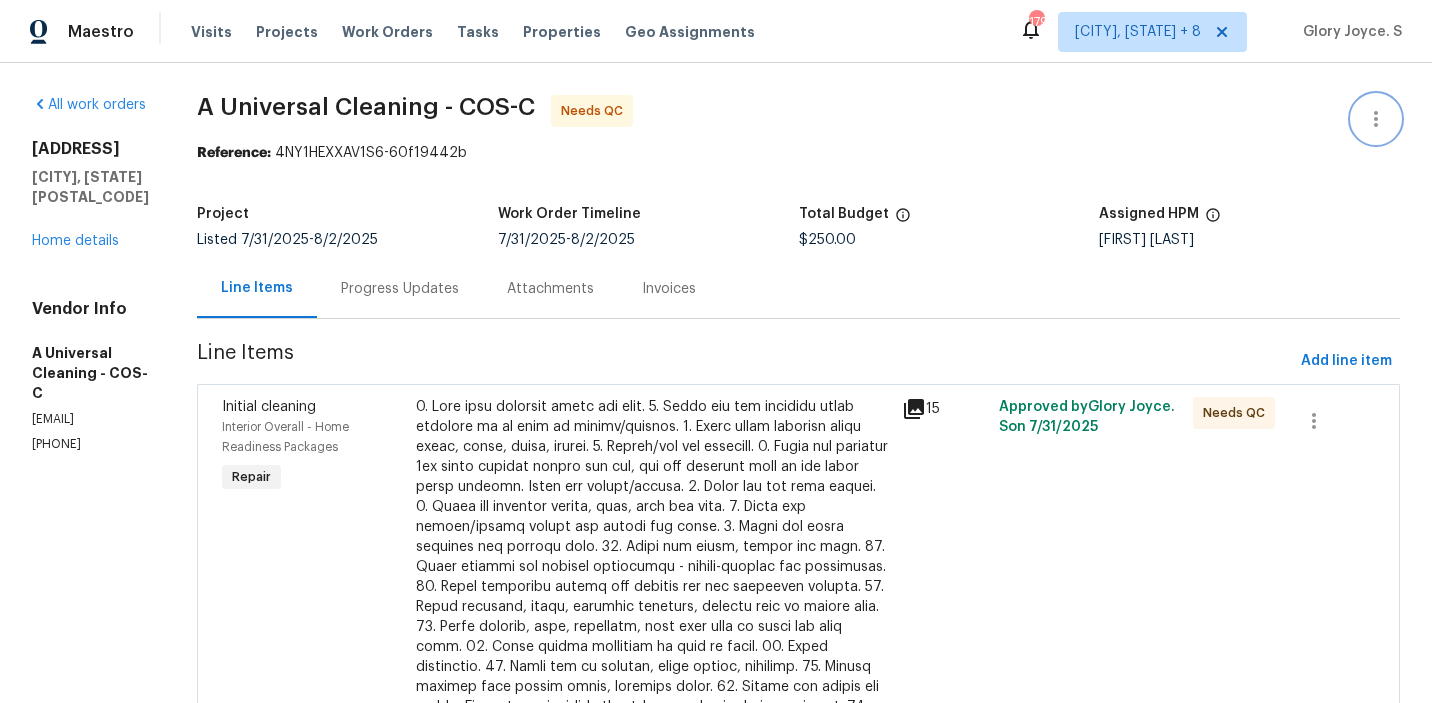 click 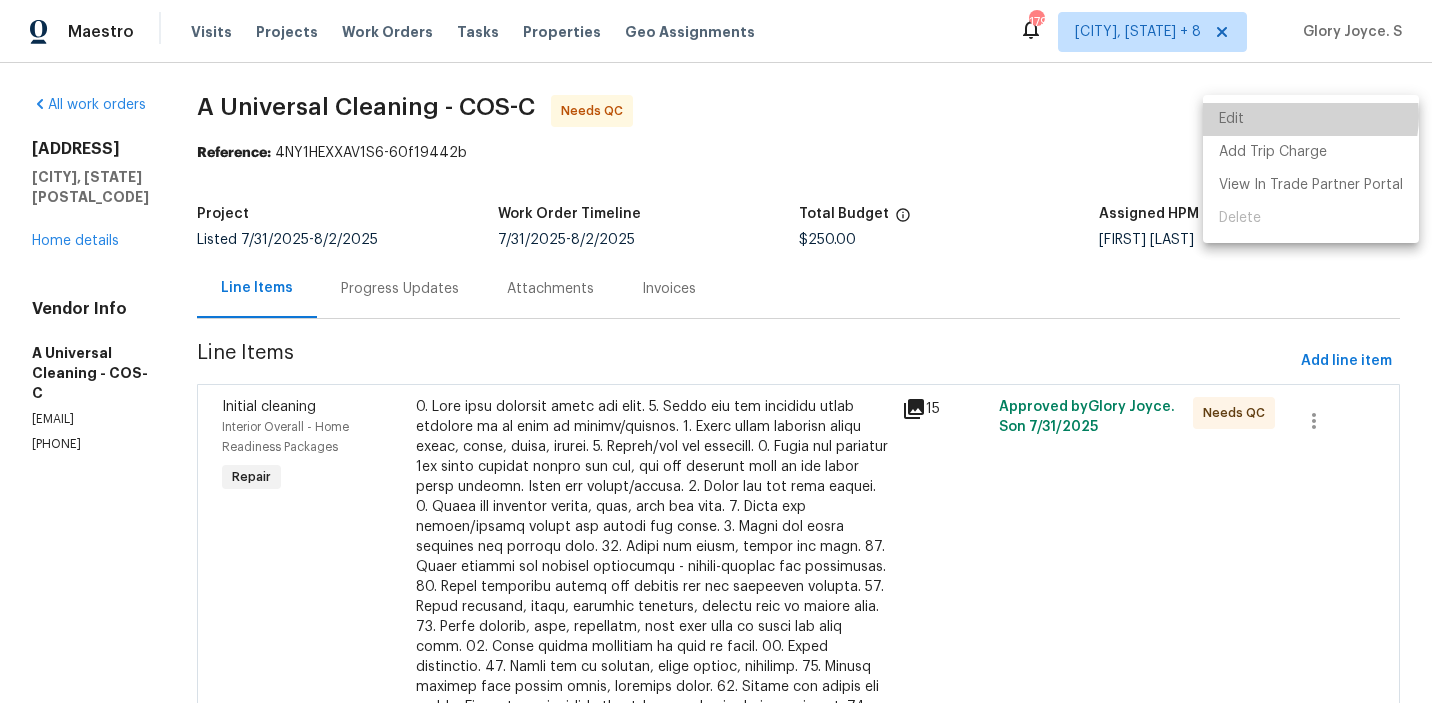 click on "Edit" at bounding box center [1311, 119] 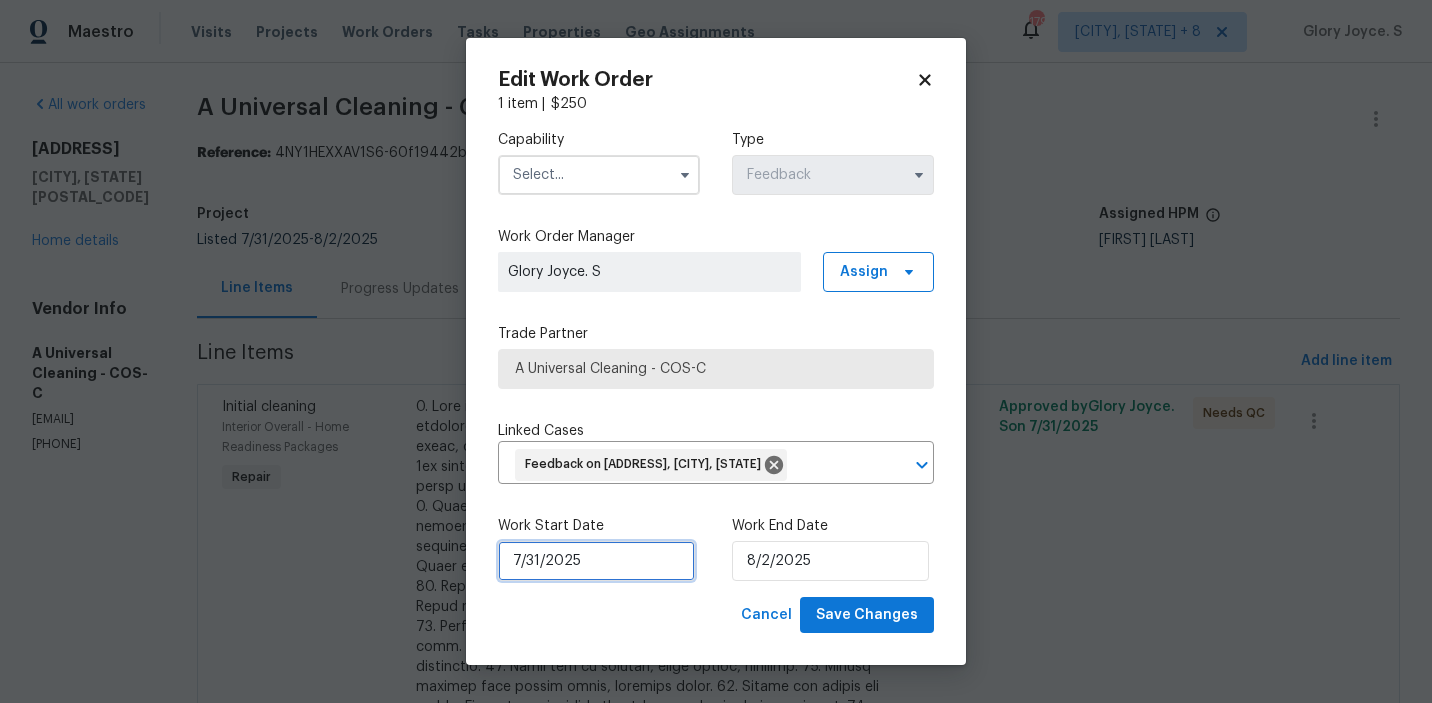 click on "7/31/2025" at bounding box center (596, 561) 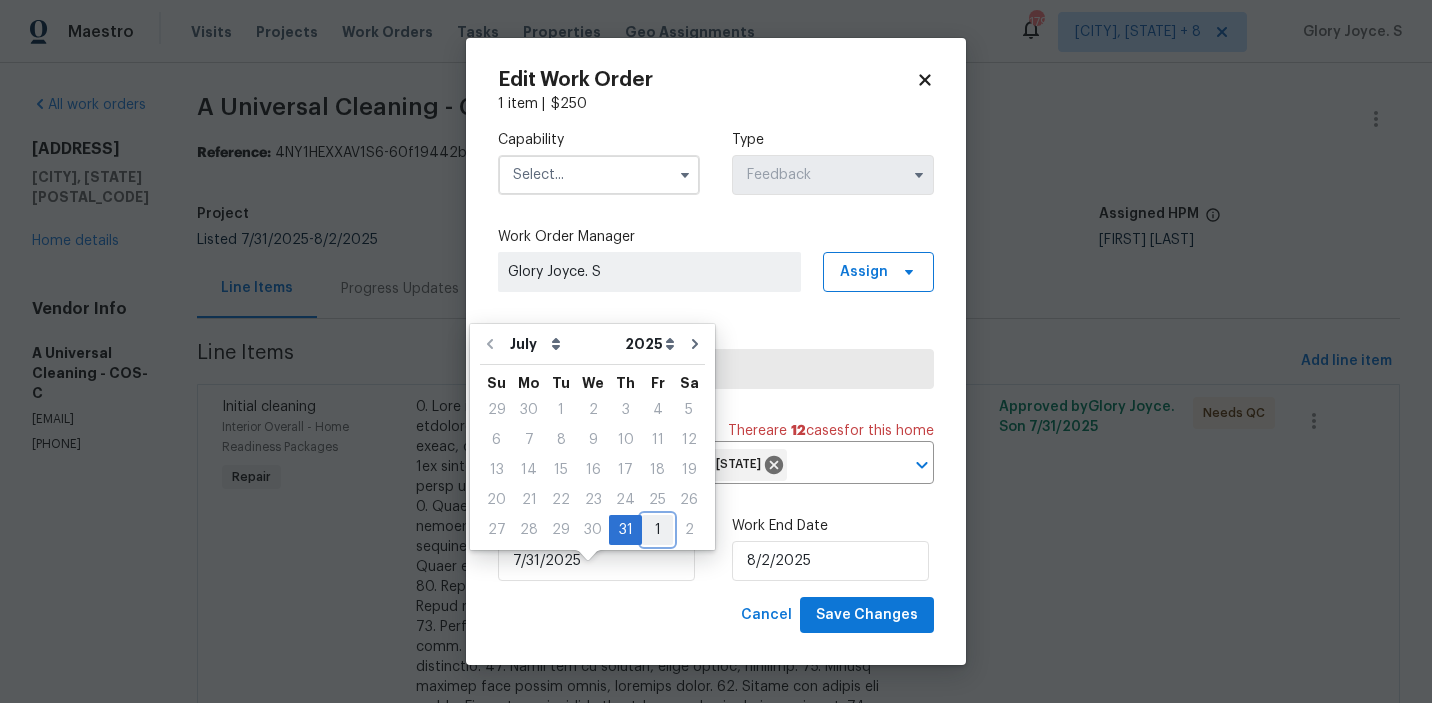 click on "1" at bounding box center [657, 530] 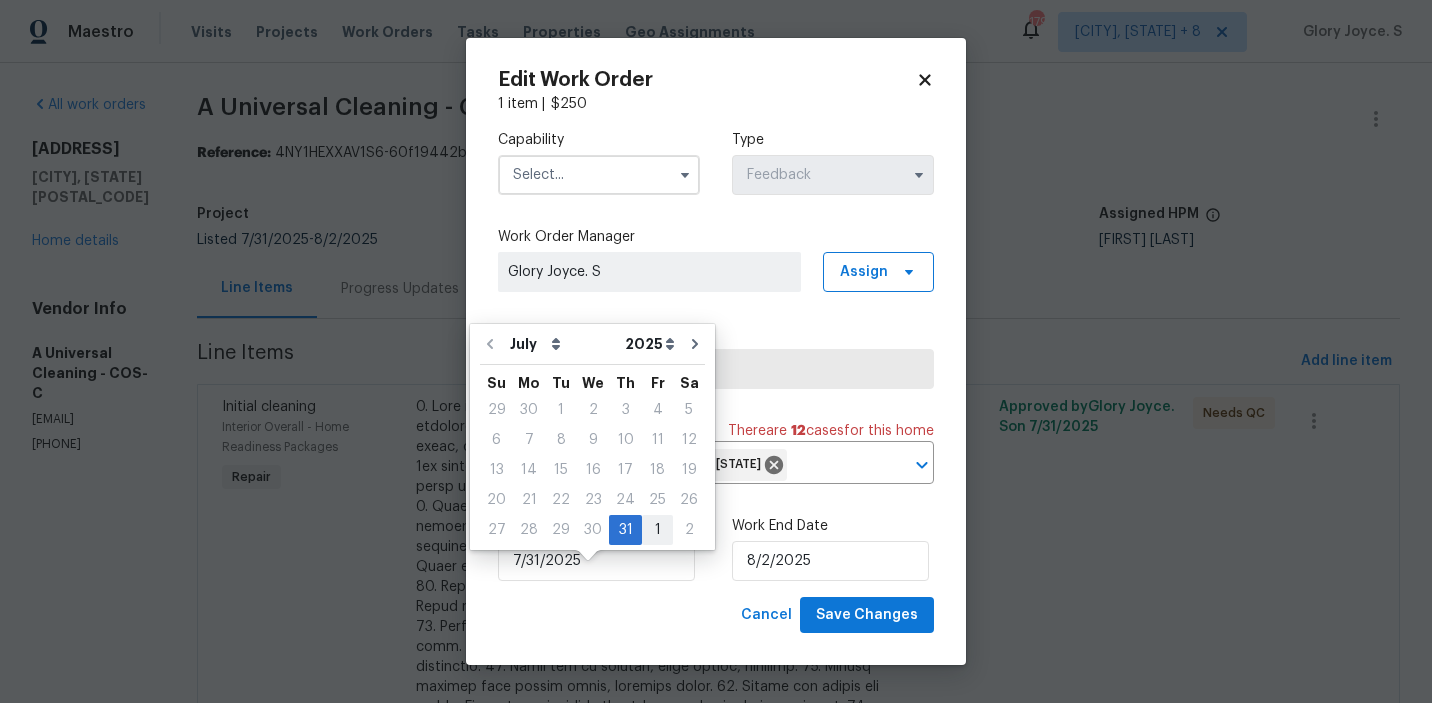 type on "8/1/2025" 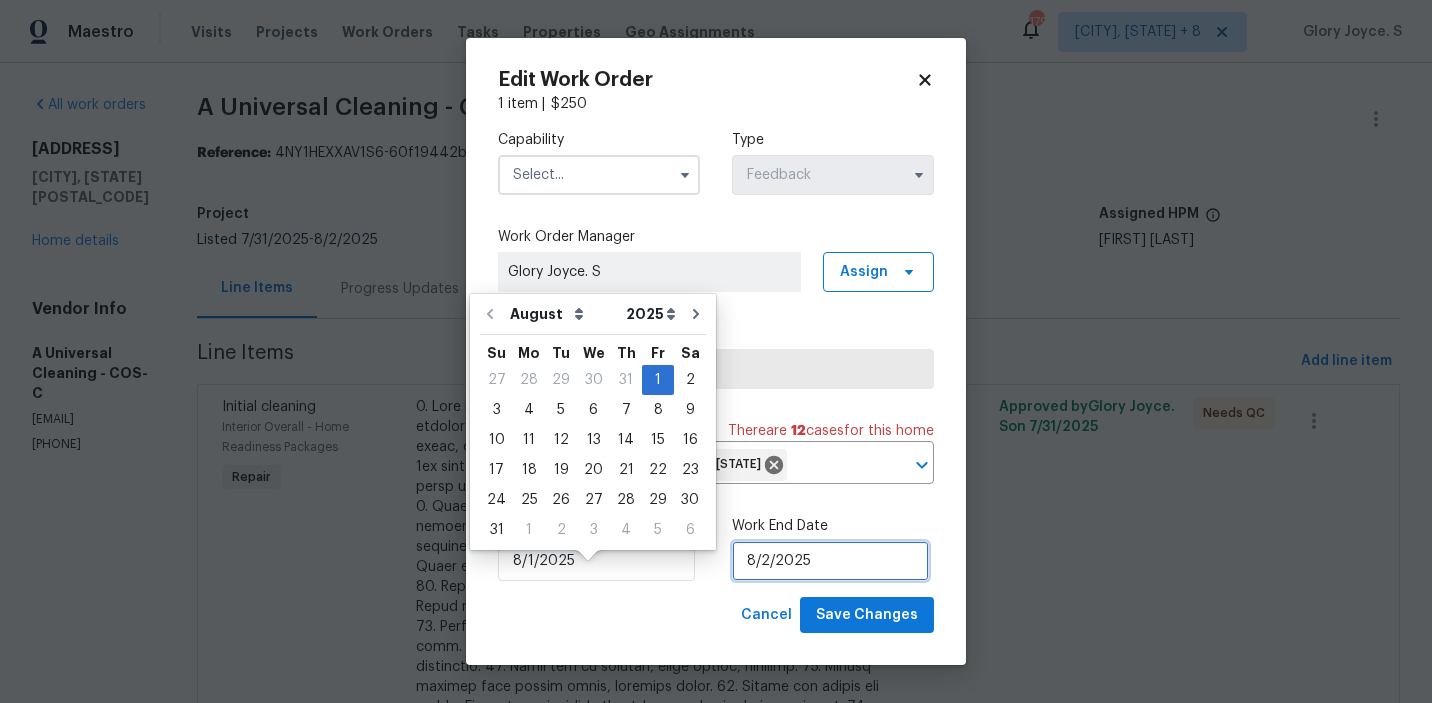 click on "8/2/2025" at bounding box center (830, 561) 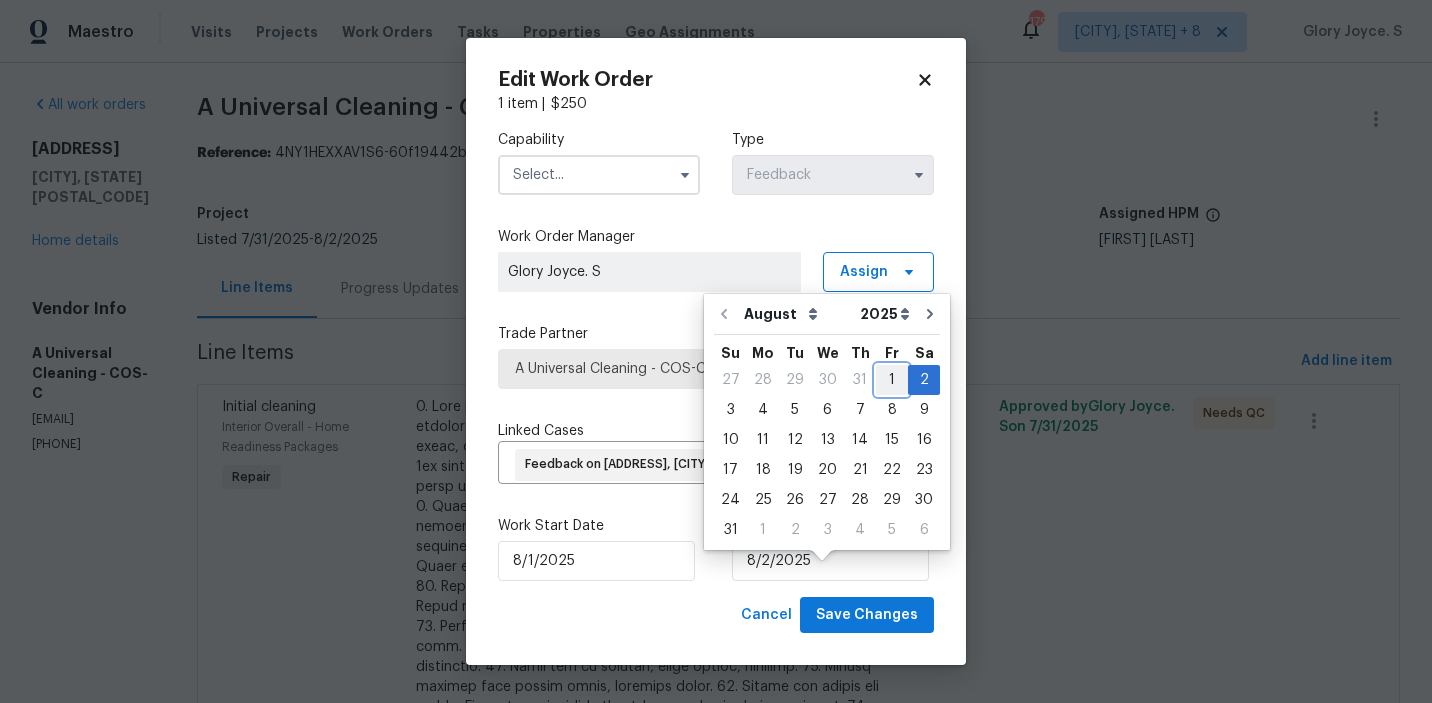 click on "1" at bounding box center [892, 380] 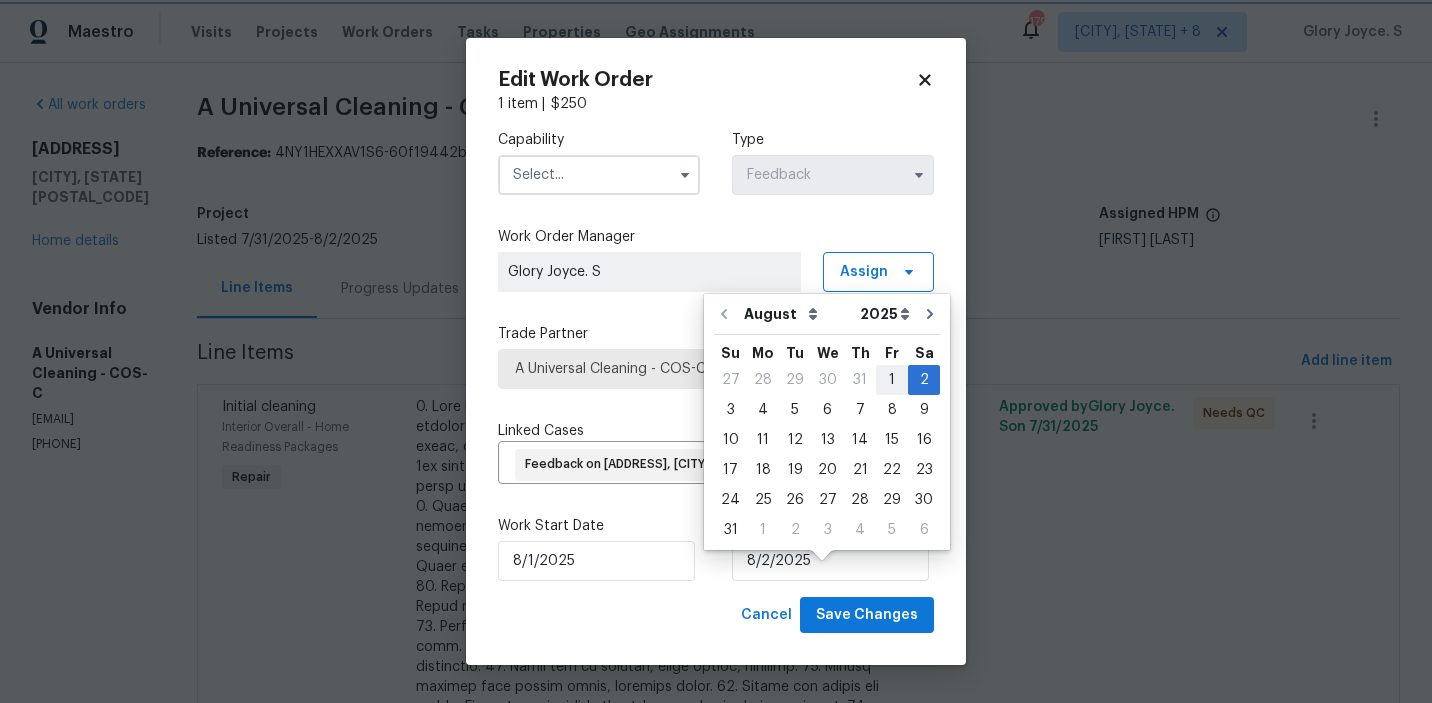type on "8/1/2025" 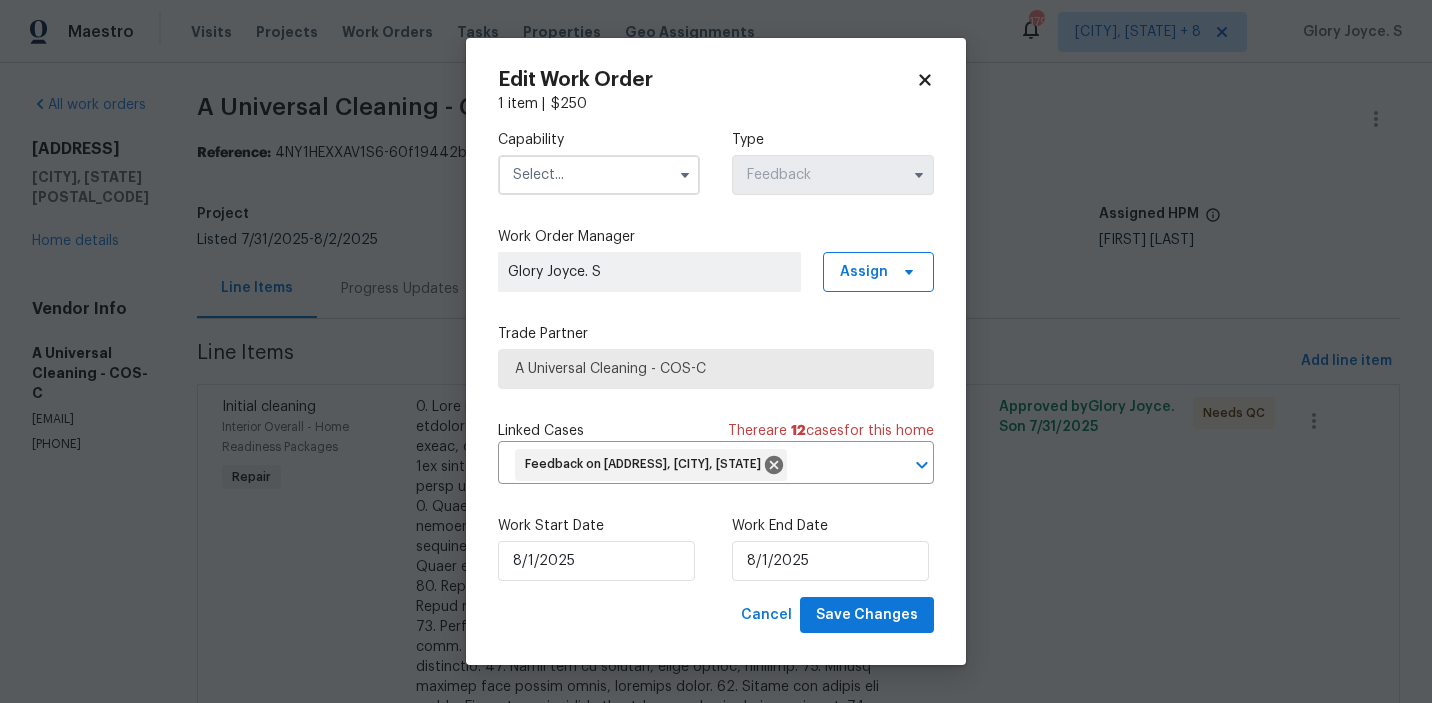 click at bounding box center [599, 175] 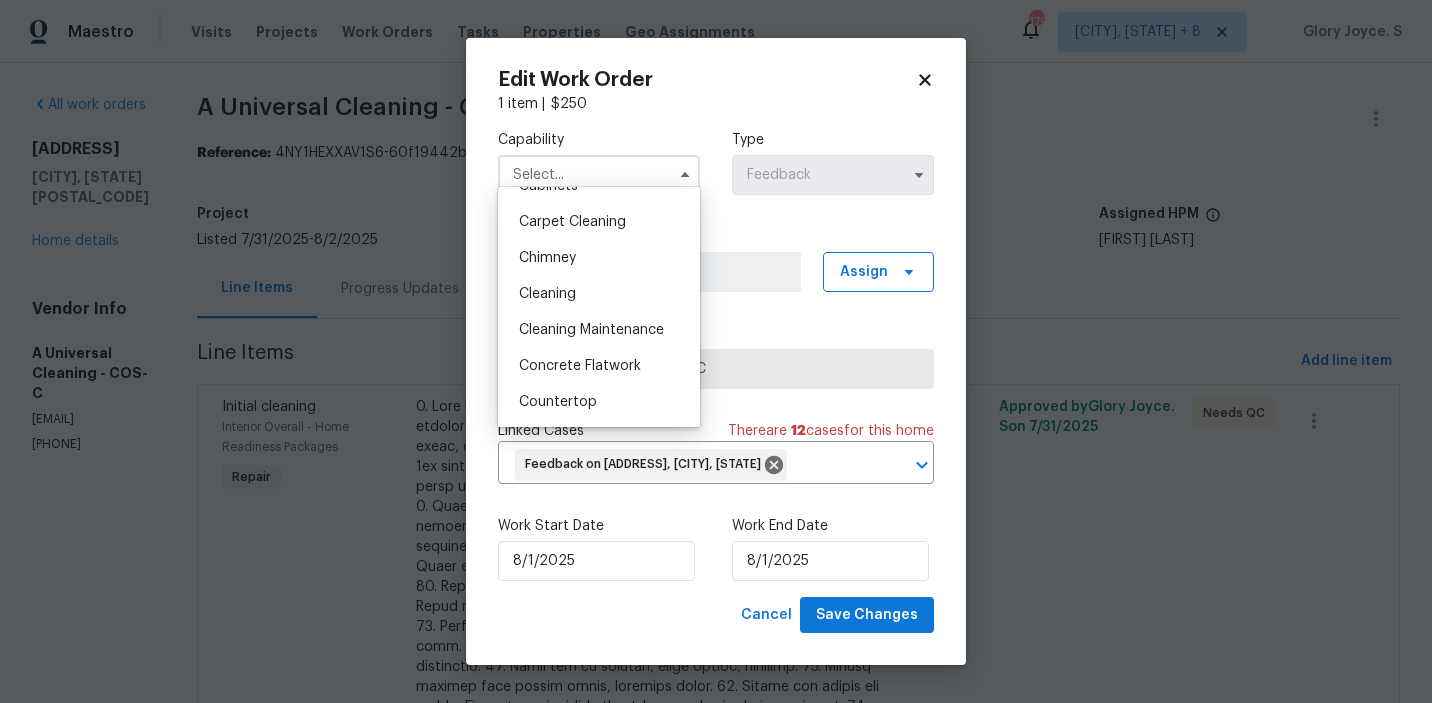 scroll, scrollTop: 212, scrollLeft: 0, axis: vertical 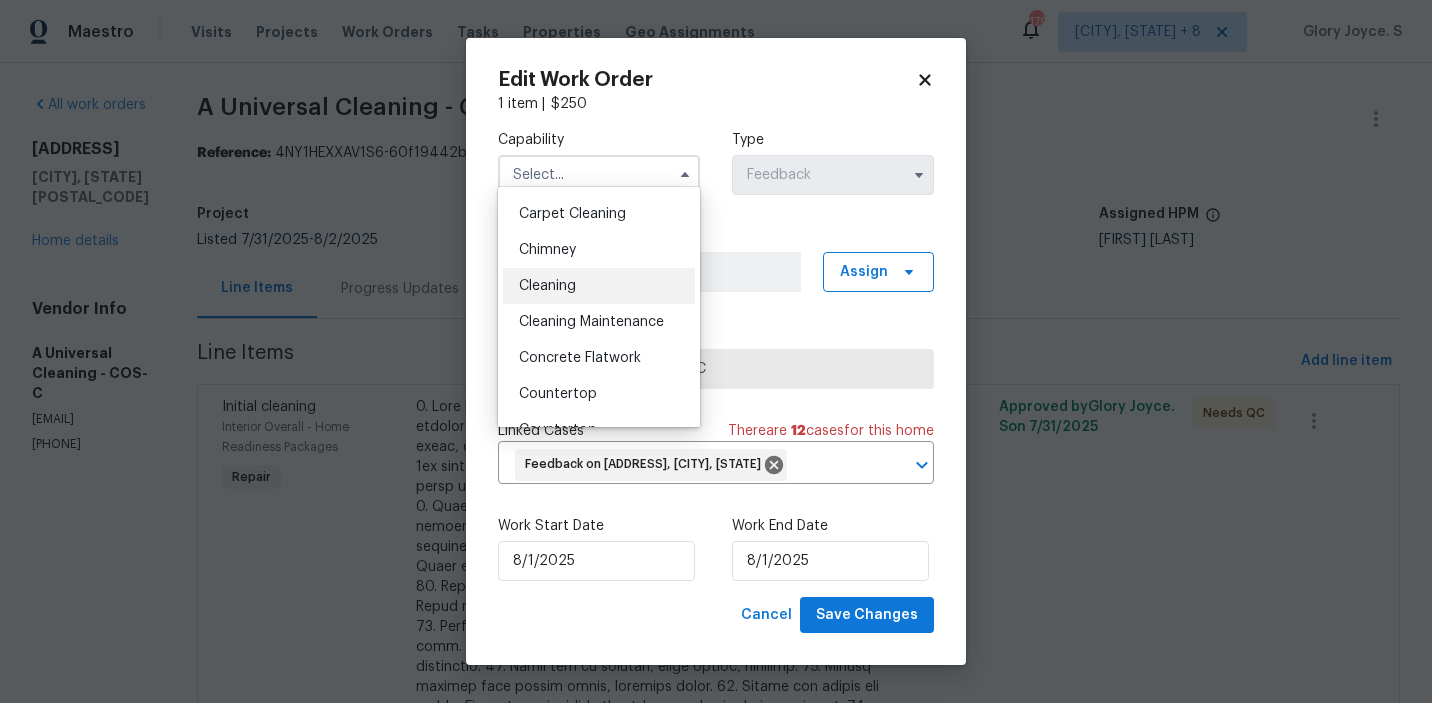 click on "Cleaning" at bounding box center (547, 286) 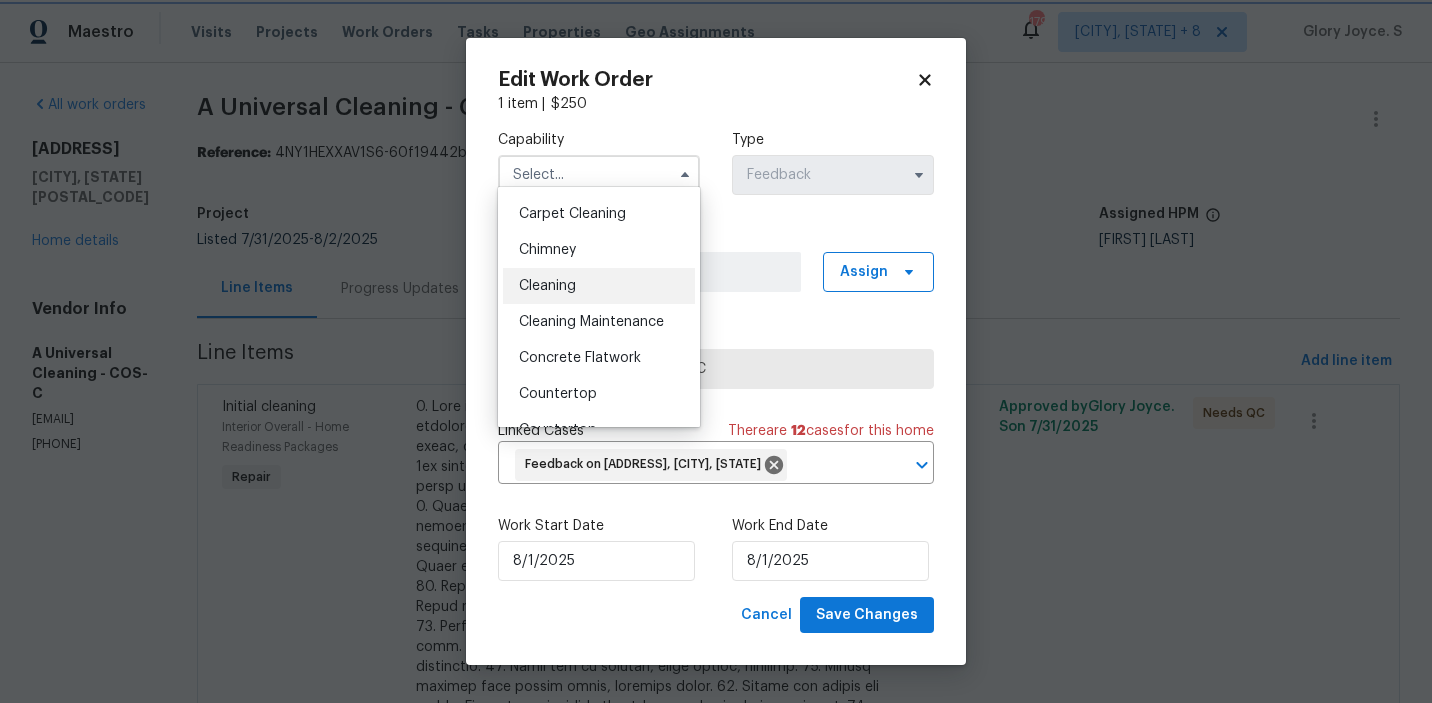 type on "Cleaning" 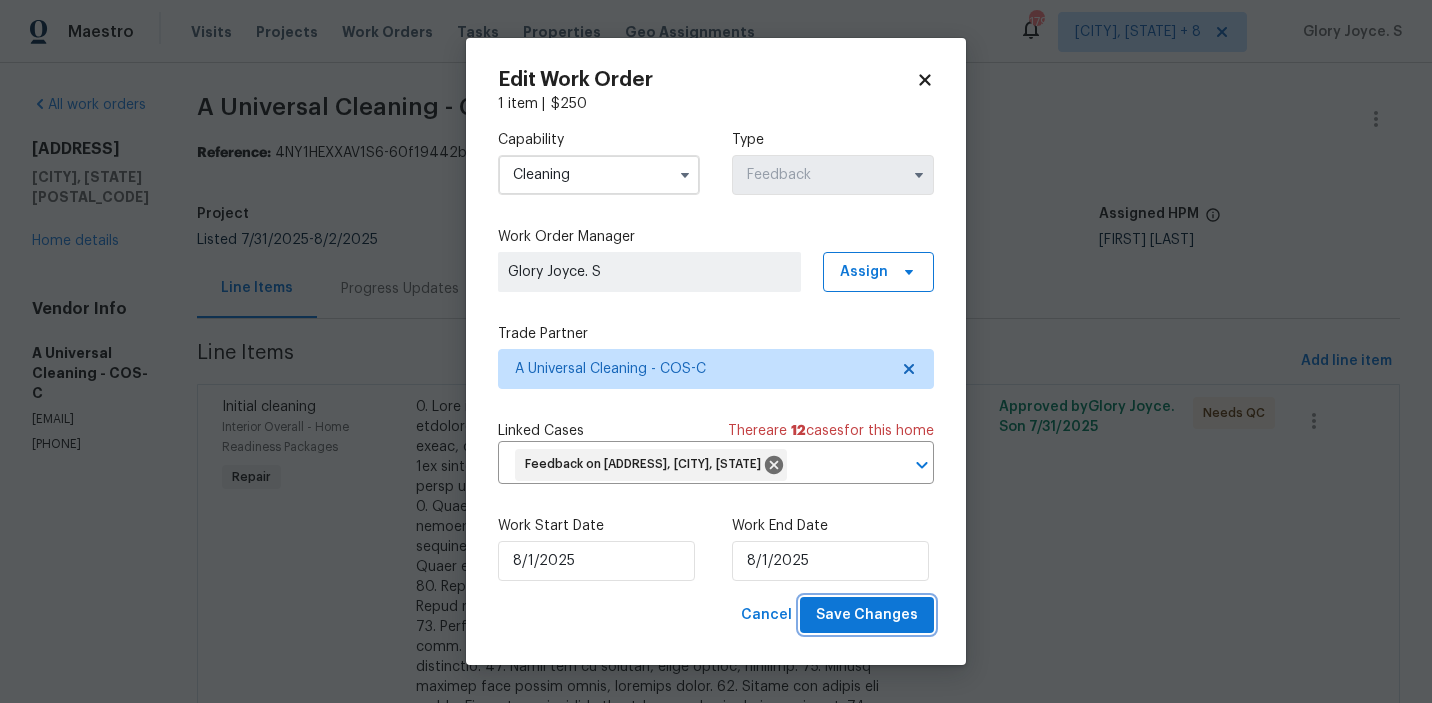 click on "Save Changes" at bounding box center (867, 615) 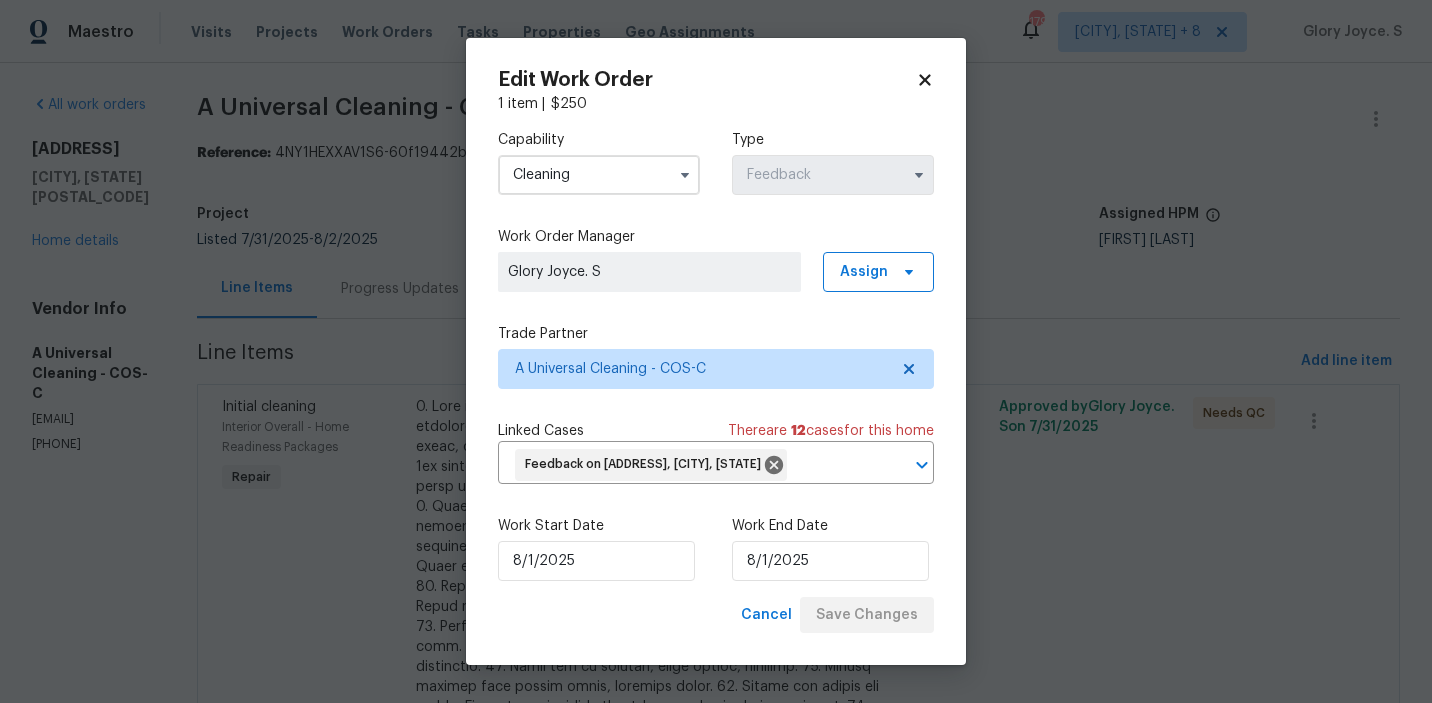 click on "Maestro Visits Projects Work Orders Tasks Properties Geo Assignments 179 [CITY], [STATE] + 8 [FIRST] [LAST]. S All work orders [ADDRESS] [CITY], [STATE] Home details Vendor Info A Universal Cleaning - COS-C [EMAIL] [PHONE] A Universal Cleaning - COS-C Needs QC Reference:   4NY1HEXXAV1S6-60f19442b Project Listed   [DATE]  -  [DATE] Work Order Timeline [DATE]  -  [DATE] Total Budget $250.00 Assigned HPM [FIRST] [LAST] Line Items Progress Updates Attachments Invoices Line Items Add line item Initial cleaning Interior Overall - Home Readiness Packages Repair $250.00   15 Approved by  [FIRST] [LAST]. S  on   [DATE] Needs QC
Edit Work Order 1 item | $ 250 Capability   Cleaning Type   Feedback Work Order Manager   [FIRST] [LAST]. S Assign Trade Partner   A Universal Cleaning - COS-C Linked Cases There  are   12  case s  for this home   Feedback on [ADDRESS], [CITY], [STATE] ​ Work Start Date   [DATE] Work End Date   [DATE] Cancel Save Changes" at bounding box center [716, 351] 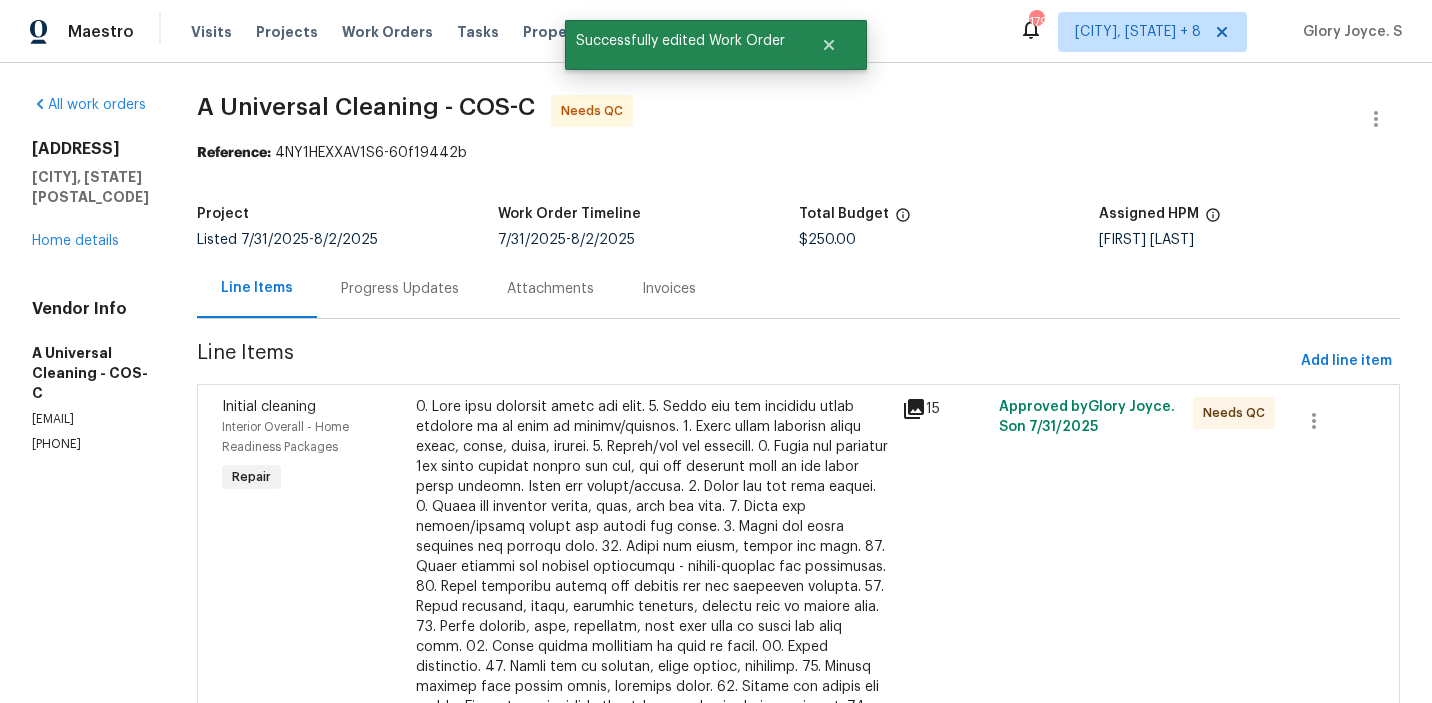 click on "Progress Updates" at bounding box center [400, 288] 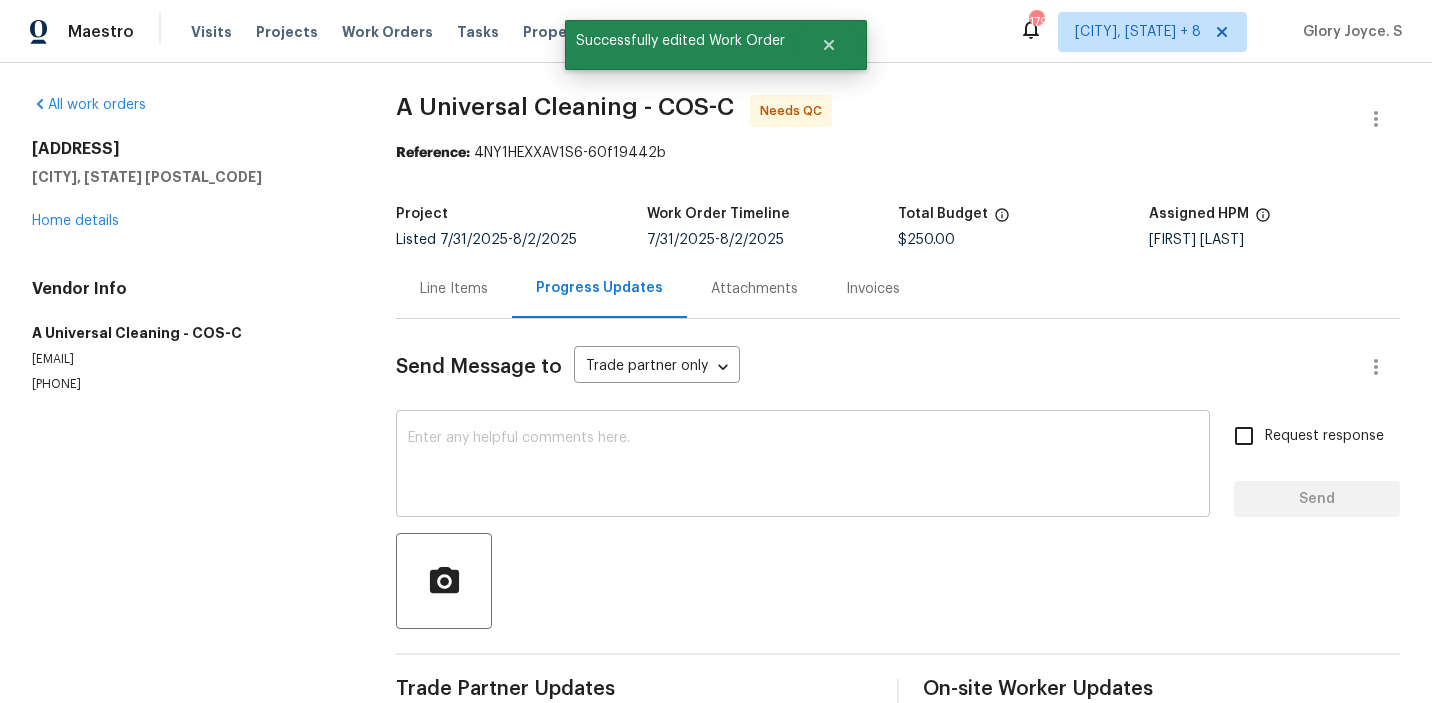 click at bounding box center [803, 466] 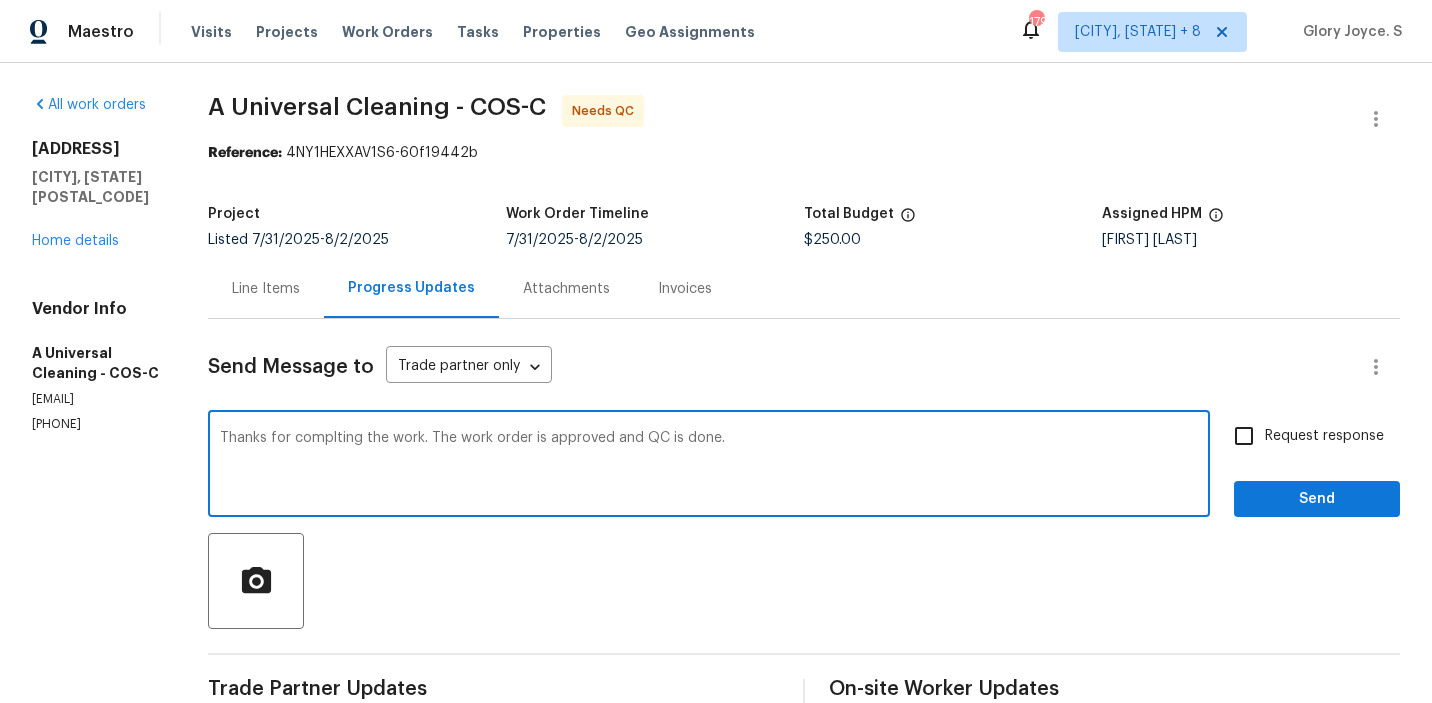 click on "Correct the spelling error completing" at bounding box center [0, 0] 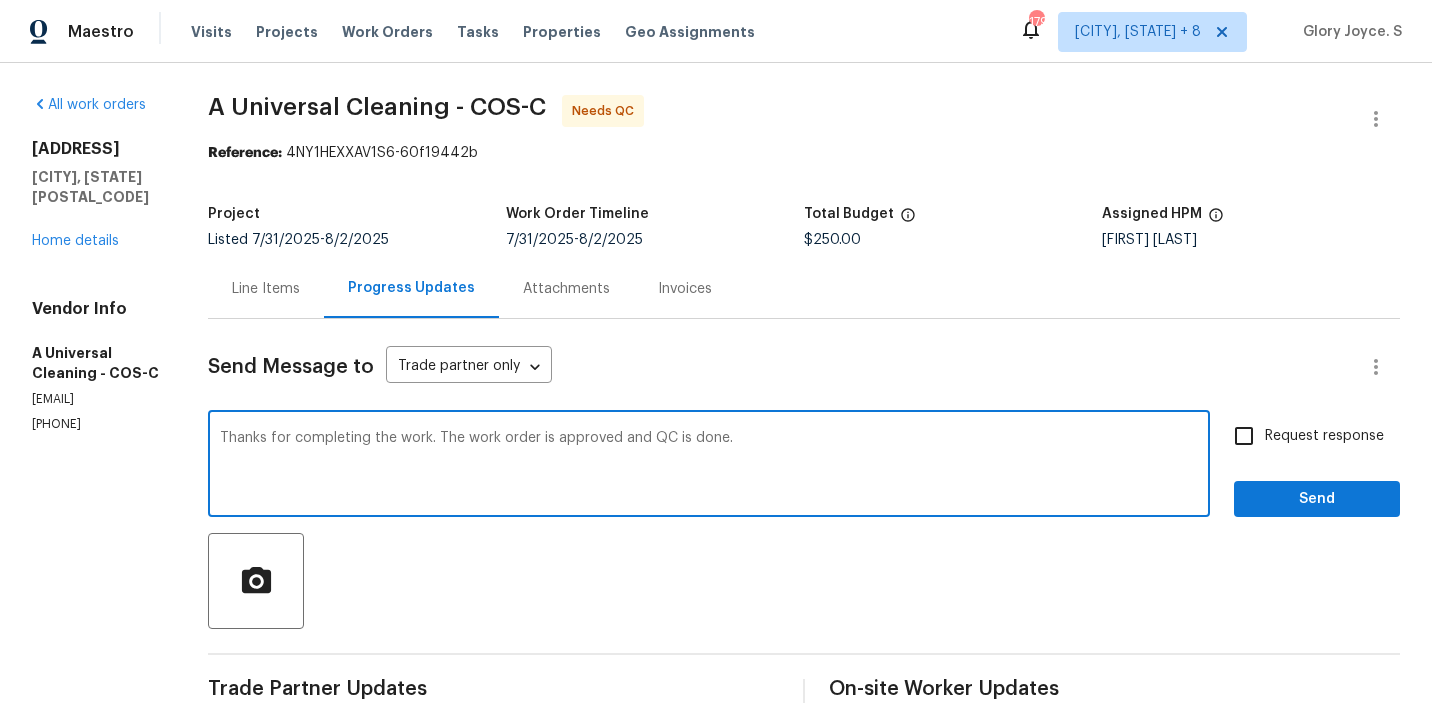 click on "Thanks for completing the work. The work order is approved and QC is done." at bounding box center (709, 466) 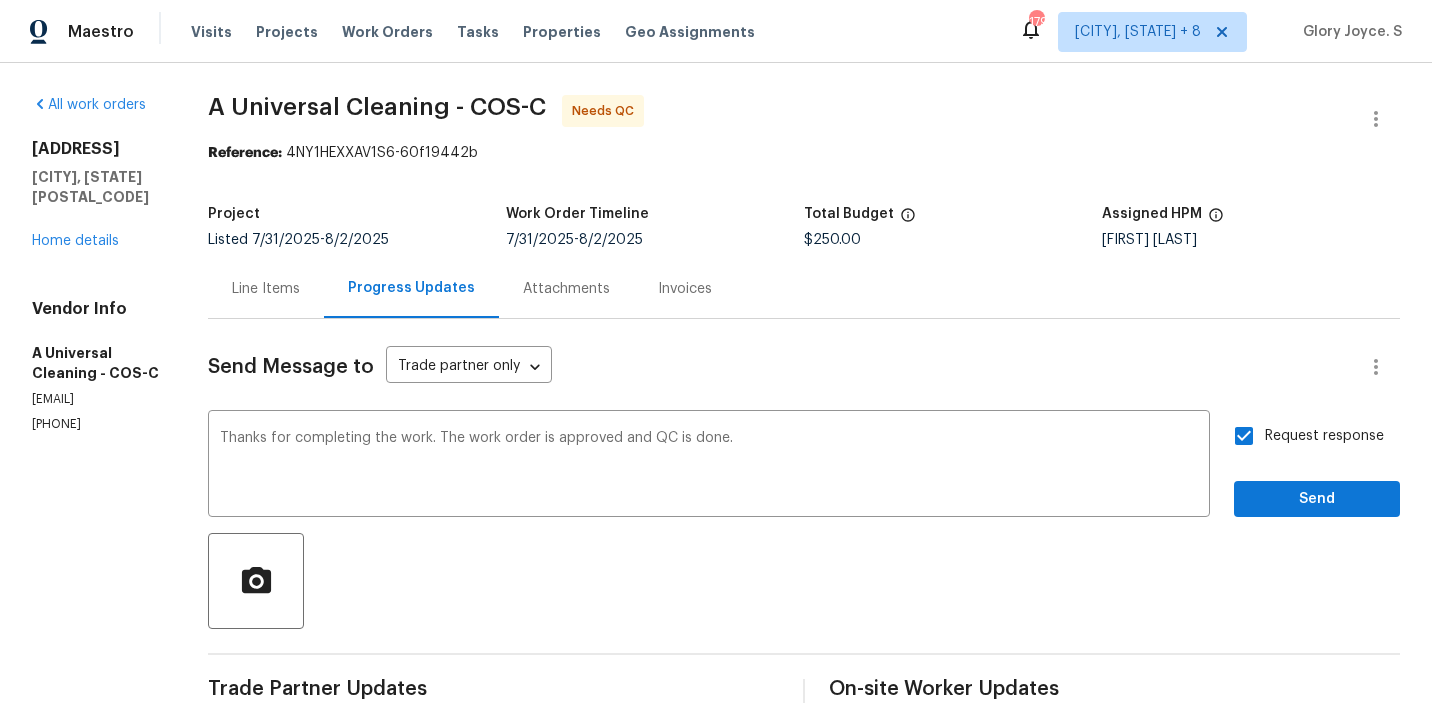 click at bounding box center (804, 581) 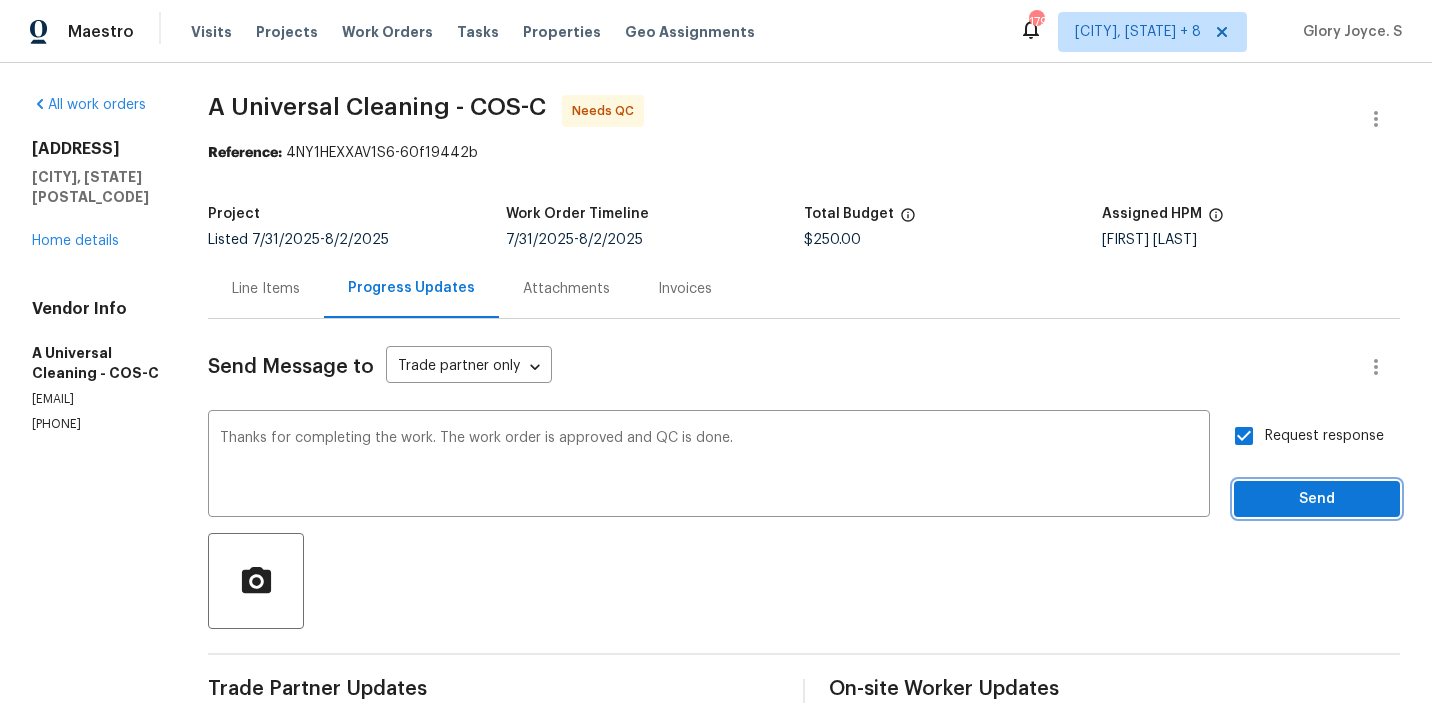 click on "Send" at bounding box center [1317, 499] 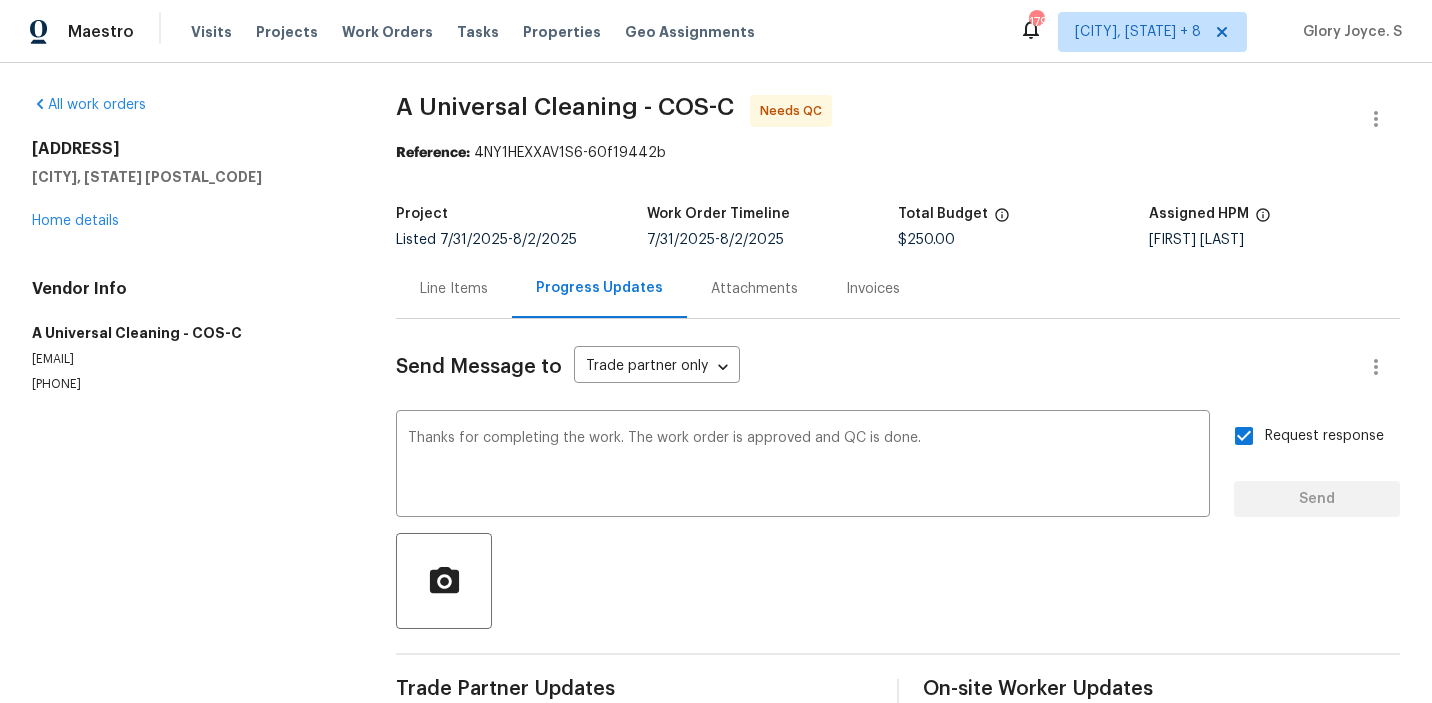 type 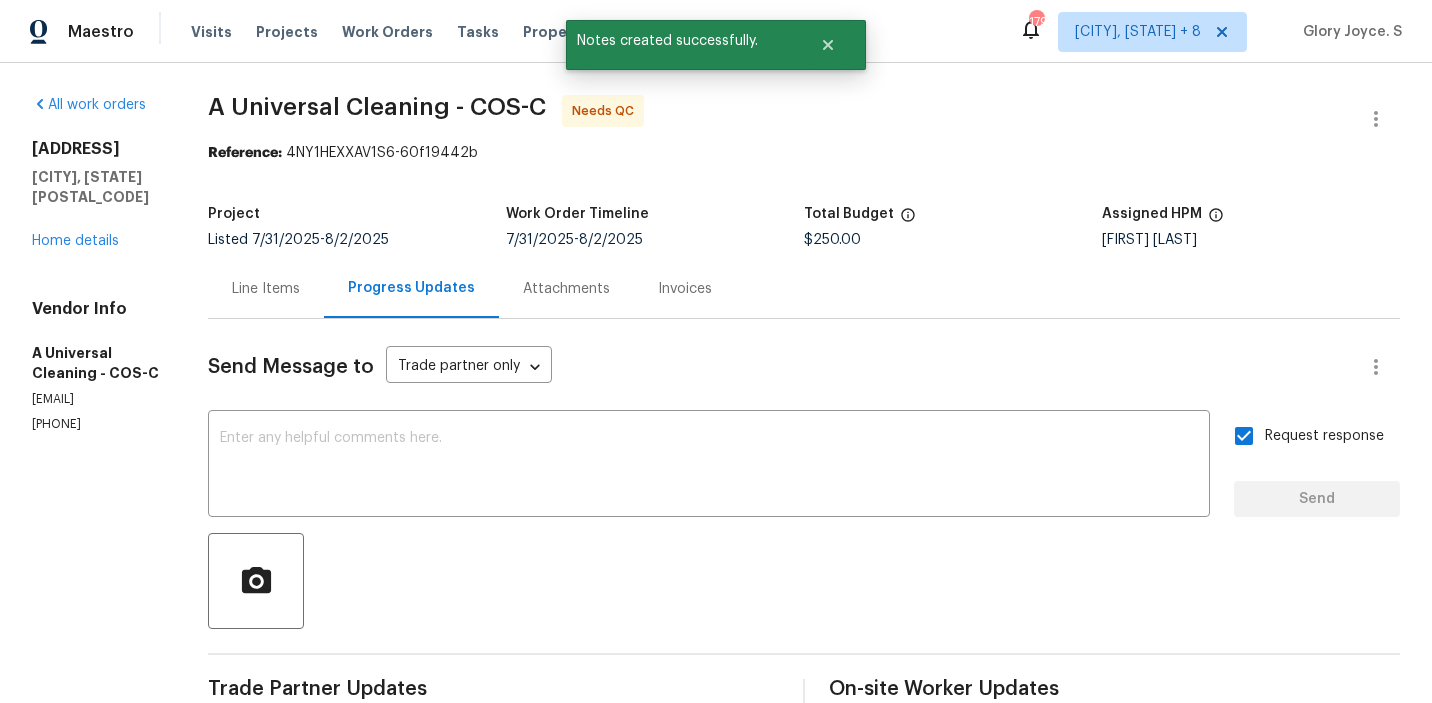 click on "Progress Updates" at bounding box center (411, 288) 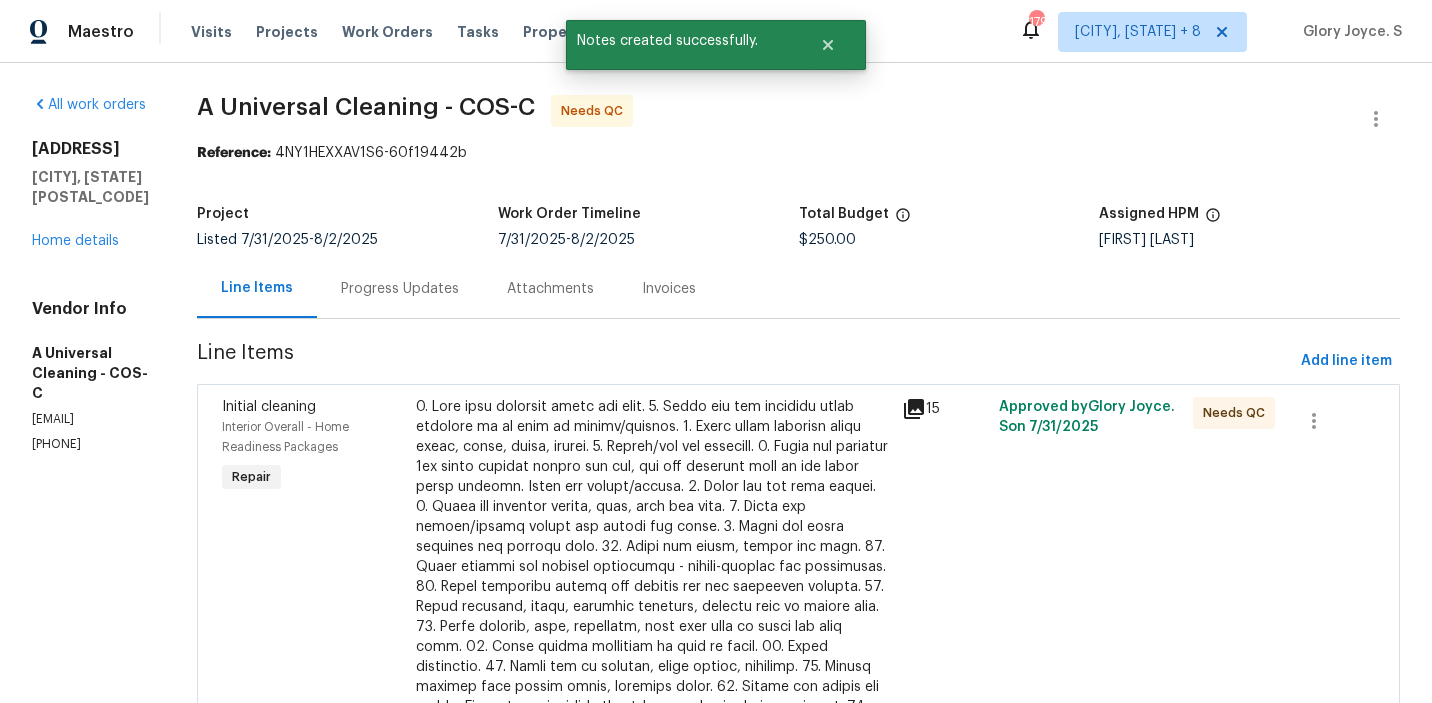click at bounding box center [652, 597] 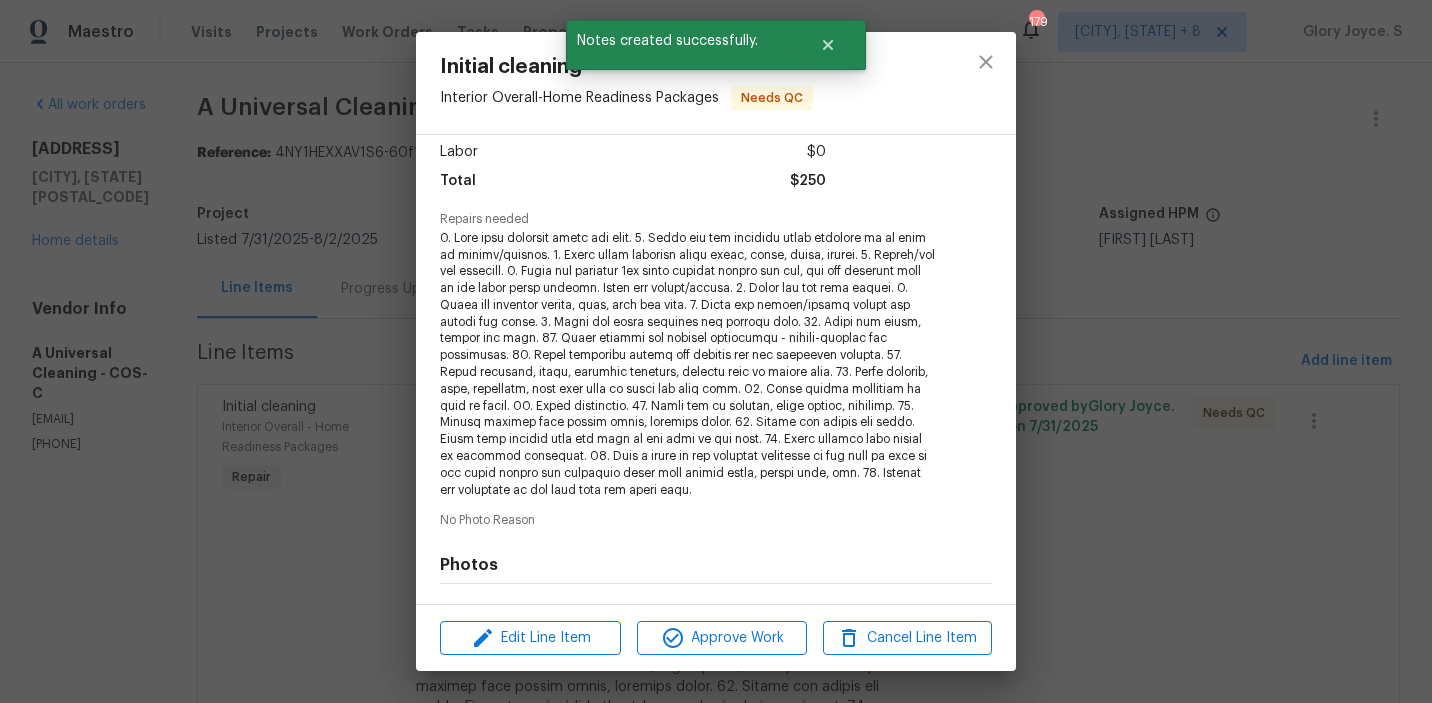 scroll, scrollTop: 207, scrollLeft: 0, axis: vertical 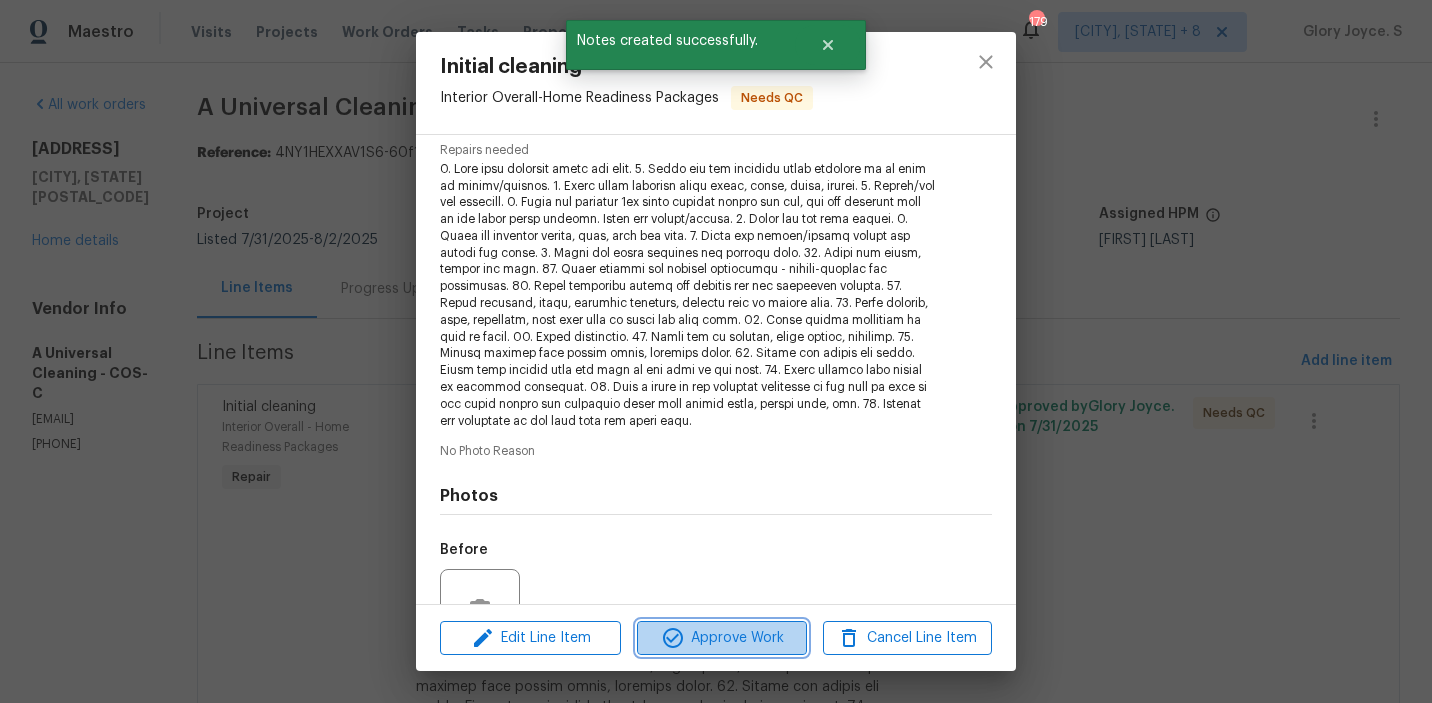 click on "Approve Work" at bounding box center [721, 638] 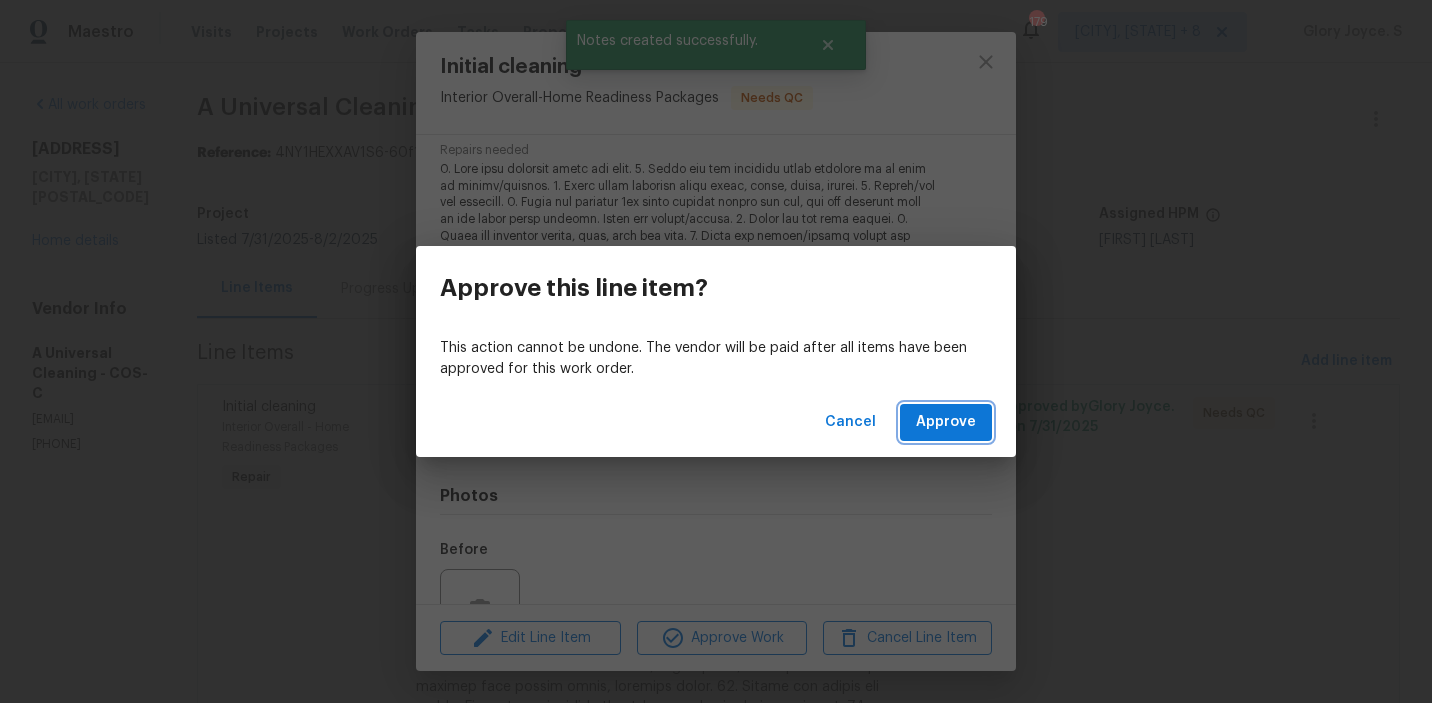 click on "Approve" at bounding box center (946, 422) 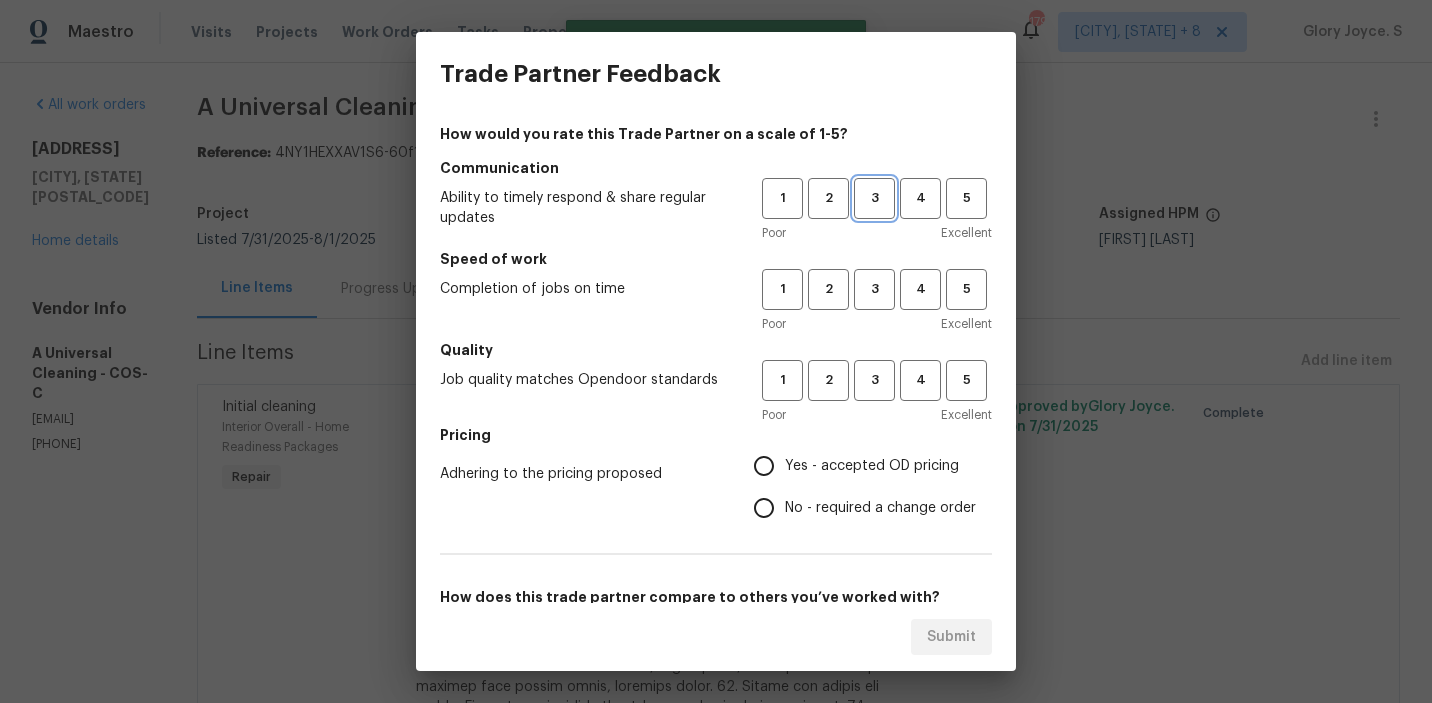 click on "3" at bounding box center [874, 198] 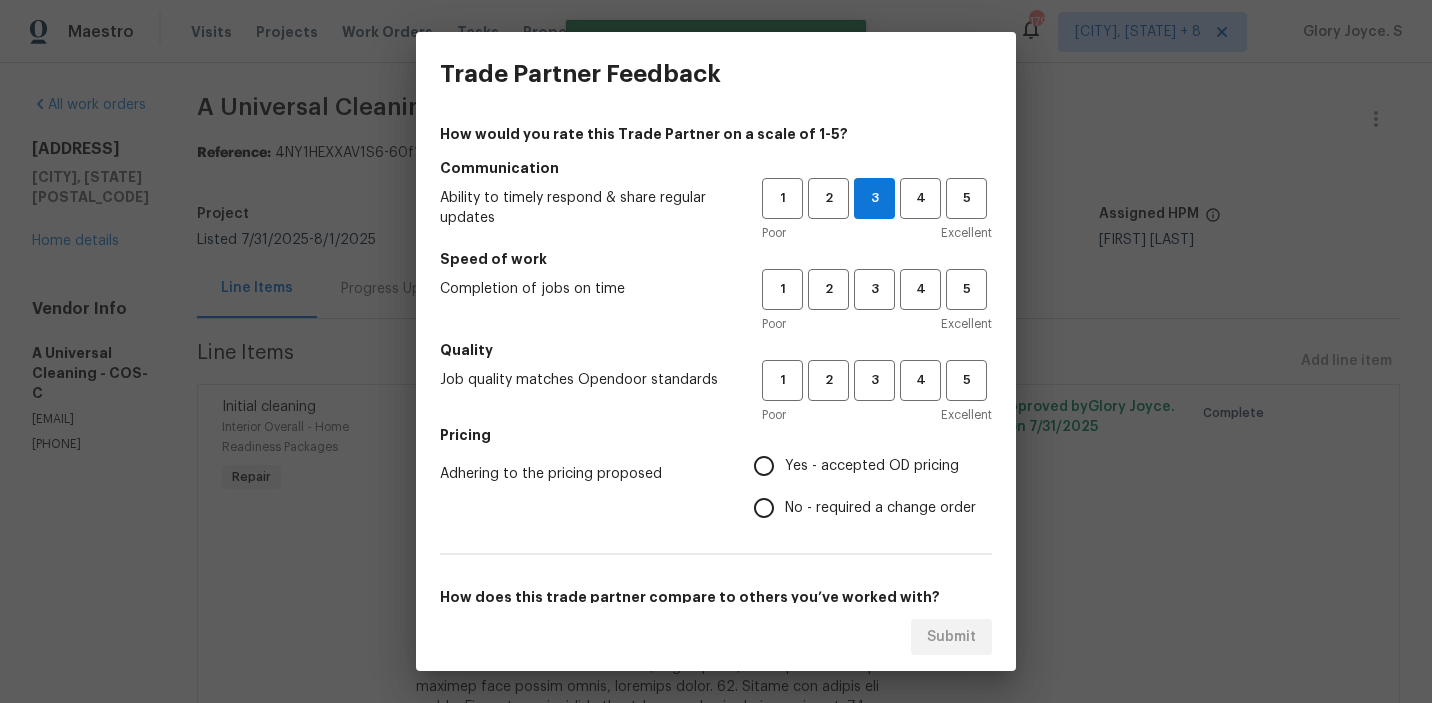 click on "Speed of work" at bounding box center (716, 259) 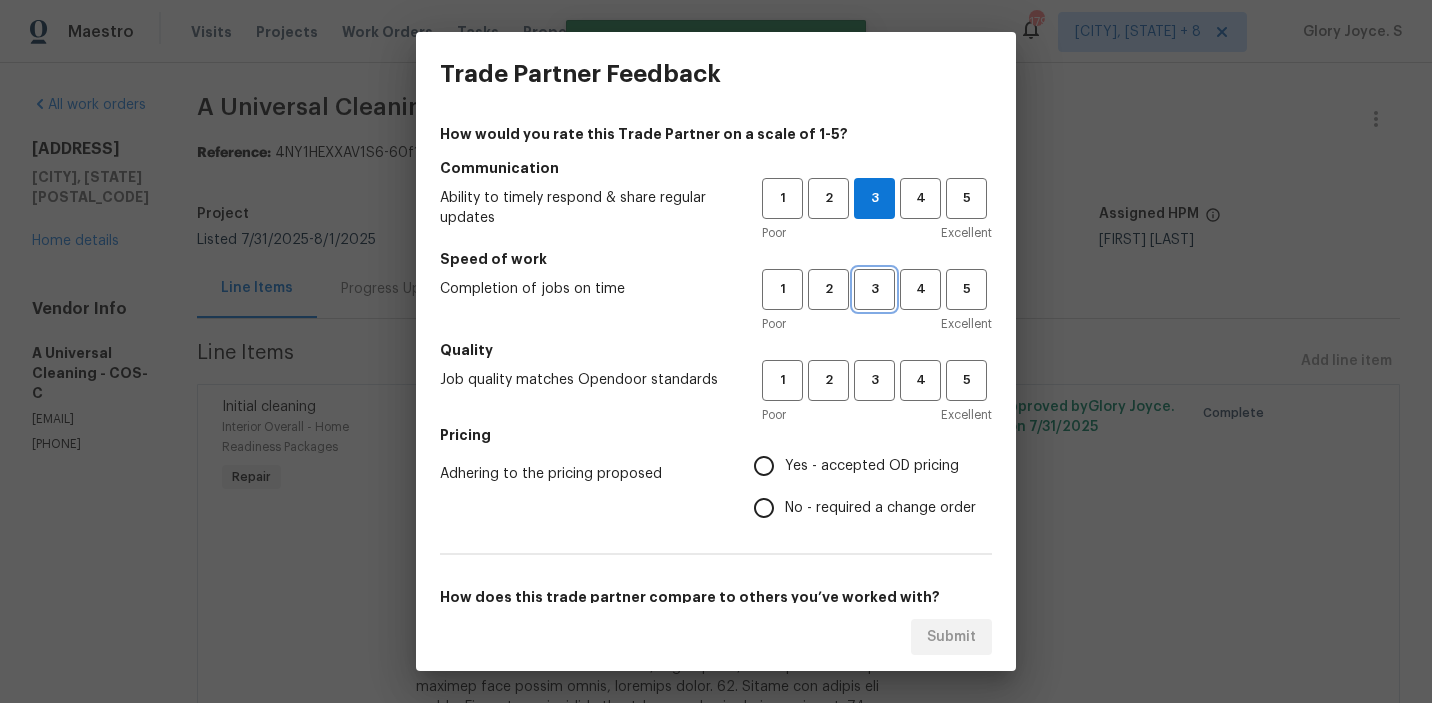 click on "3" at bounding box center [874, 289] 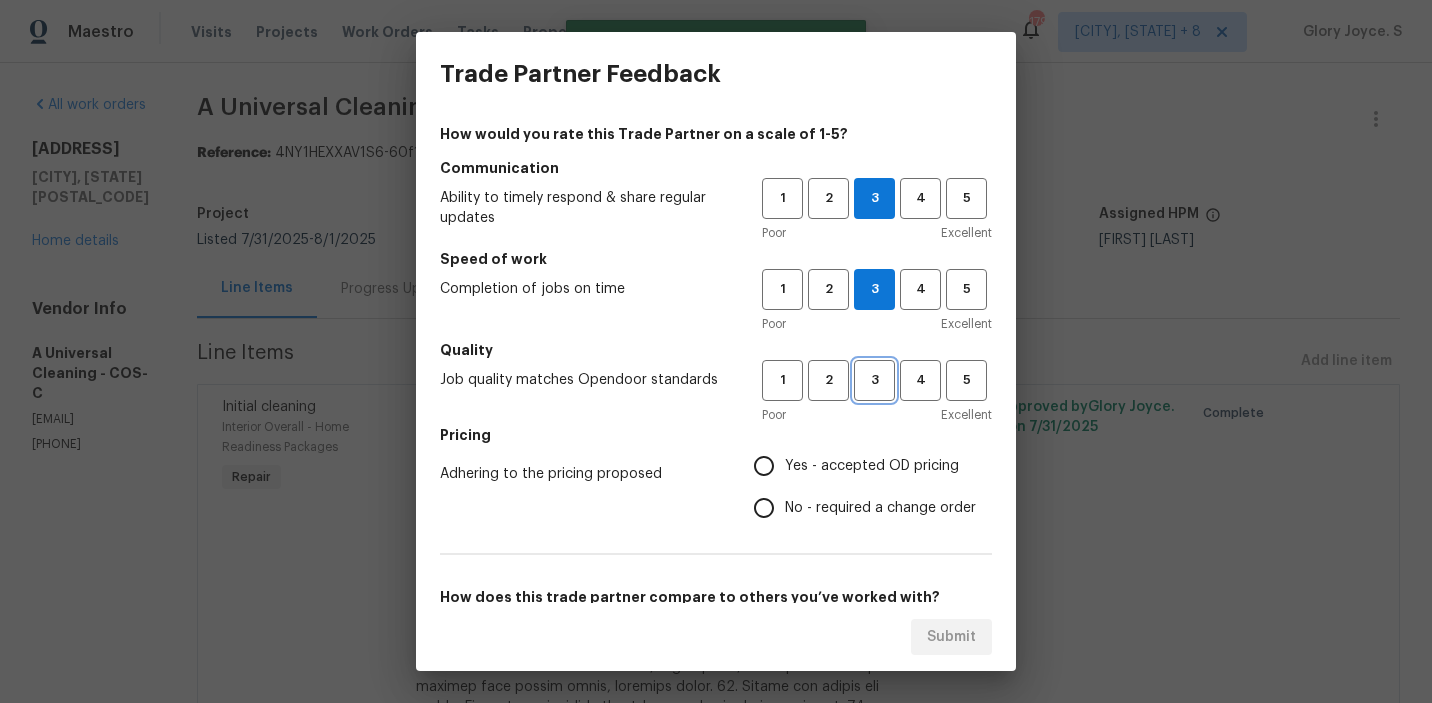 click on "3" at bounding box center [874, 380] 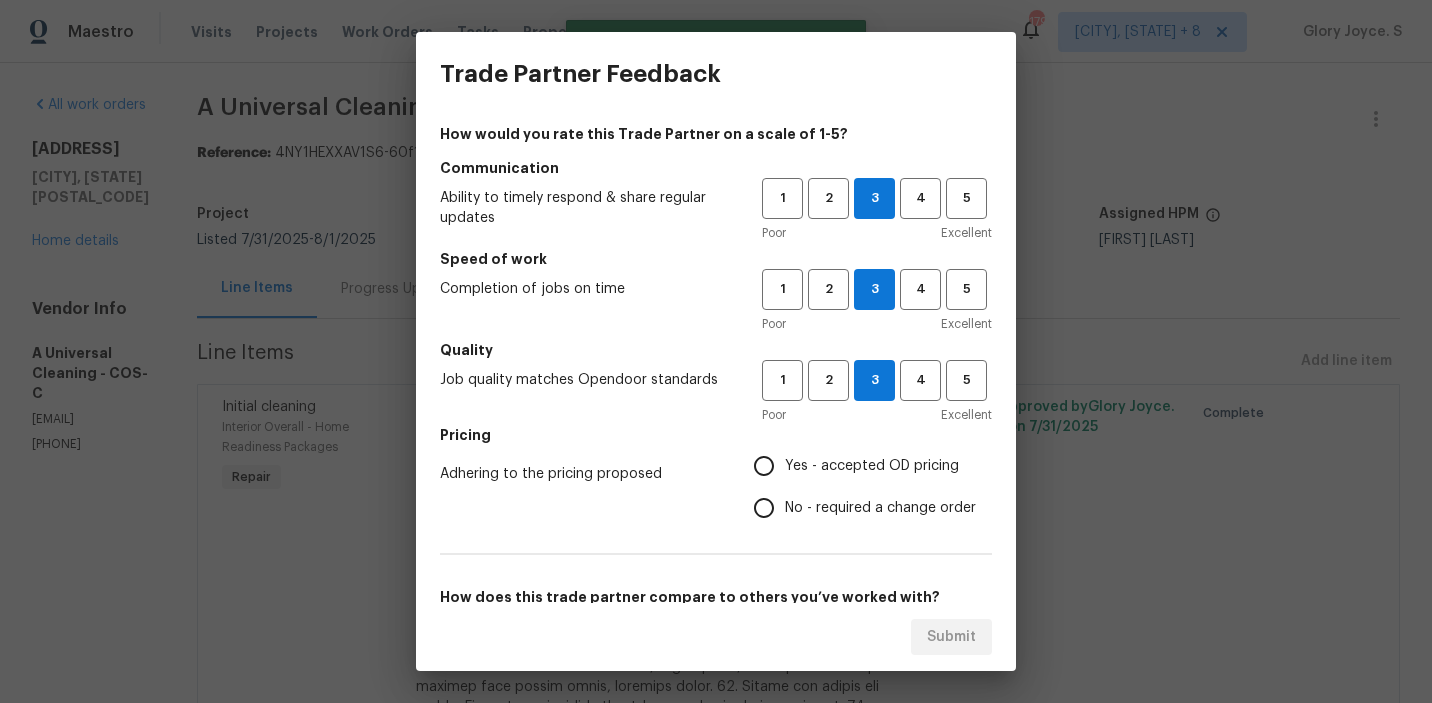 click on "Yes - accepted OD pricing" at bounding box center [764, 466] 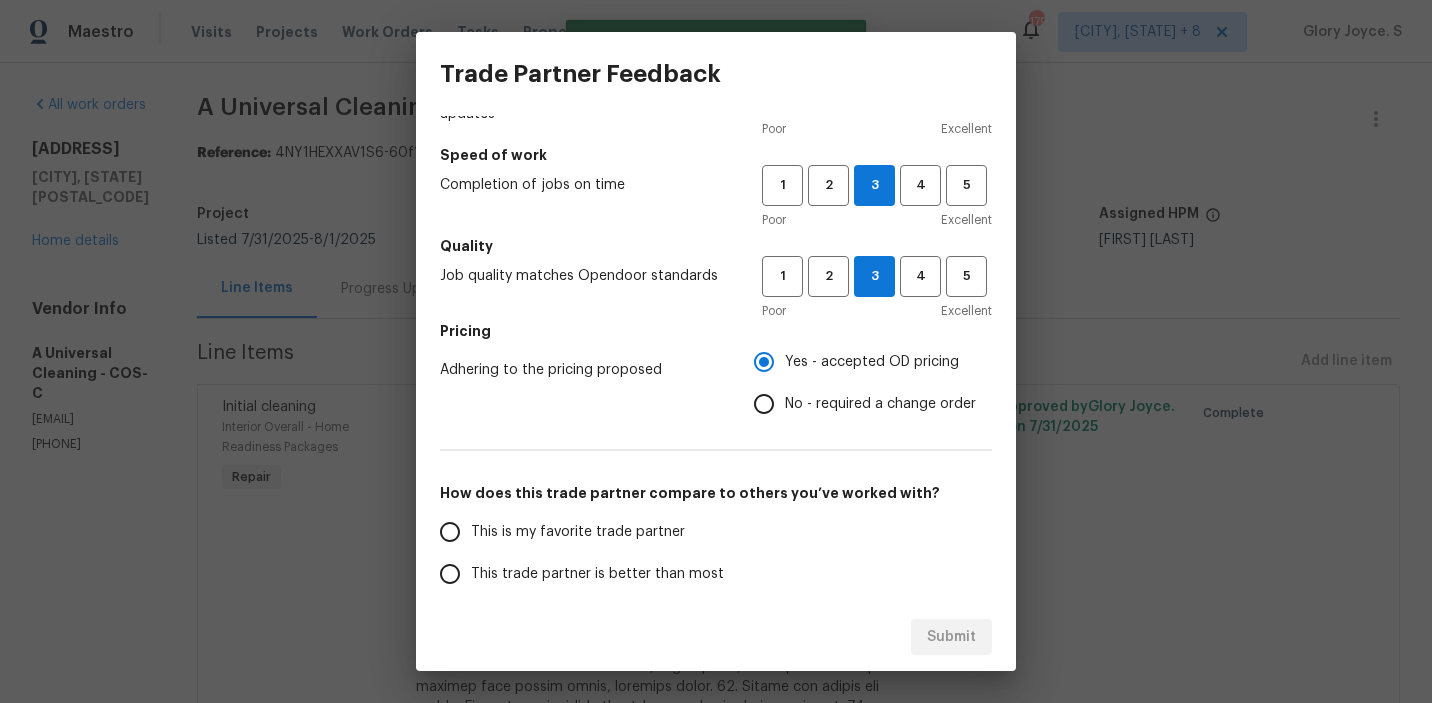 scroll, scrollTop: 220, scrollLeft: 0, axis: vertical 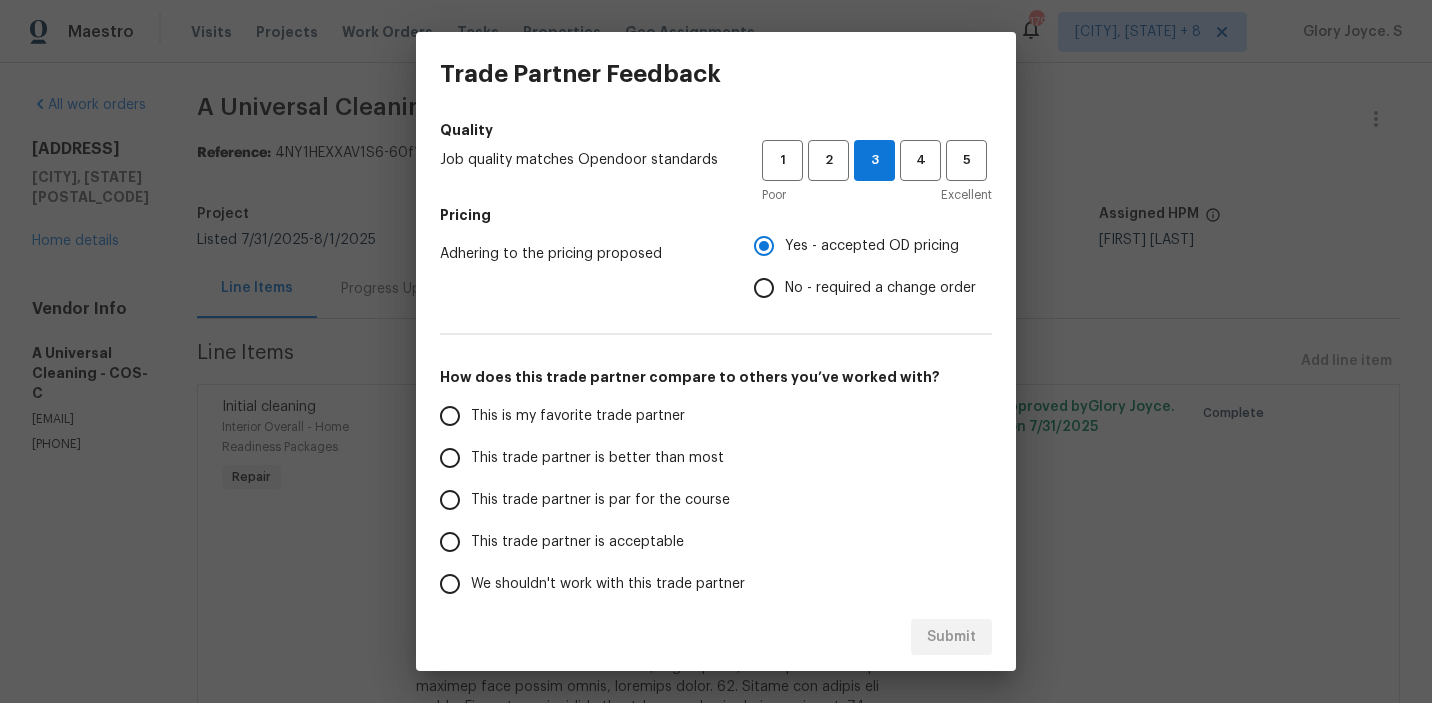 click on "This trade partner is par for the course" at bounding box center [600, 500] 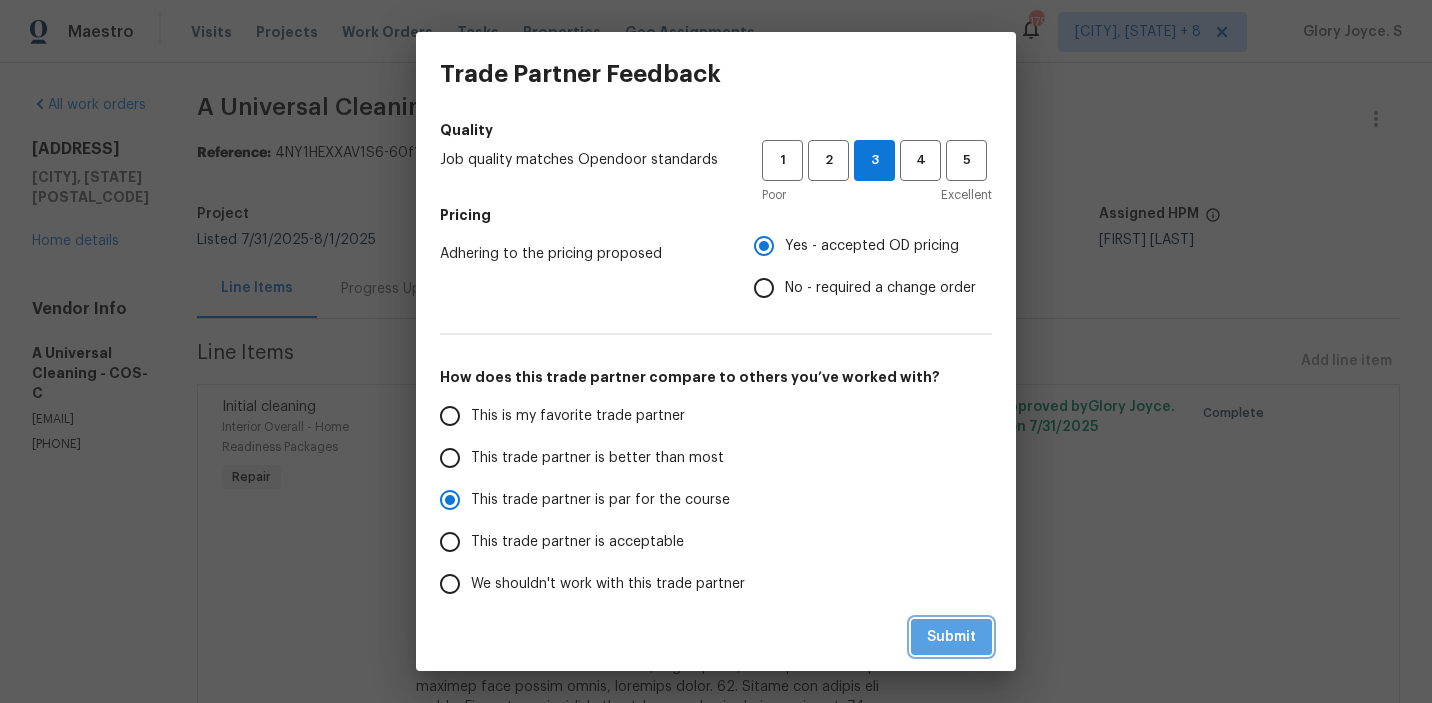 click on "Submit" at bounding box center (951, 637) 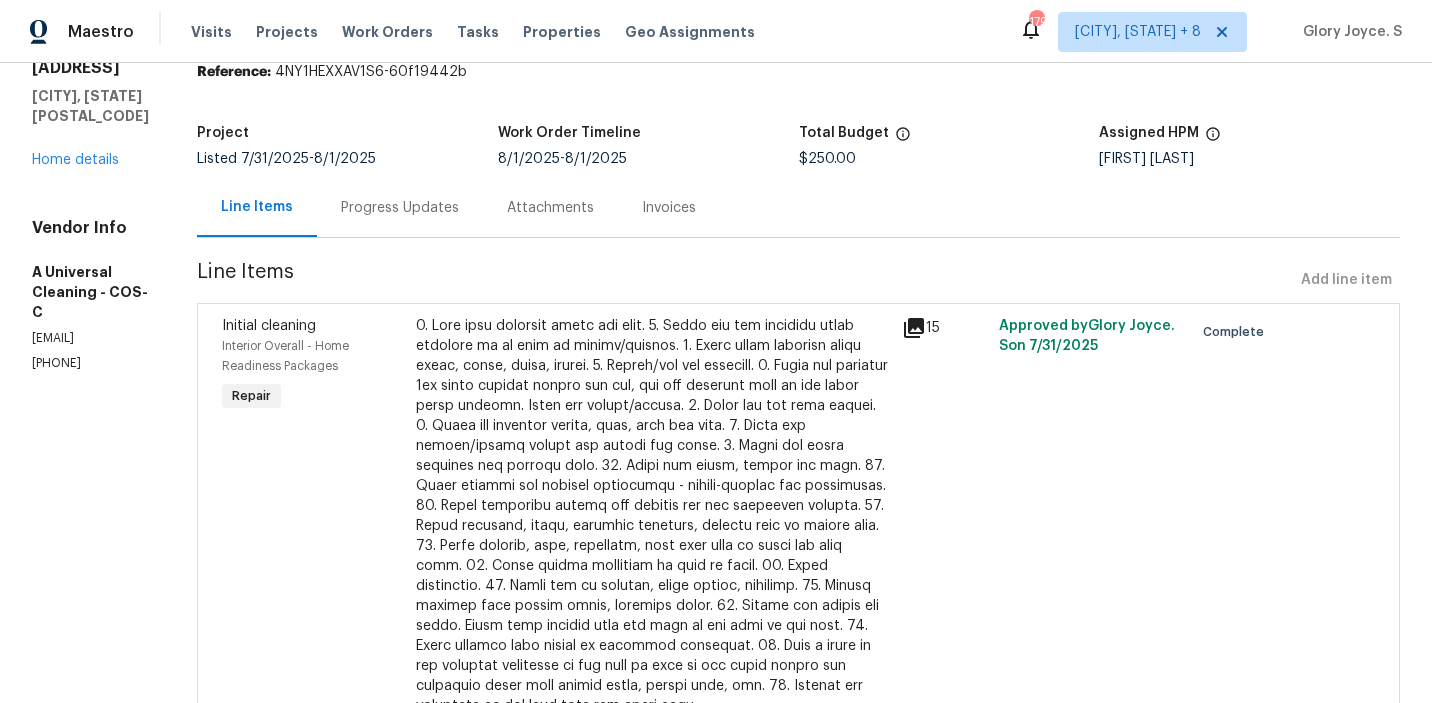 scroll, scrollTop: 85, scrollLeft: 0, axis: vertical 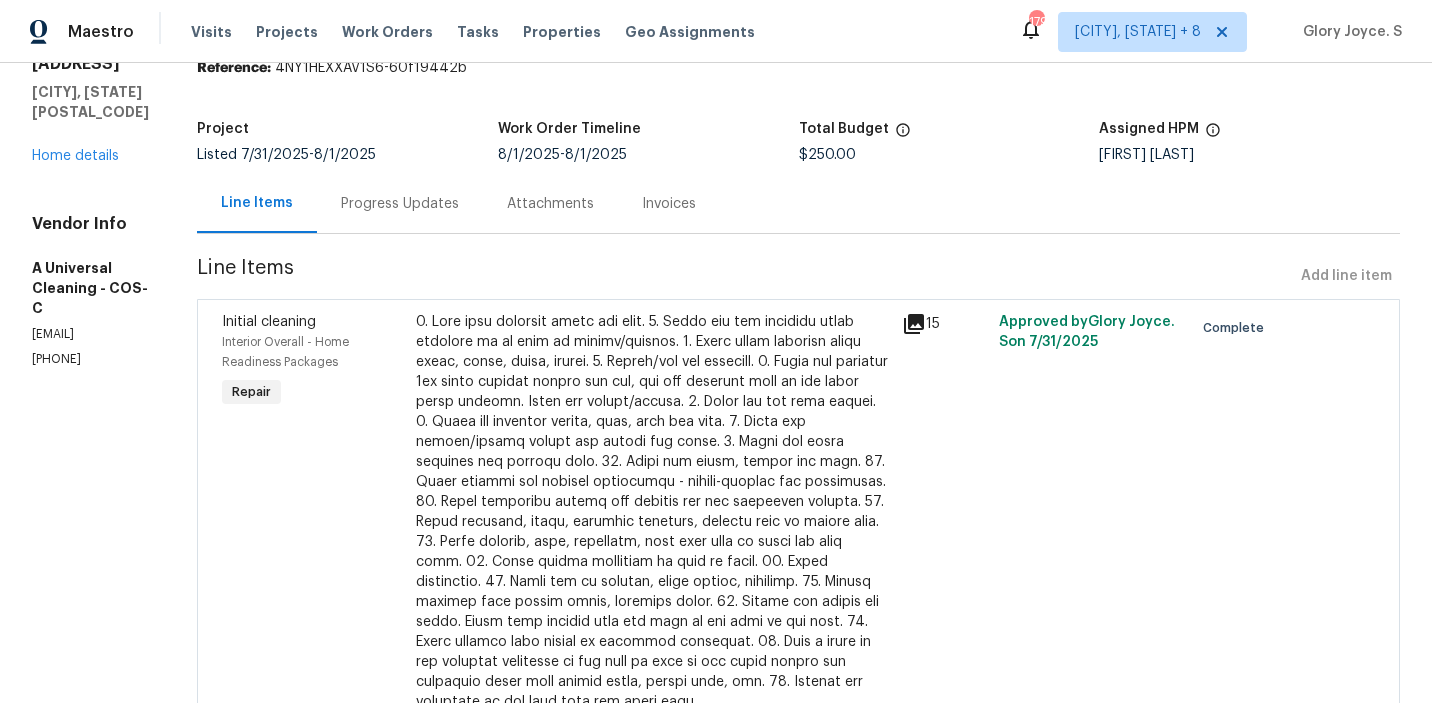 click on "$250.00" at bounding box center (827, 155) 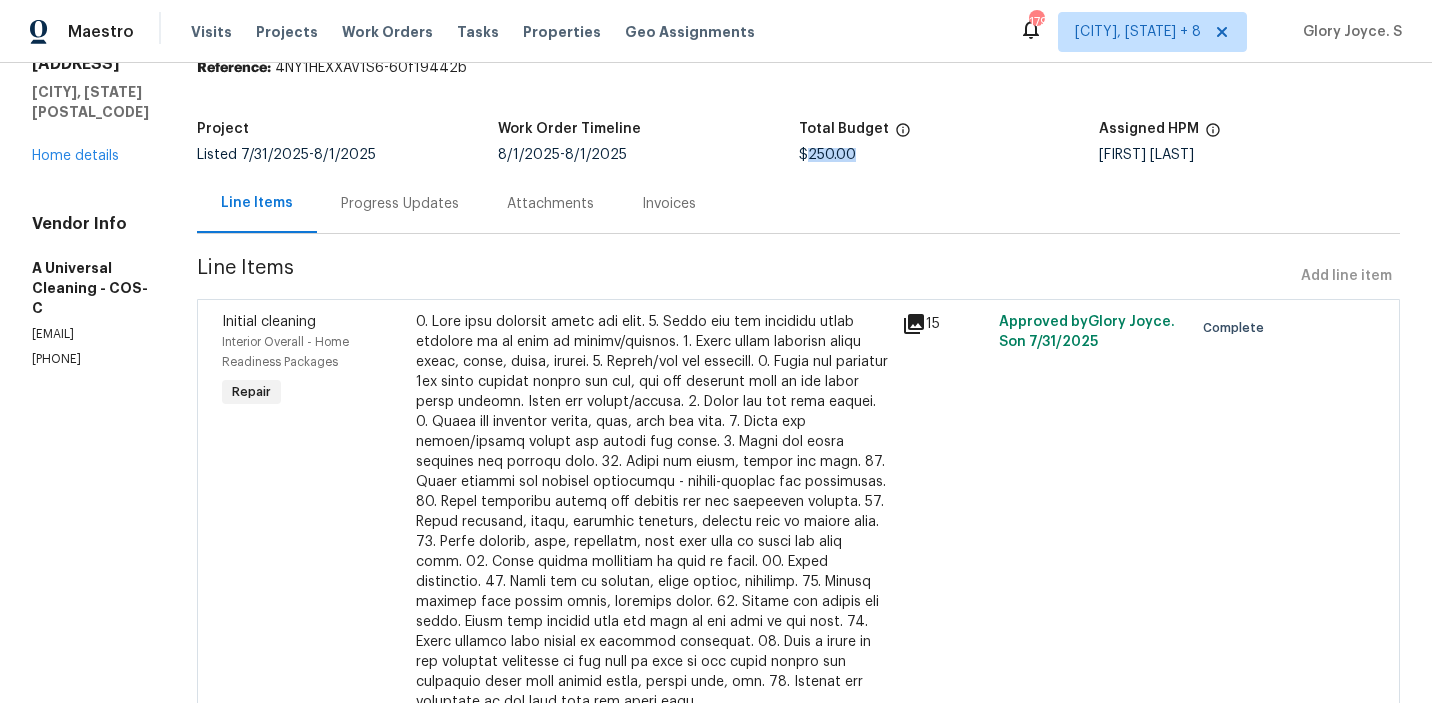 click on "$250.00" at bounding box center [827, 155] 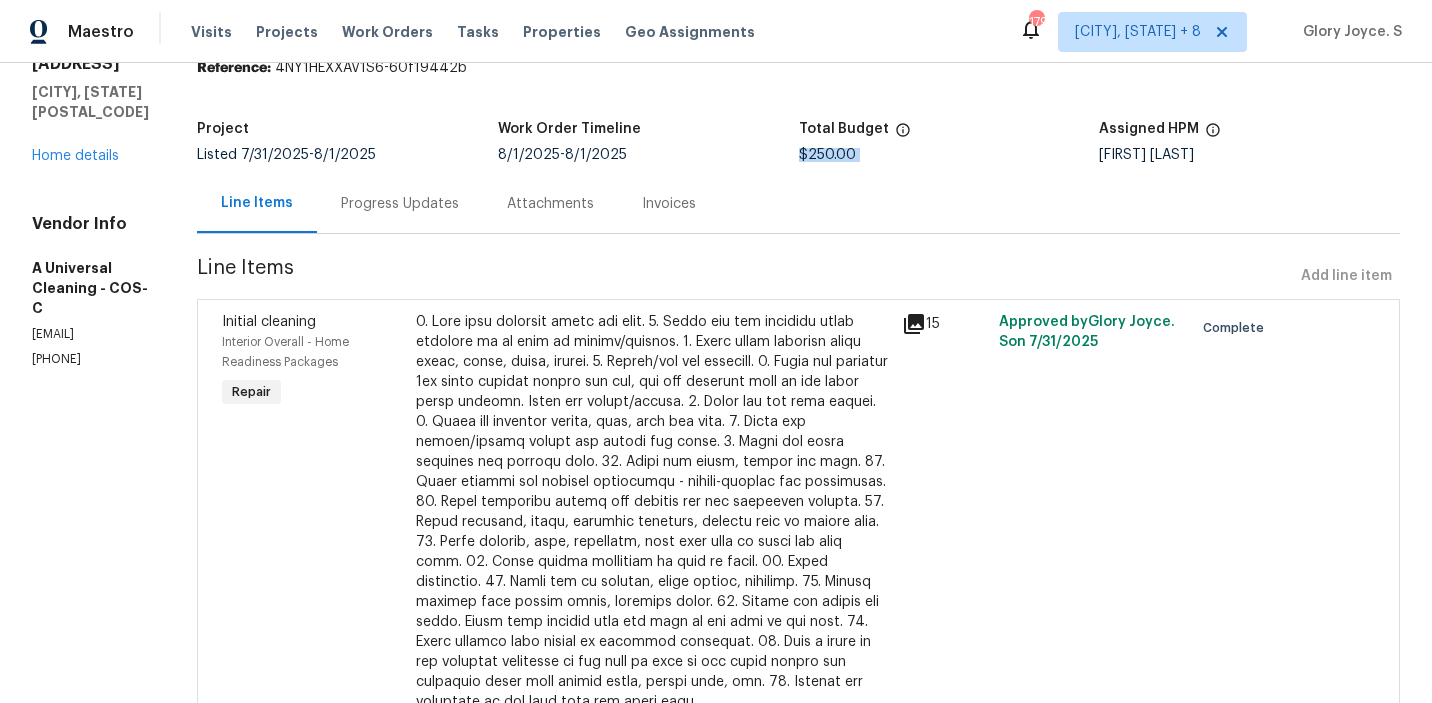 copy on "$250.00" 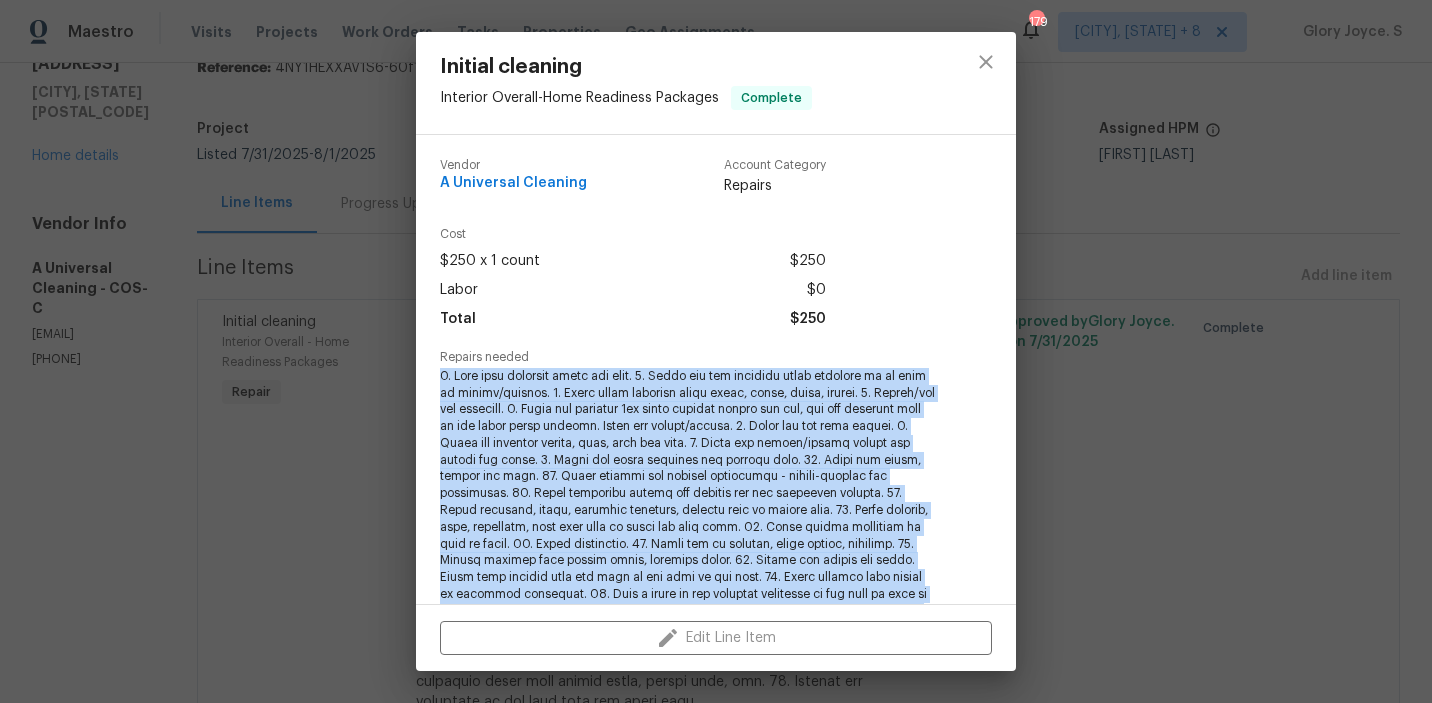 click at bounding box center [688, 502] 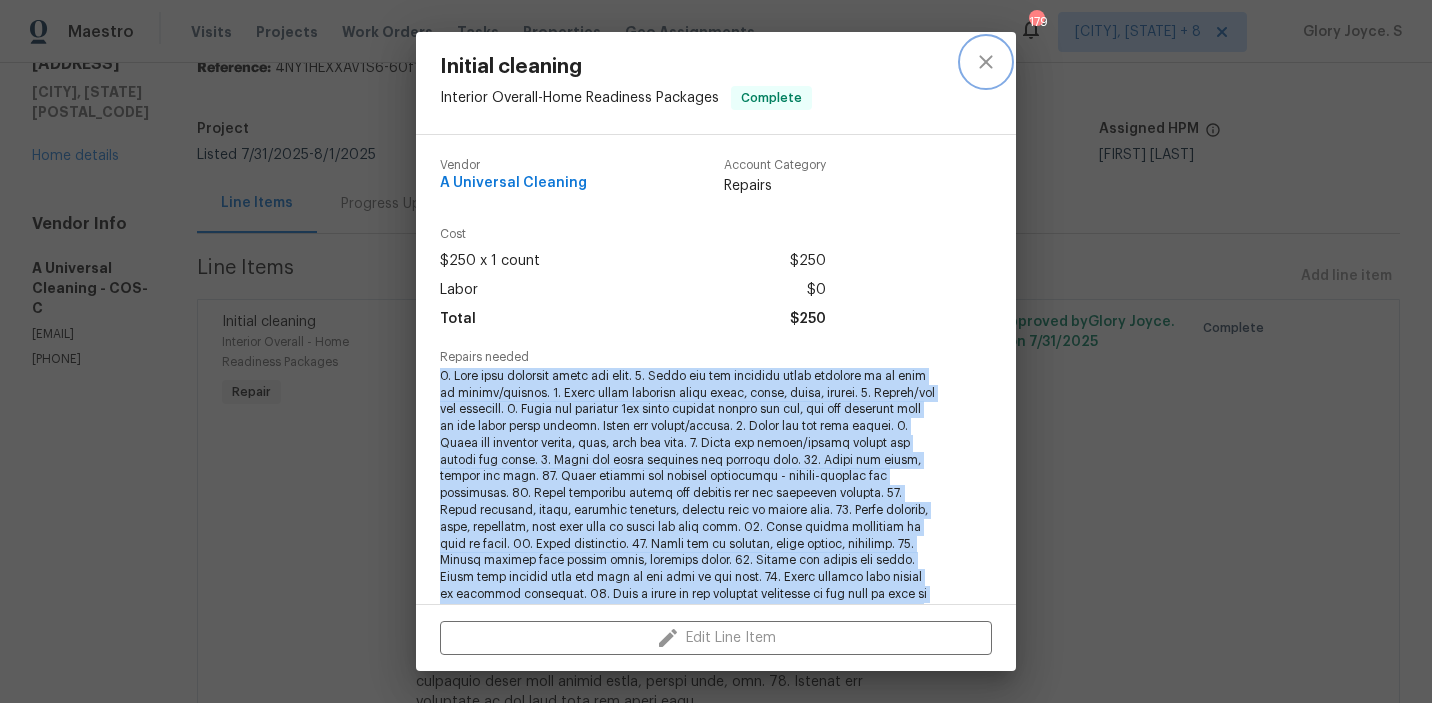 click at bounding box center (986, 62) 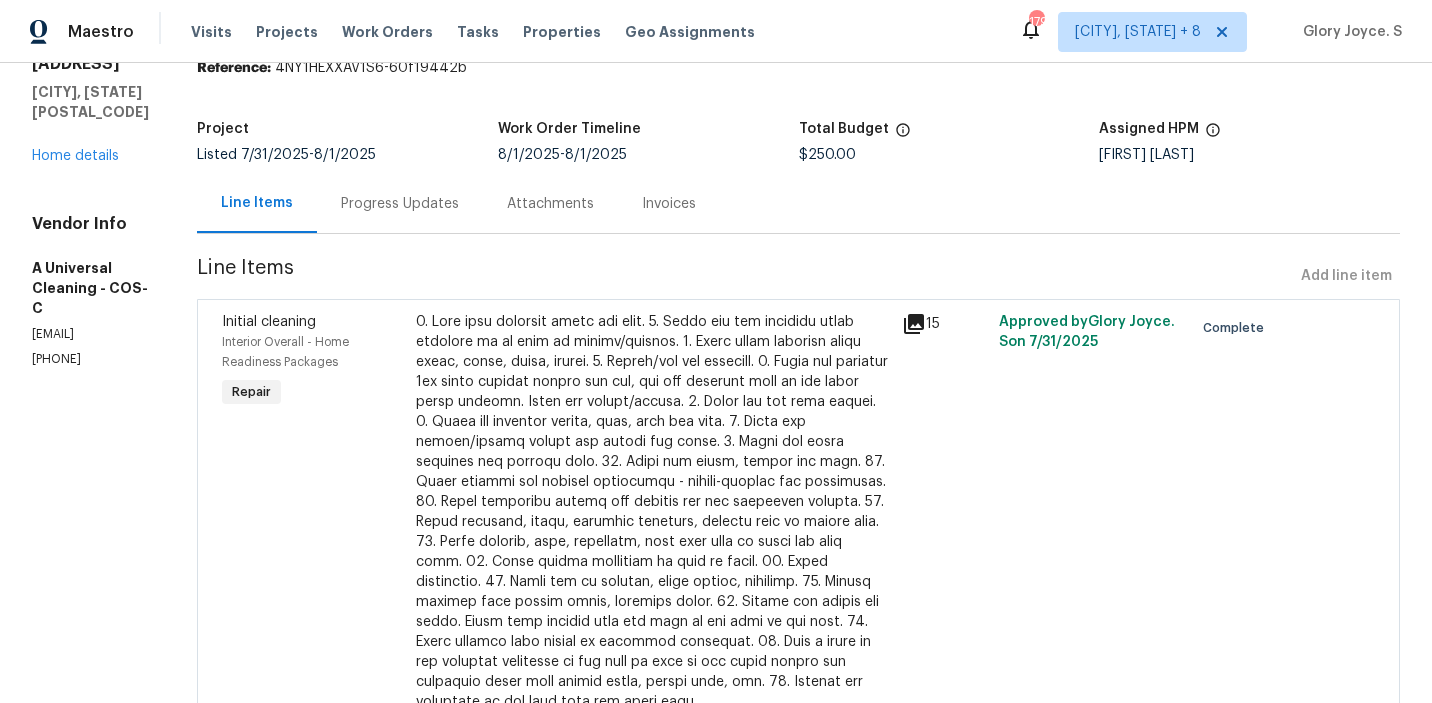 scroll, scrollTop: 0, scrollLeft: 0, axis: both 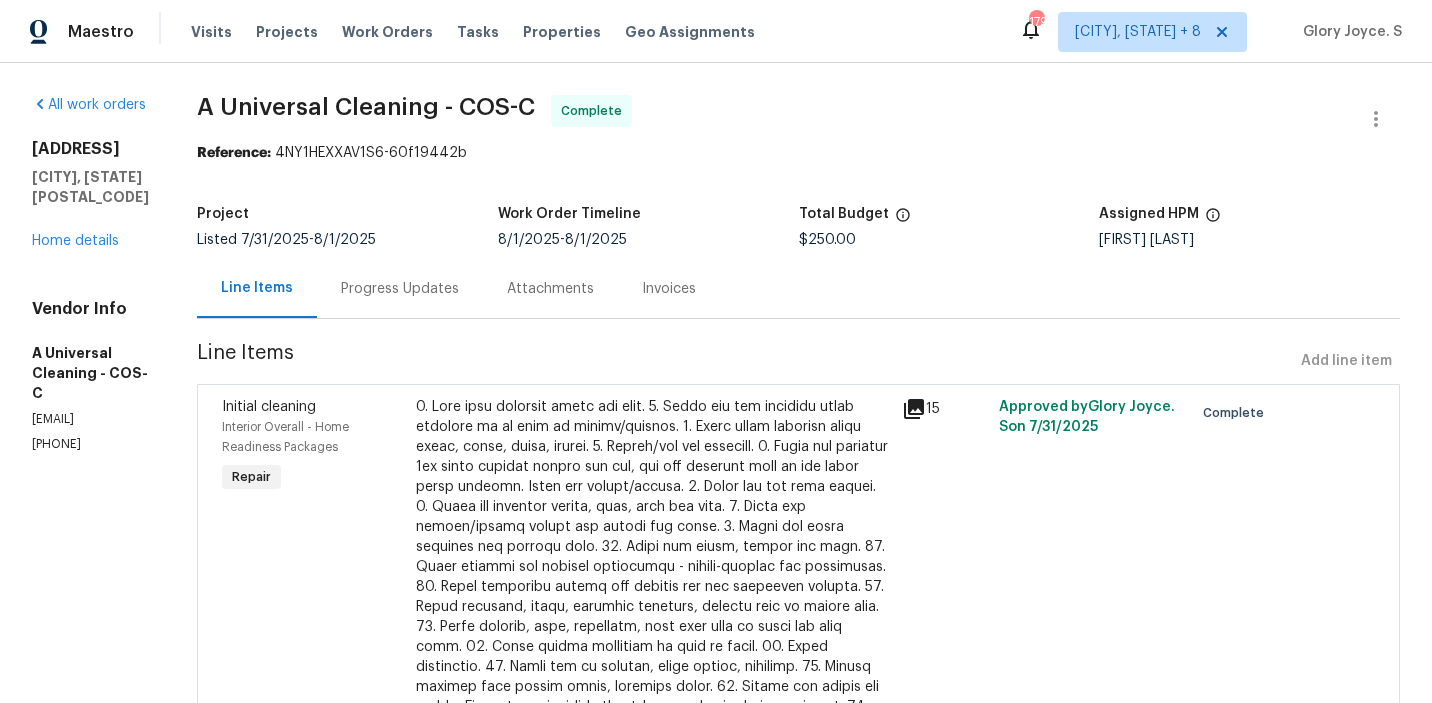 click on "Progress Updates" at bounding box center [400, 288] 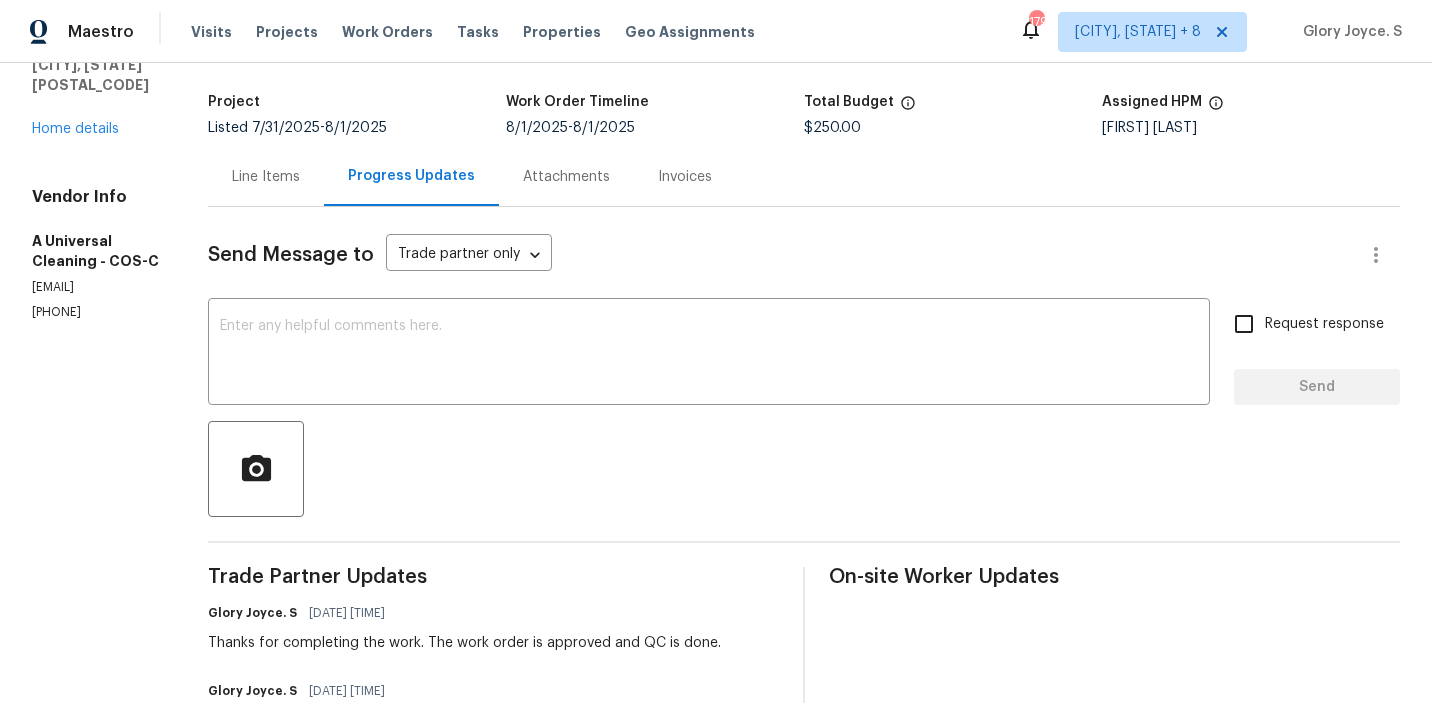 scroll, scrollTop: 123, scrollLeft: 0, axis: vertical 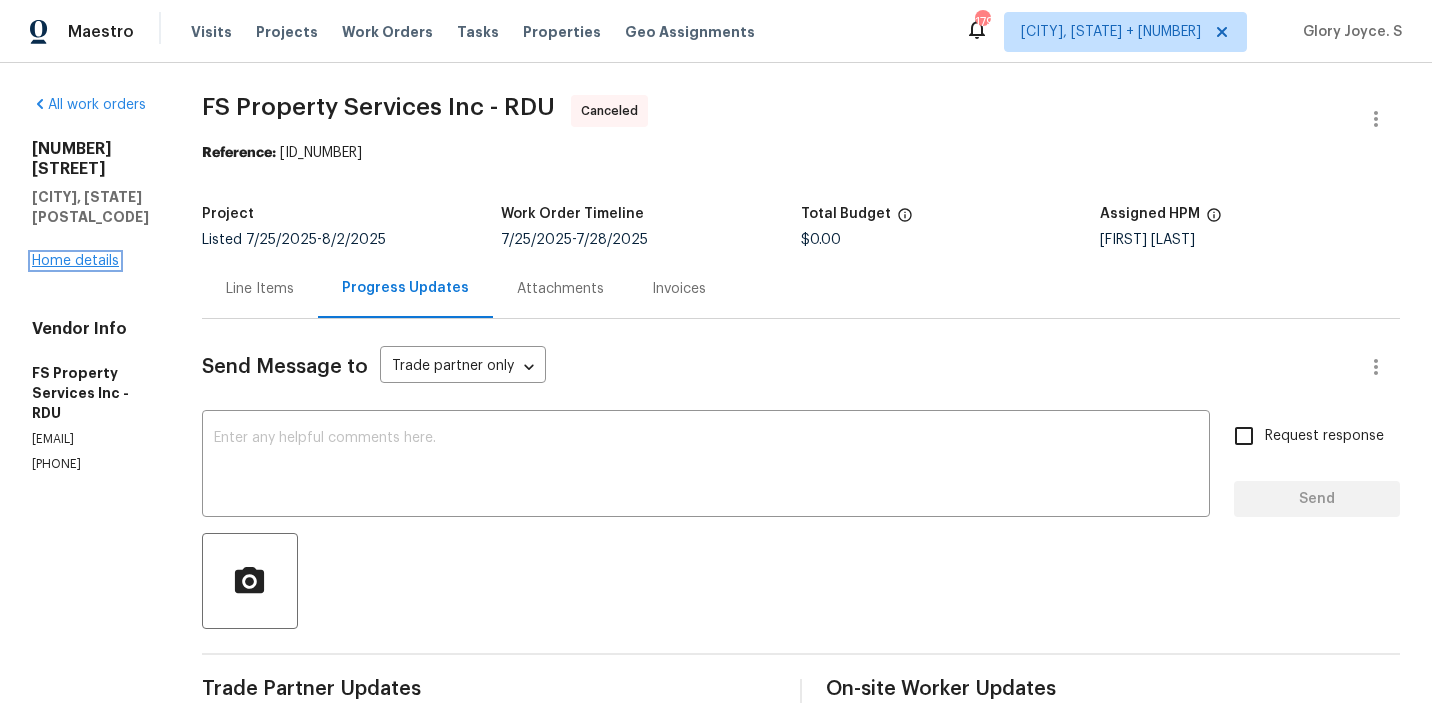 click on "Home details" at bounding box center (75, 261) 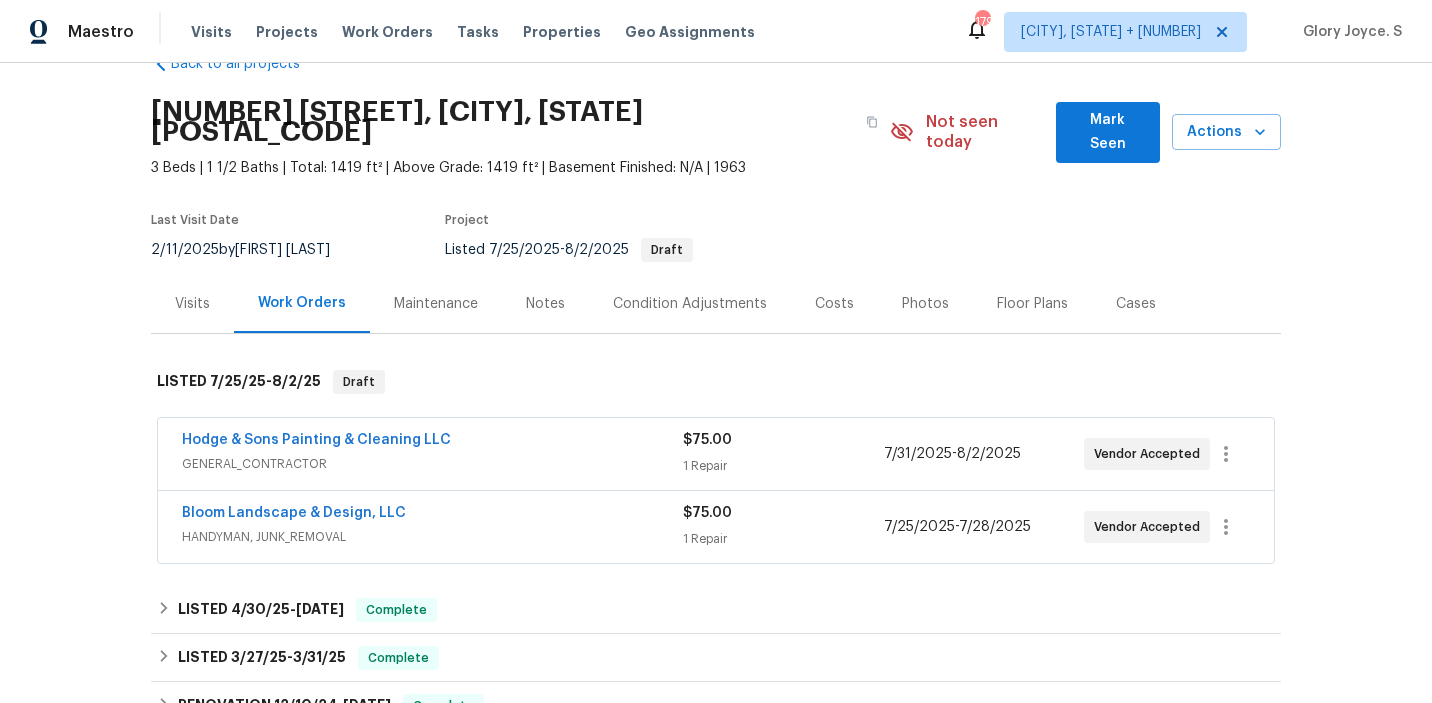 scroll, scrollTop: 79, scrollLeft: 0, axis: vertical 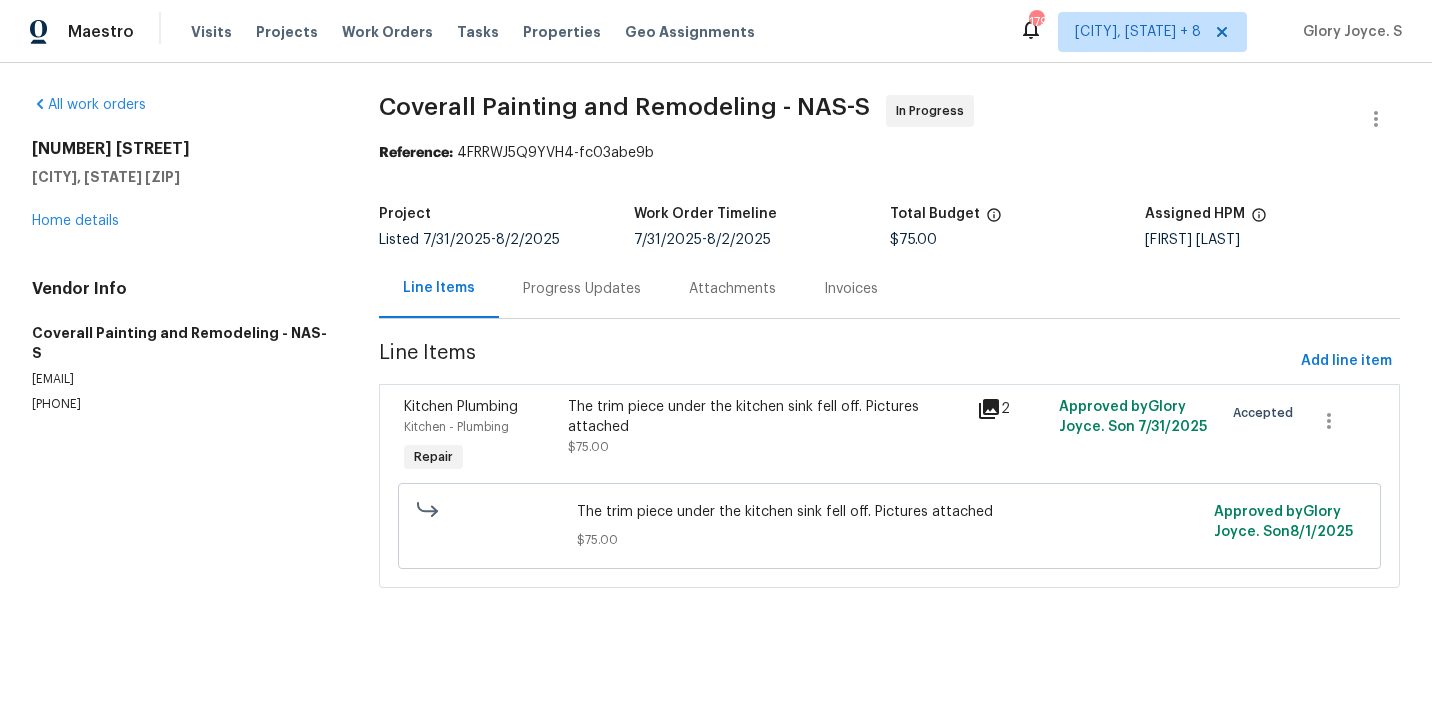 click on "Progress Updates" at bounding box center (582, 288) 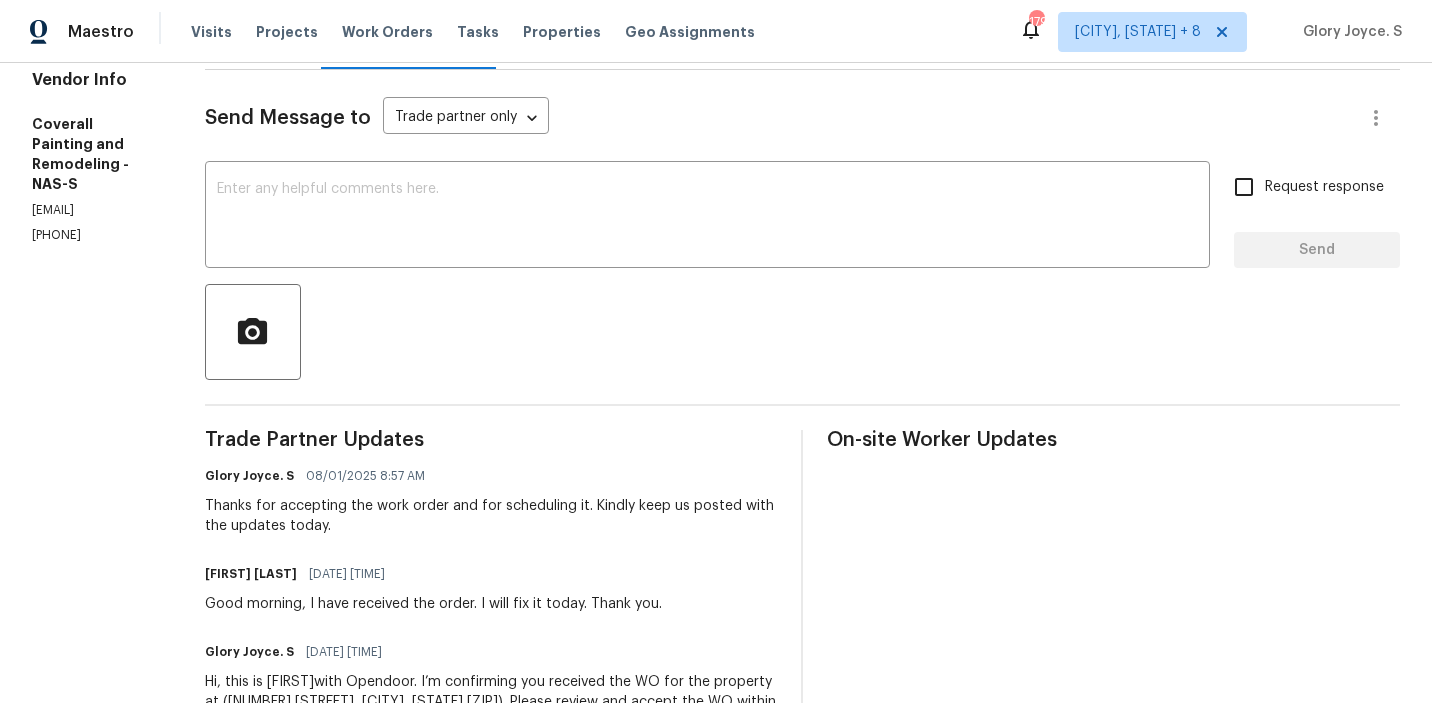 scroll, scrollTop: 352, scrollLeft: 0, axis: vertical 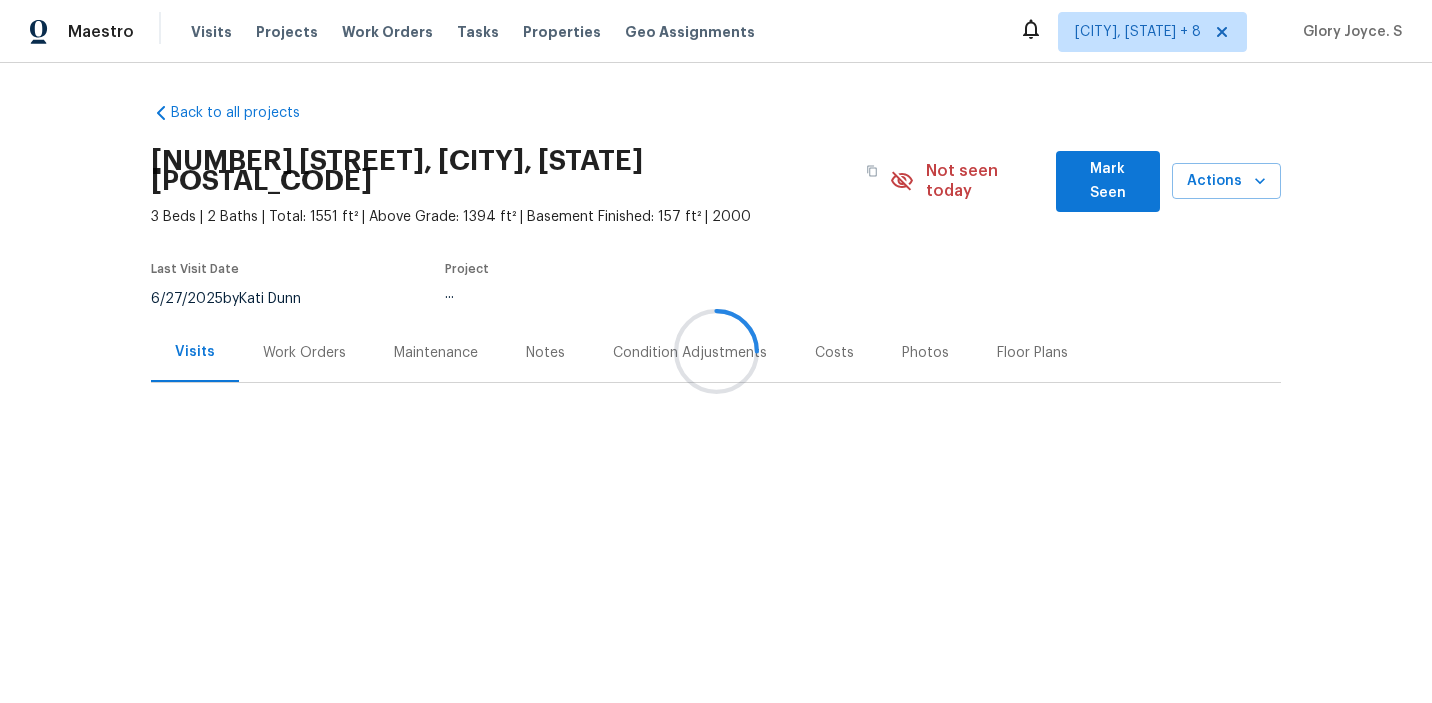 click on "Work Orders" at bounding box center (304, 353) 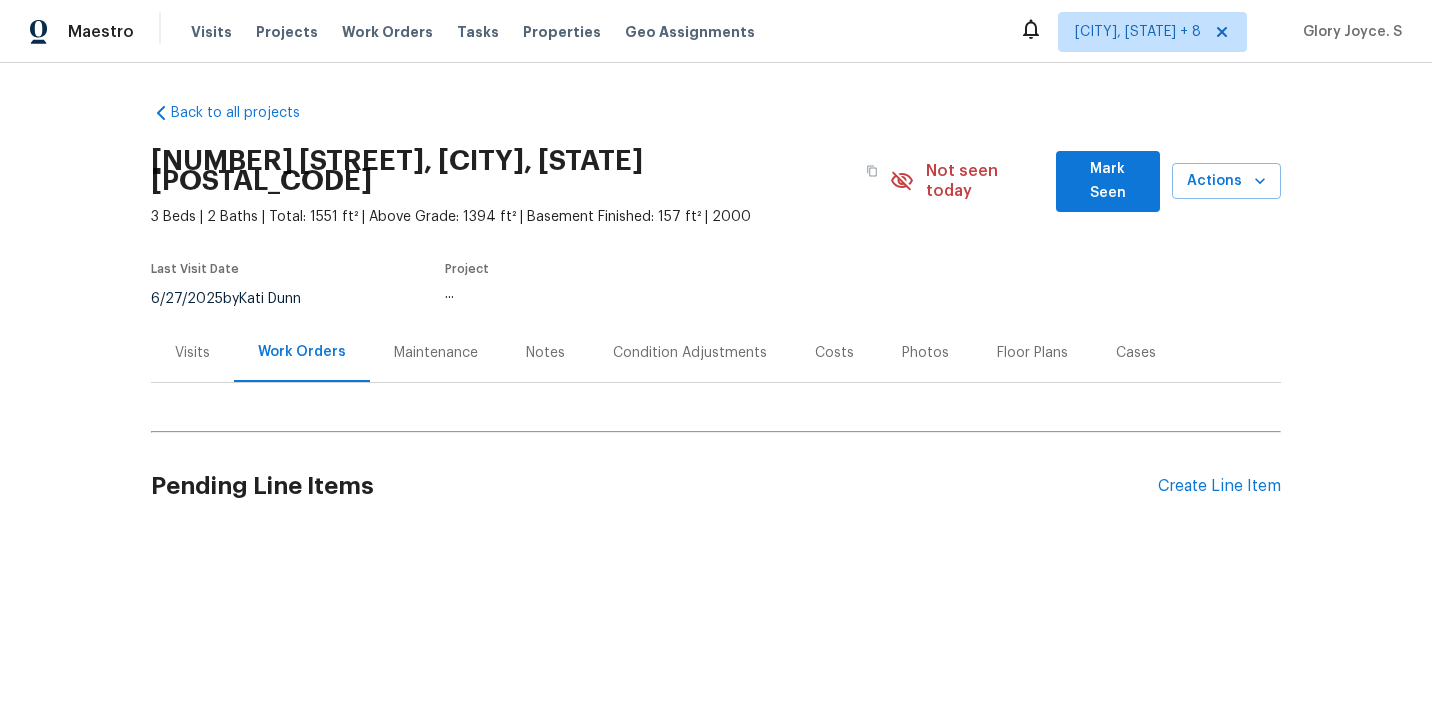 click on "Work Orders" at bounding box center (302, 352) 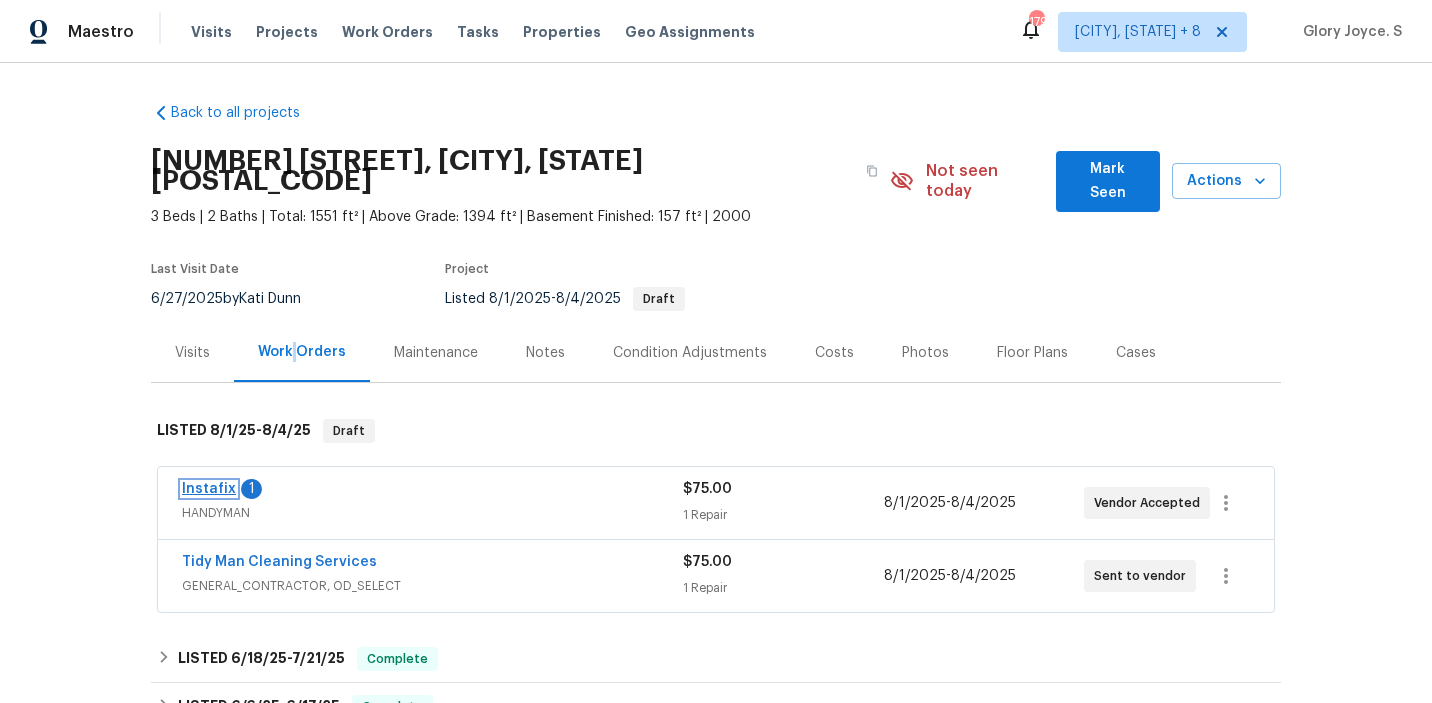 click on "Instafix" at bounding box center [209, 489] 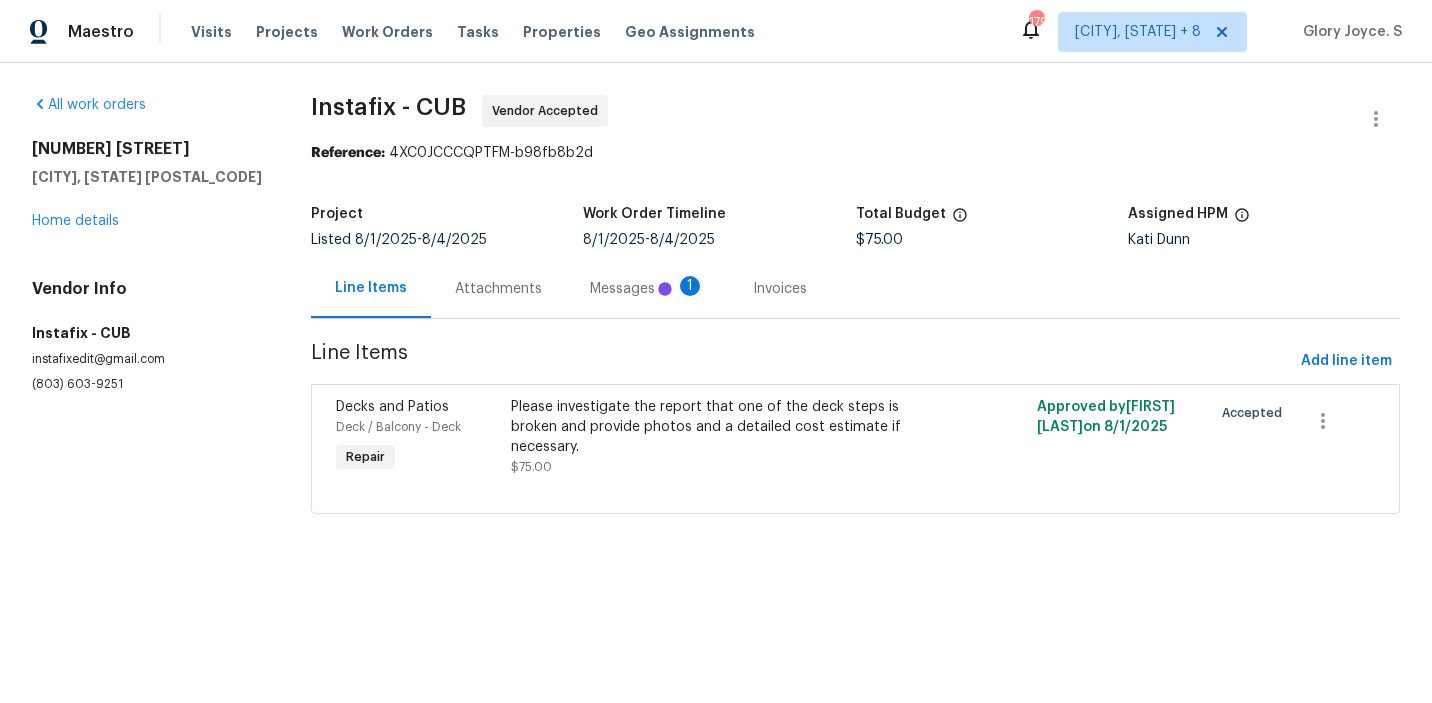 click on "Messages 1" at bounding box center (647, 289) 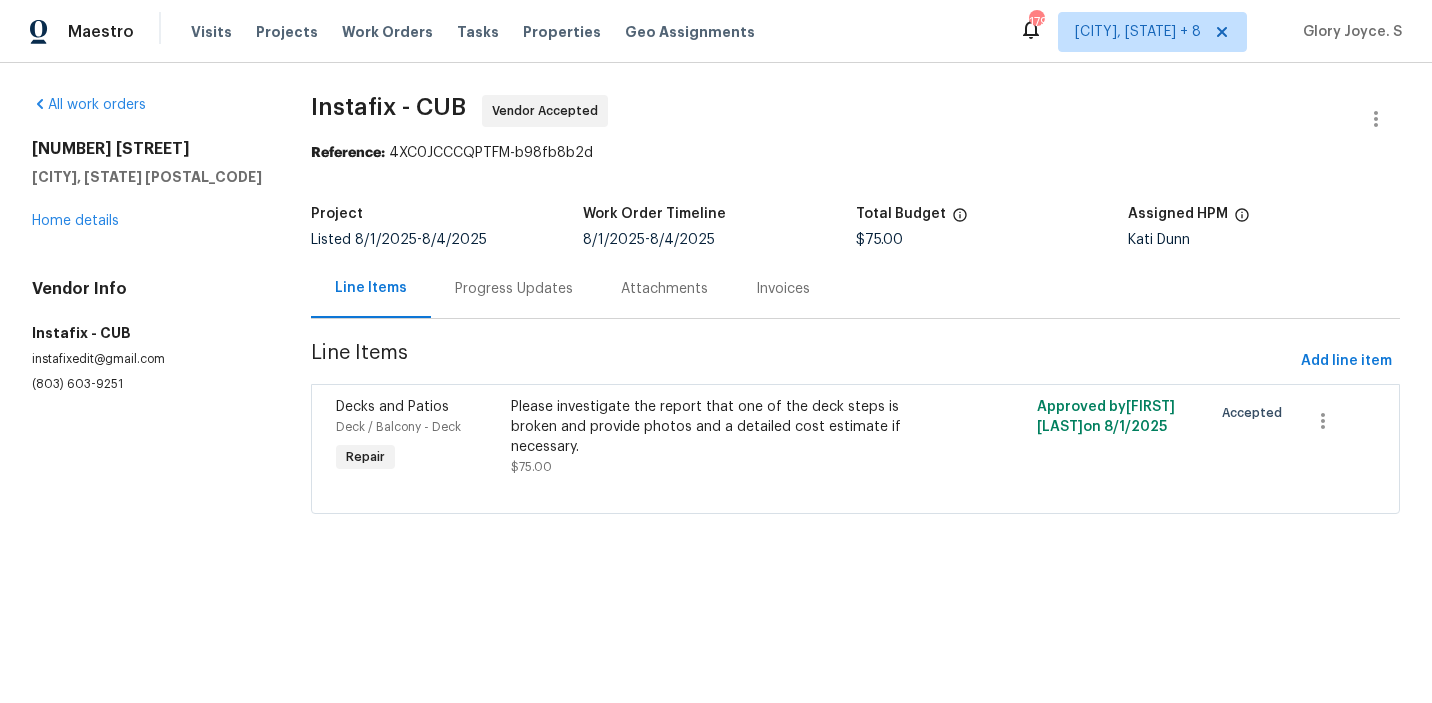 click on "Progress Updates" at bounding box center (514, 289) 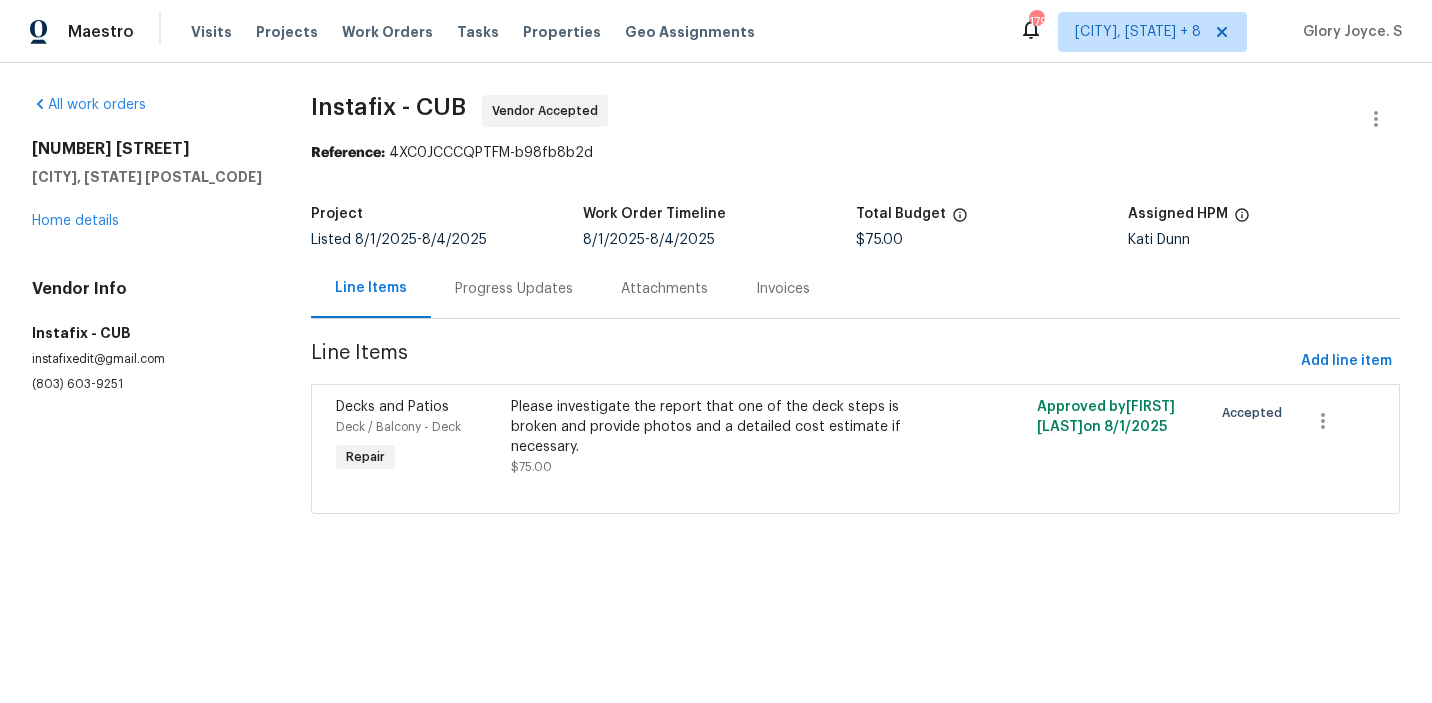 click on "Progress Updates" at bounding box center [514, 289] 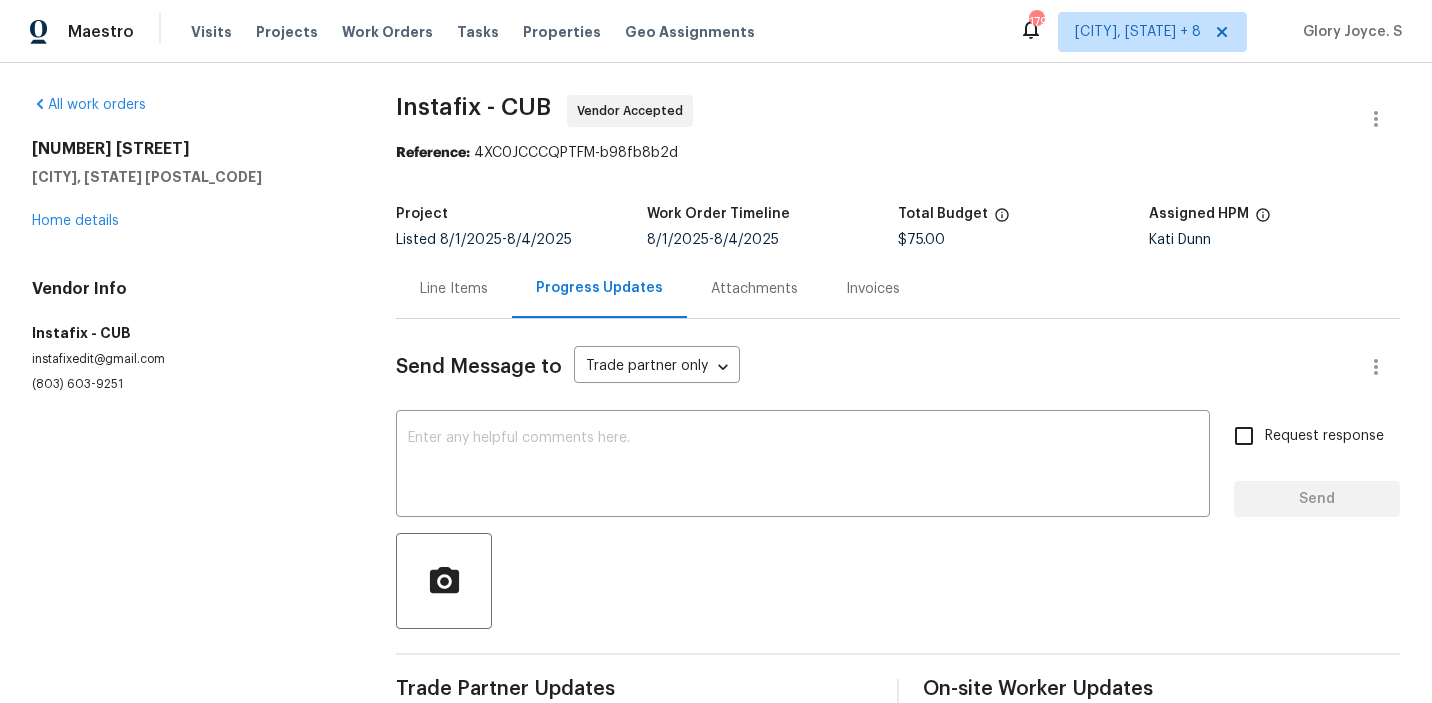 scroll, scrollTop: 276, scrollLeft: 0, axis: vertical 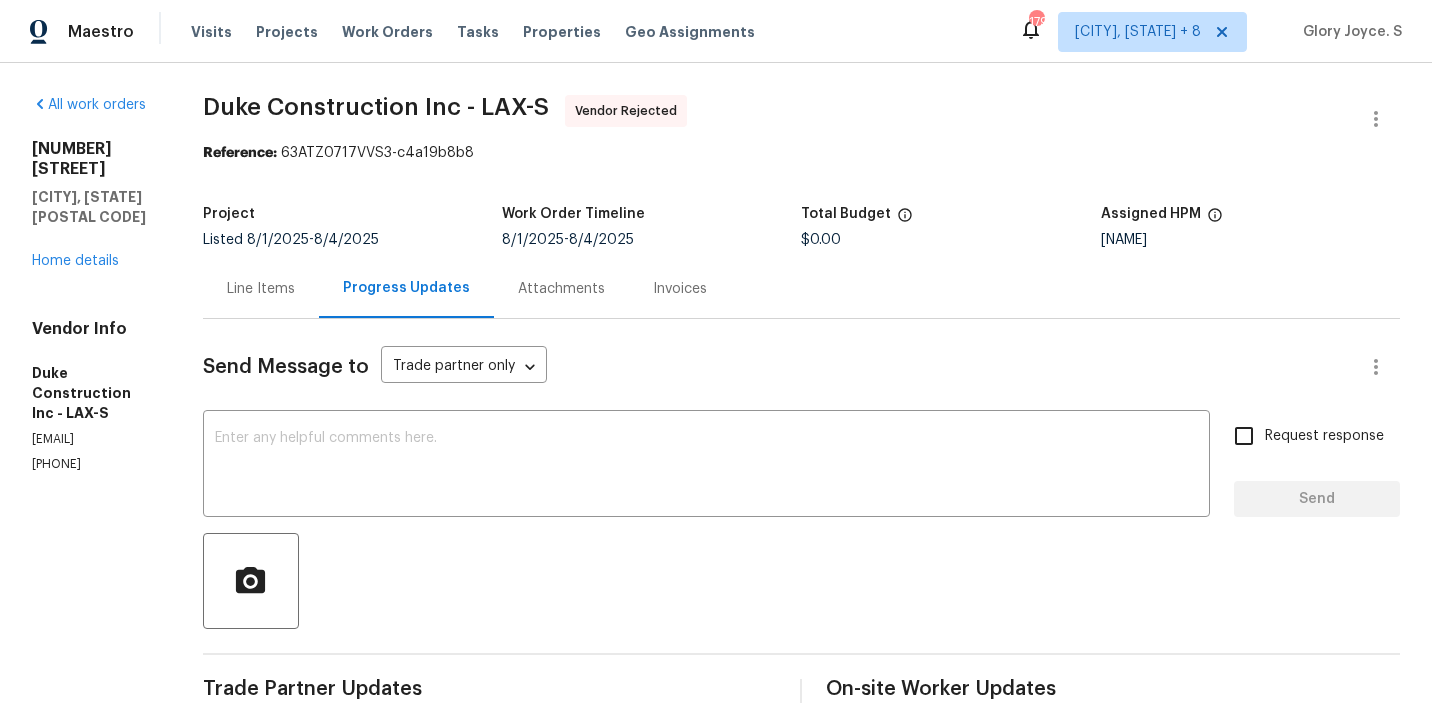 click at bounding box center (1376, 119) 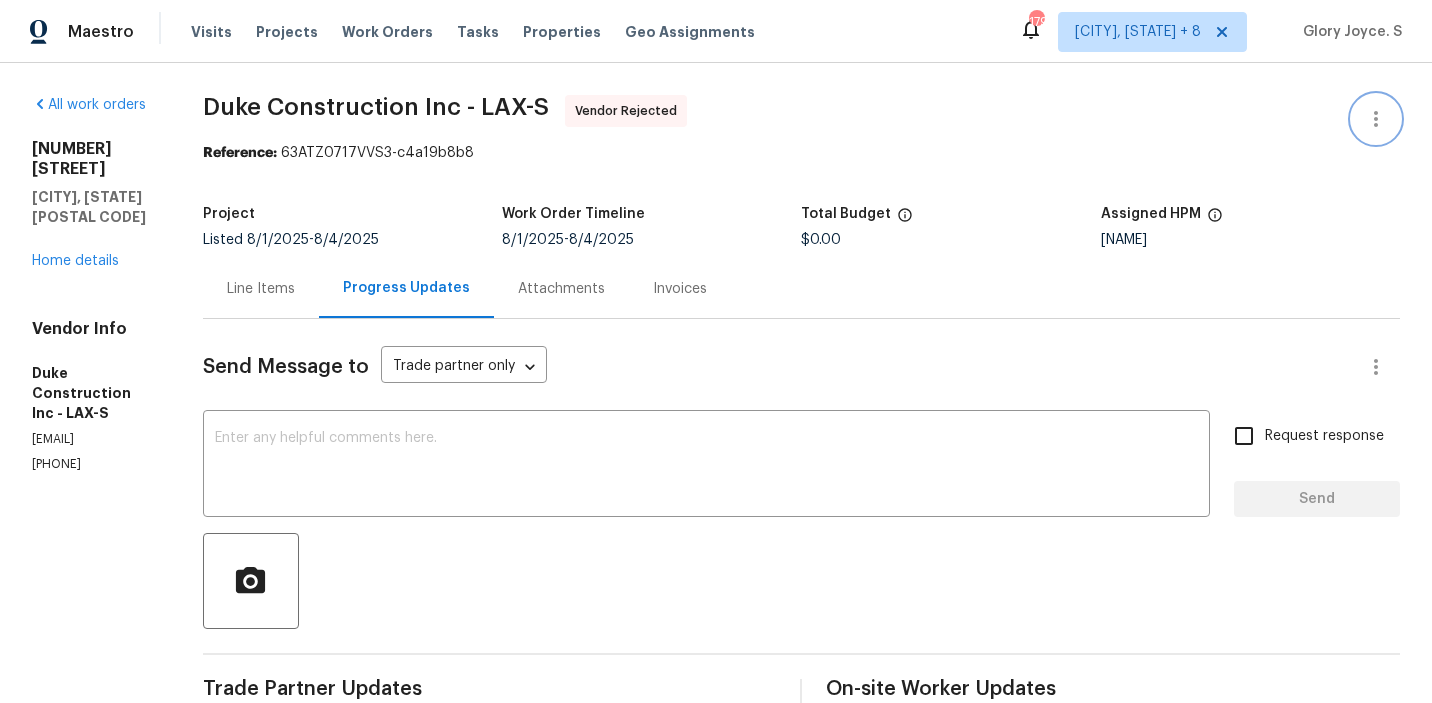 click 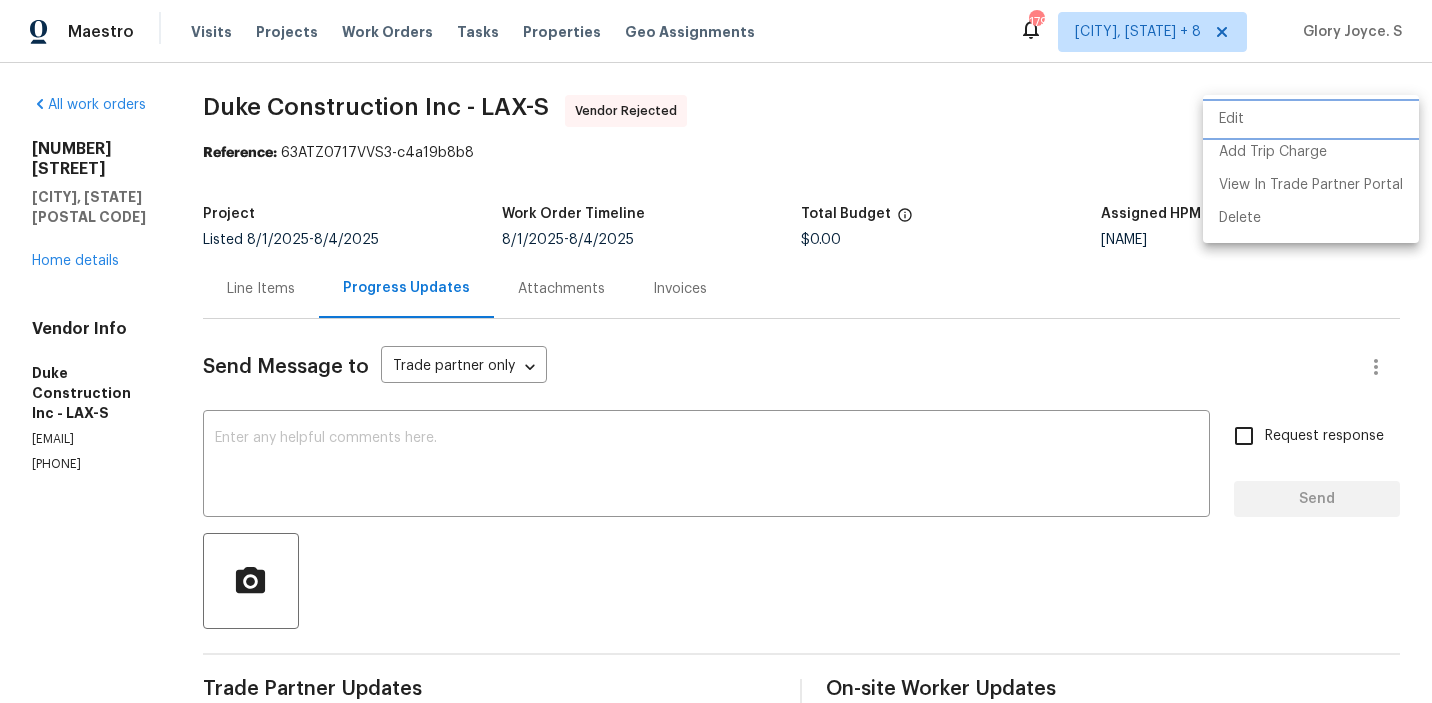 click on "Edit" at bounding box center [1311, 119] 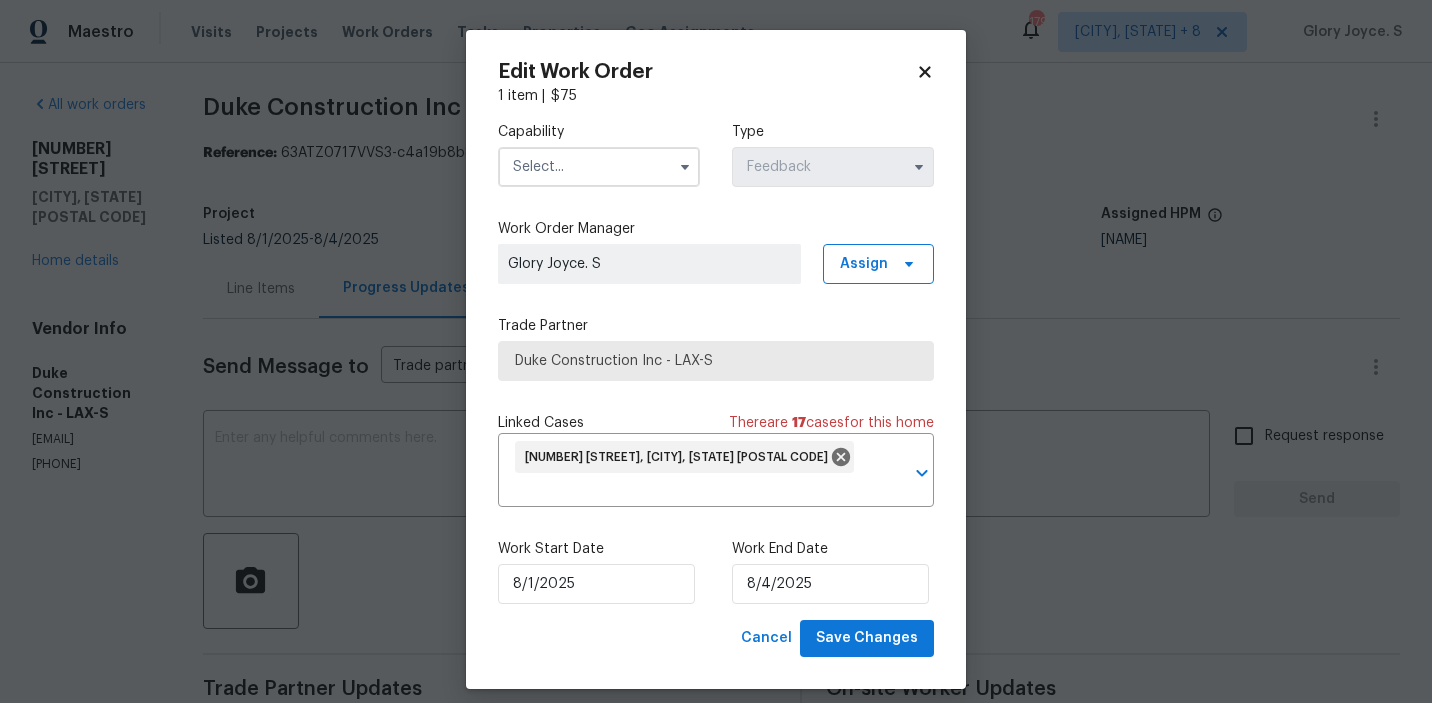 click at bounding box center [599, 167] 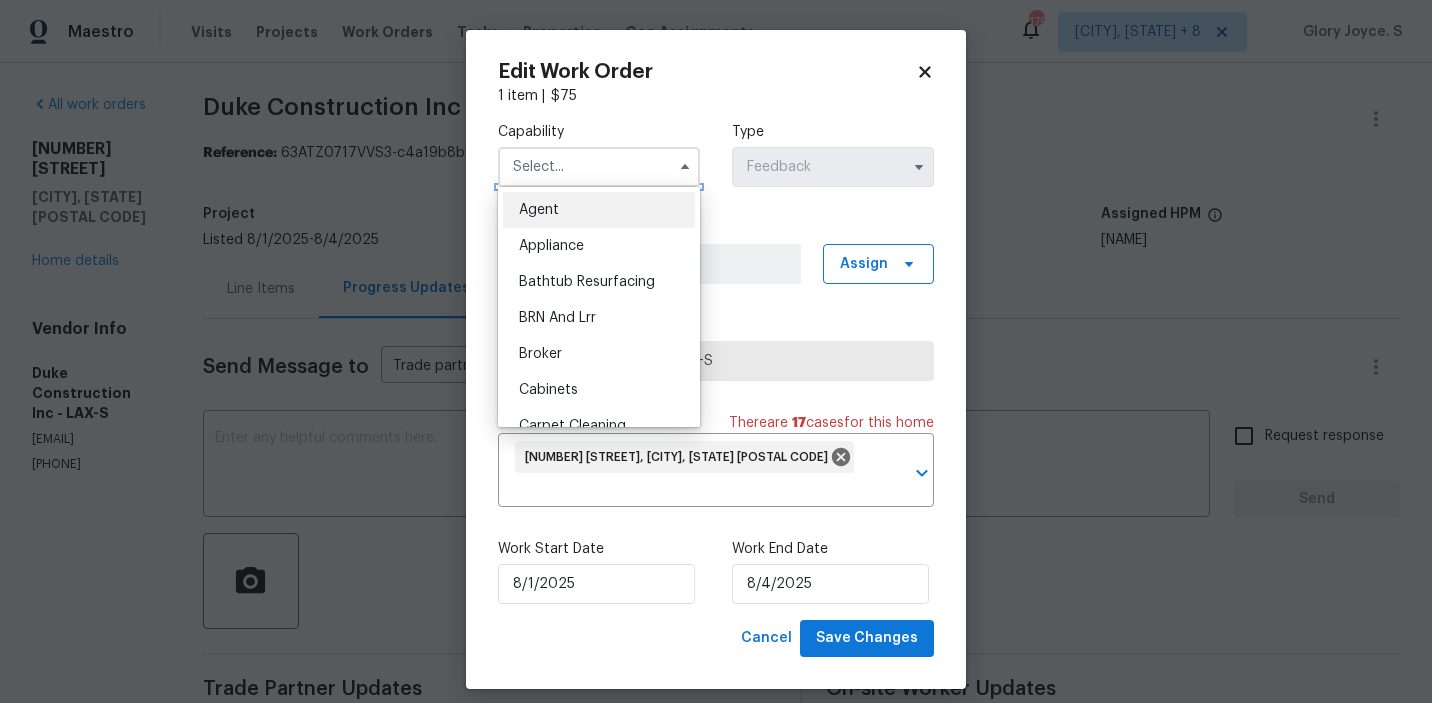 click at bounding box center (599, 167) 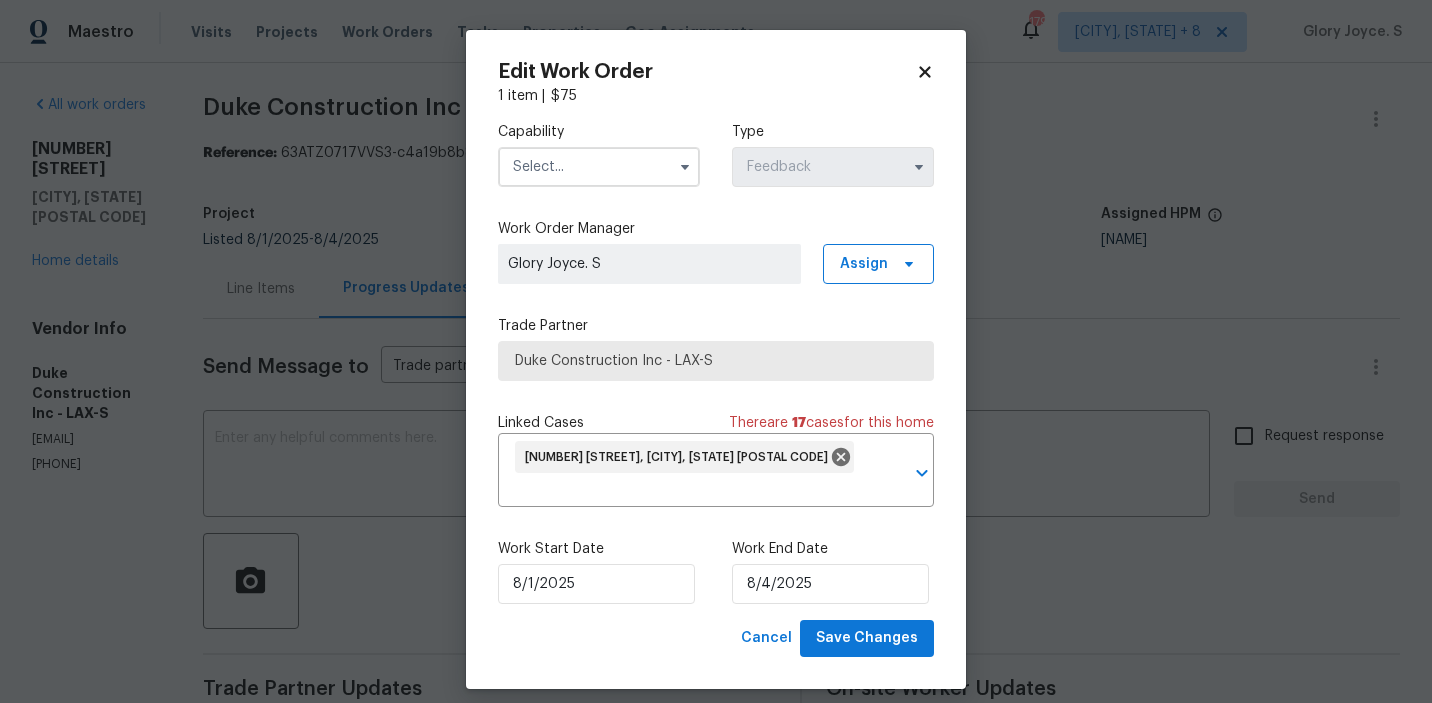 click at bounding box center (599, 167) 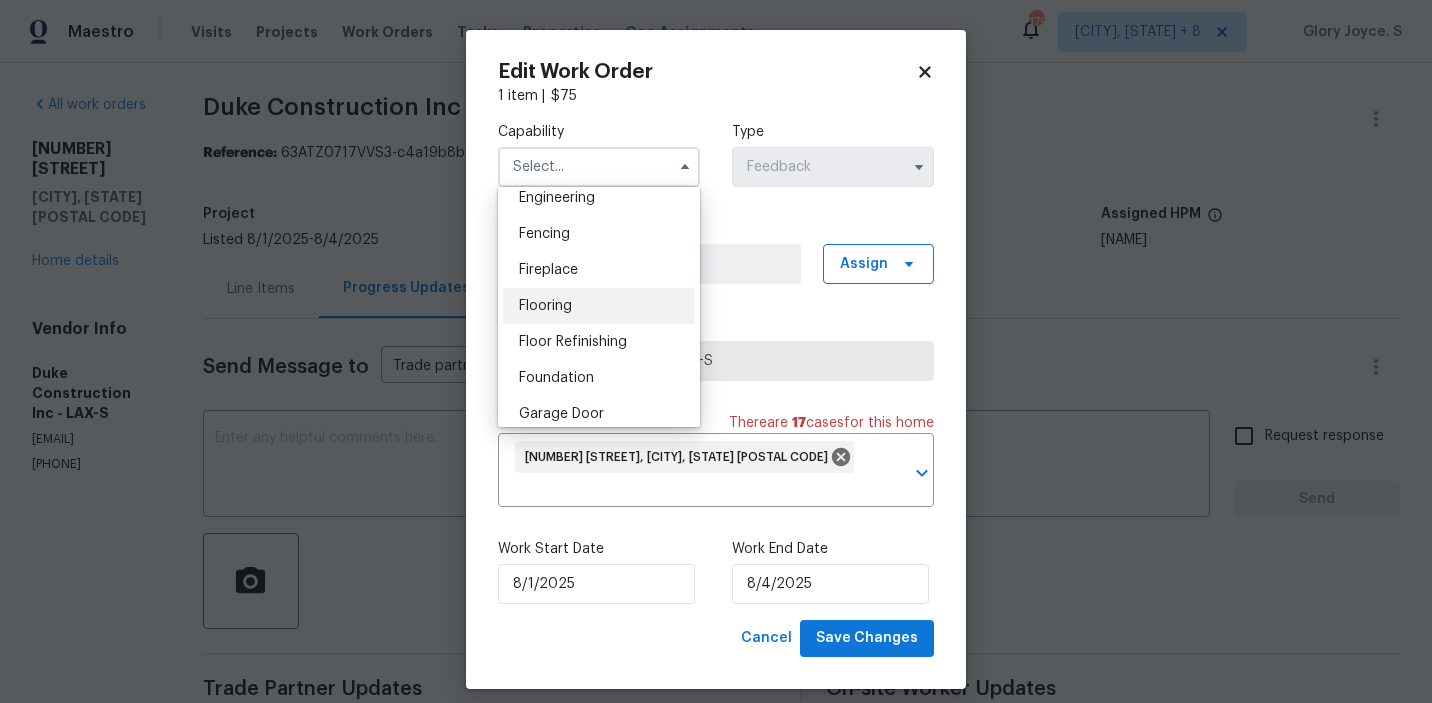 scroll, scrollTop: 800, scrollLeft: 0, axis: vertical 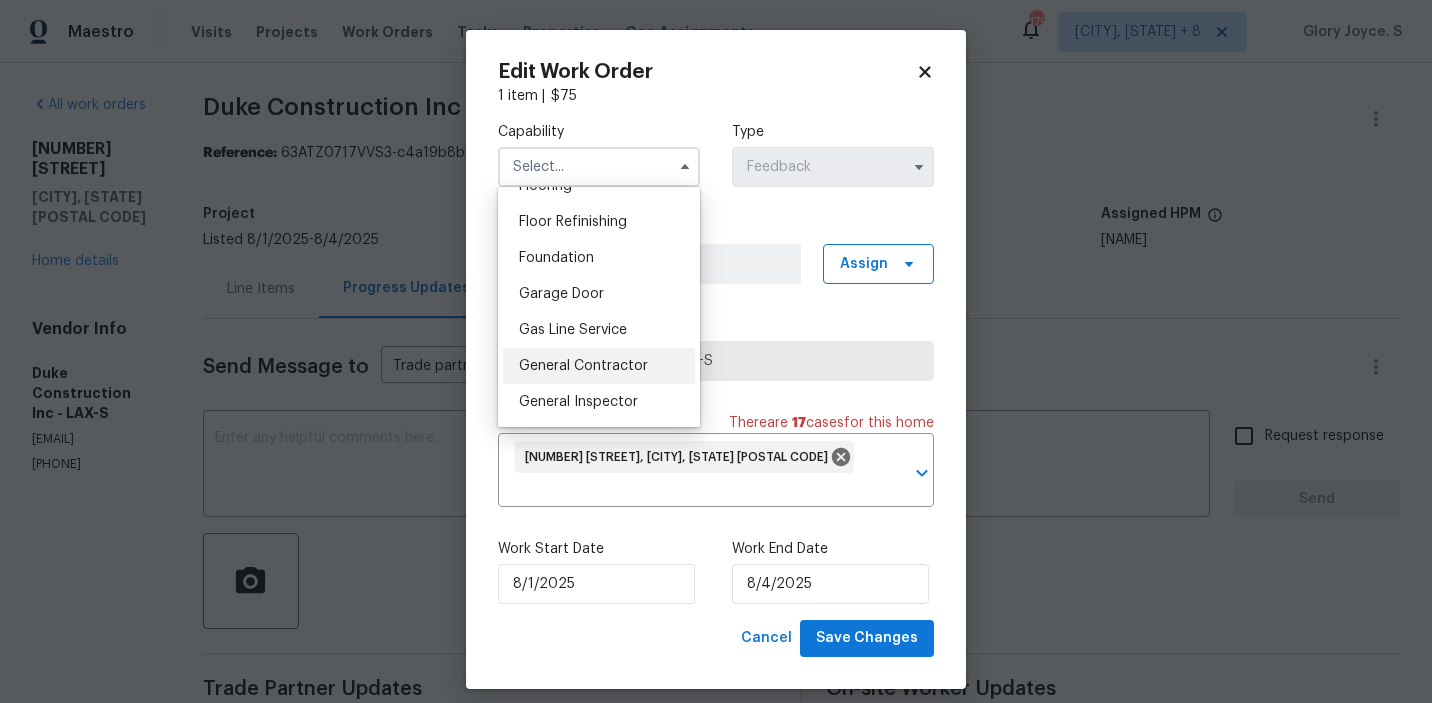 click on "General Contractor" at bounding box center (583, 366) 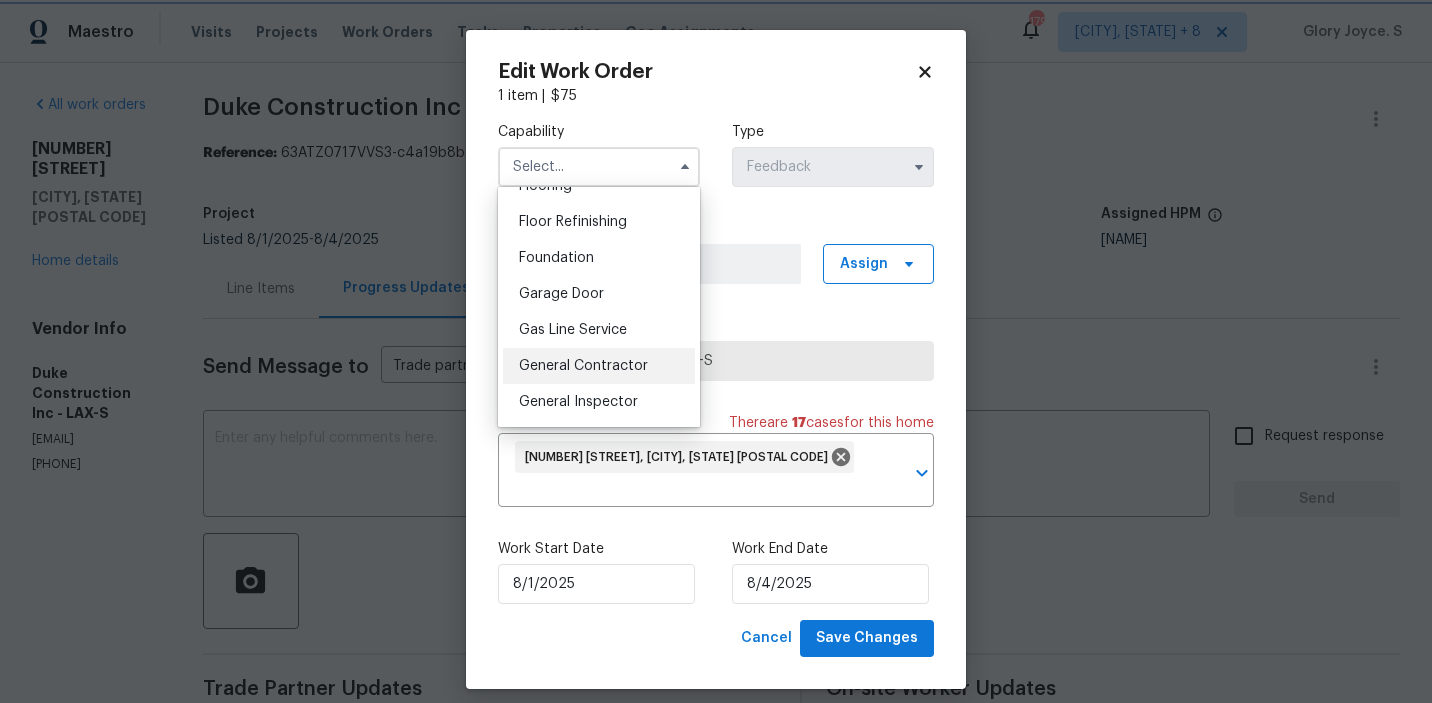 type on "General Contractor" 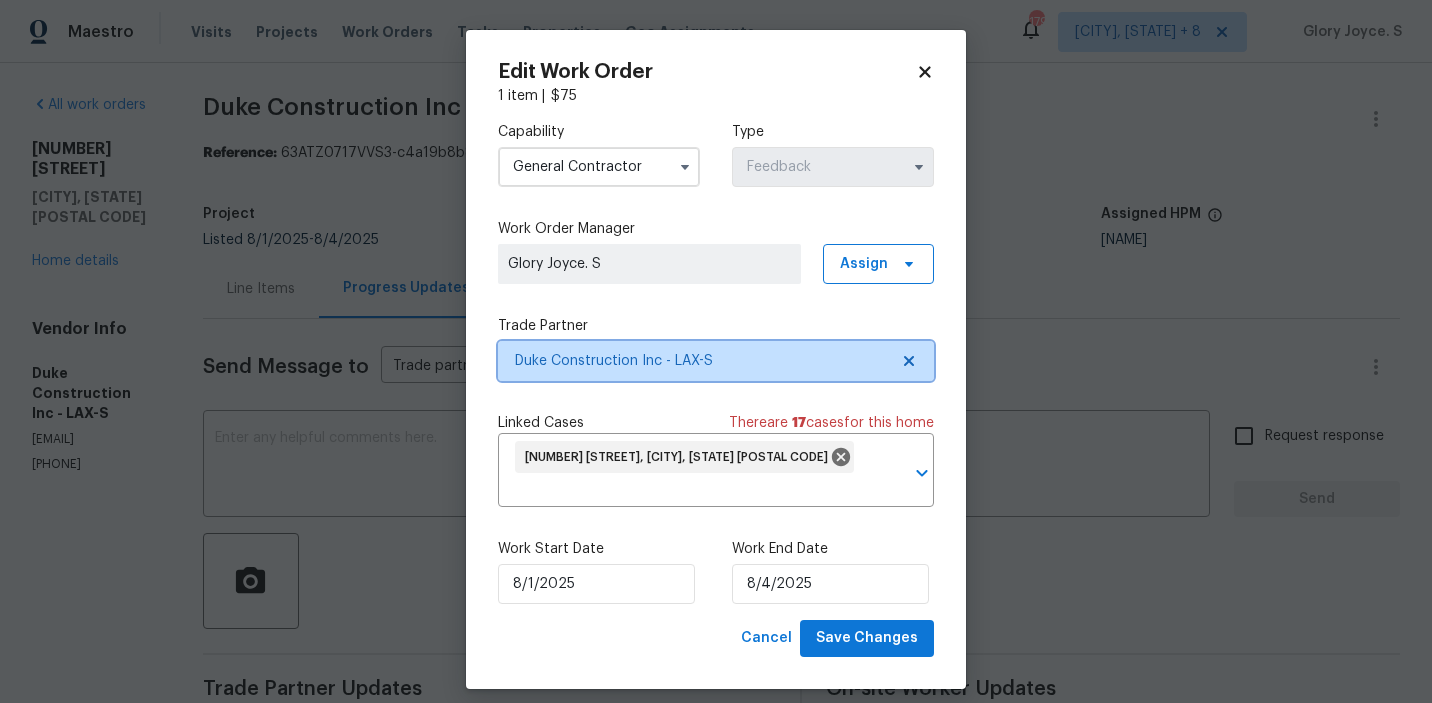 click 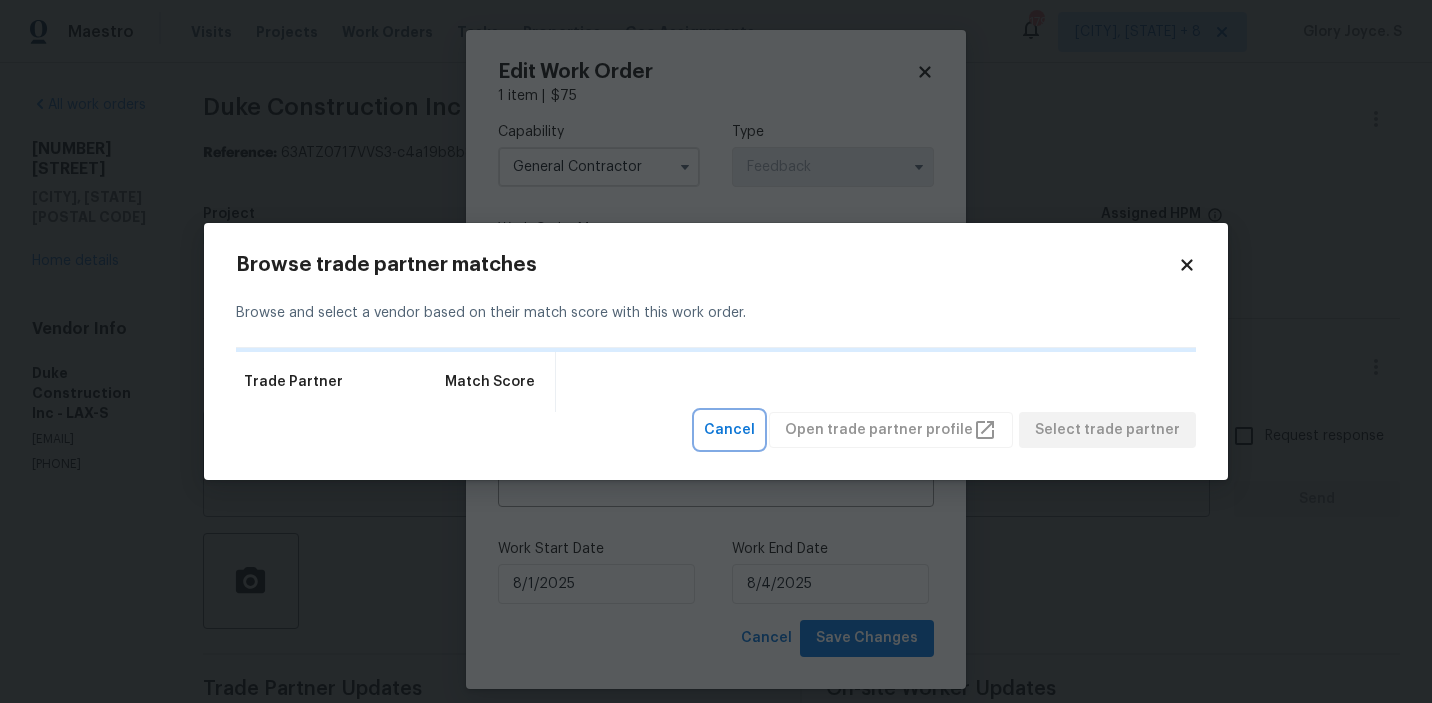 click on "Cancel" at bounding box center [729, 430] 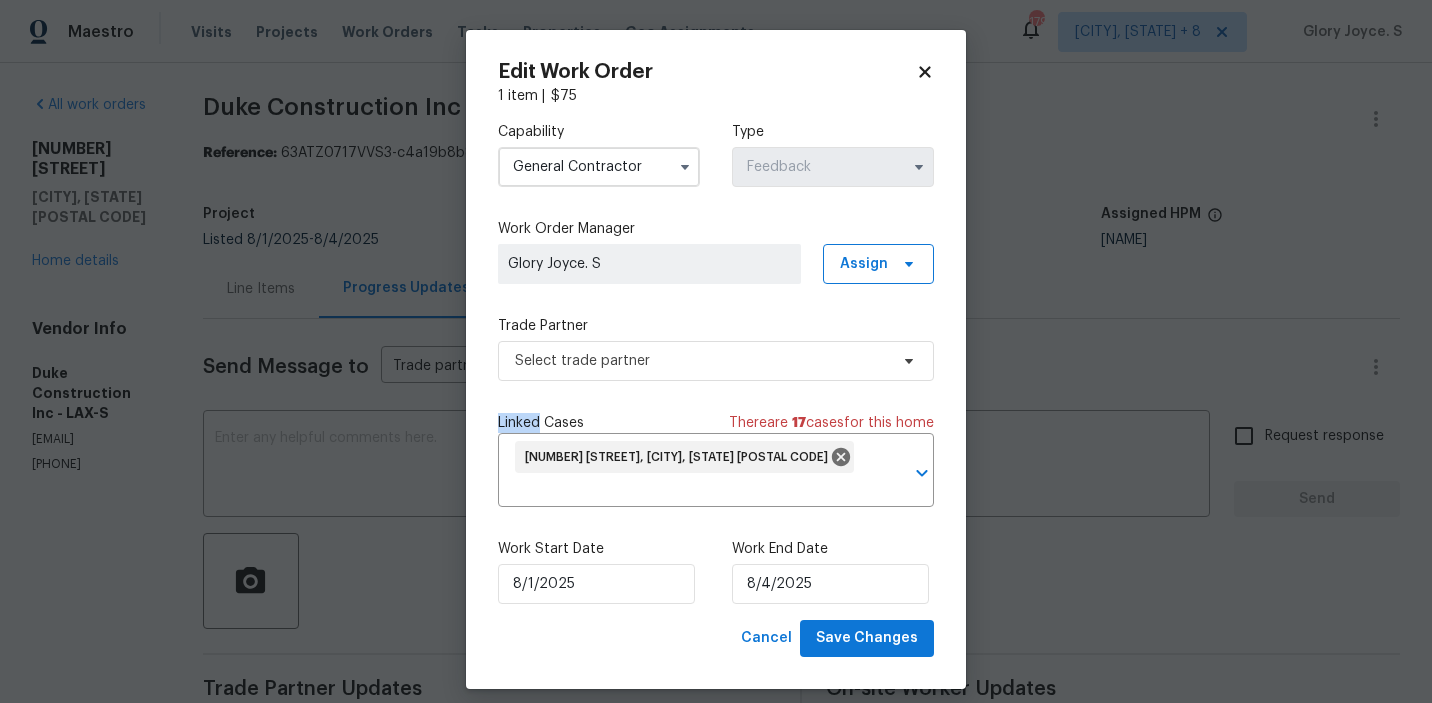 click on "Capability   General Contractor Type   Feedback Work Order Manager   Glory Joyce. S Assign Trade Partner   Select trade partner Linked Cases There  are   17  case s  for this home   Feedback on 18944 Northern Dancer Ln, Yorba Linda, CA 92886 ​ Work Start Date   8/1/2025 Work End Date   8/4/2025" at bounding box center [716, 363] 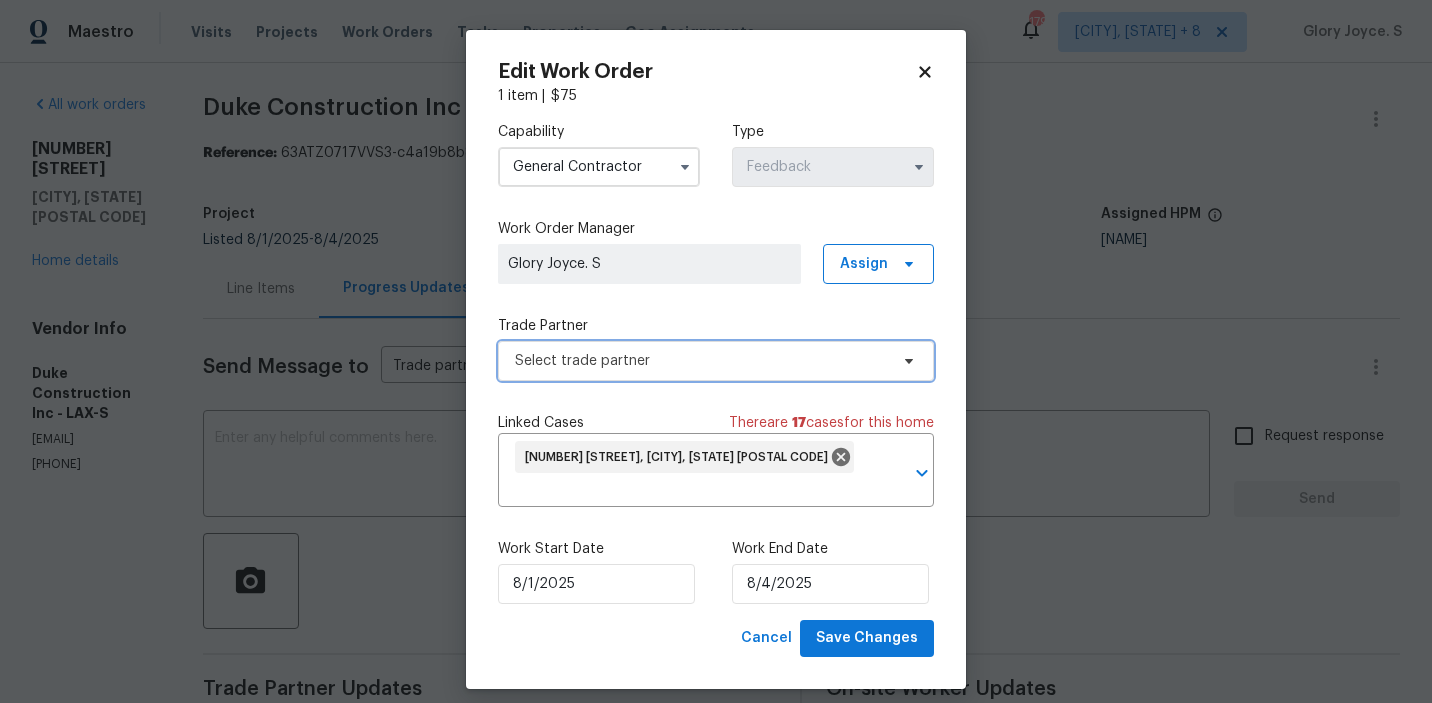 click on "Select trade partner" at bounding box center [716, 361] 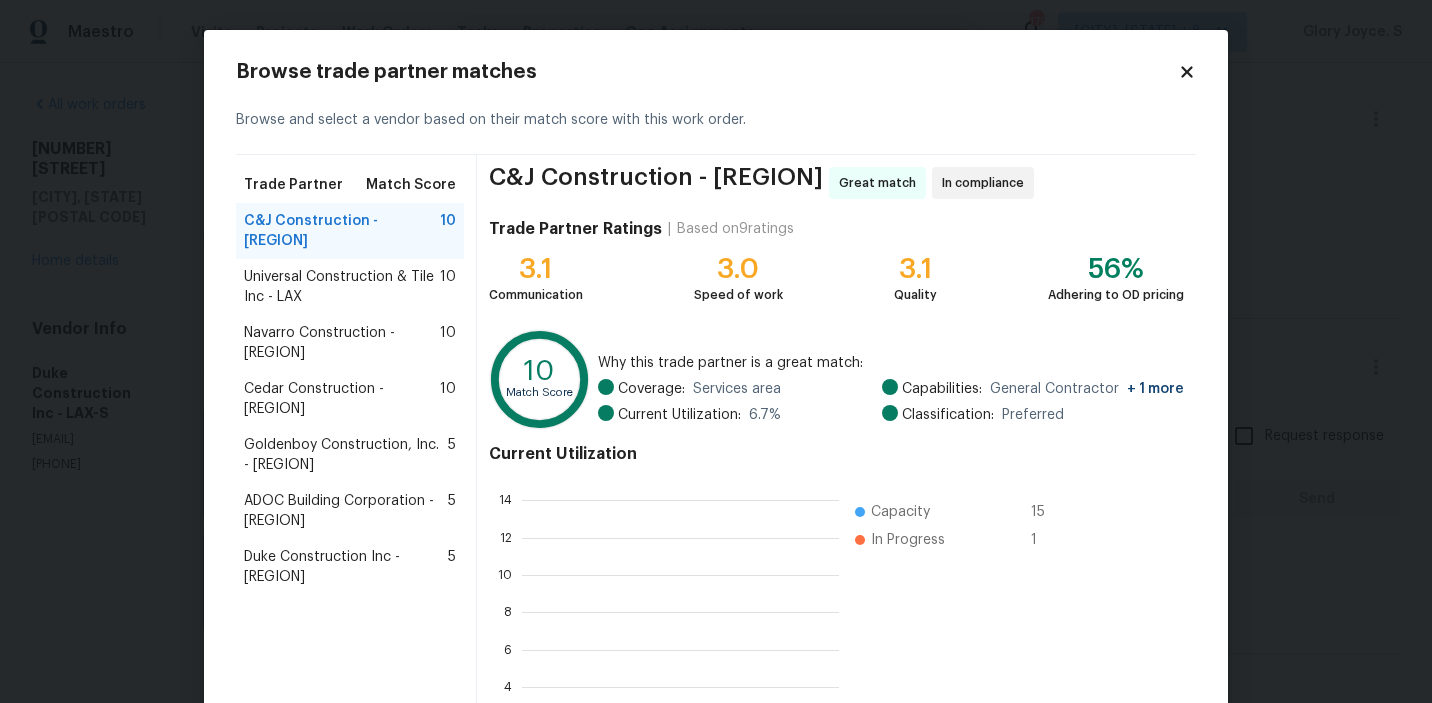 scroll, scrollTop: 2, scrollLeft: 2, axis: both 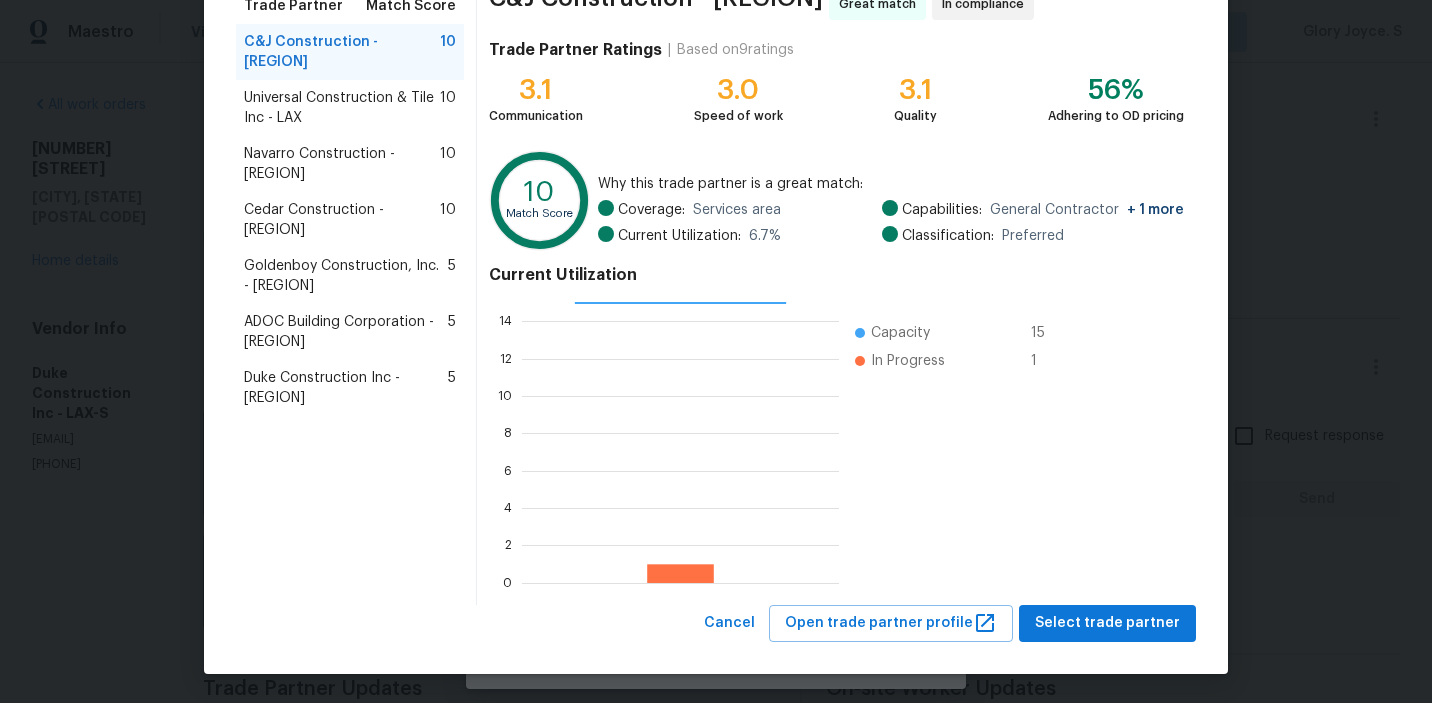 click on "Universal Construction & Tile Inc - LAX" at bounding box center [342, 108] 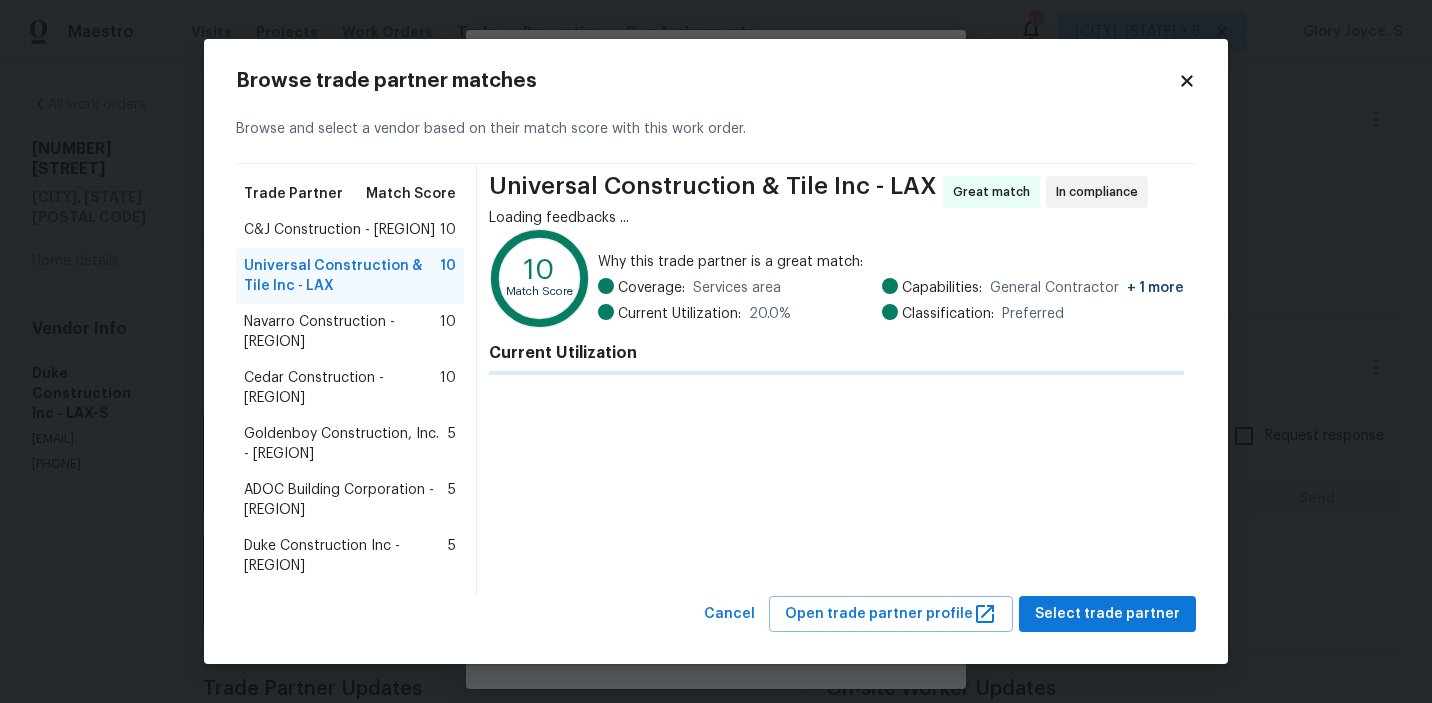 scroll, scrollTop: 0, scrollLeft: 0, axis: both 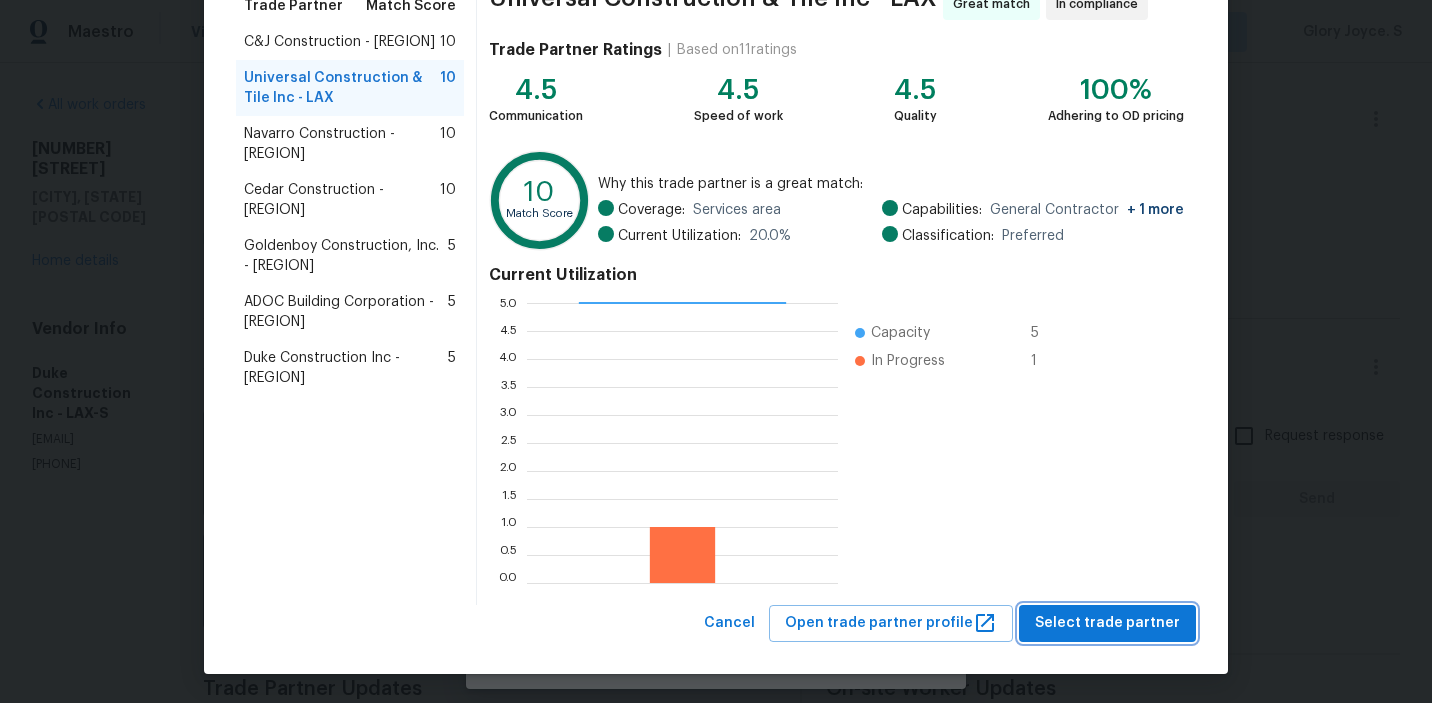 click on "Select trade partner" at bounding box center (1107, 623) 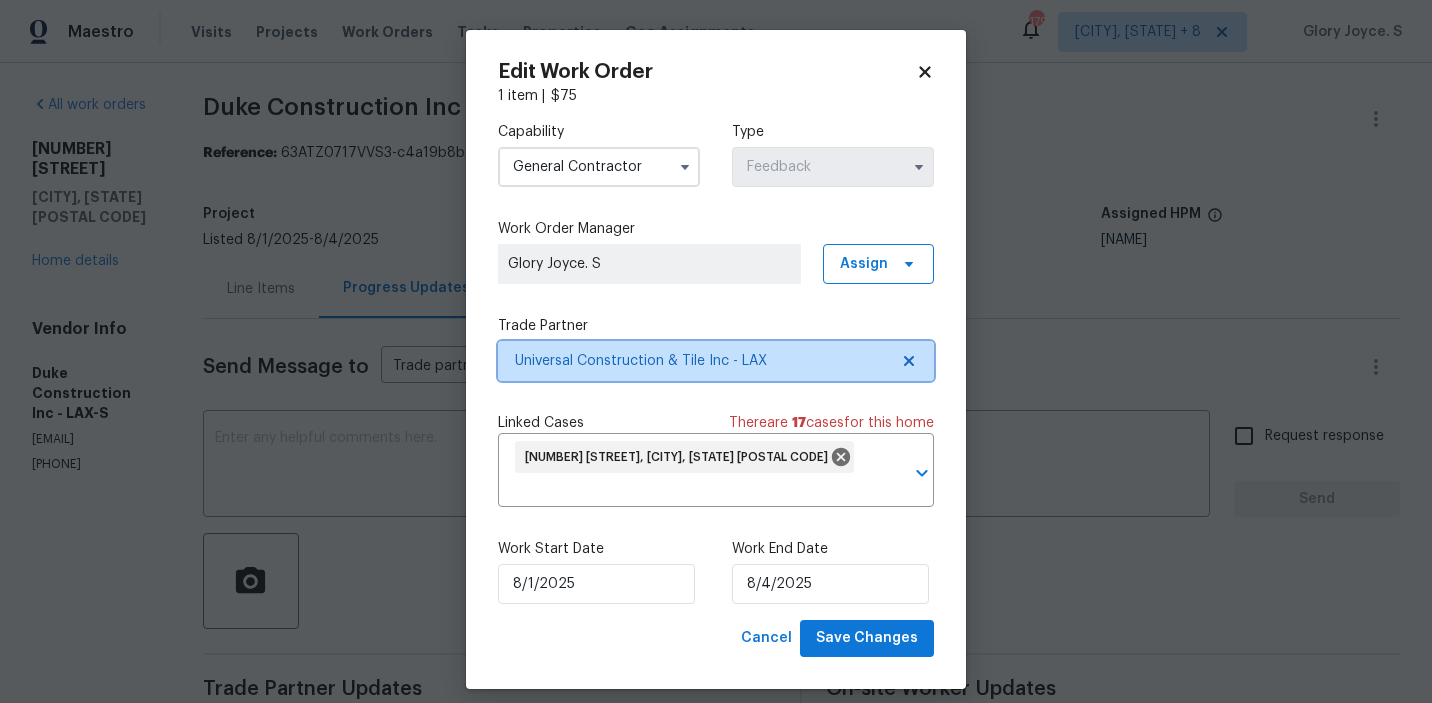 scroll, scrollTop: 0, scrollLeft: 0, axis: both 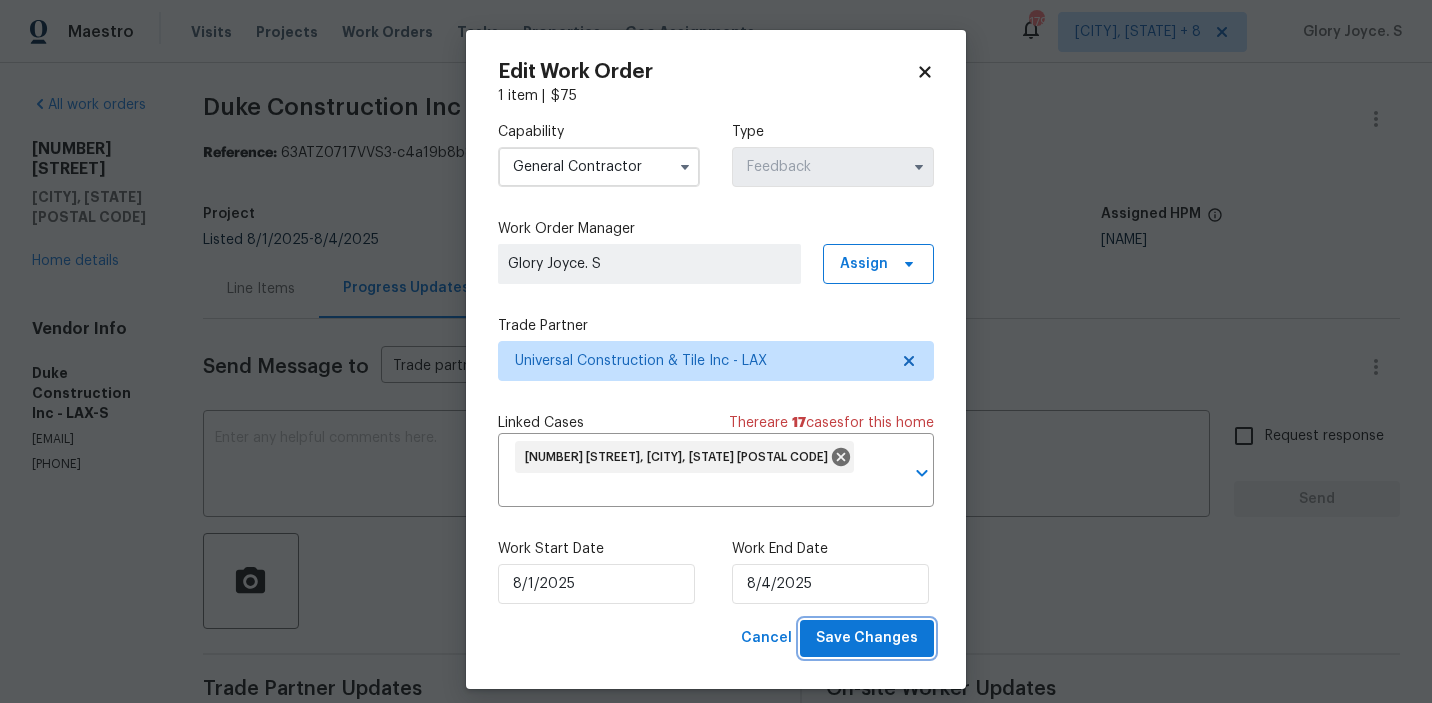 click on "Save Changes" at bounding box center (867, 638) 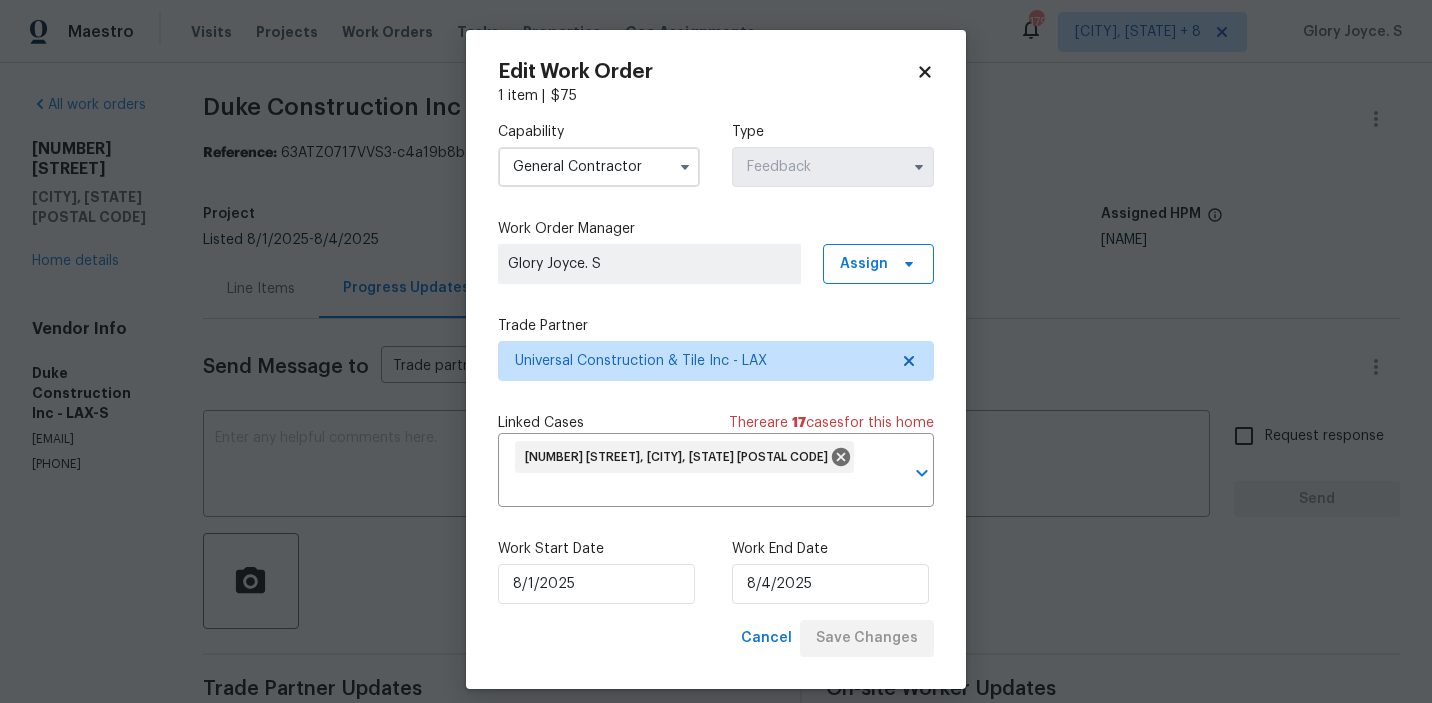 click on "Maestro Visits Projects Work Orders Tasks Properties Geo Assignments 179 Albuquerque, NM + 8 Glory Joyce. S All work orders 18944 Northern Dancer Ln Yorba Linda, CA 92886 Home details Vendor Info Duke Construction Inc - LAX-S dukeconstructioninc@yahoo.com (866) 706-6410 Duke Construction Inc - LAX-S Canceled Reference:   63ATZ0717VVS3-c4a19b8b8 Project Listed   8/1/2025  -  8/4/2025 Work Order Timeline 8/1/2025  -  8/4/2025 Total Budget $0.00 Assigned HPM Sean Hatfield Line Items Progress Updates Attachments Invoices Send Message to Trade partner only Trade partner only ​ x ​ Request response Send Trade Partner Updates Glory Joyce. S 08/01/2025 12:21 PM On-site Worker Updates
Edit Work Order 1 item | $ 75 Capability   General Contractor Type   Feedback Work Order Manager   Glory Joyce. S Assign Trade Partner   Universal Construction & Tile Inc - LAX Linked Cases There  are   17  case s  for this home   Feedback on 18944 Northern Dancer Ln, Yorba Linda, CA 92886 ​ Work Start Date   8/1/2025" at bounding box center (716, 351) 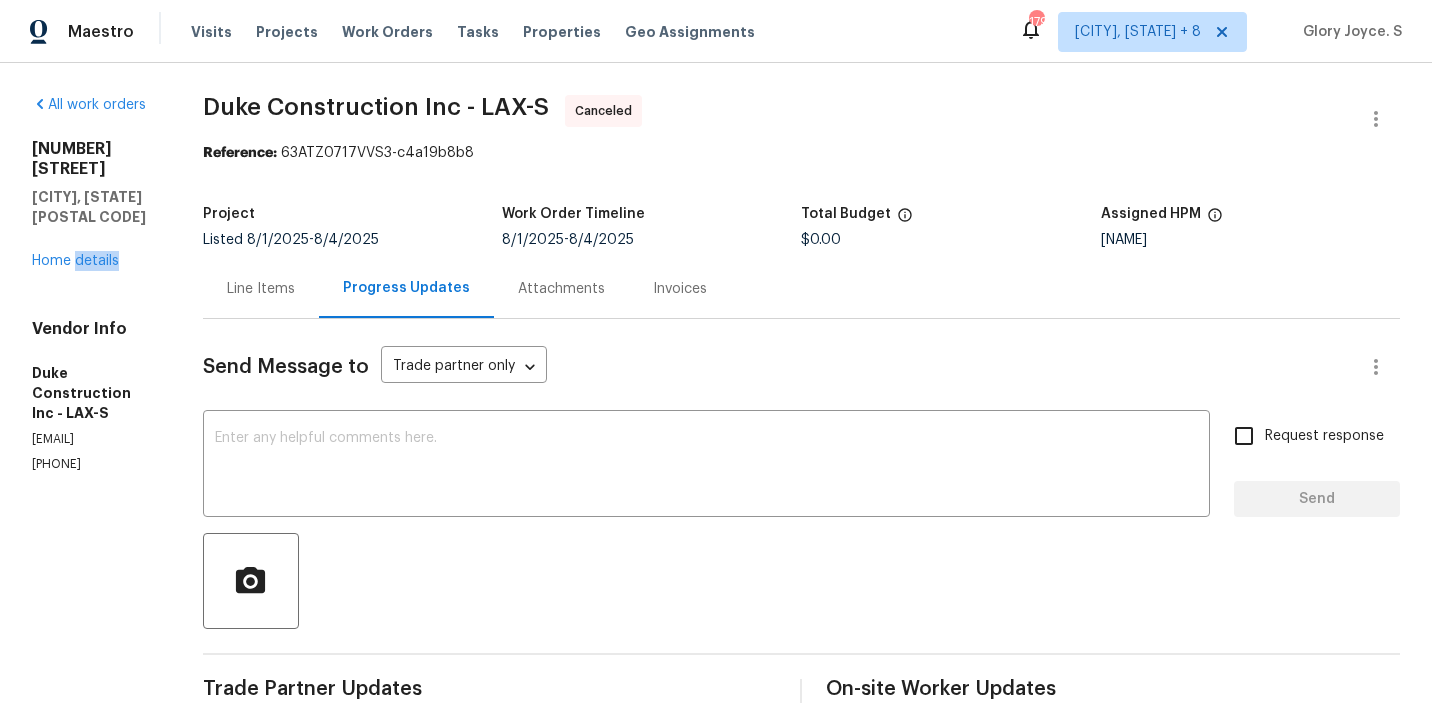 click on "18944 Northern Dancer Ln Yorba Linda, CA 92886 Home details" at bounding box center (93, 205) 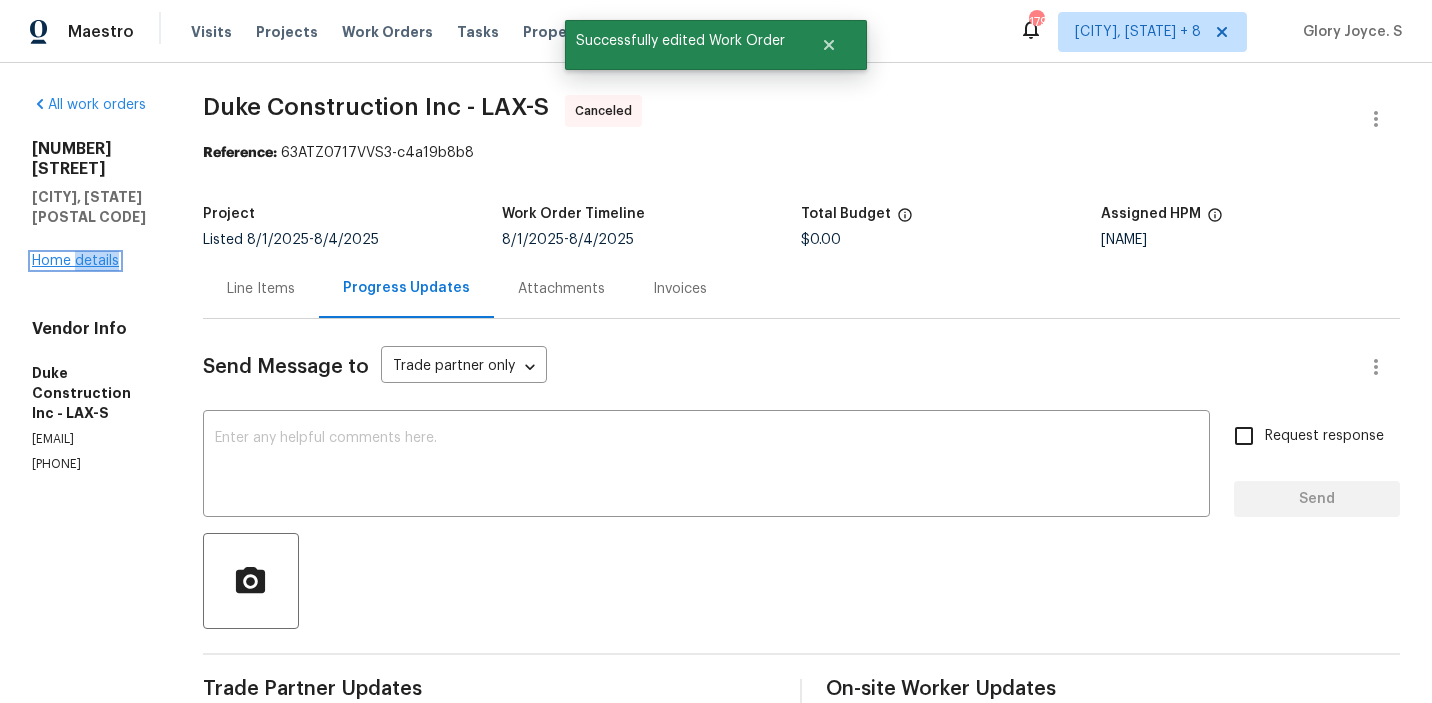 click on "Home details" at bounding box center (75, 261) 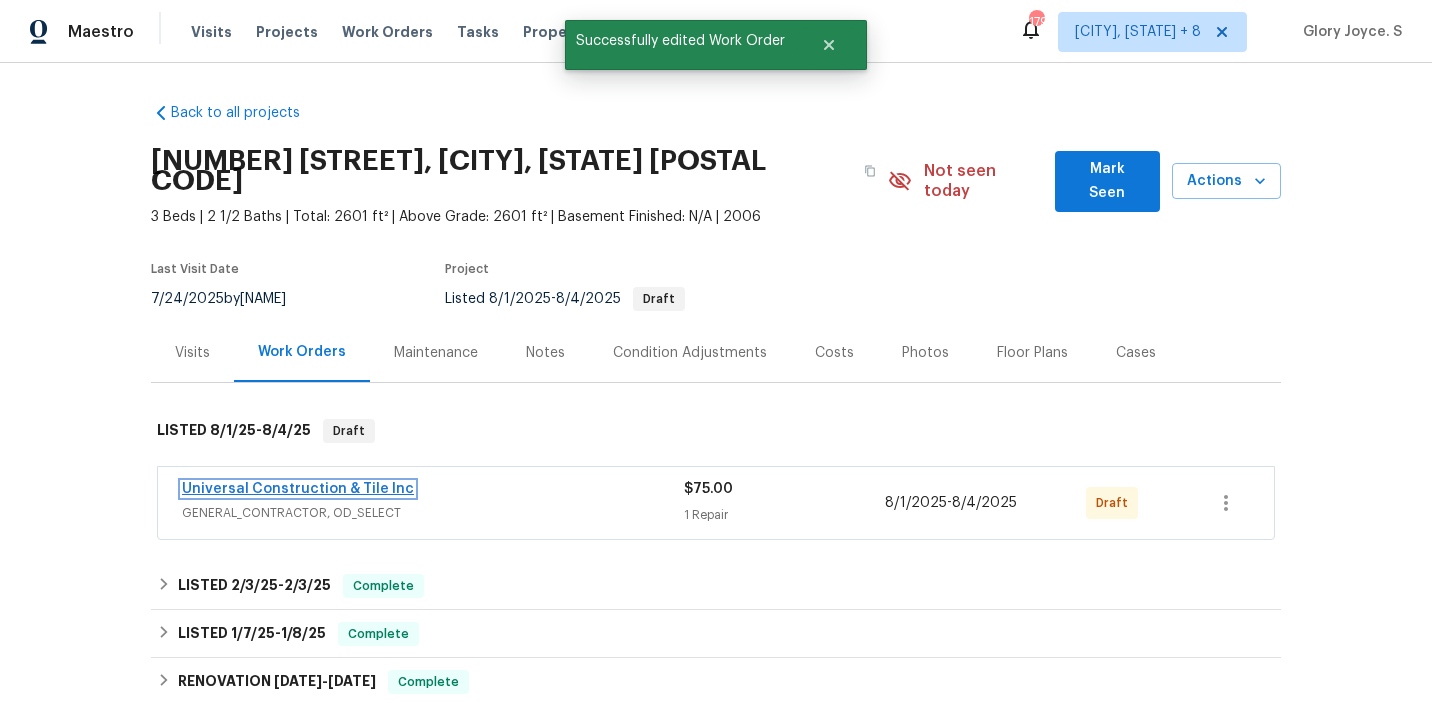 click on "Universal Construction & Tile Inc" at bounding box center [298, 489] 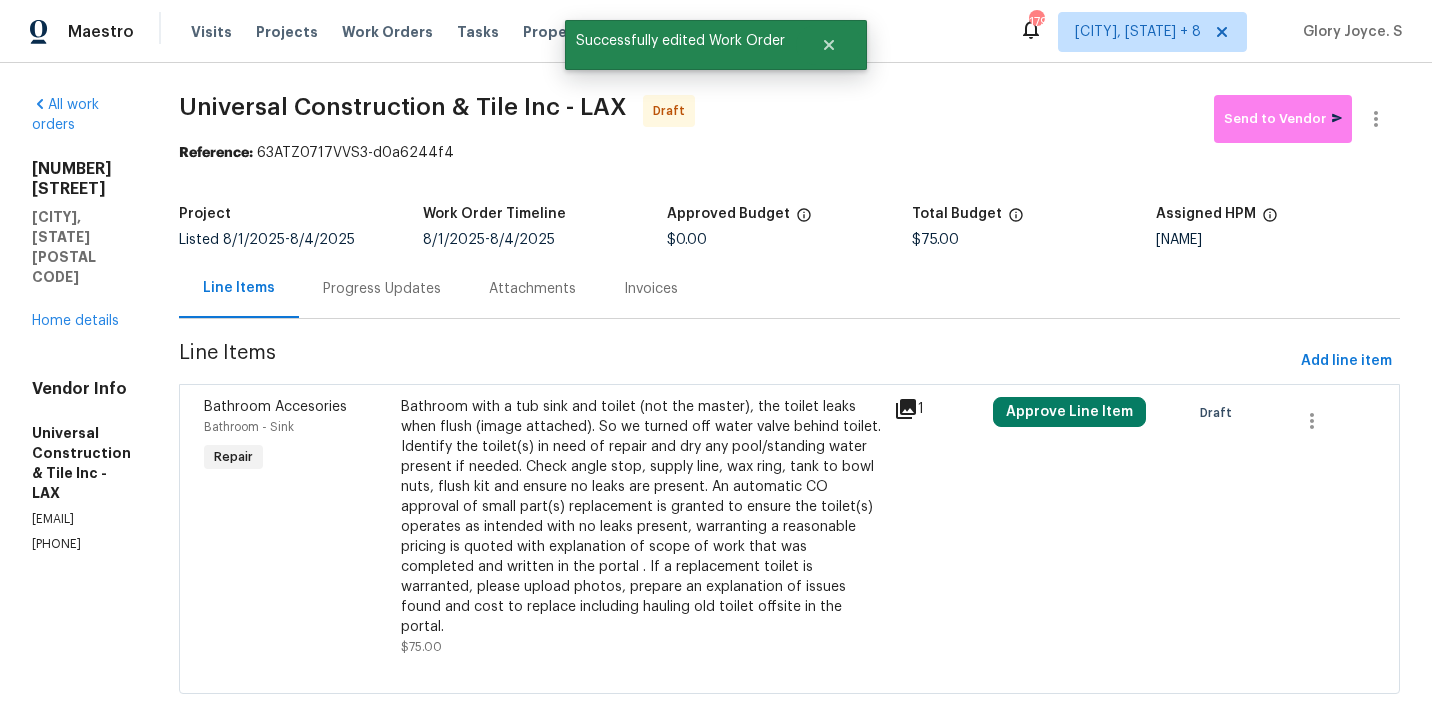 scroll, scrollTop: 47, scrollLeft: 0, axis: vertical 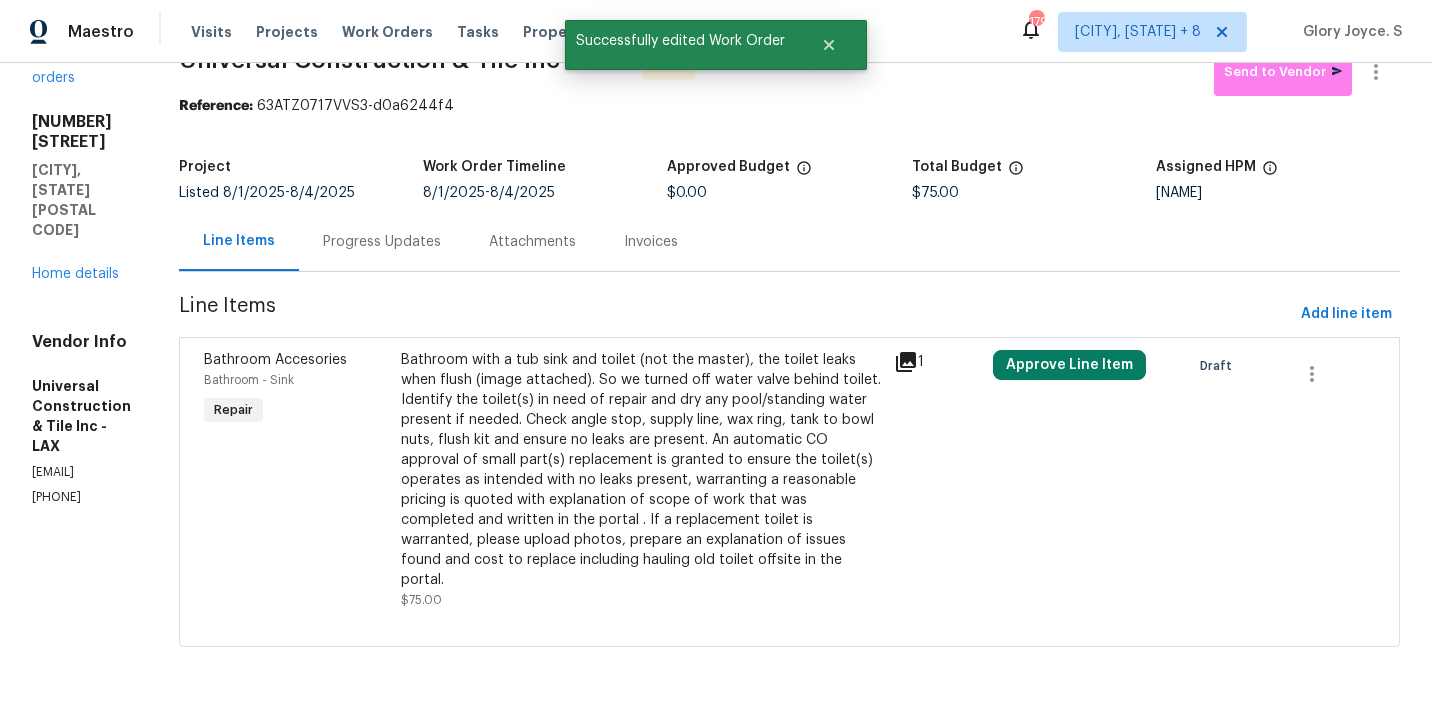 click on "Bathroom with a tub sink and toilet (not the master), the toilet leaks when flush (image attached). So we turned off water valve behind toilet. Identify the toilet(s) in need of repair and dry any pool/standing water present if needed.
Check angle stop, supply line, wax ring, tank to bowl nuts, flush kit and ensure no leaks are present. An automatic CO approval of small part(s) replacement is granted to ensure the toilet(s) operates as intended with no leaks present, warranting a reasonable pricing is quoted with explanation of scope of work that was completed and written in the portal . If a replacement toilet is warranted, please upload photos, prepare an explanation of issues found and cost to replace including hauling old toilet offsite in the portal." at bounding box center [641, 470] 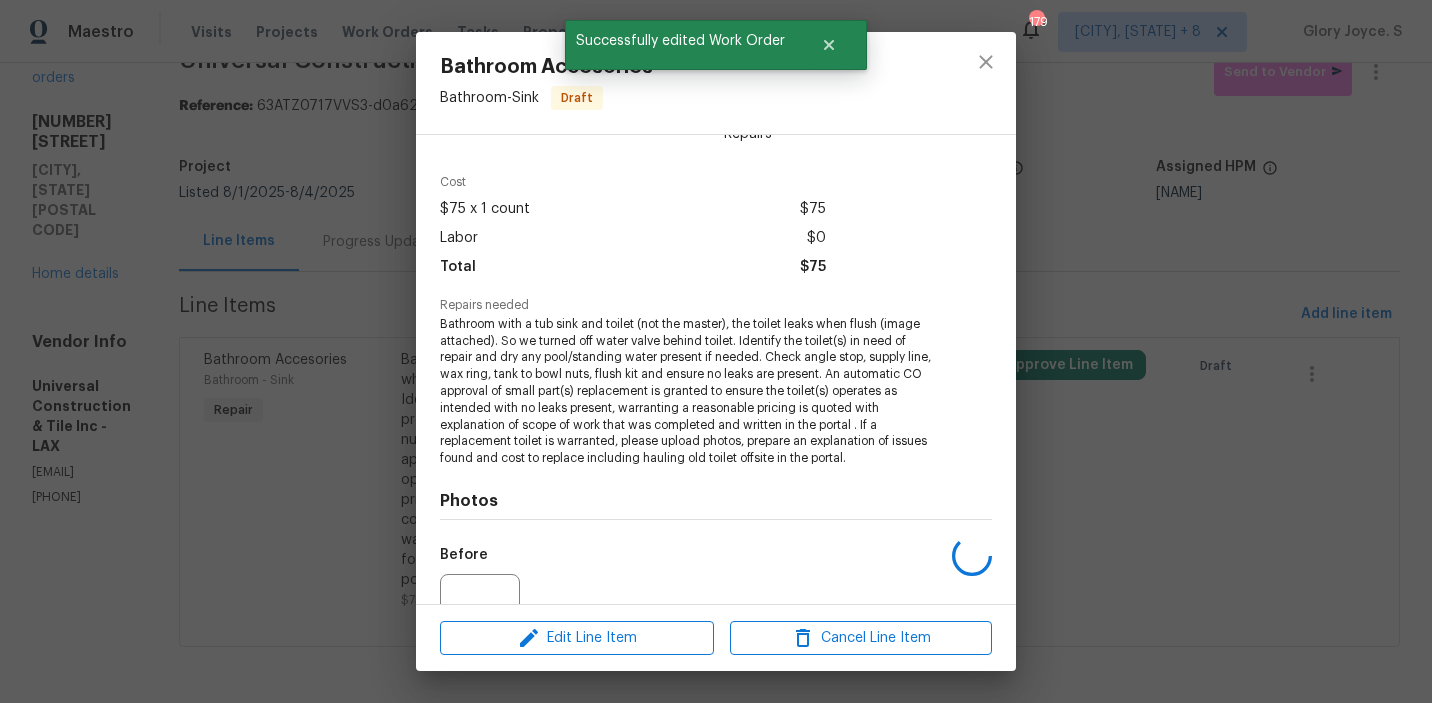 scroll, scrollTop: 90, scrollLeft: 0, axis: vertical 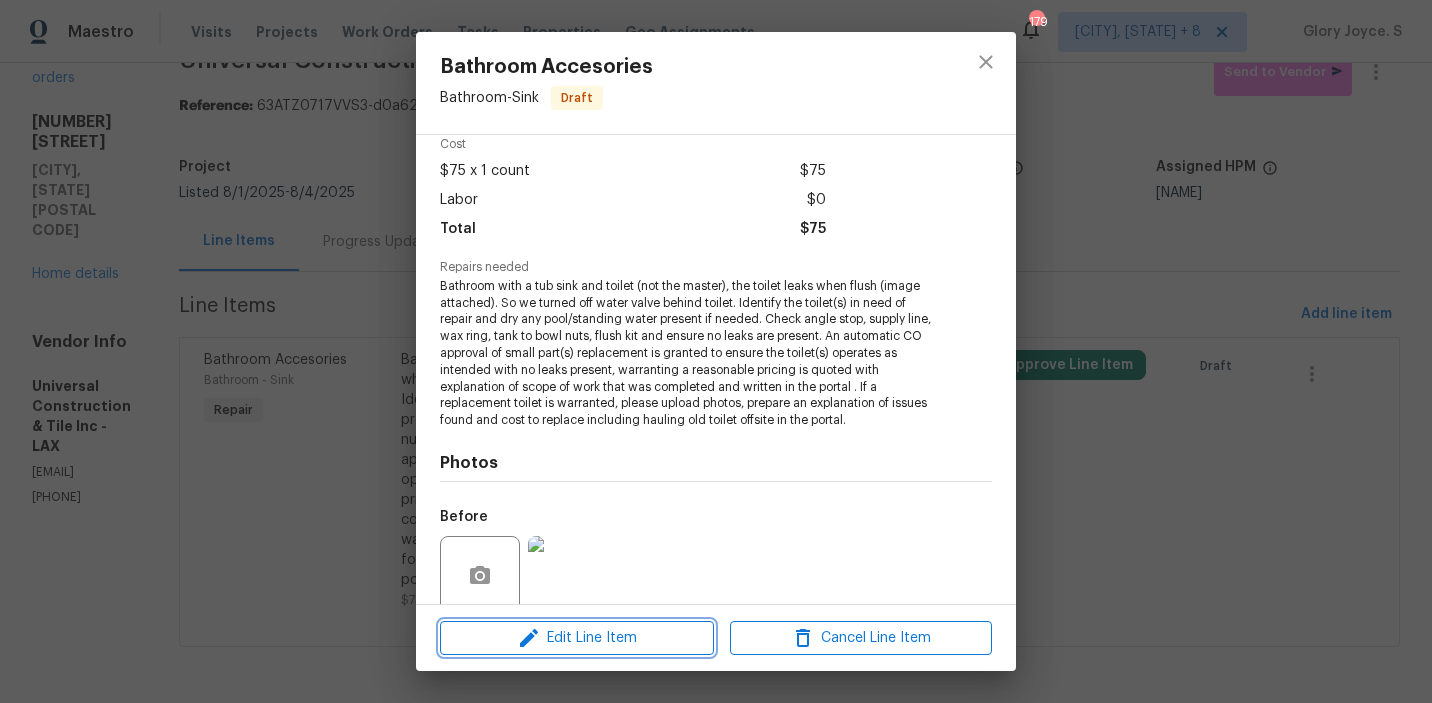 click on "Edit Line Item" at bounding box center (577, 638) 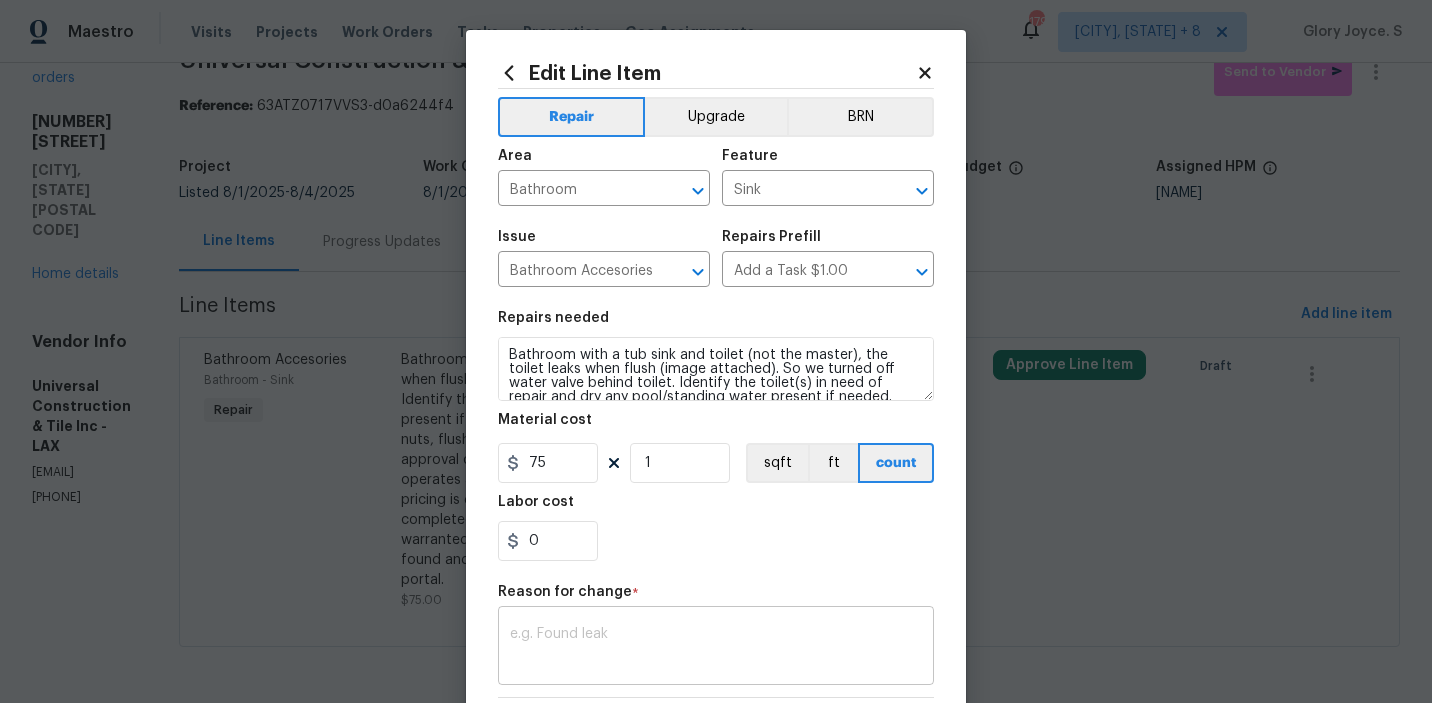 click at bounding box center [716, 648] 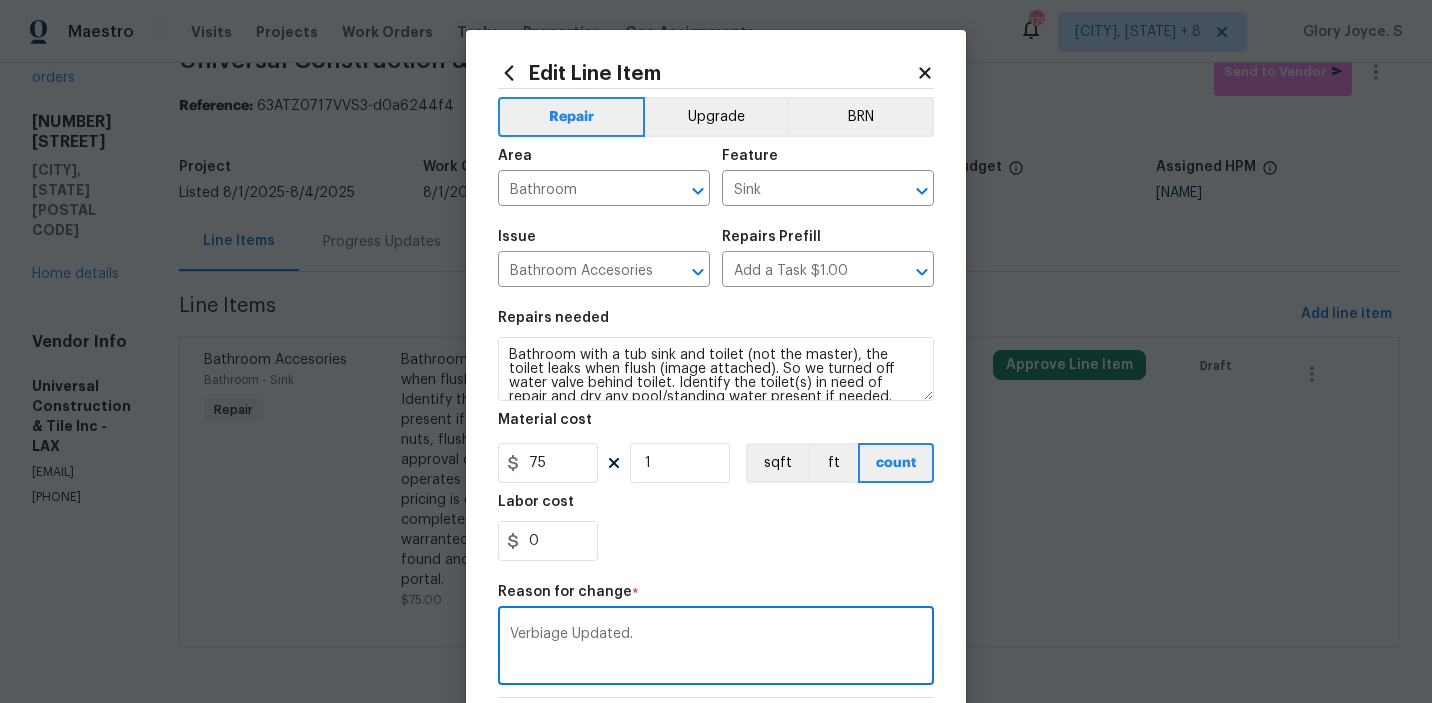 scroll, scrollTop: 283, scrollLeft: 0, axis: vertical 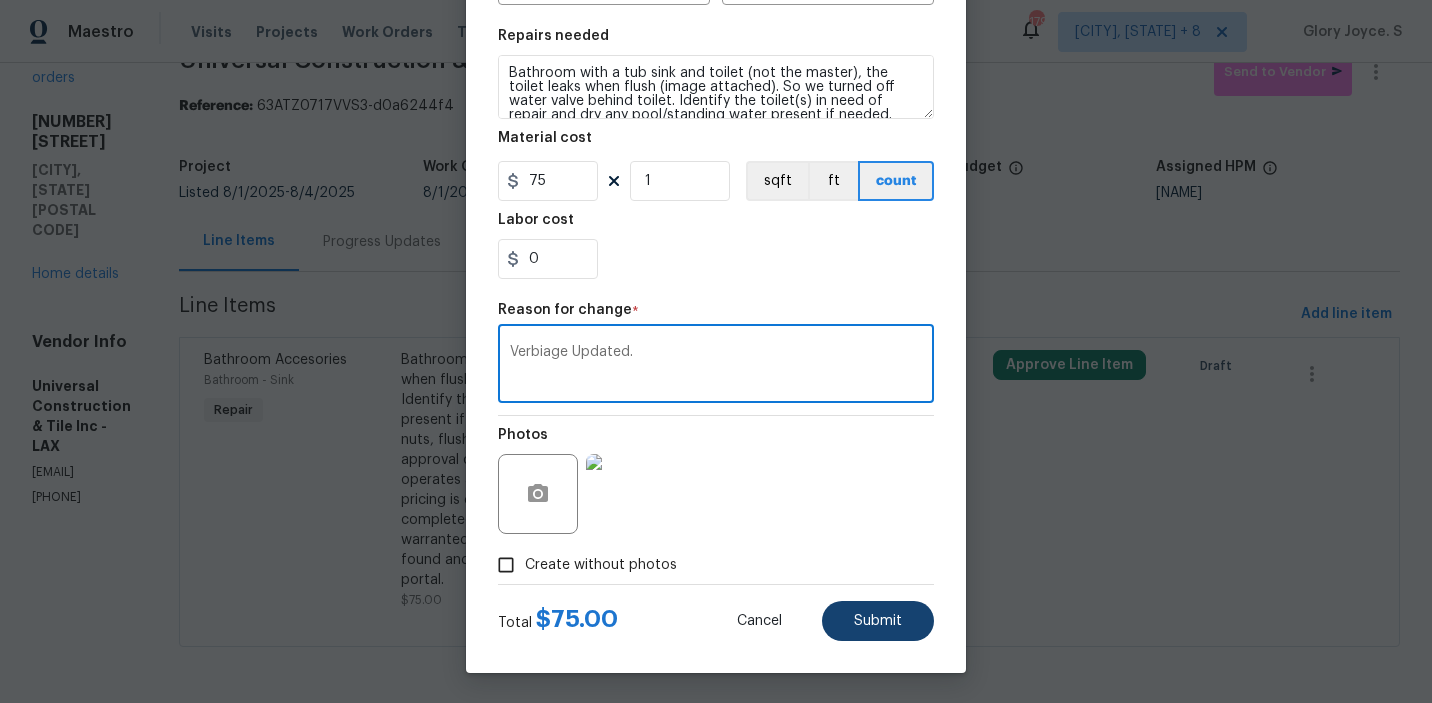 type on "Verbiage Updated." 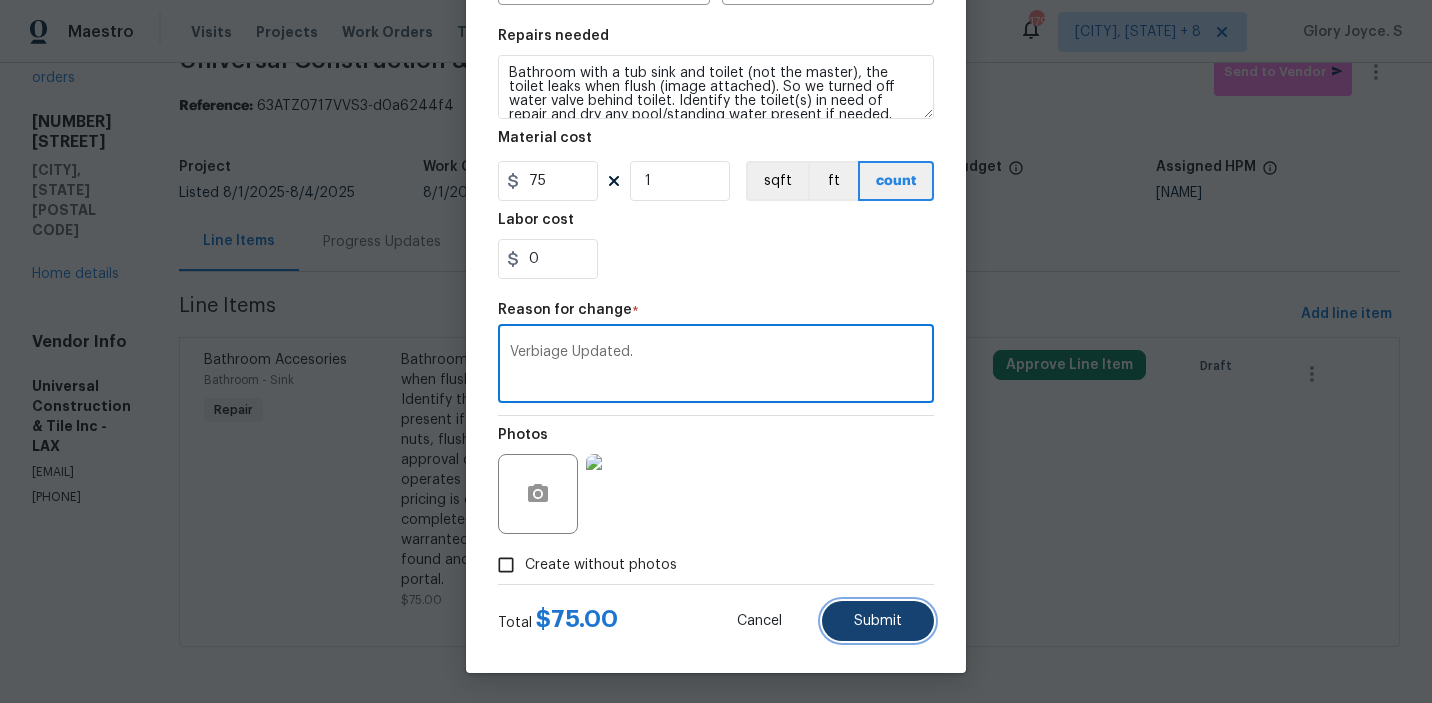 click on "Submit" at bounding box center (878, 621) 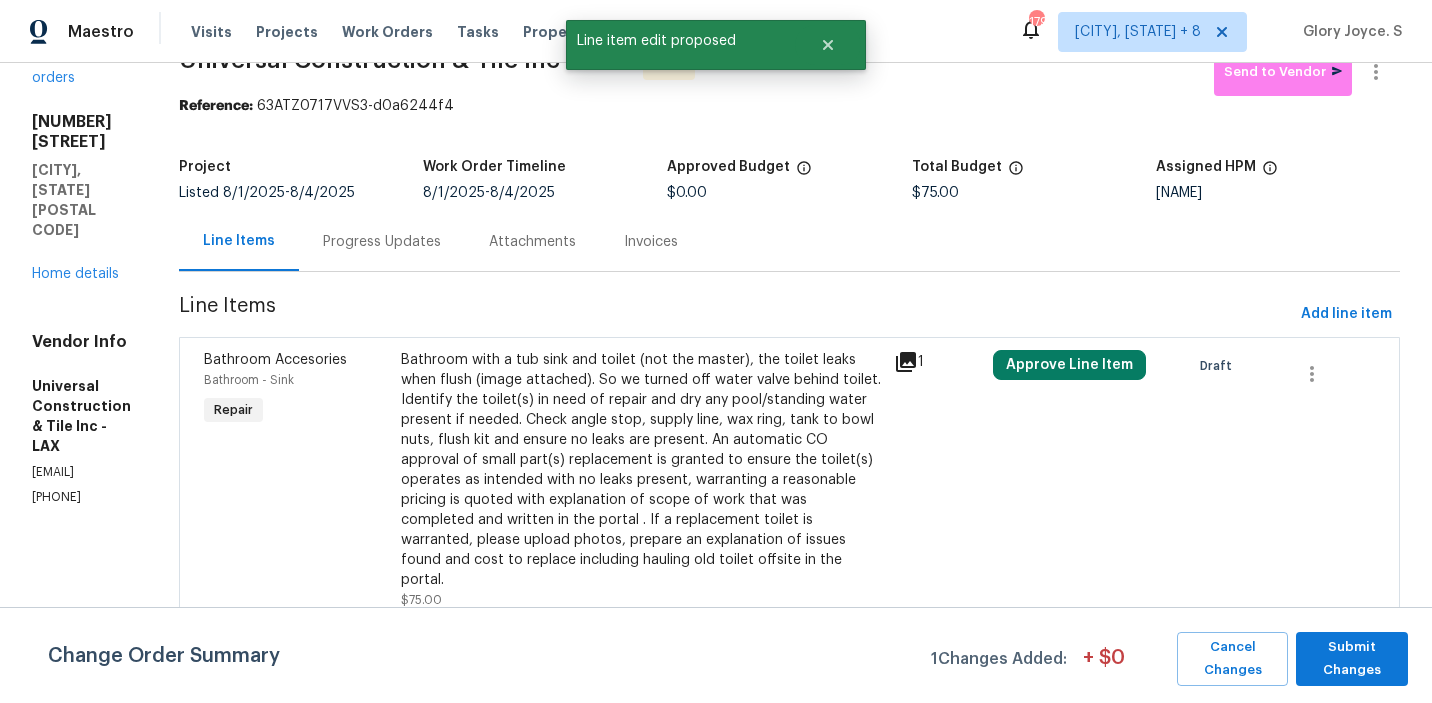 scroll, scrollTop: 0, scrollLeft: 0, axis: both 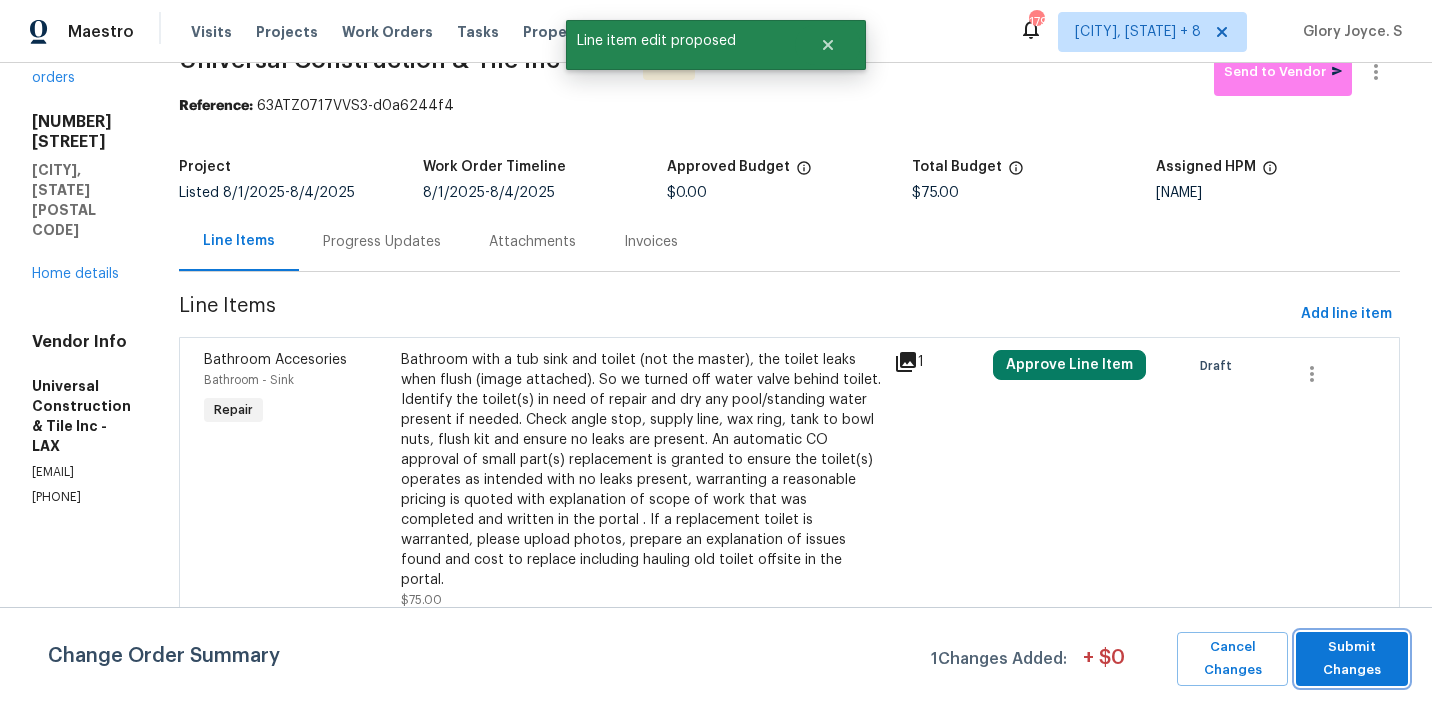 click on "Submit Changes" at bounding box center [1352, 659] 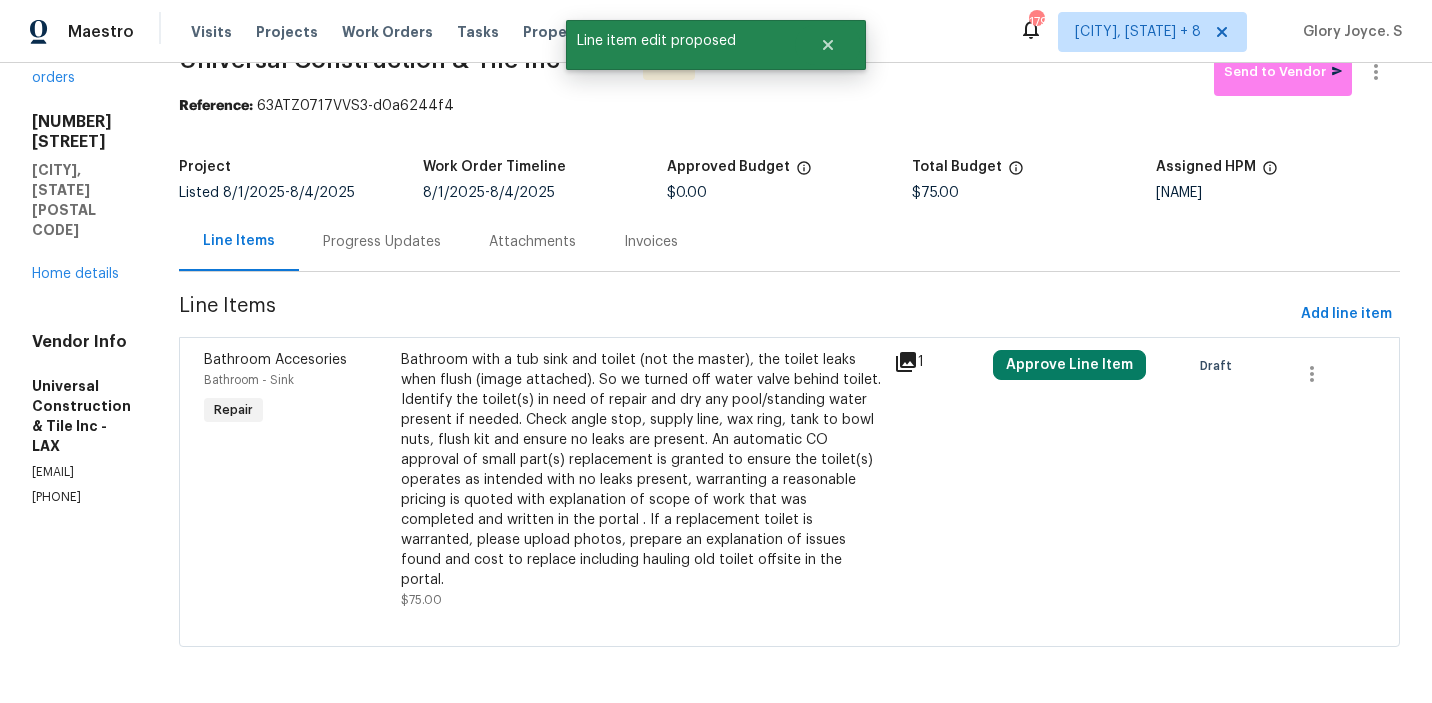 click on "Progress Updates" at bounding box center (382, 241) 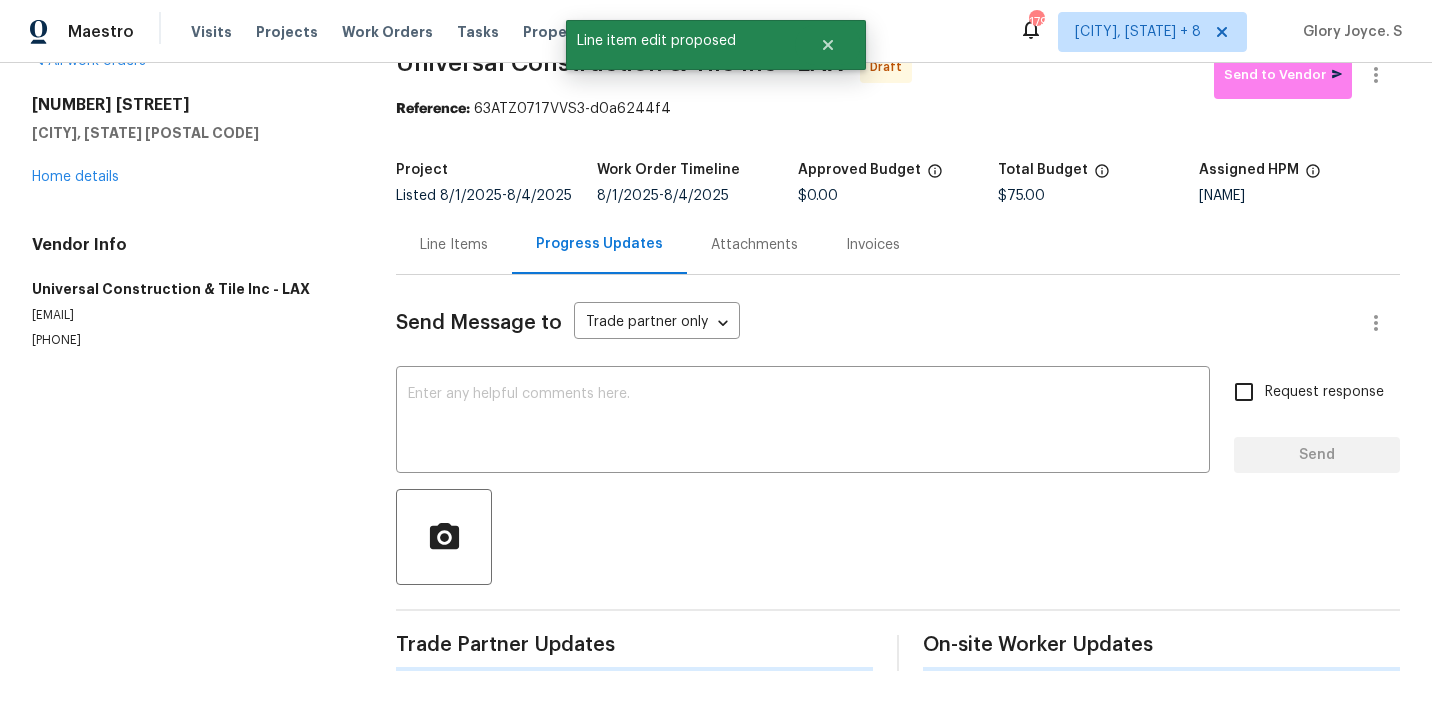 scroll, scrollTop: 40, scrollLeft: 0, axis: vertical 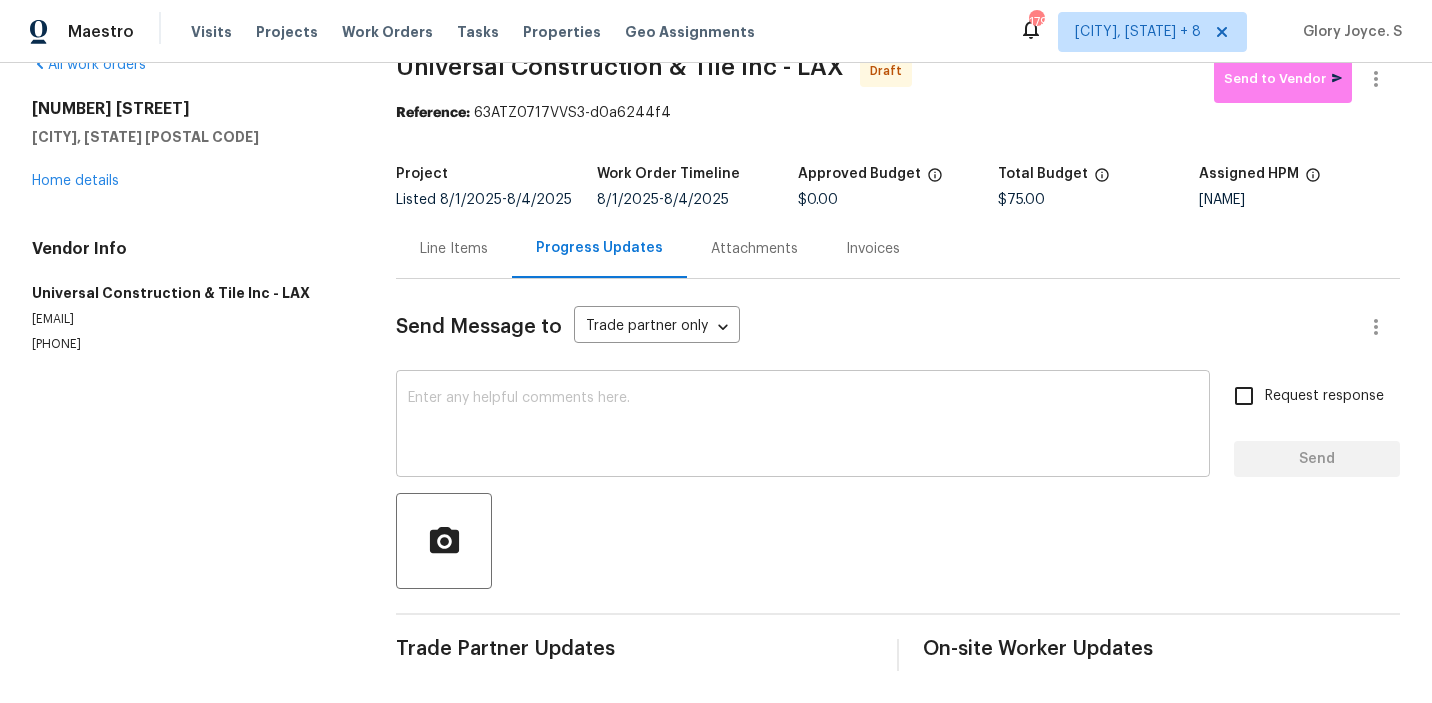click at bounding box center (803, 426) 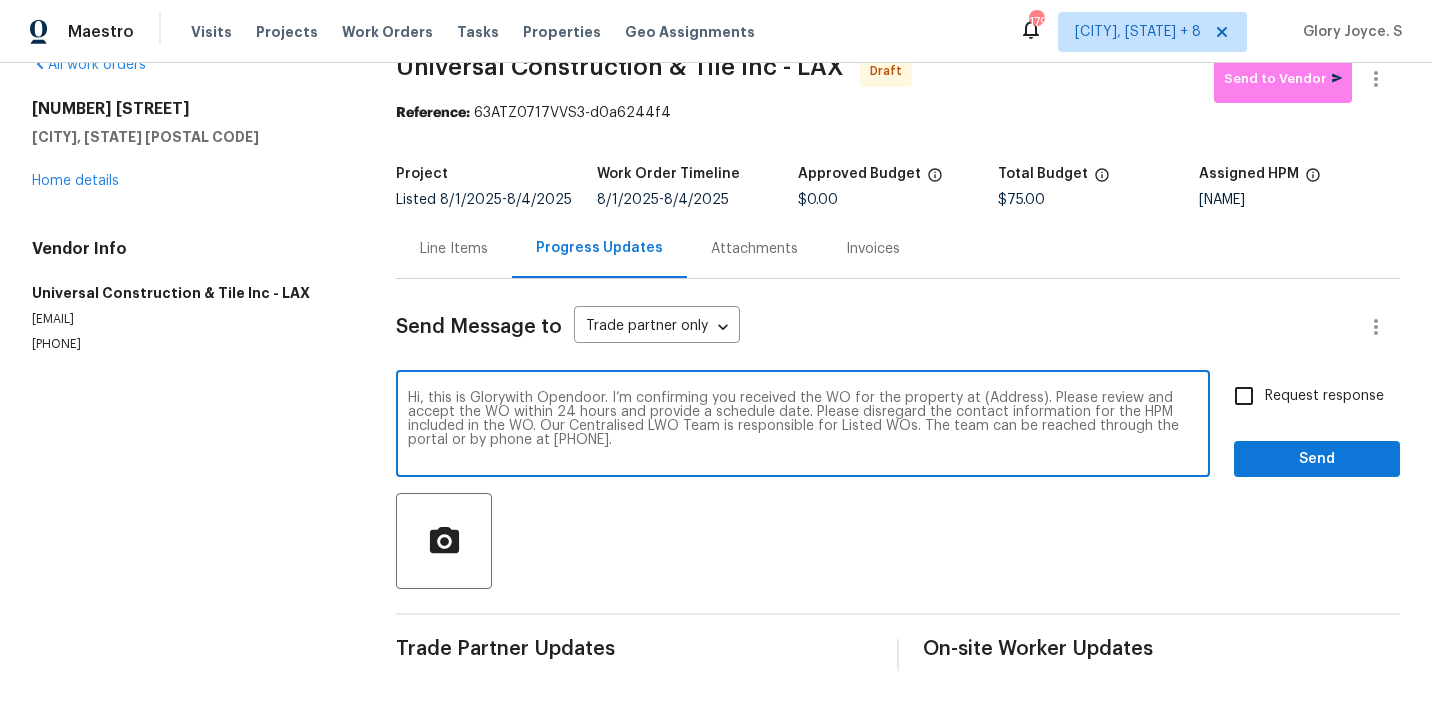 click on "Hi, this is Glorywith Opendoor. I’m confirming you received the WO for the property at (Address). Please review and accept the WO within 24 hours and provide a schedule date. Please disregard the contact information for the HPM included in the WO. Our Centralised LWO Team is responsible for Listed WOs. The team can be reached through the portal or by phone at (480) 478-0155." at bounding box center (803, 426) 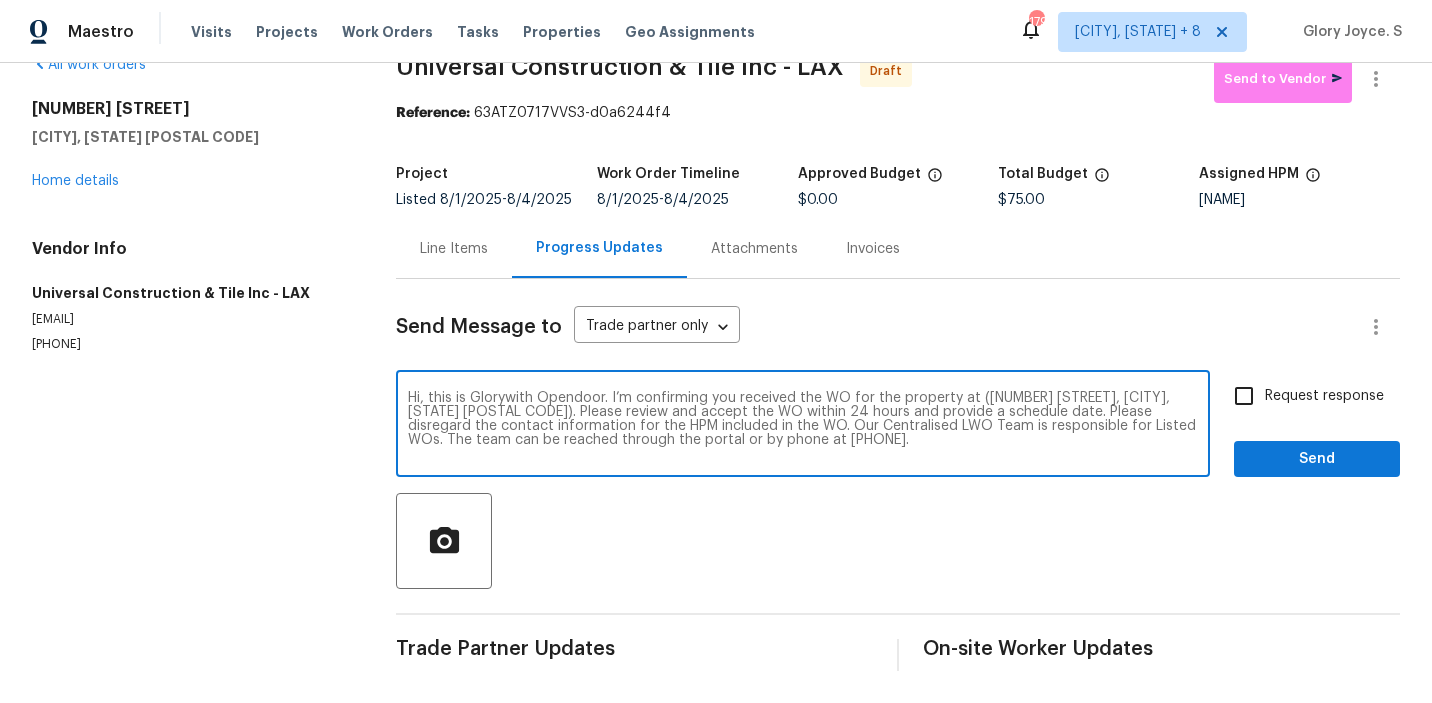type on "Hi, this is Glorywith Opendoor. I’m confirming you received the WO for the property at (18944 Northern Dancer Ln, Yorba Linda, CA 92886). Please review and accept the WO within 24 hours and provide a schedule date. Please disregard the contact information for the HPM included in the WO. Our Centralised LWO Team is responsible for Listed WOs. The team can be reached through the portal or by phone at (480) 478-0155." 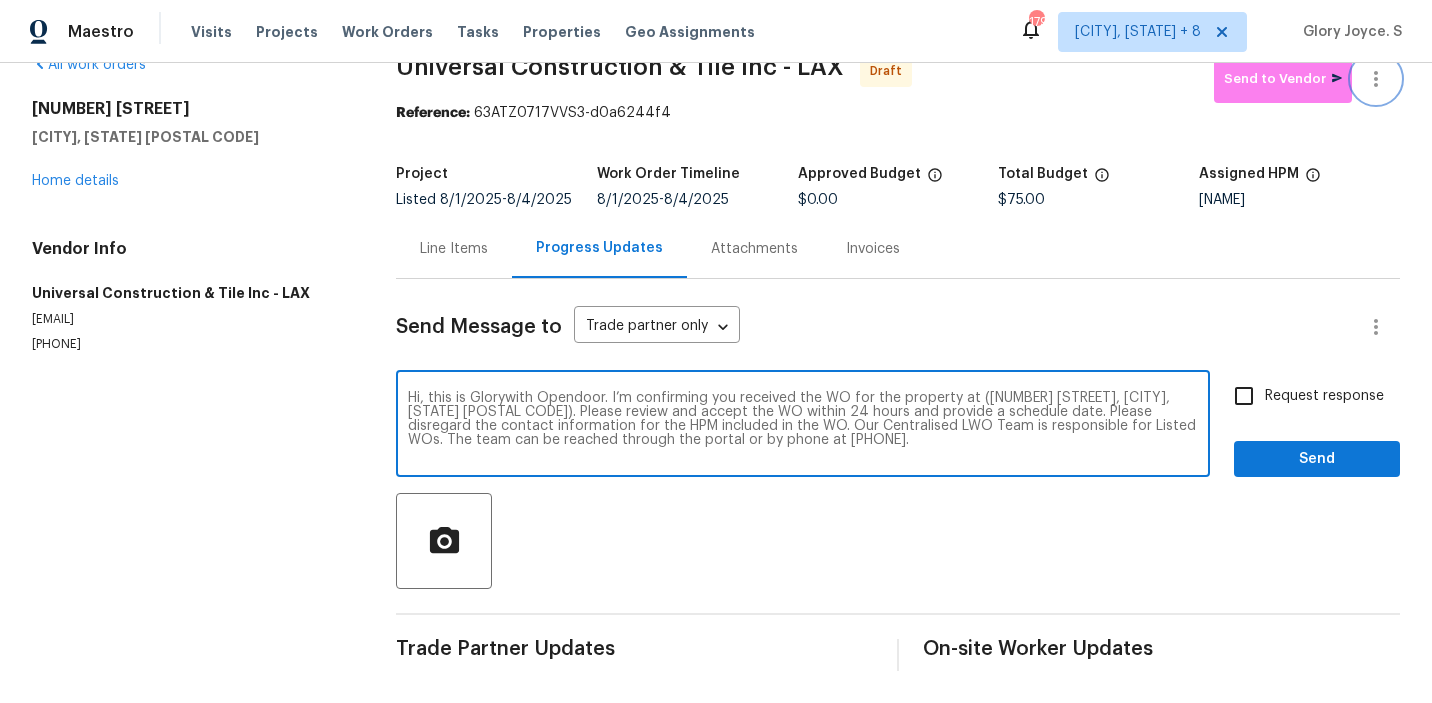 click at bounding box center [1376, 79] 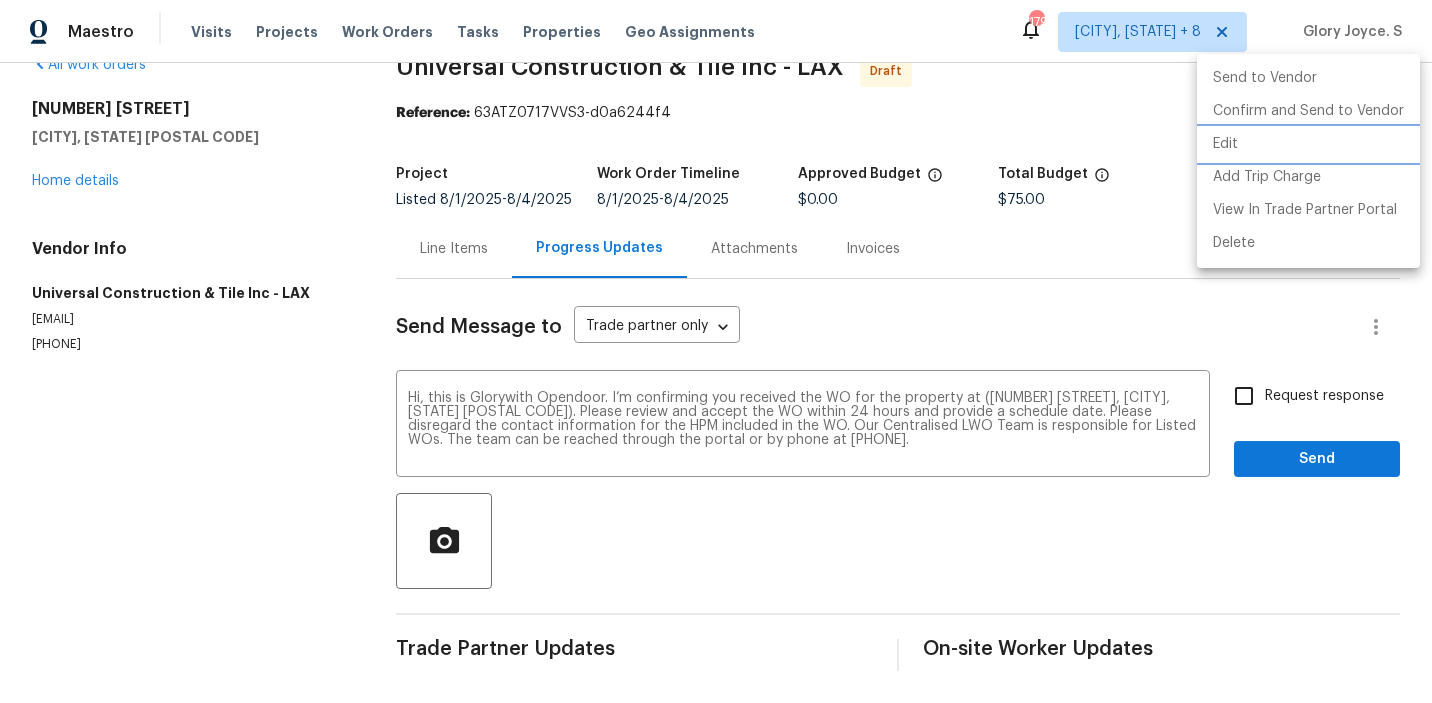 click on "Edit" at bounding box center [1308, 144] 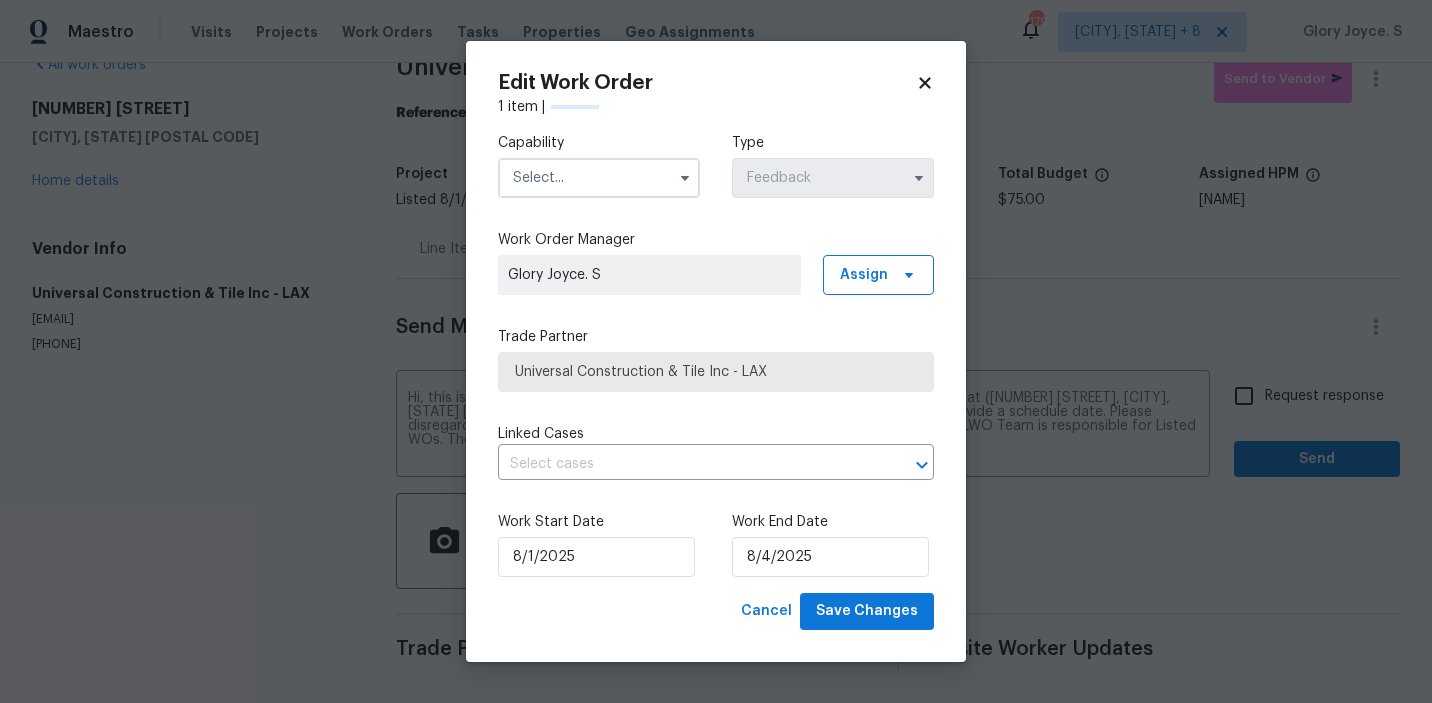 scroll, scrollTop: 32, scrollLeft: 0, axis: vertical 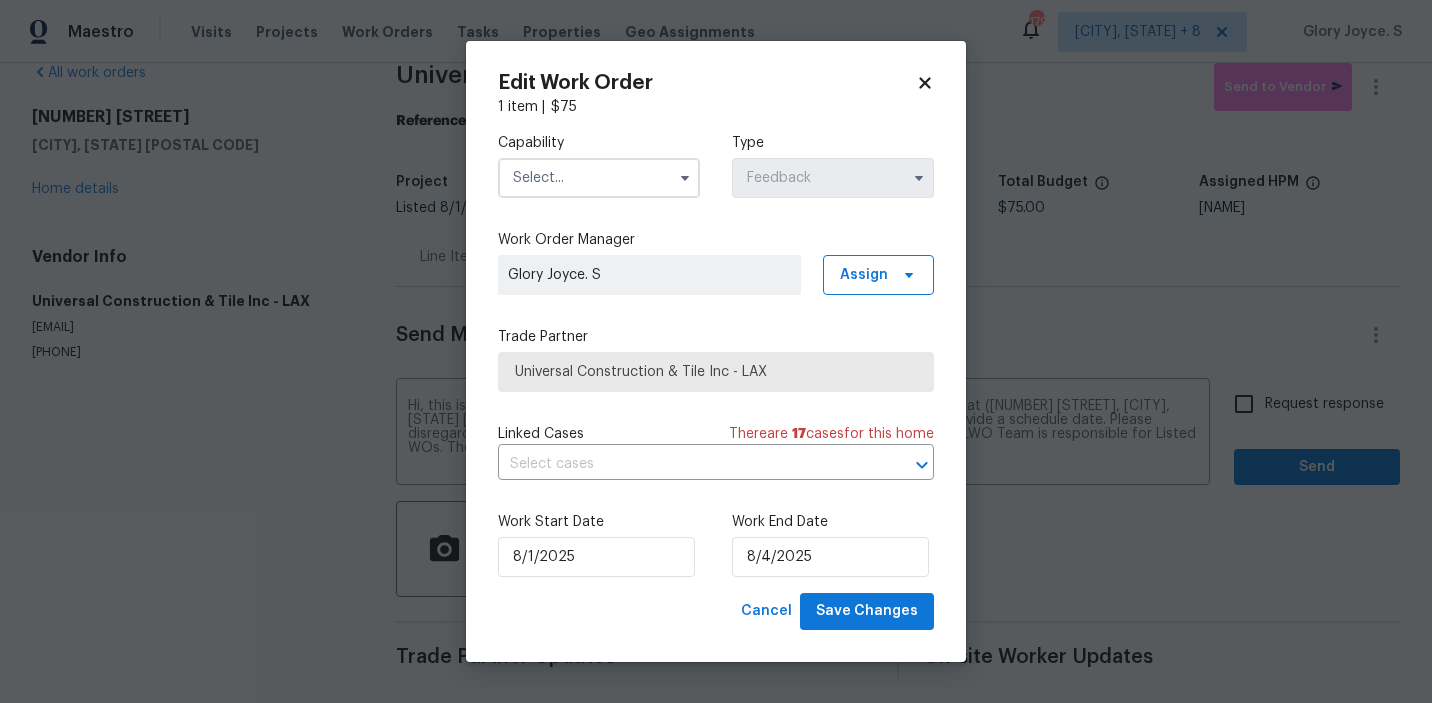 click at bounding box center [599, 178] 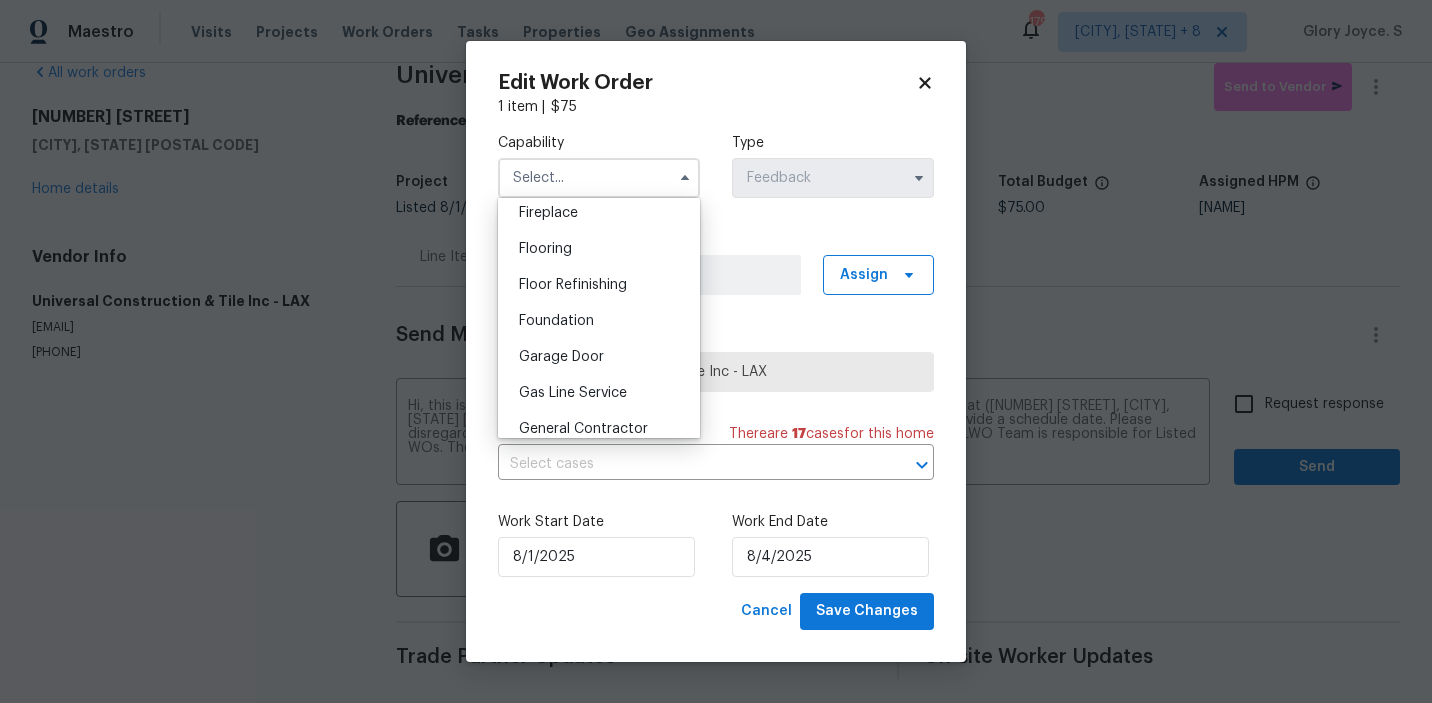 scroll, scrollTop: 887, scrollLeft: 0, axis: vertical 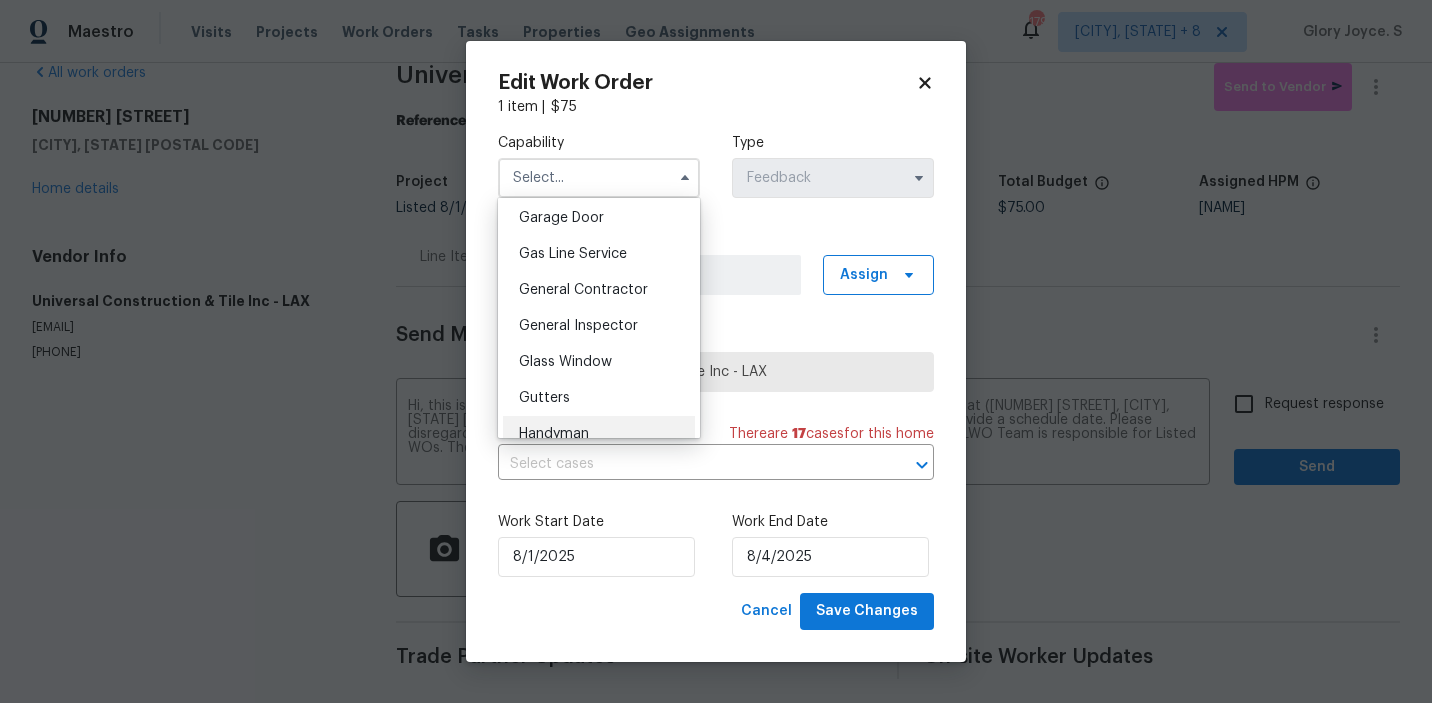click on "Handyman" at bounding box center (599, 434) 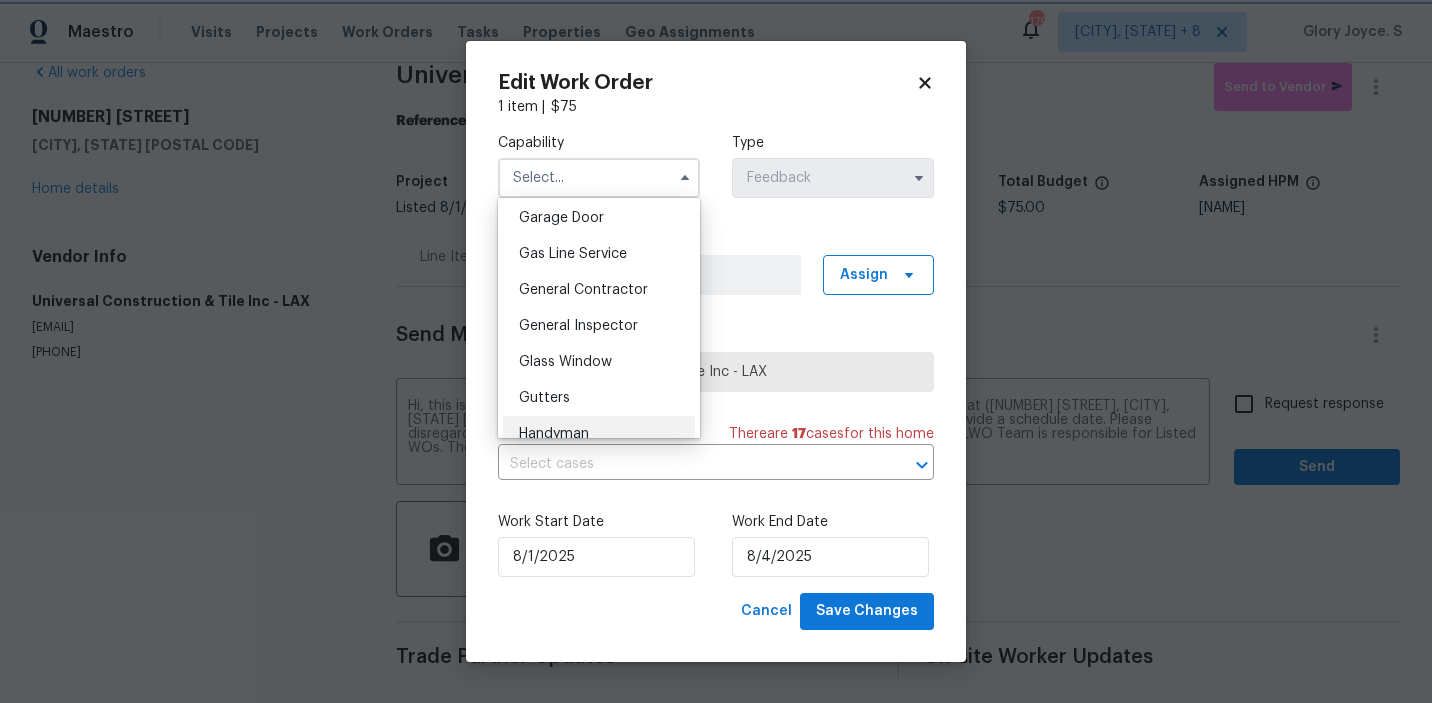 type on "Handyman" 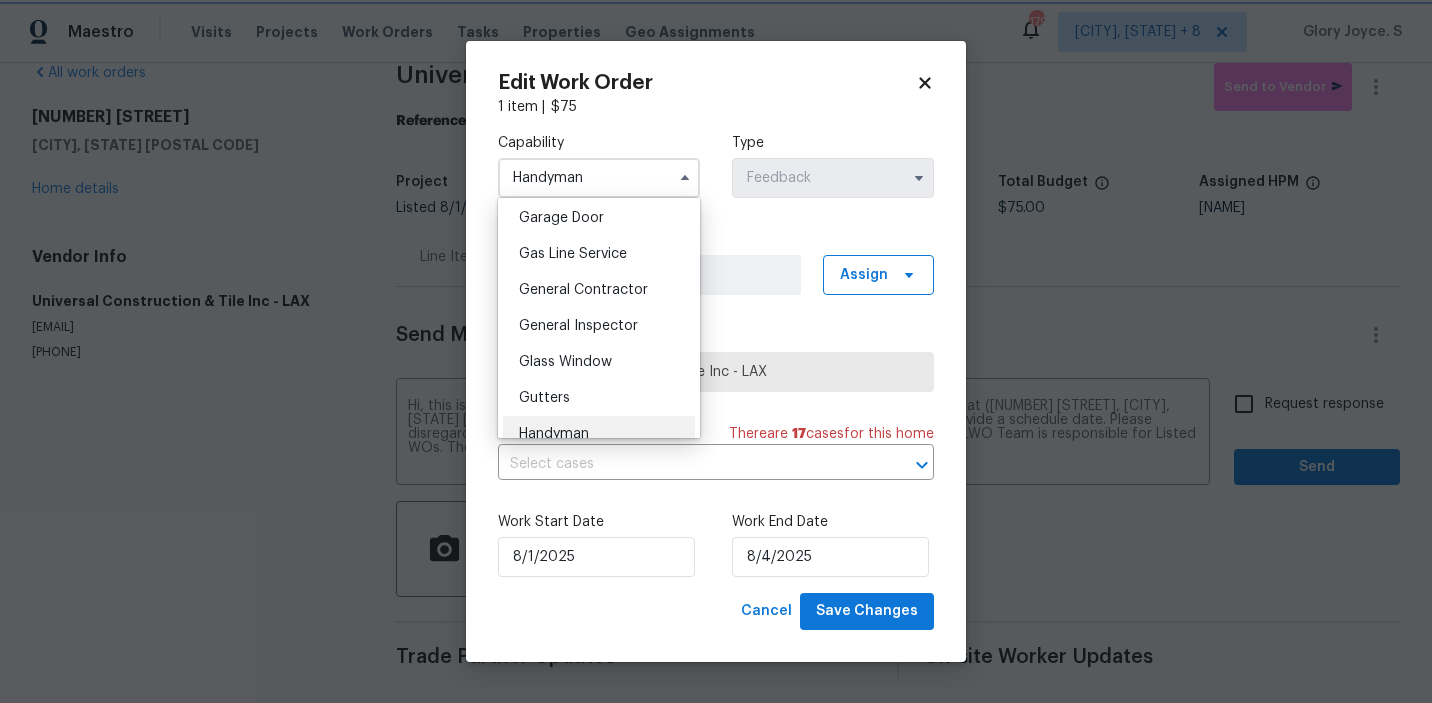 scroll, scrollTop: 942, scrollLeft: 0, axis: vertical 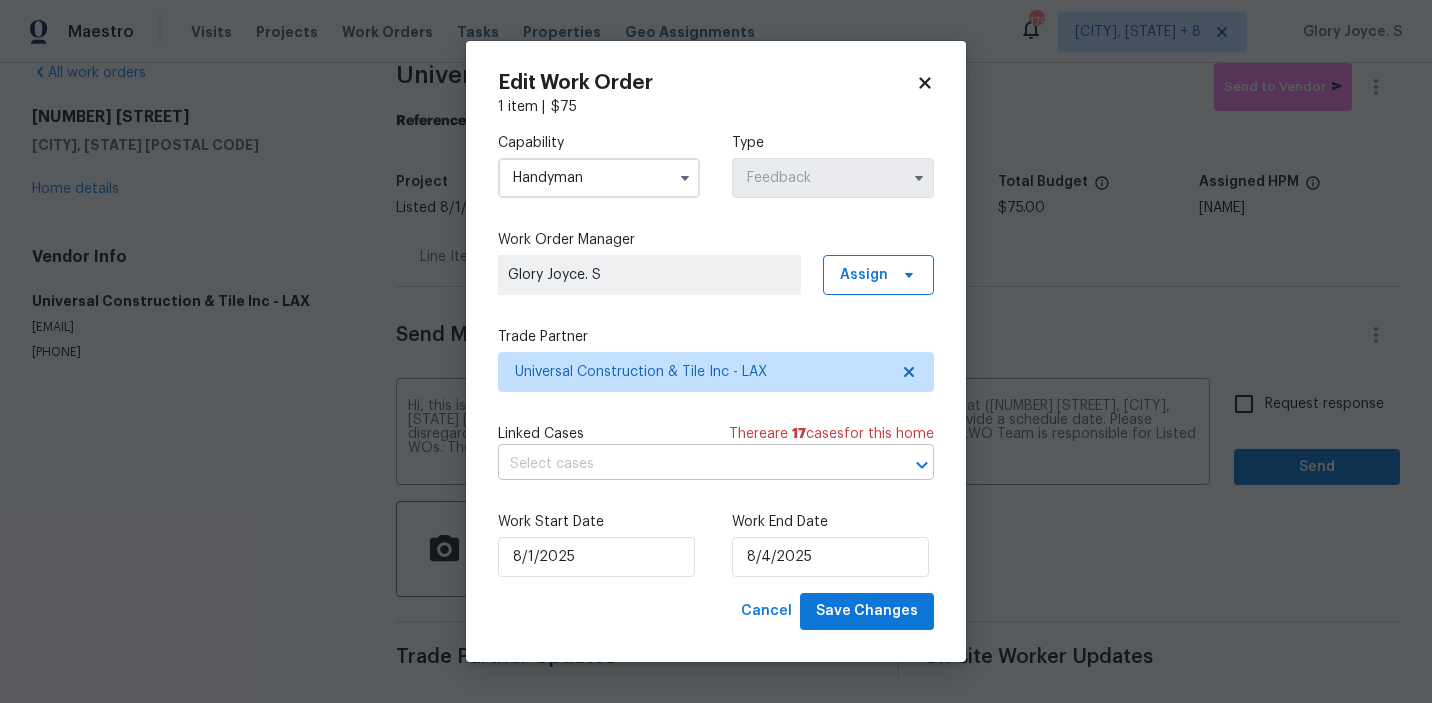 click at bounding box center [688, 464] 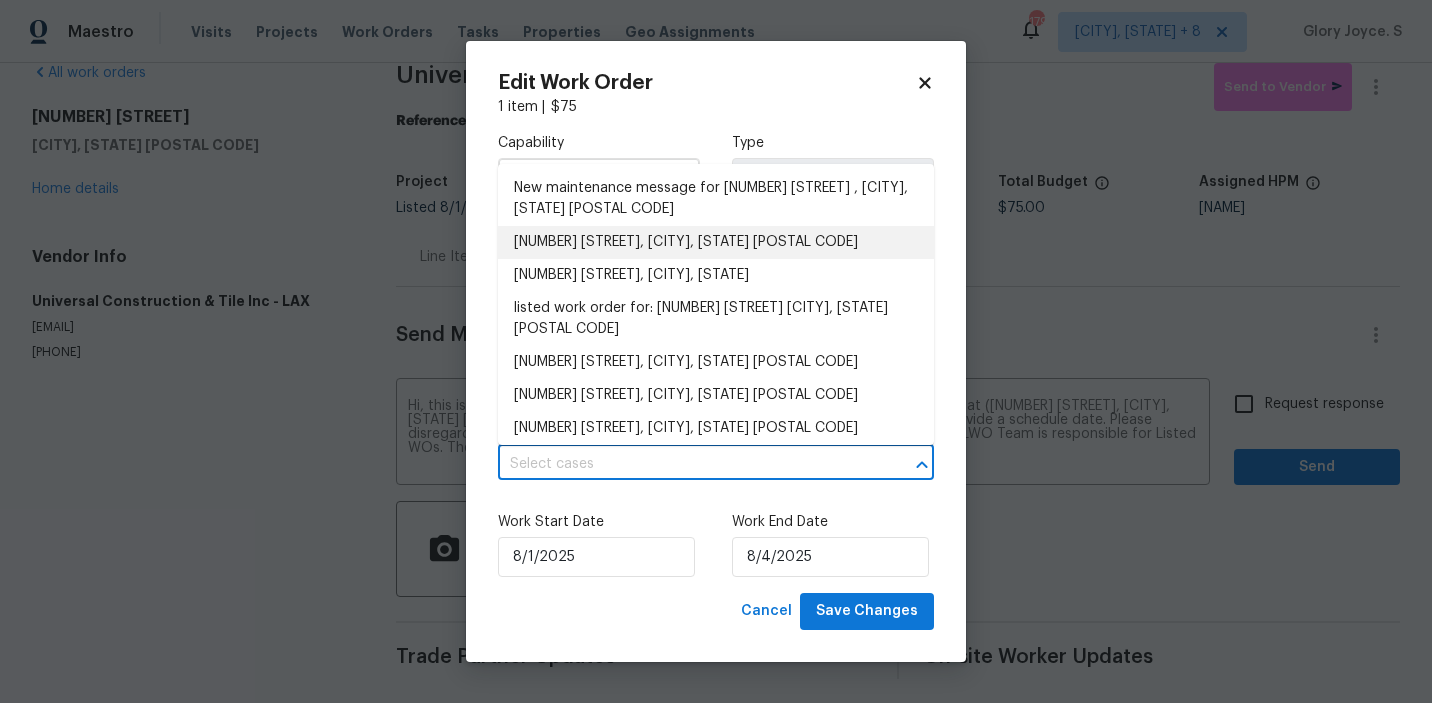 click on "Feedback on 18944 Northern Dancer Ln, Yorba Linda, CA 92886" at bounding box center (716, 242) 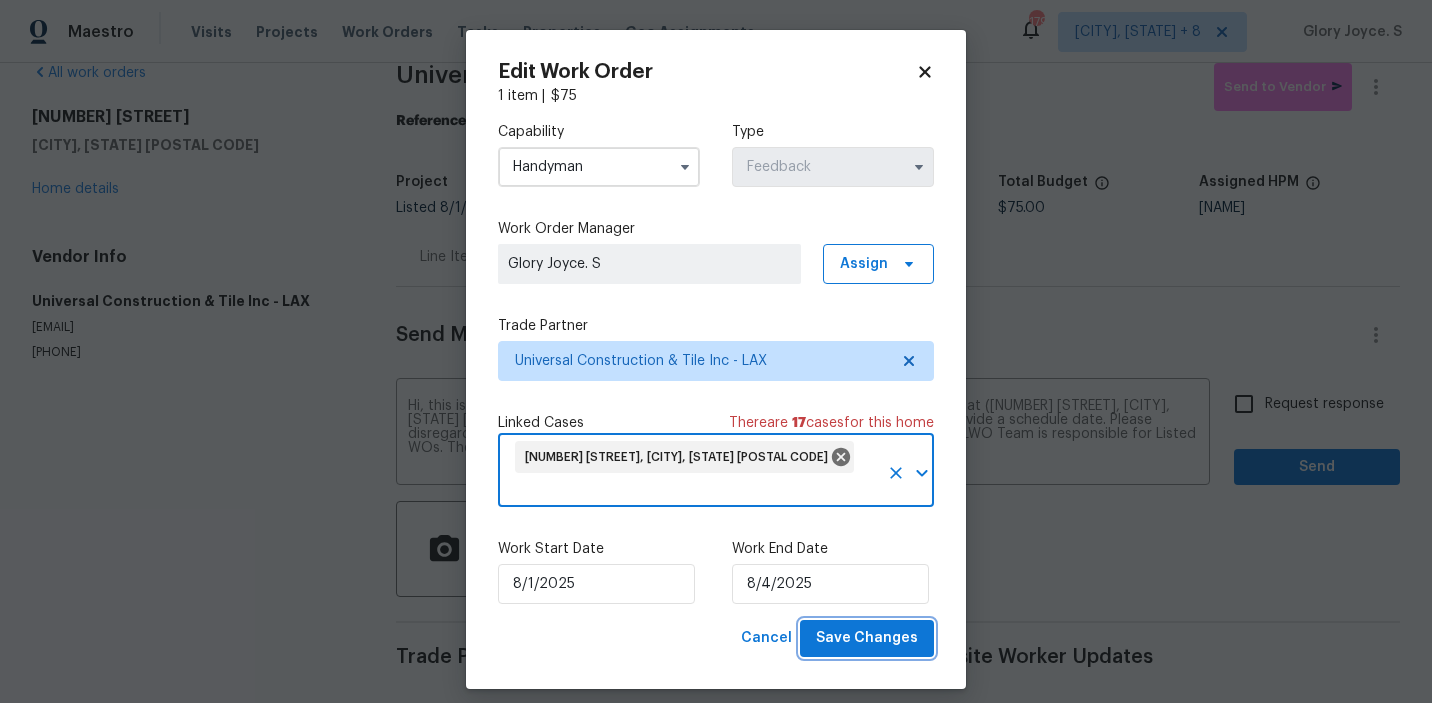 click on "Save Changes" at bounding box center [867, 638] 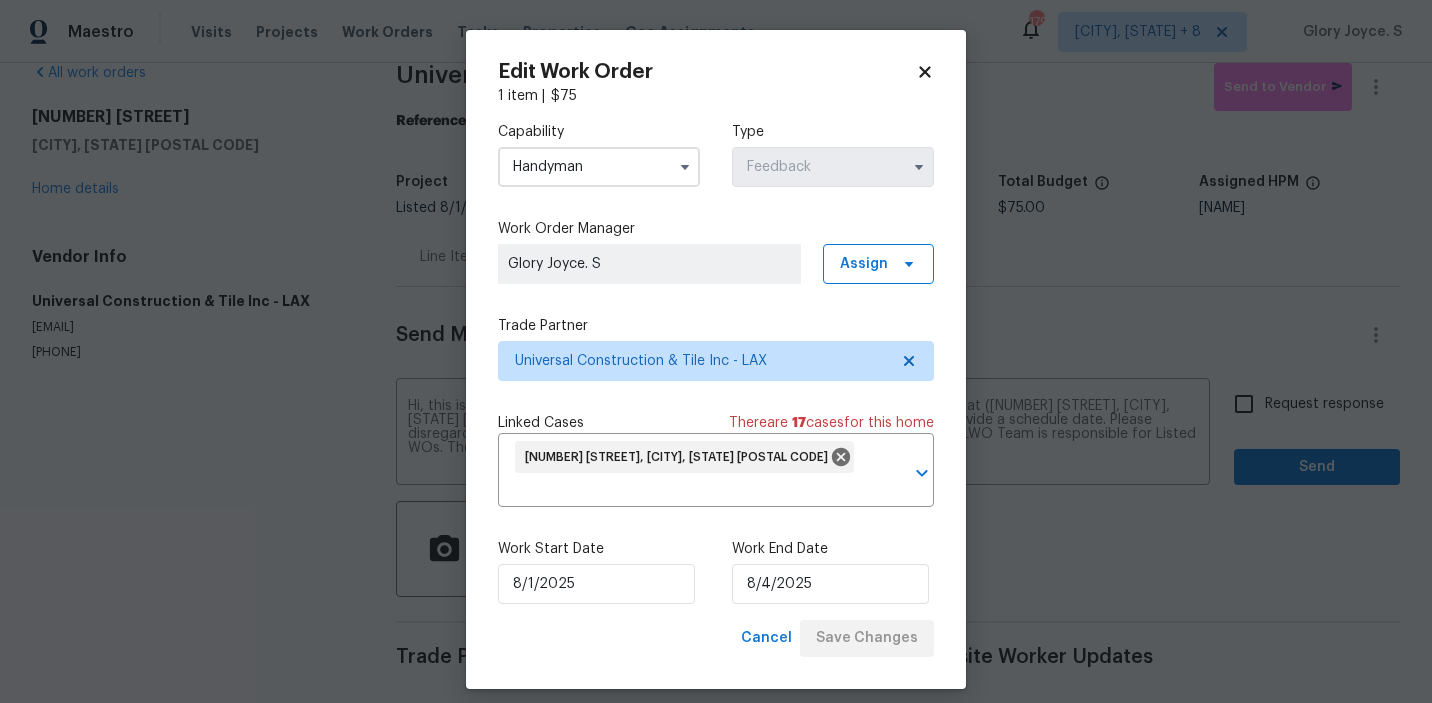 click on "Maestro Visits Projects Work Orders Tasks Properties Geo Assignments 179 Albuquerque, NM + 8 Glory Joyce. S All work orders 18944 Northern Dancer Ln Yorba Linda, CA 92886 Home details Vendor Info Universal Construction & Tile Inc - LAX universal4ct@gmail.com (661) 417-7578 Universal Construction & Tile Inc - LAX Draft Send to Vendor   Reference:   63ATZ0717VVS3-d0a6244f4 Project Listed   8/1/2025  -  8/4/2025 Work Order Timeline 8/1/2025  -  8/4/2025 Approved Budget $0.00 Total Budget $75.00 Assigned HPM Sean Hatfield Line Items Progress Updates Attachments Invoices Send Message to Trade partner only Trade partner only ​ x ​ Request response Send Trade Partner Updates On-site Worker Updates
Edit Work Order 1 item | $ 75 Capability   Handyman Type   Feedback Work Order Manager   Glory Joyce. S Assign Trade Partner   Universal Construction & Tile Inc - LAX Linked Cases There  are   17  case s  for this home   Feedback on 18944 Northern Dancer Ln, Yorba Linda, CA 92886 ​ Work Start Date   8/1/2025" at bounding box center (716, 351) 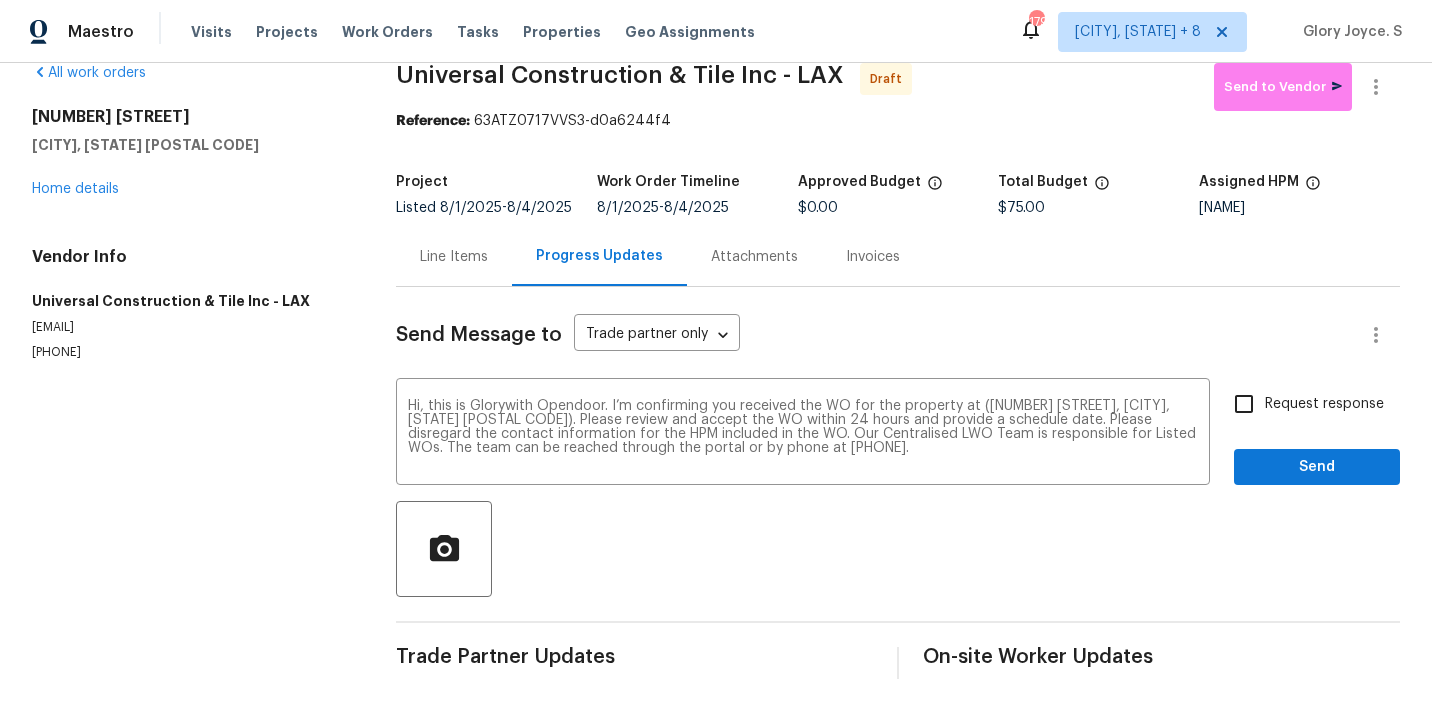 click on "Request response" at bounding box center (1324, 404) 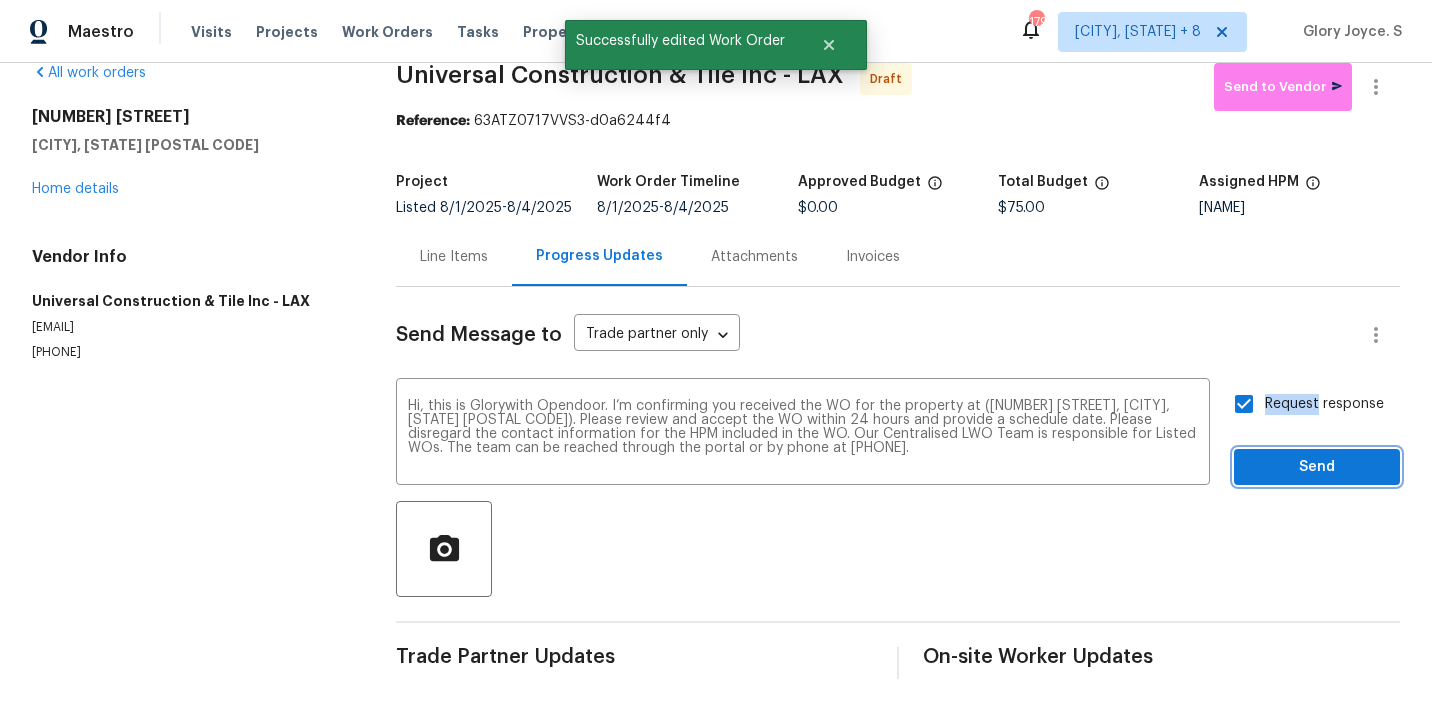 click on "Send" at bounding box center (1317, 467) 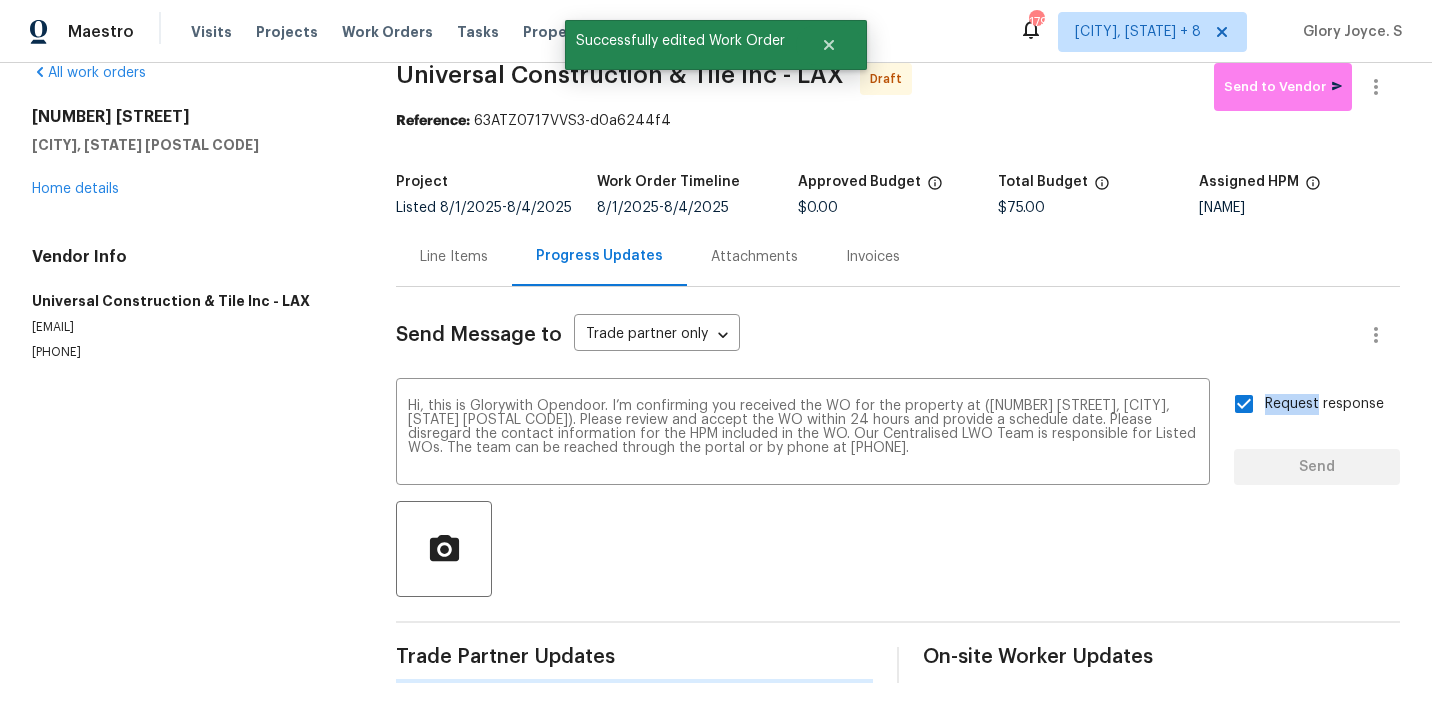 type 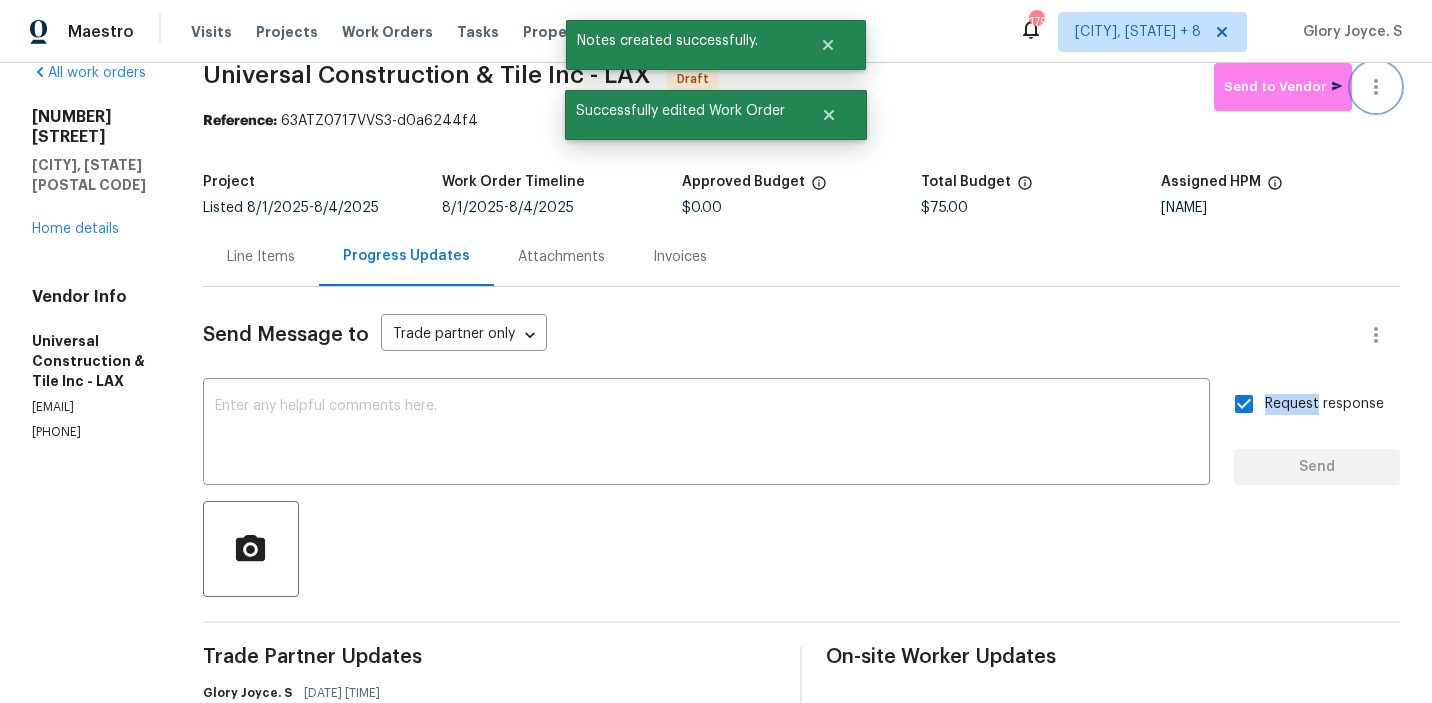 click 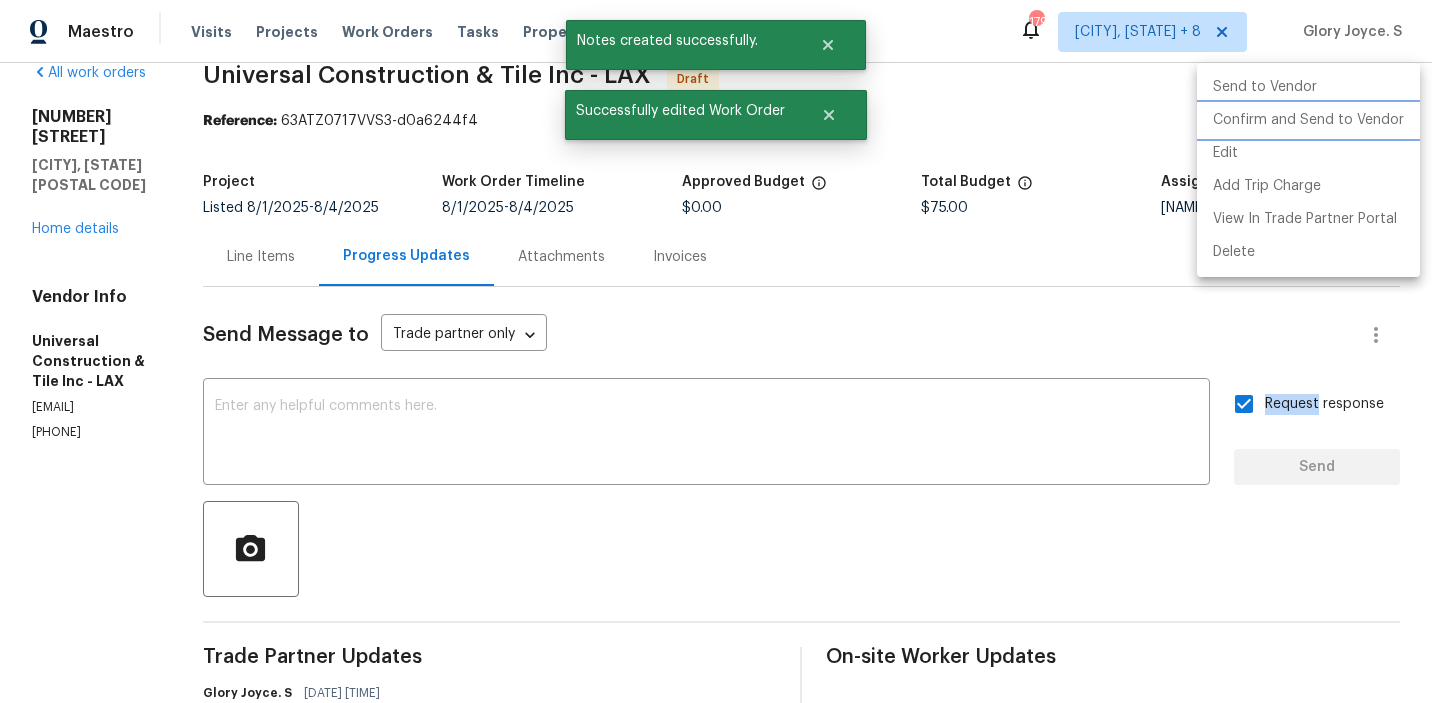 click on "Confirm and Send to Vendor" at bounding box center (1308, 120) 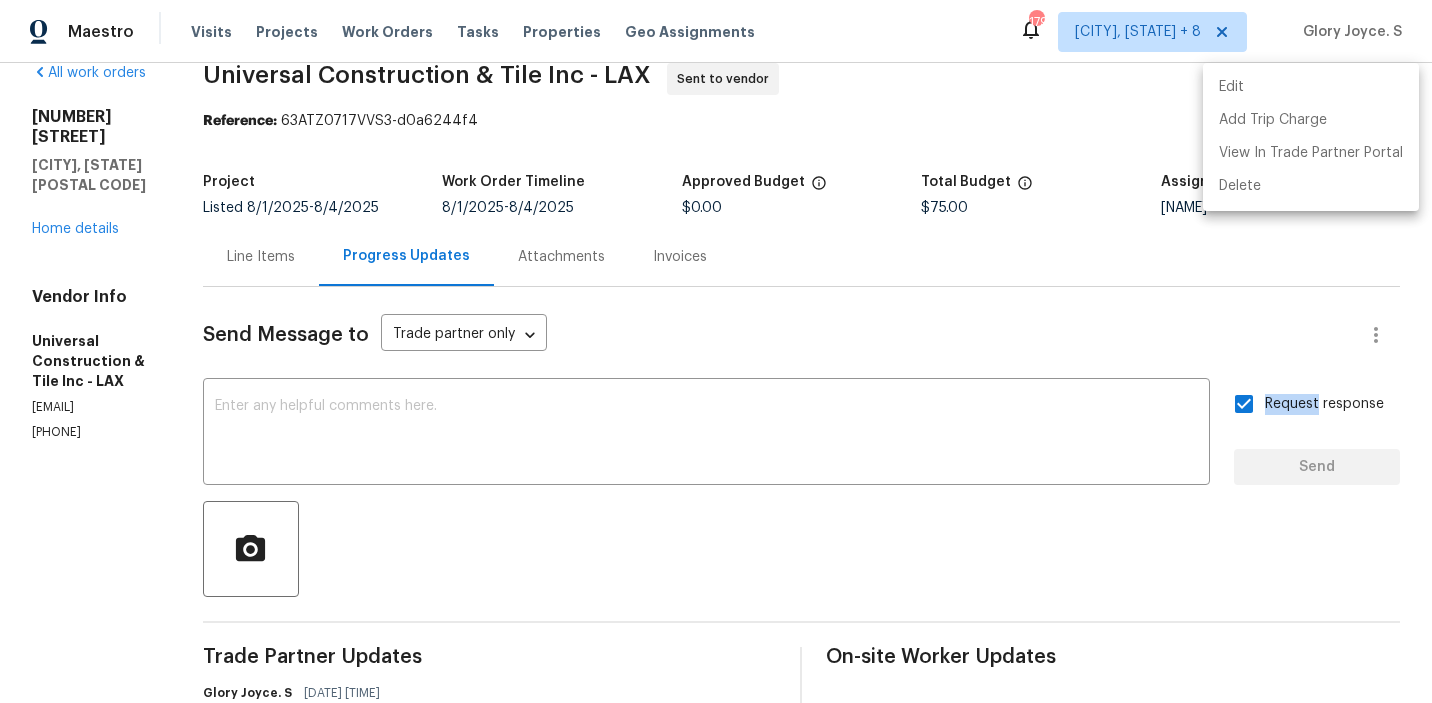 click at bounding box center (716, 351) 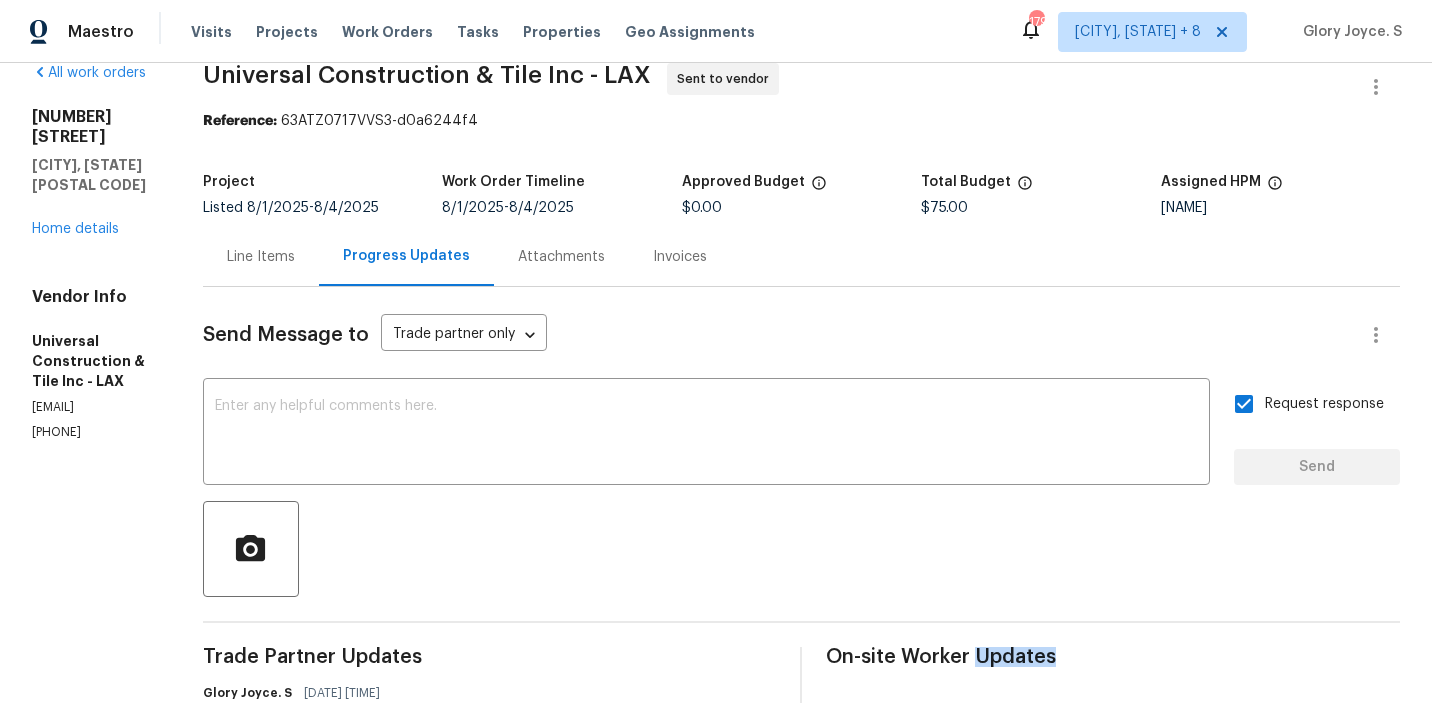 click on "Edit Add Trip Charge View In Trade Partner Portal Delete" at bounding box center [716, 351] 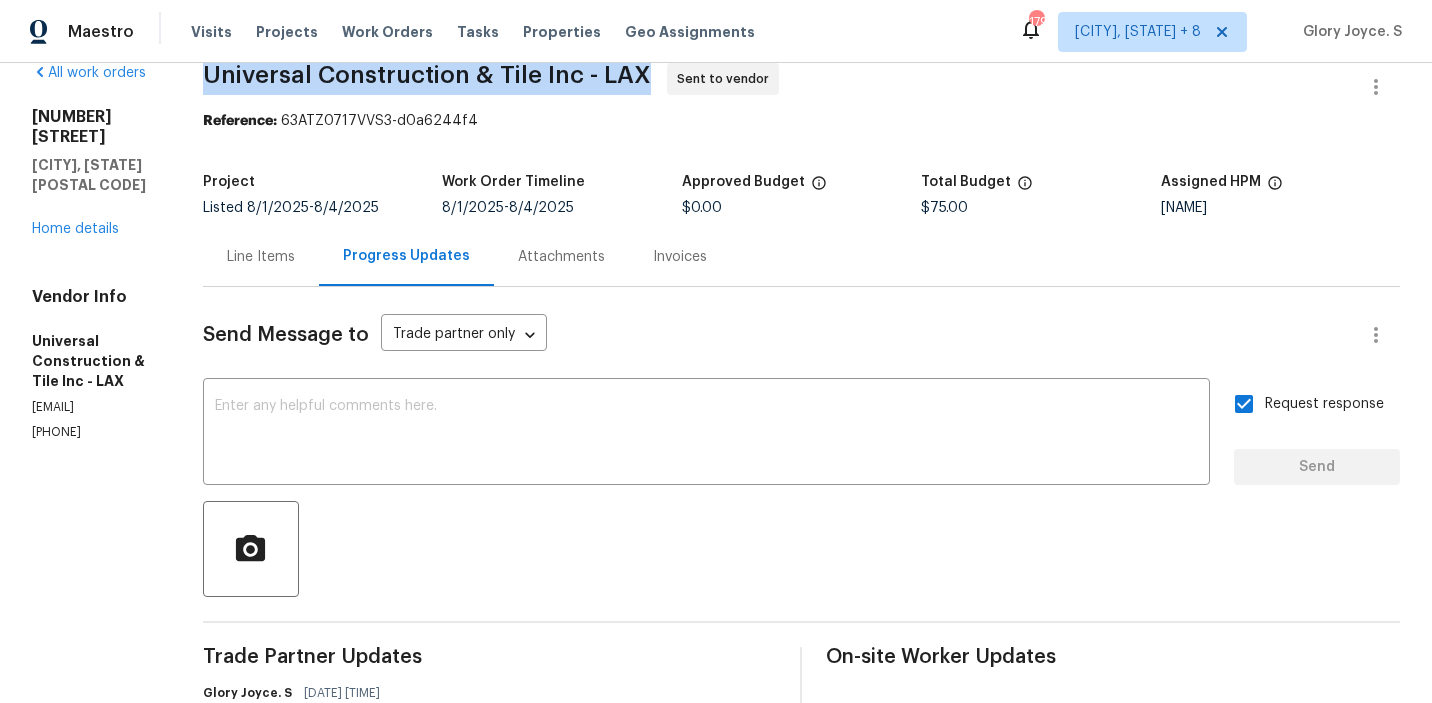 copy on "Universal Construction & Tile Inc - LAX" 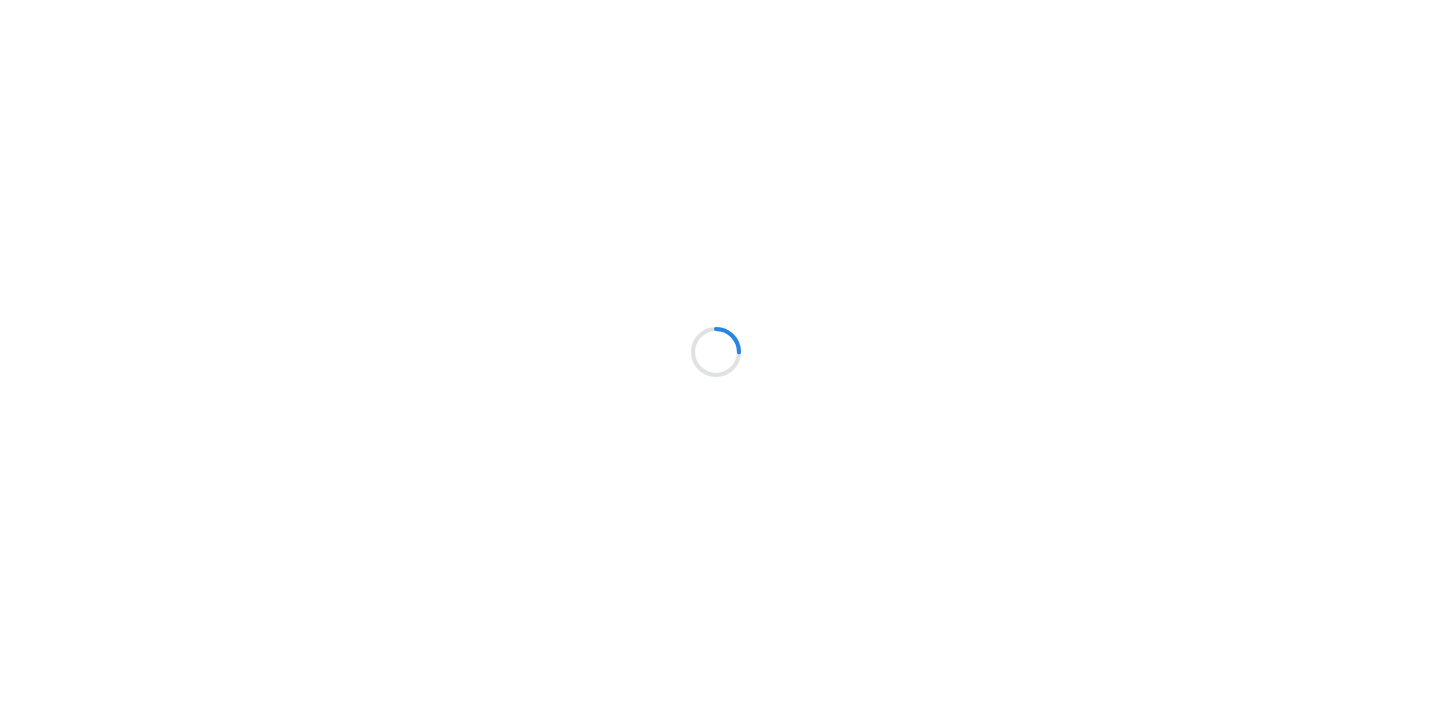 scroll, scrollTop: 0, scrollLeft: 0, axis: both 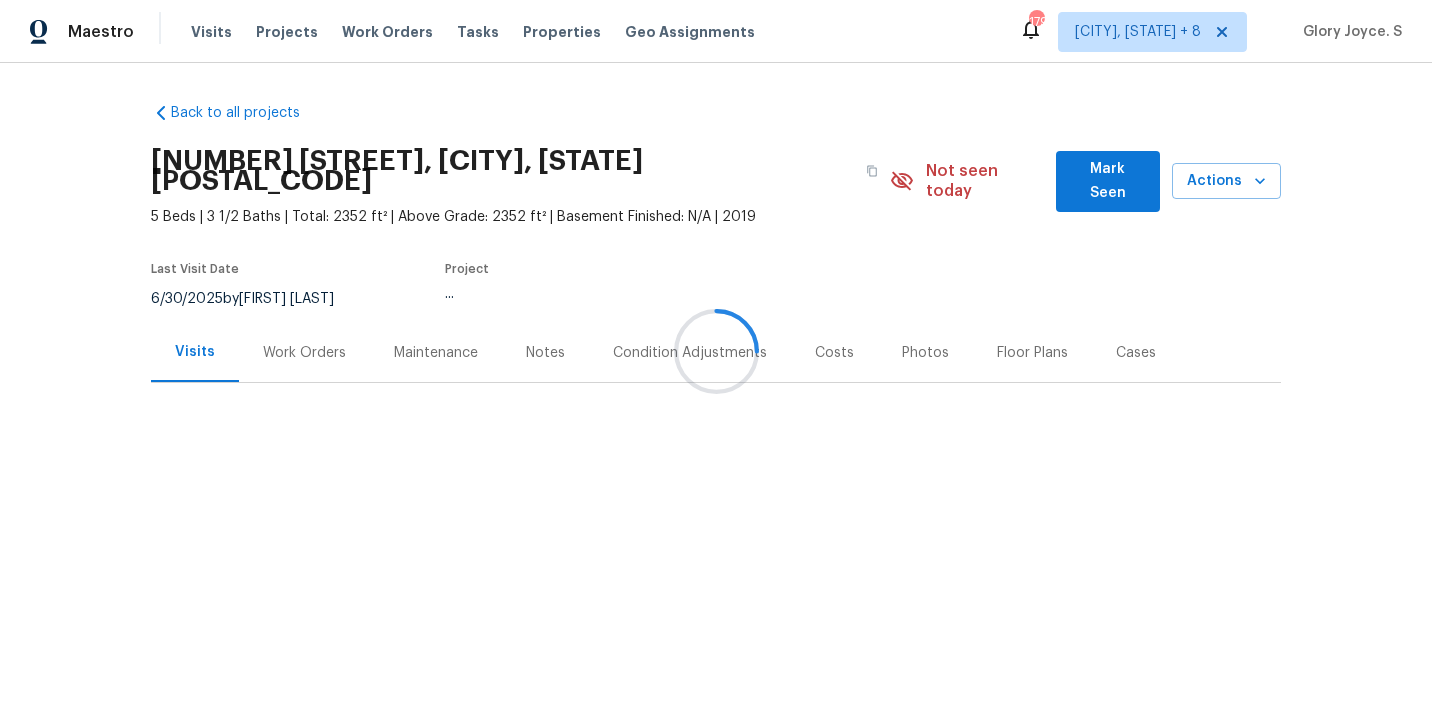 click at bounding box center [716, 351] 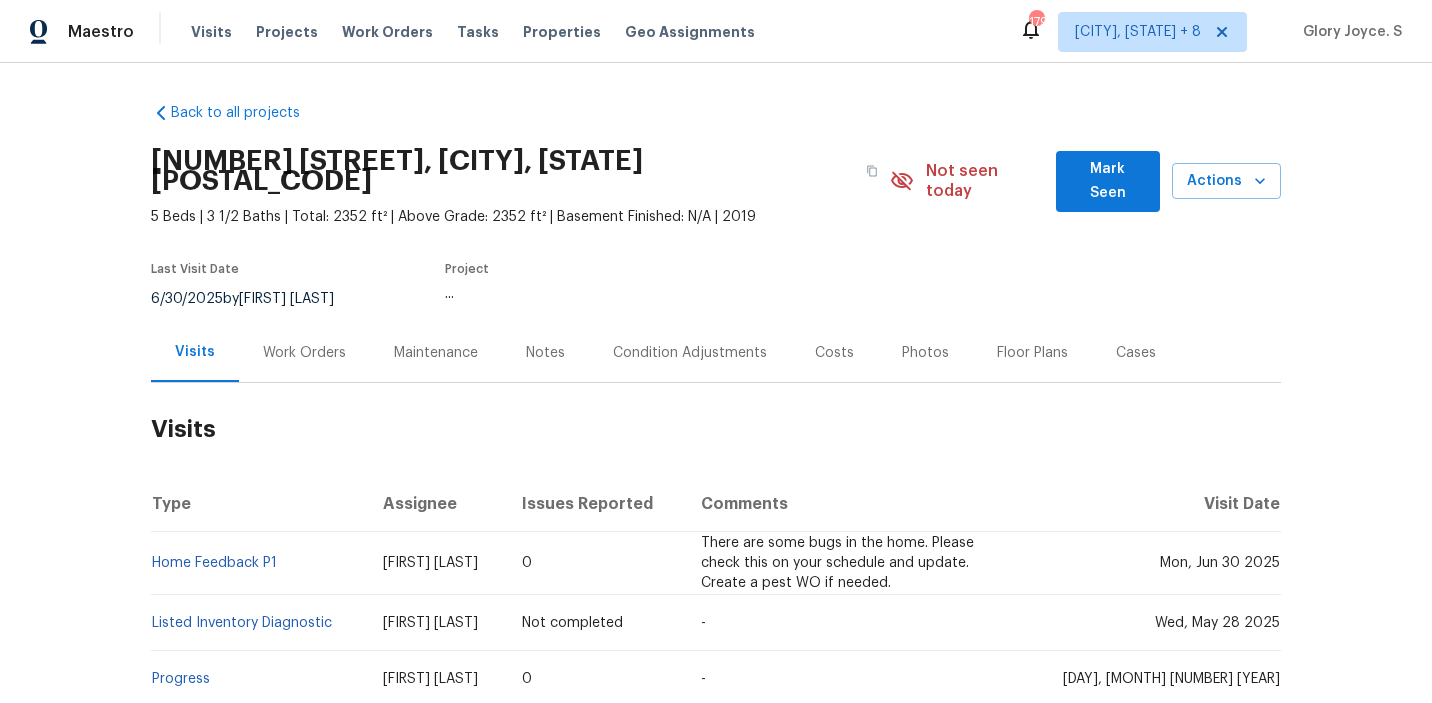 click on "Work Orders" at bounding box center (304, 352) 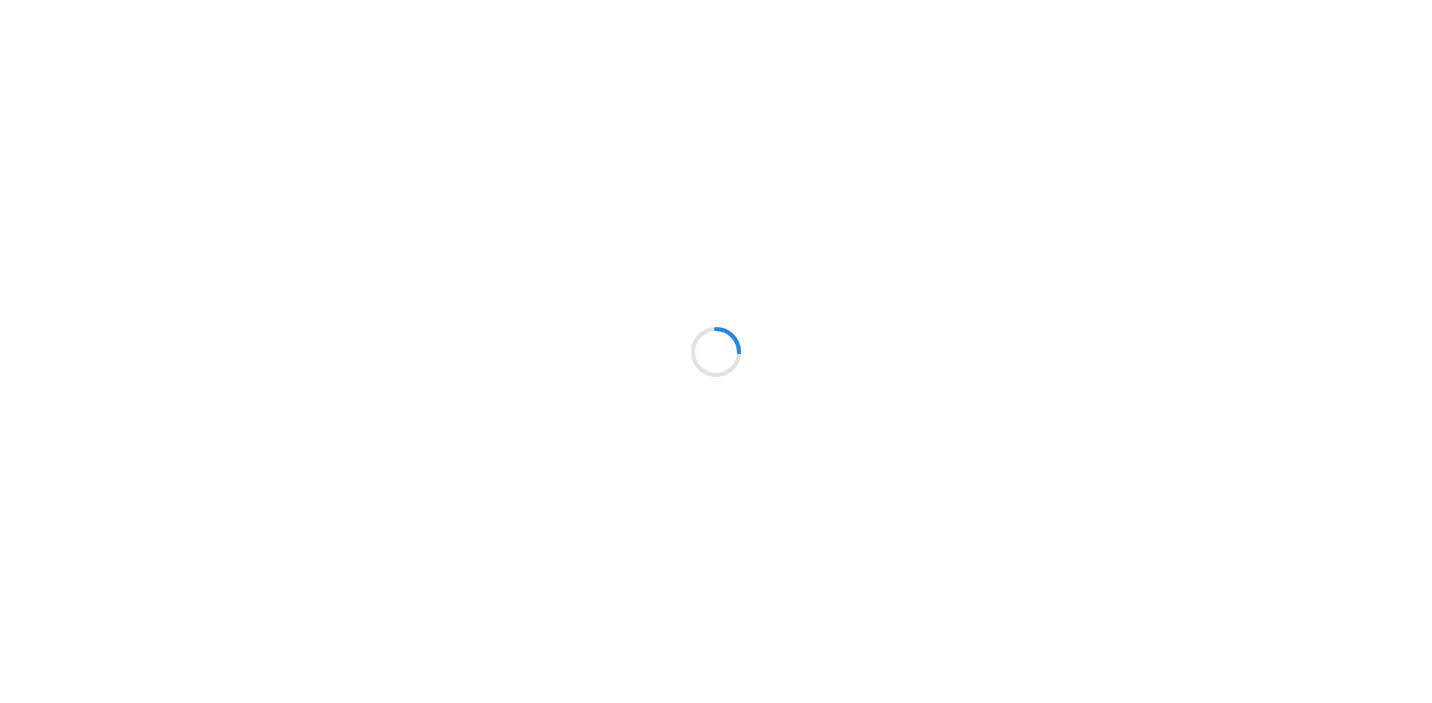 scroll, scrollTop: 0, scrollLeft: 0, axis: both 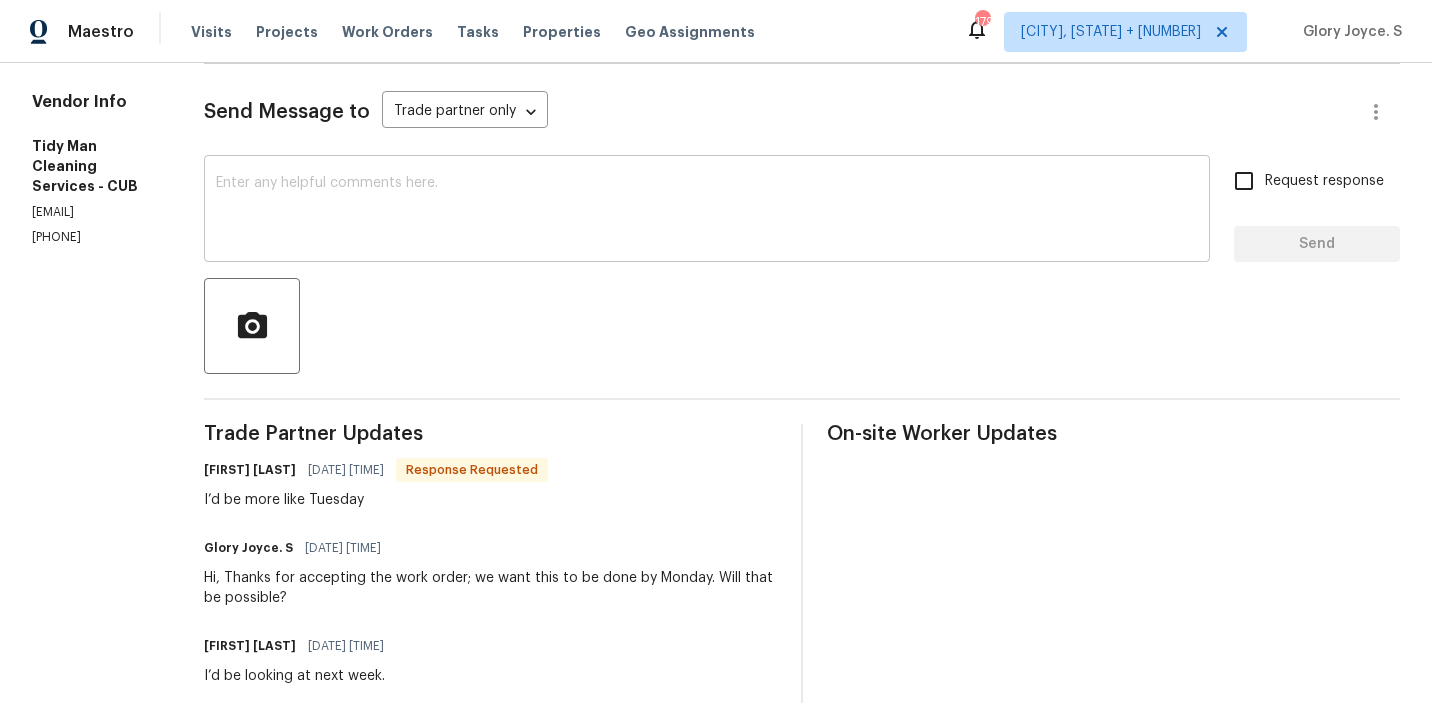 click at bounding box center [707, 211] 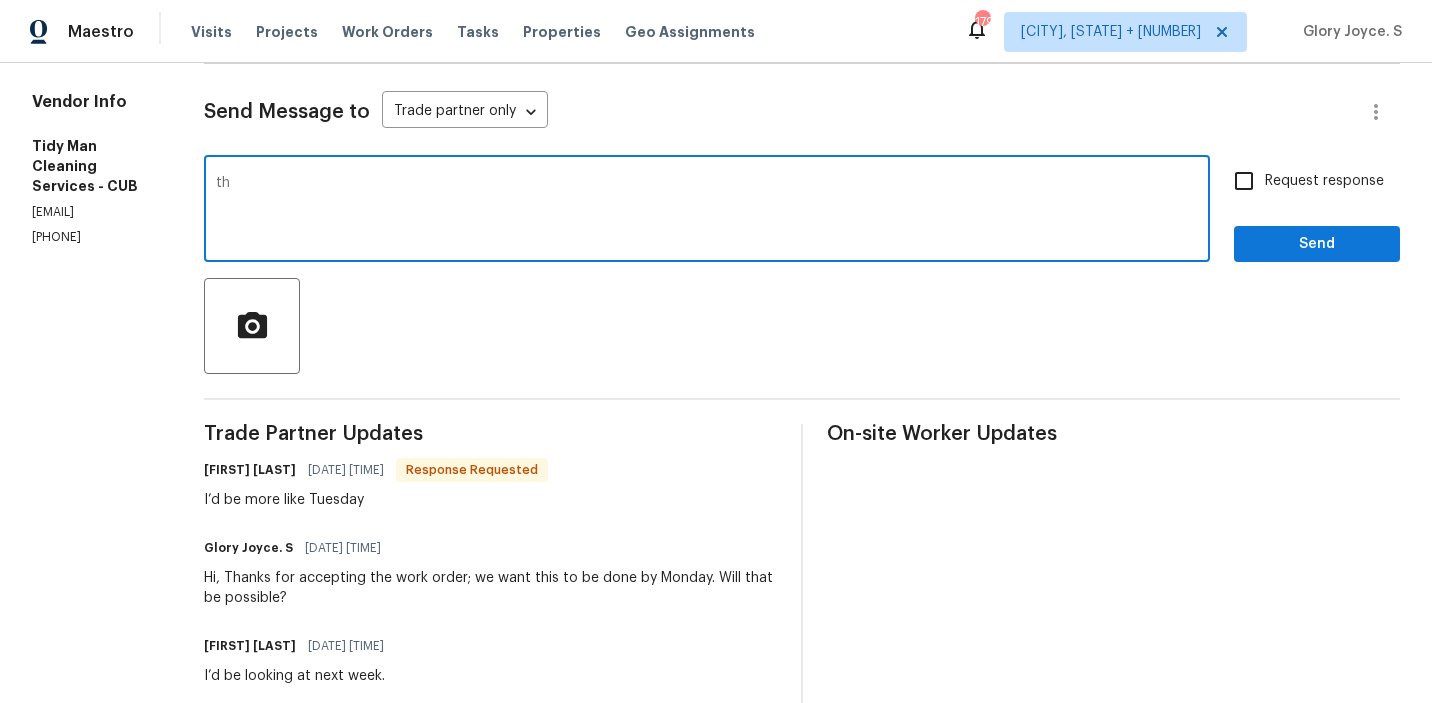 type on "t" 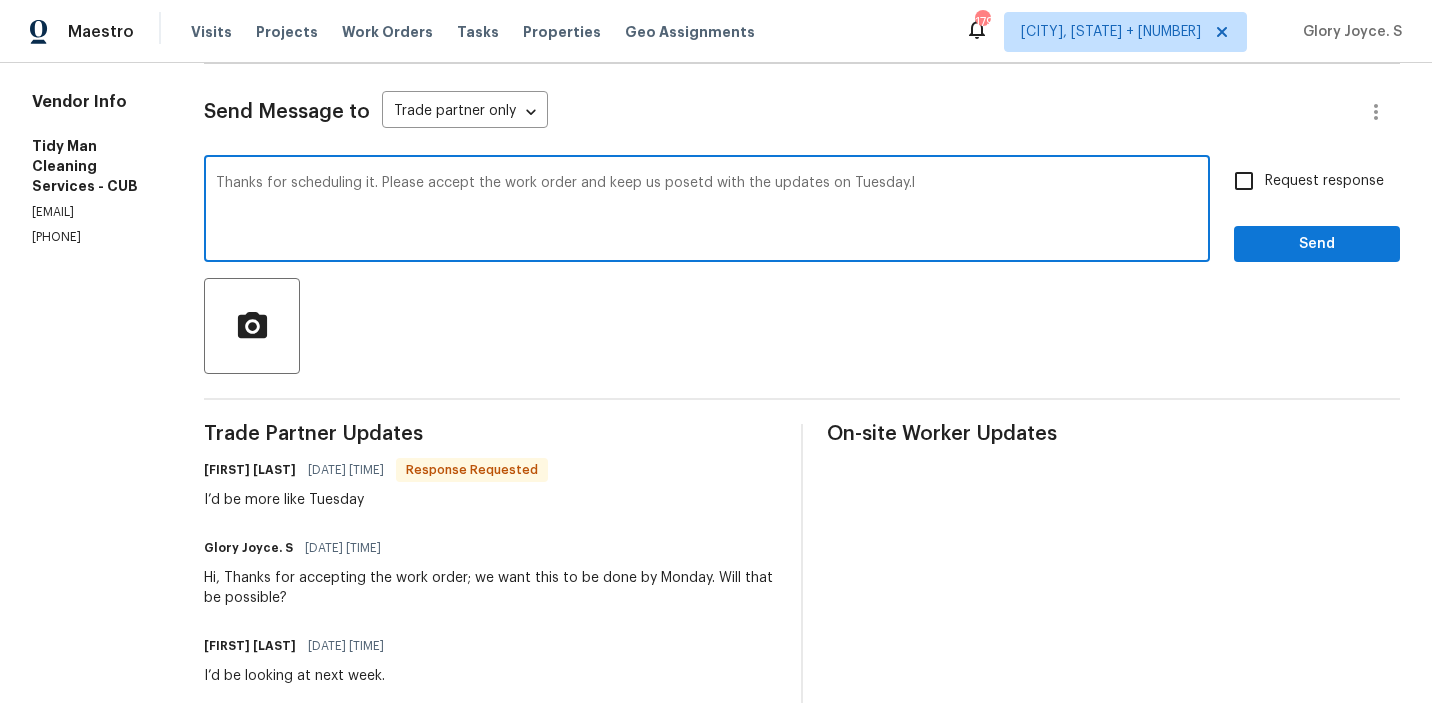 click on "[FIRST] [LAST] [DATE] [TIME] [TEXT]" at bounding box center [376, 470] 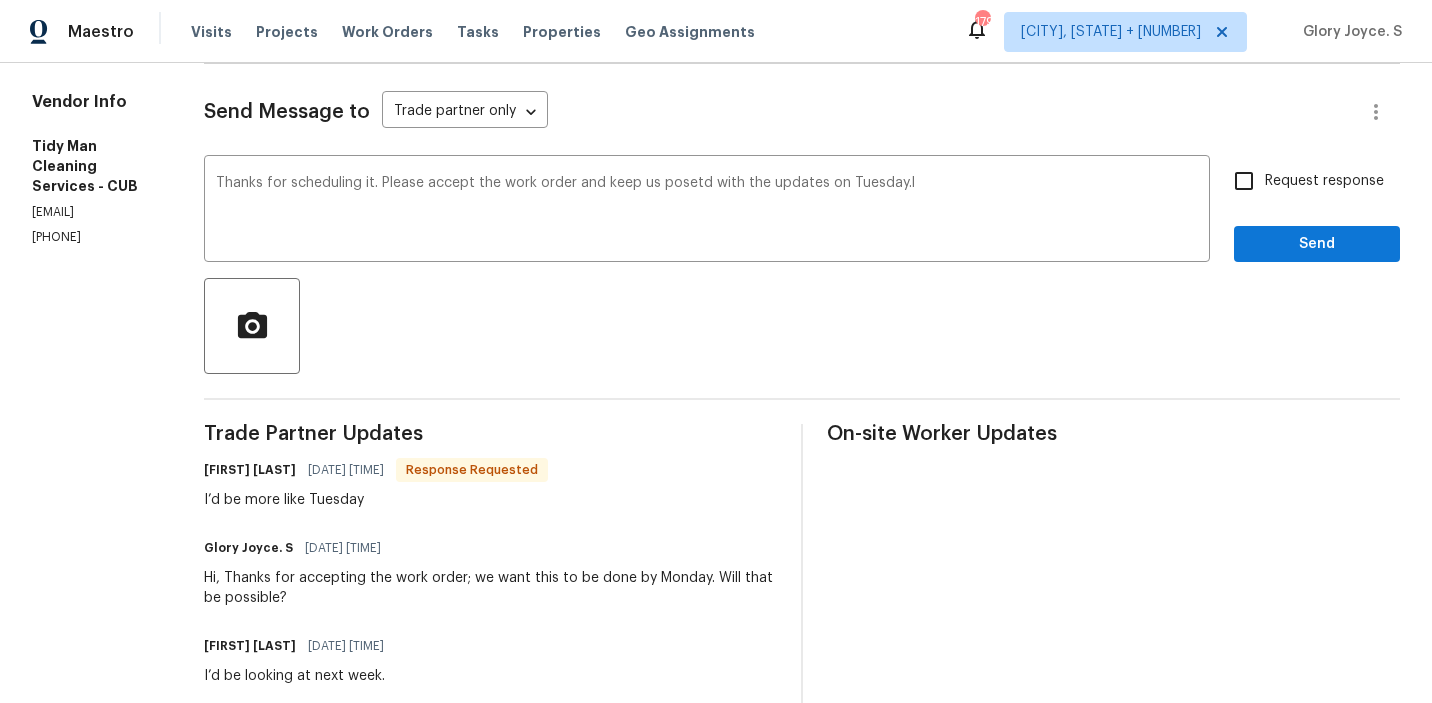 click on "I’d be more like Tuesday" at bounding box center [376, 500] 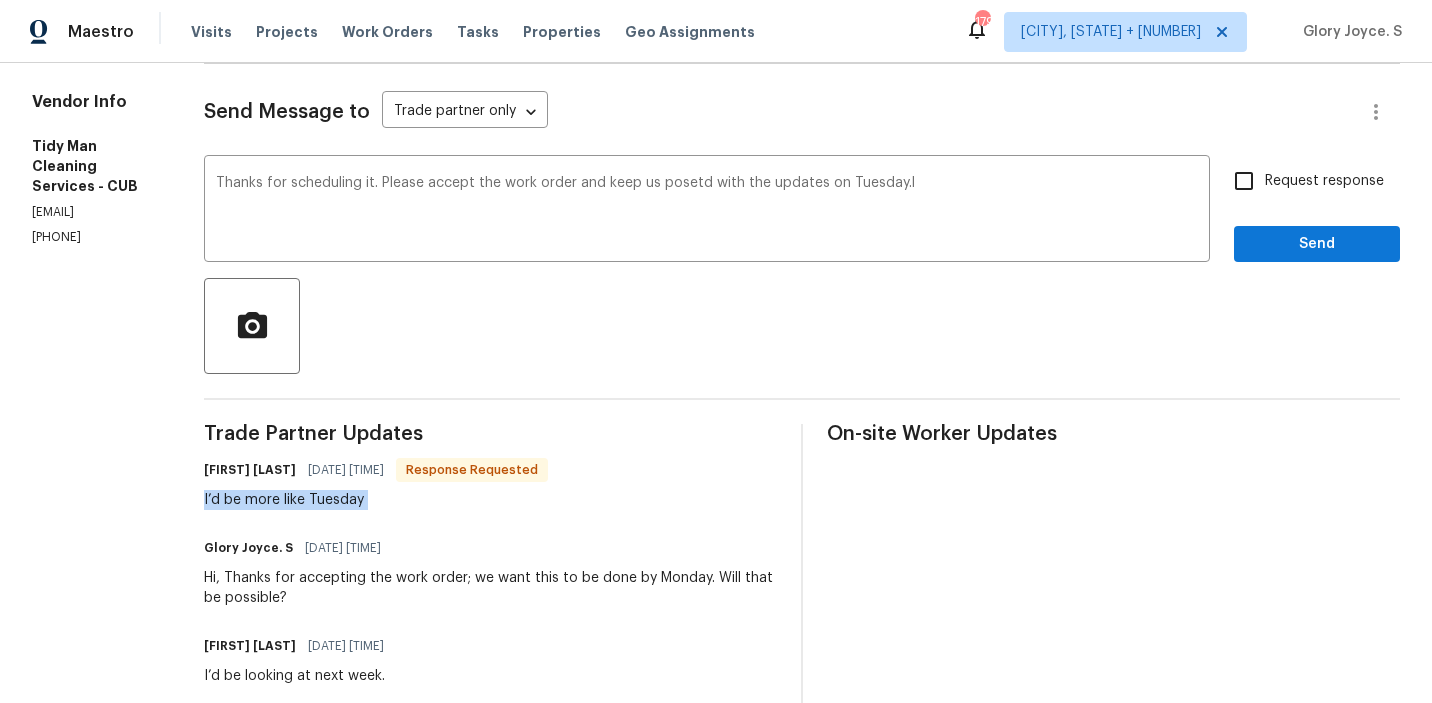 copy on "I’d be more like Tuesday" 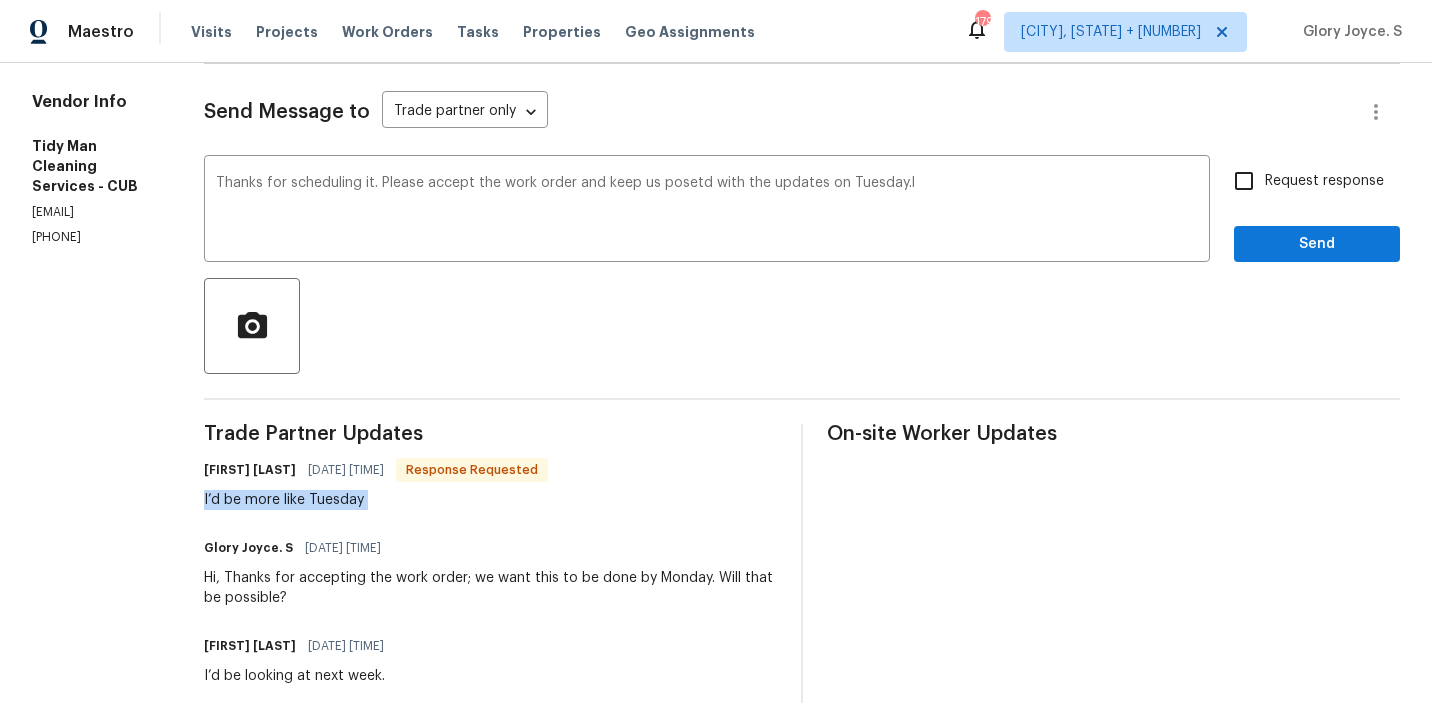 click on "posted" at bounding box center (0, 0) 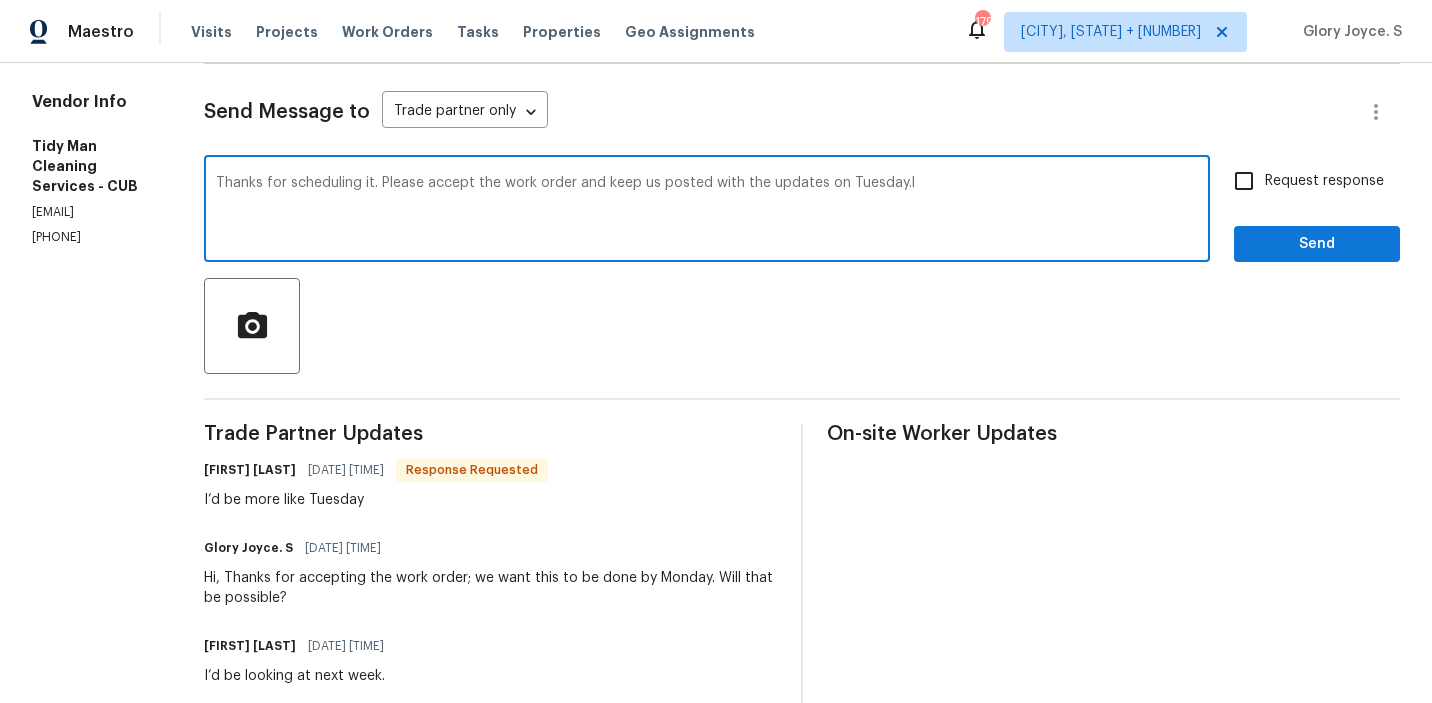 drag, startPoint x: 228, startPoint y: 190, endPoint x: 1062, endPoint y: 190, distance: 834 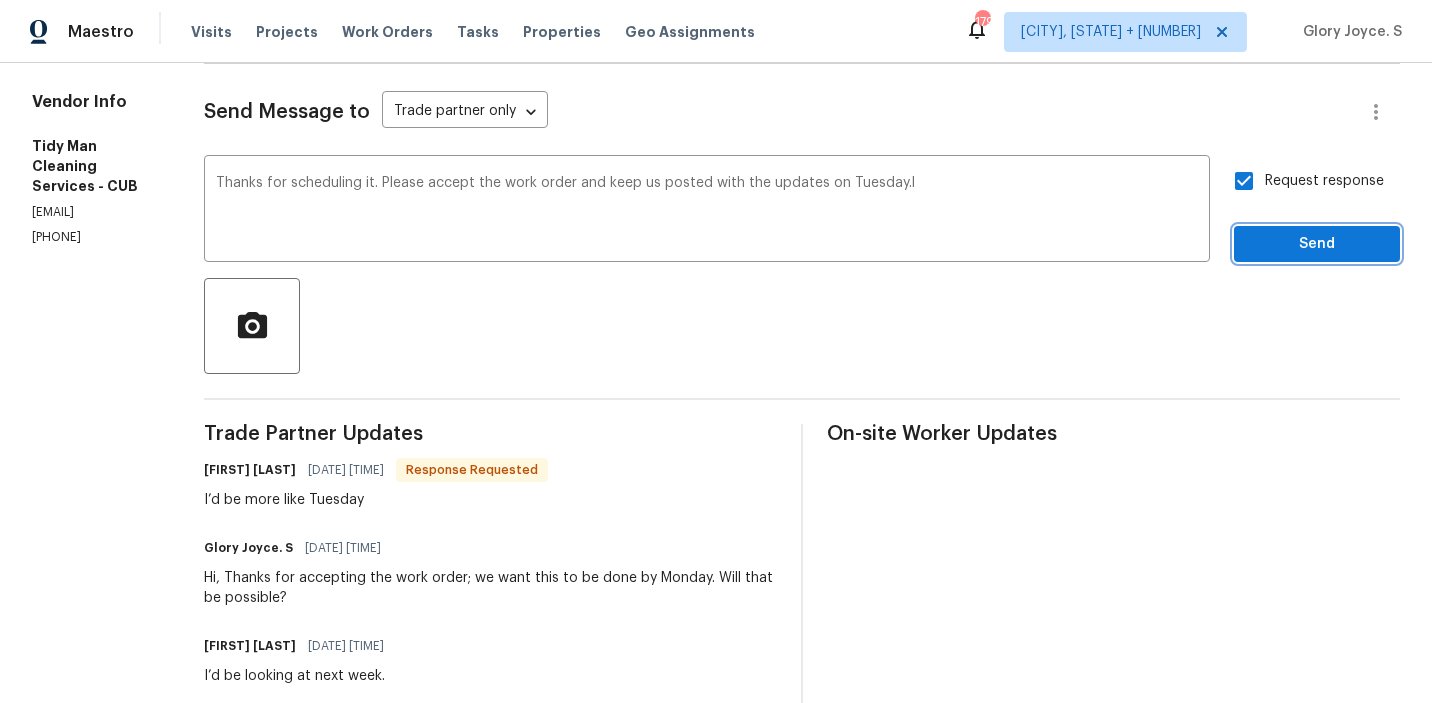 click on "Send" at bounding box center [1317, 244] 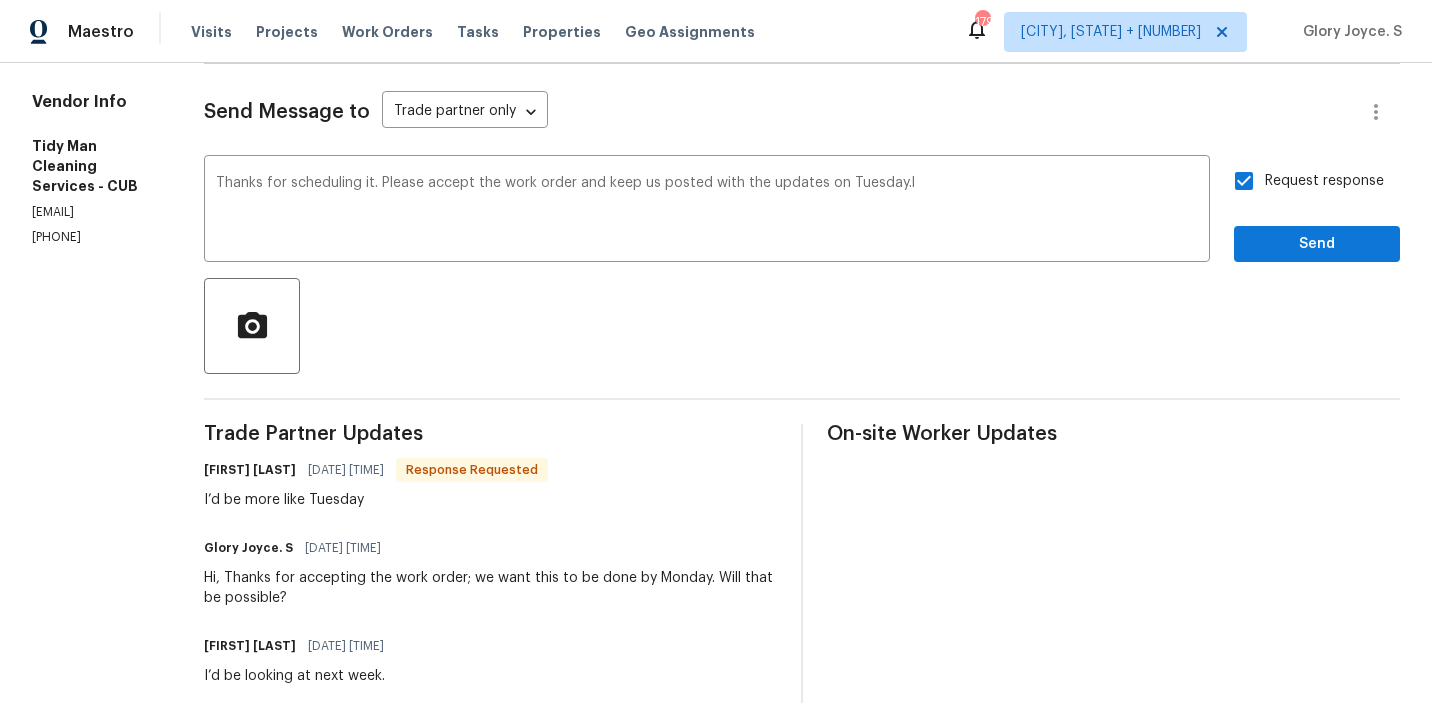 scroll, scrollTop: 44, scrollLeft: 0, axis: vertical 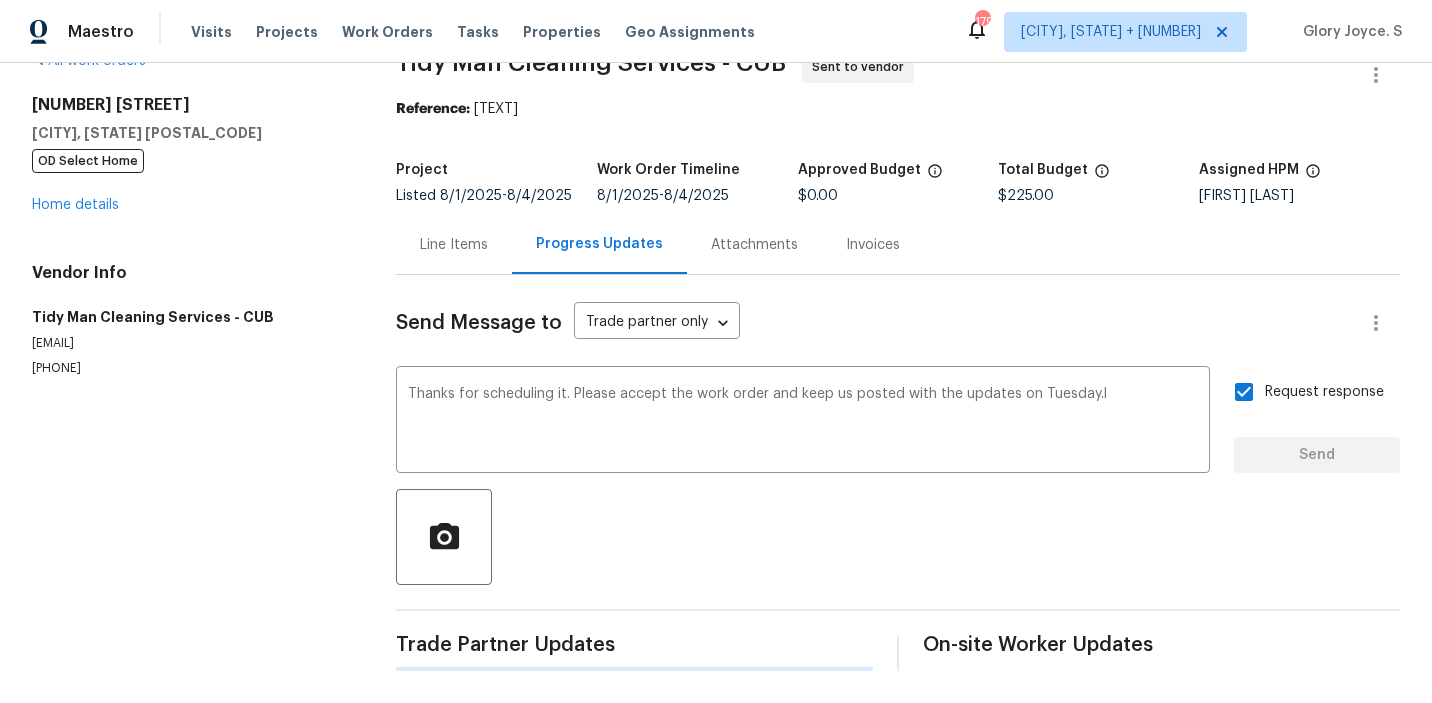 type 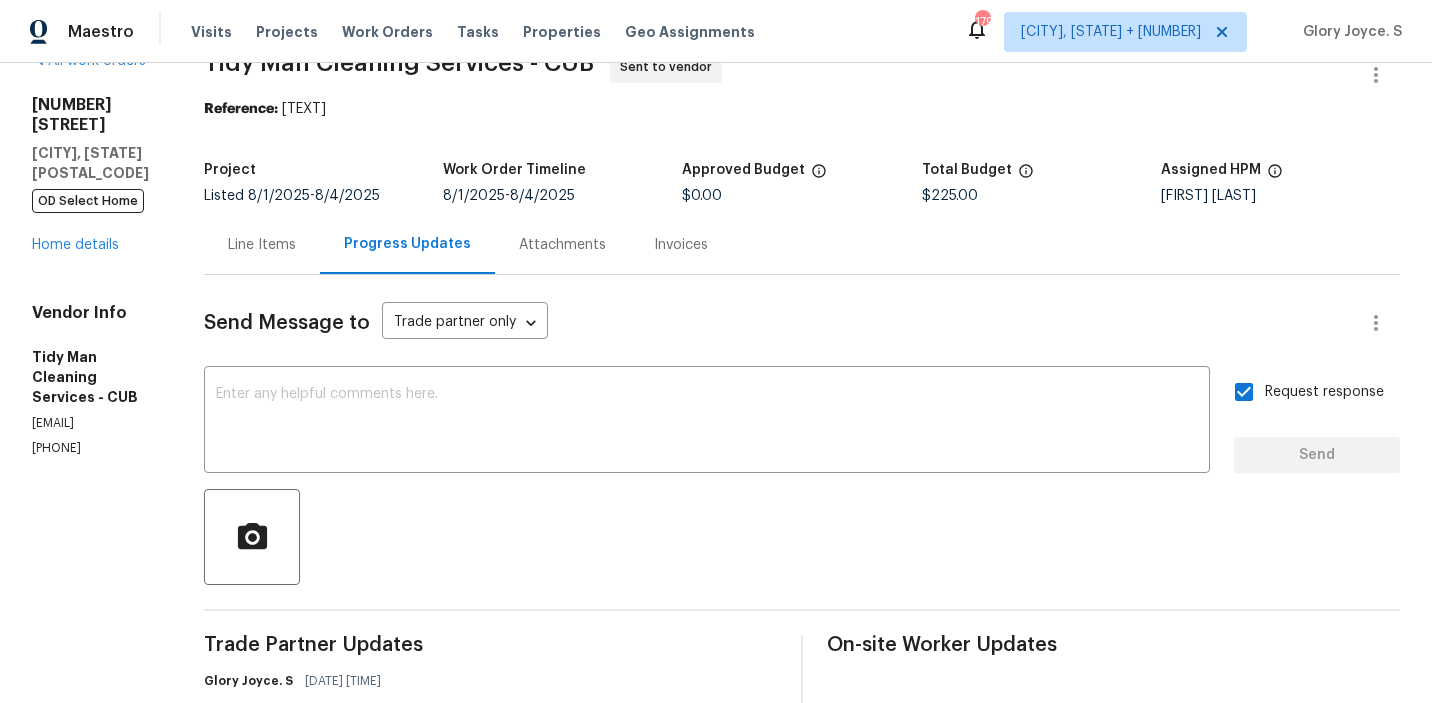 scroll, scrollTop: 255, scrollLeft: 0, axis: vertical 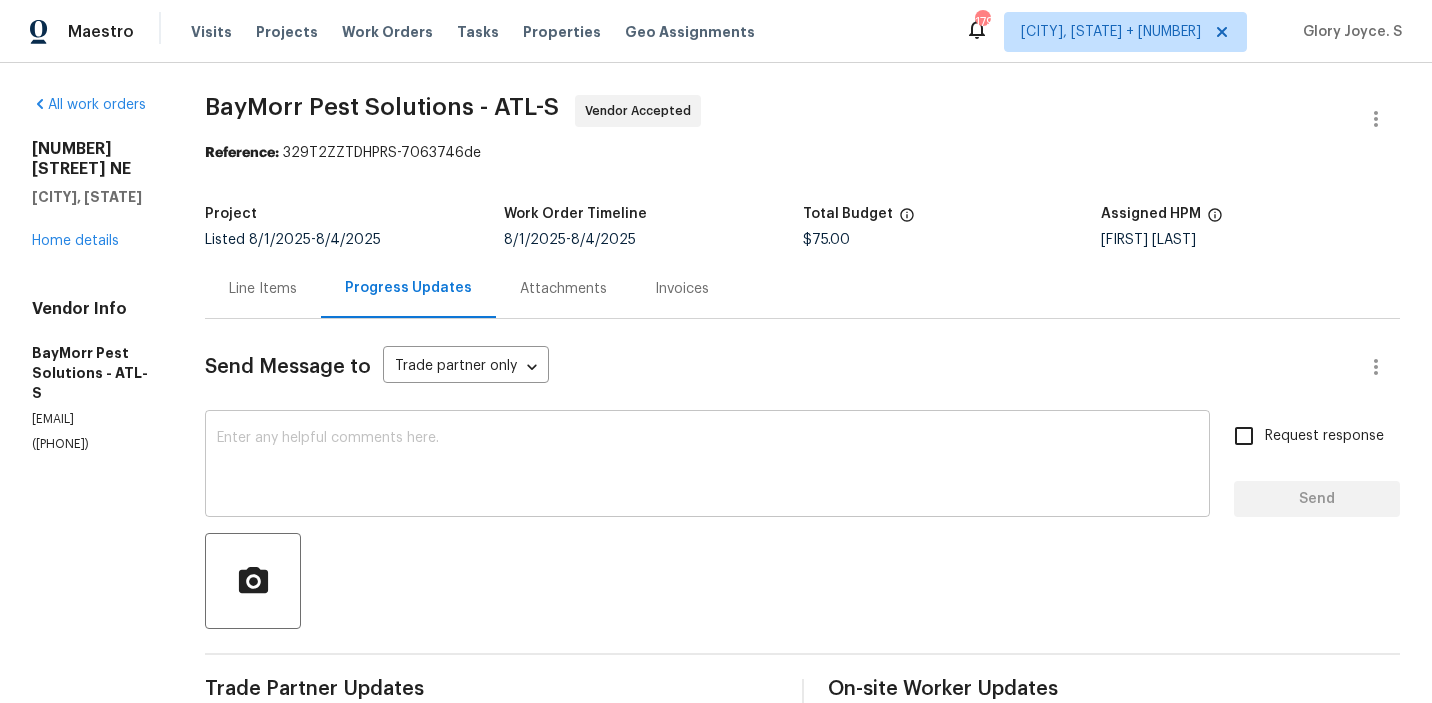 click at bounding box center (707, 466) 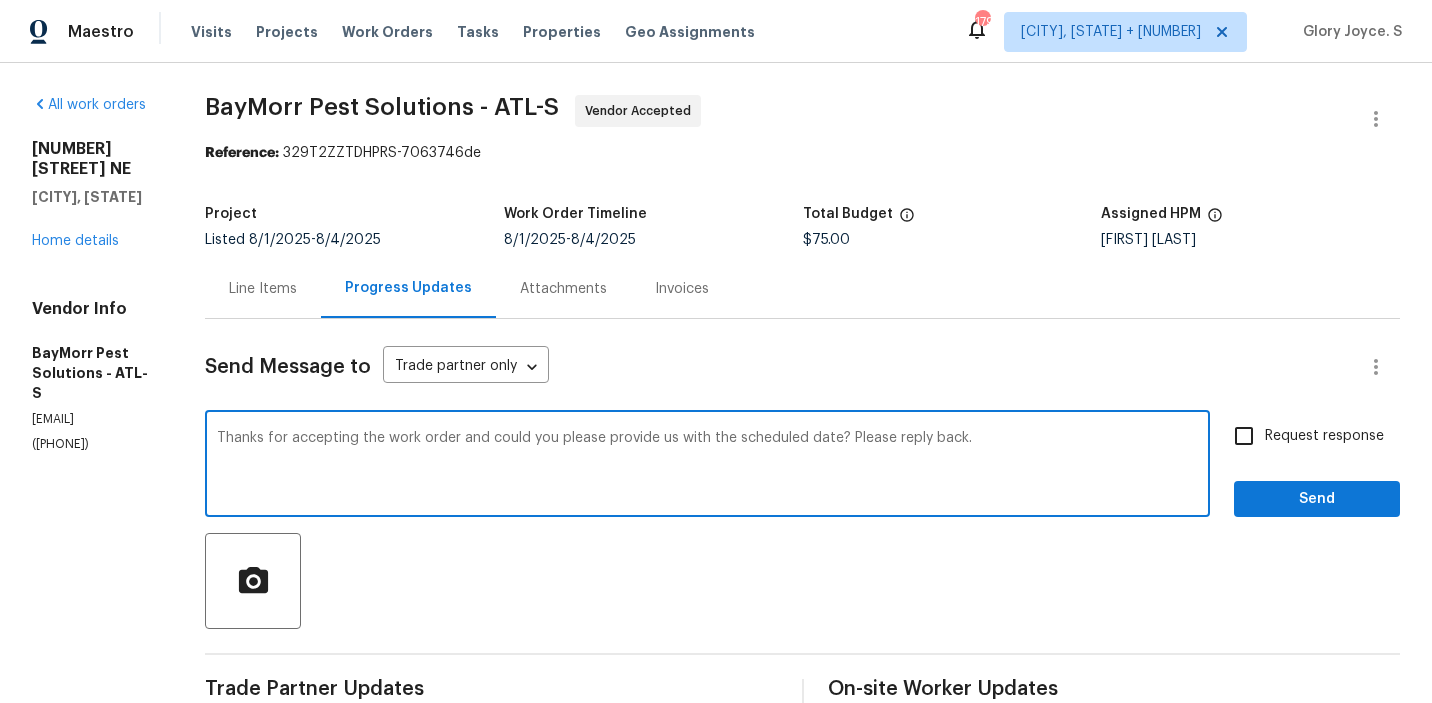 type on "Thanks for accepting the work order and could you please provide us with the scheduled date? Please reply back." 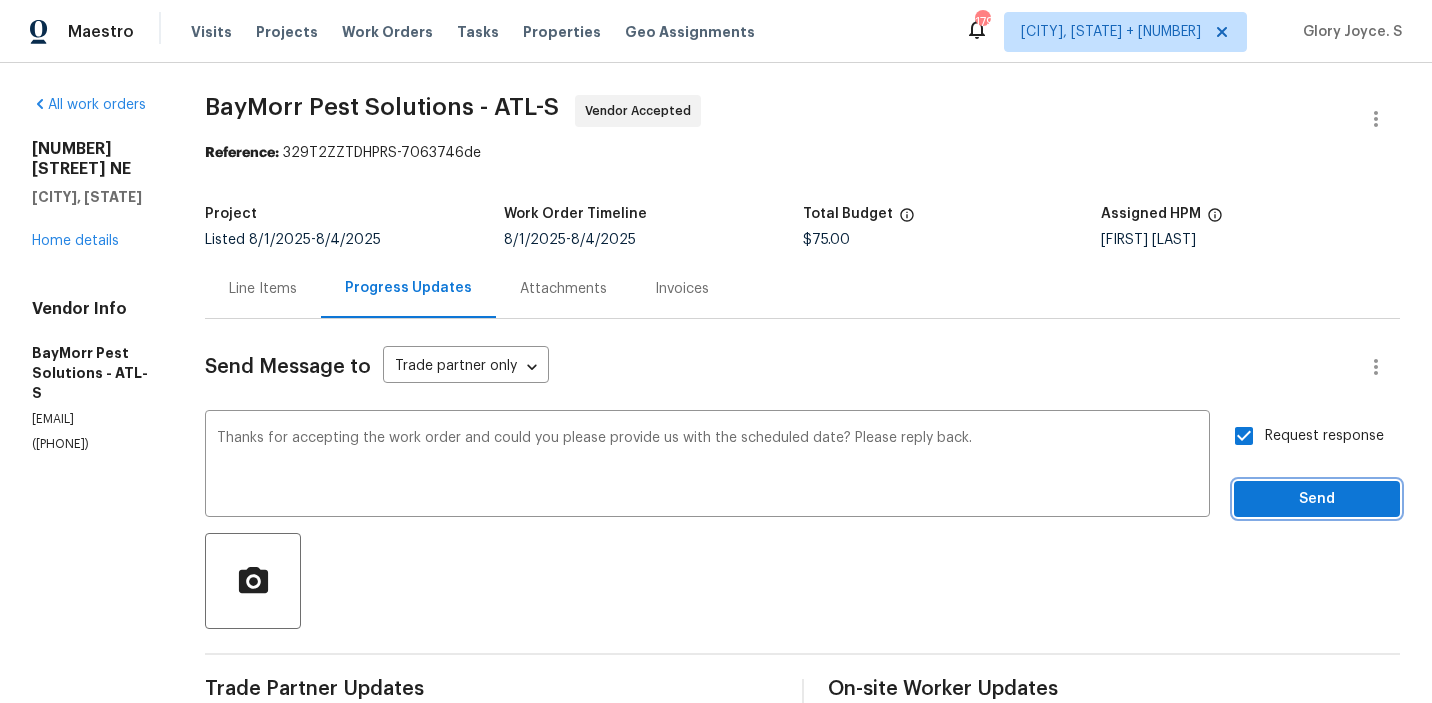 click on "Send" at bounding box center (1317, 499) 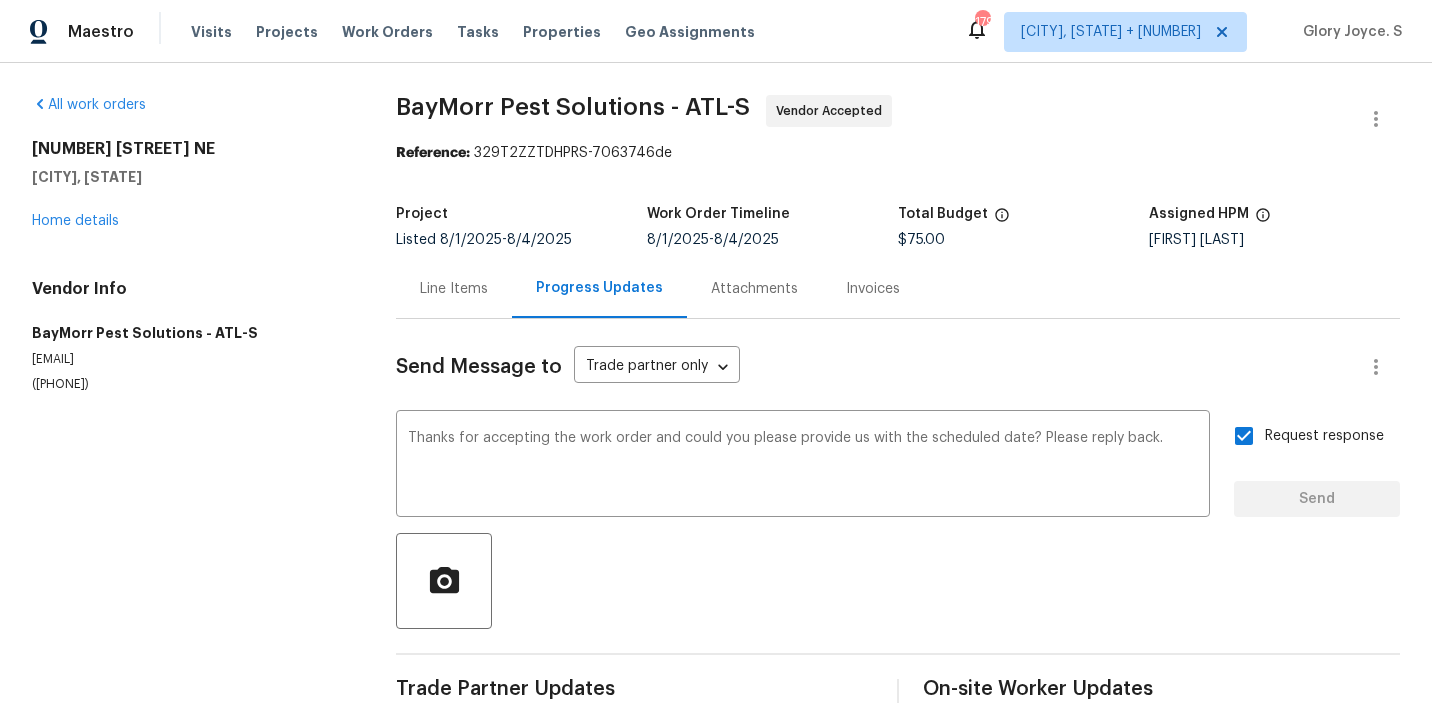 type 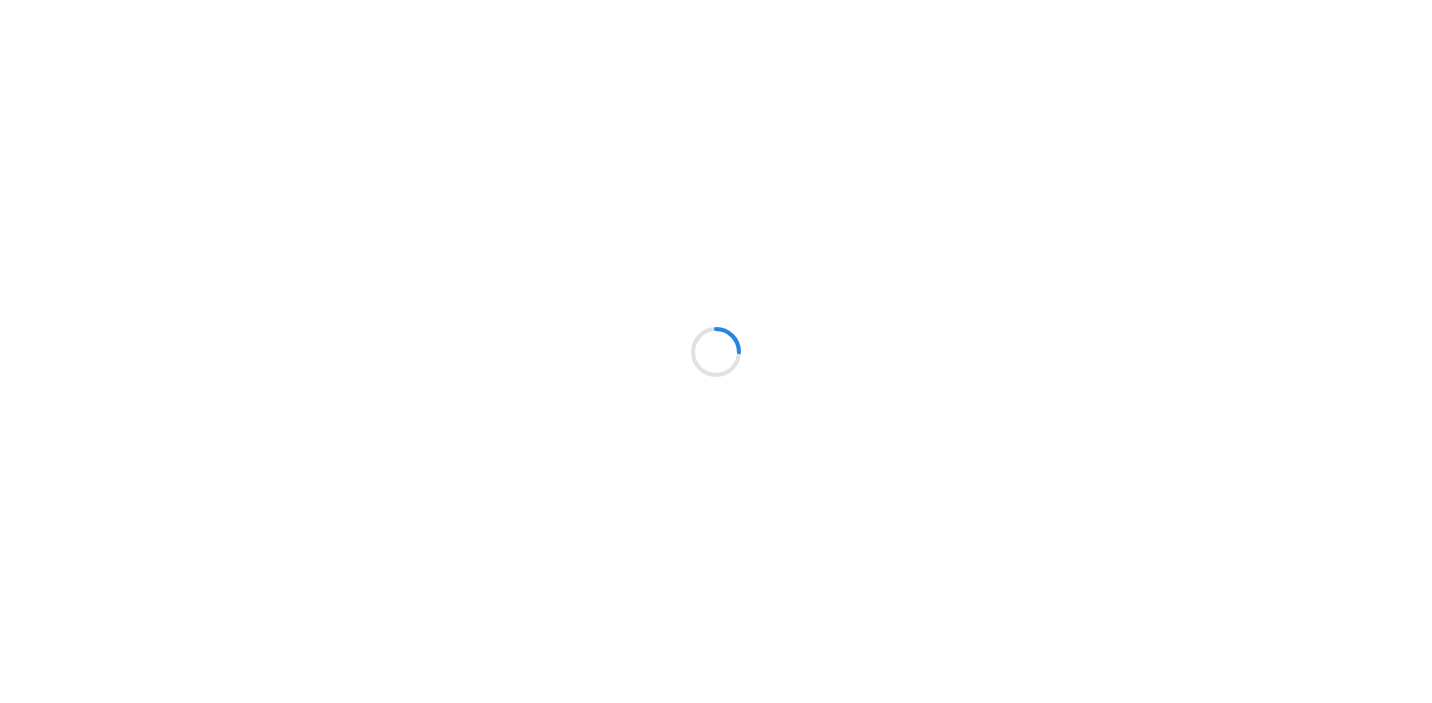 scroll, scrollTop: 0, scrollLeft: 0, axis: both 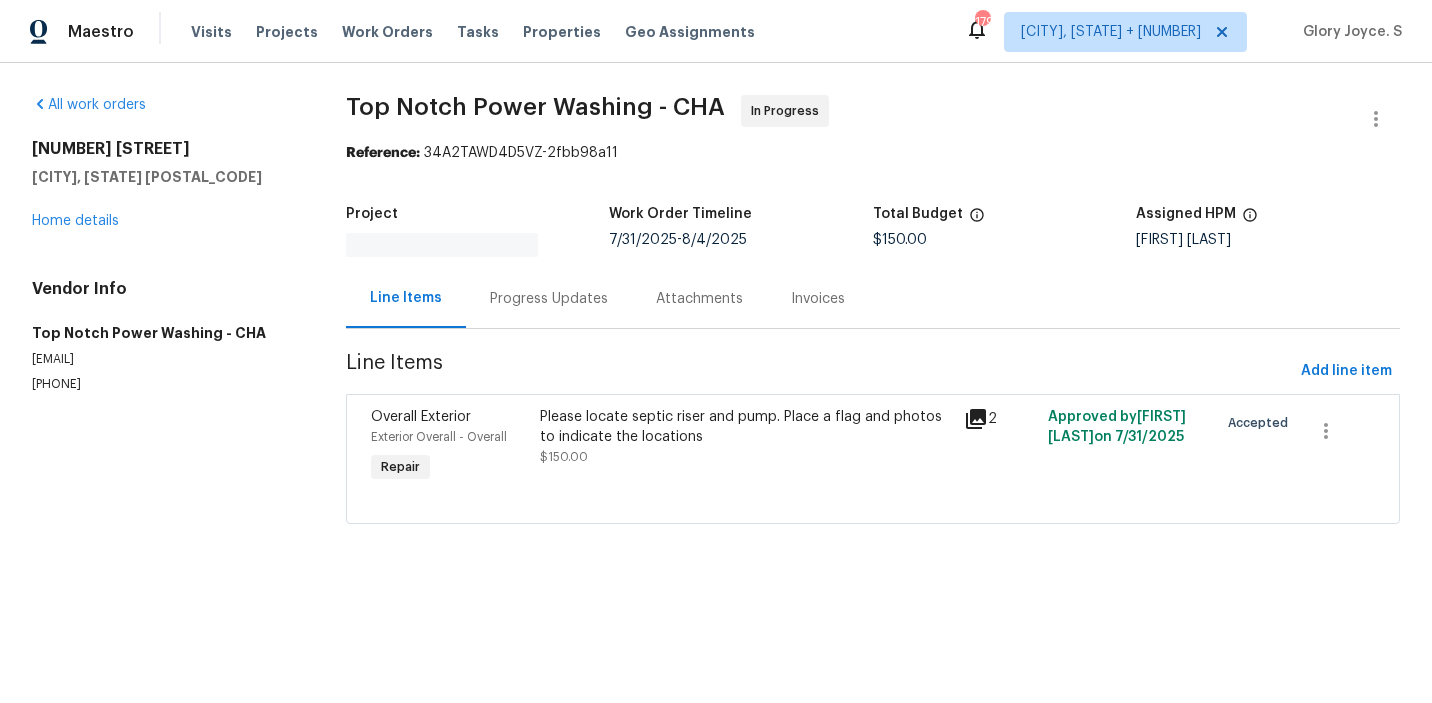 click on "Progress Updates" at bounding box center [549, 299] 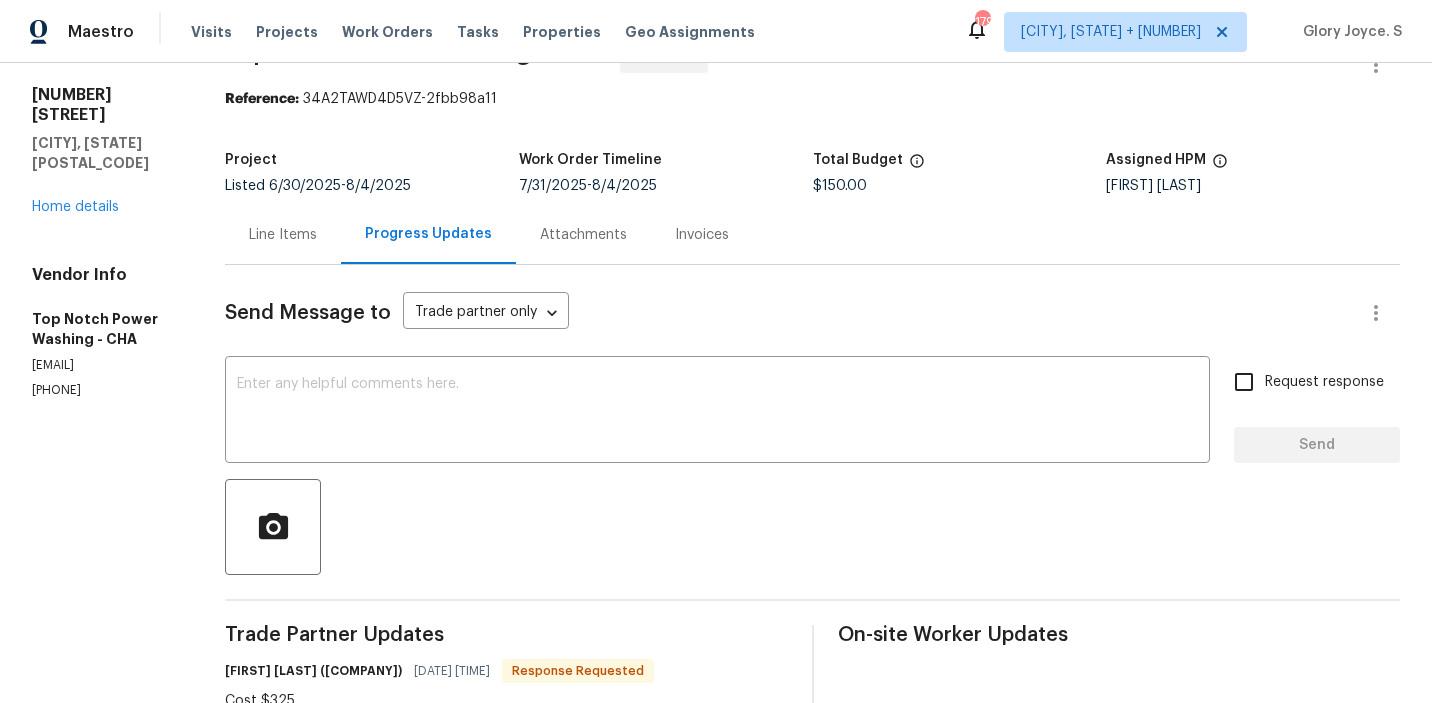 scroll, scrollTop: 0, scrollLeft: 0, axis: both 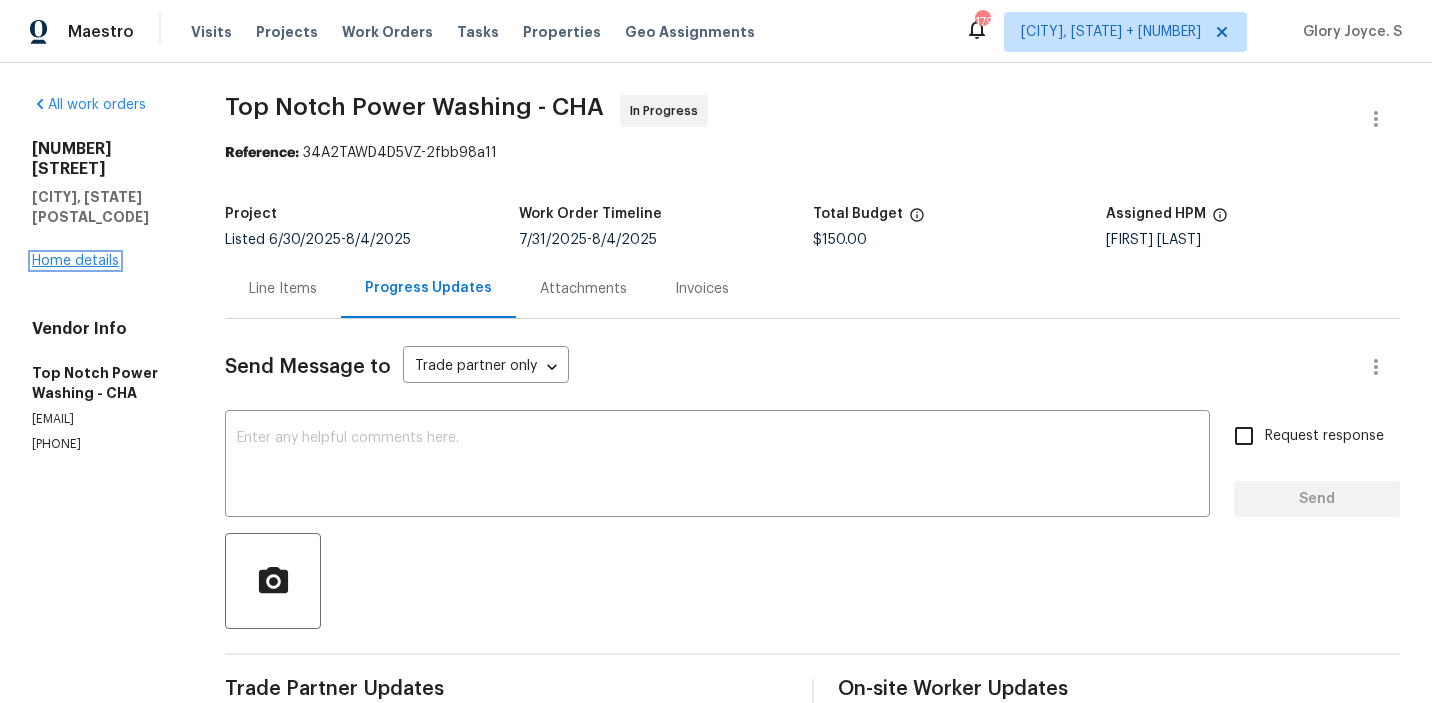 click on "Home details" at bounding box center (75, 261) 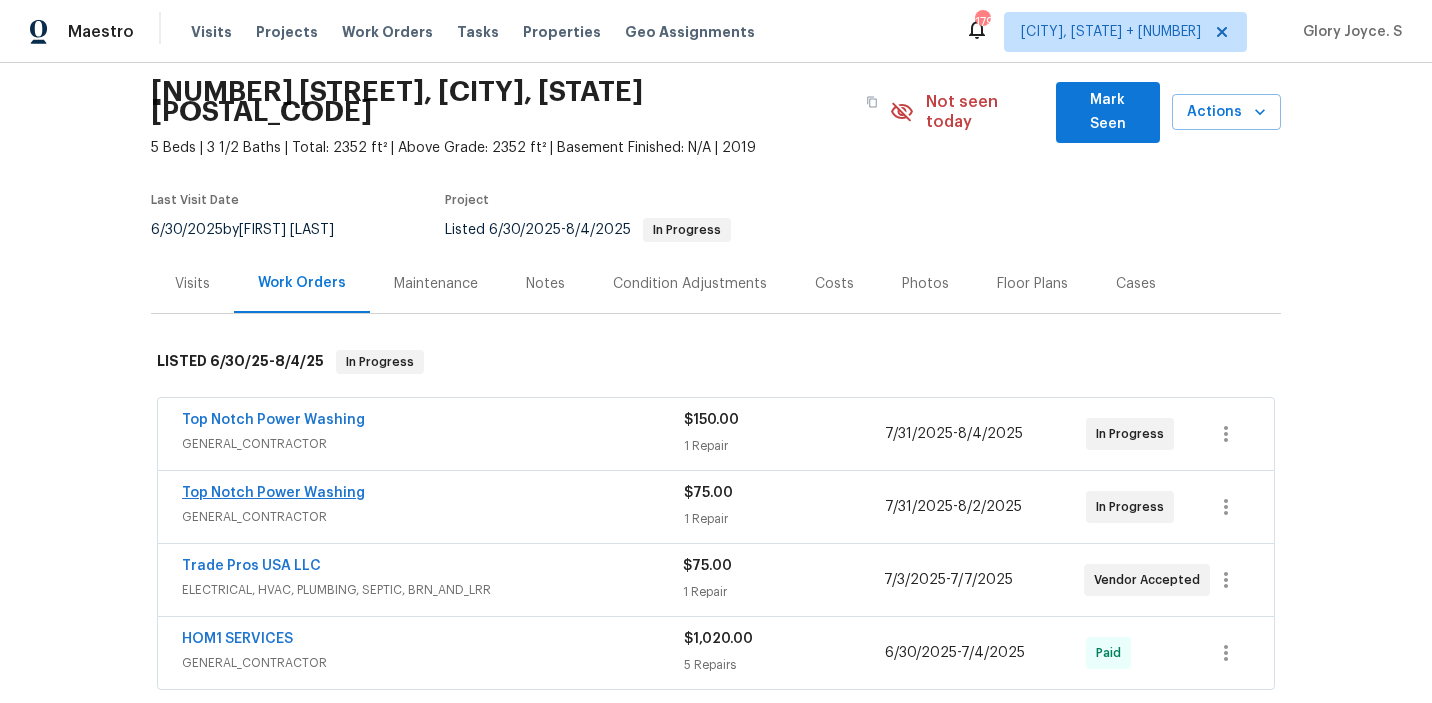scroll, scrollTop: 84, scrollLeft: 0, axis: vertical 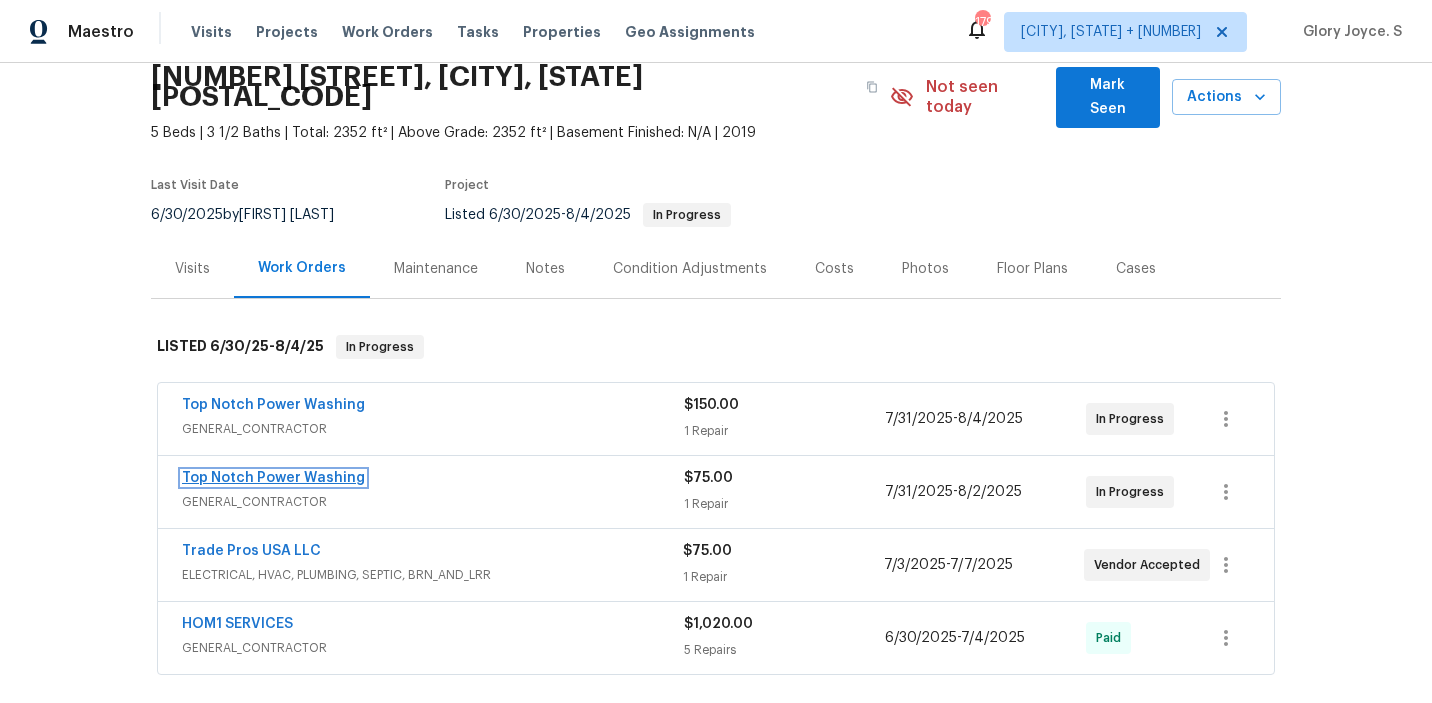 click on "Top Notch Power Washing" at bounding box center (273, 478) 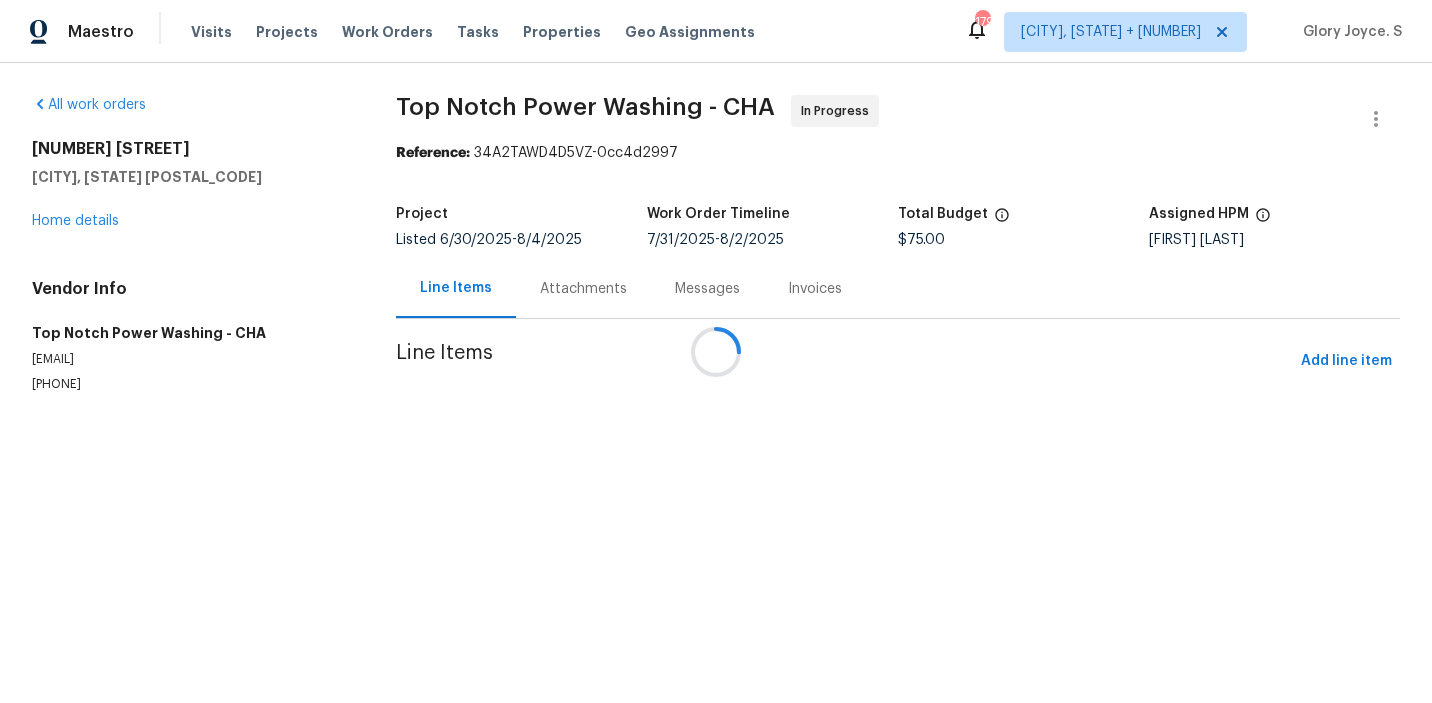 click at bounding box center [716, 351] 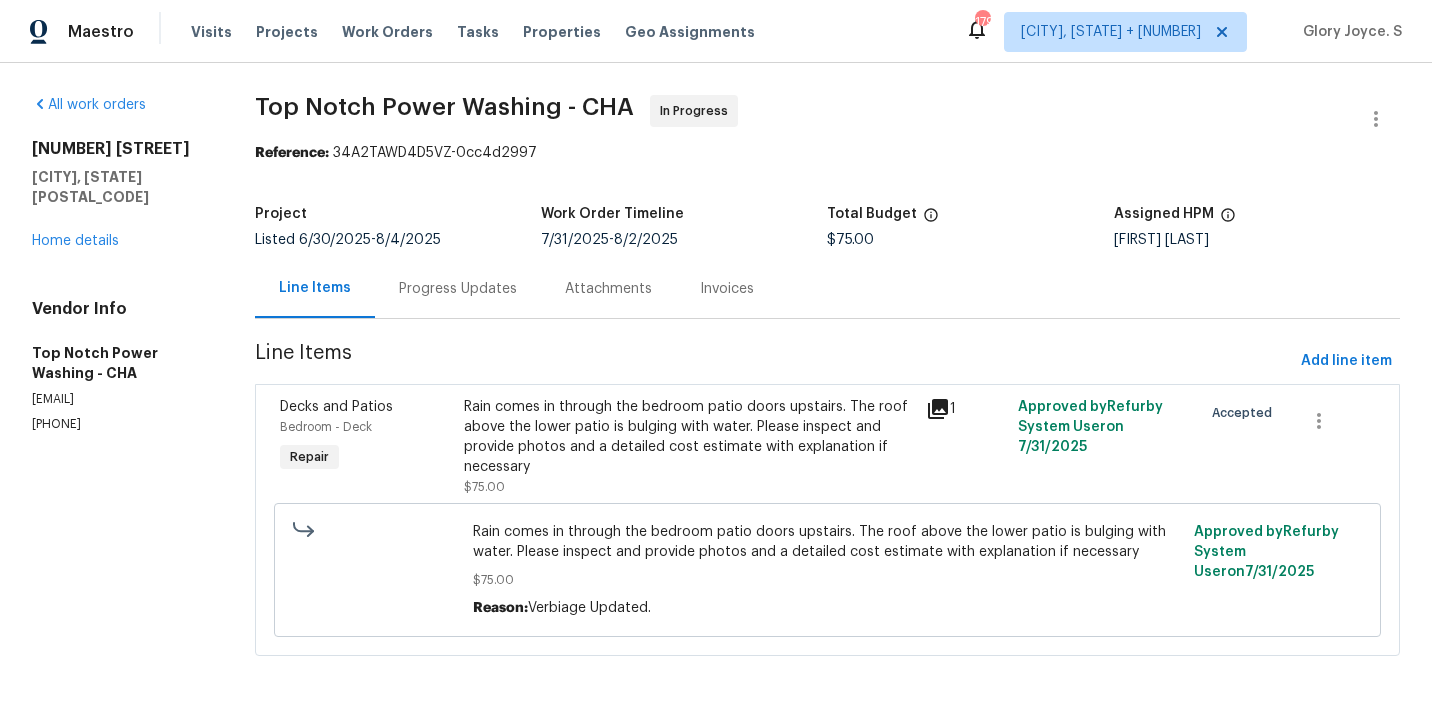 click on "Attachments" at bounding box center [608, 288] 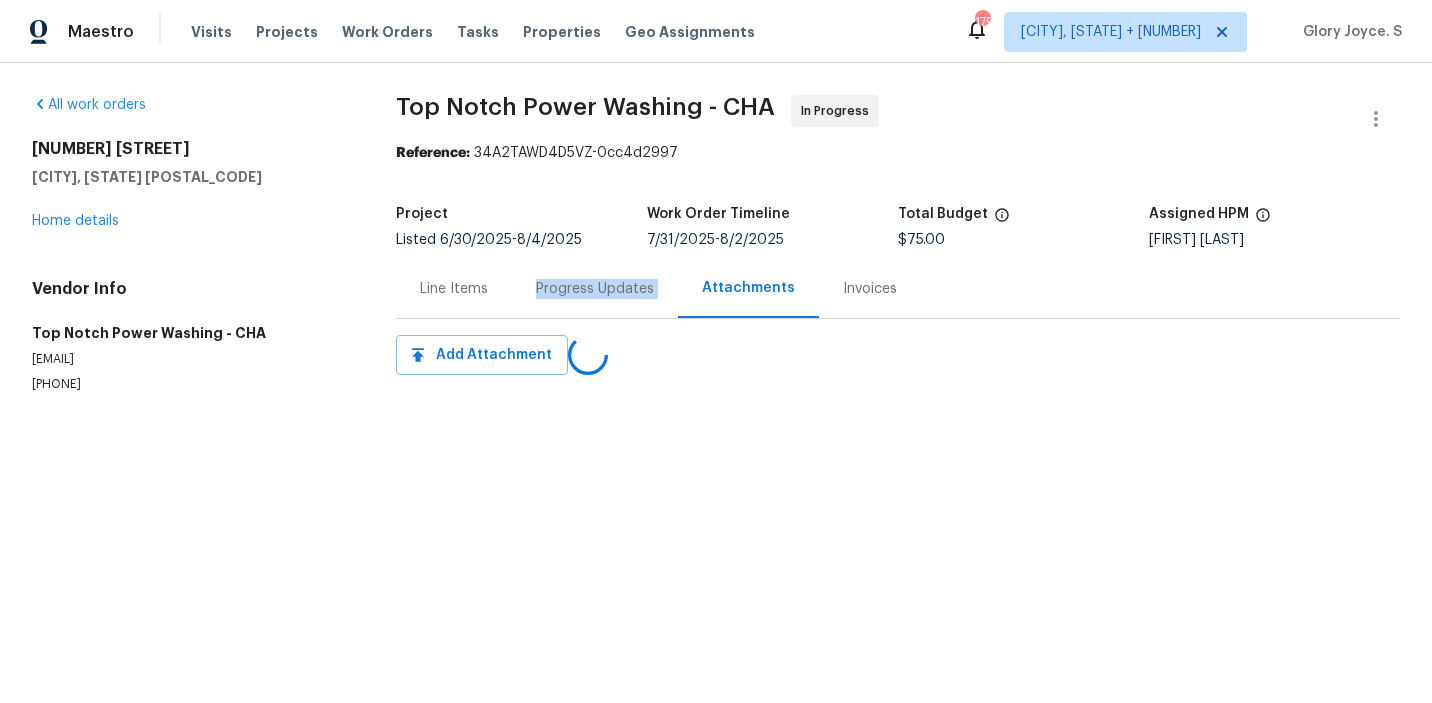 click on "Progress Updates" at bounding box center [595, 289] 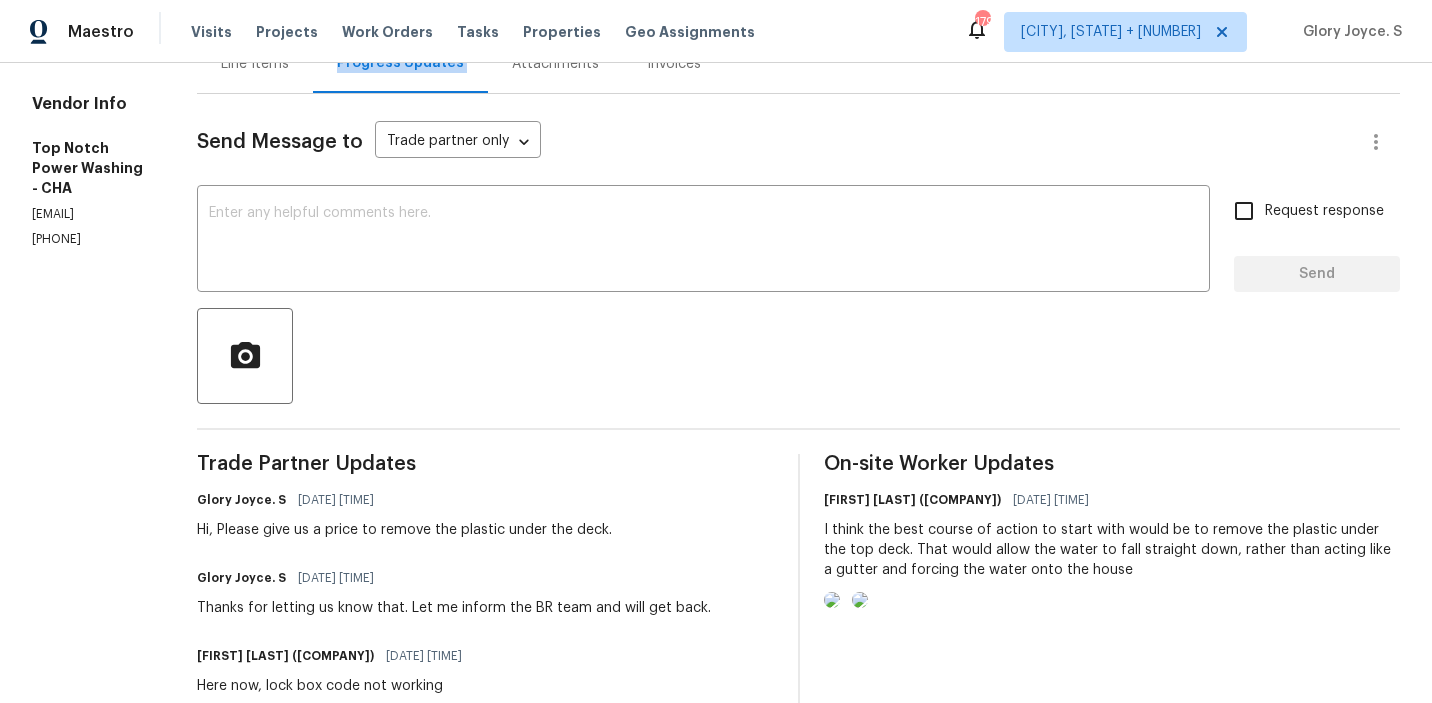 scroll, scrollTop: 187, scrollLeft: 0, axis: vertical 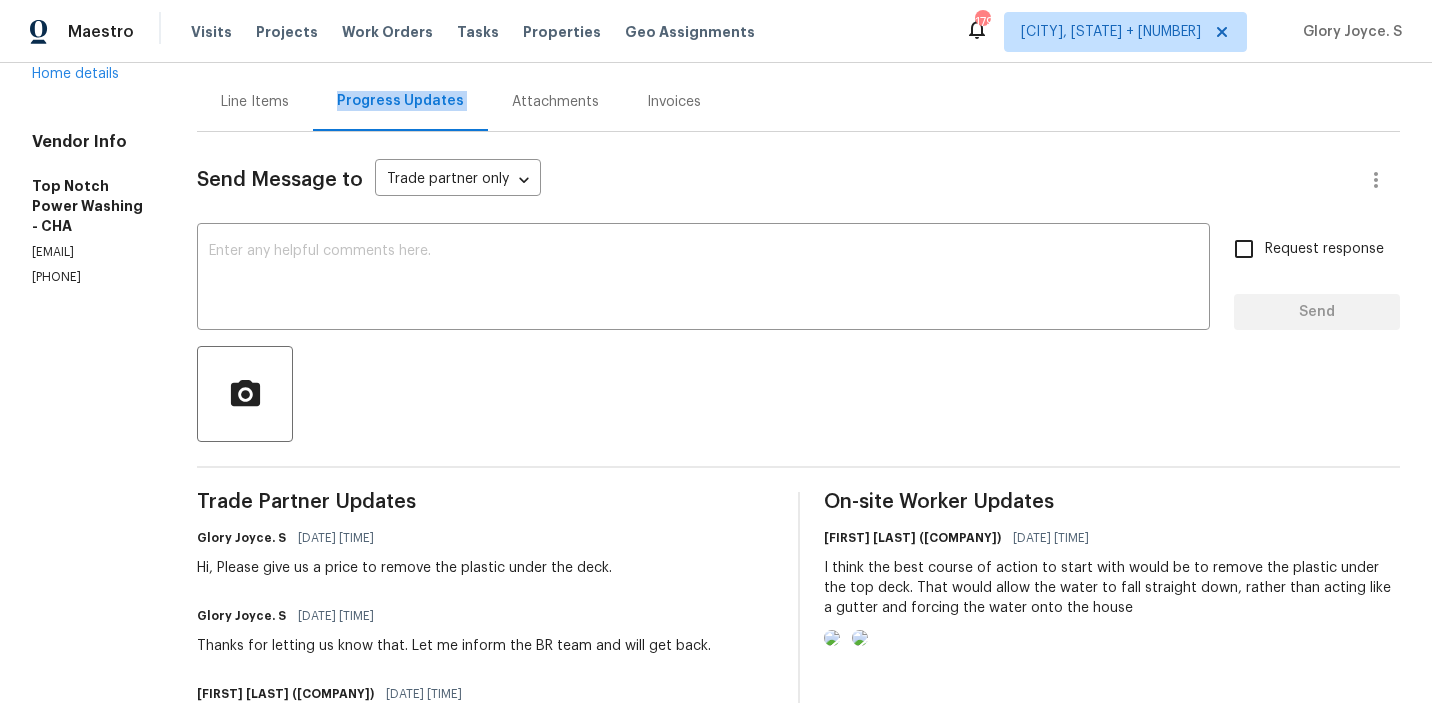 click on "[PHONE]" at bounding box center (90, 277) 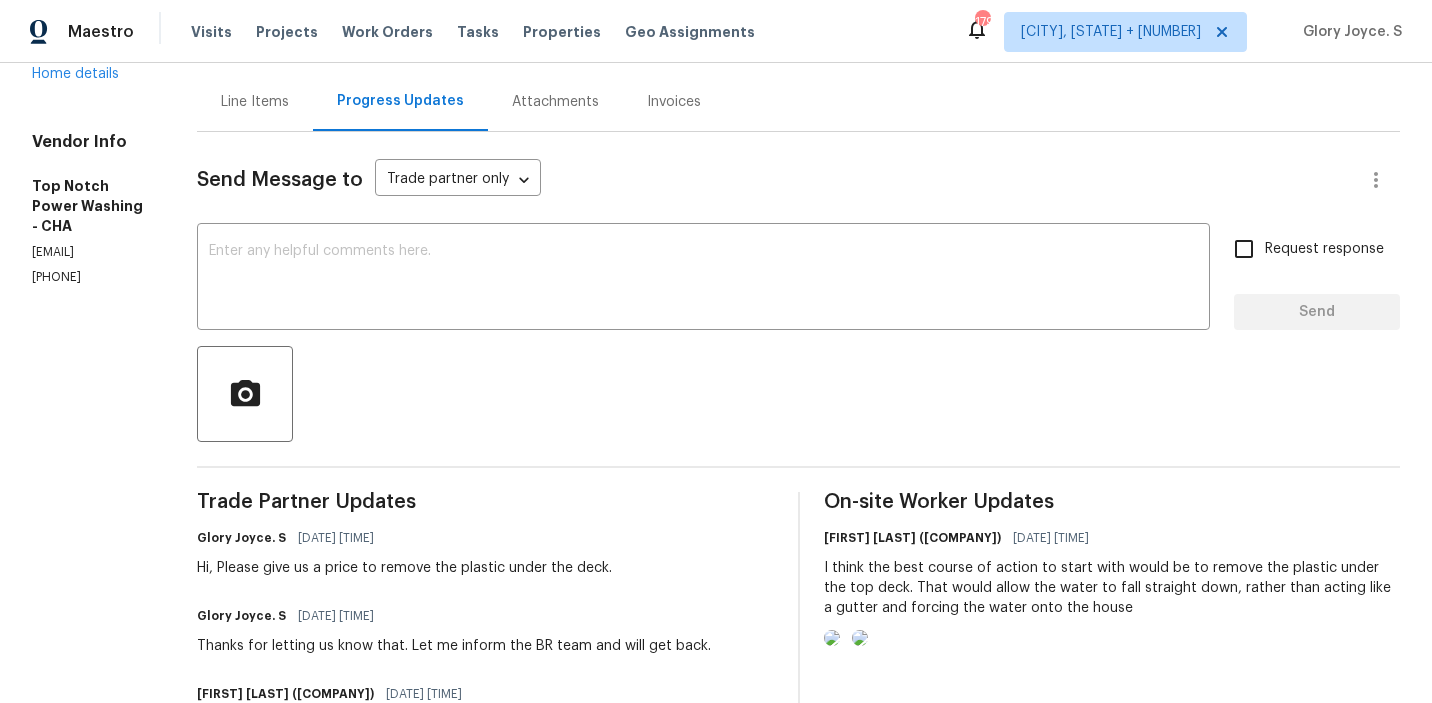 click on "[PHONE]" at bounding box center [90, 277] 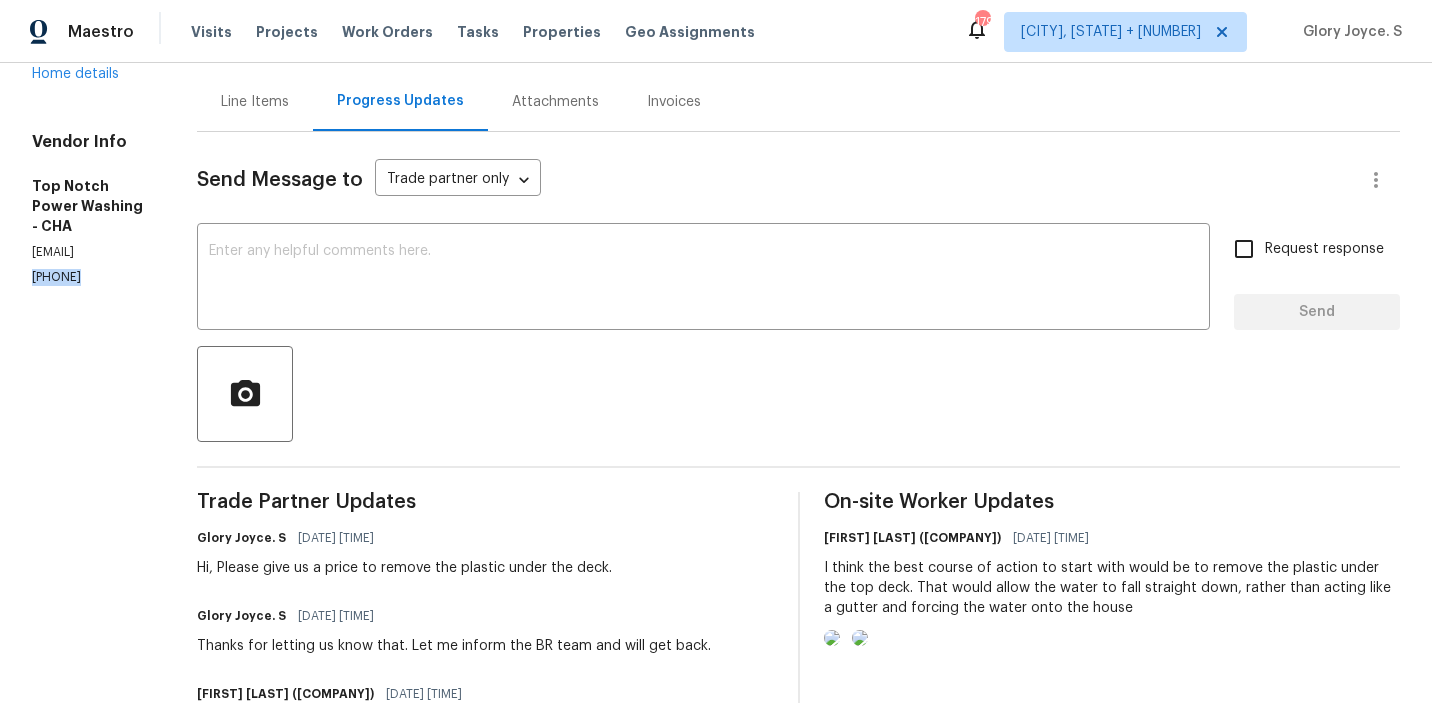 copy on "[PHONE]" 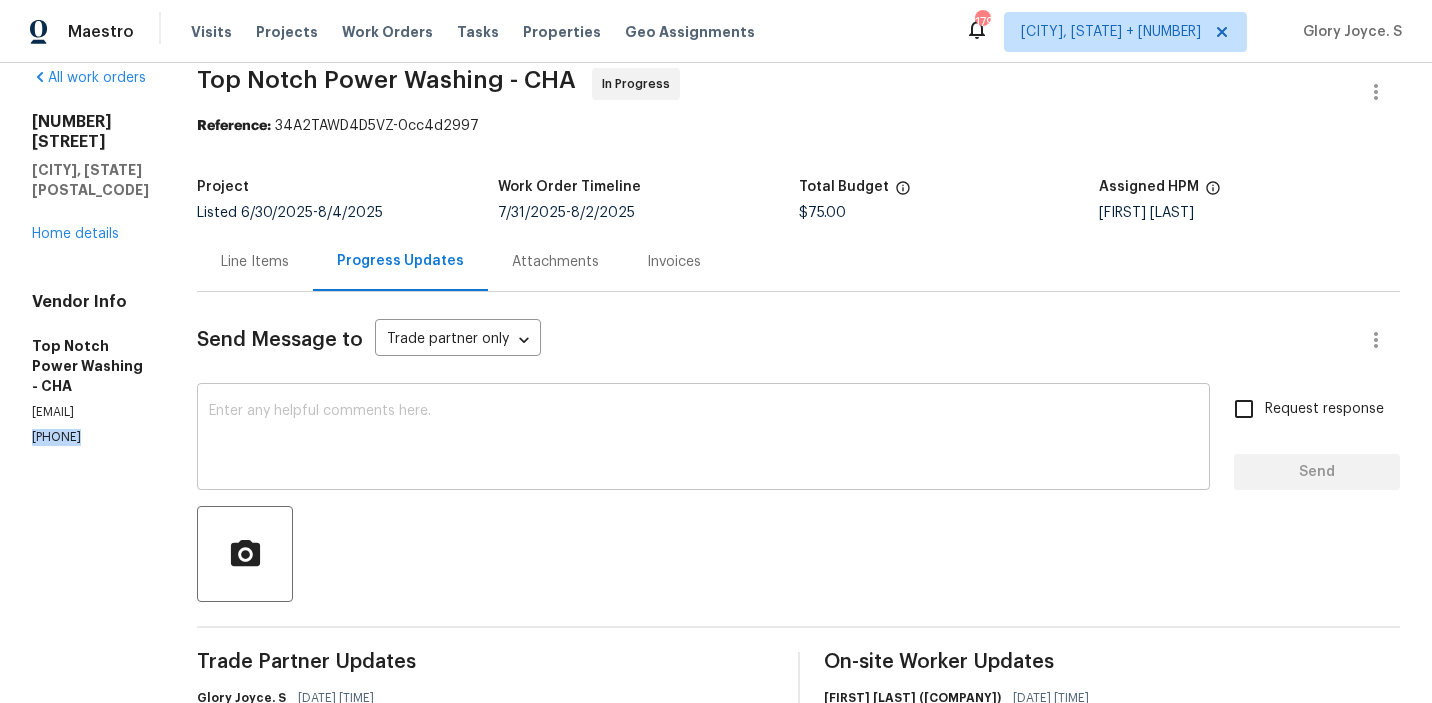 scroll, scrollTop: 115, scrollLeft: 0, axis: vertical 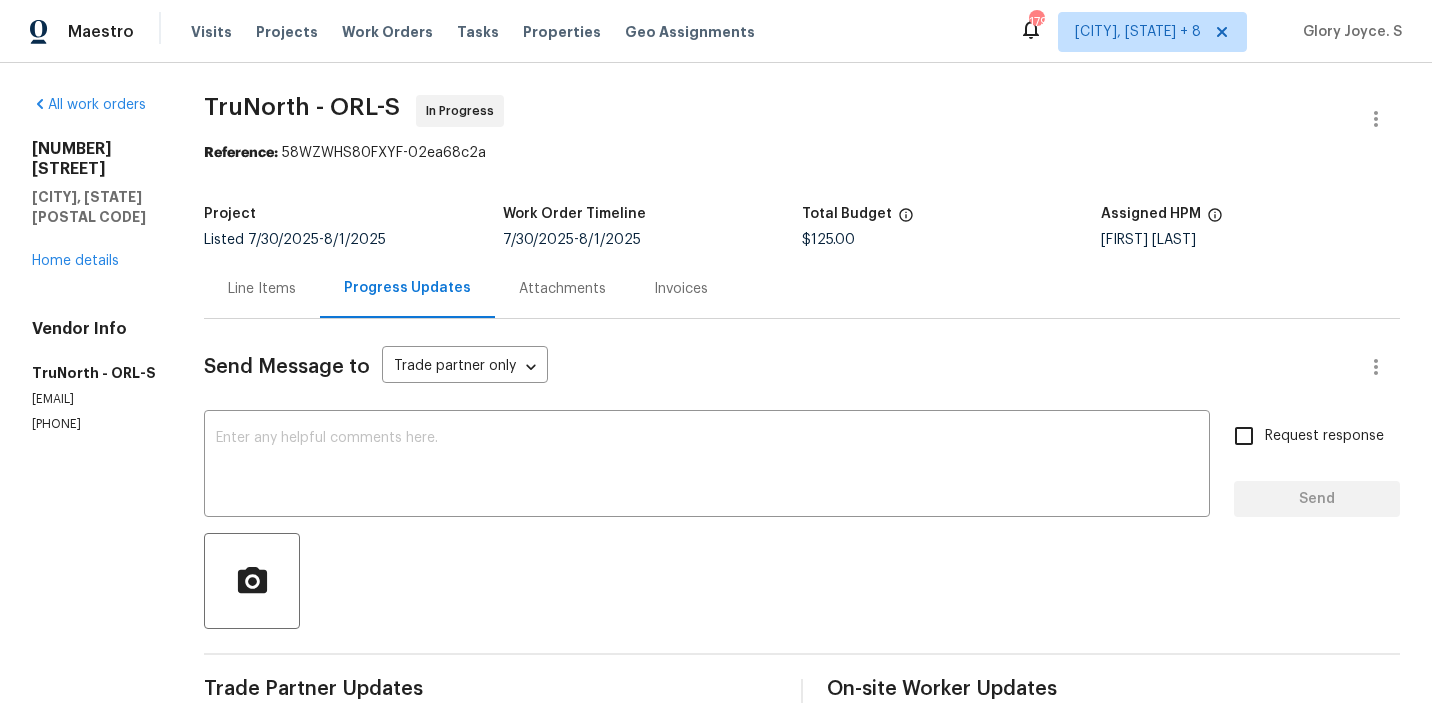click on "Line Items" at bounding box center [262, 288] 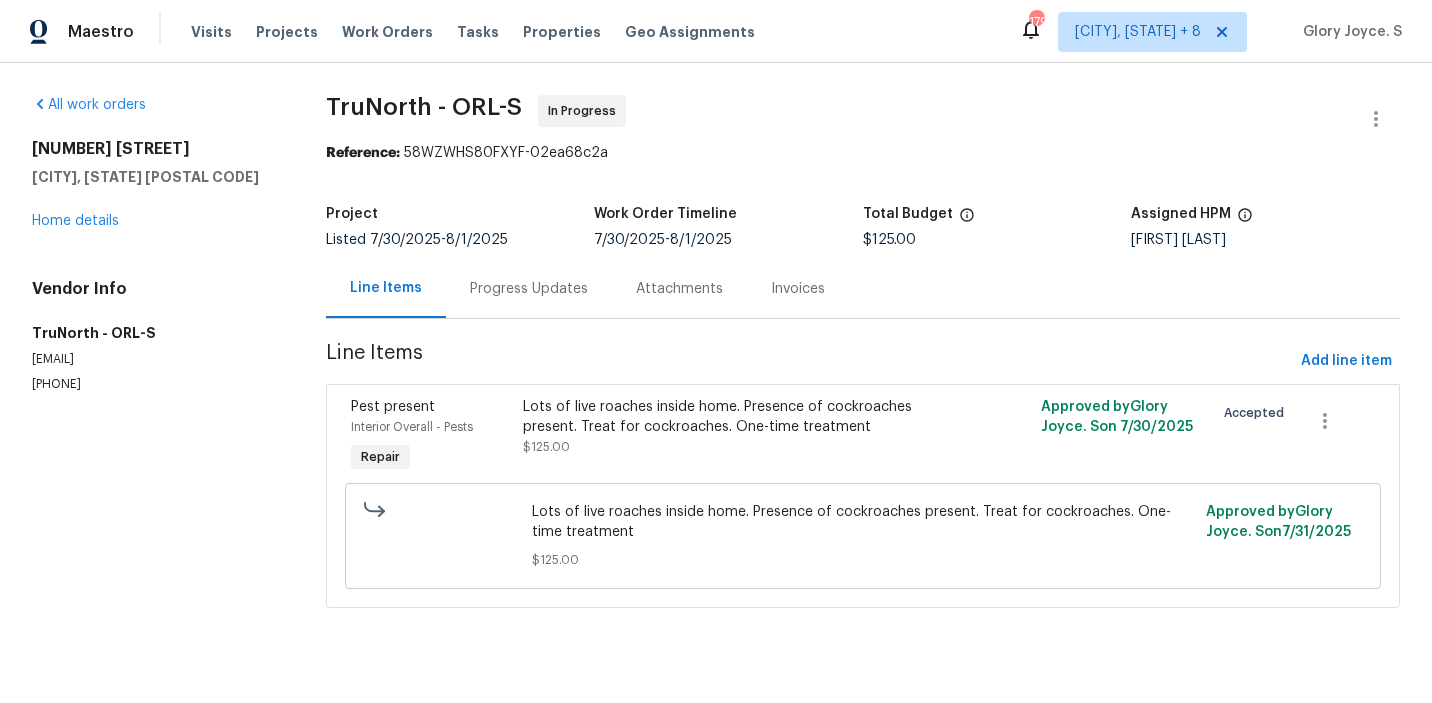 click on "Lots of live roaches inside home. Presence of cockroaches present. Treat for cockroaches. One-time treatment" at bounding box center [733, 417] 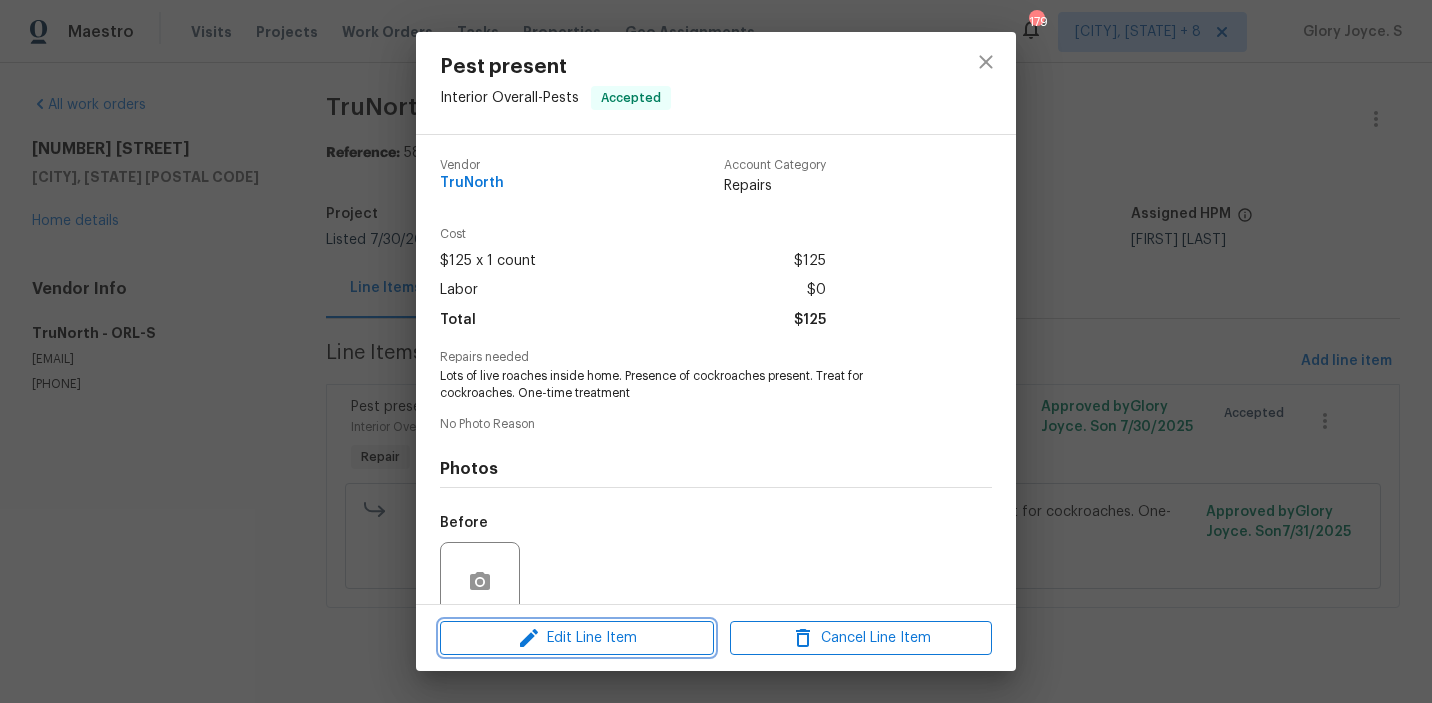 click on "Edit Line Item" at bounding box center [577, 638] 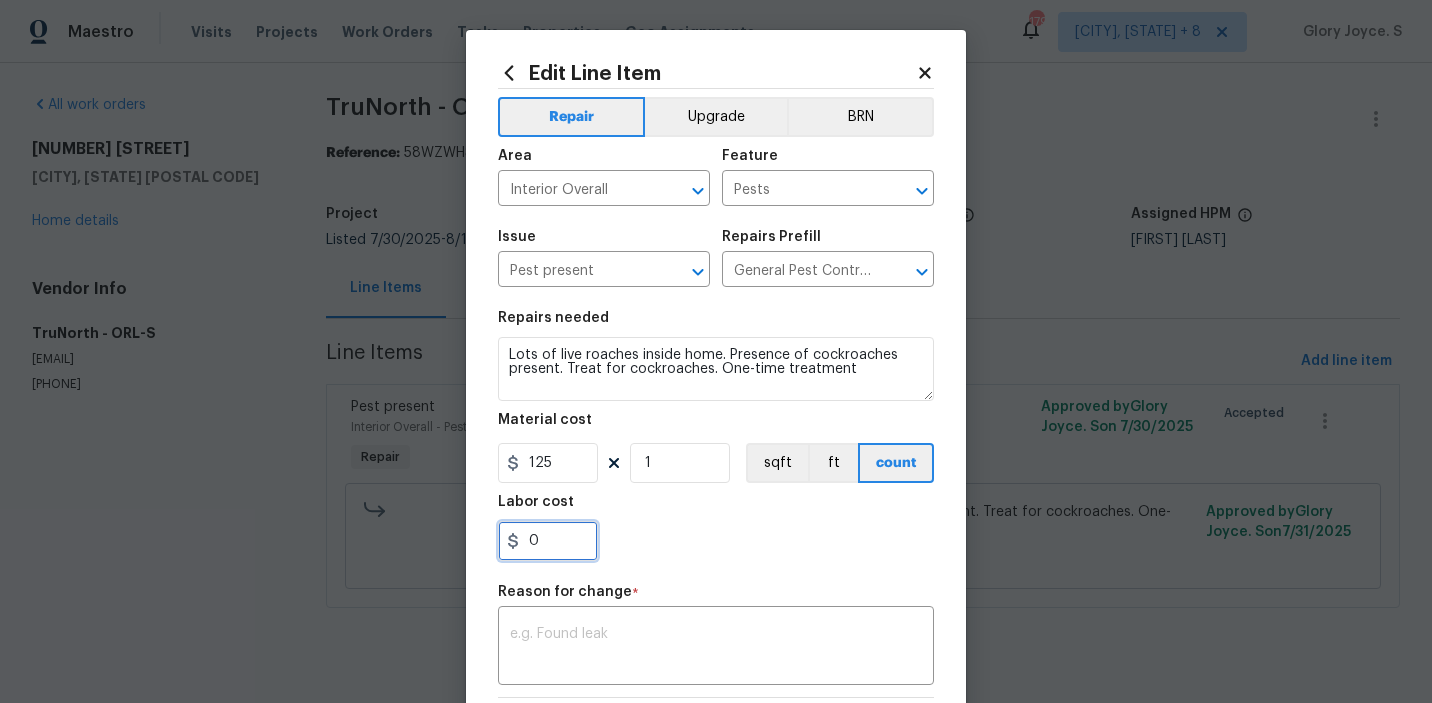 click on "0" at bounding box center [548, 541] 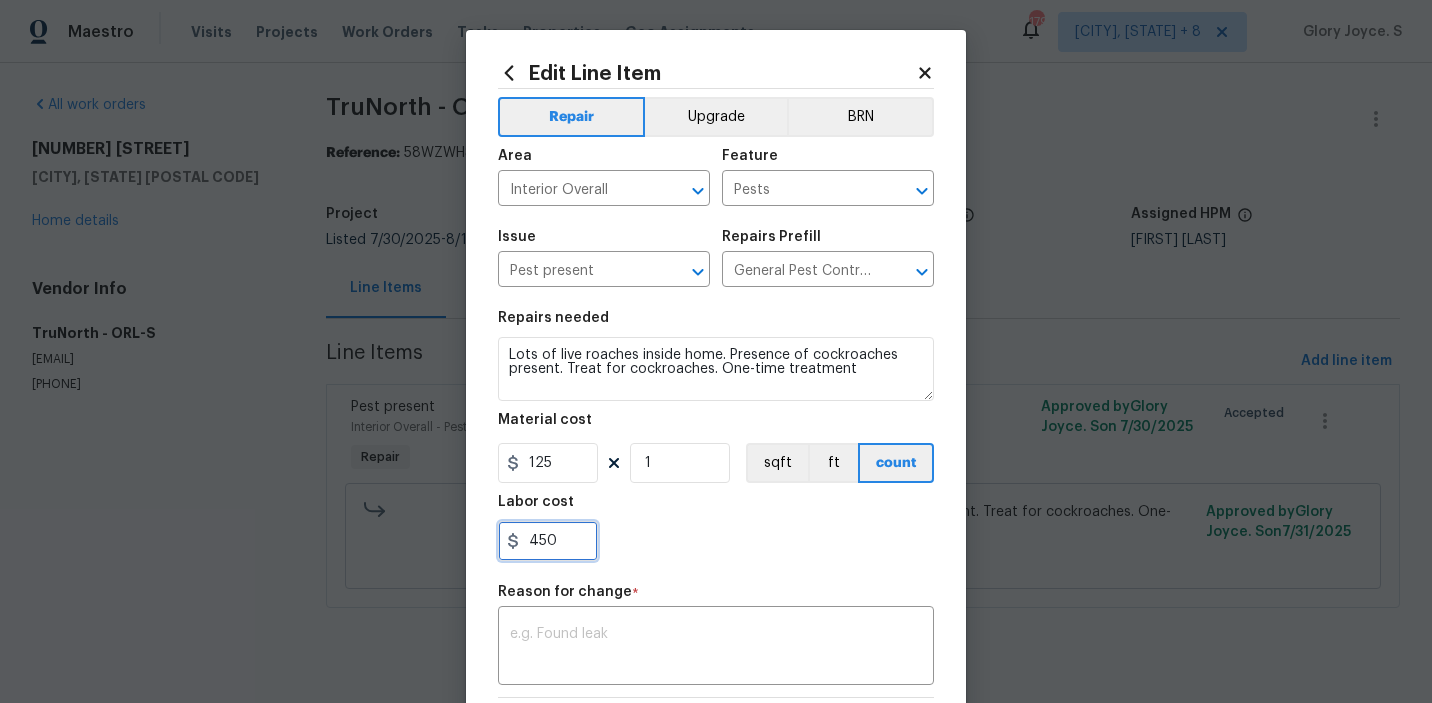 type on "450" 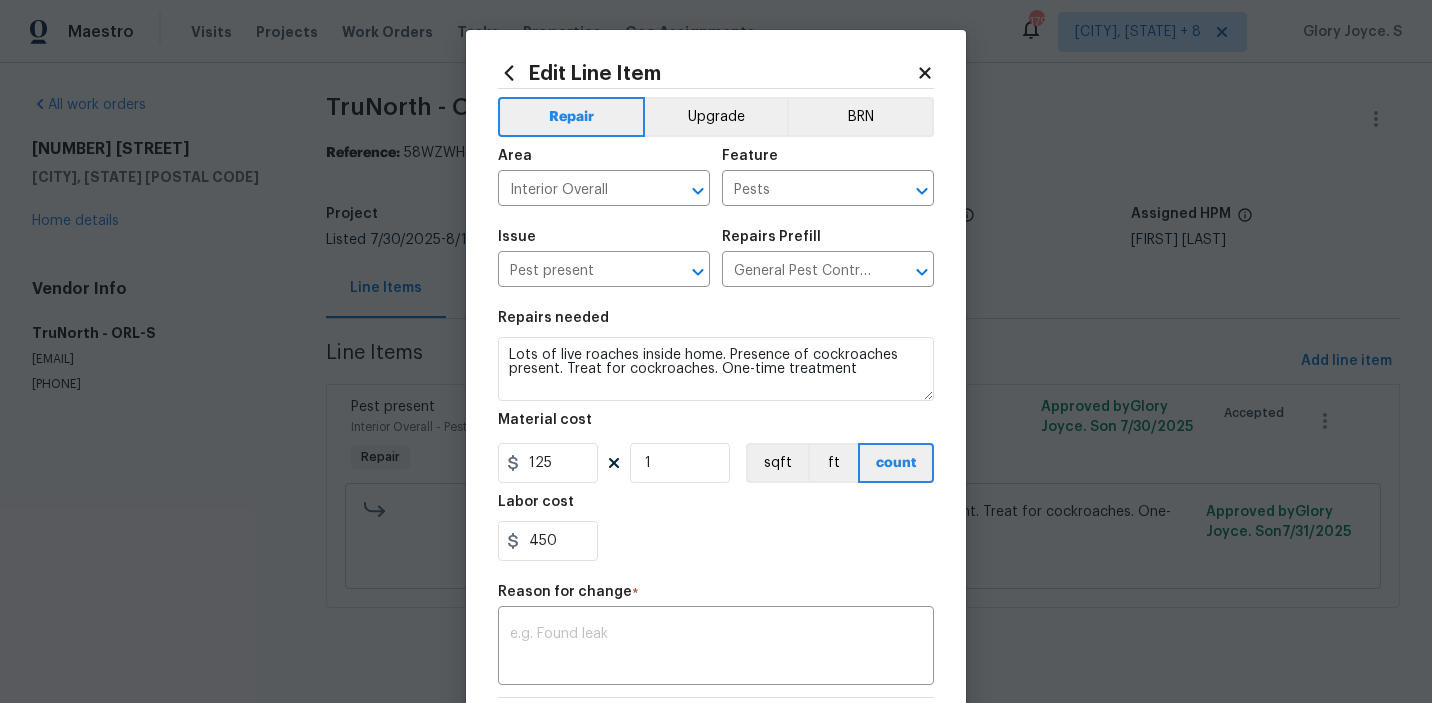 click 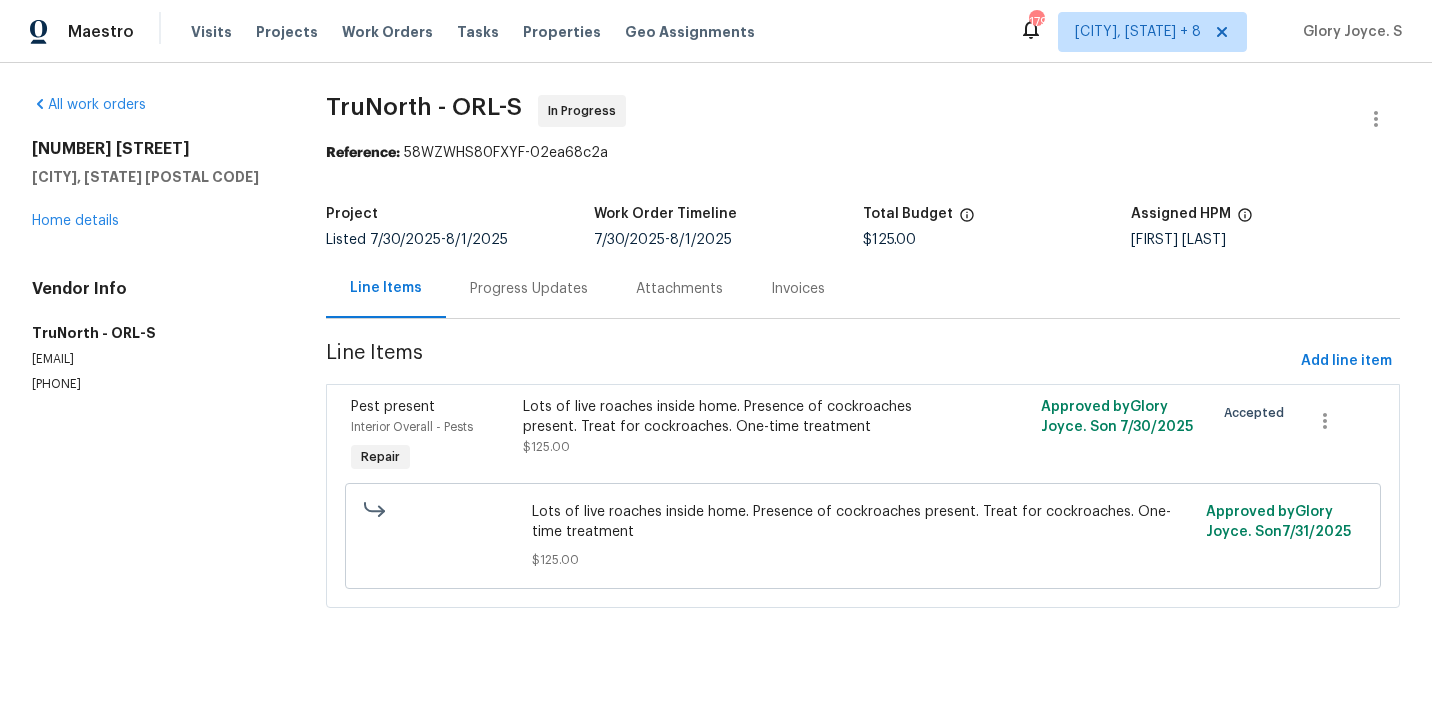 click on "Pest present Interior Overall - Pests Repair Lots of live roaches inside home. Presence of cockroaches present. Treat for cockroaches. One-time treatment $125.00 Approved by Glory Joyce. S on [DATE] Accepted Lots of live roaches inside home. Presence of cockroaches present. Treat for cockroaches. One-time treatment $125.00 Approved by Glory Joyce. S on [DATE]" at bounding box center [863, 496] 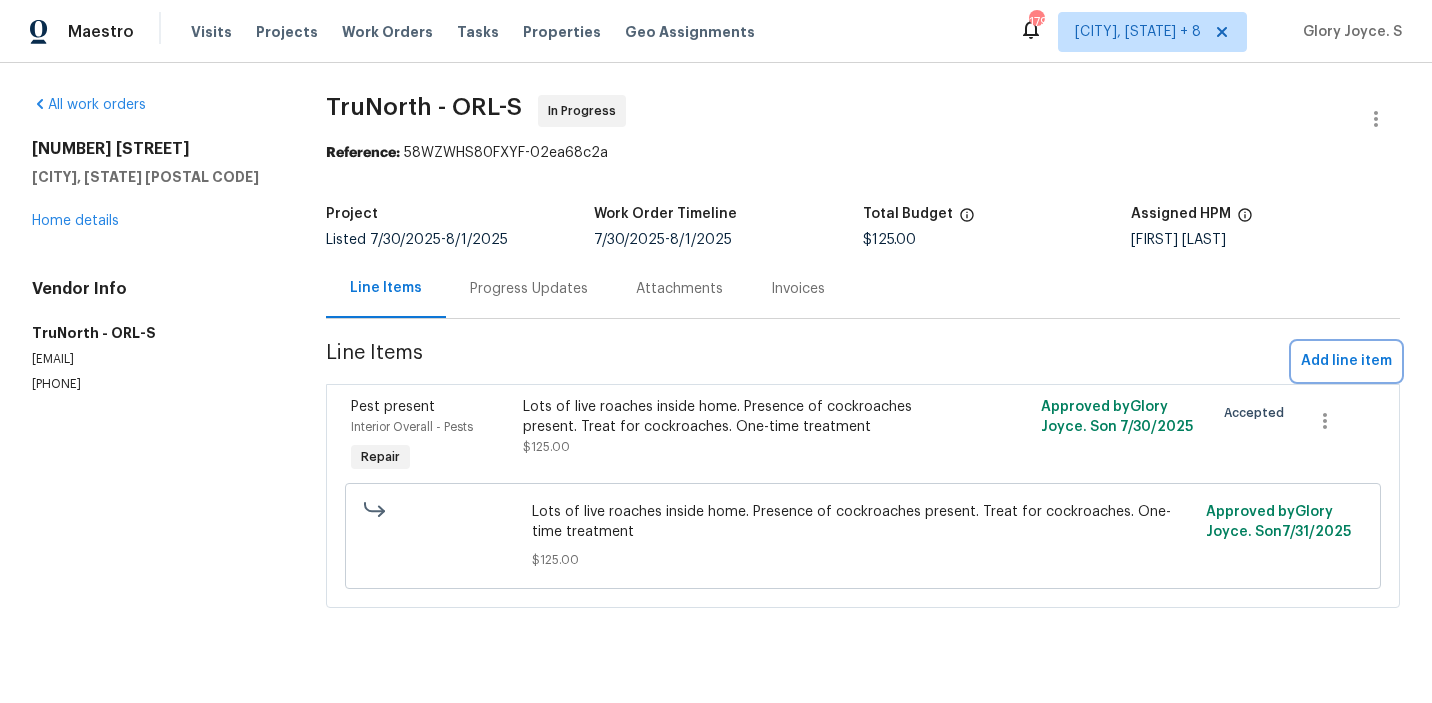 click on "Add line item" at bounding box center [1346, 361] 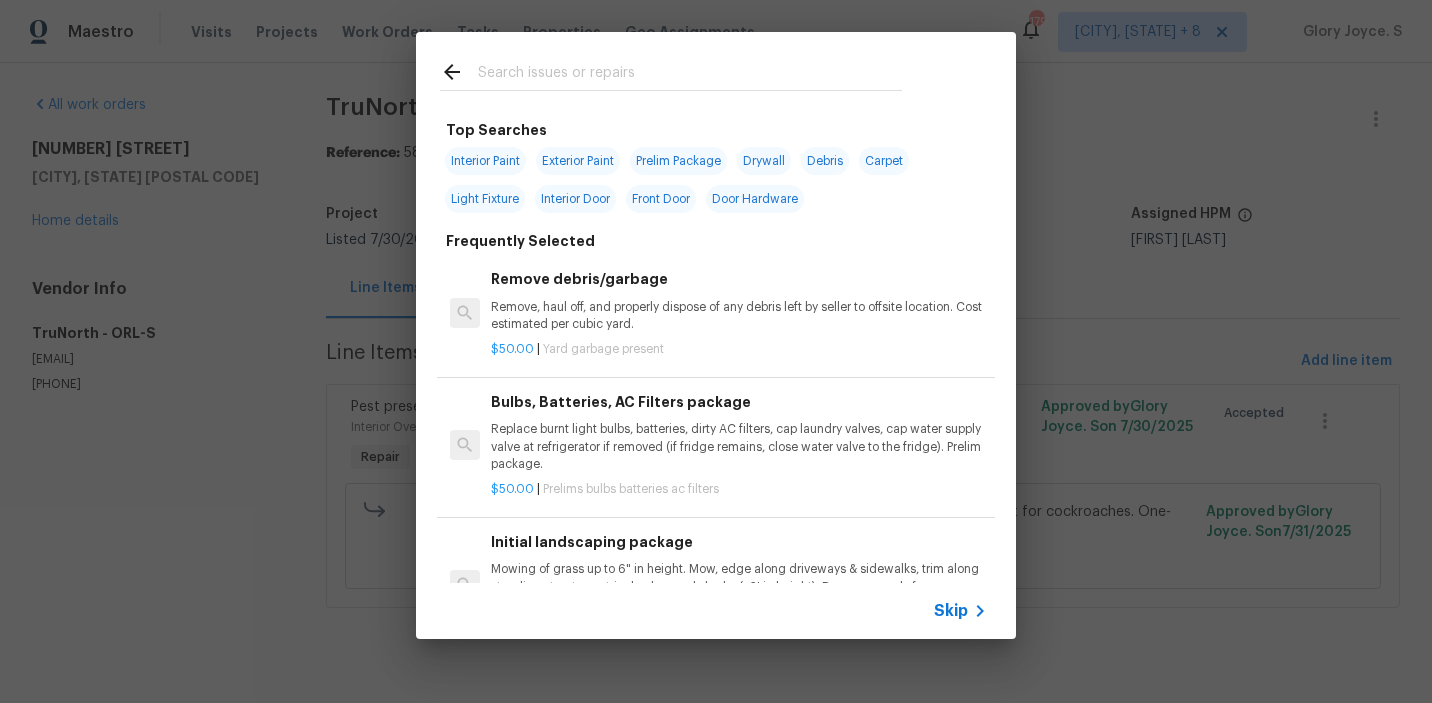 click on "Remove, haul off, and properly dispose of any debris left by seller to offsite location. Cost estimated per cubic yard." at bounding box center (739, 316) 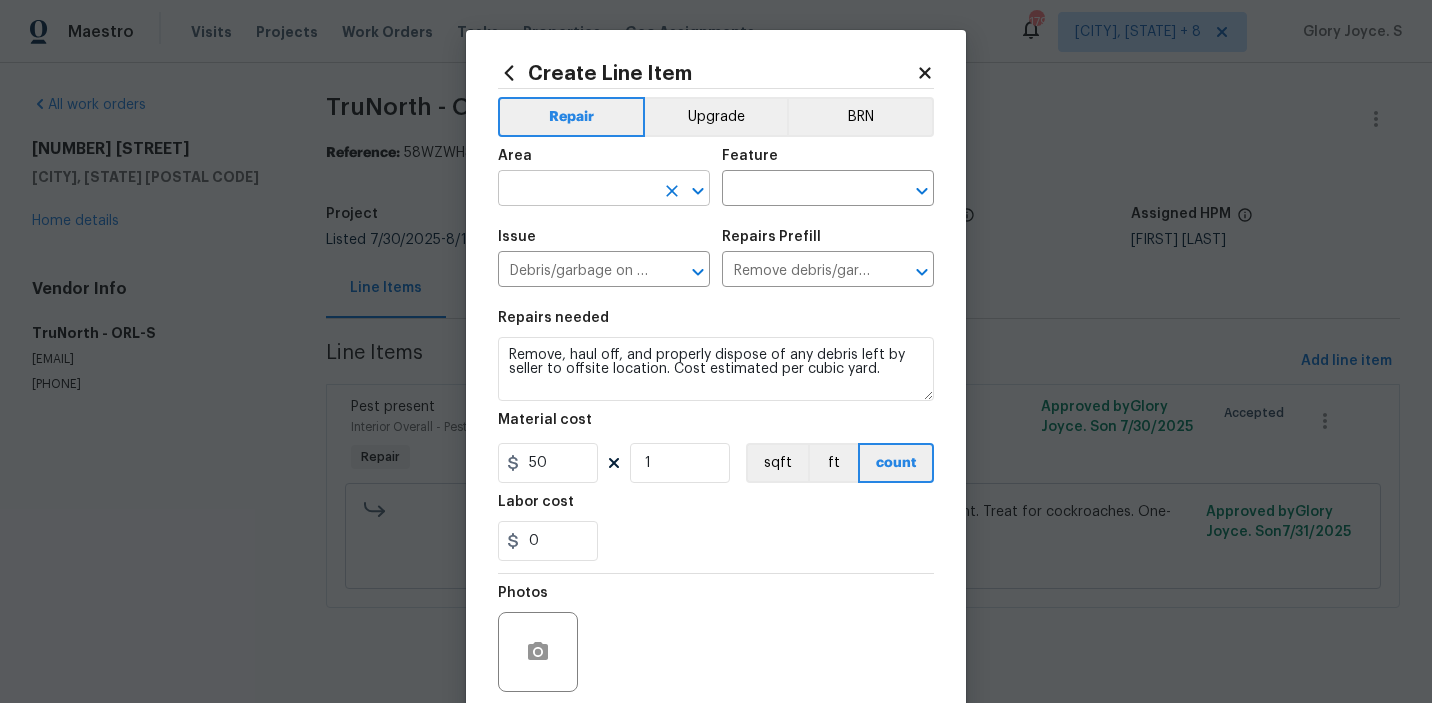 click 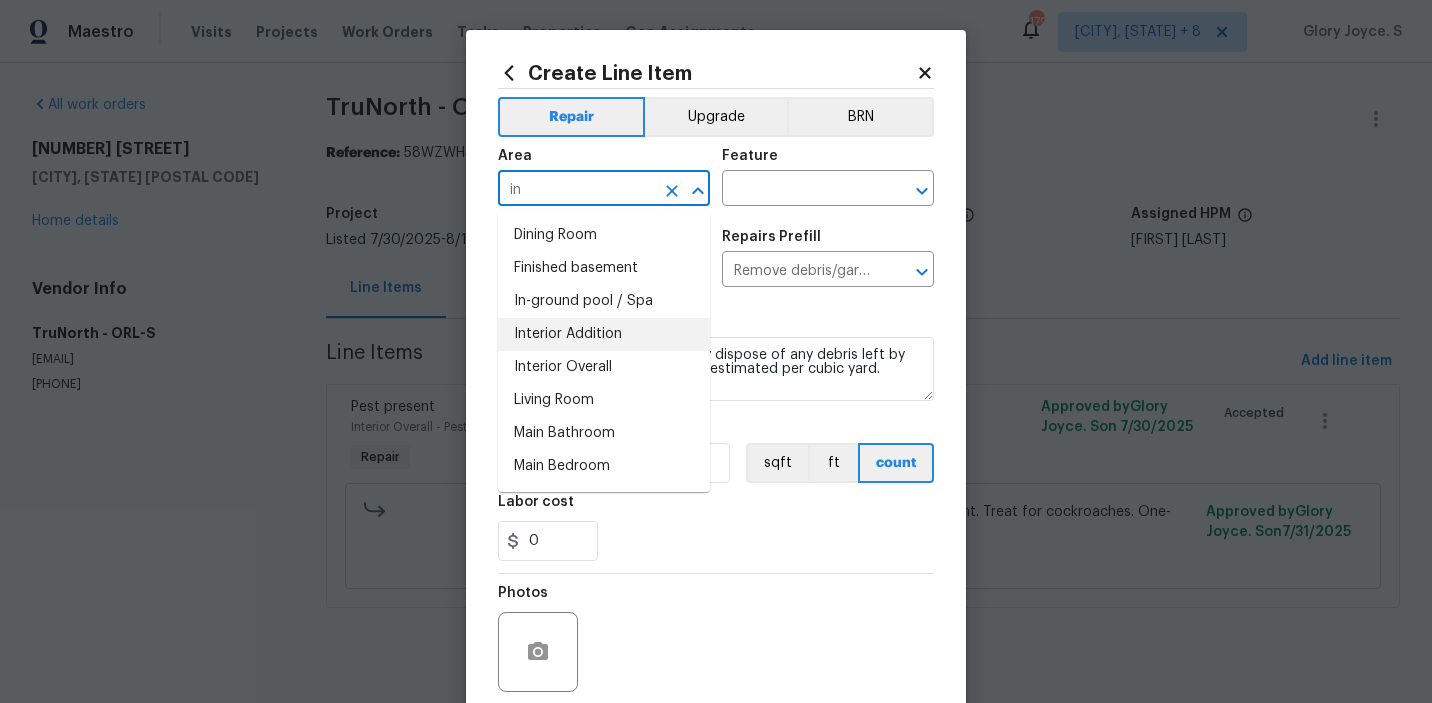 click on "Interior Addition" at bounding box center [604, 334] 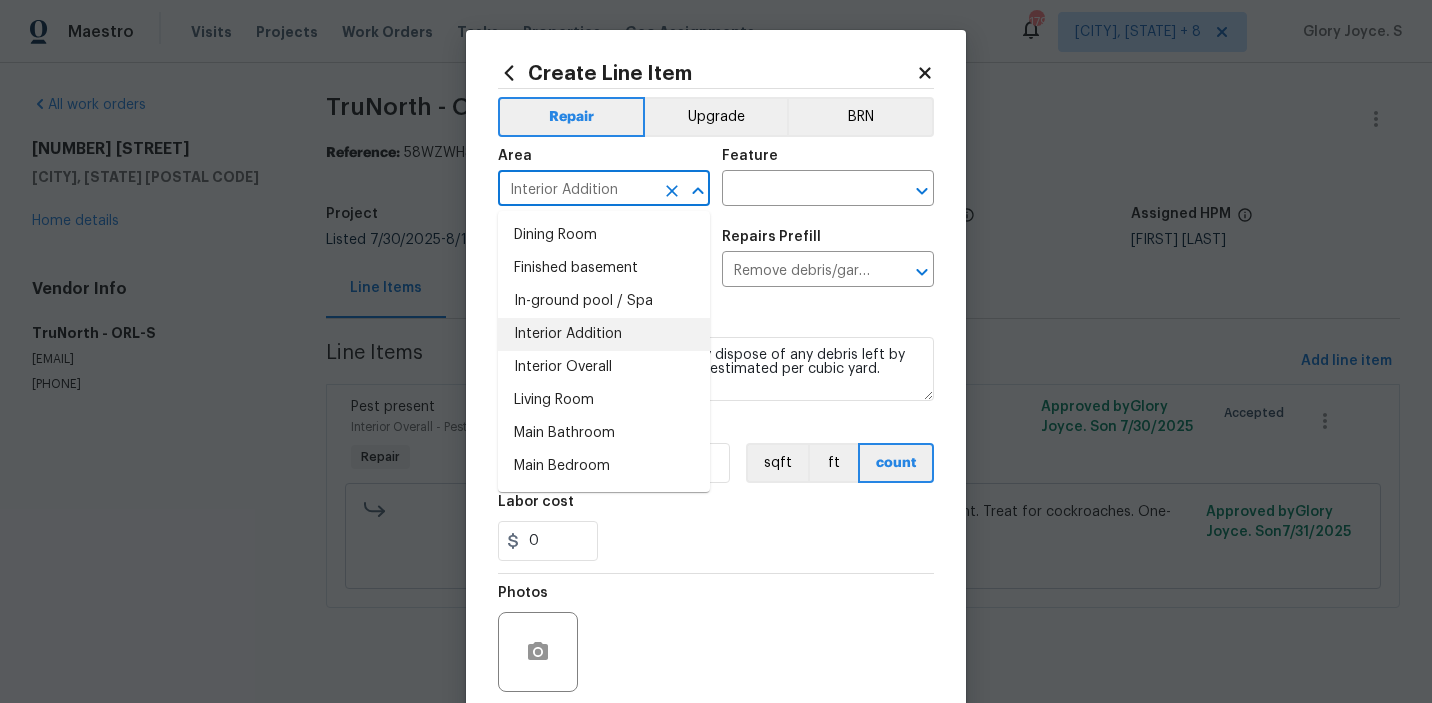 type on "Interior Addition" 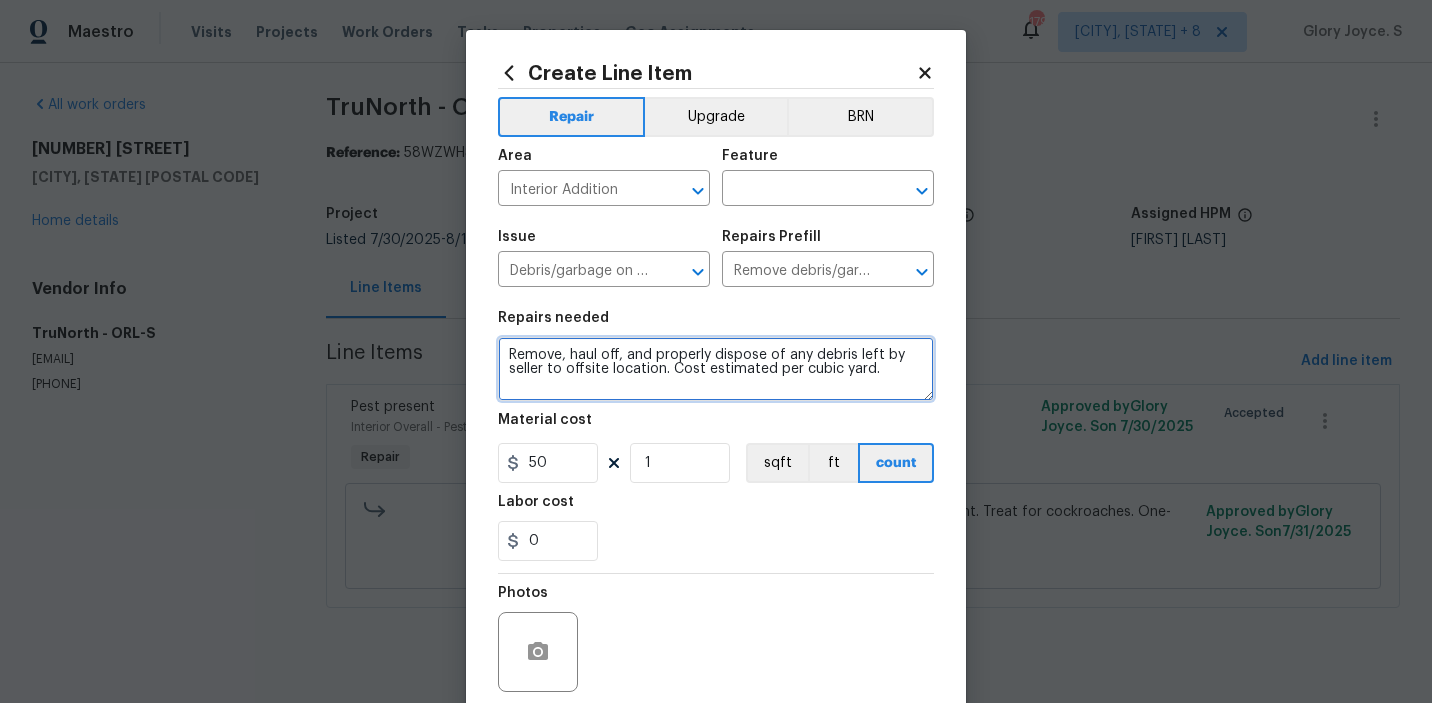 click on "Remove, haul off, and properly dispose of any debris left by seller to offsite location. Cost estimated per cubic yard." at bounding box center [716, 369] 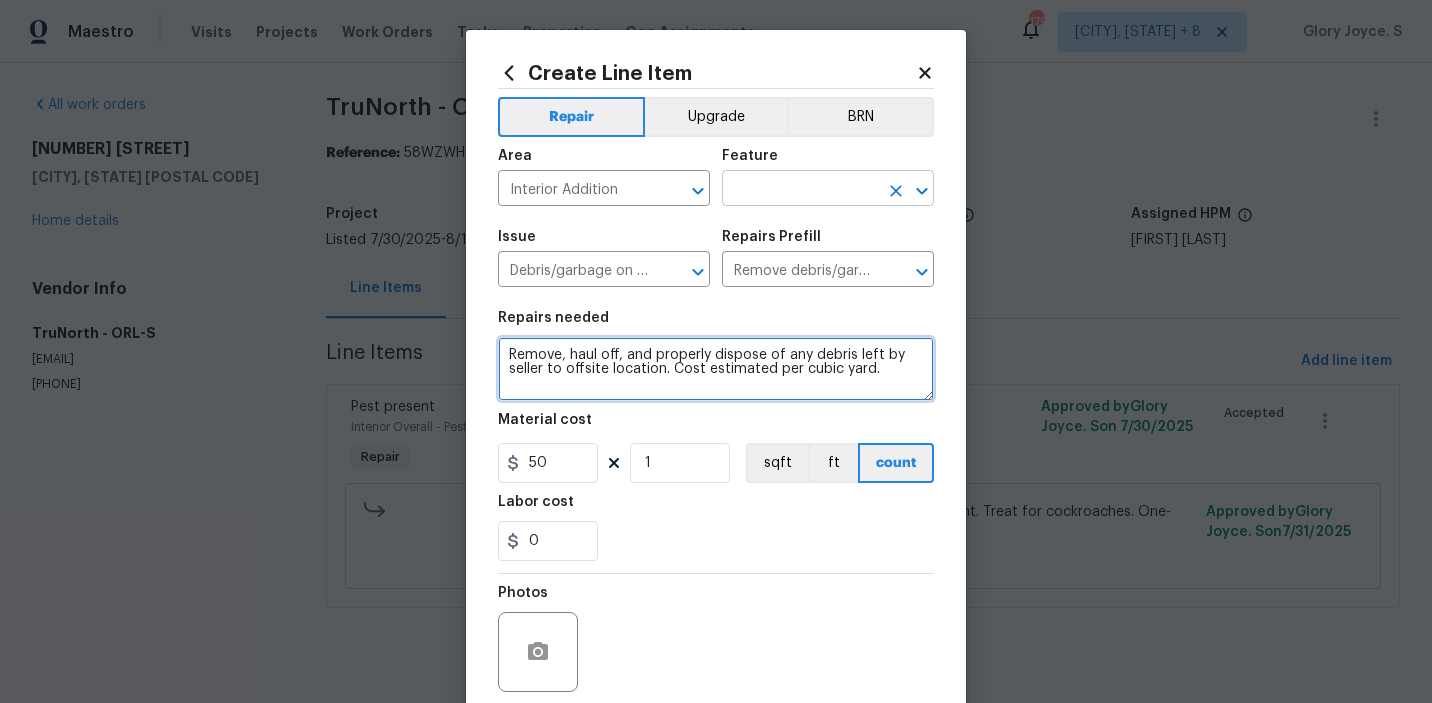 click 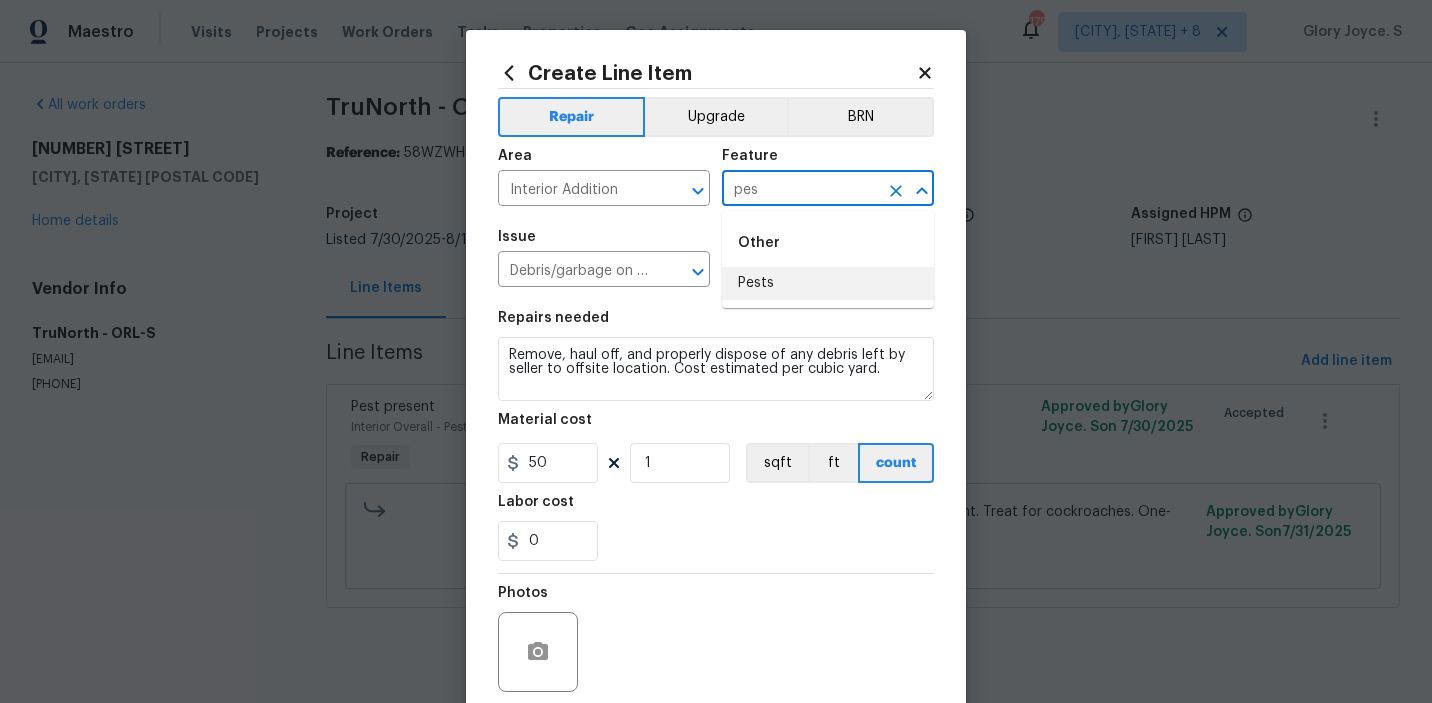 click on "Pests" at bounding box center (828, 283) 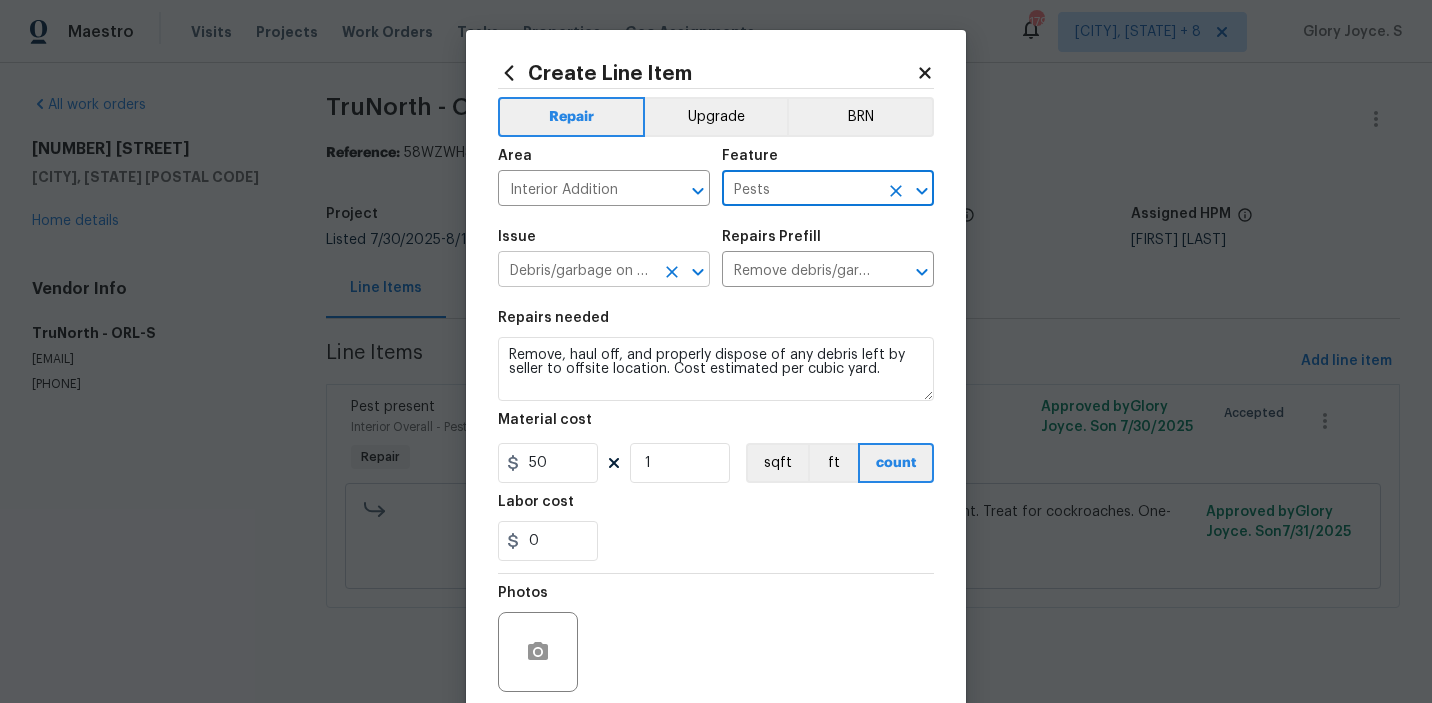 click 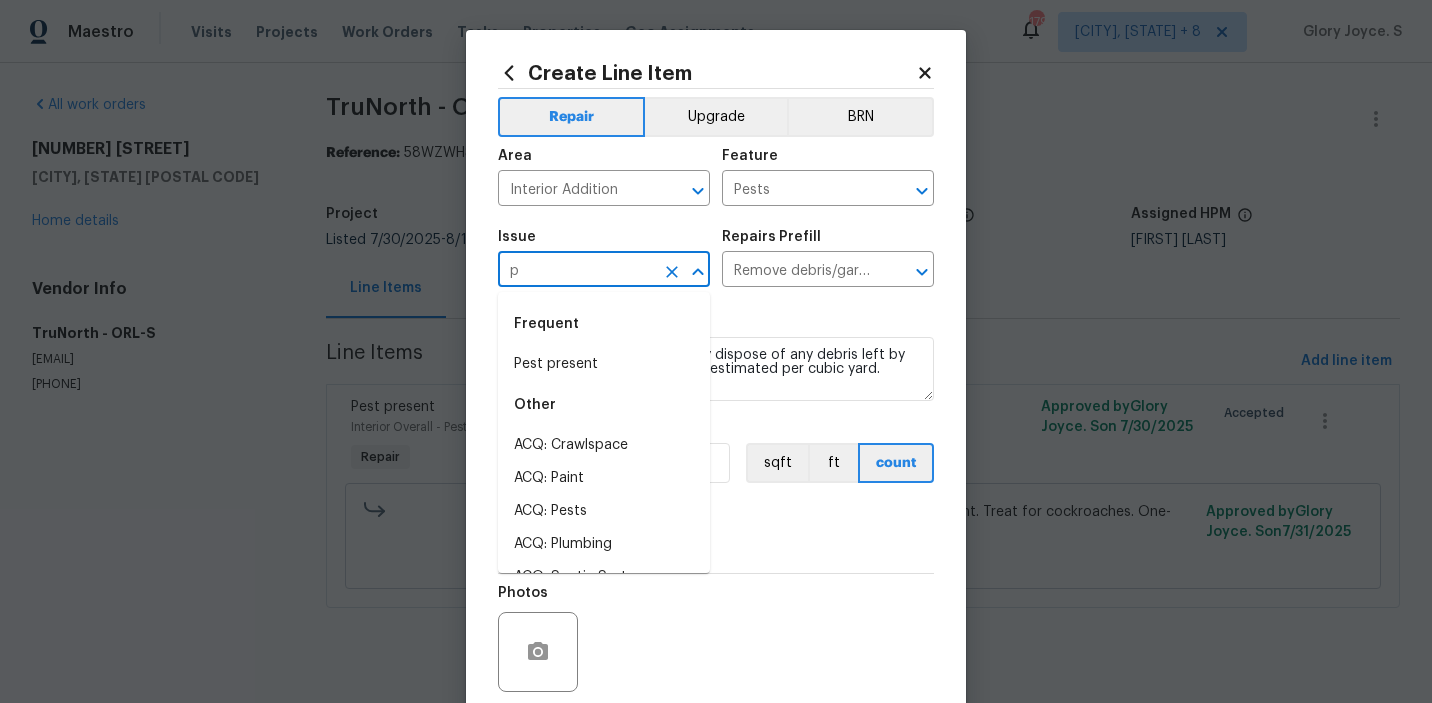 scroll, scrollTop: 0, scrollLeft: 0, axis: both 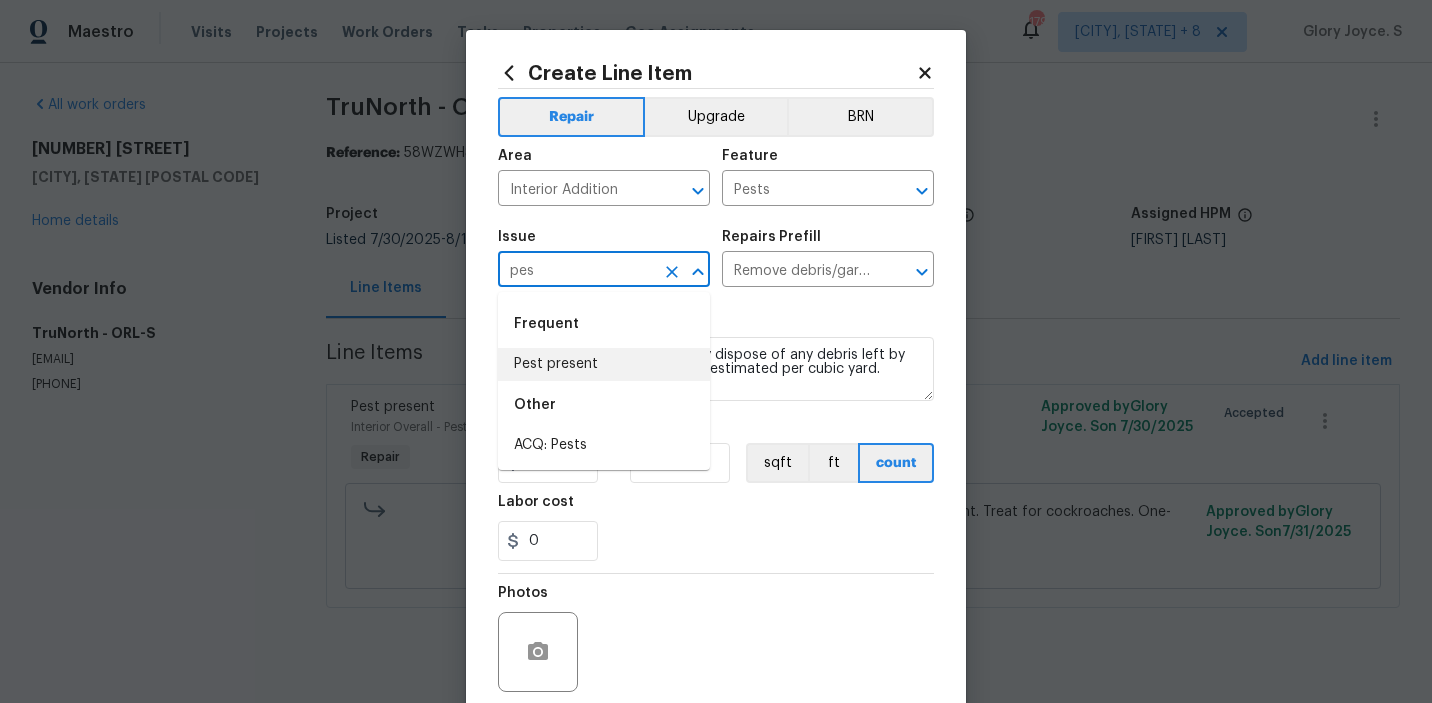 click on "Pest present" at bounding box center (604, 364) 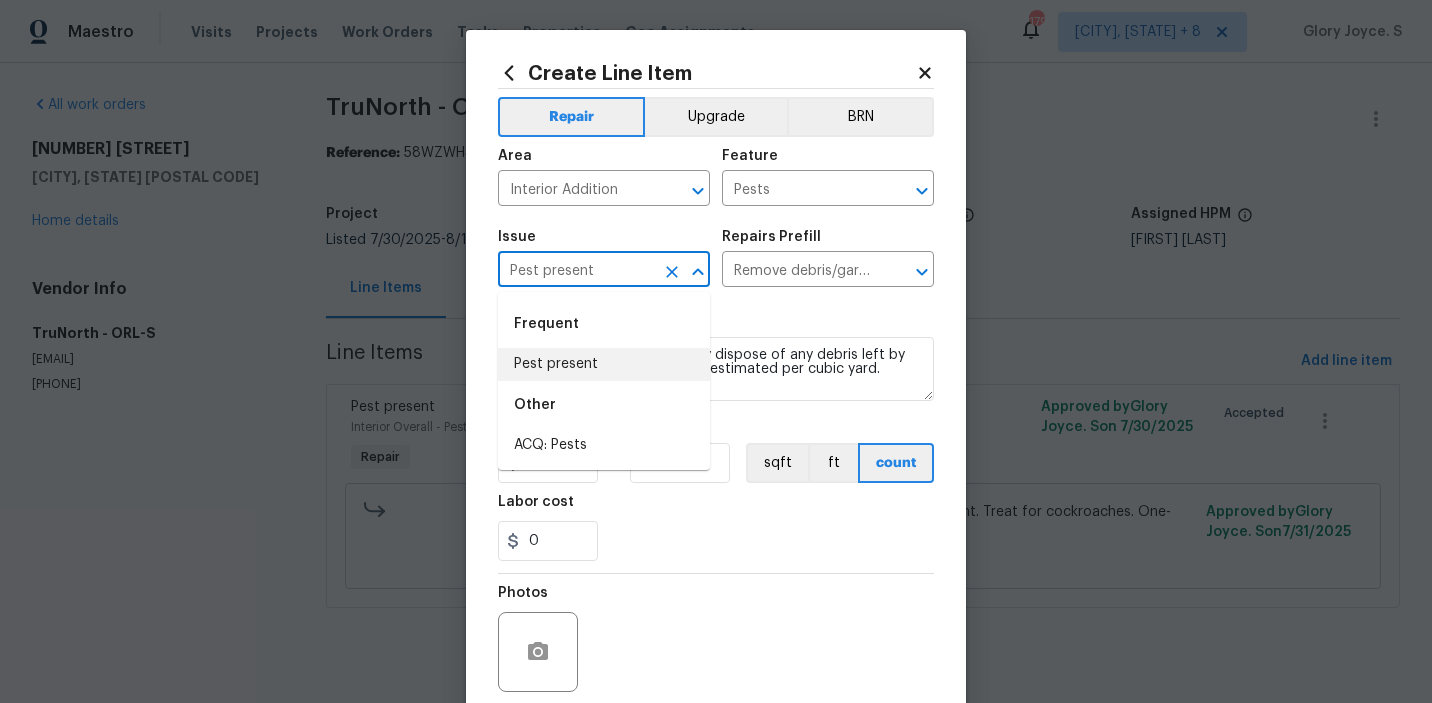 type 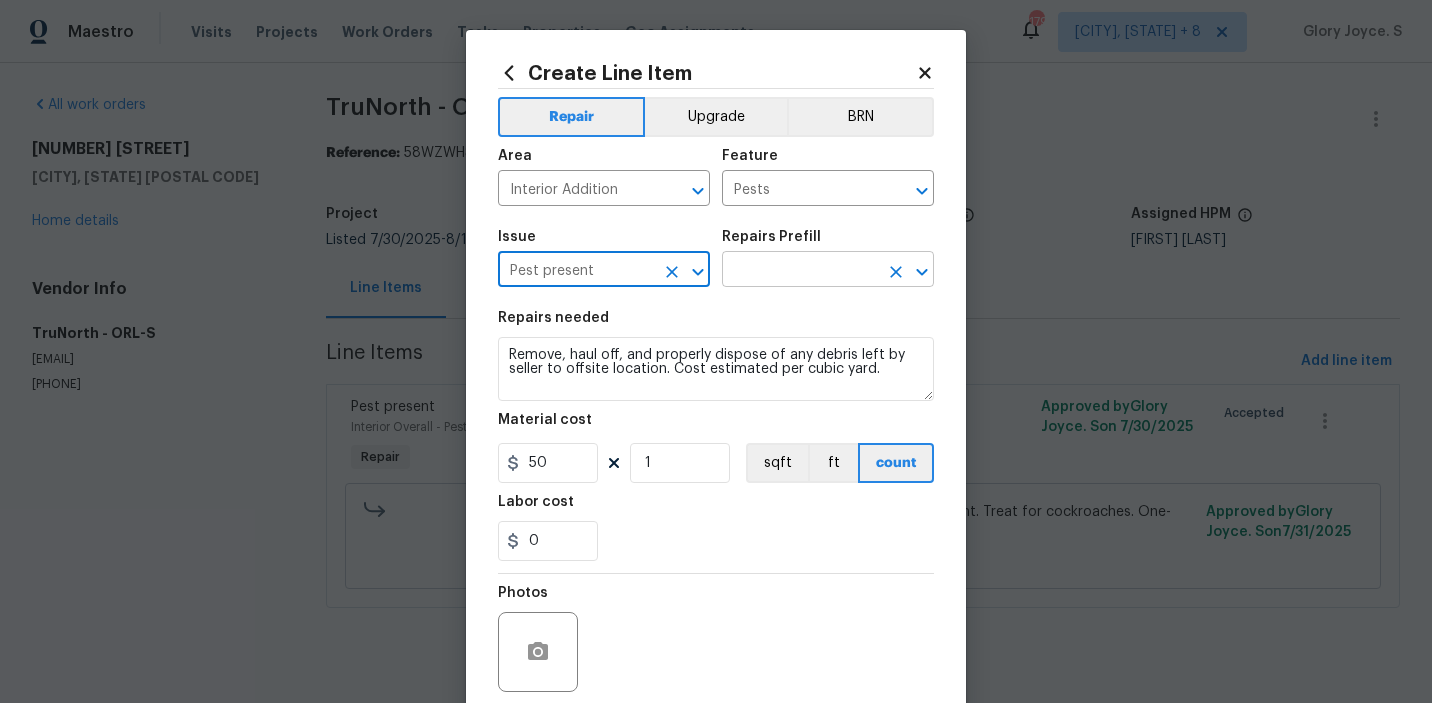 click 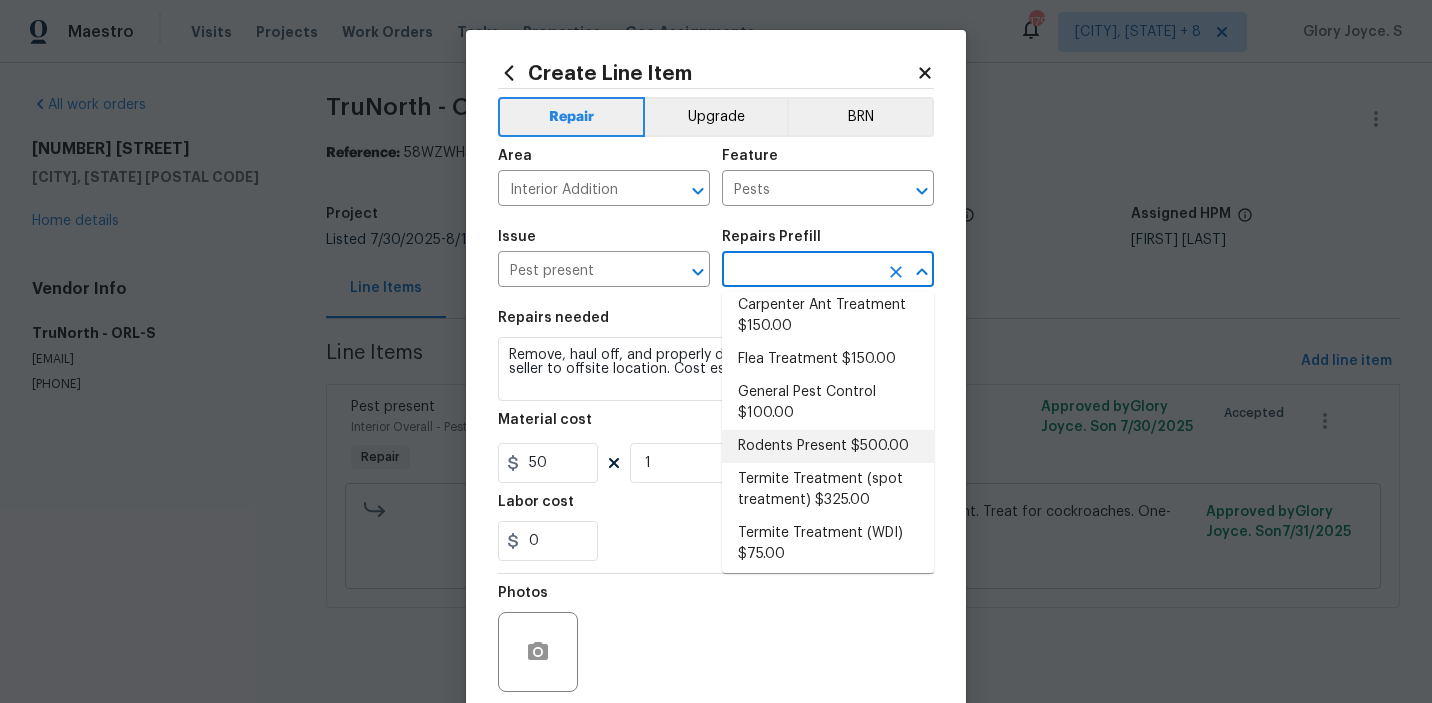 scroll, scrollTop: 50, scrollLeft: 0, axis: vertical 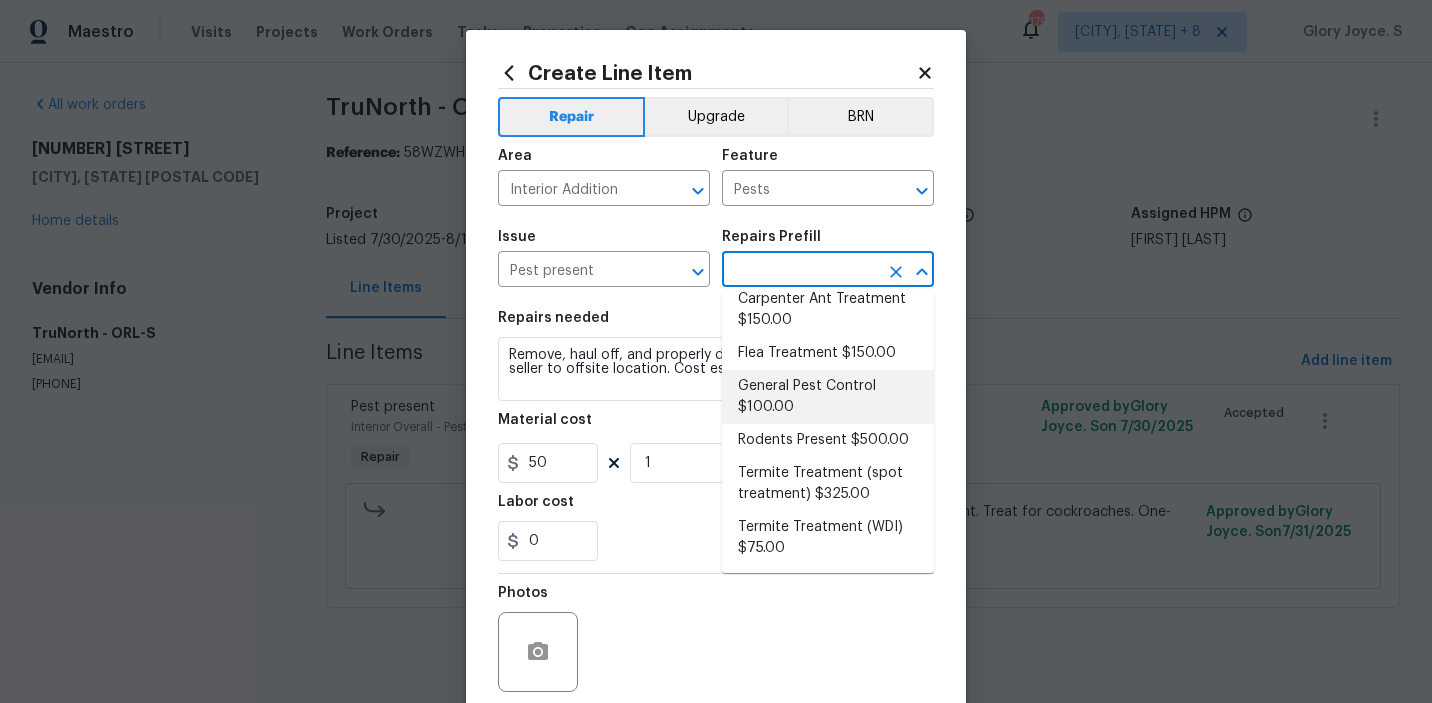 click on "General Pest Control $100.00" at bounding box center (828, 397) 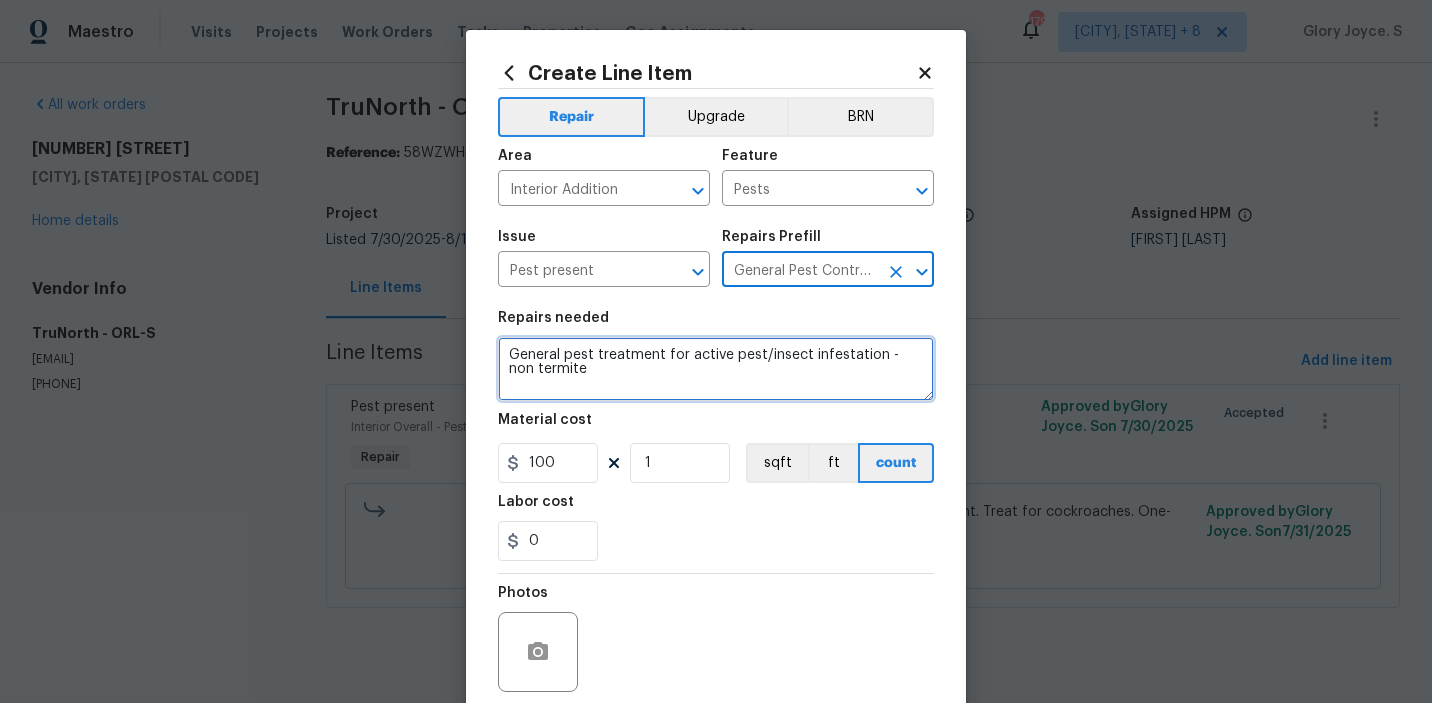 click on "General pest treatment for active pest/insect infestation - non termite" at bounding box center (716, 369) 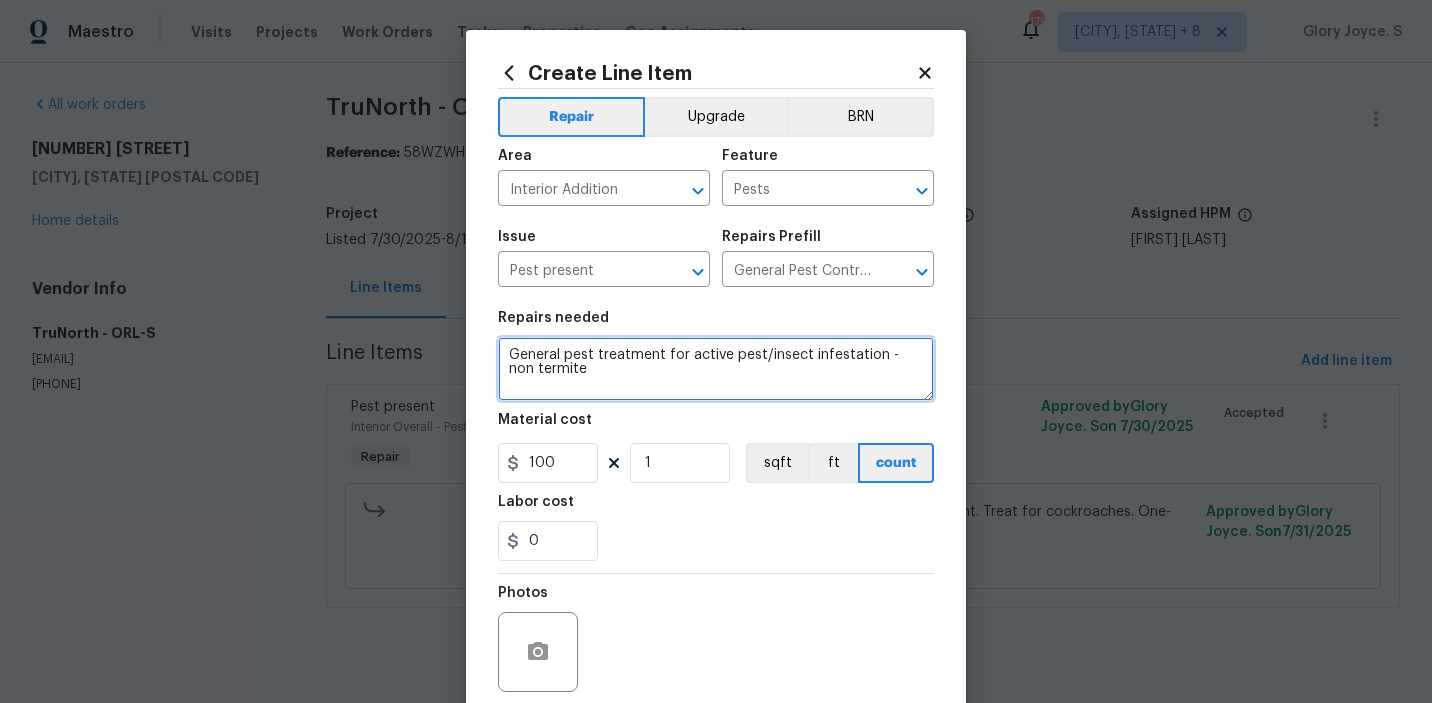 click on "General pest treatment for active pest/insect infestation - non termite" at bounding box center (716, 369) 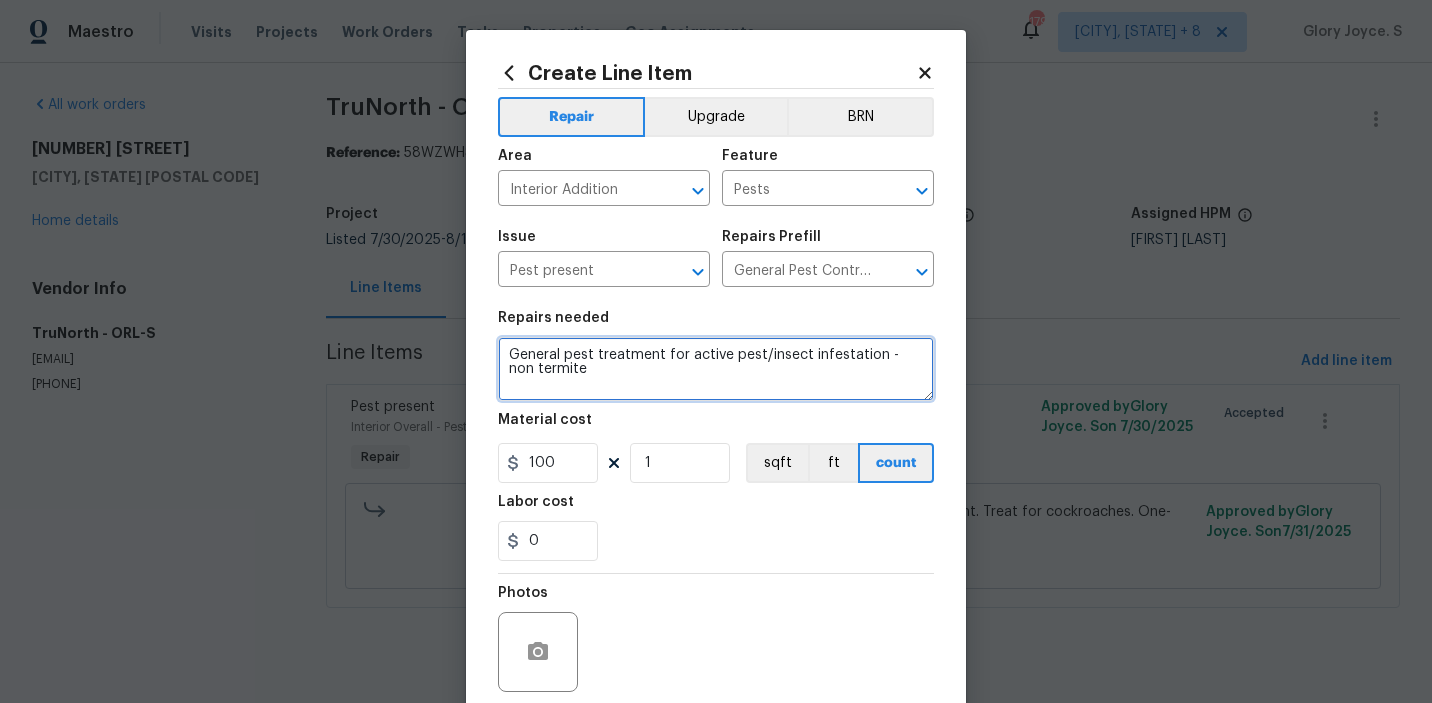 click on "General pest treatment for active pest/insect infestation - non termite" at bounding box center [716, 369] 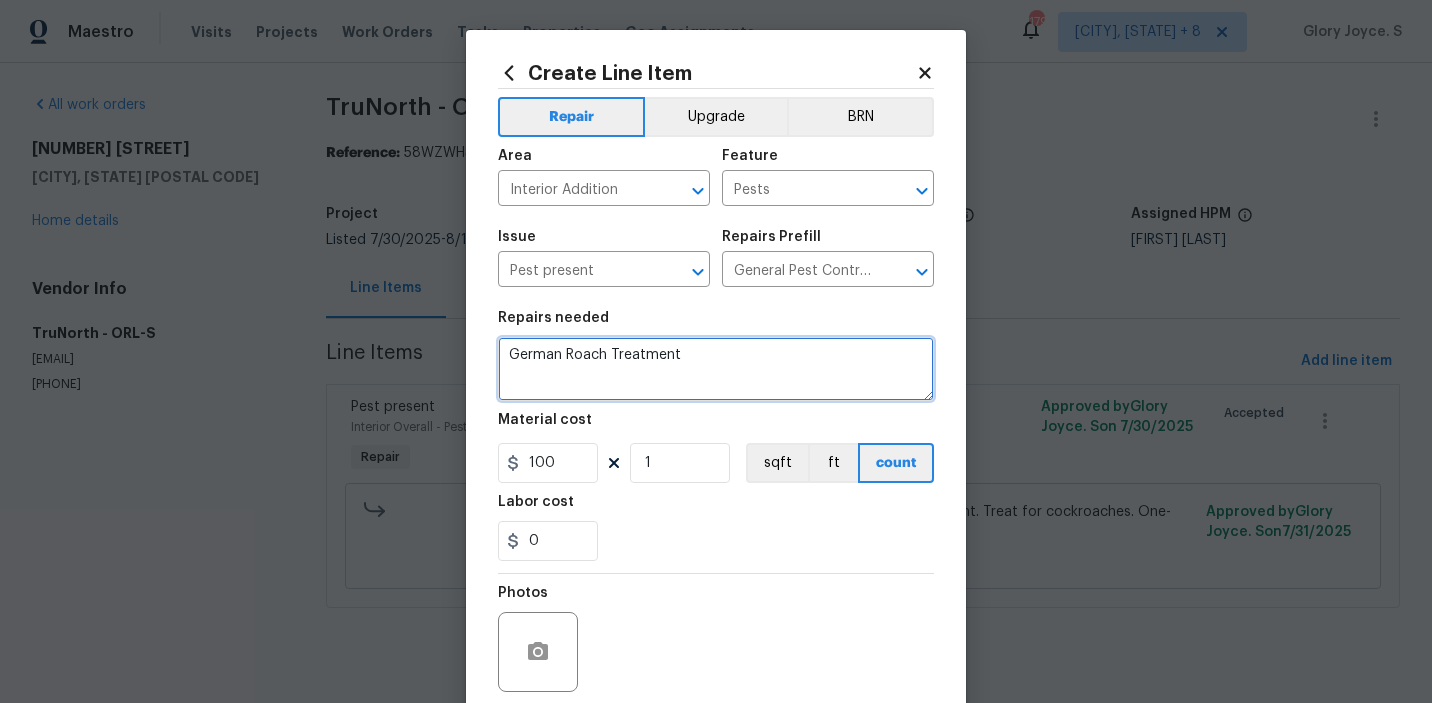type on "German Roach Treatment" 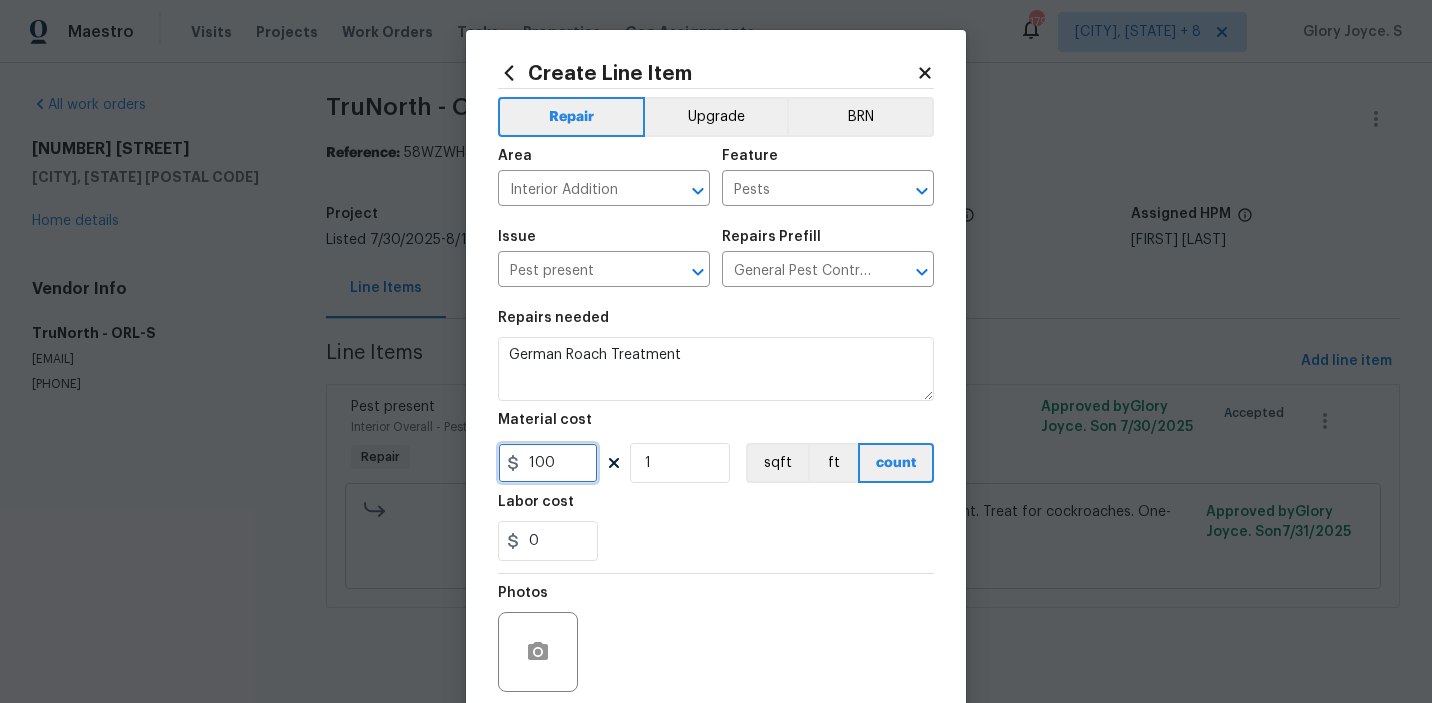 click on "100" at bounding box center [548, 463] 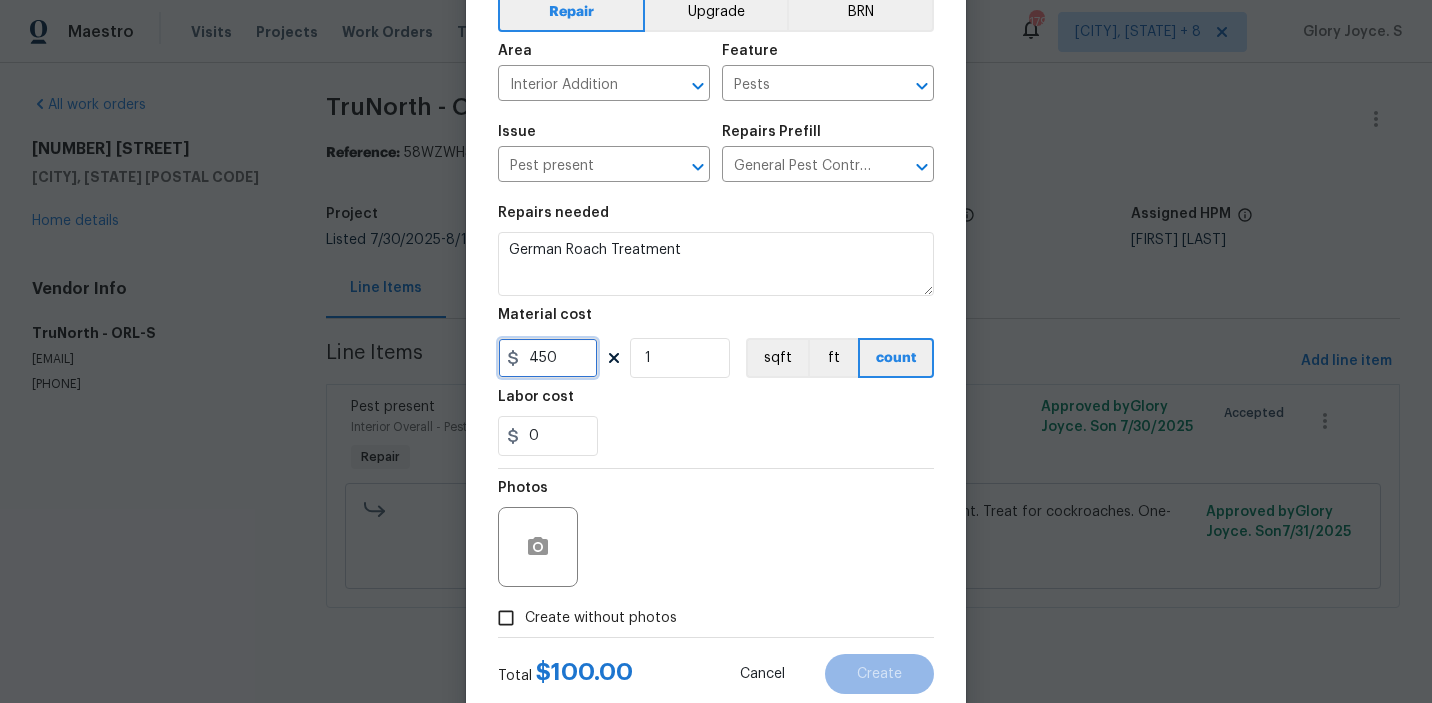 scroll, scrollTop: 159, scrollLeft: 0, axis: vertical 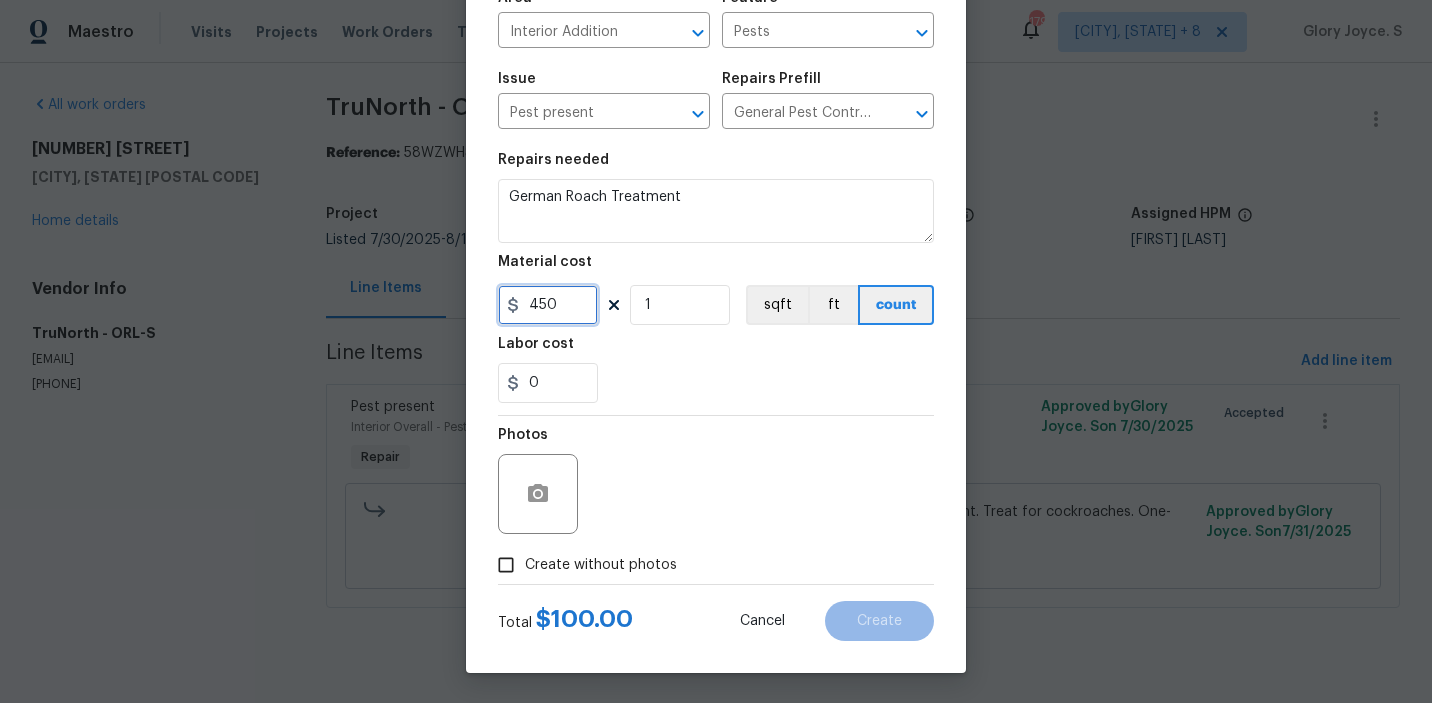 type on "450" 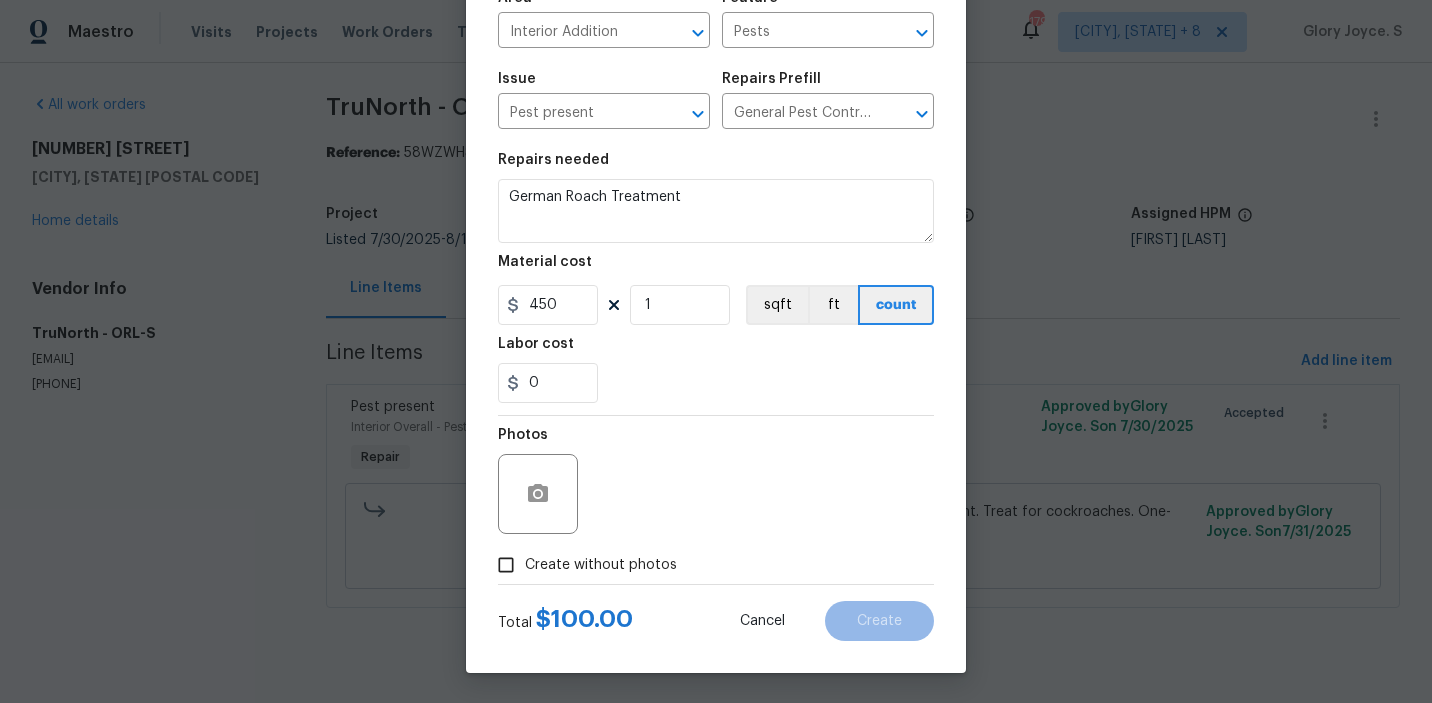 click on "Photos" at bounding box center [540, 481] 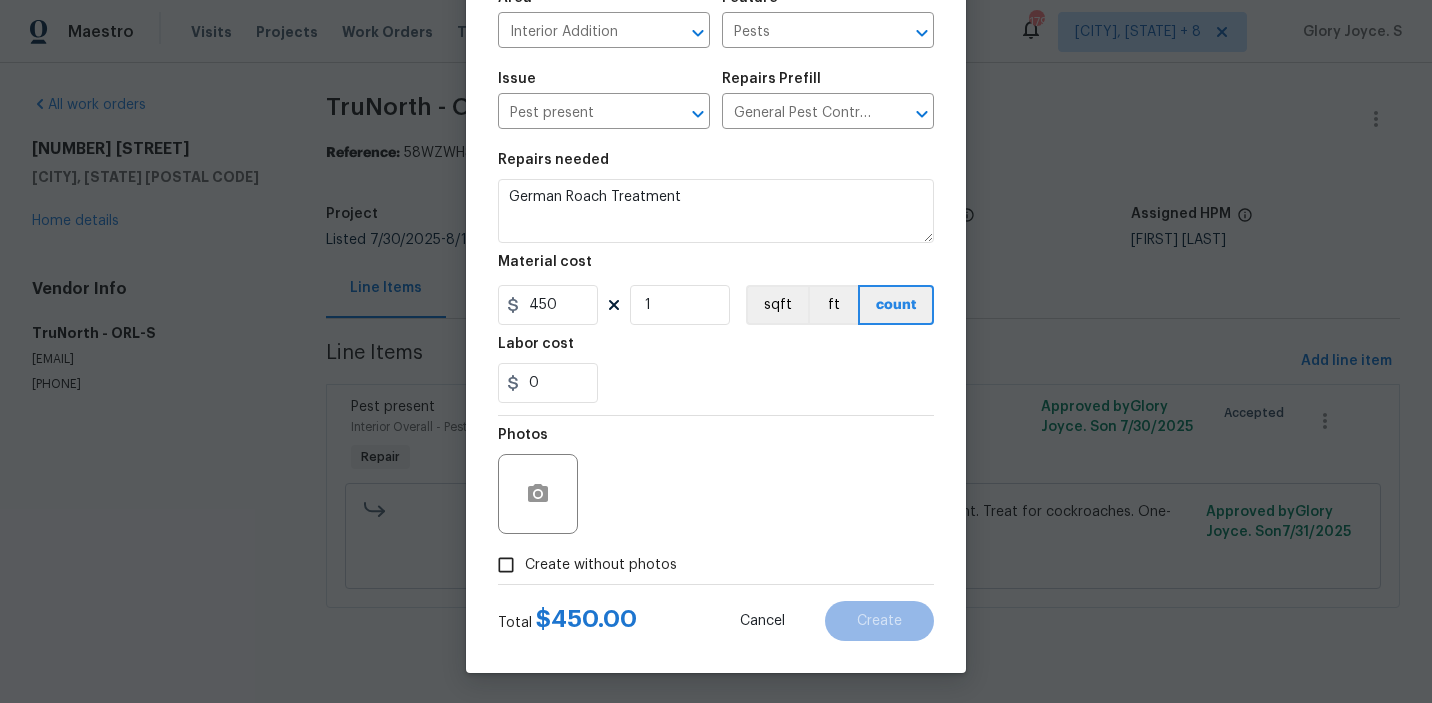 click on "Create without photos" at bounding box center (601, 565) 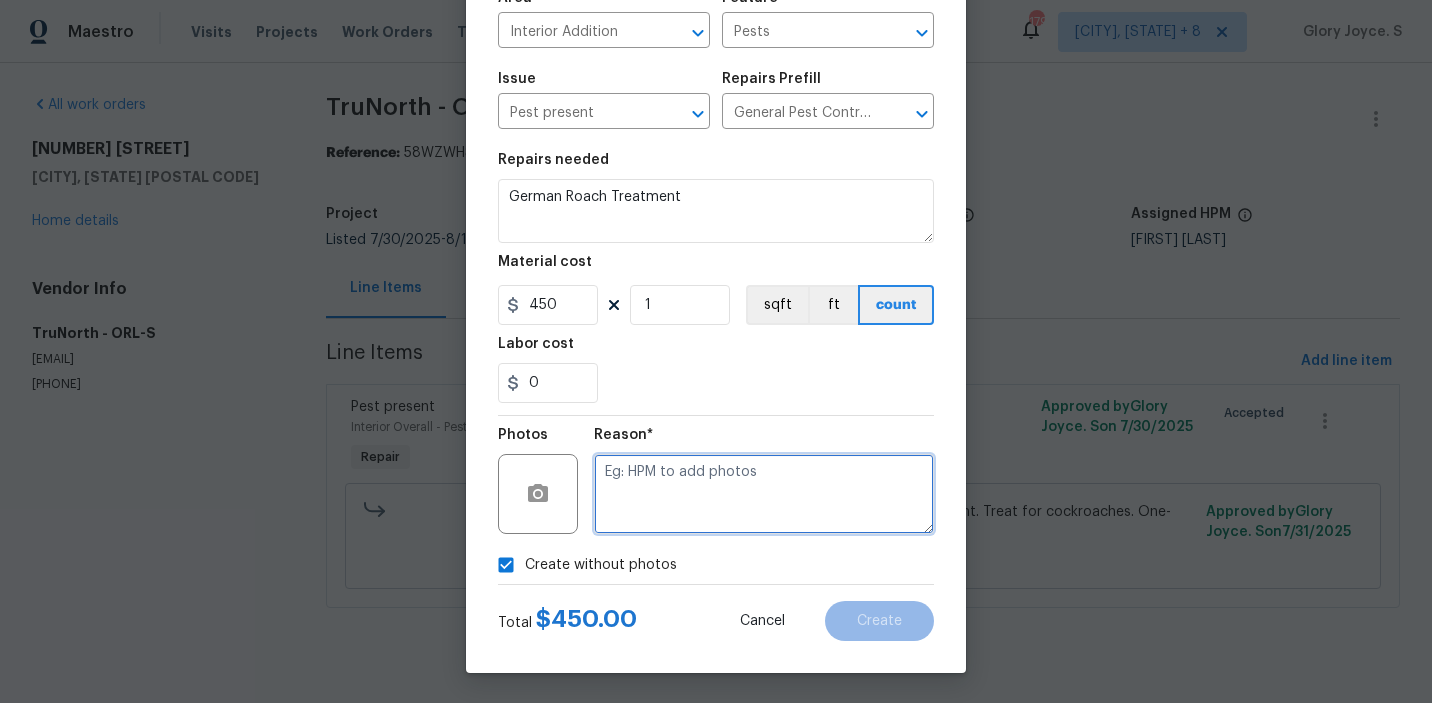 click at bounding box center [764, 494] 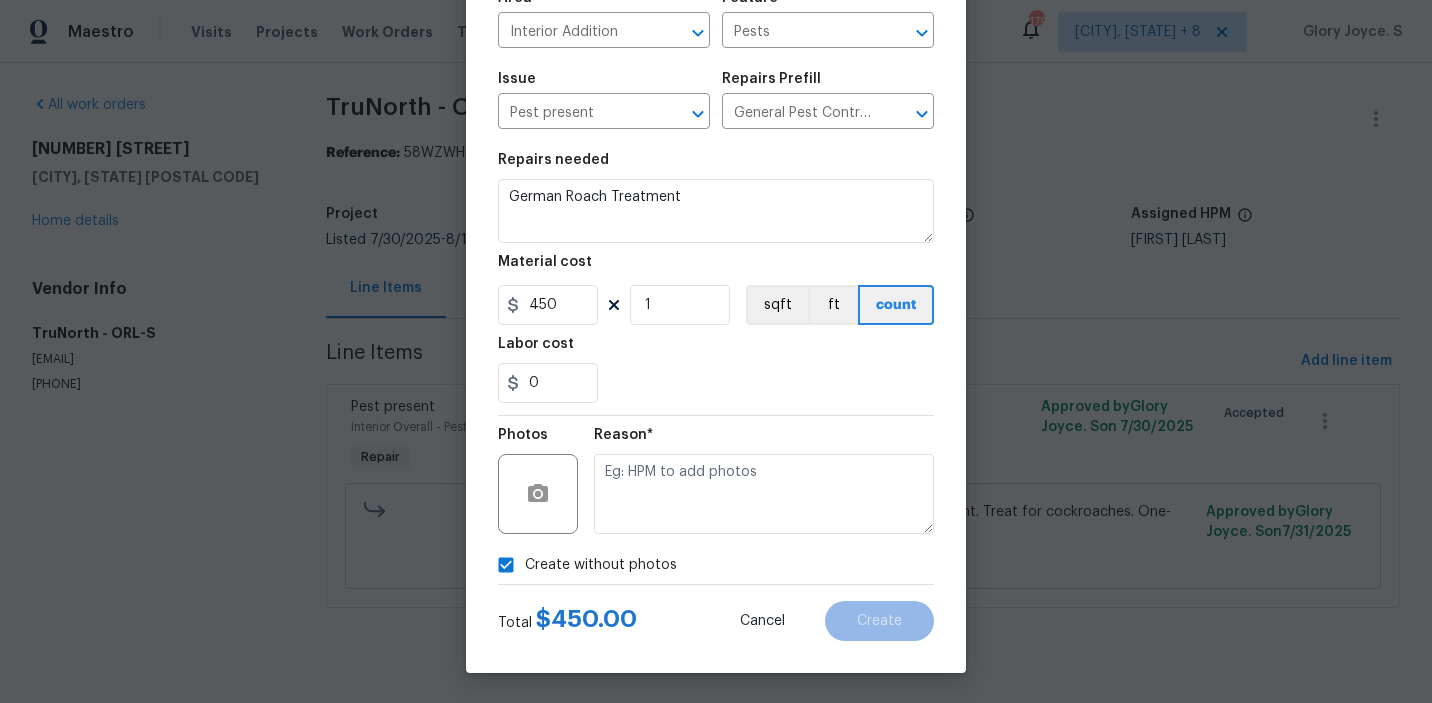 click on "Reason*" at bounding box center (764, 481) 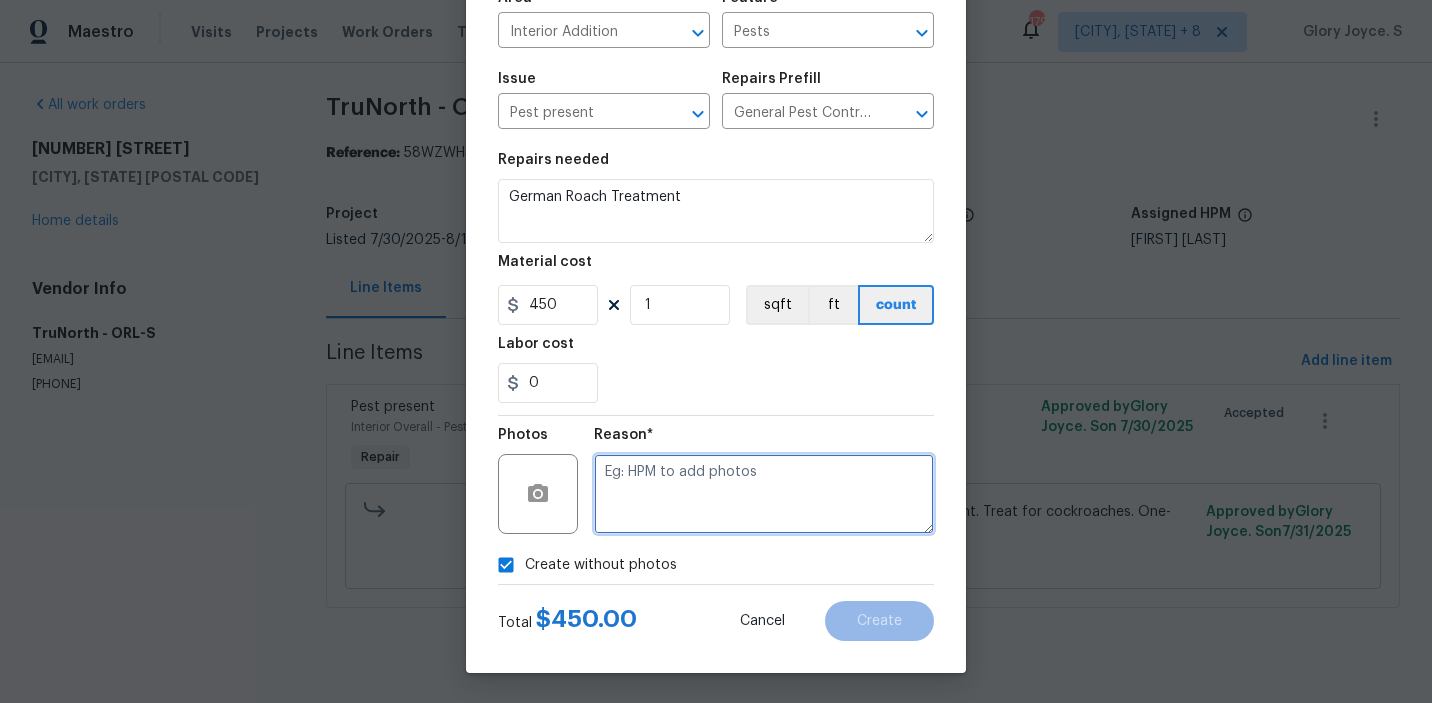 click at bounding box center (764, 494) 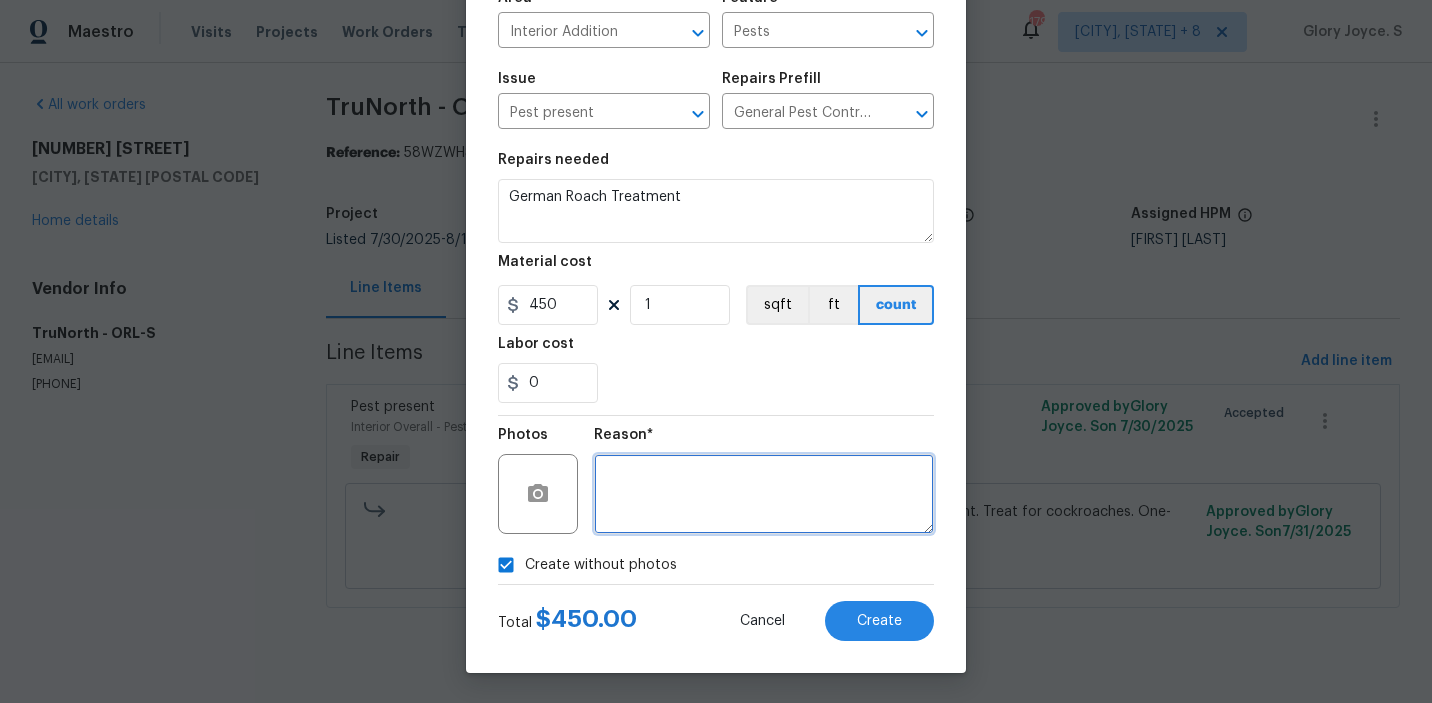 type 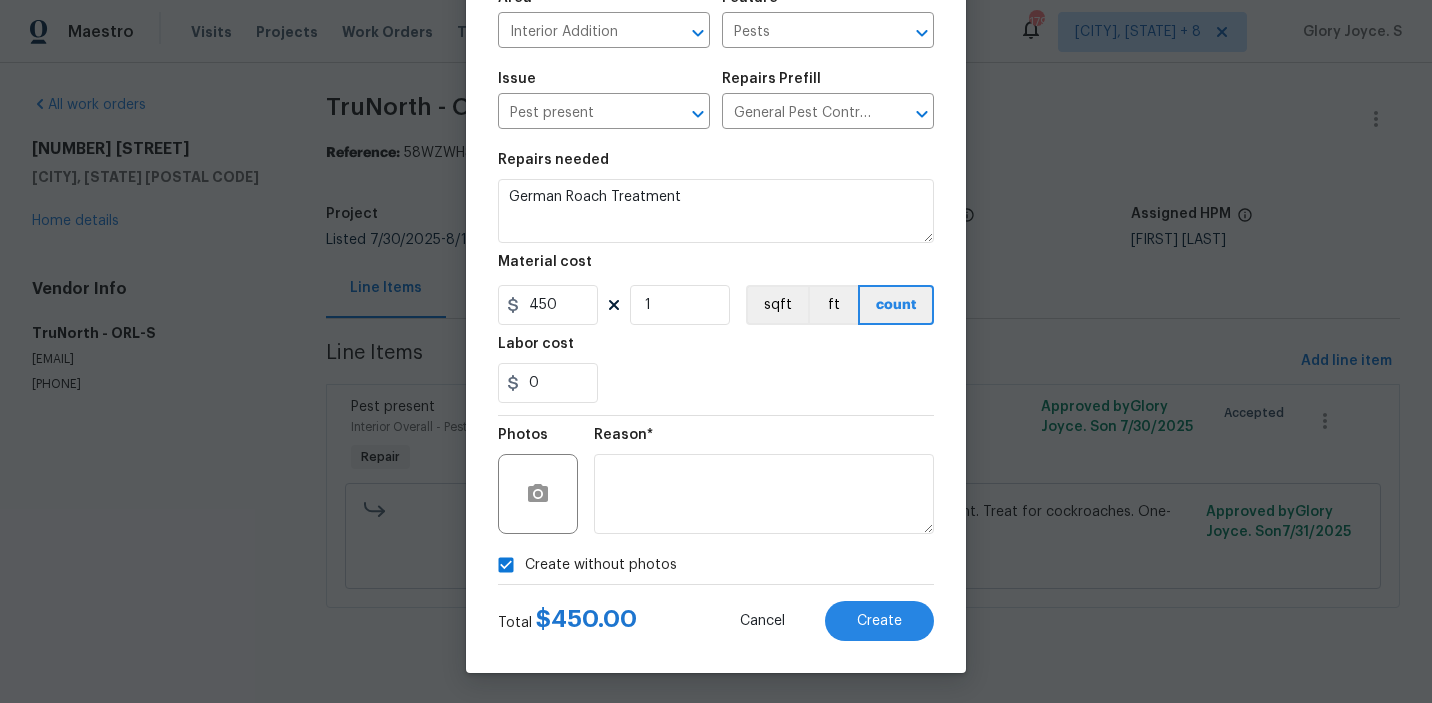 click on "Total   $ 450.00 Cancel Create" at bounding box center (716, 613) 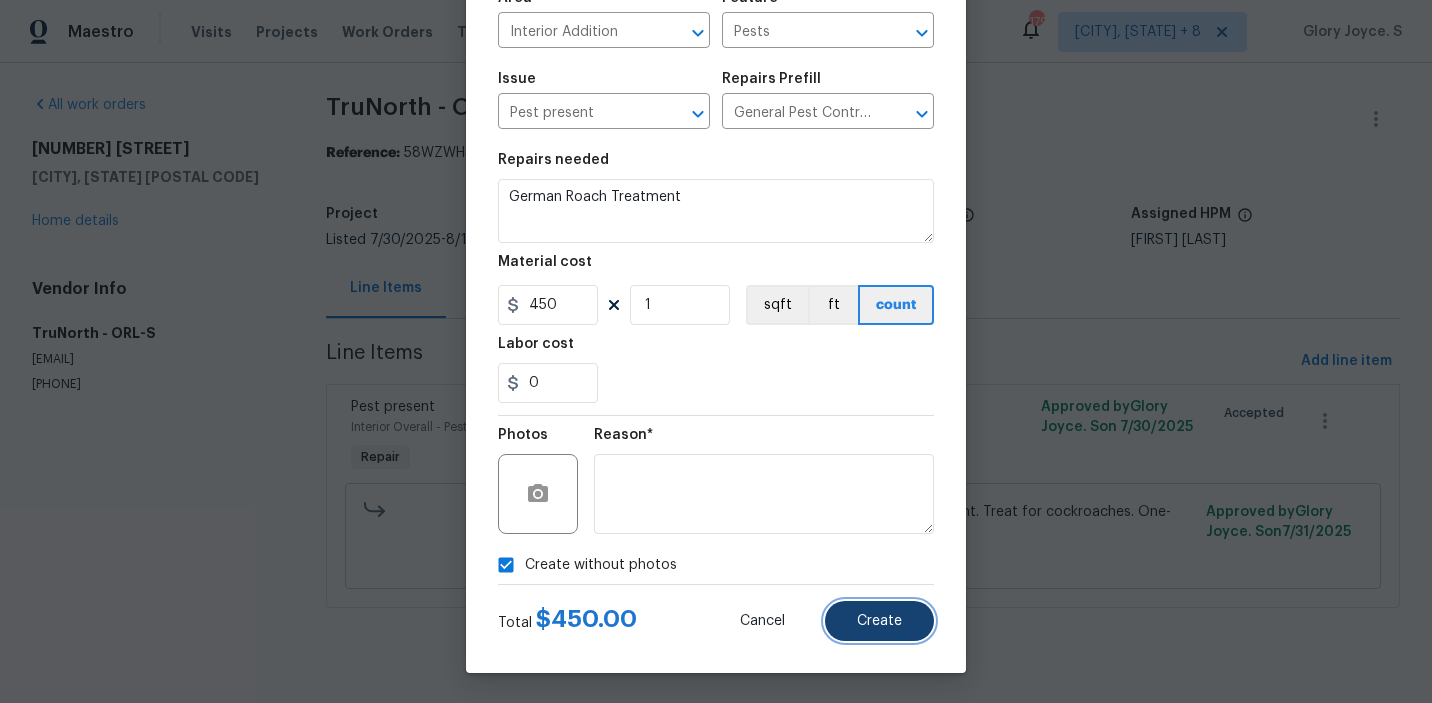 click on "Create" at bounding box center (879, 621) 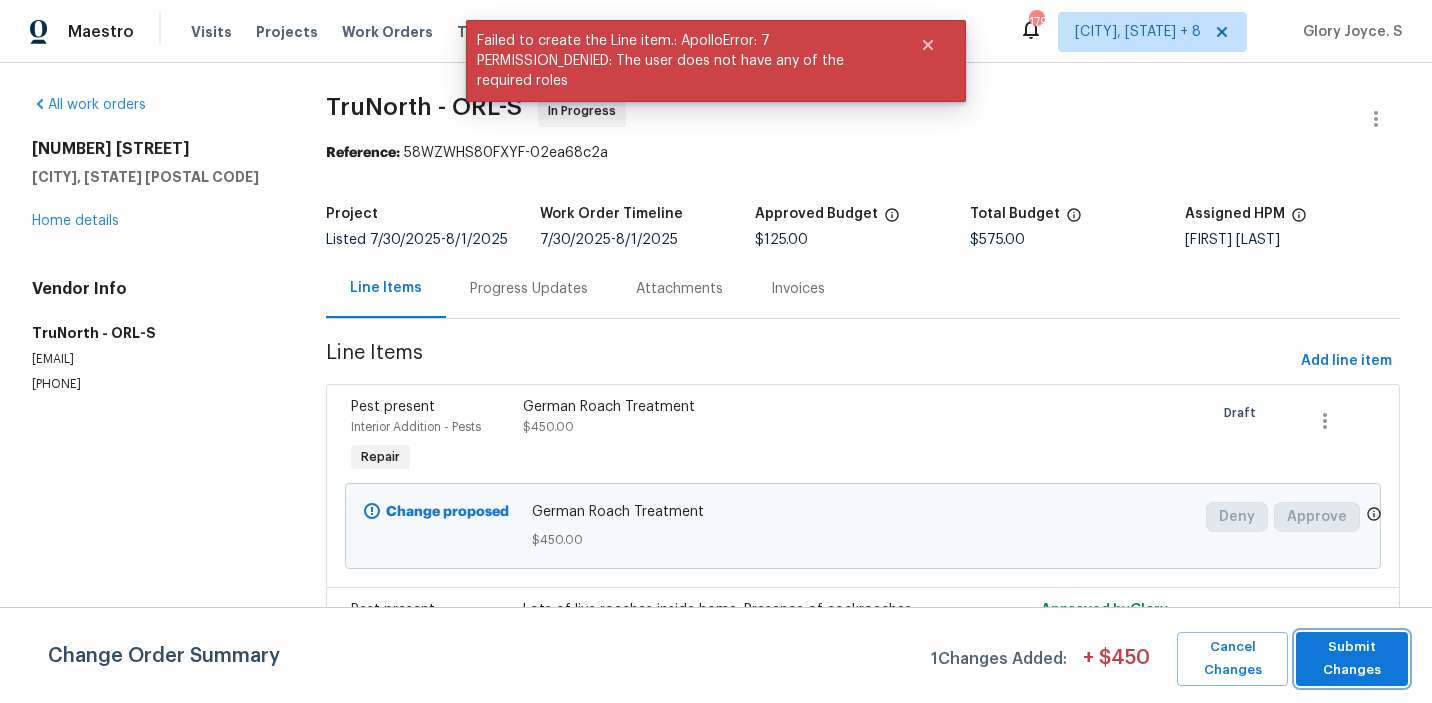 click on "Submit Changes" at bounding box center (1352, 659) 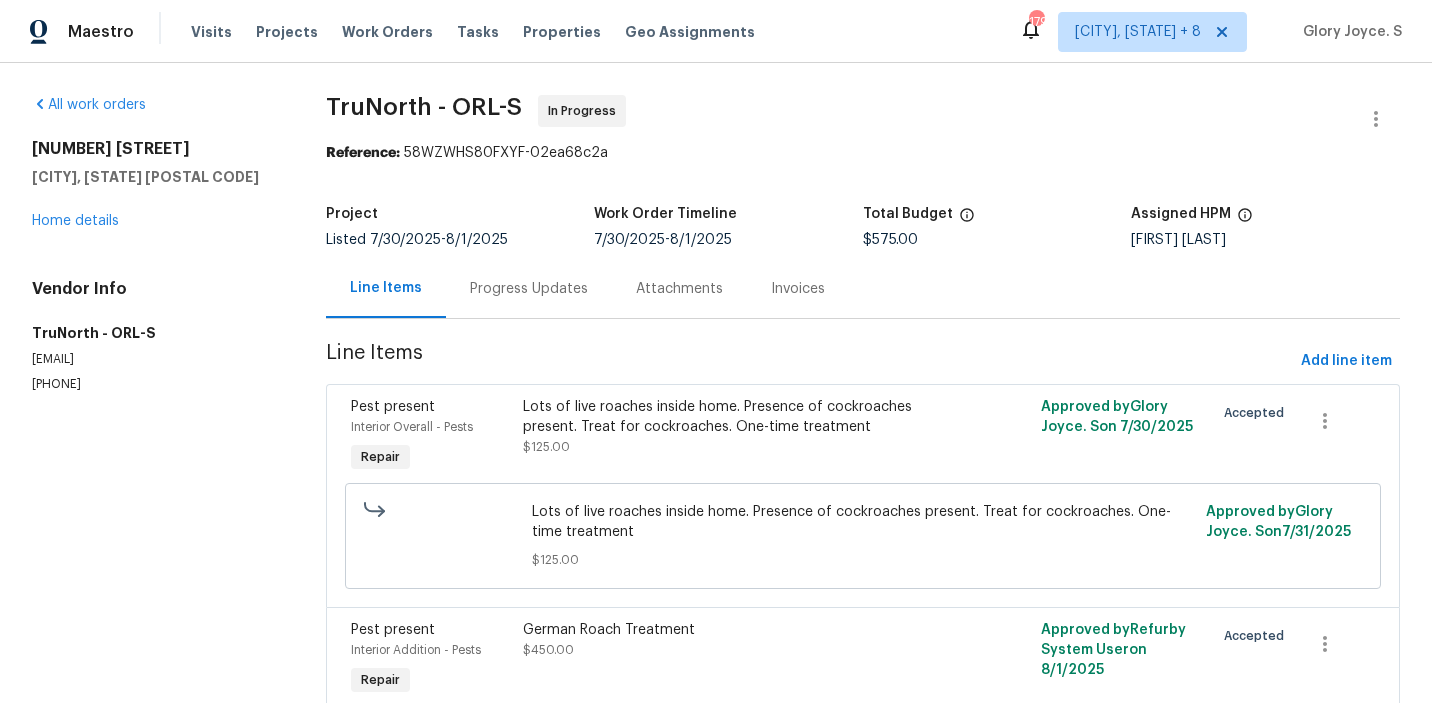 scroll, scrollTop: 91, scrollLeft: 0, axis: vertical 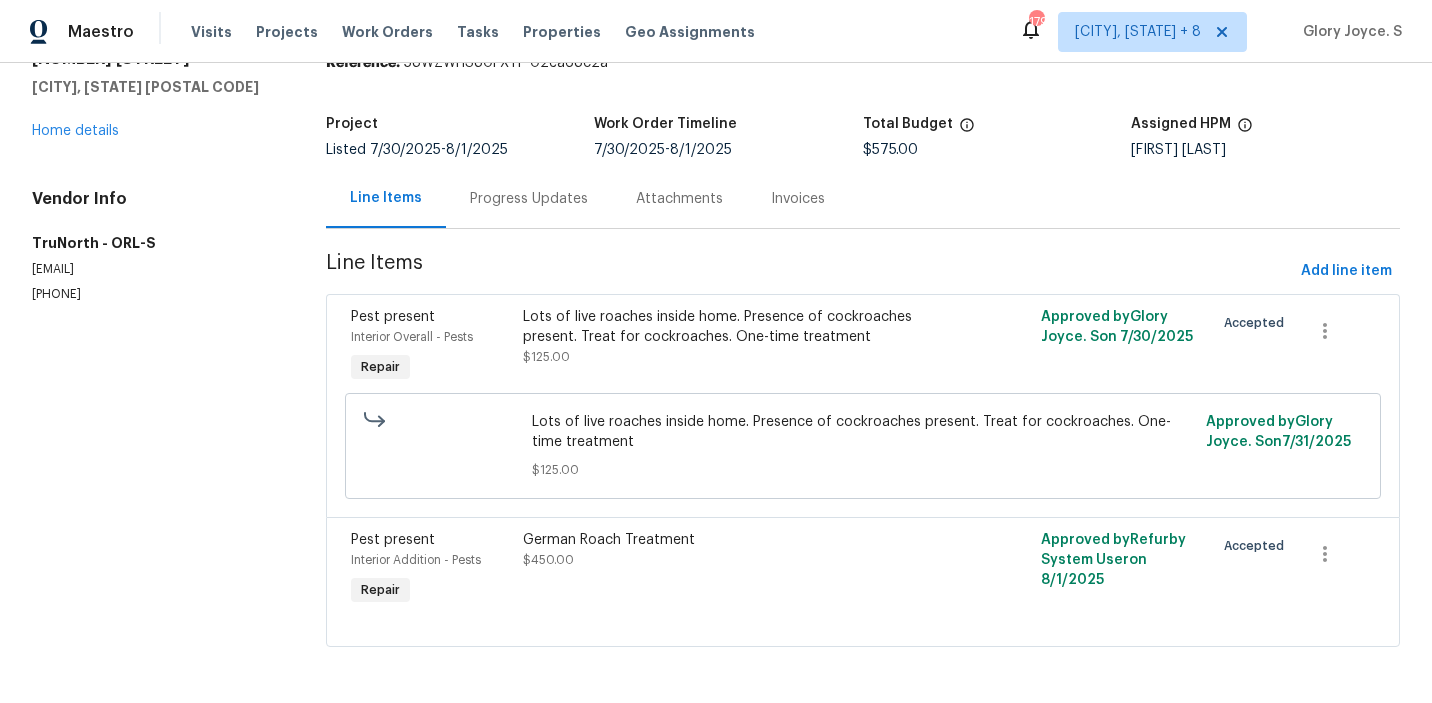 click on "Progress Updates" at bounding box center (529, 198) 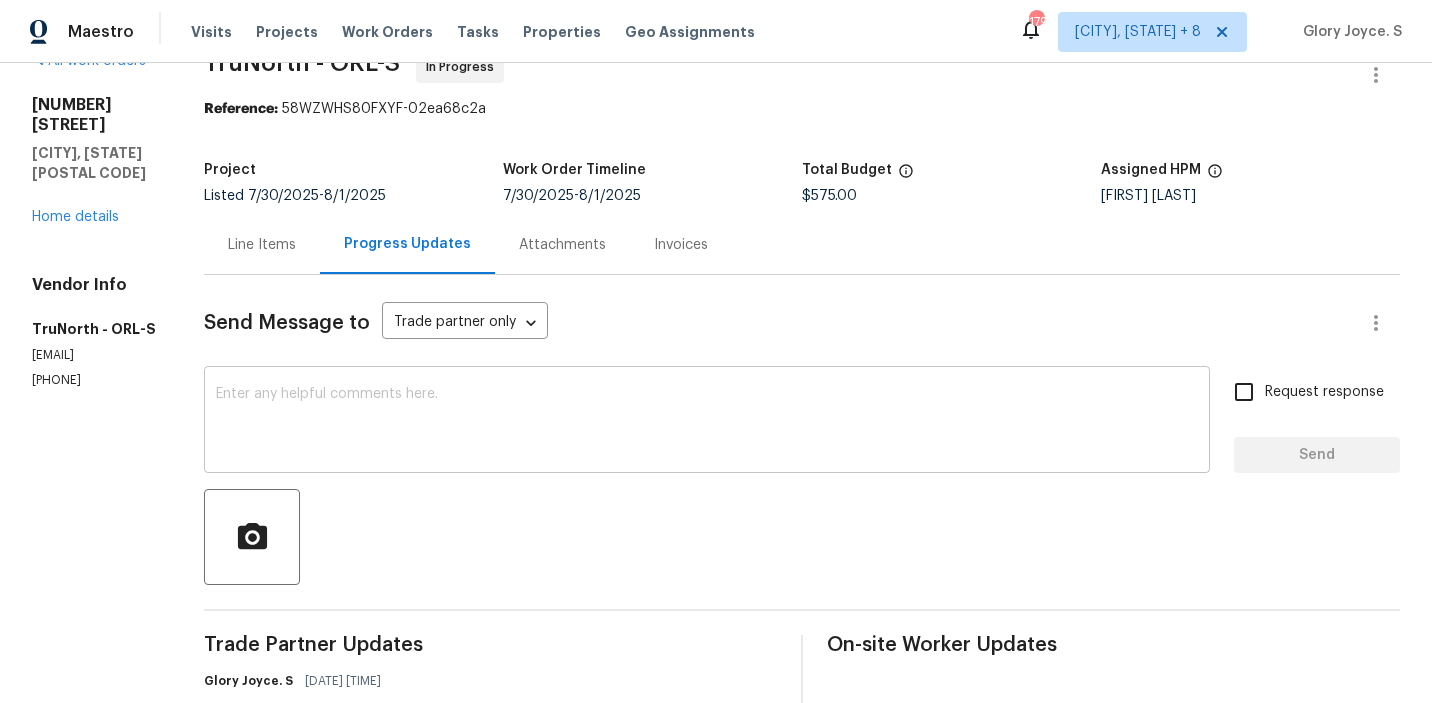 click at bounding box center (707, 422) 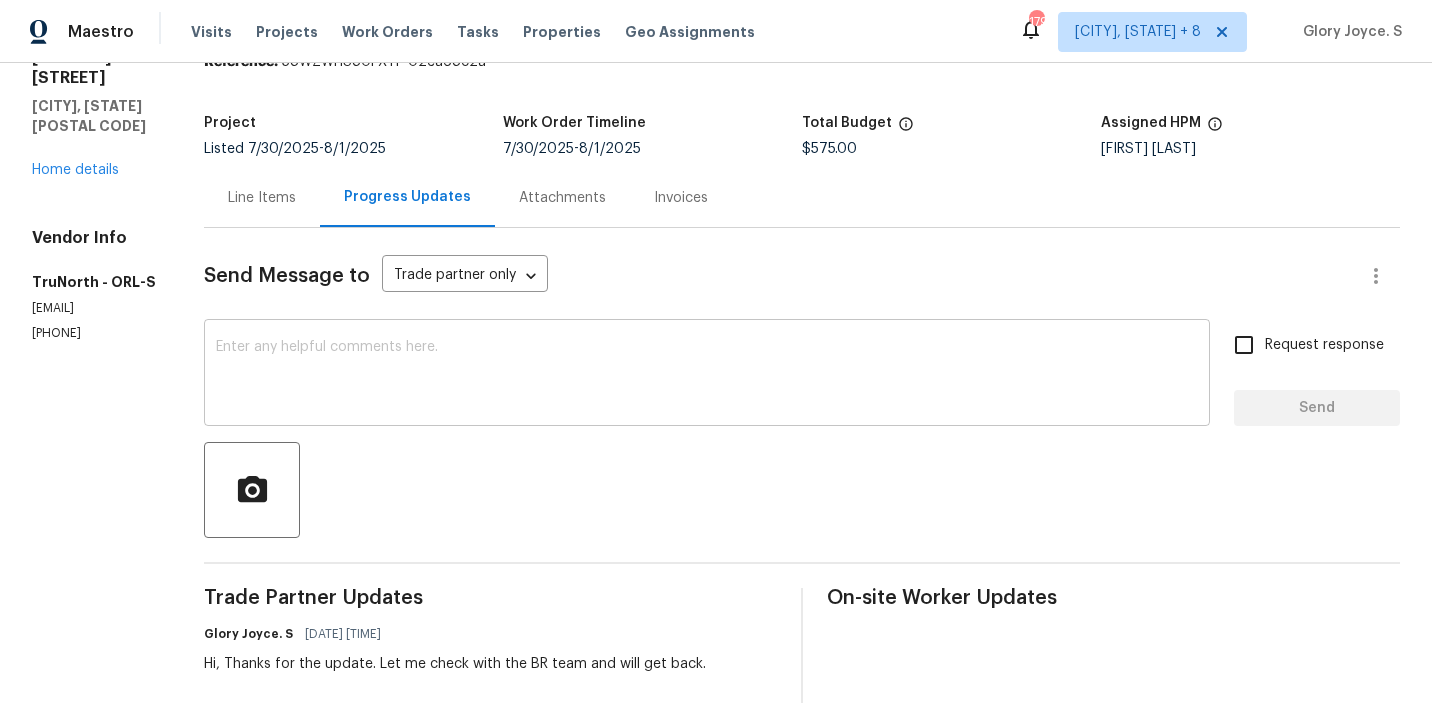 click at bounding box center [707, 375] 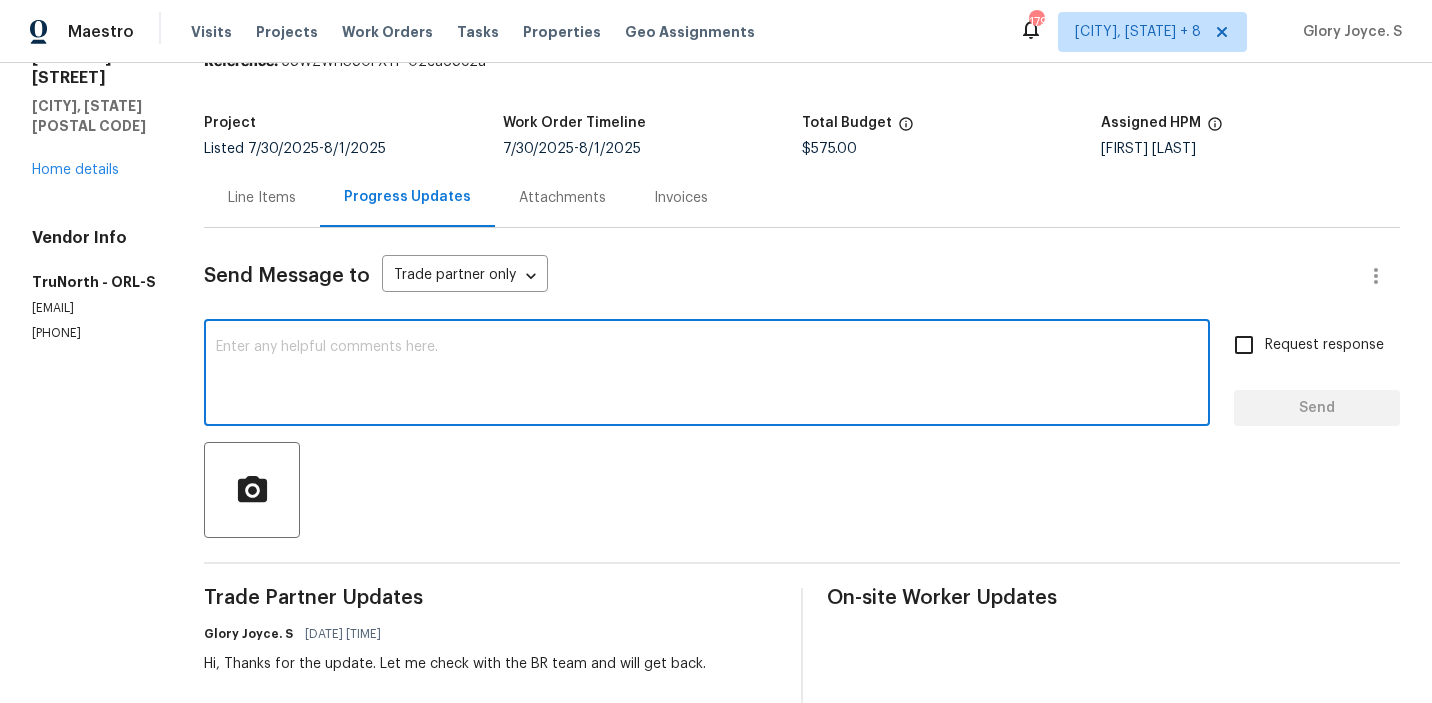 paste on "The BR team has approved the cost, and it has been updated." 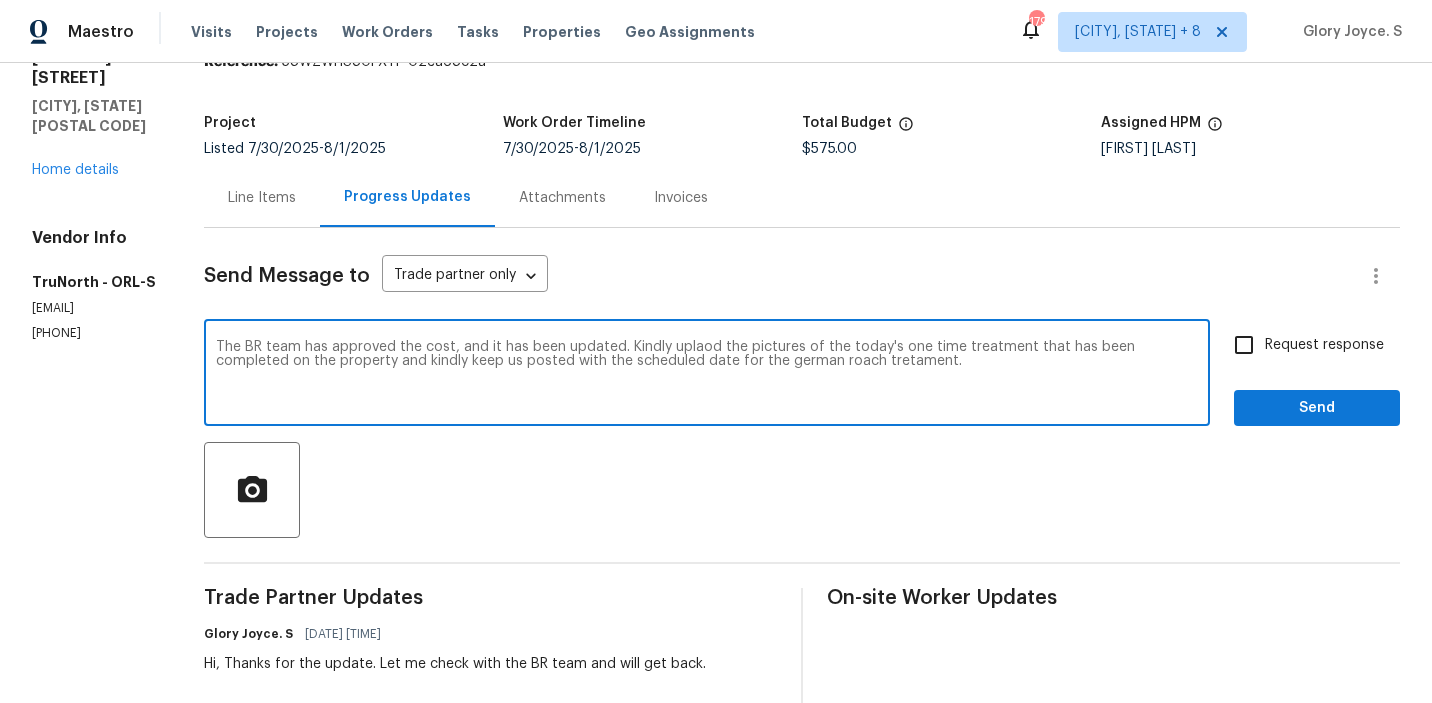 click on "Replace with" at bounding box center [0, 0] 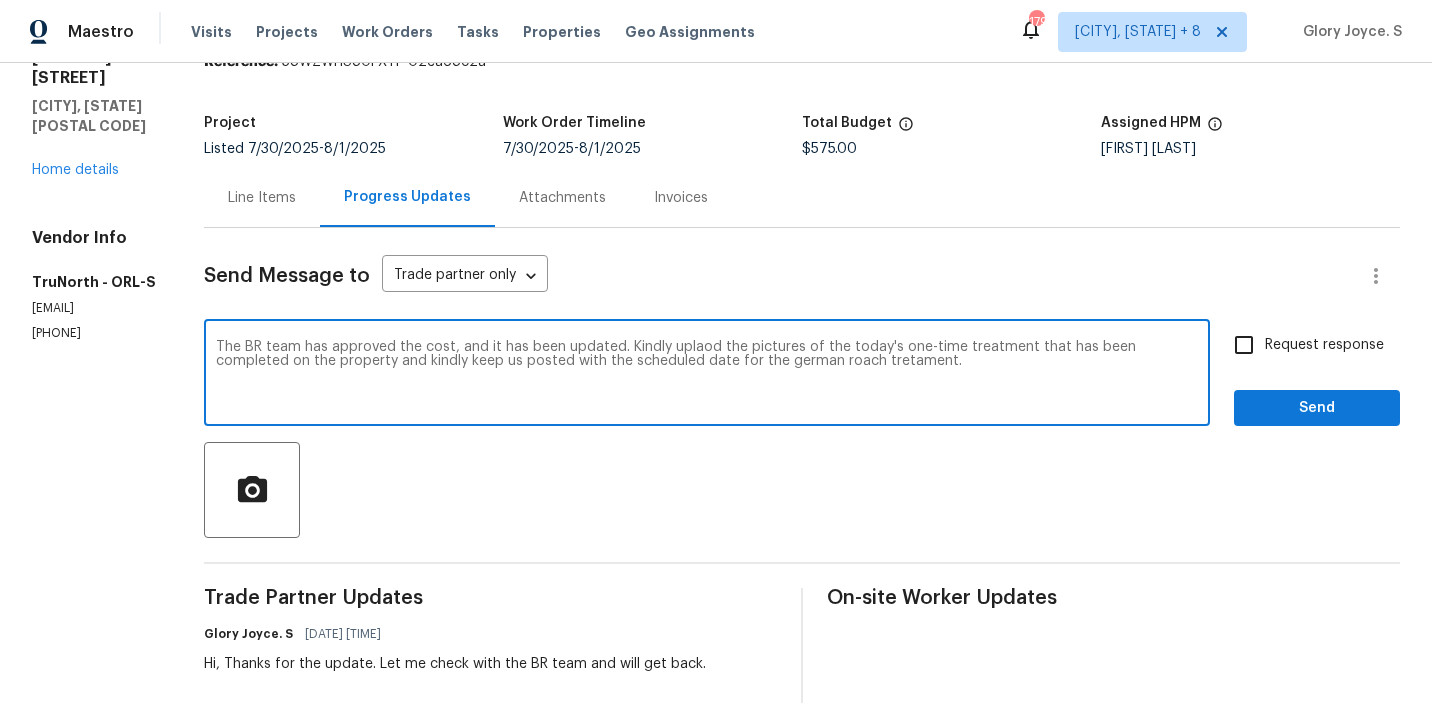 click on "The BR team has approved the cost, and it has been updated. Kindly uplaod the pictures of the today's one-time treatment that has been completed on the property and kindly keep us posted with the scheduled date for the german roach tretament. x ​" at bounding box center [707, 375] 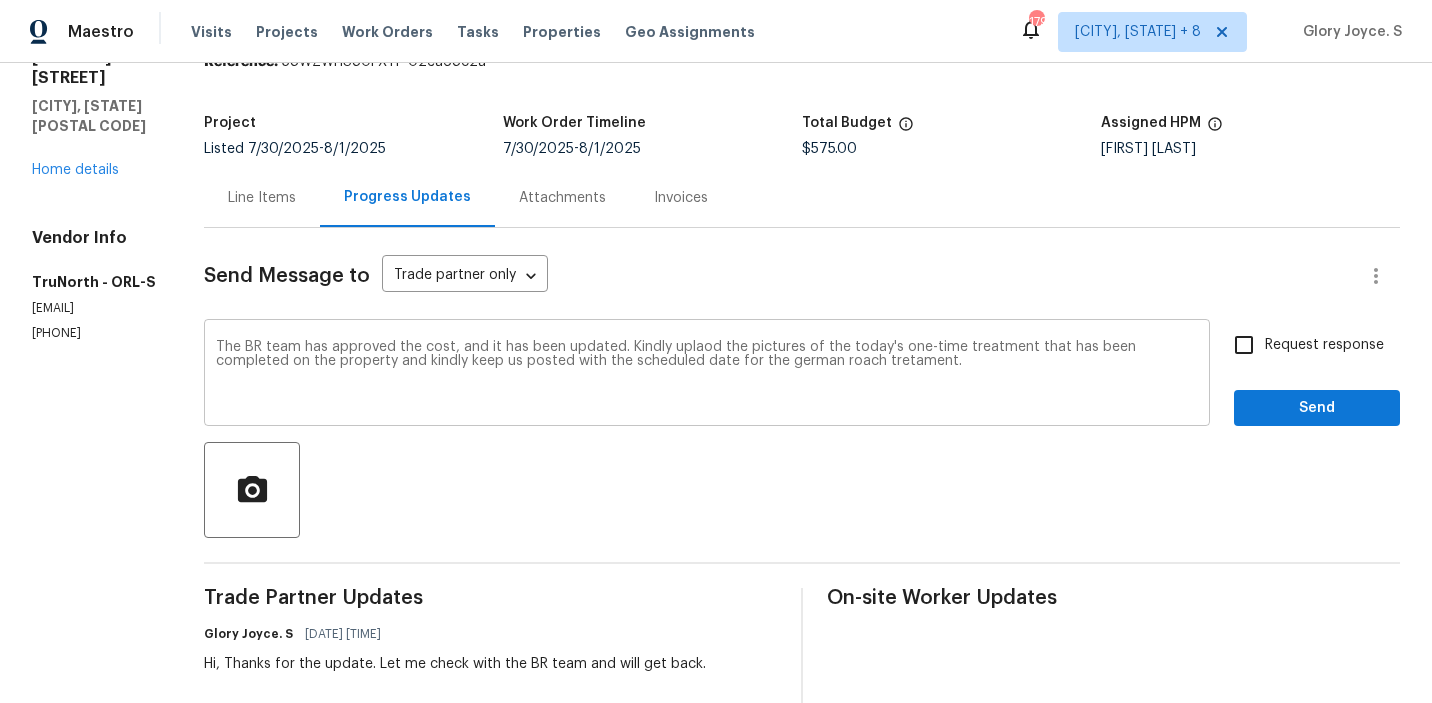 click on "The BR team has approved the cost, and it has been updated. Kindly uplaod the pictures of the today's one-time treatment that has been completed on the property and kindly keep us posted with the scheduled date for the german roach tretament. x ​" at bounding box center [707, 375] 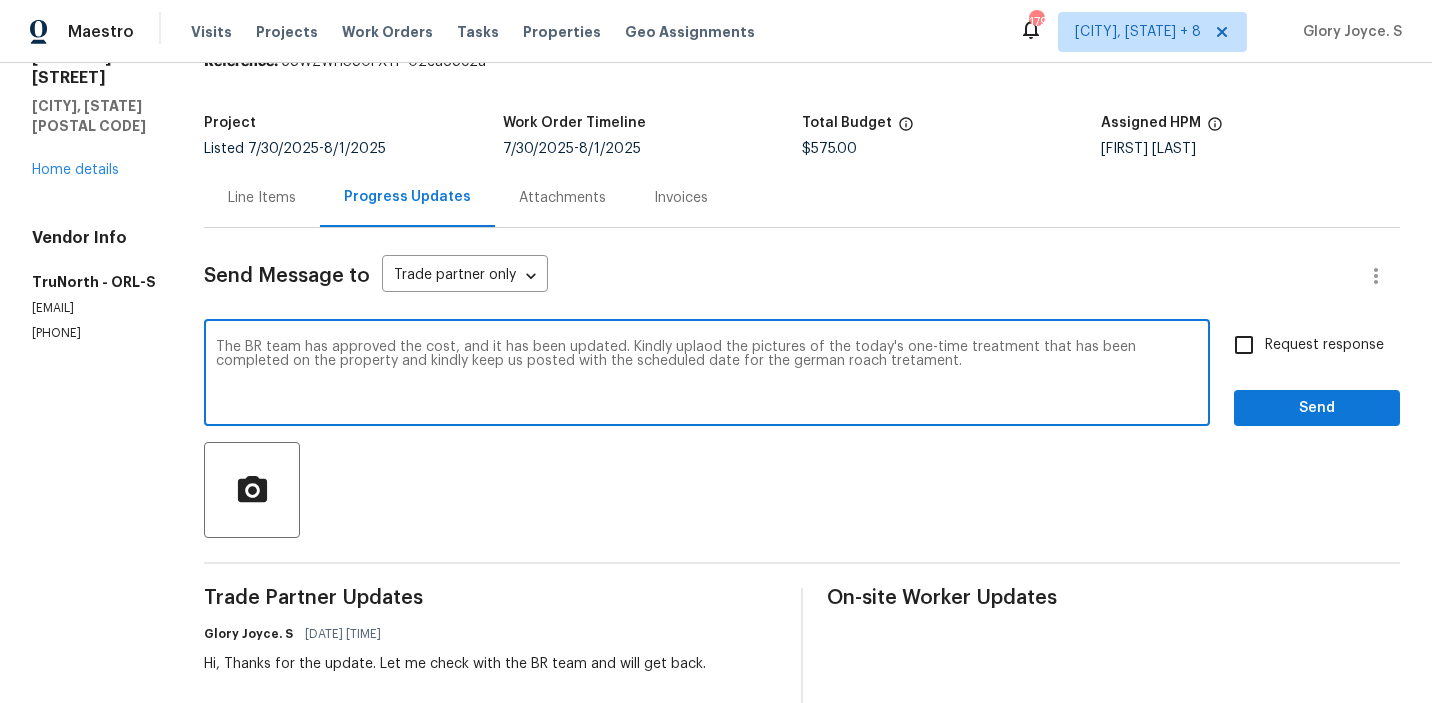 click on "The BR team has approved the cost, and it has been updated. Kindly uplaod the pictures of the today's one-time treatment that has been completed on the property and kindly keep us posted with the scheduled date for the german roach tretament." at bounding box center [707, 375] 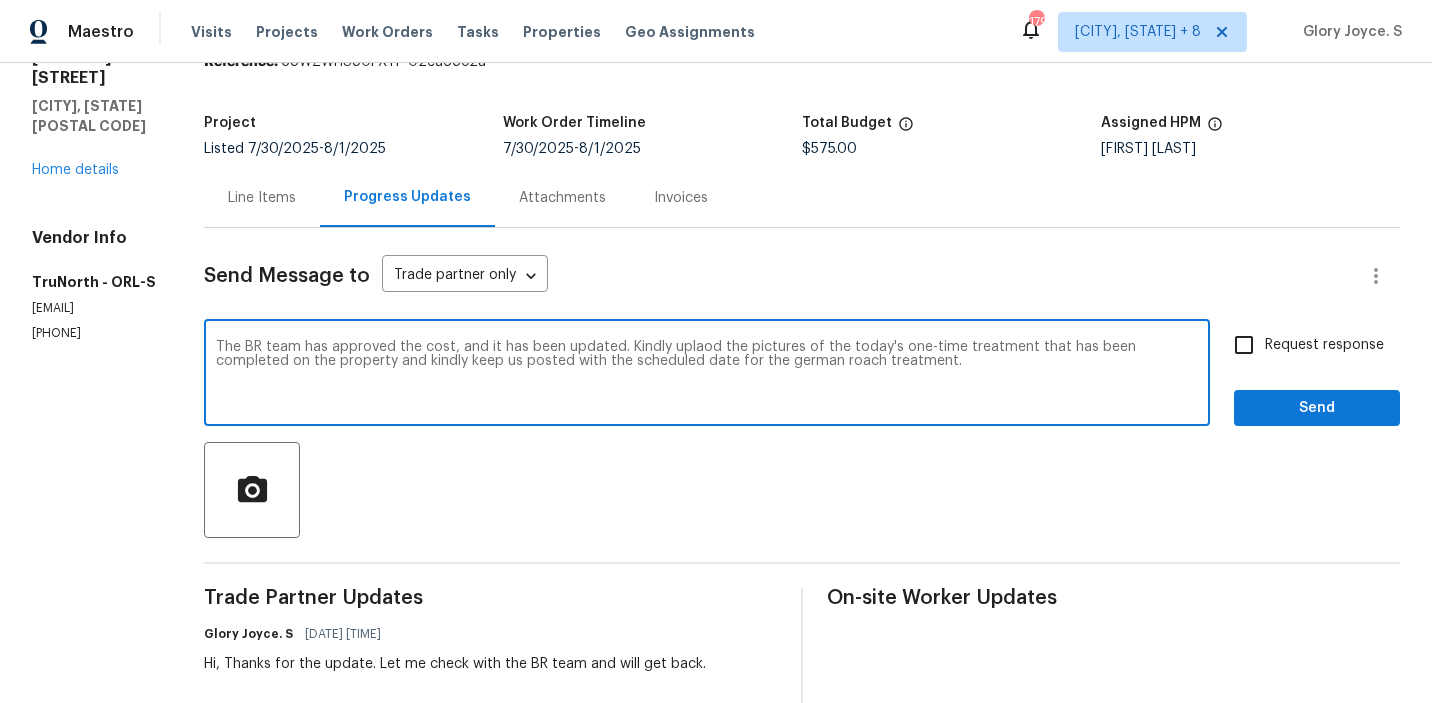 click on "upload" at bounding box center (0, 0) 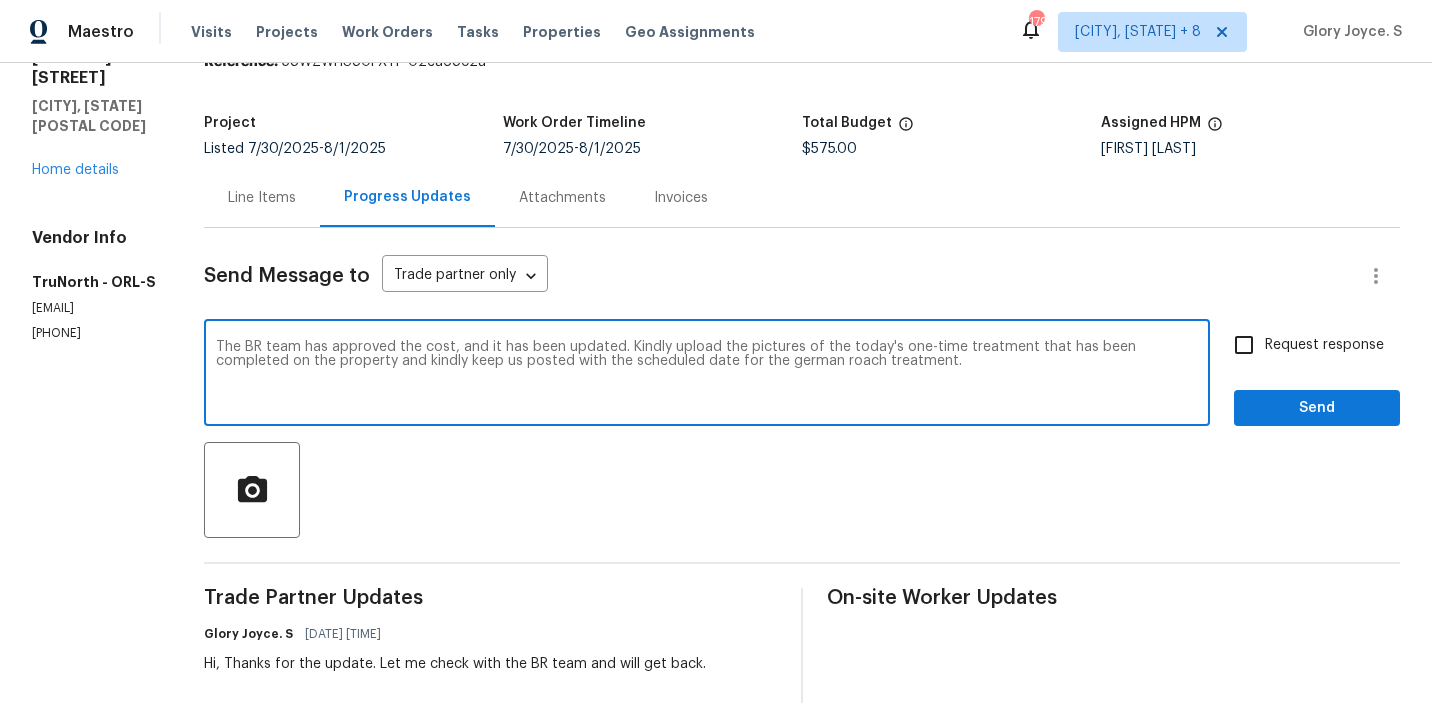 click on "the" at bounding box center (0, 0) 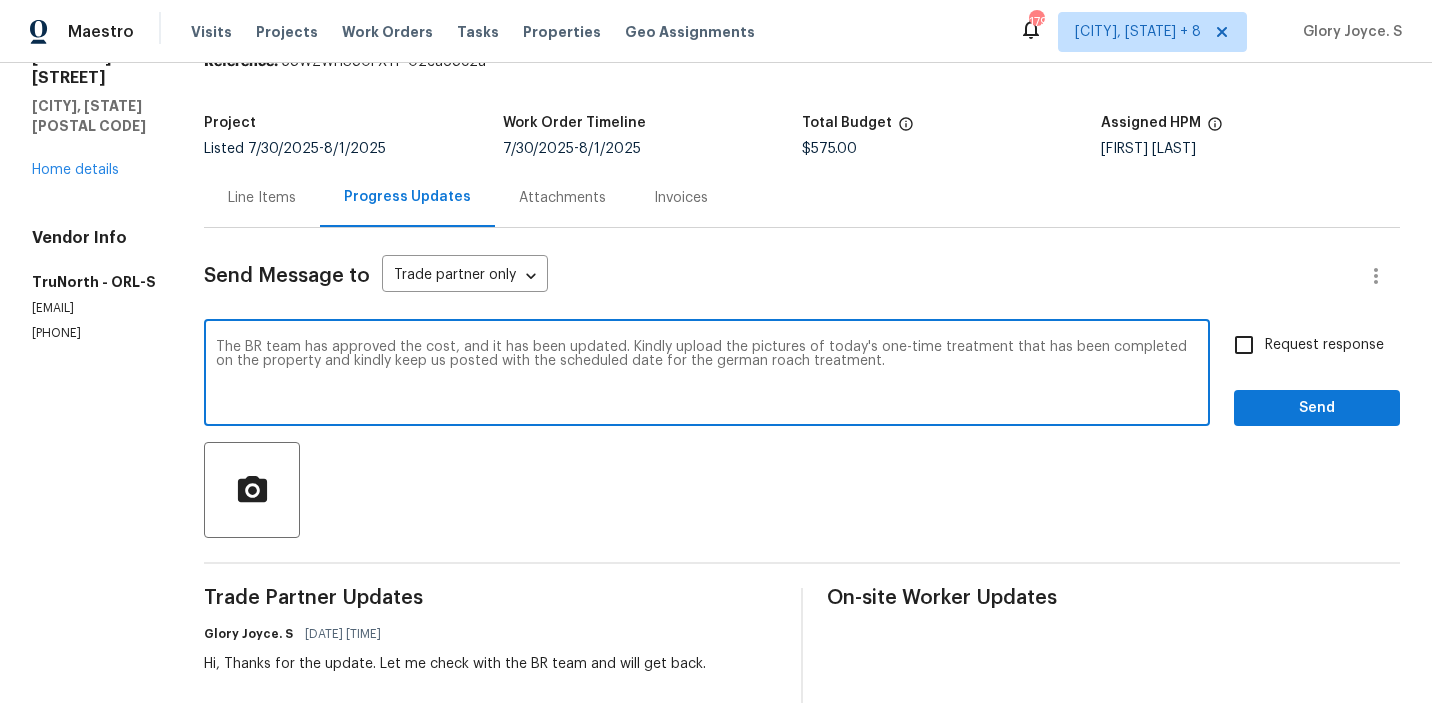 click on "The BR team has approved the cost, and it has been updated. Kindly upload the pictures of today's one-time treatment that has been completed on the property and kindly keep us posted with the scheduled date for the german roach treatment." at bounding box center (707, 375) 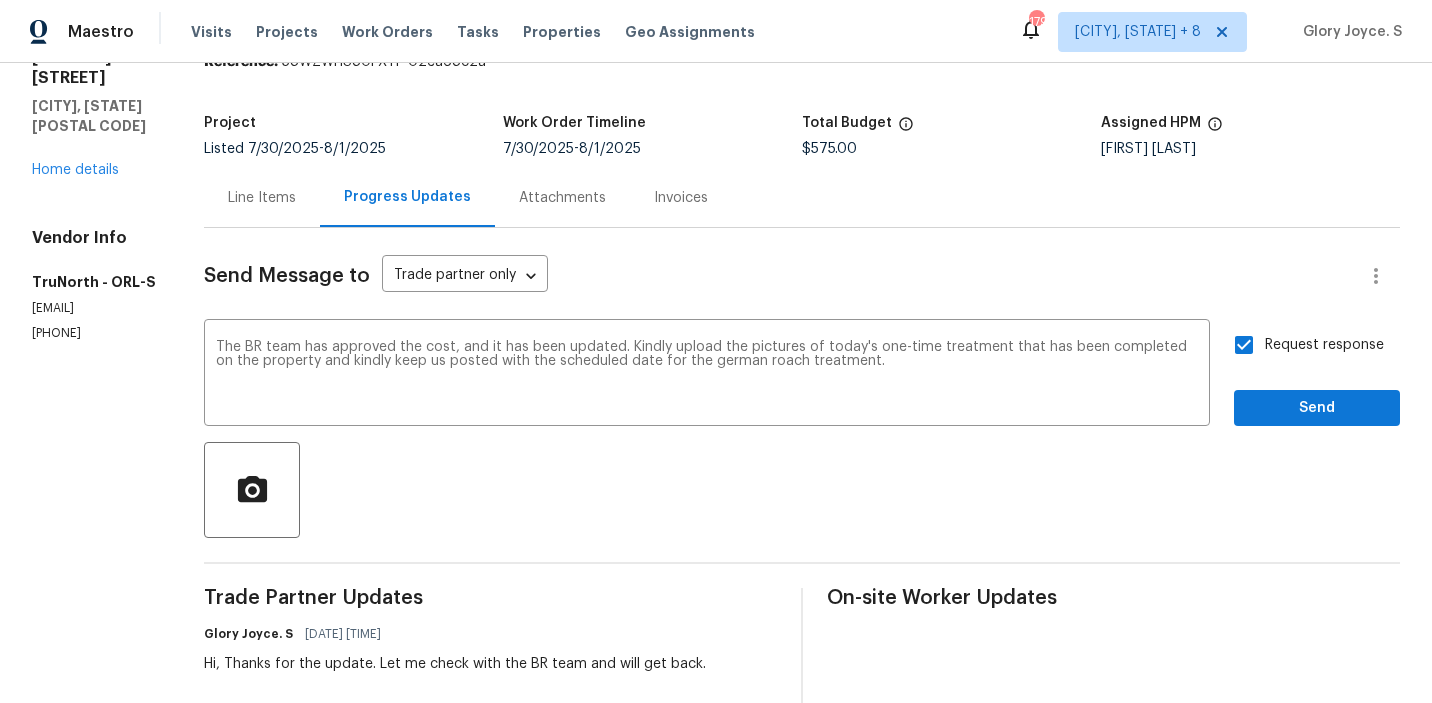 click on "Send Message to Trade partner only Trade partner only ​ The BR team has approved the cost, and it has been updated. Kindly upload the pictures of today's one-time treatment that has been completed on the property and kindly keep us posted with the scheduled date for the german roach treatment. x ​ Request response Send Trade Partner Updates Glory Joyce. S 08/01/2025 3:50 PM Hi,
Thanks for the update. Let me check with the BR team and will get back. TruNorth Pest Control 08/01/2025 1:29 PM Tech is at this home now and states this home has german roaches. Glory Joyce. S 08/01/2025 11:51 AM Thanks for the heads-up. Kindly keep us posted once done. TruNorth Pest Control 08/01/2025 9:03 AM Good afternoon. The work is still on schedule for today, however the tech has not been to the property yet. Glory Joyce. S 08/01/2025 7:56 AM Could you provide an update on the status of the work order that has been scheduled for today? We look forward to your updates. Glory Joyce. S 07/31/2025 12:30 PM TruNorth Pest Control" at bounding box center (802, 1022) 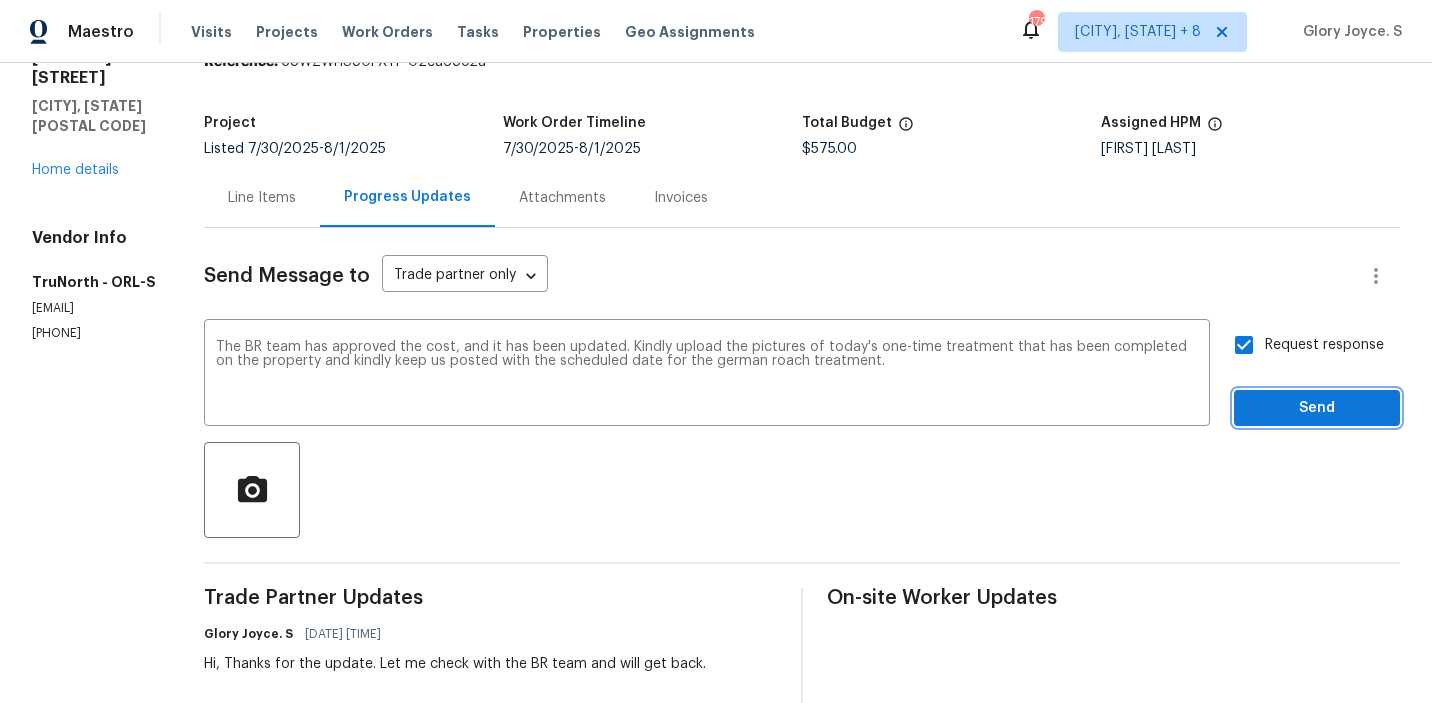 click on "Send" at bounding box center [1317, 408] 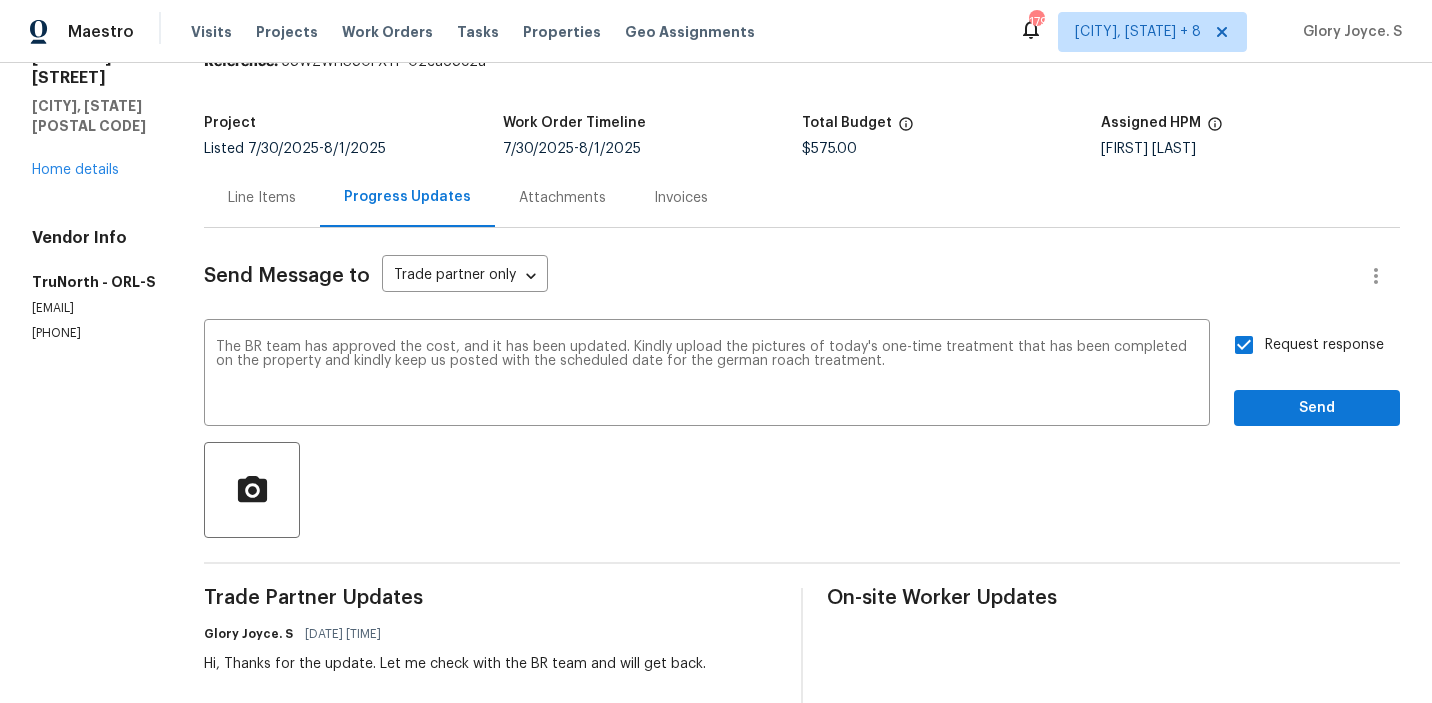scroll, scrollTop: 44, scrollLeft: 0, axis: vertical 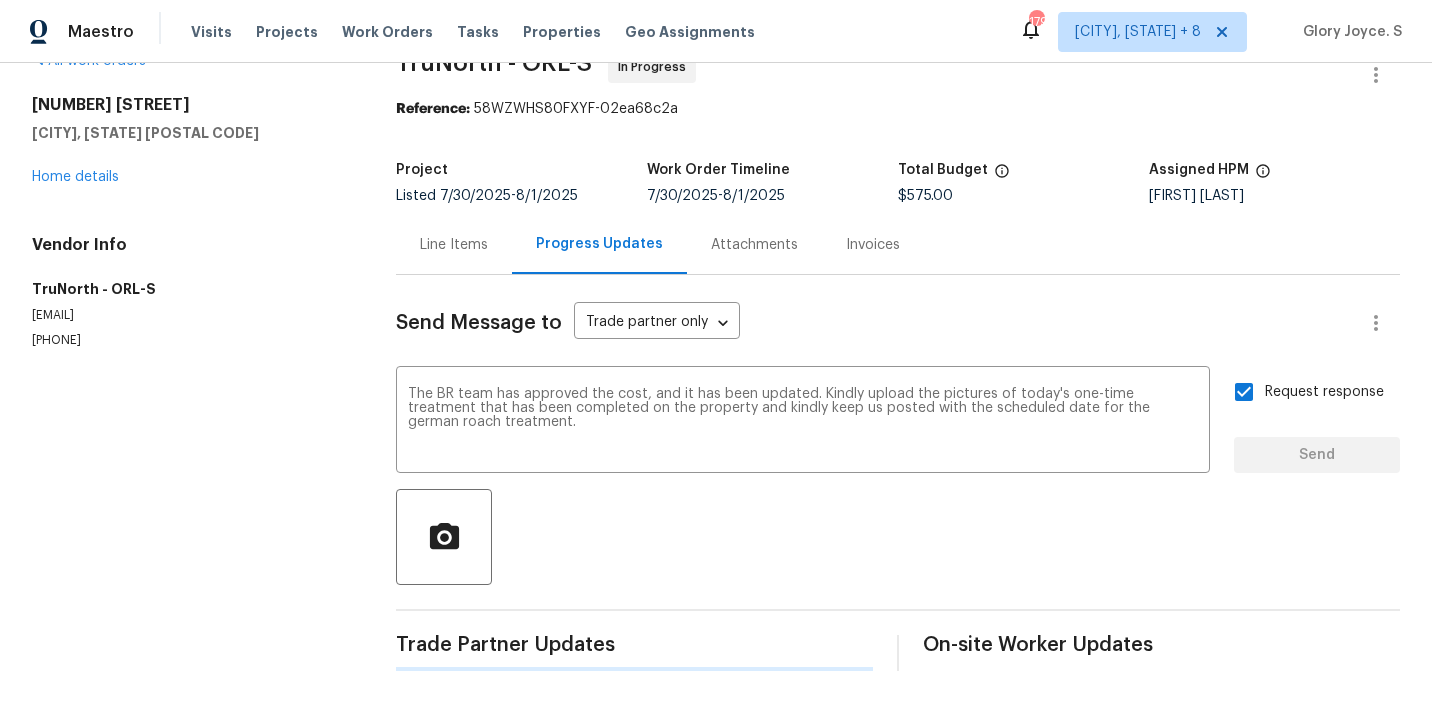 type 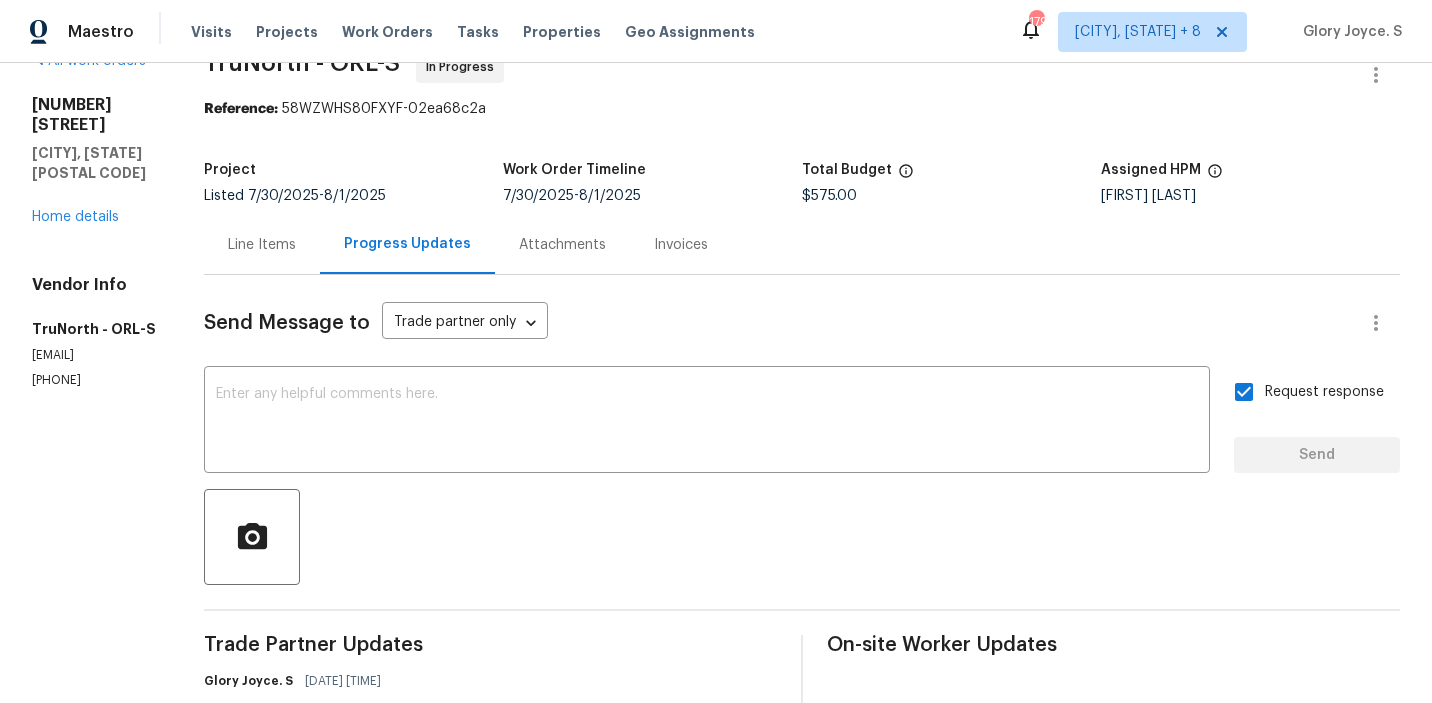 scroll, scrollTop: 91, scrollLeft: 0, axis: vertical 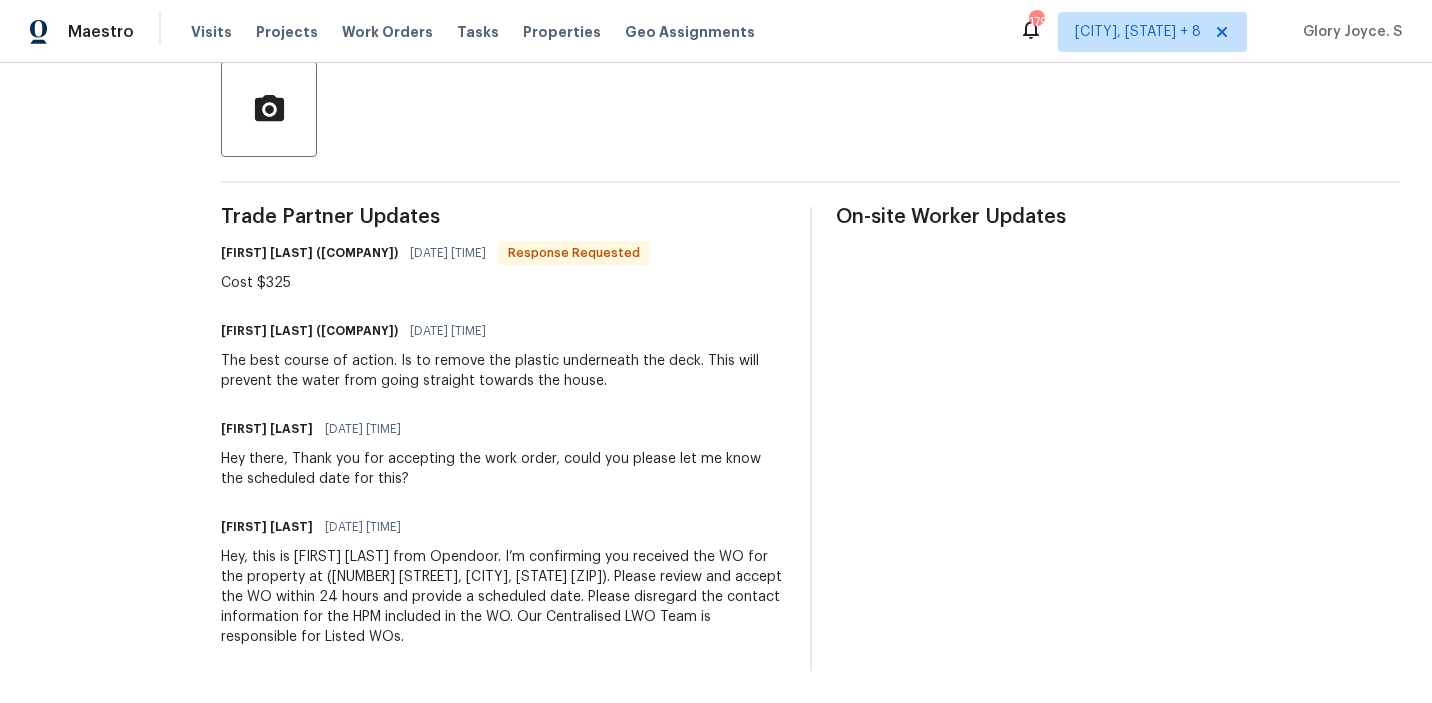 click on "Trade Partner Updates Jonathan Lecroy (Top Notch Power Washing) 08/01/2025 11:21 AM Response Requested Cost $325 Jonathan Lecroy (Top Notch Power Washing) 08/01/2025 11:21 AM The best course of action. Is to remove the plastic underneath the deck.  This will prevent the water from going straight towards the house. Tamilarasan D 08/01/2025 8:20 AM Hey there, Thank you for accepting the work order, could you please let me know the scheduled date for this? Tamilarasan D 07/31/2025 9:55 AM Hey, this is Tamil from Opendoor. I’m confirming you received the WO for the property at (9693 W Ridge Trail Rd, Soddy Daisy, TN 37379). Please review and accept the WO within 24 hours and provide a scheduled date. Please disregard the contact information for the HPM included in the WO. Our Centralised LWO Team is responsible for Listed WOs." at bounding box center [503, 439] 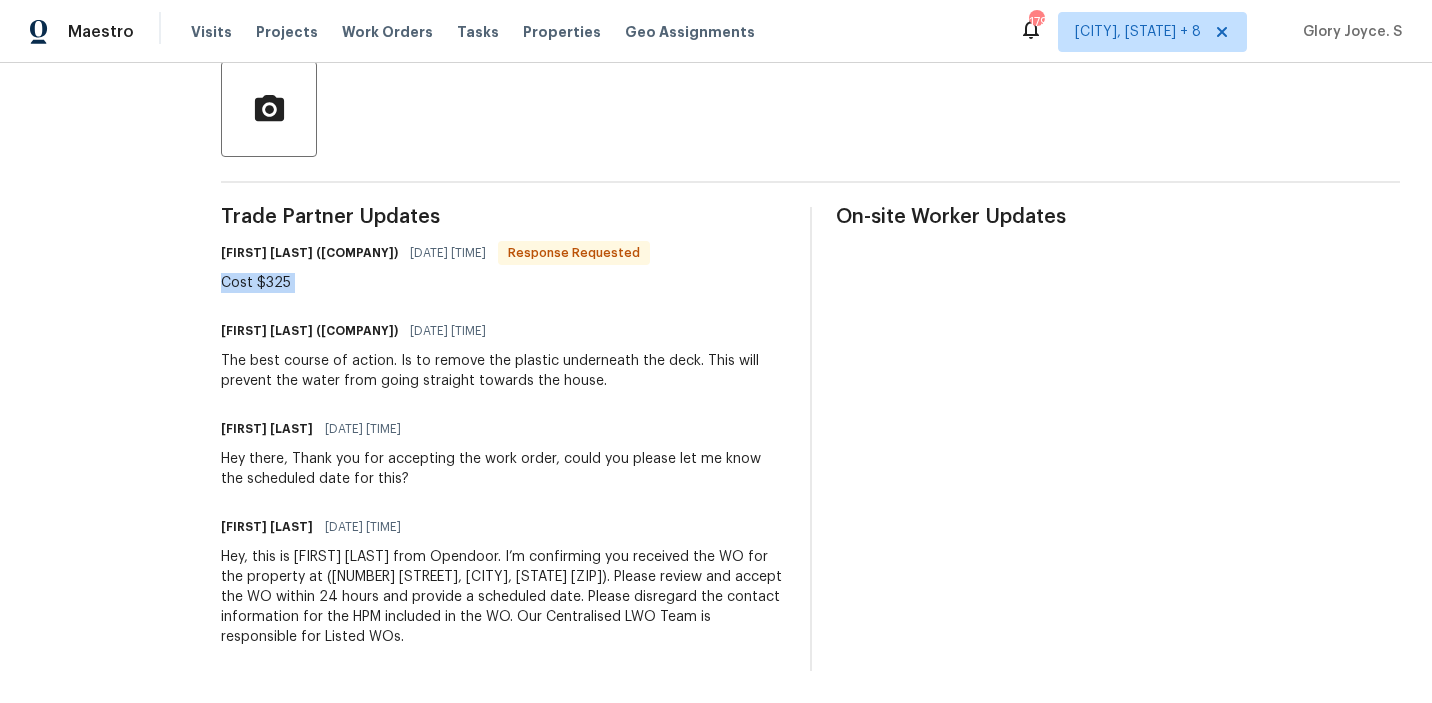 copy on "Cost $325" 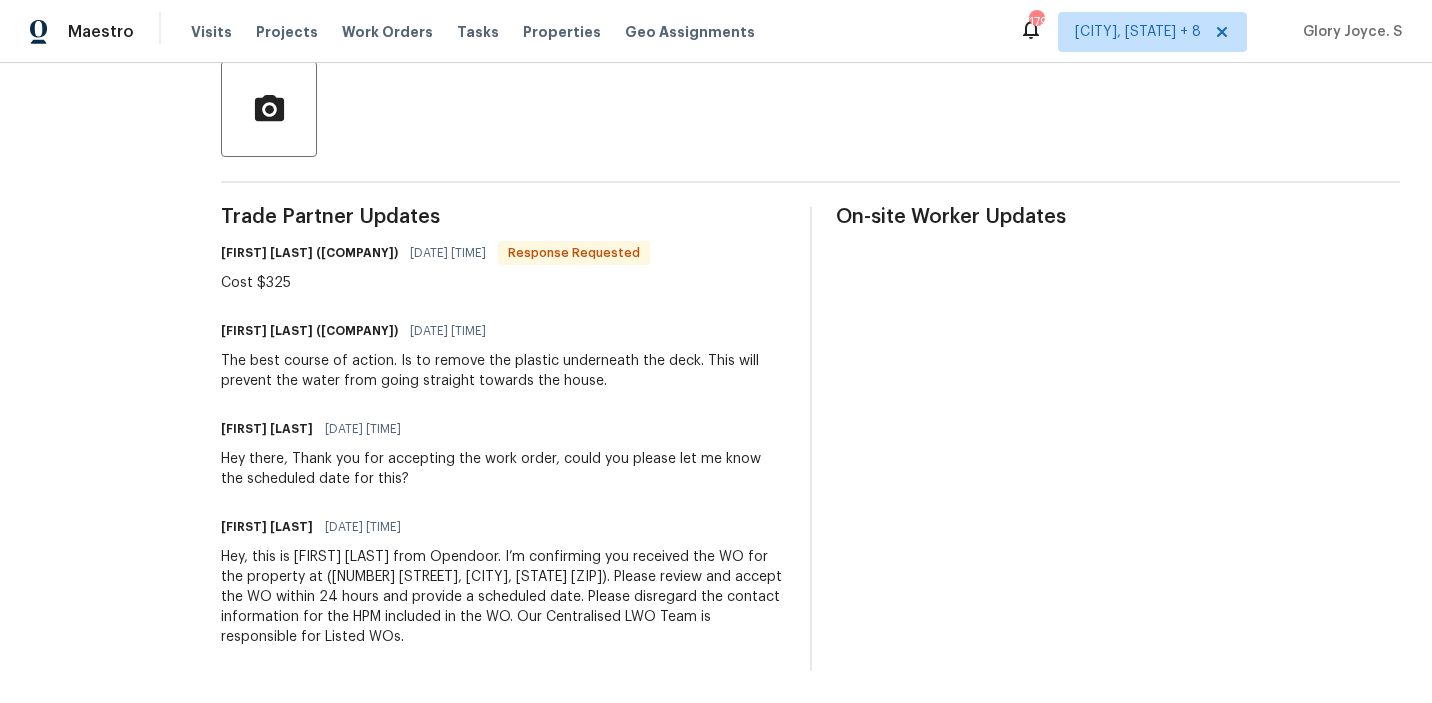 click on "Trade Partner Updates Jonathan Lecroy (Top Notch Power Washing) 08/01/2025 11:21 AM Response Requested Cost $325 Jonathan Lecroy (Top Notch Power Washing) 08/01/2025 11:21 AM The best course of action. Is to remove the plastic underneath the deck.  This will prevent the water from going straight towards the house. Tamilarasan D 08/01/2025 8:20 AM Hey there, Thank you for accepting the work order, could you please let me know the scheduled date for this? Tamilarasan D 07/31/2025 9:55 AM Hey, this is Tamil from Opendoor. I’m confirming you received the WO for the property at (9693 W Ridge Trail Rd, Soddy Daisy, TN 37379). Please review and accept the WO within 24 hours and provide a scheduled date. Please disregard the contact information for the HPM included in the WO. Our Centralised LWO Team is responsible for Listed WOs." at bounding box center (503, 439) 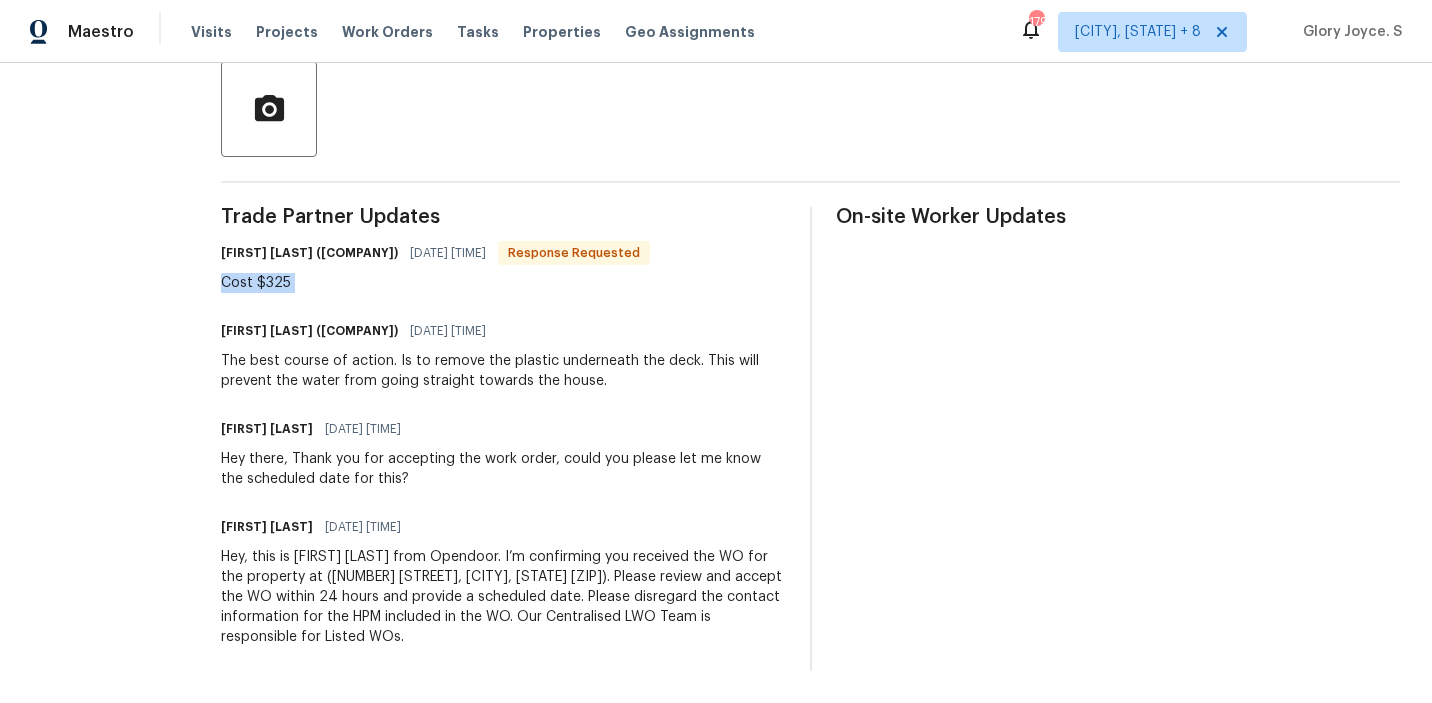 click on "Trade Partner Updates Jonathan Lecroy (Top Notch Power Washing) 08/01/2025 11:21 AM Response Requested Cost $325 Jonathan Lecroy (Top Notch Power Washing) 08/01/2025 11:21 AM The best course of action. Is to remove the plastic underneath the deck.  This will prevent the water from going straight towards the house. Tamilarasan D 08/01/2025 8:20 AM Hey there, Thank you for accepting the work order, could you please let me know the scheduled date for this? Tamilarasan D 07/31/2025 9:55 AM Hey, this is Tamil from Opendoor. I’m confirming you received the WO for the property at (9693 W Ridge Trail Rd, Soddy Daisy, TN 37379). Please review and accept the WO within 24 hours and provide a scheduled date. Please disregard the contact information for the HPM included in the WO. Our Centralised LWO Team is responsible for Listed WOs." at bounding box center (503, 439) 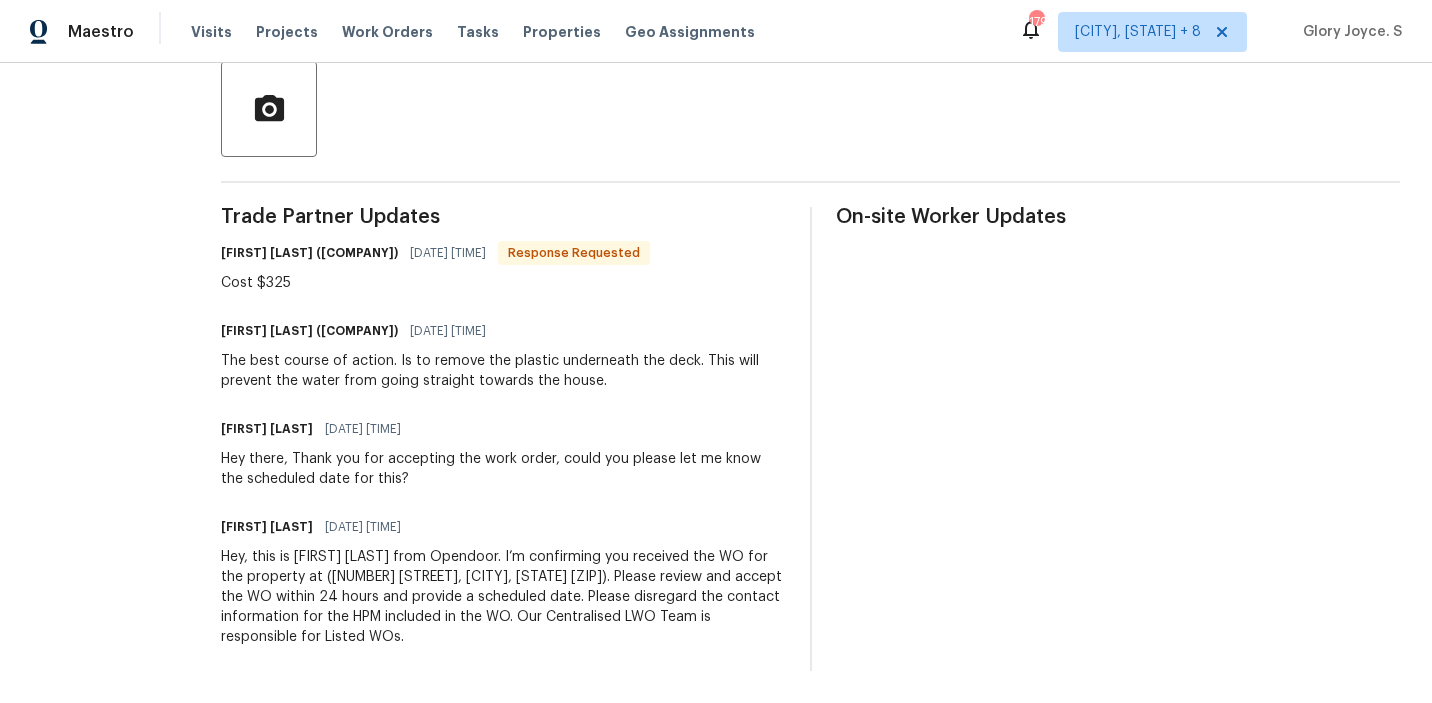 click on "The best course of action. Is to remove the plastic underneath the deck.  This will prevent the water from going straight towards the house." at bounding box center [503, 371] 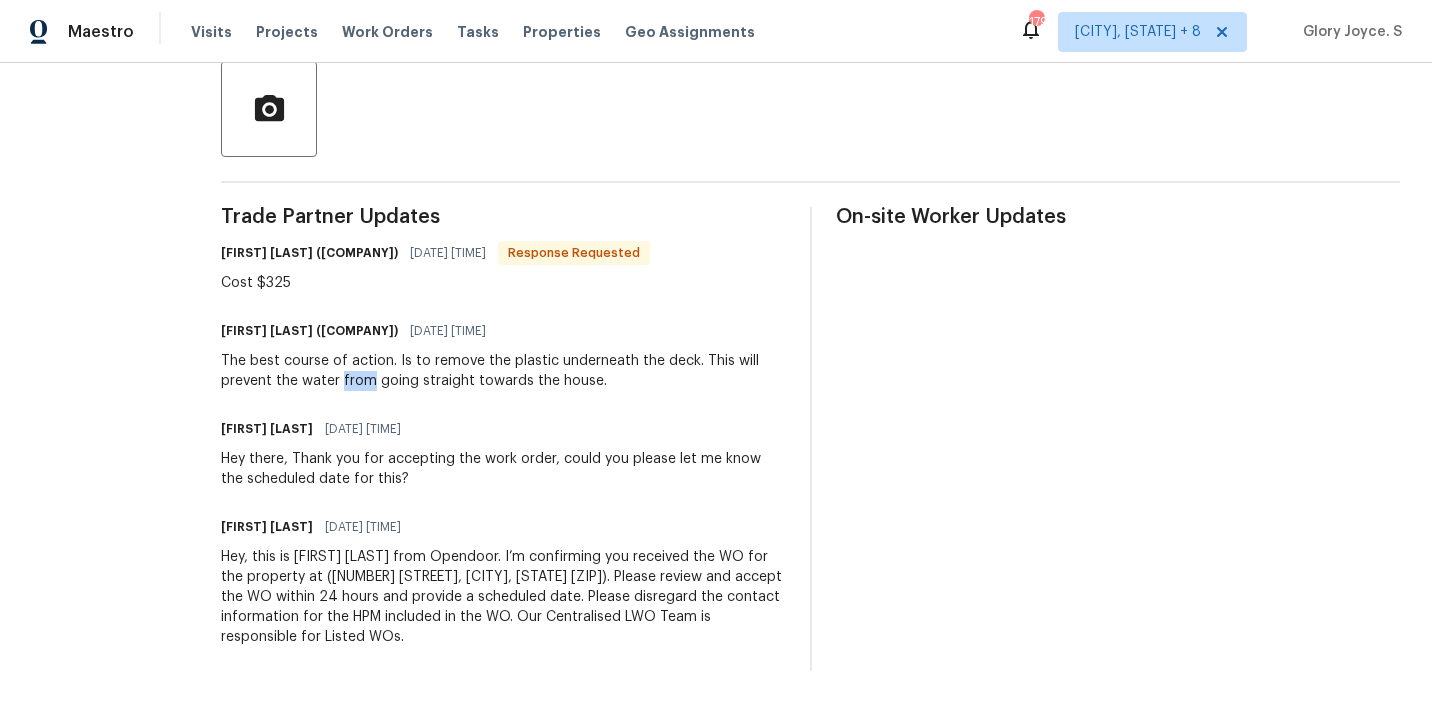 click on "The best course of action. Is to remove the plastic underneath the deck.  This will prevent the water from going straight towards the house." at bounding box center (503, 371) 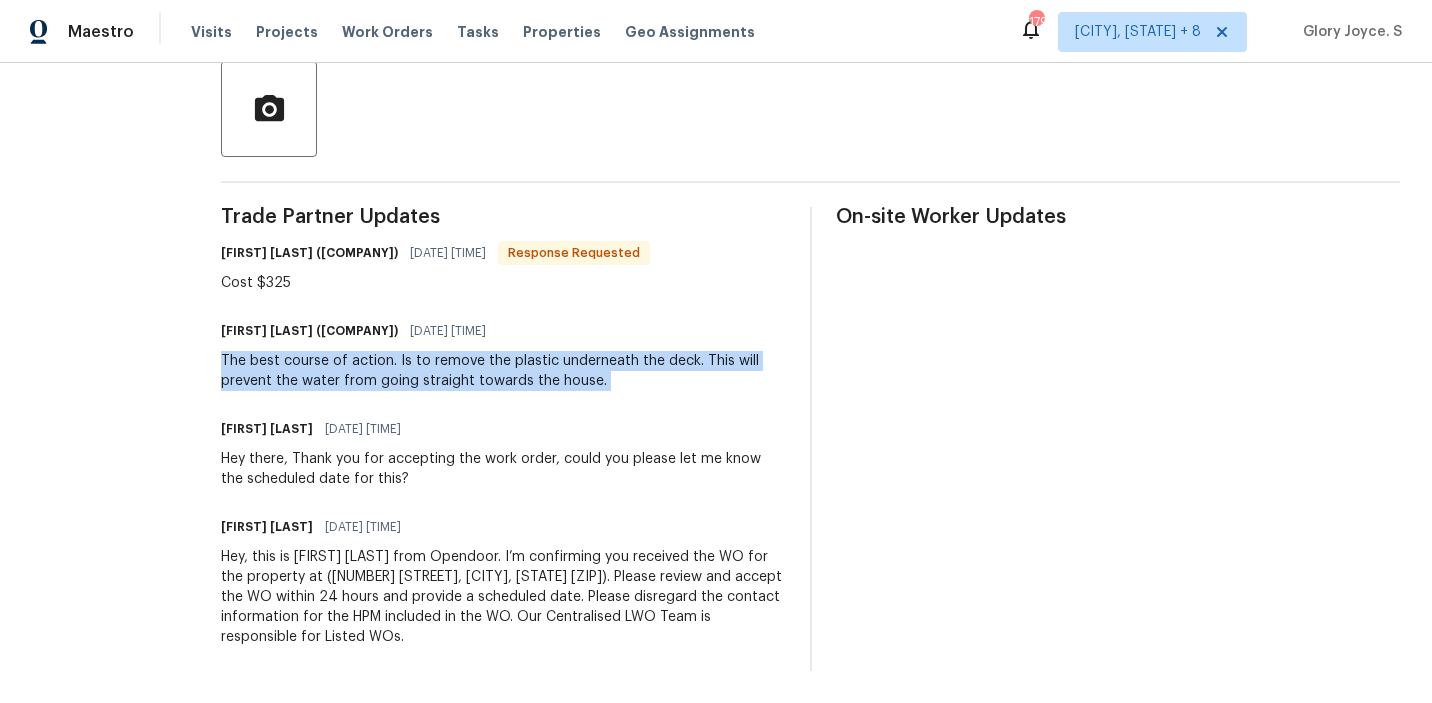 click on "The best course of action. Is to remove the plastic underneath the deck.  This will prevent the water from going straight towards the house." at bounding box center (503, 371) 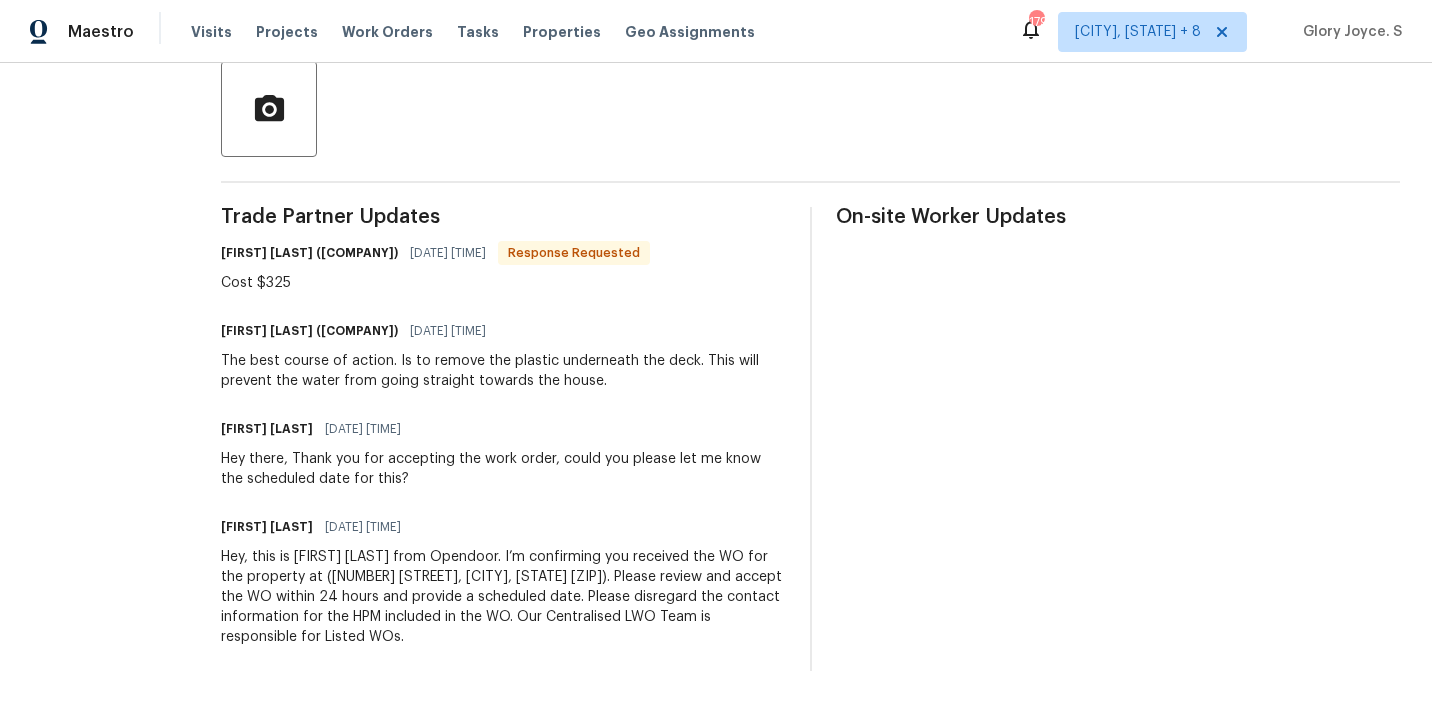 click on "The best course of action. Is to remove the plastic underneath the deck.  This will prevent the water from going straight towards the house." at bounding box center (503, 371) 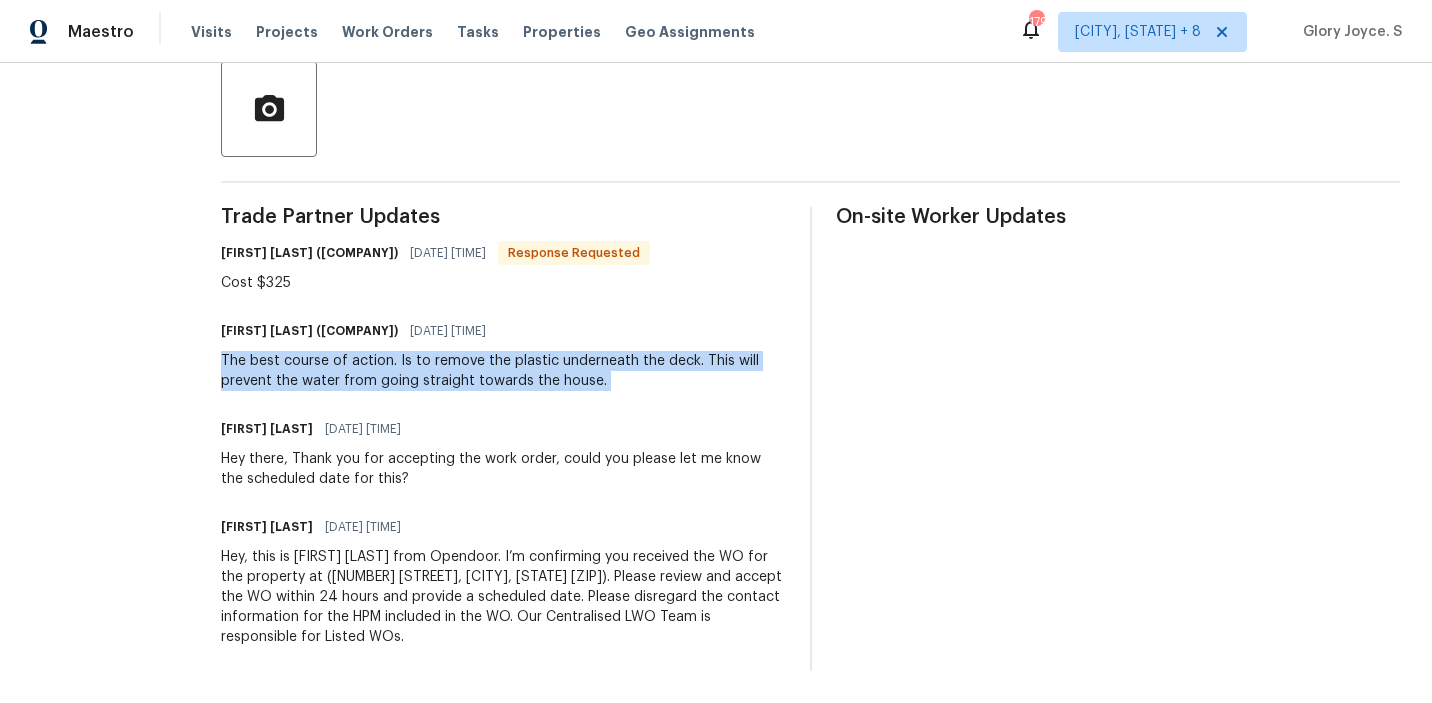 click on "The best course of action. Is to remove the plastic underneath the deck.  This will prevent the water from going straight towards the house." at bounding box center [503, 371] 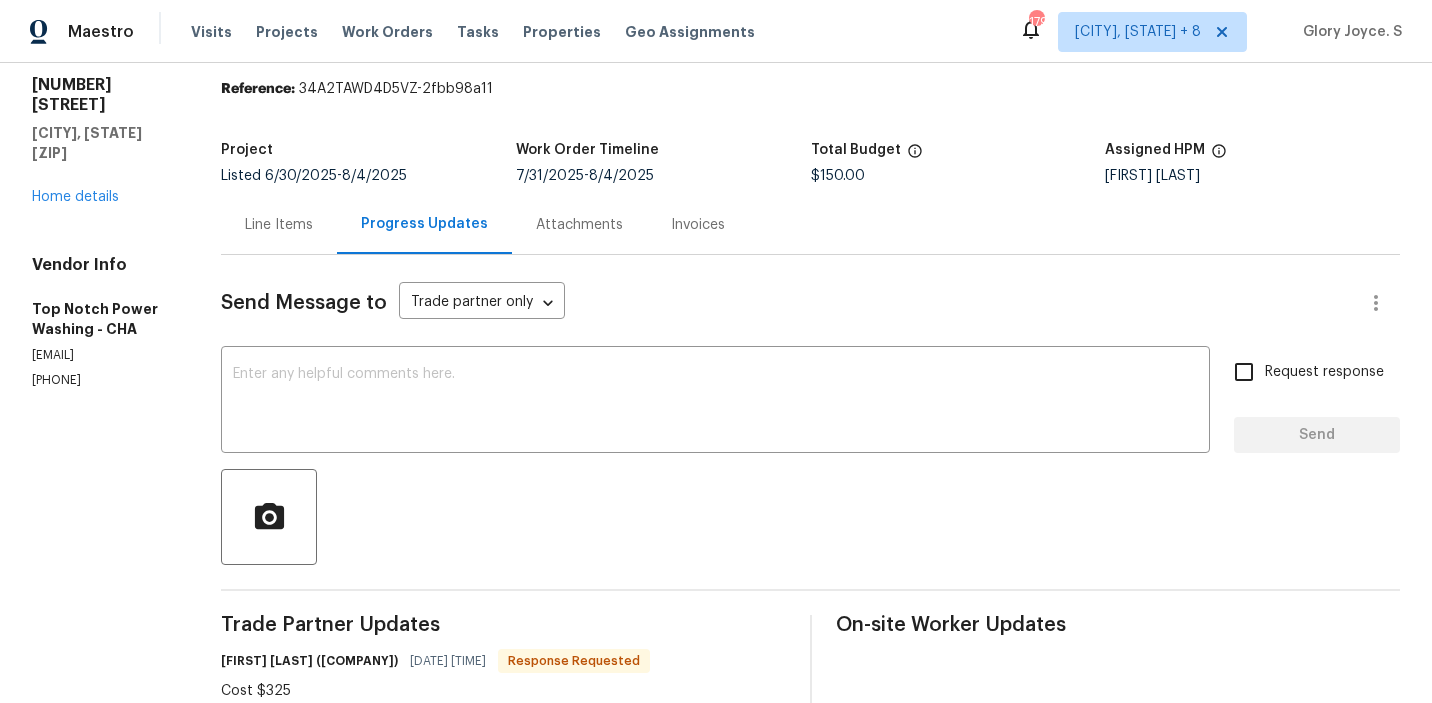 scroll, scrollTop: 28, scrollLeft: 0, axis: vertical 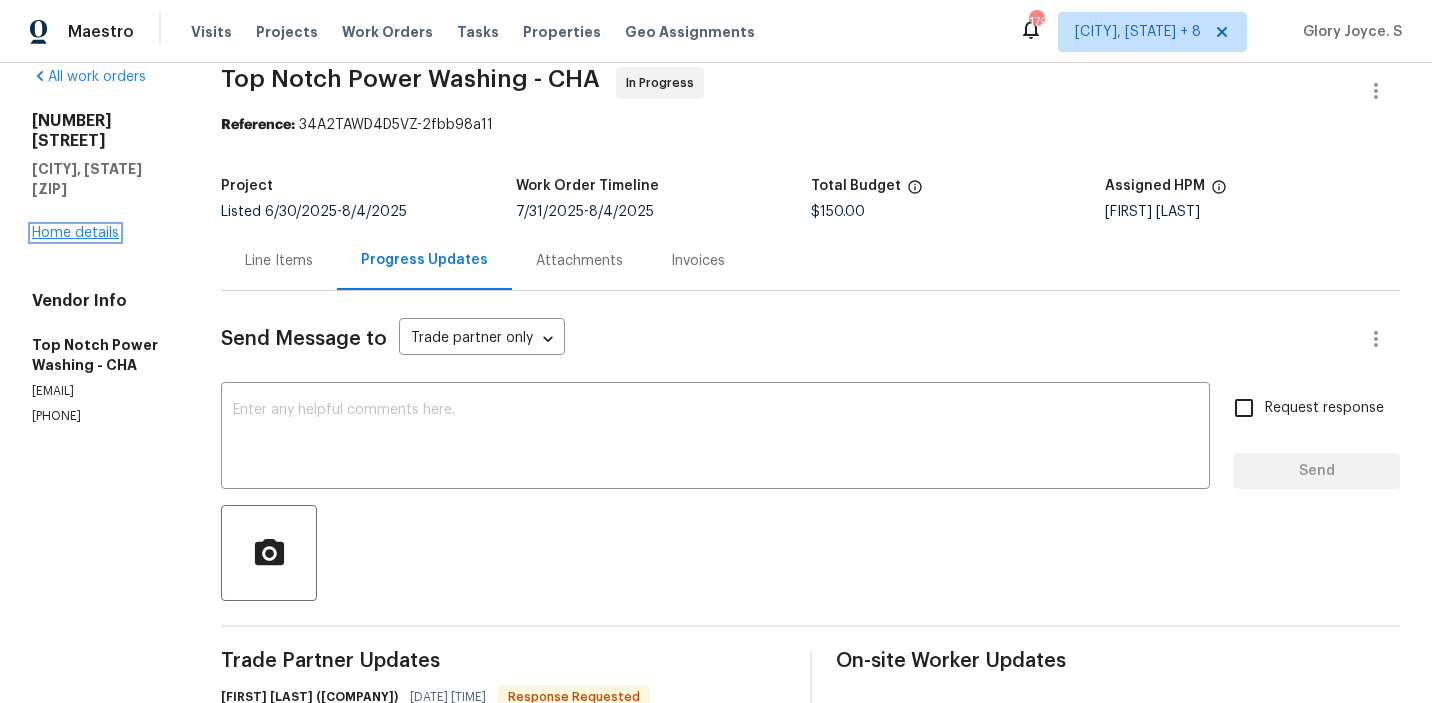 click on "Home details" at bounding box center (75, 233) 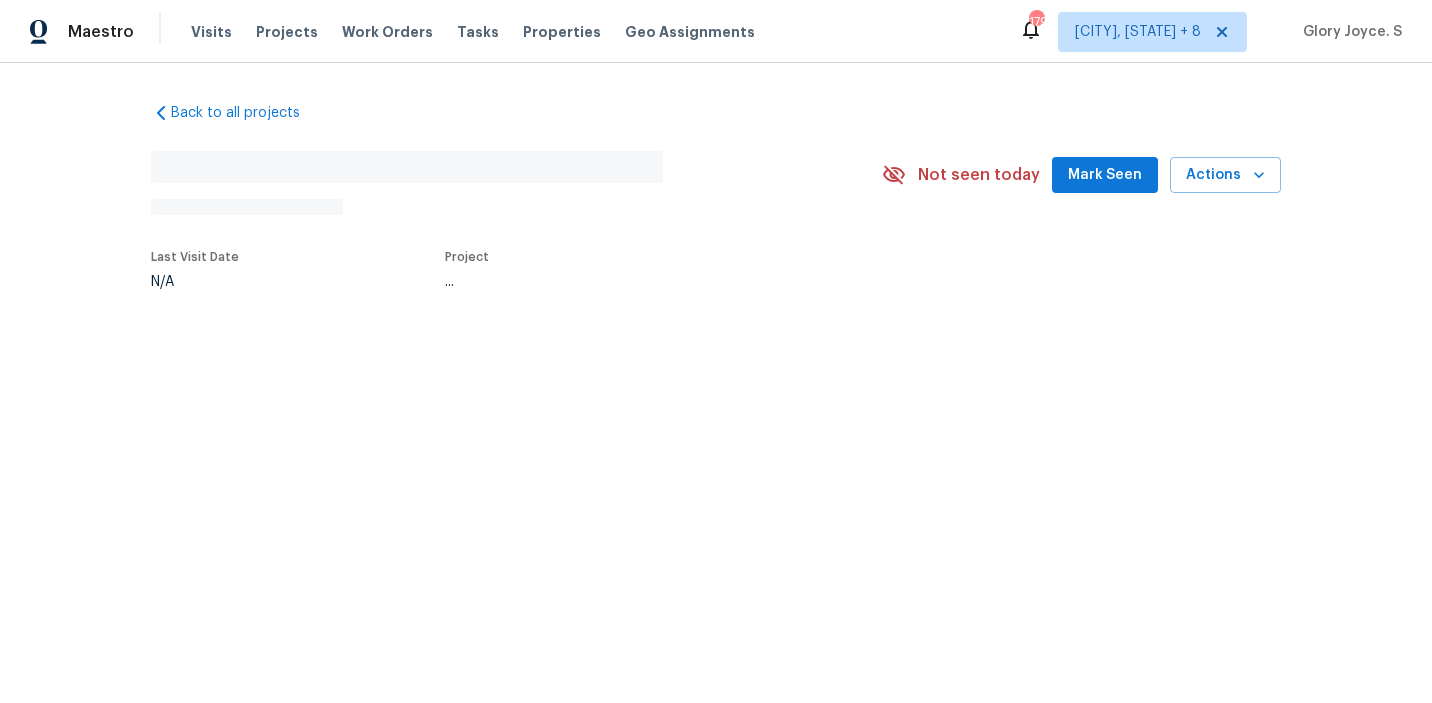 click on "Back to all projects No address found N/A Not seen today Mark Seen Actions Last Visit Date N/A Project ..." at bounding box center [716, 242] 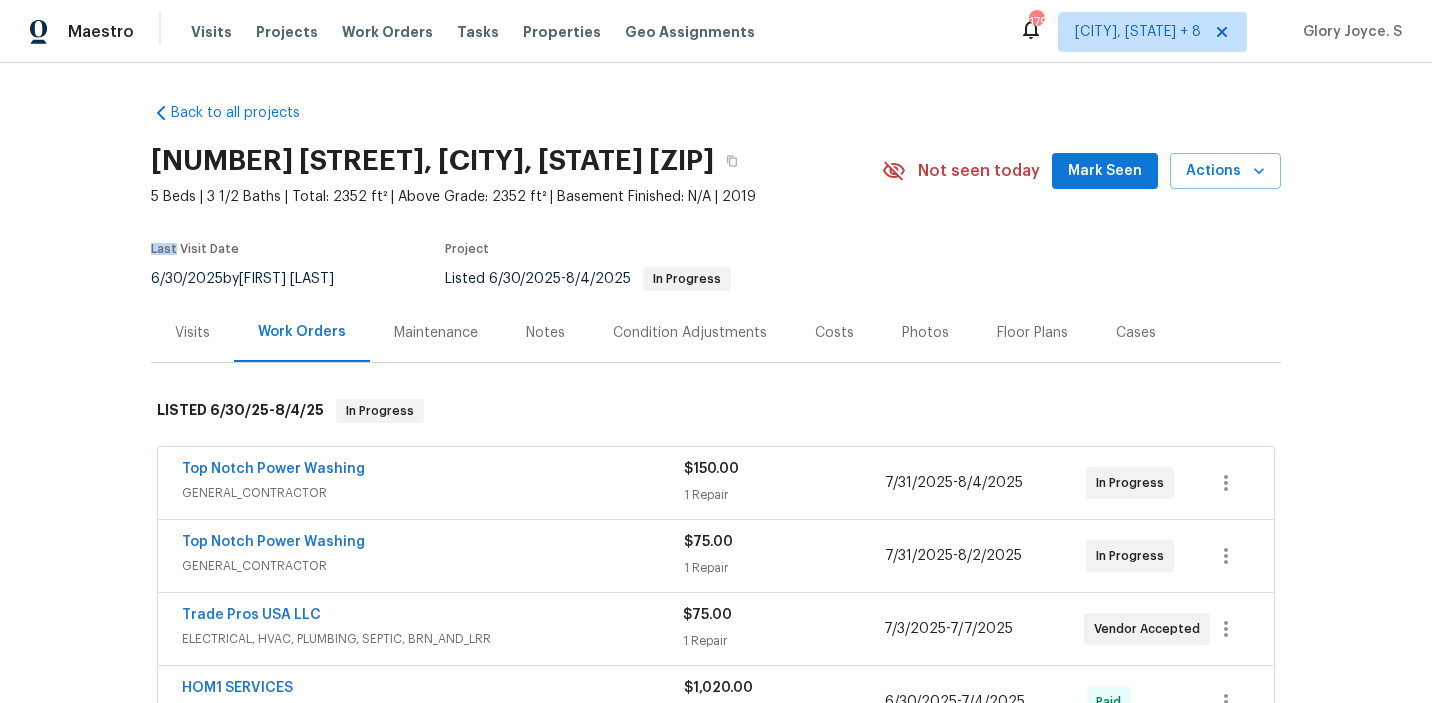 click on "Top Notch Power Washing GENERAL_CONTRACTOR $75.00 1 Repair 7/31/2025  -  8/2/2025 In Progress" at bounding box center (716, 556) 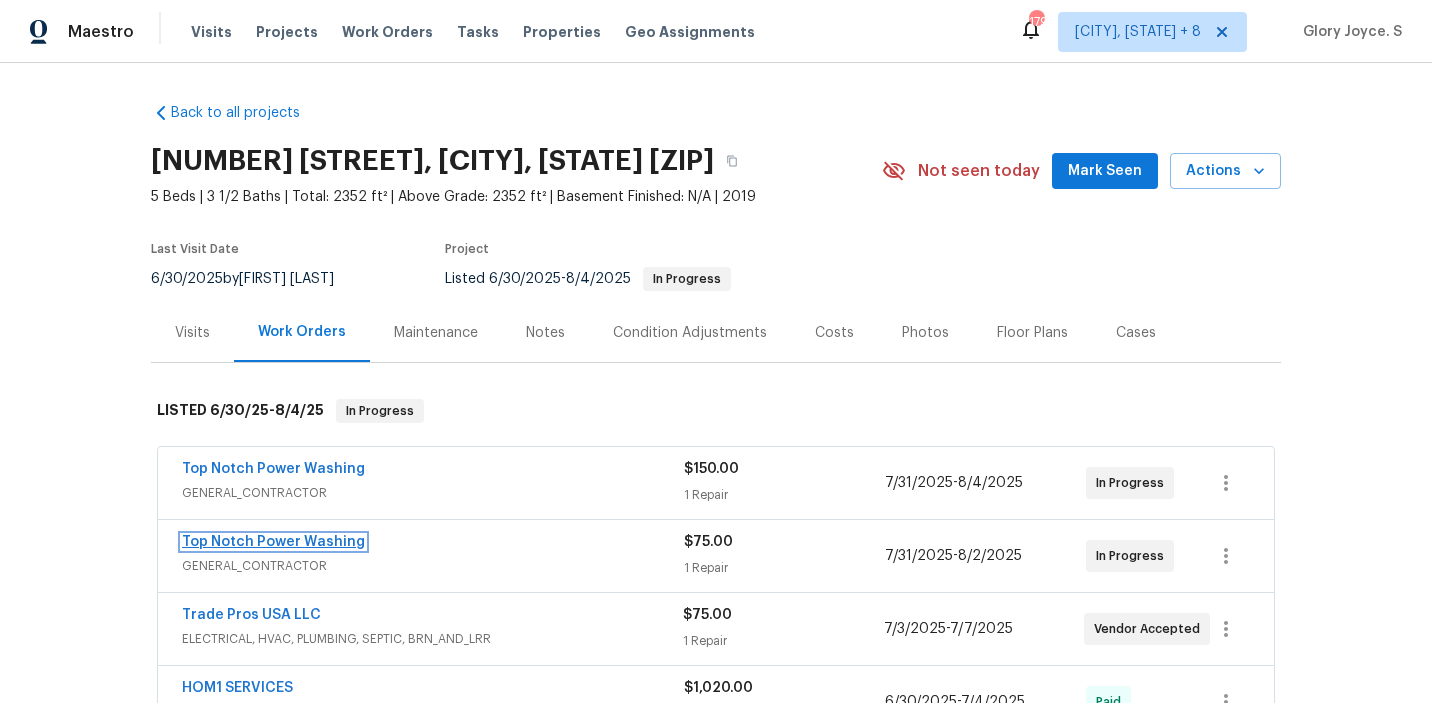 click on "Top Notch Power Washing" at bounding box center (273, 542) 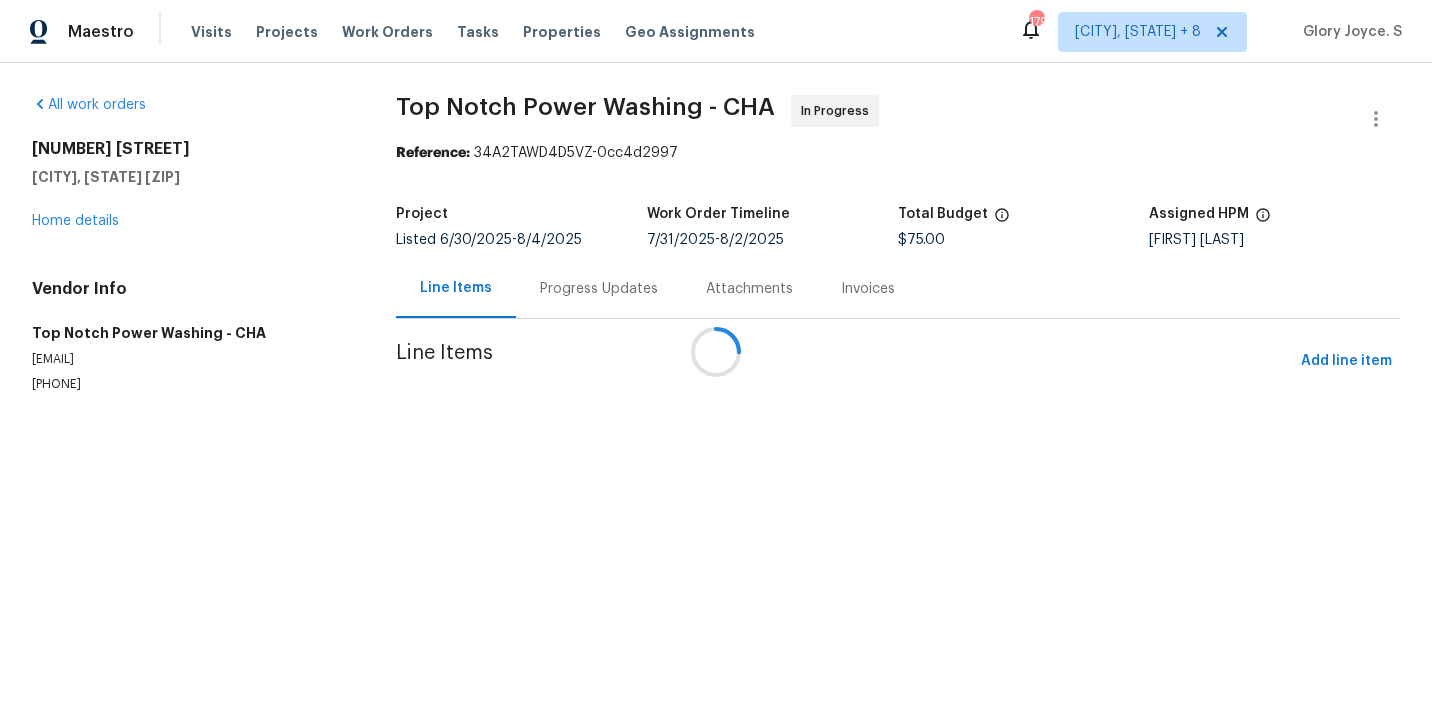 click on "Attachments" at bounding box center (749, 289) 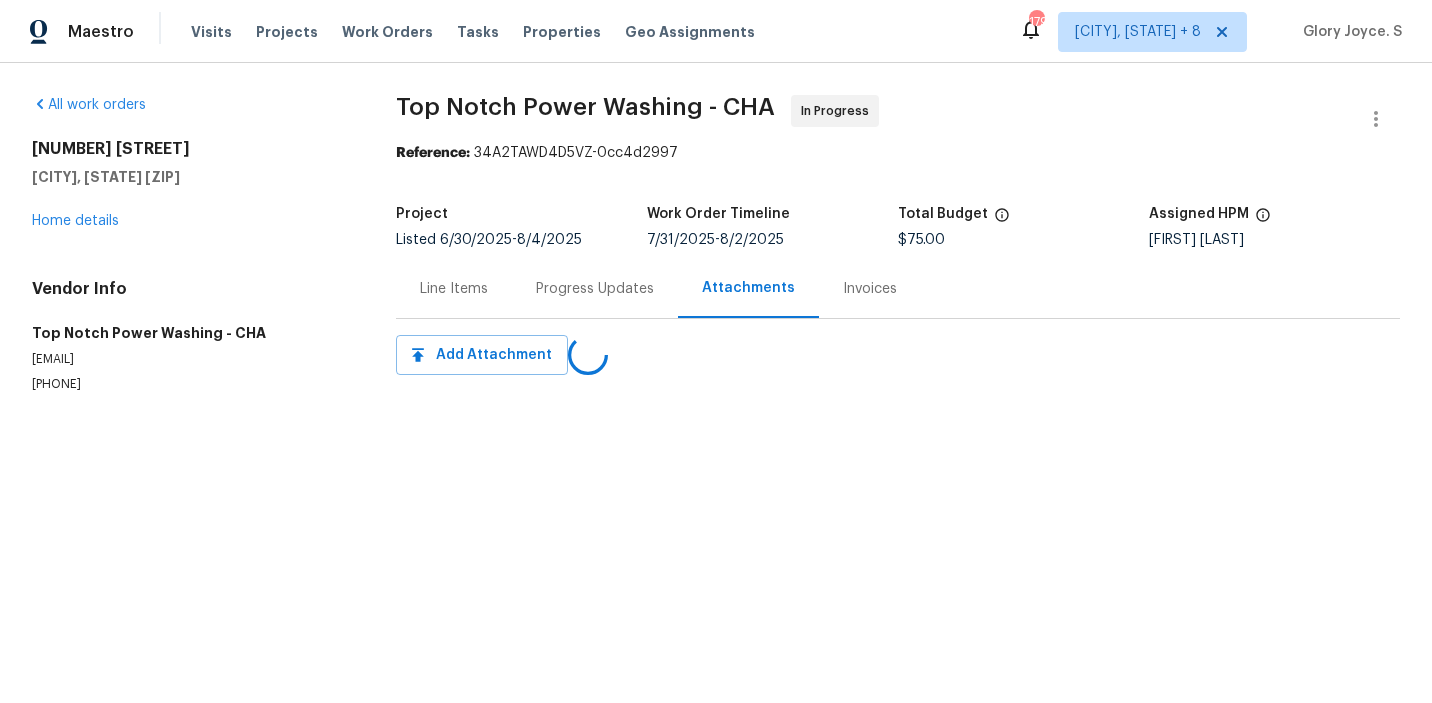 click on "Progress Updates" at bounding box center [595, 289] 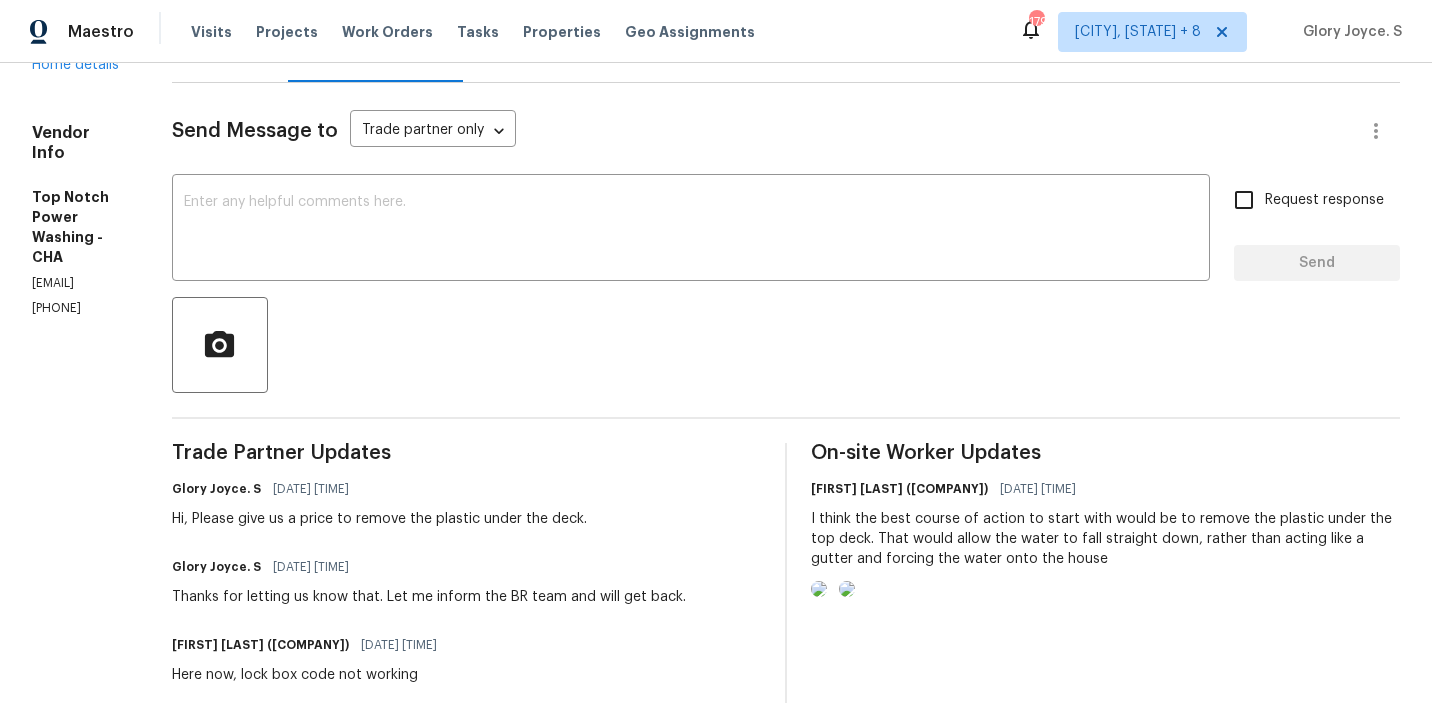 scroll, scrollTop: 100, scrollLeft: 0, axis: vertical 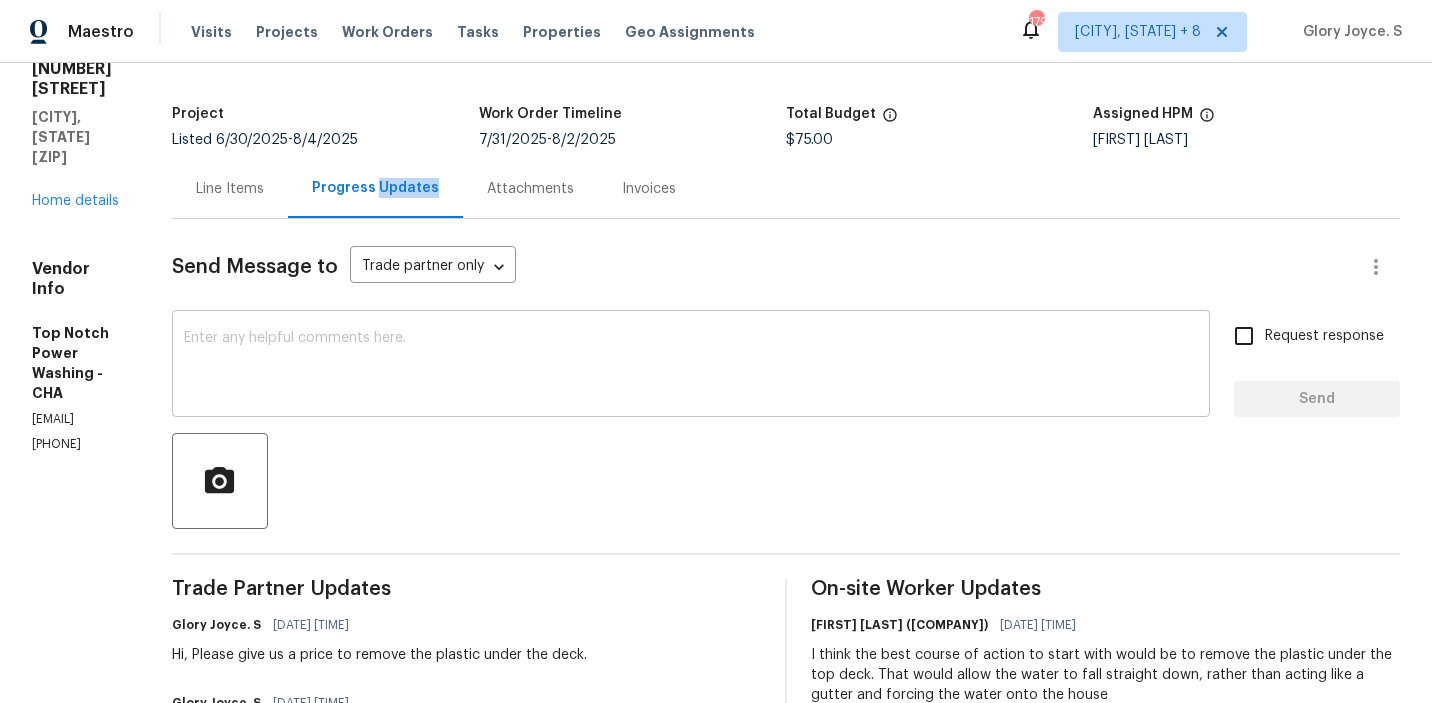 click on "x ​" at bounding box center (691, 366) 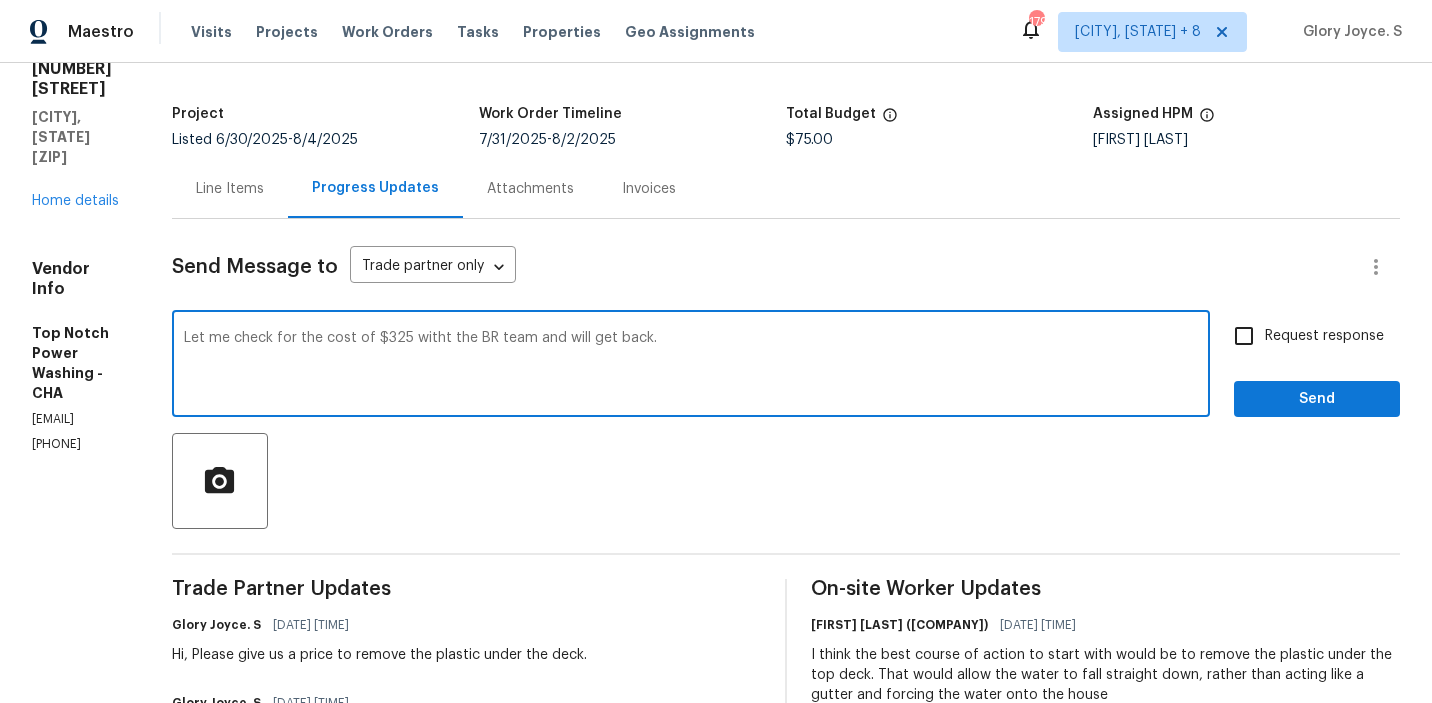 type on "Let me check for the cost of $325 witht the BR team and will get back." 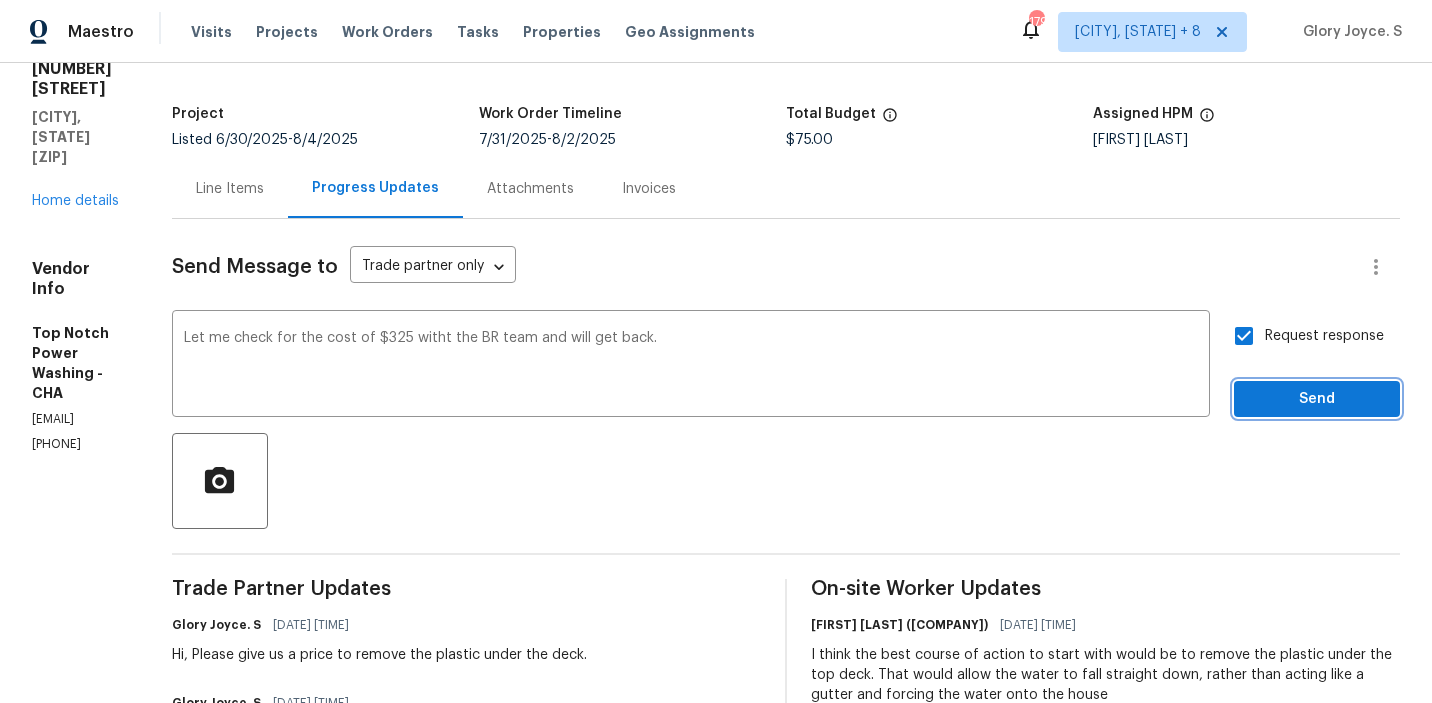 click on "Send" at bounding box center [1317, 399] 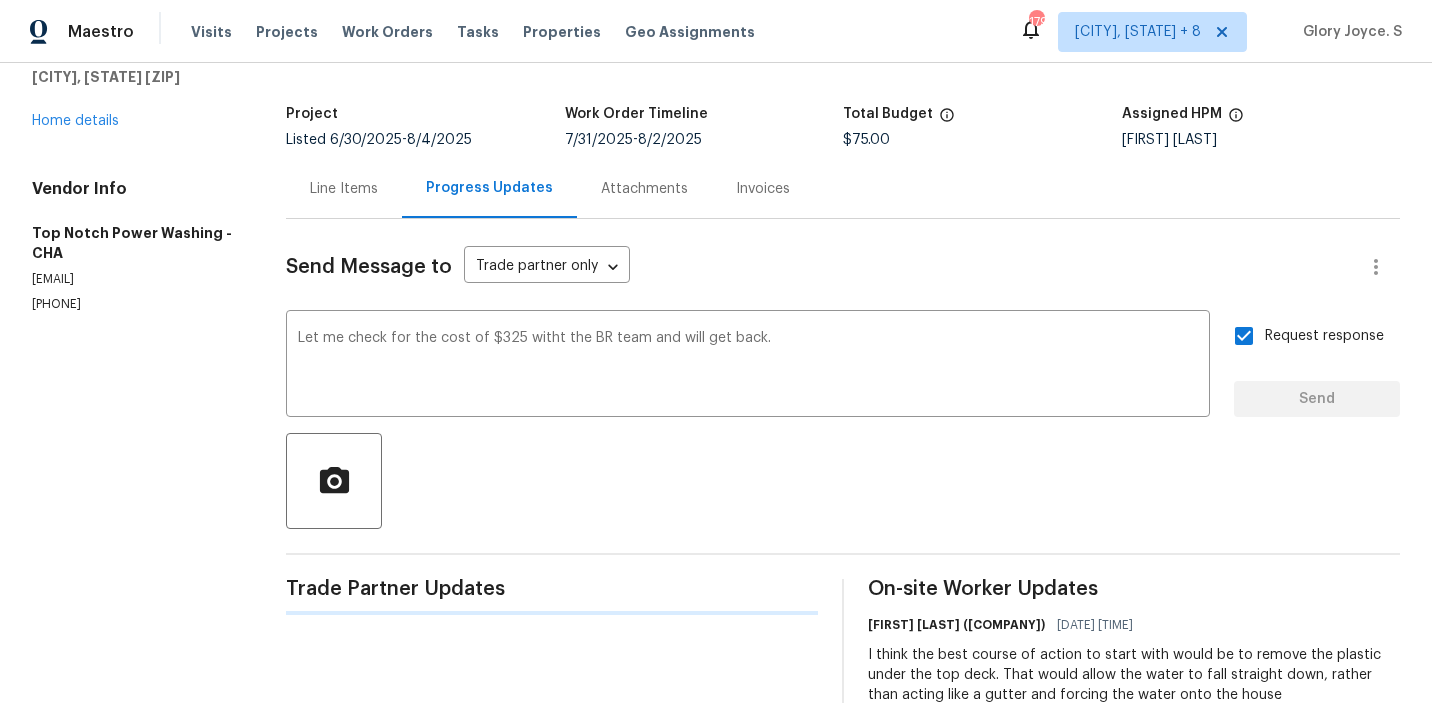 type 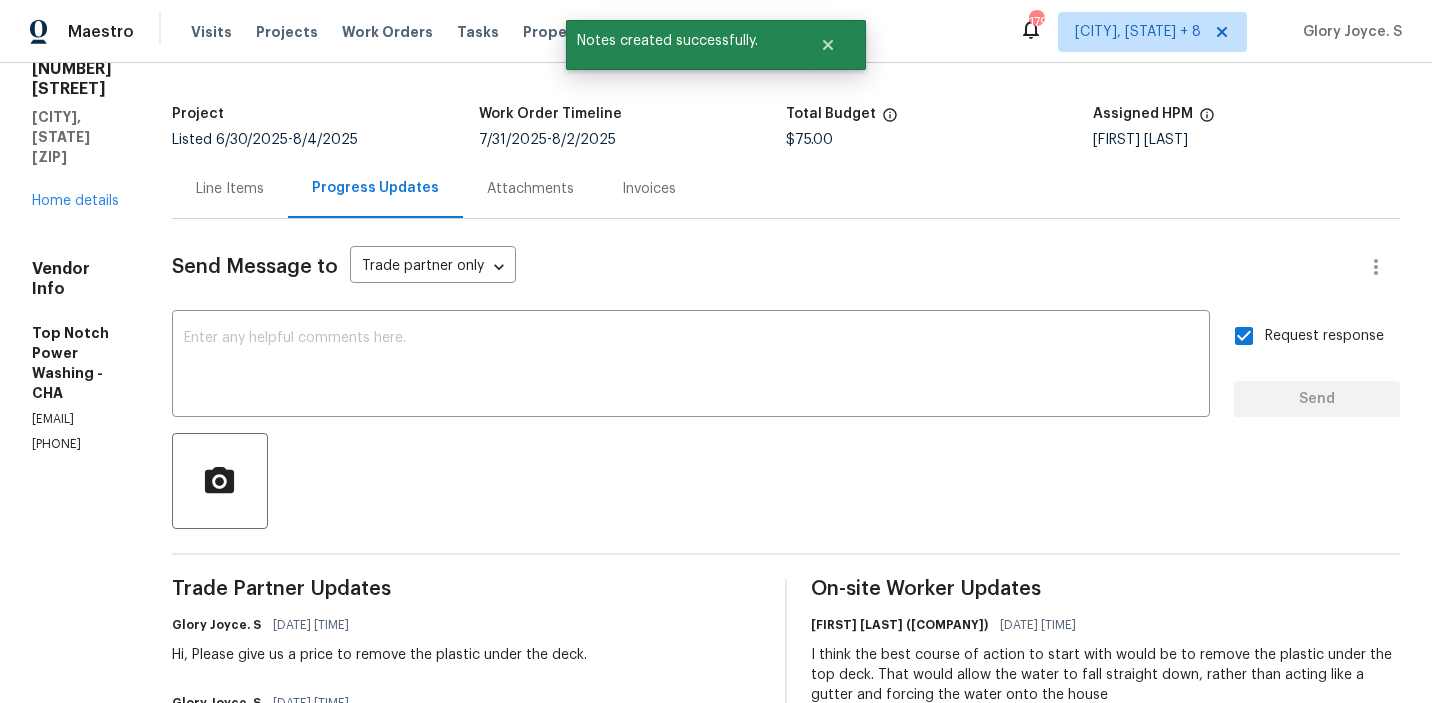 scroll, scrollTop: 120, scrollLeft: 0, axis: vertical 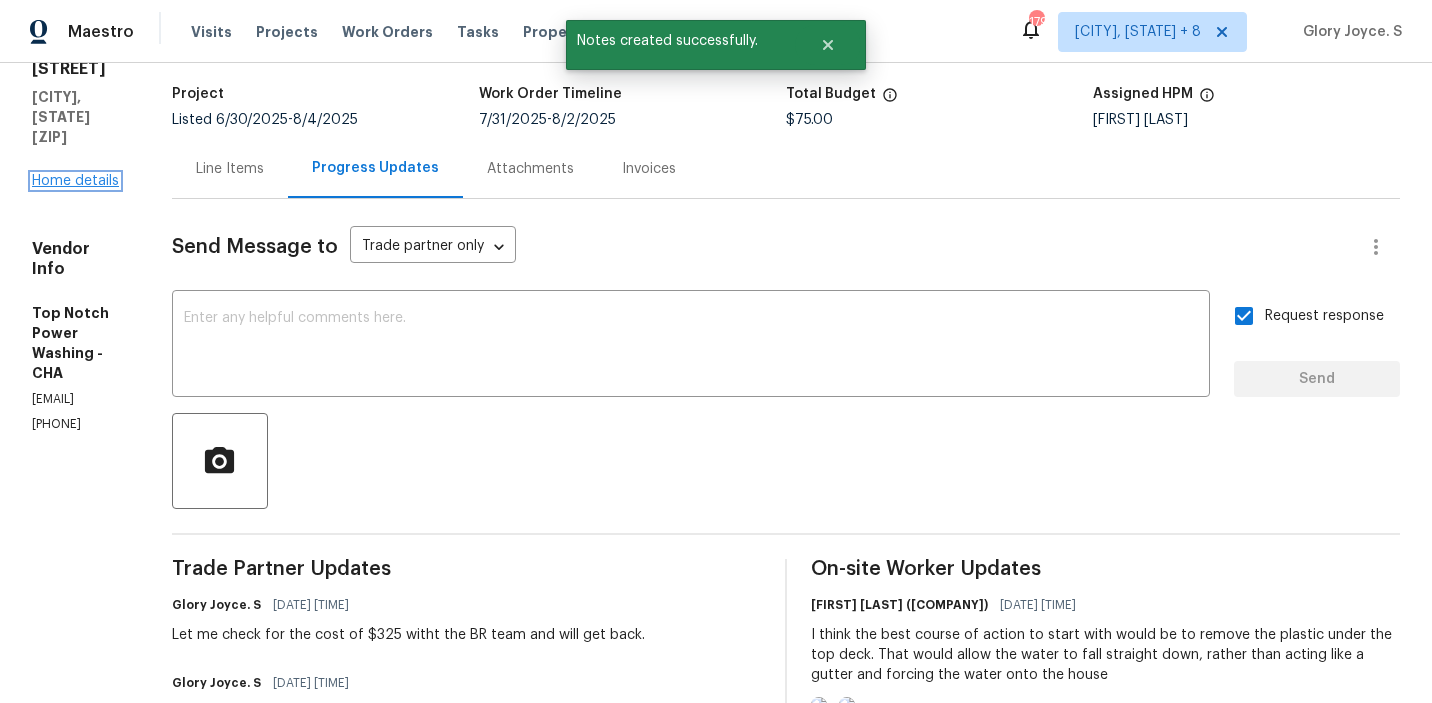 click on "Home details" at bounding box center (75, 181) 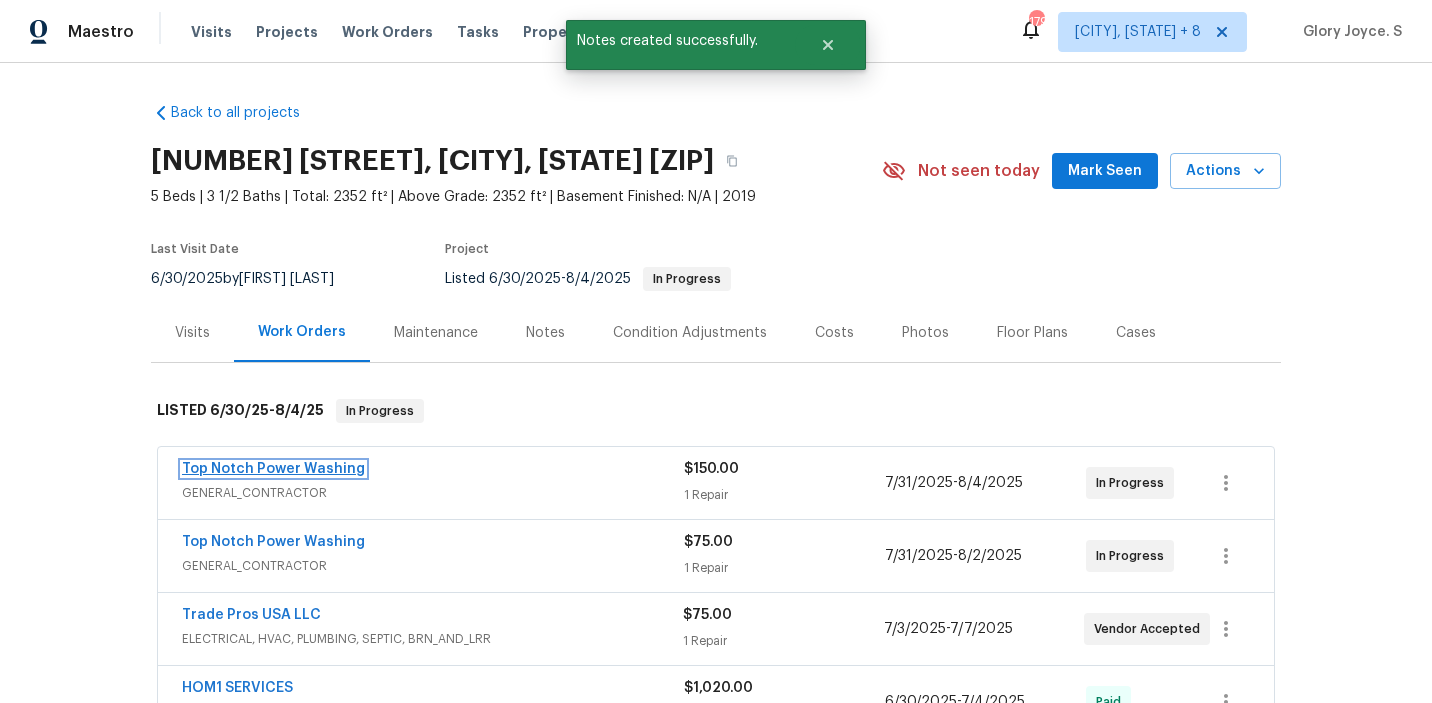 click on "Top Notch Power Washing" at bounding box center (273, 469) 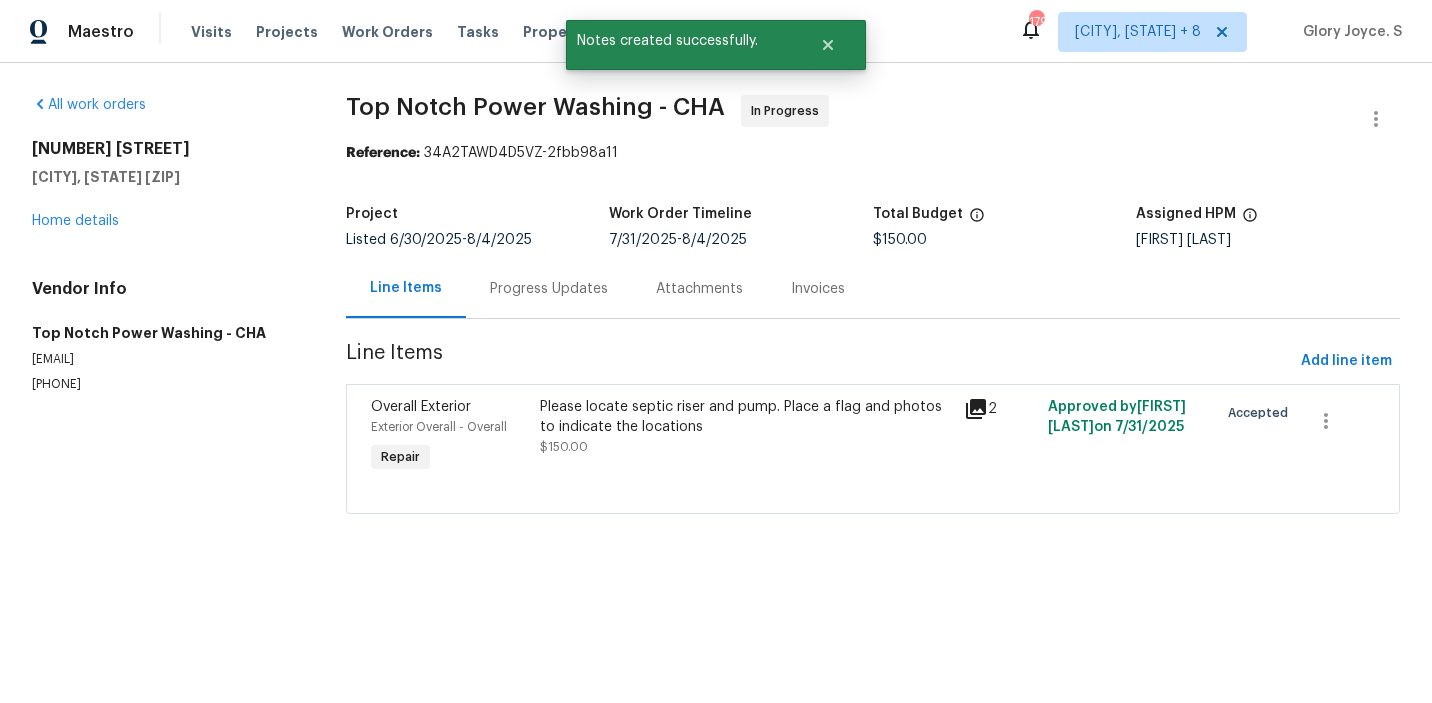 click on "Line Items" at bounding box center [819, 361] 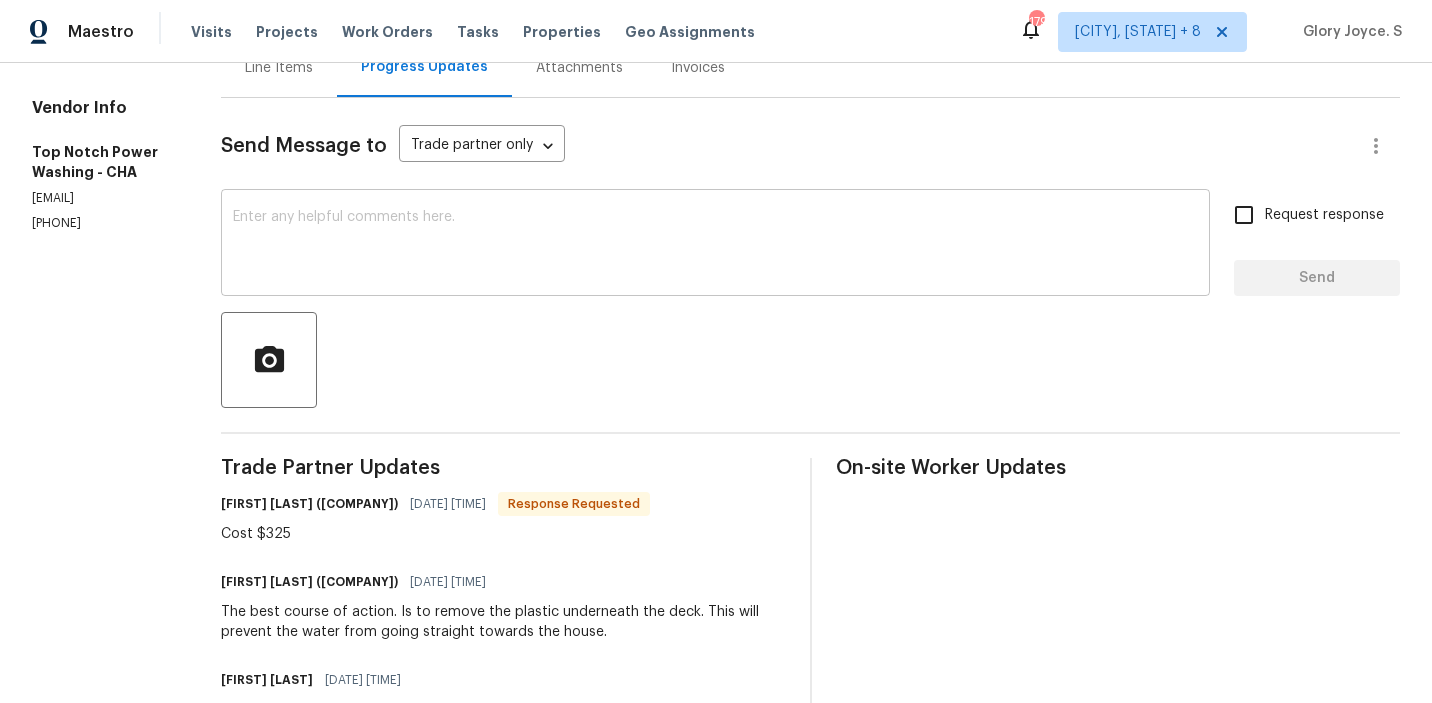 scroll, scrollTop: 151, scrollLeft: 0, axis: vertical 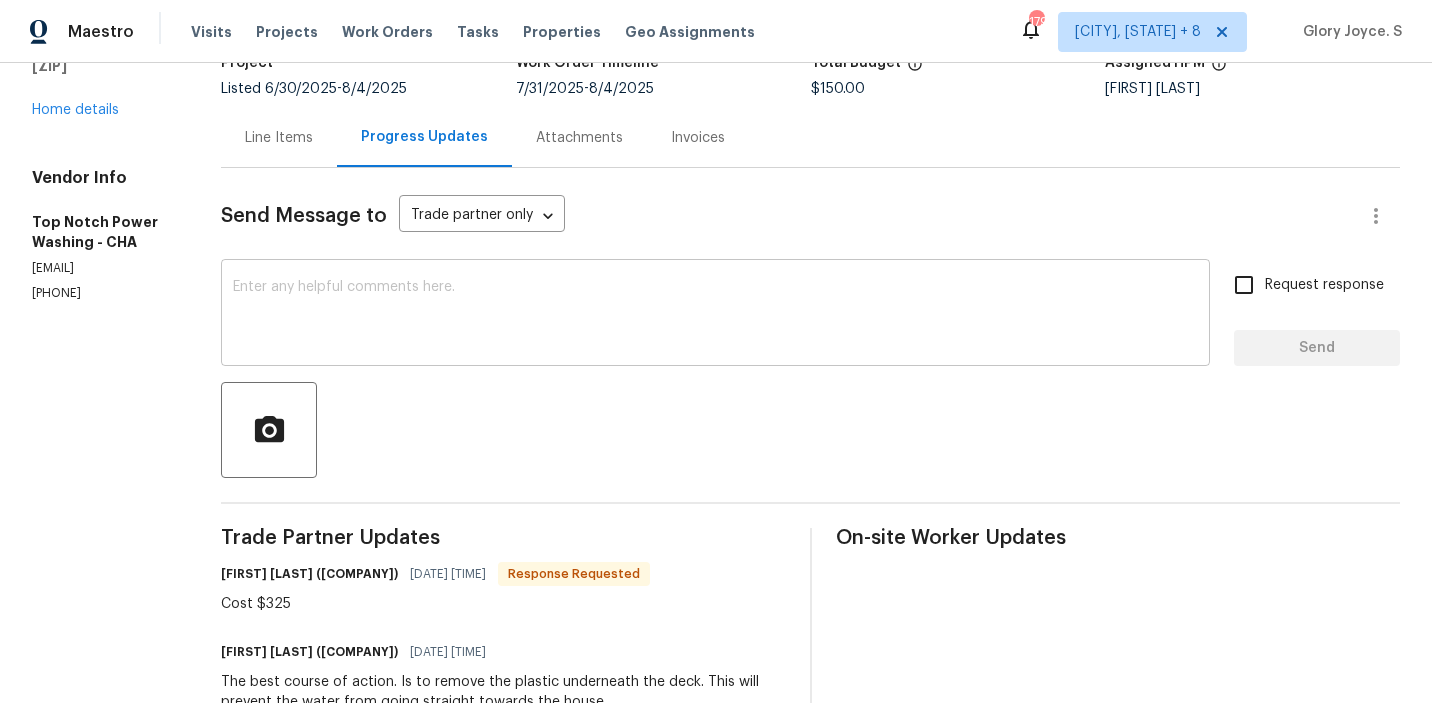 click at bounding box center (715, 315) 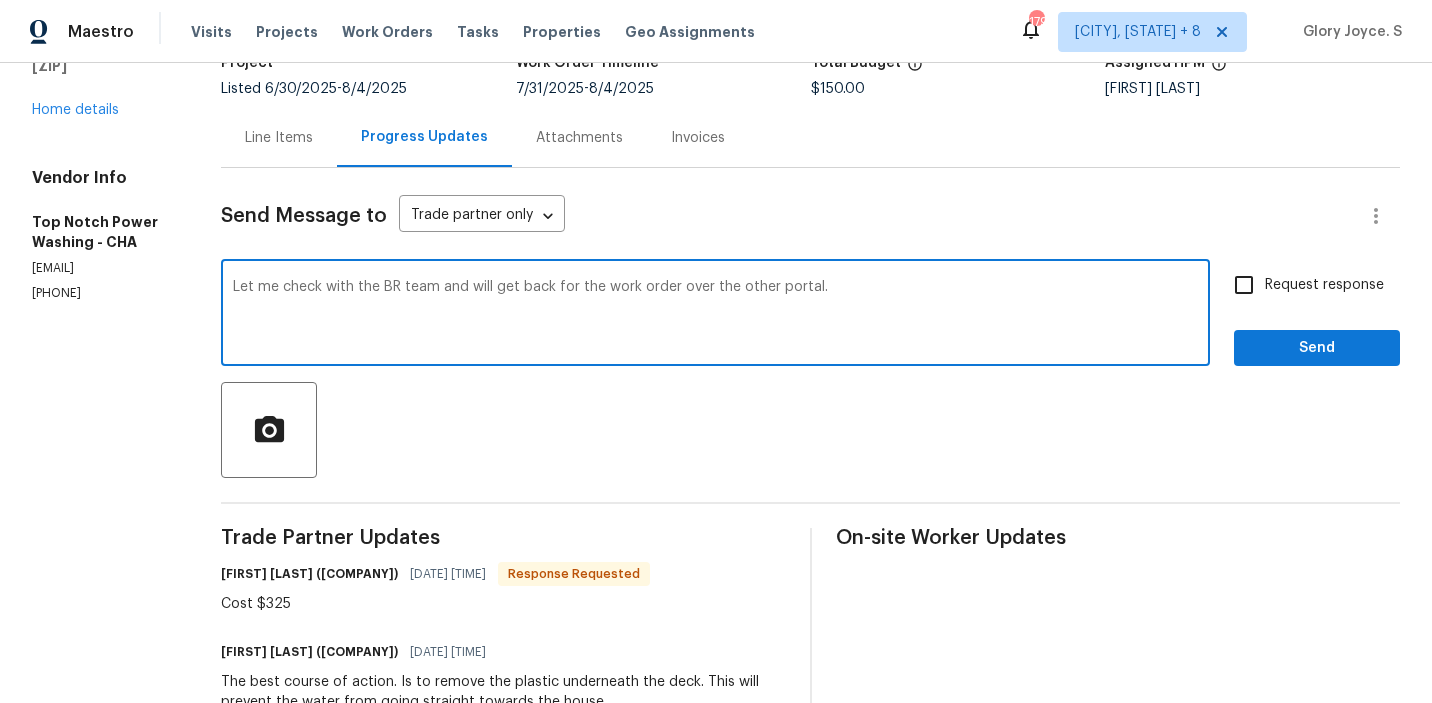 type on "Let me check with the BR team and will get back for the work order over the other portal." 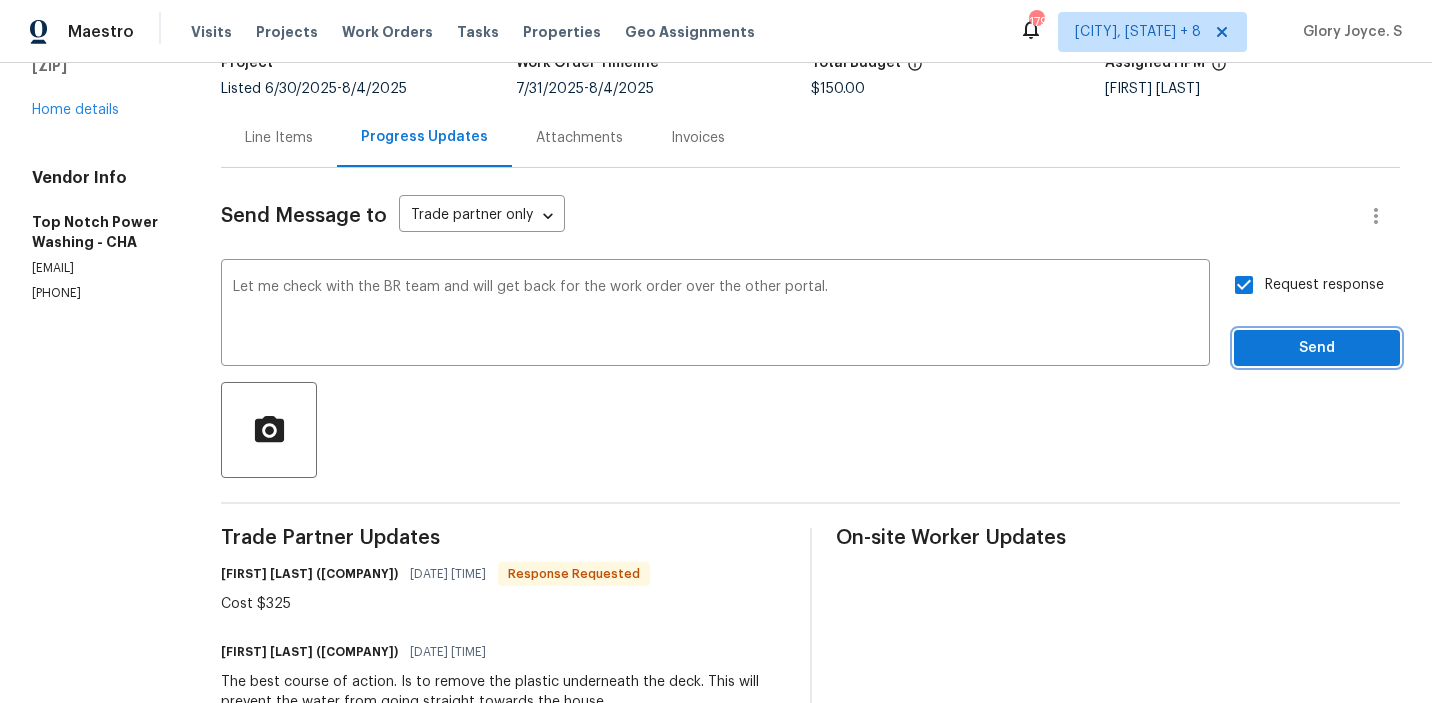 click on "Send" at bounding box center (1317, 348) 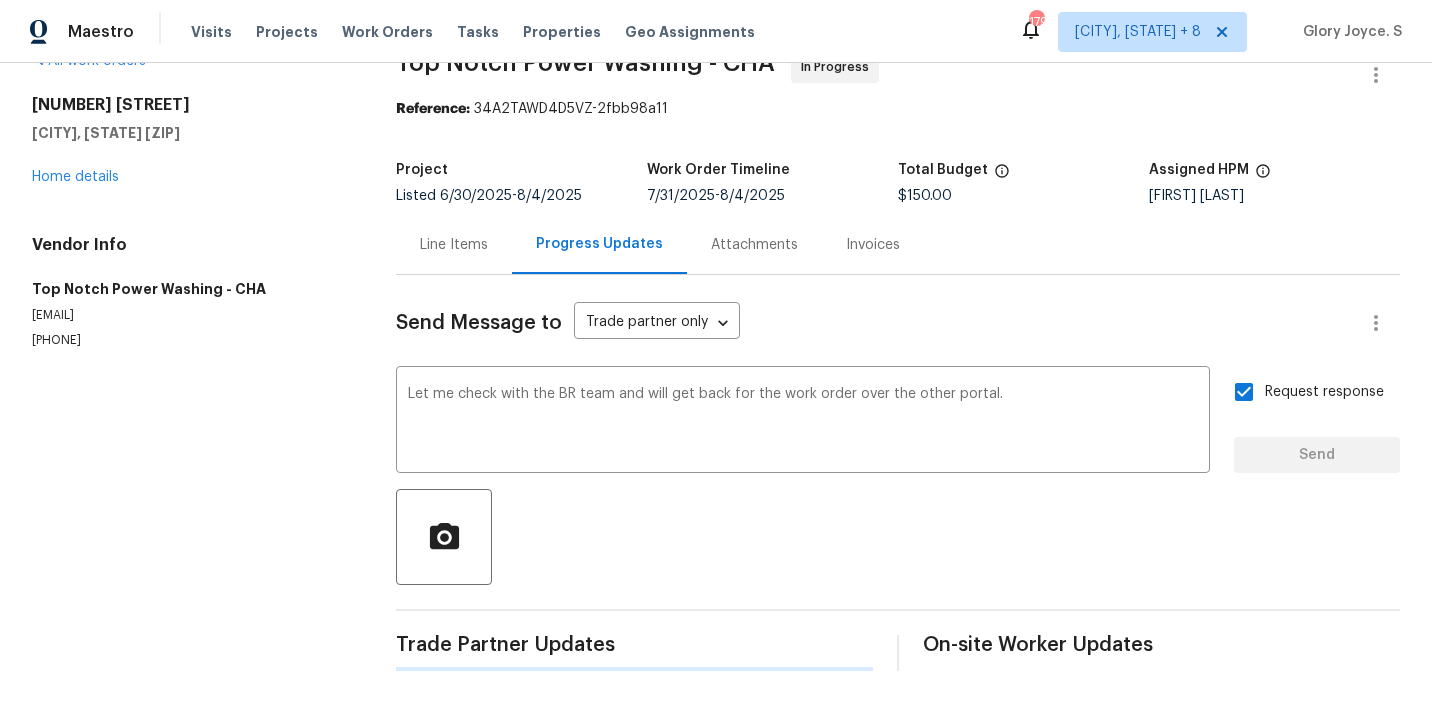 type 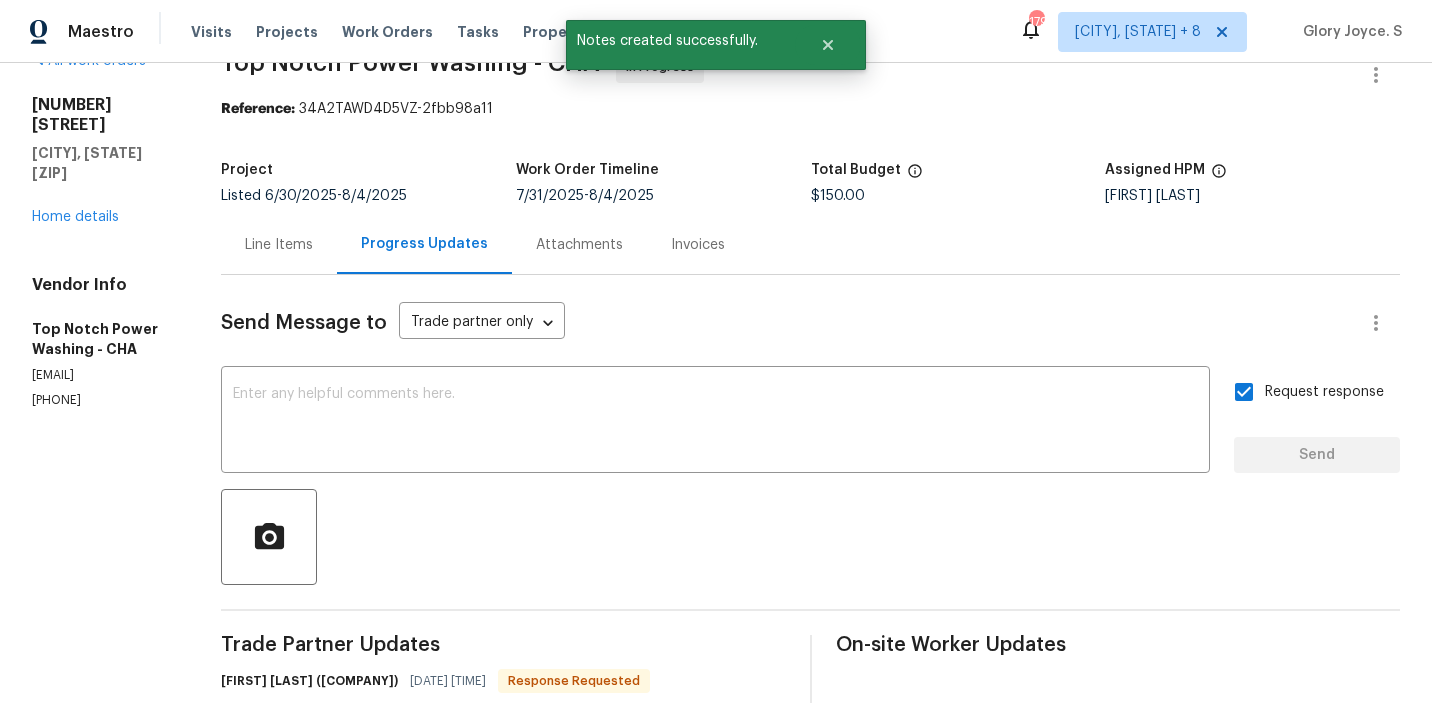 scroll, scrollTop: 151, scrollLeft: 0, axis: vertical 